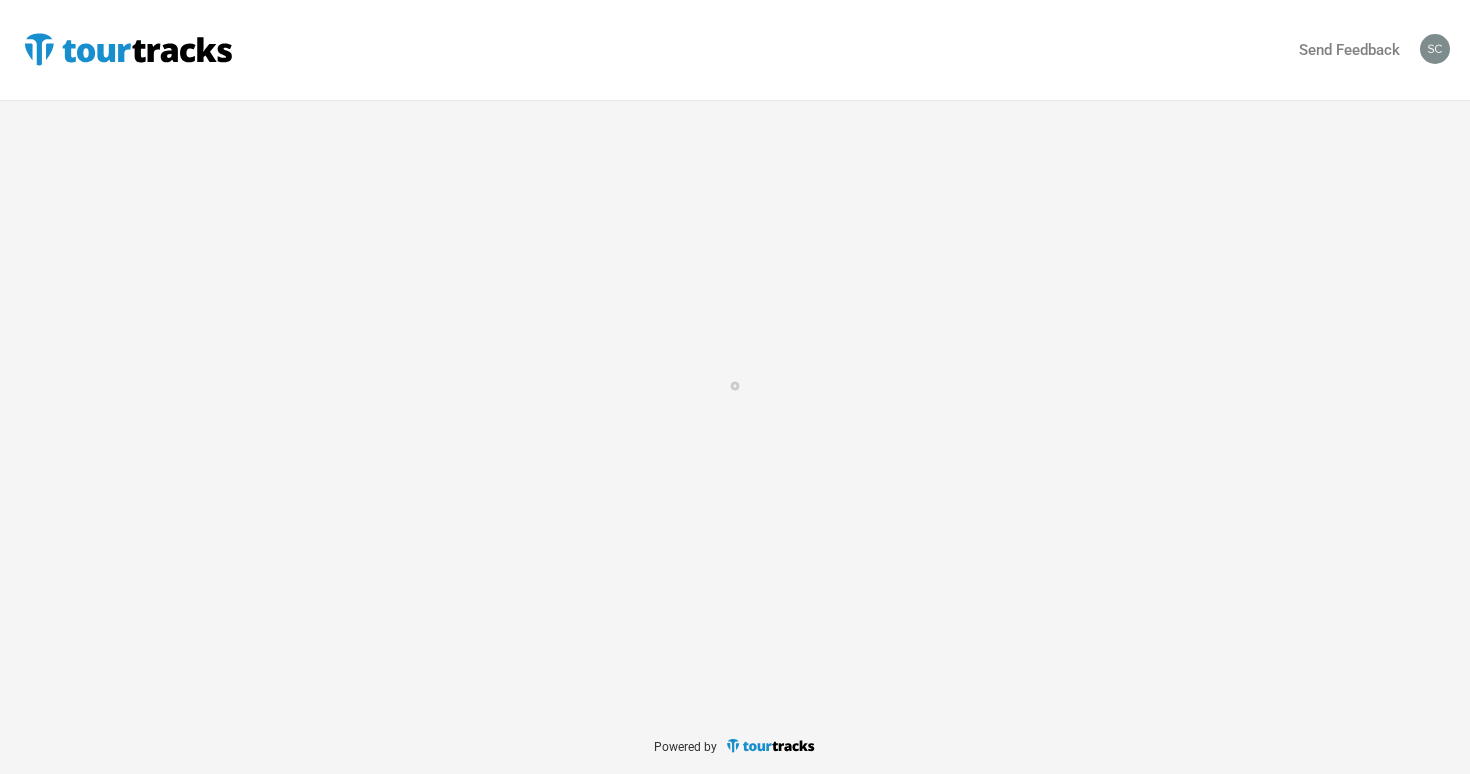 scroll, scrollTop: 0, scrollLeft: 0, axis: both 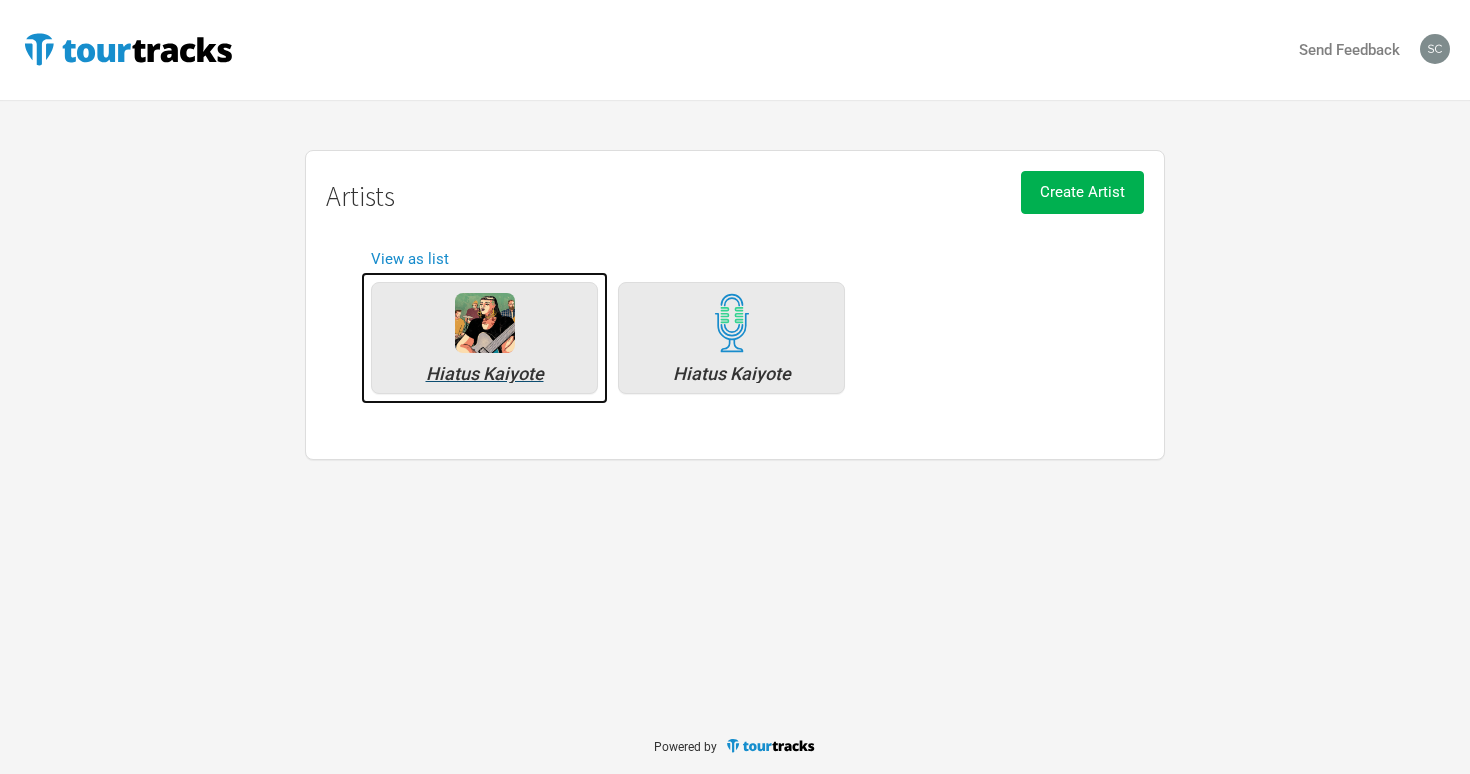 click on "Hiatus Kaiyote" at bounding box center (484, 338) 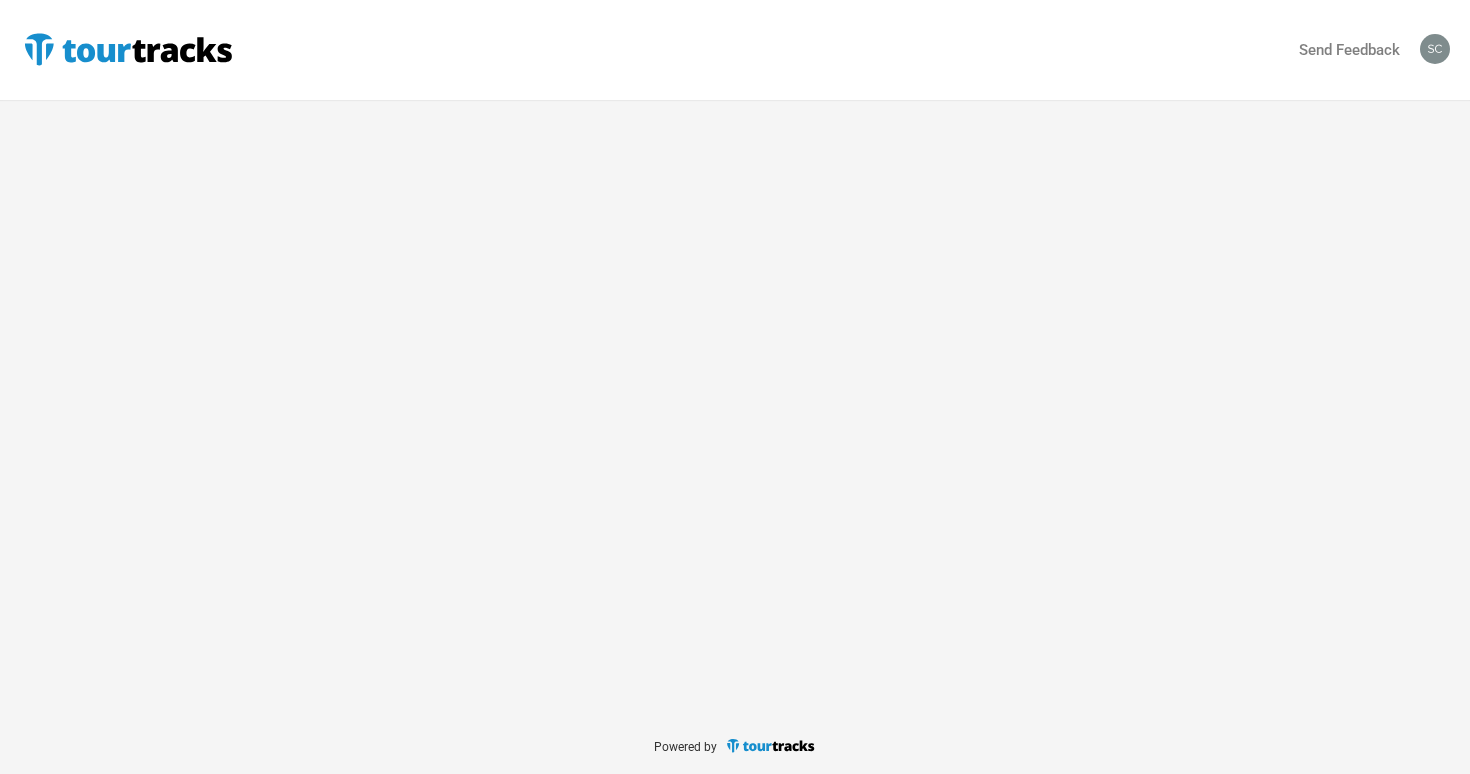 click on "Send Feedback" at bounding box center [735, 358] 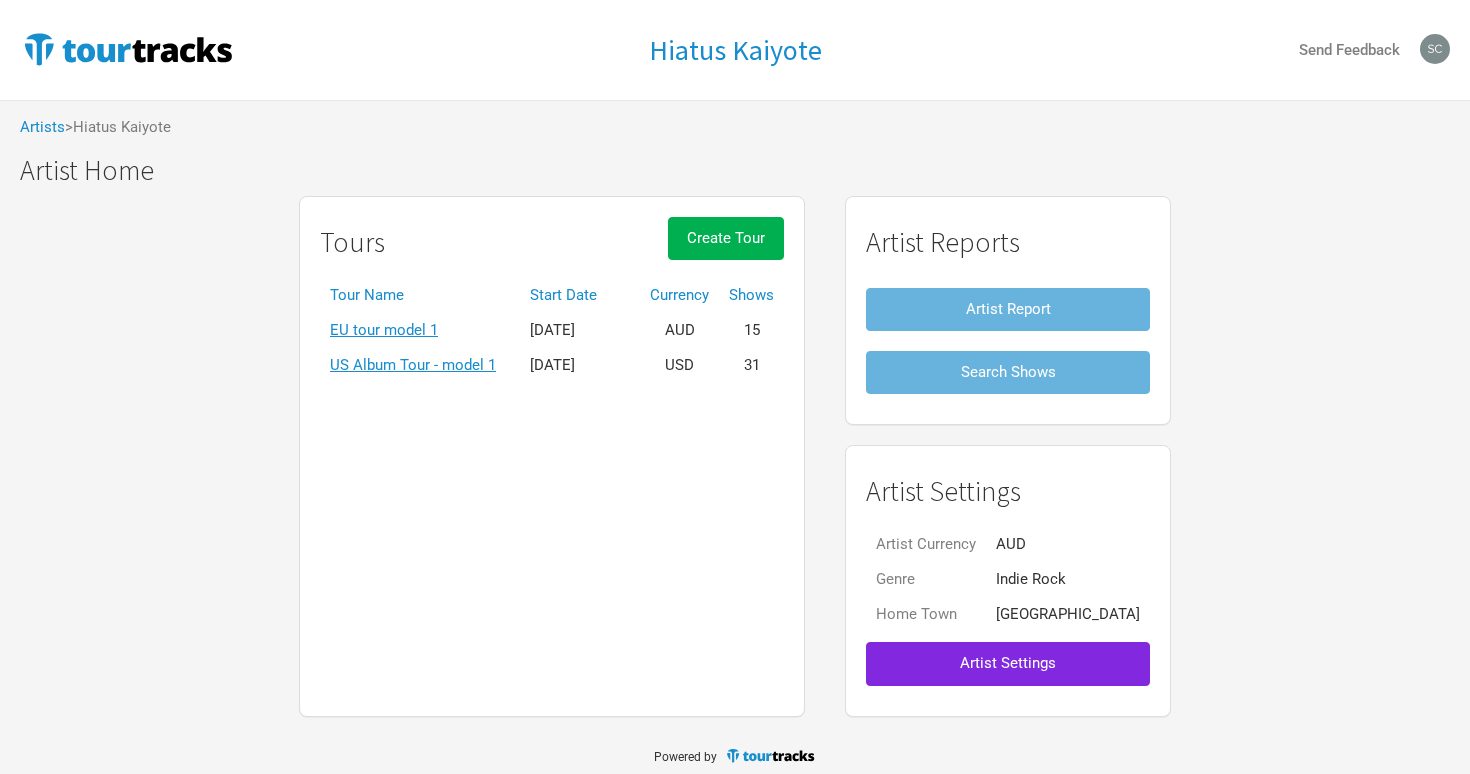 click on "Tours Create Tour" at bounding box center (552, 247) 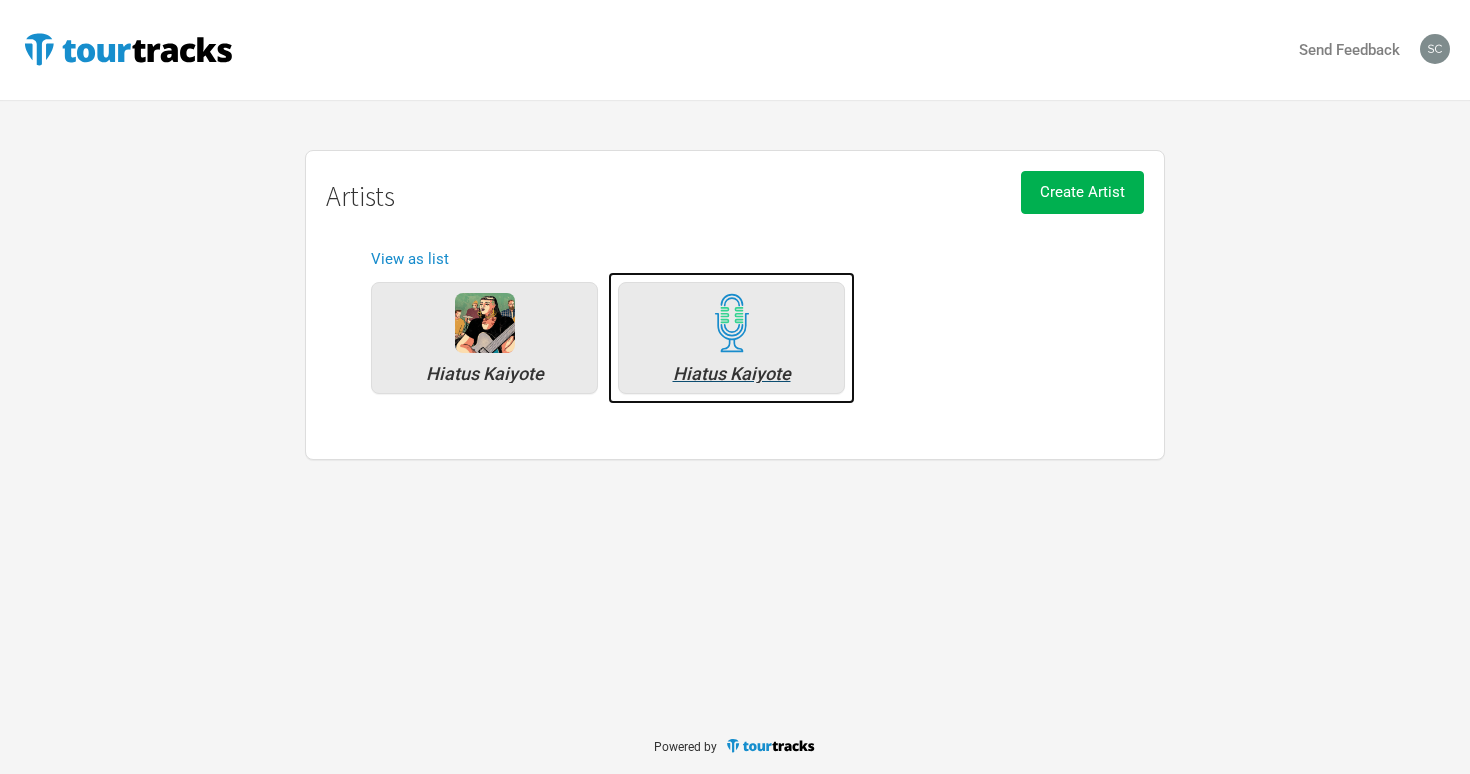 click on "Hiatus Kaiyote" at bounding box center (731, 338) 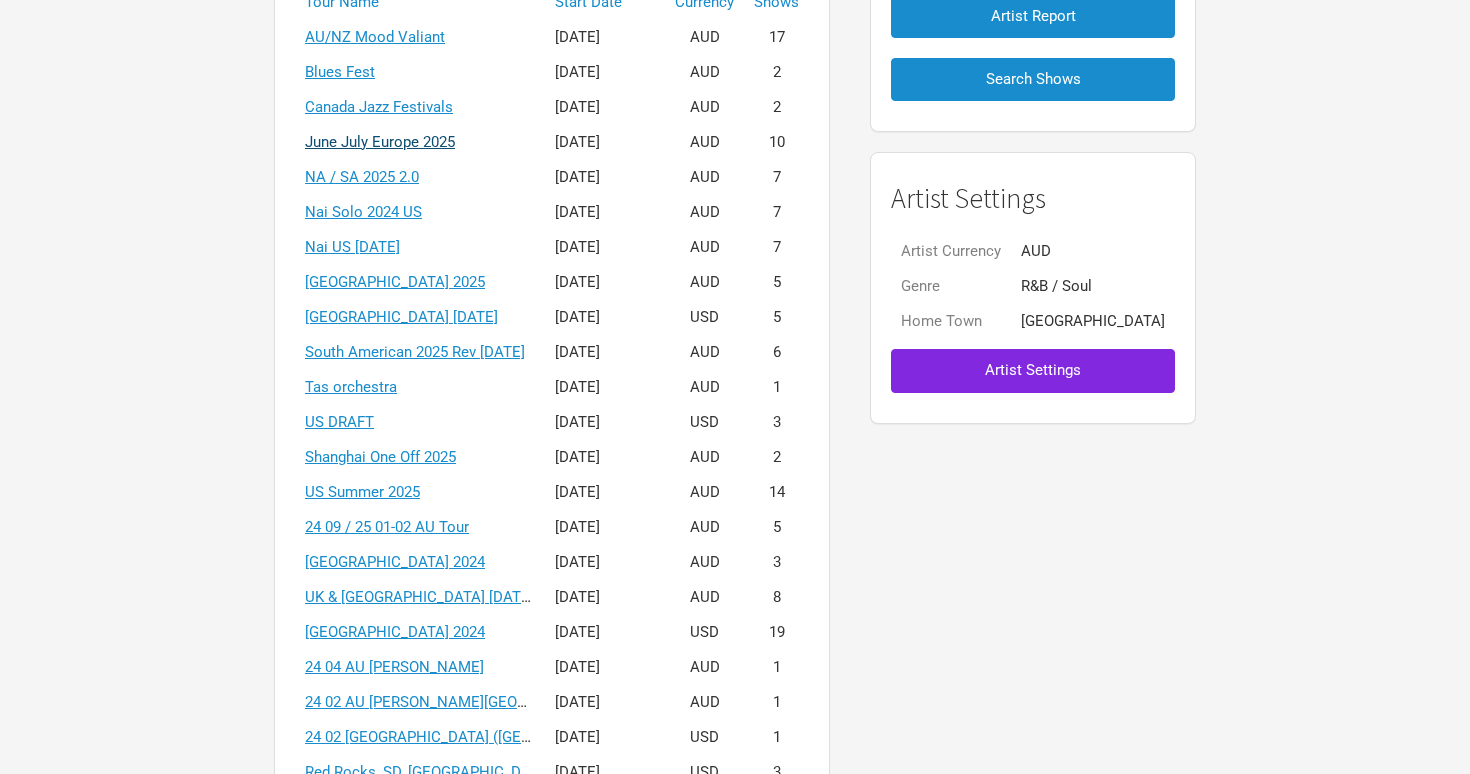 scroll, scrollTop: 295, scrollLeft: 0, axis: vertical 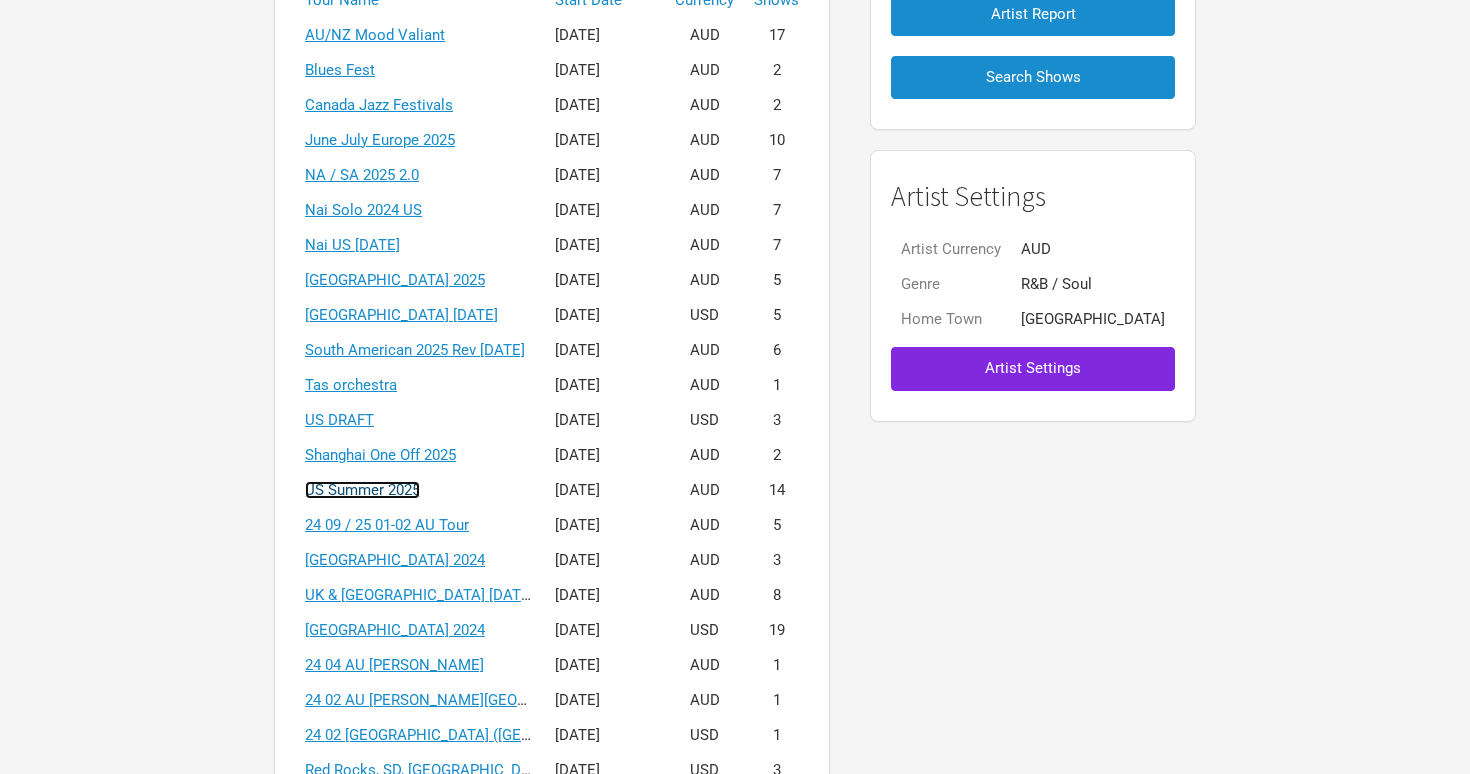 click on "US Summer 2025" at bounding box center (362, 490) 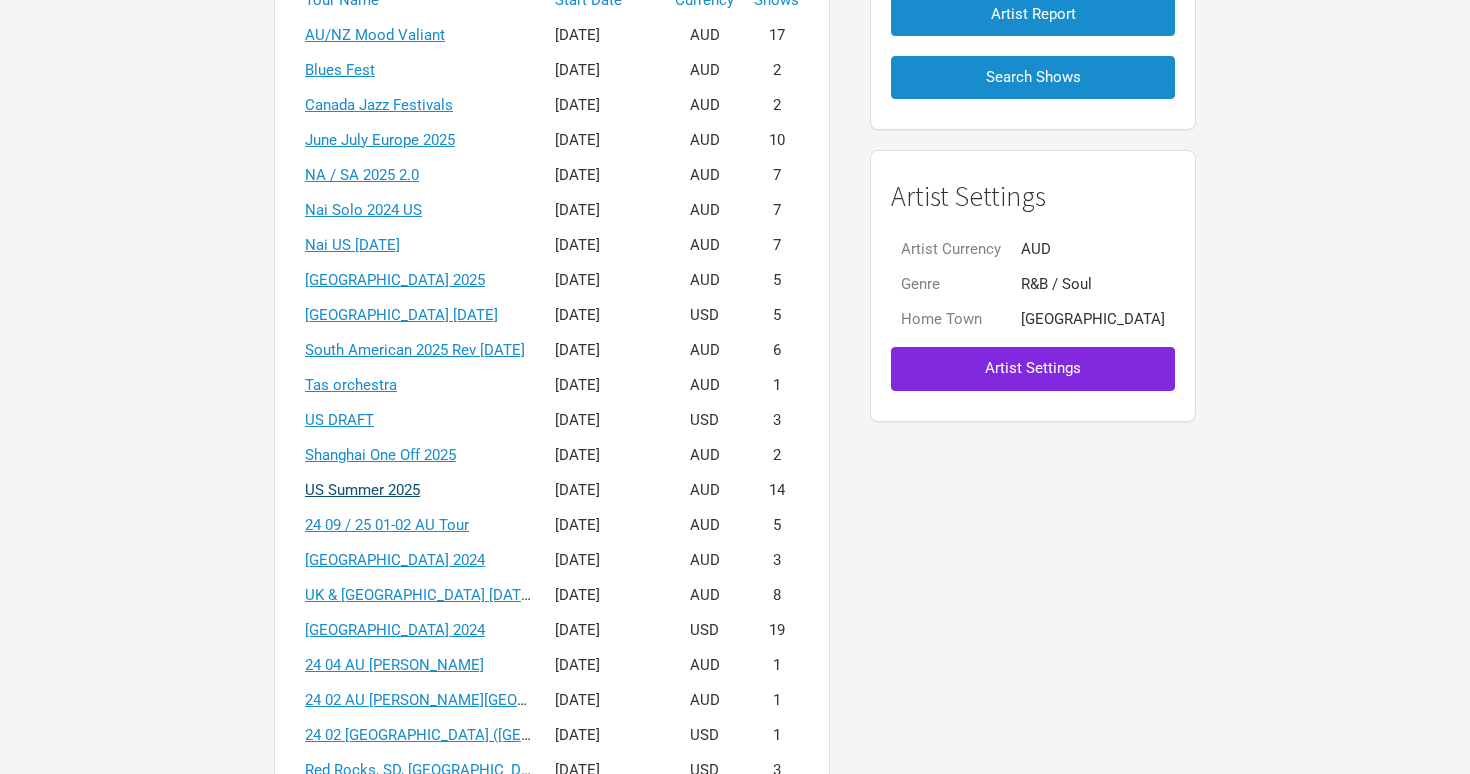 scroll, scrollTop: 0, scrollLeft: 0, axis: both 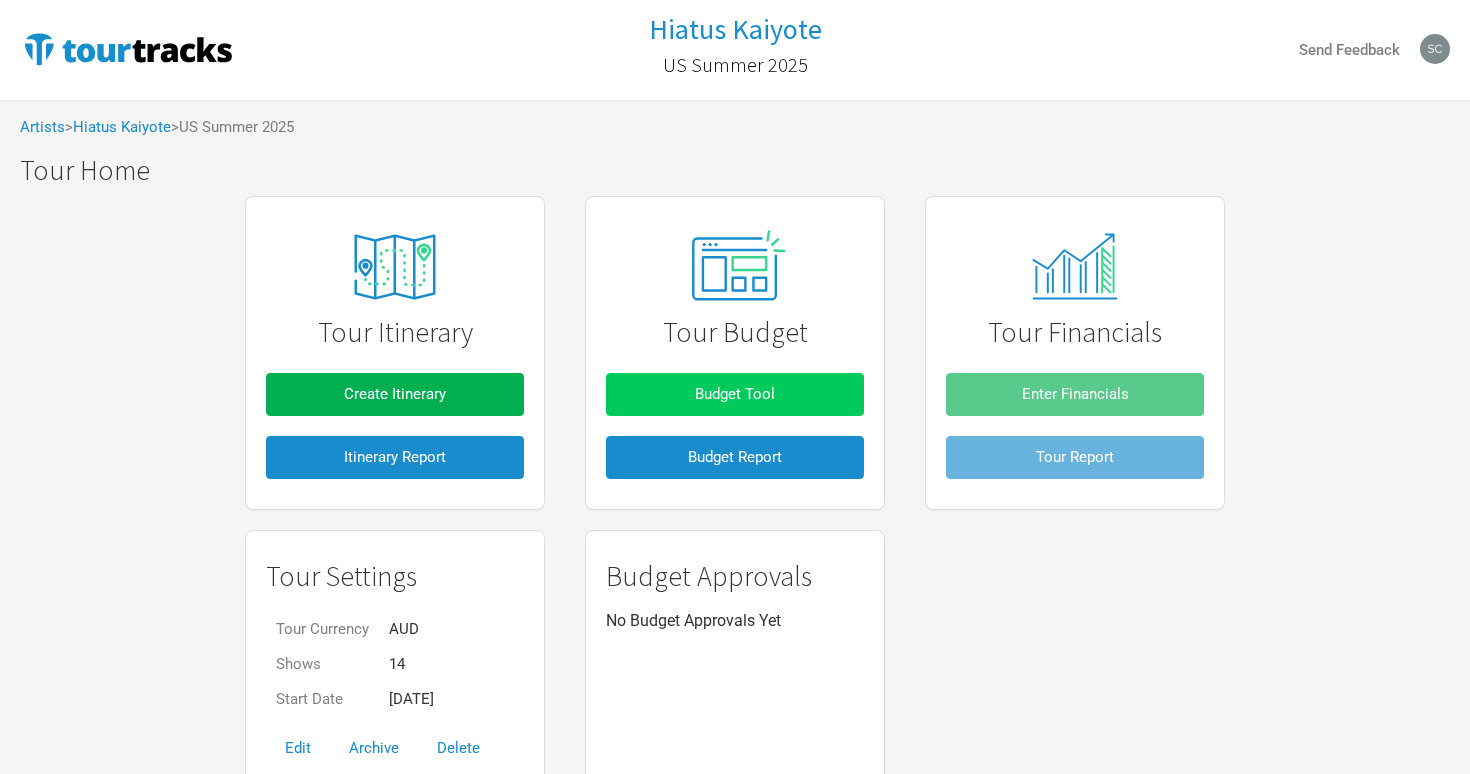 click on "Budget Tool" at bounding box center [735, 394] 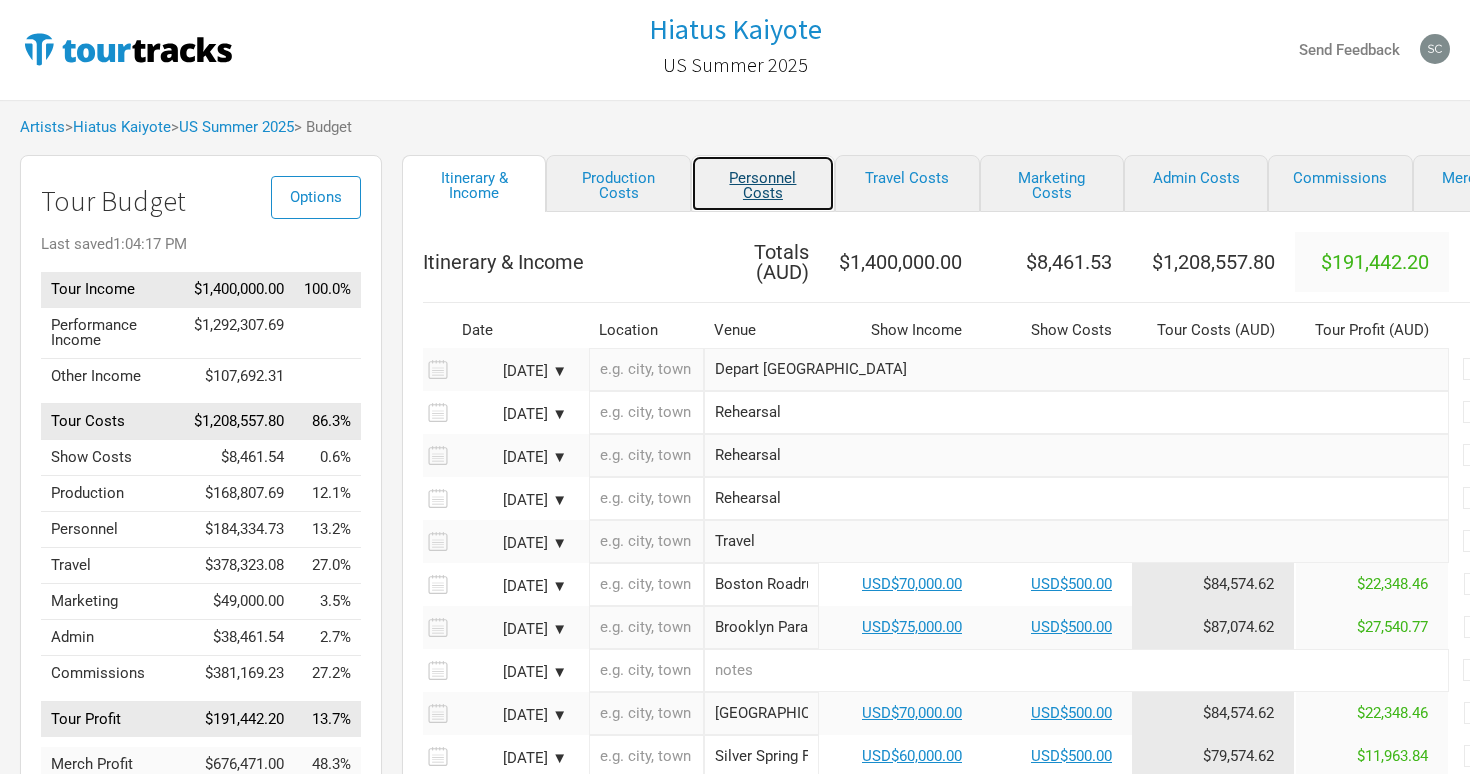 click on "Personnel Costs" at bounding box center [763, 183] 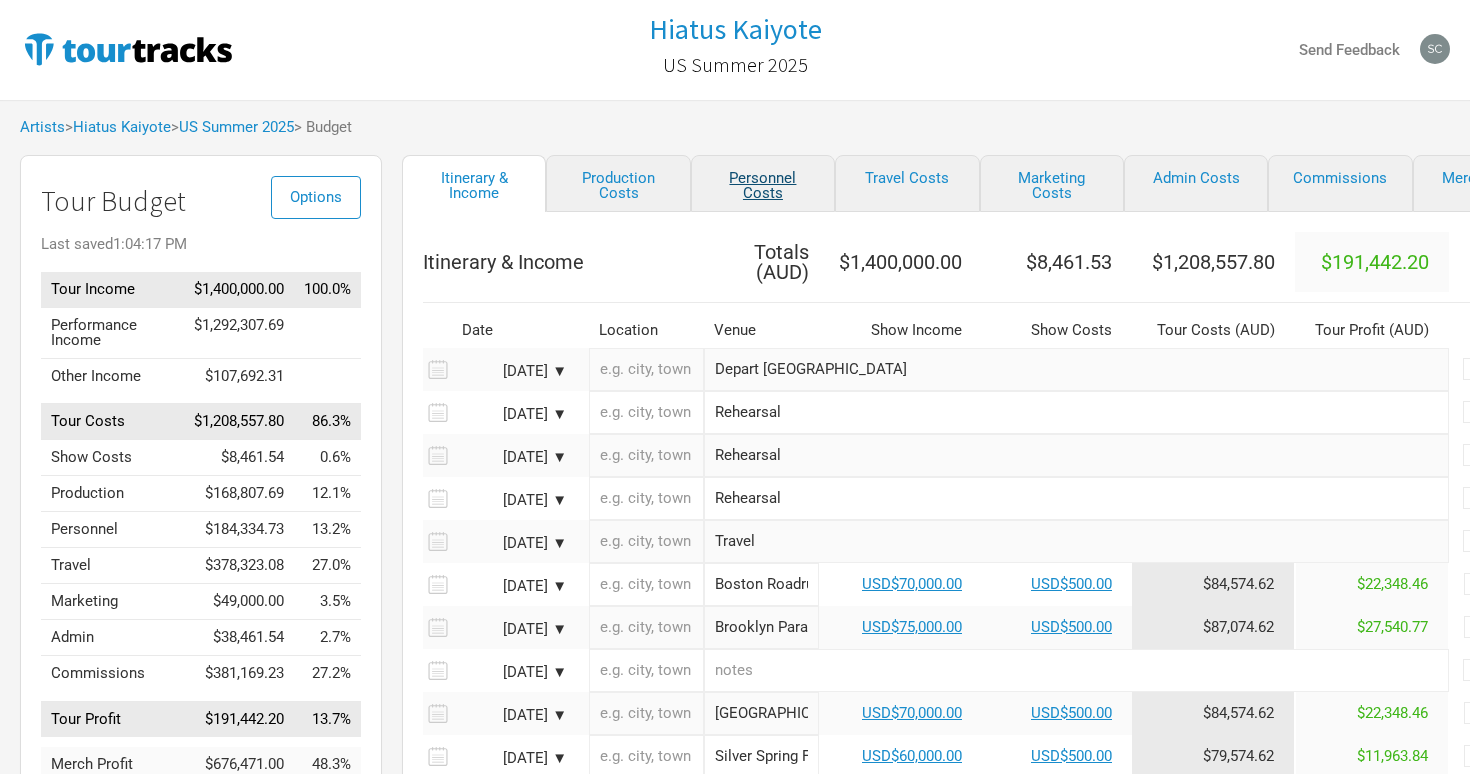 select on "USD" 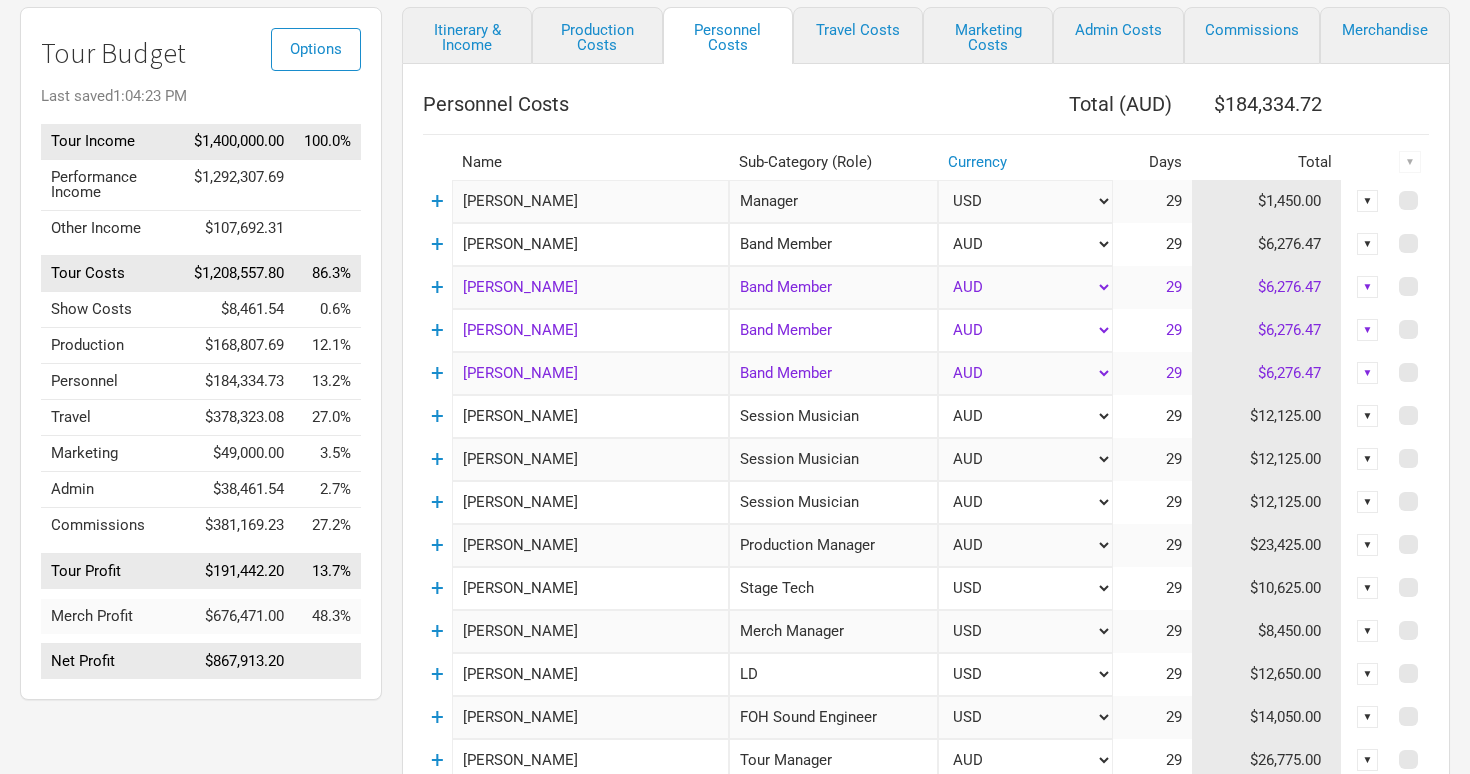 scroll, scrollTop: 243, scrollLeft: 0, axis: vertical 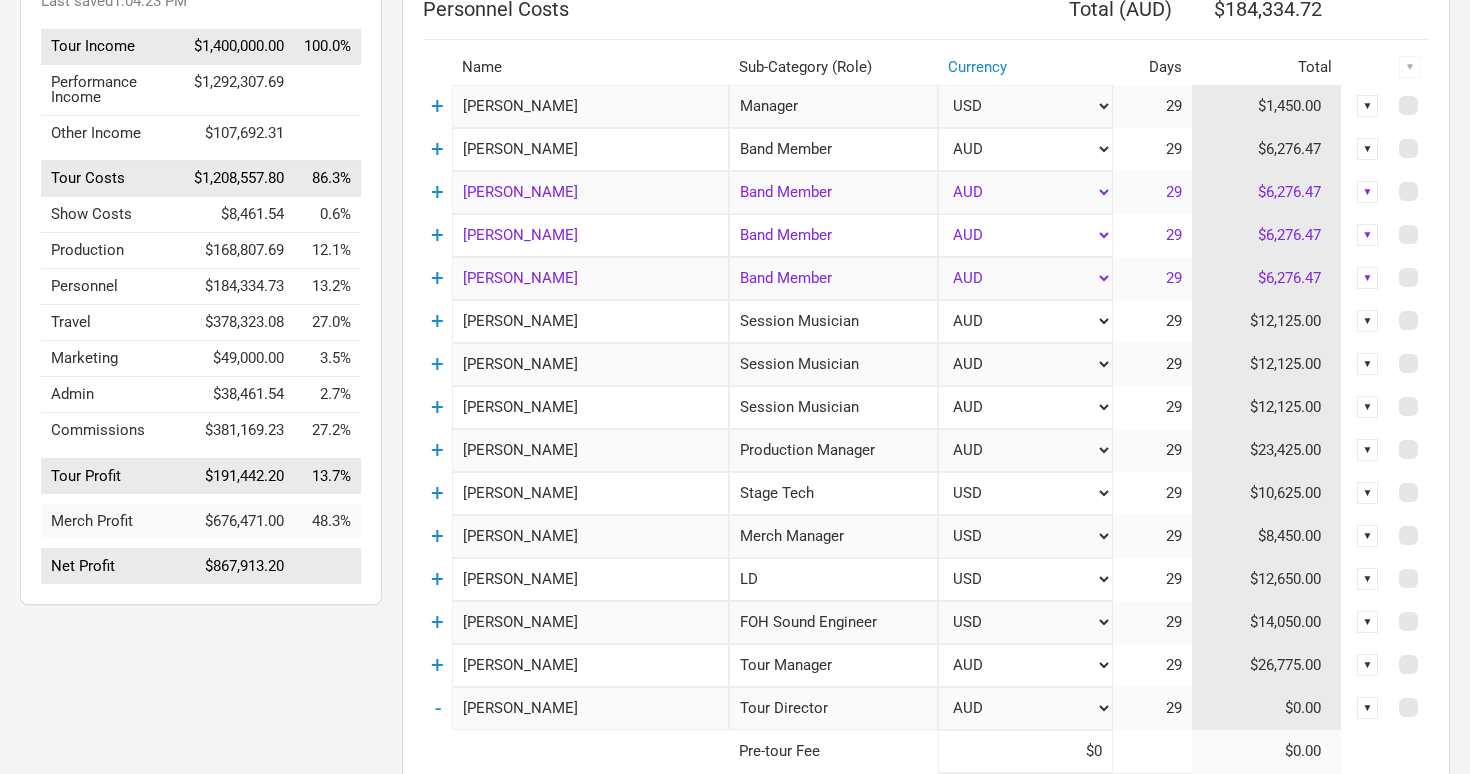 click on "Production Manager" at bounding box center [833, 450] 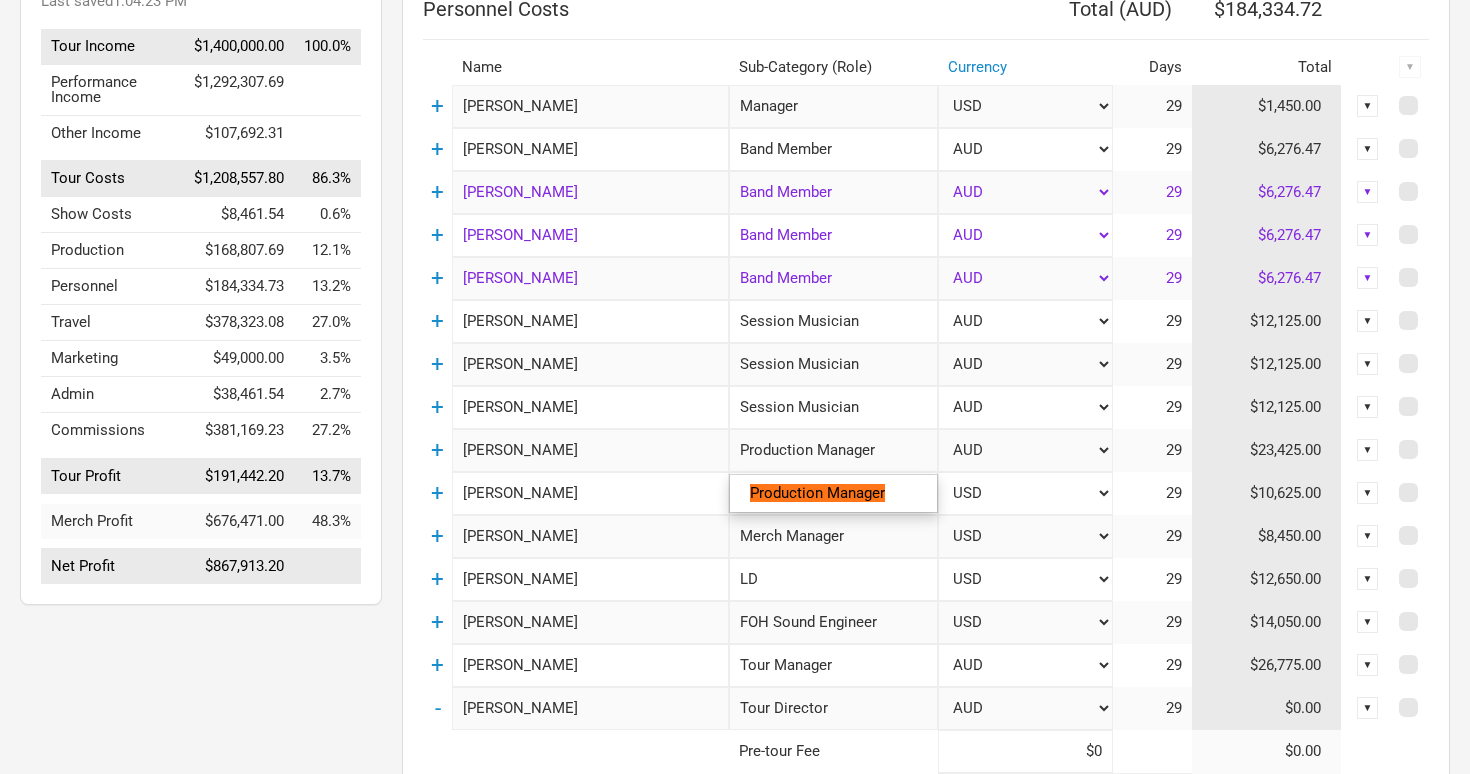 click on "AUD USD New ..." at bounding box center (1025, 450) 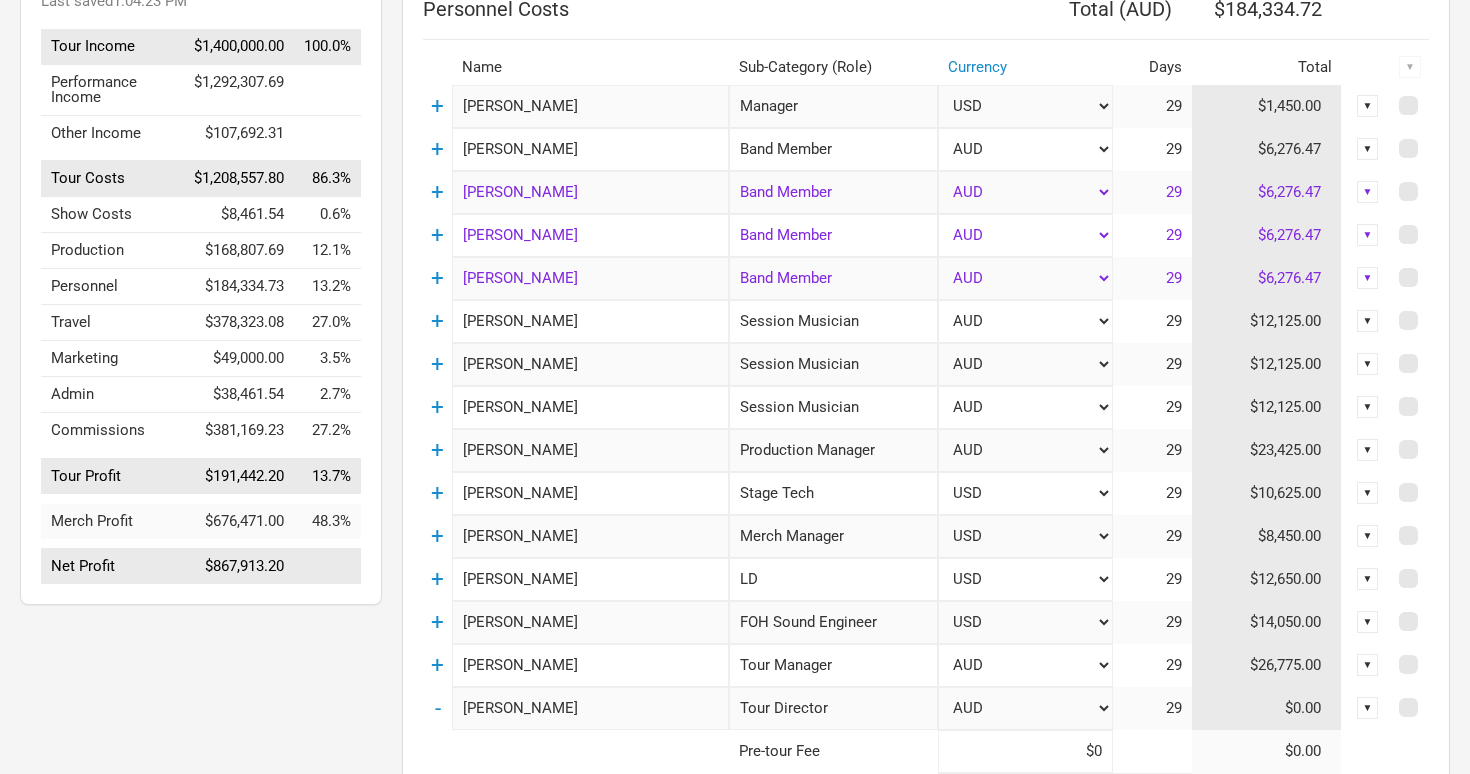 click on "AUD USD New ..." at bounding box center (1025, 450) 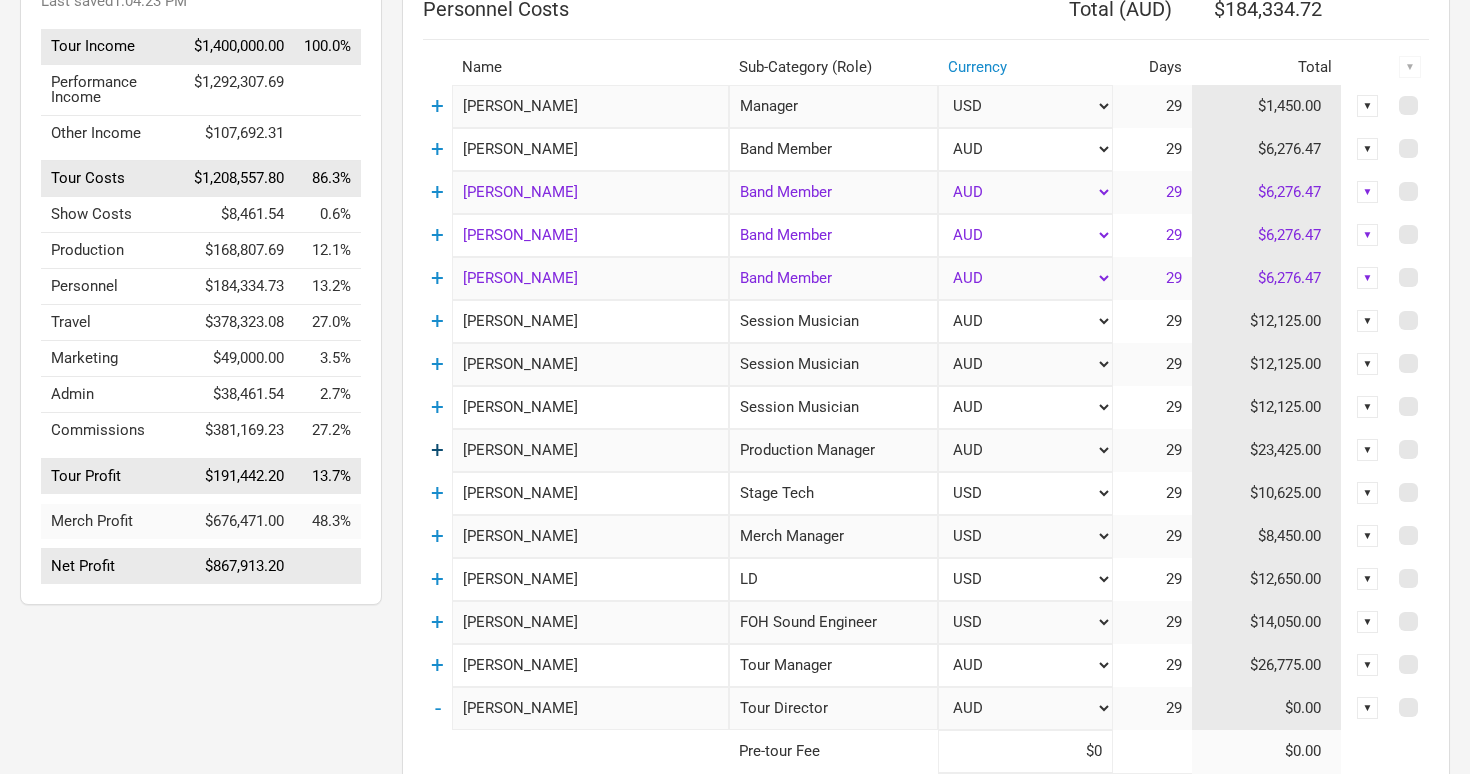 click on "+" at bounding box center [437, 450] 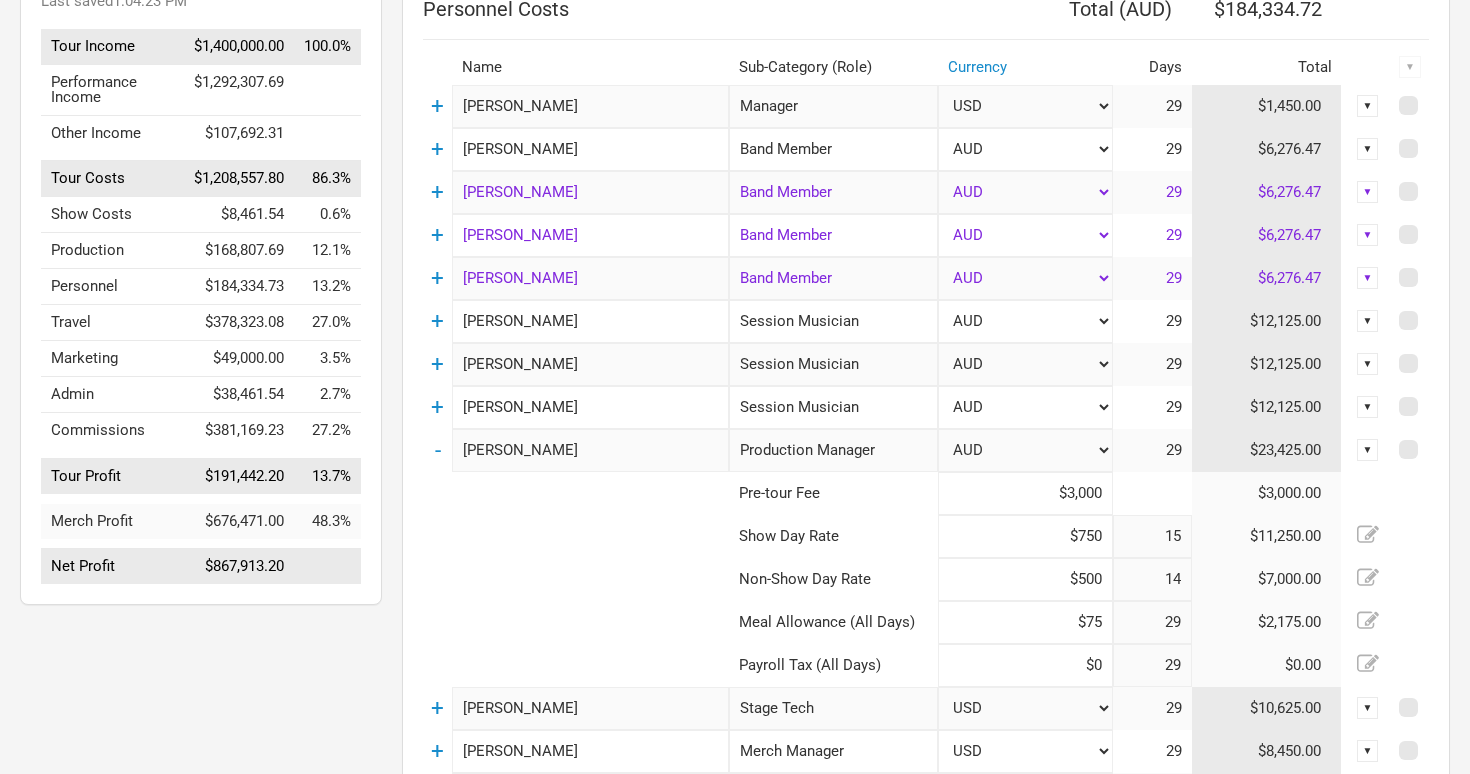 click on "$3,000" at bounding box center (1025, 493) 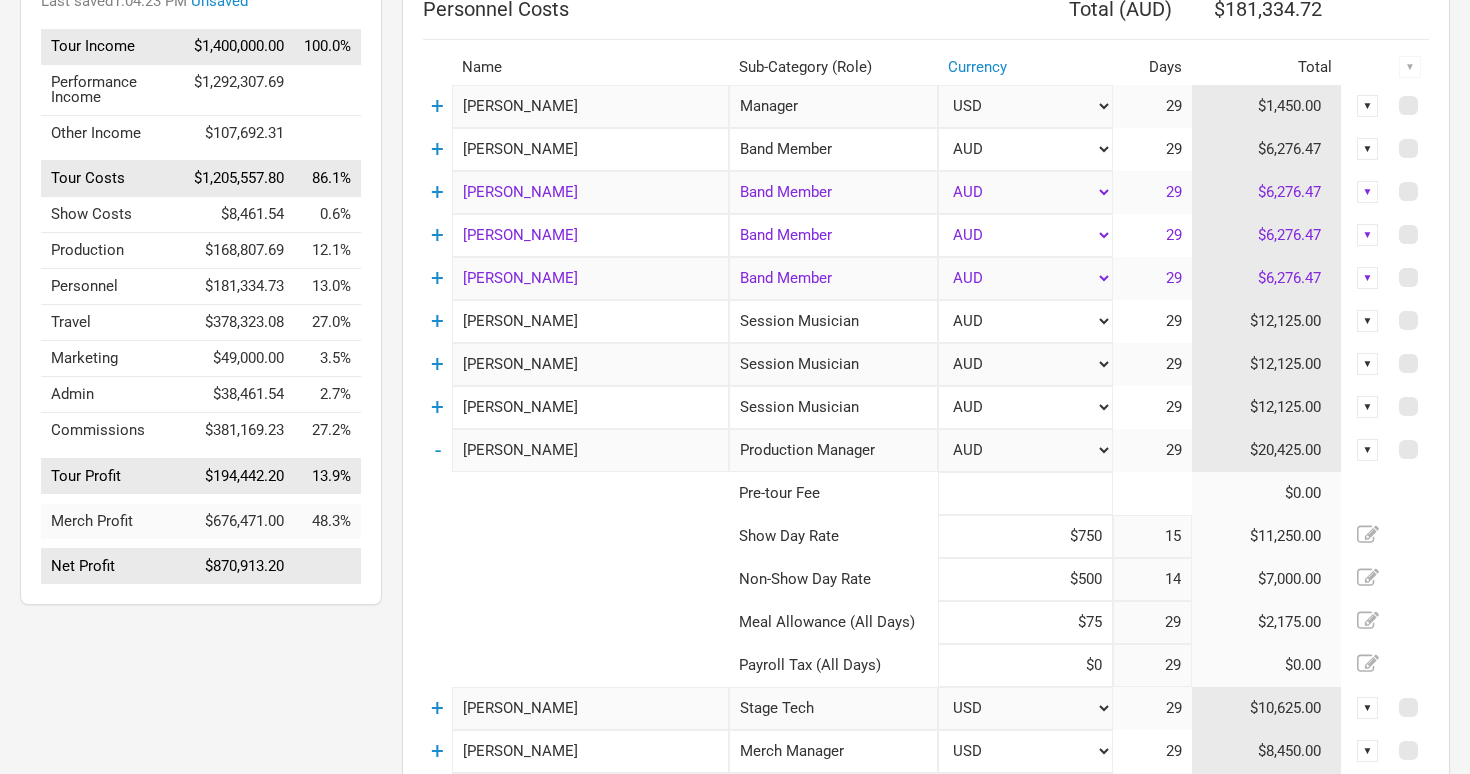 type on "$0" 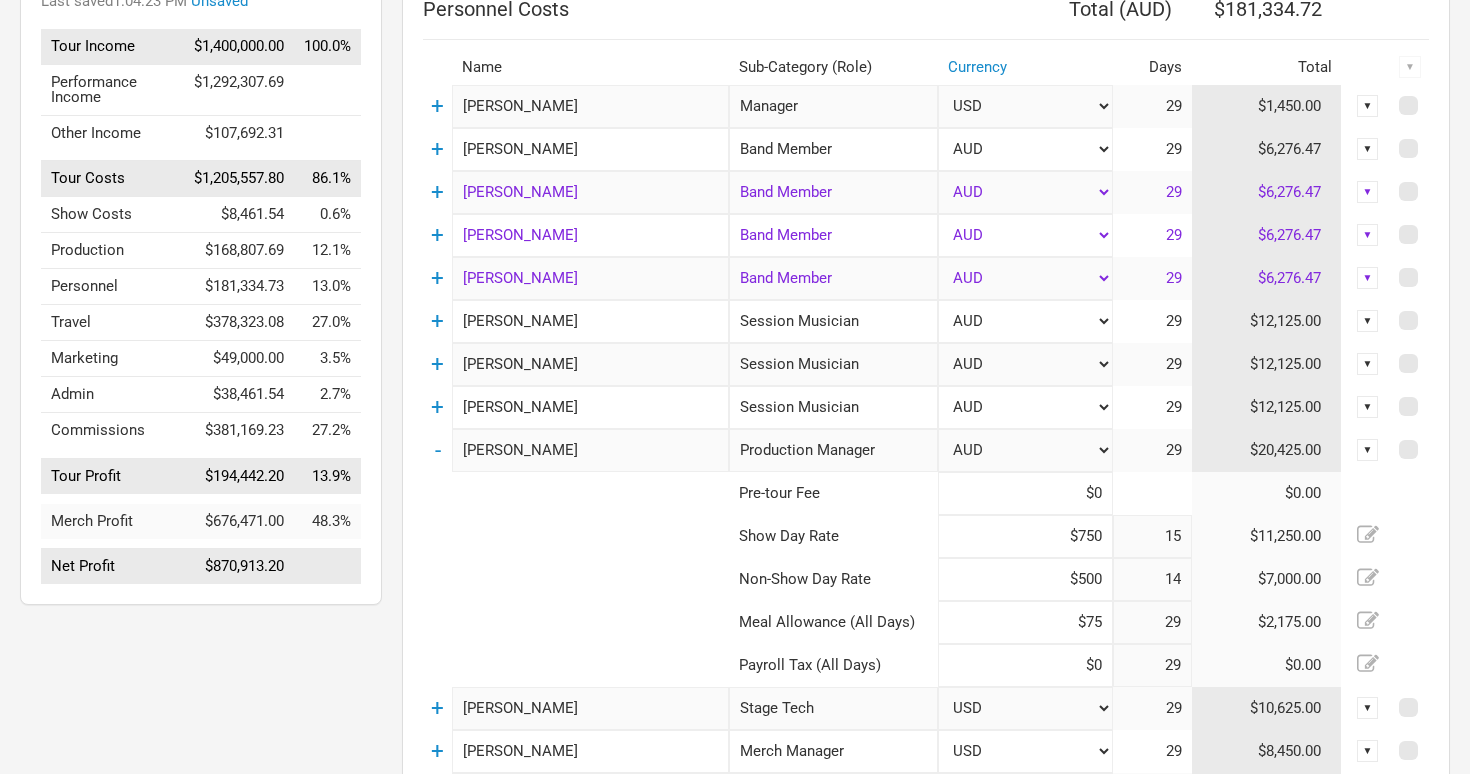 click on "$750" at bounding box center [1025, 536] 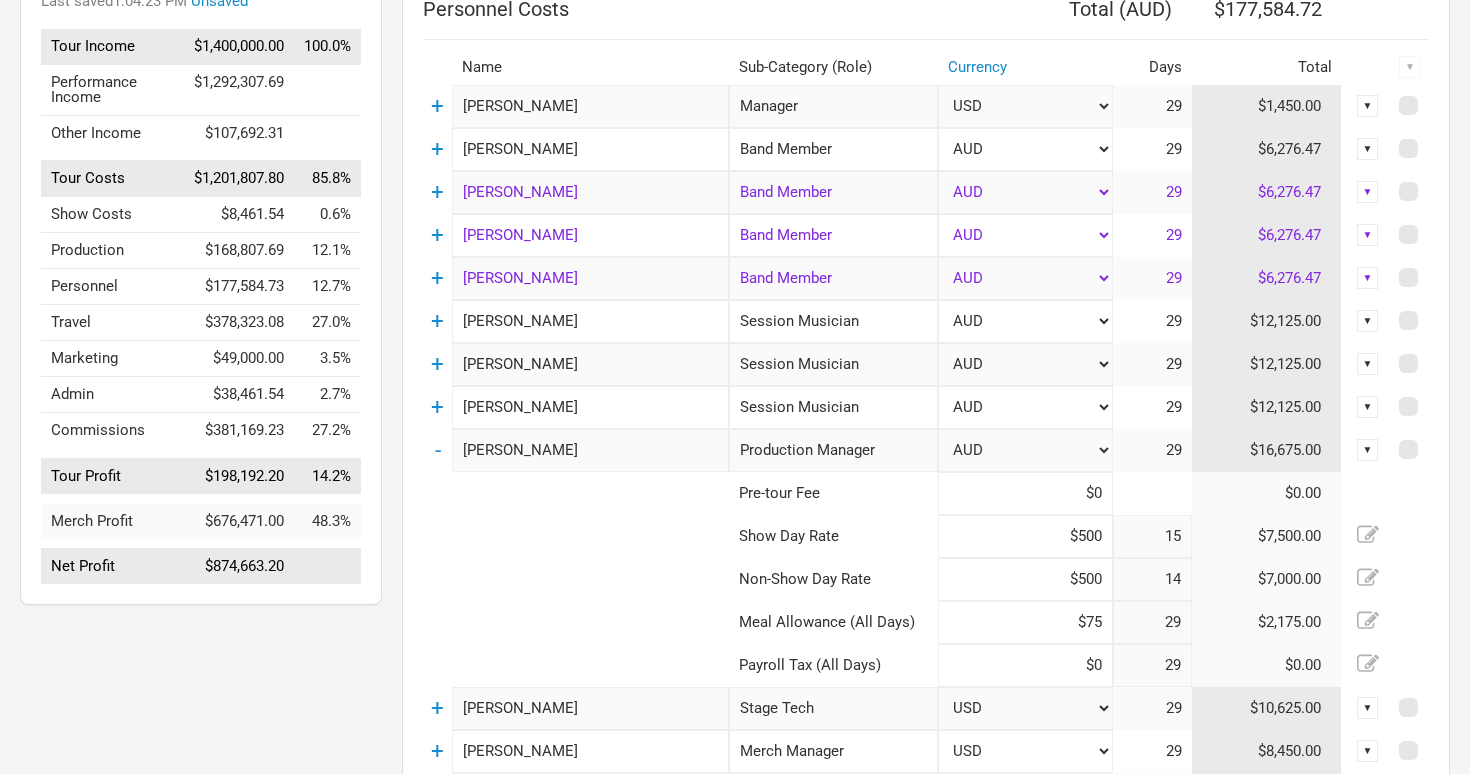 type on "$500" 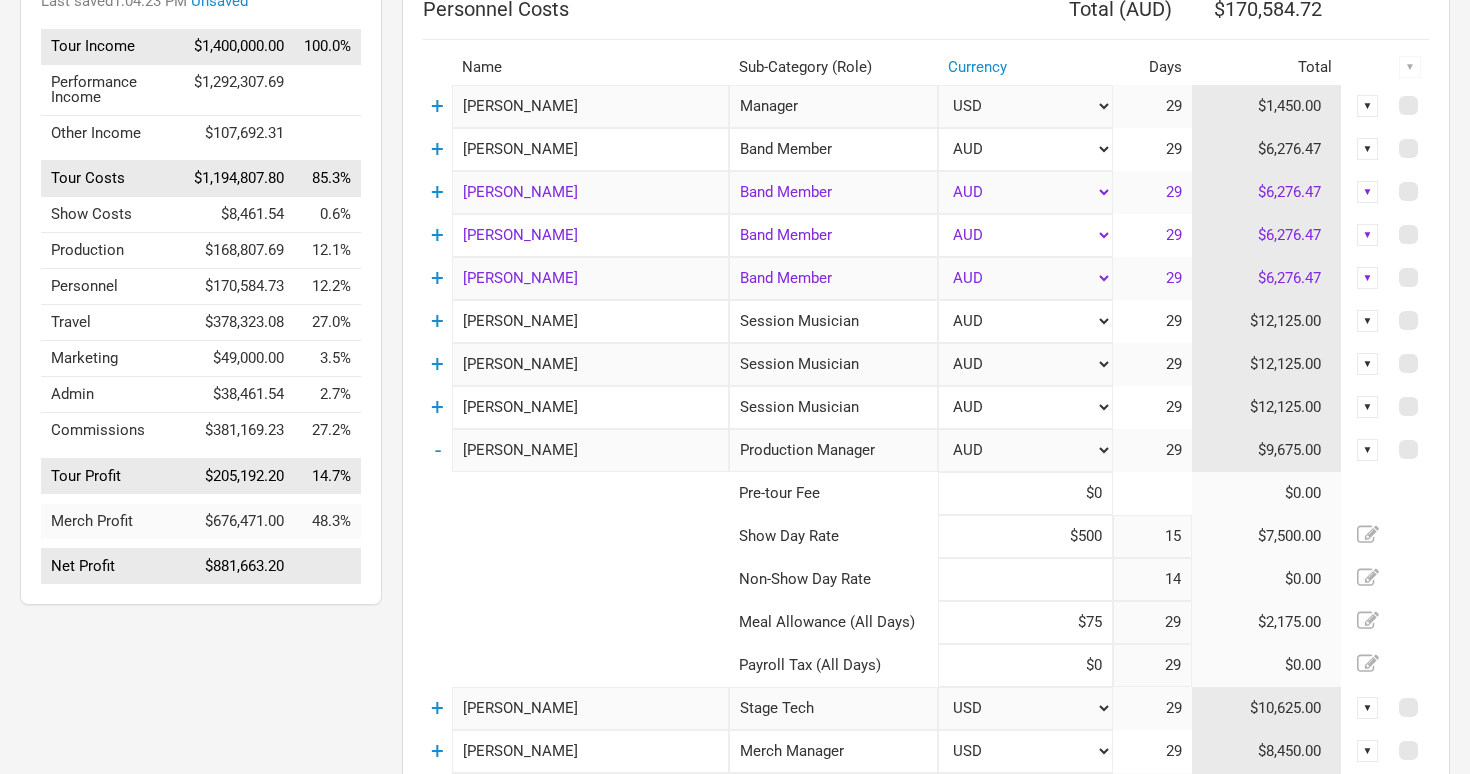 type on "$0" 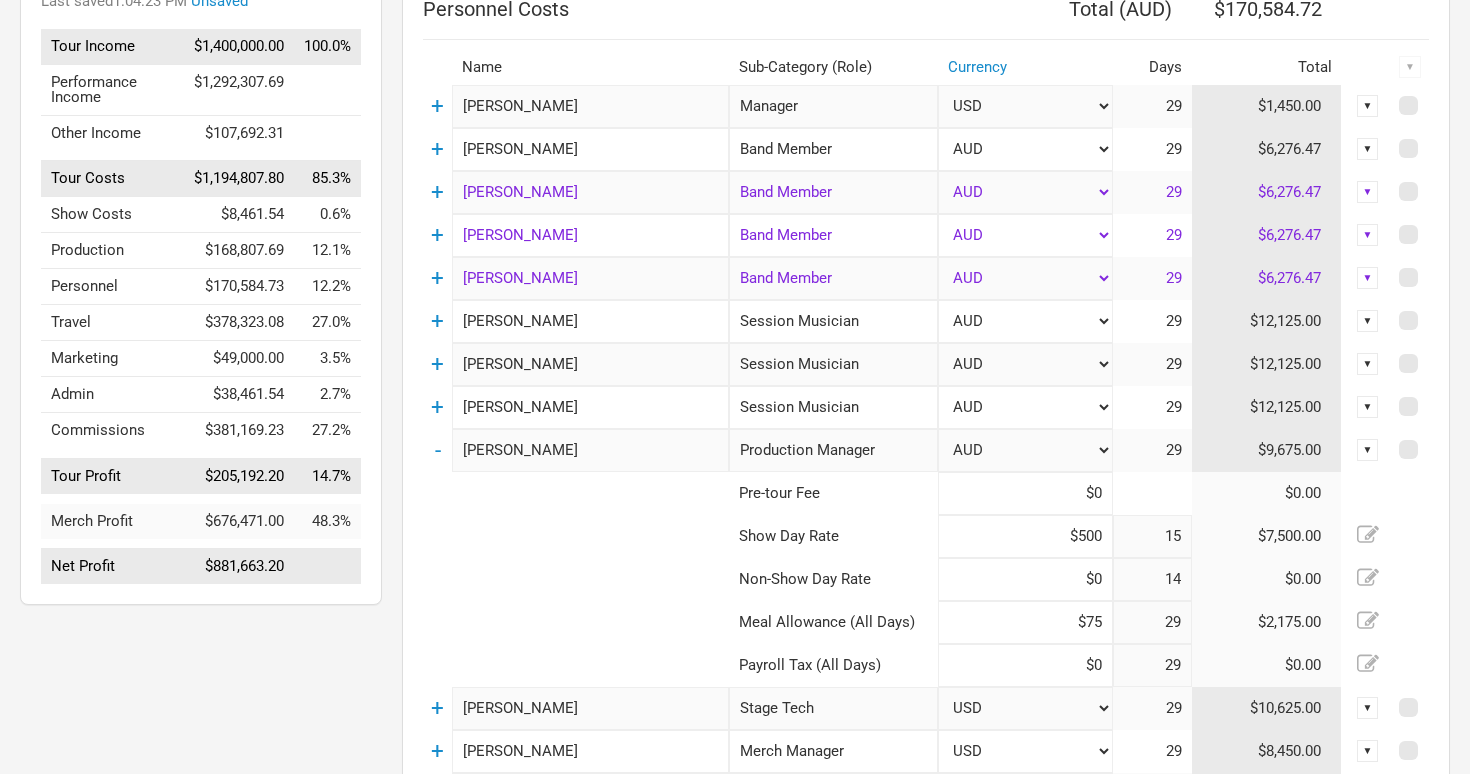 click on "$75" at bounding box center (1025, 622) 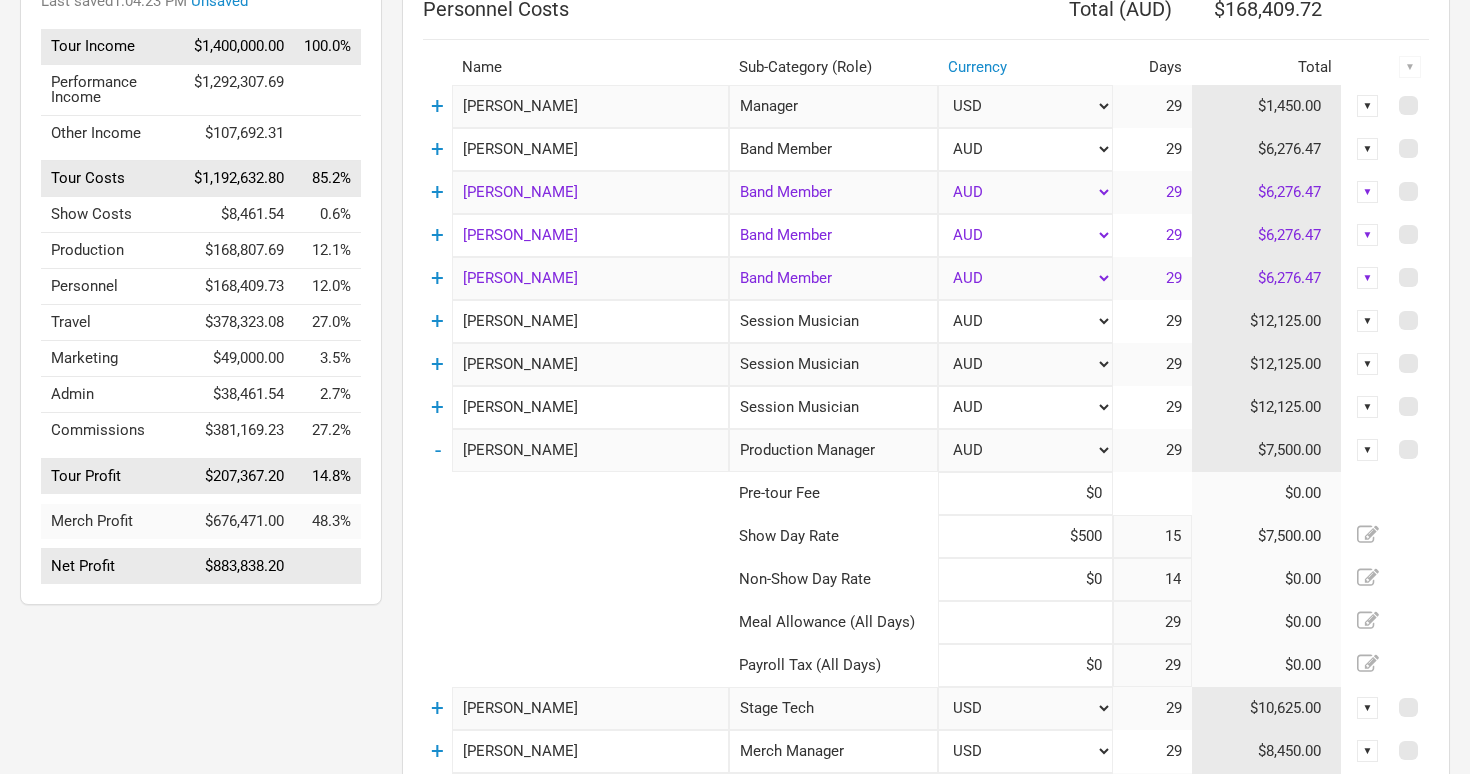 type on "$0" 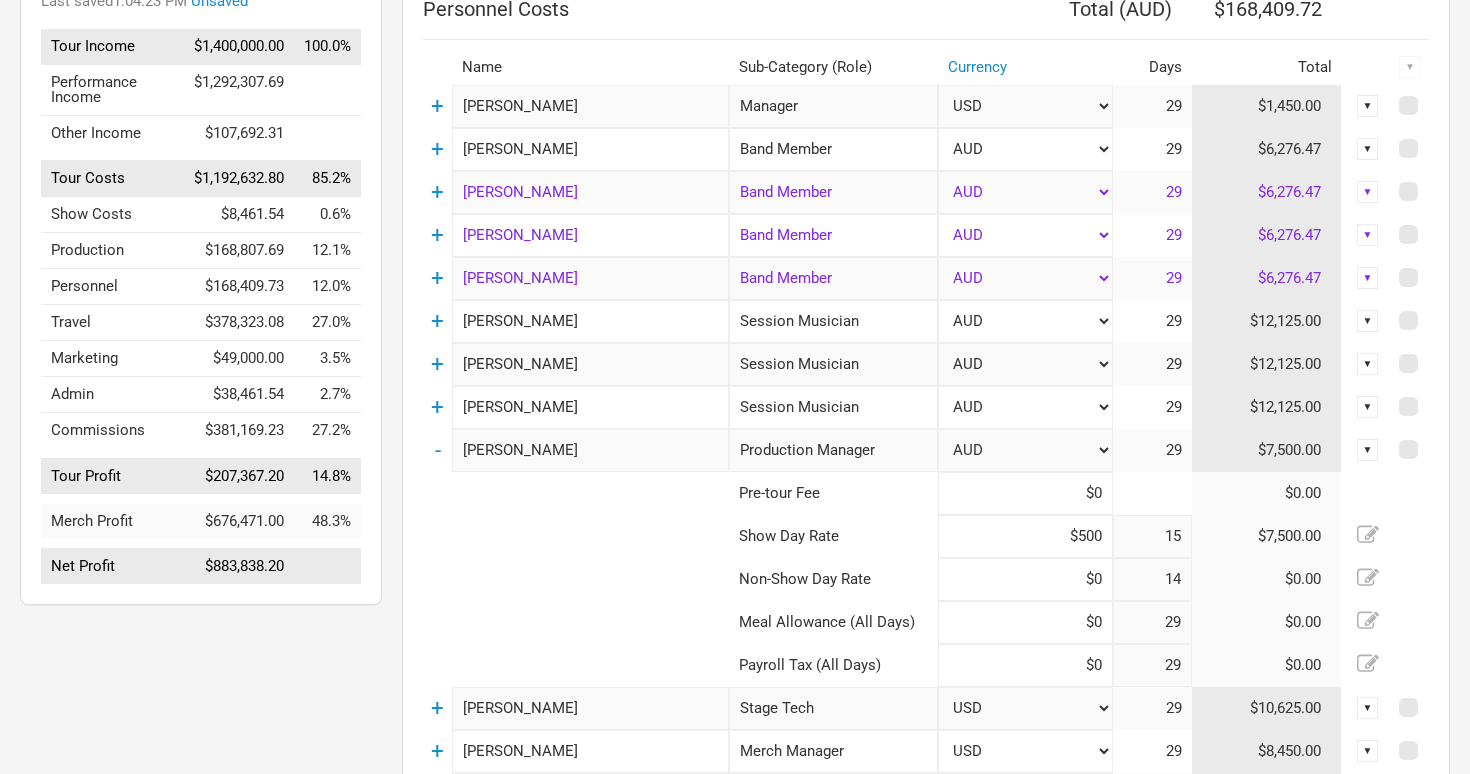 click at bounding box center (576, 493) 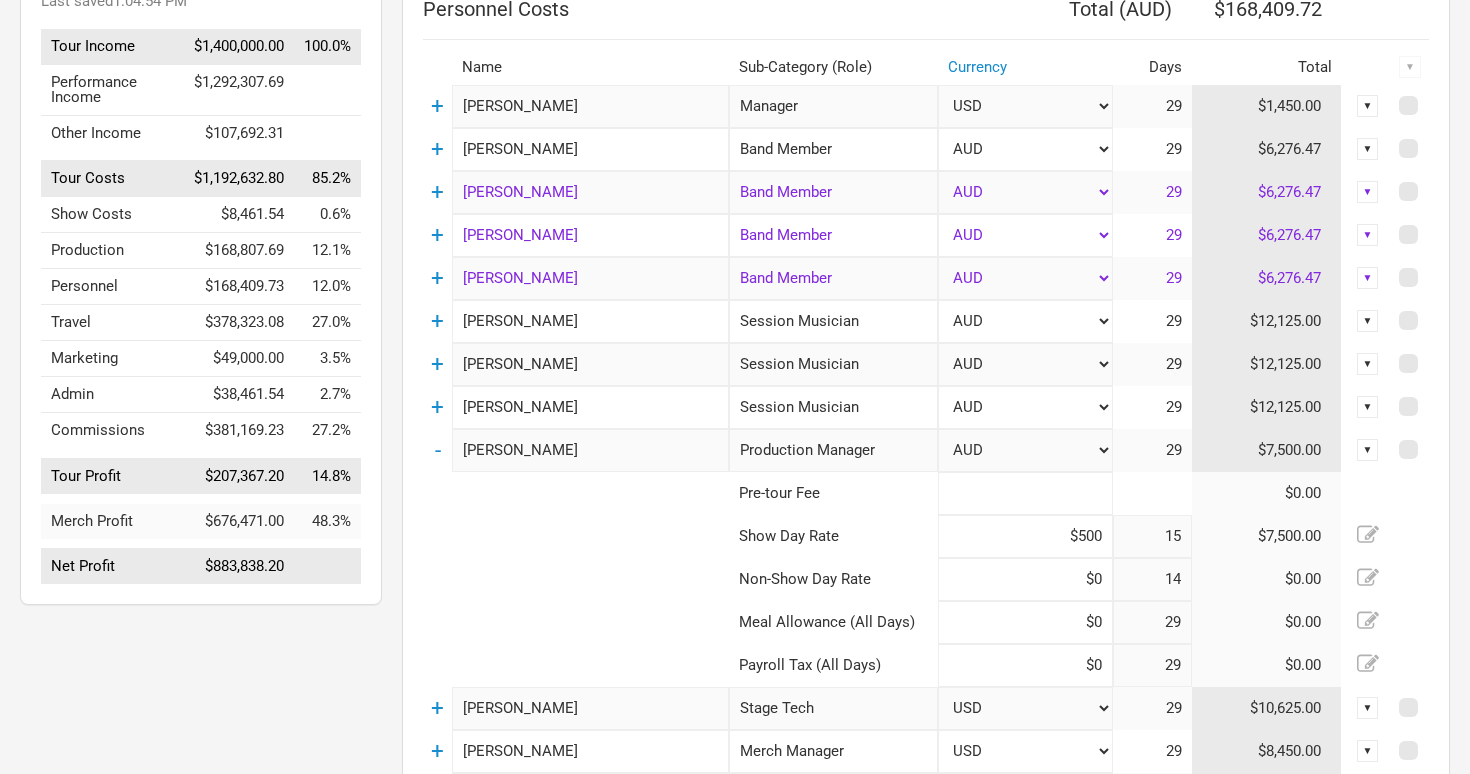 click at bounding box center [1025, 493] 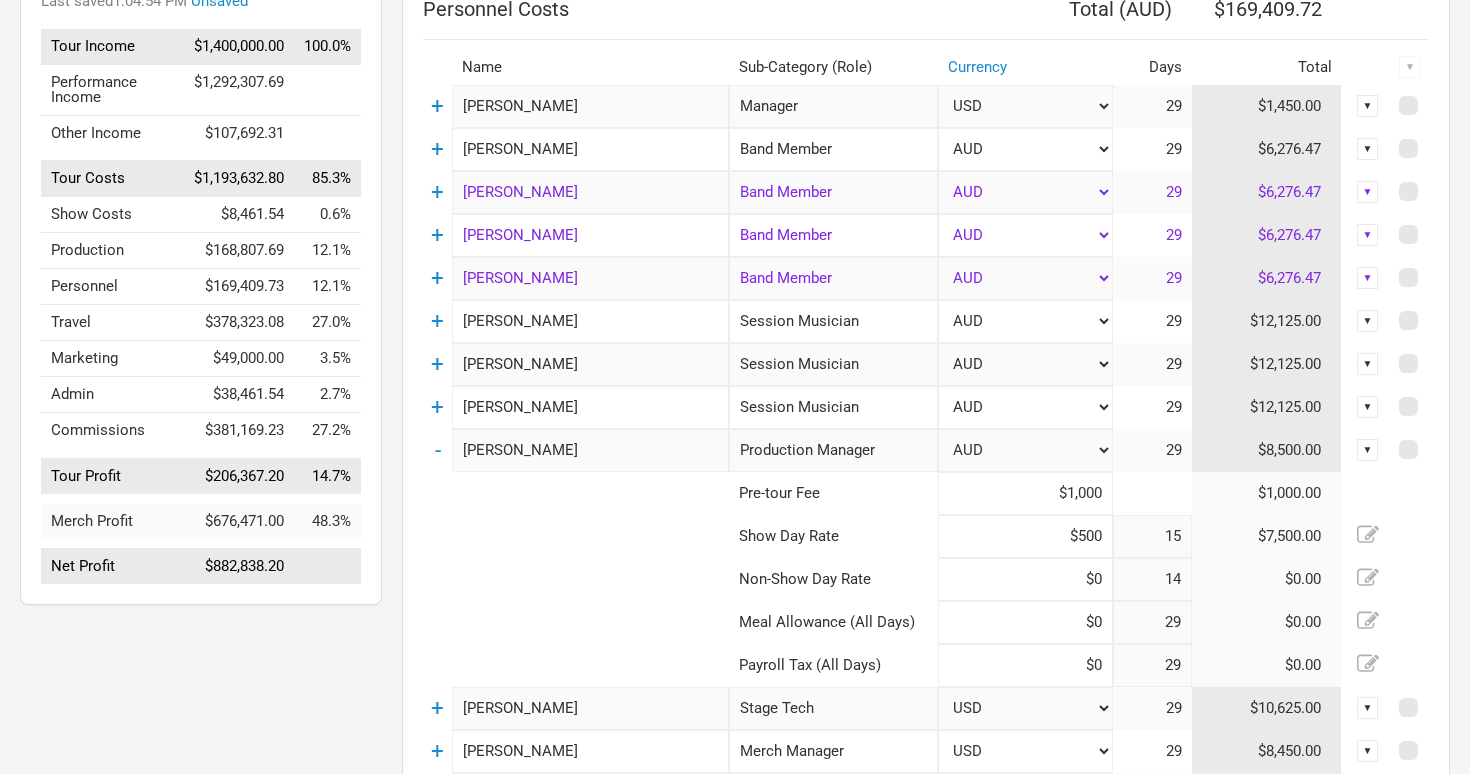 type on "$1,000" 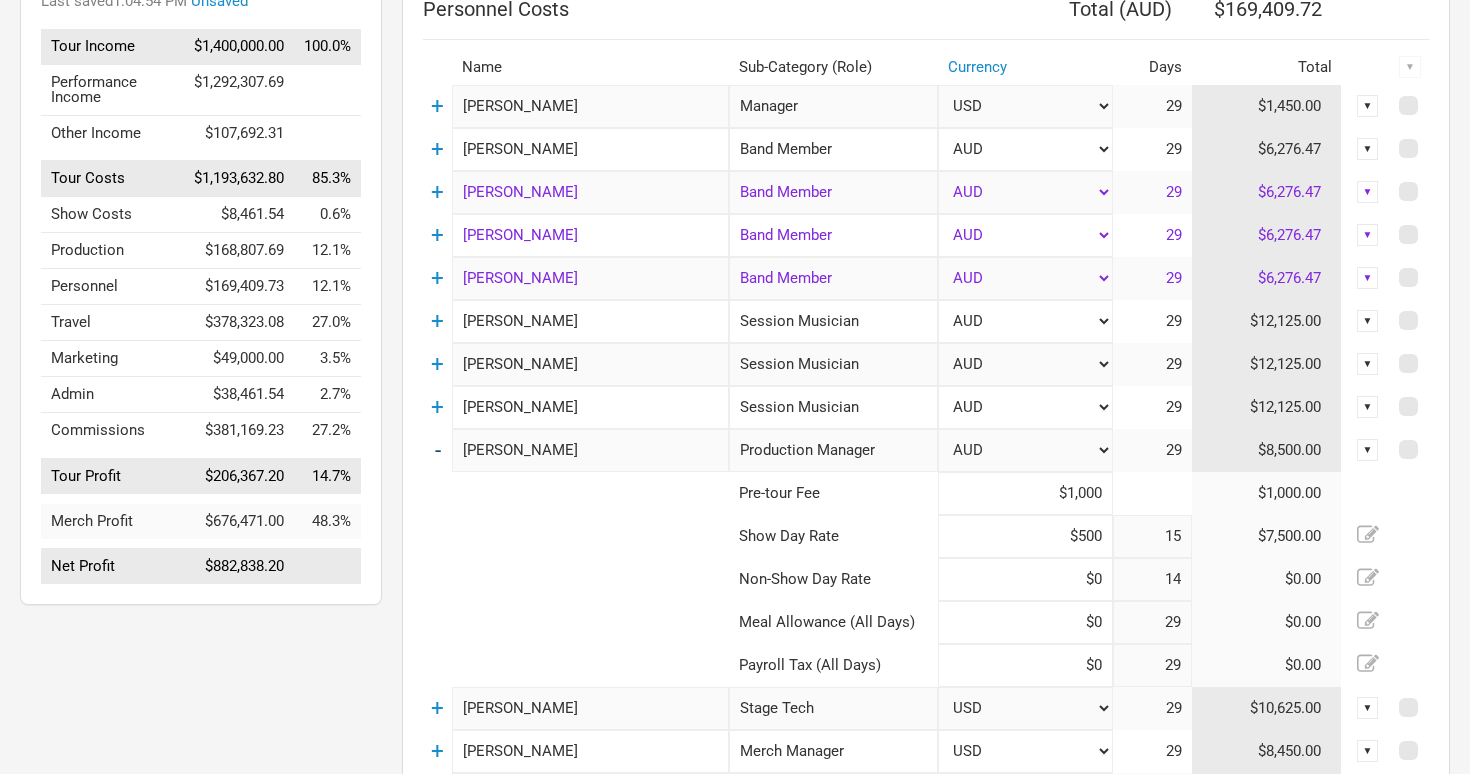 click on "-" at bounding box center (438, 450) 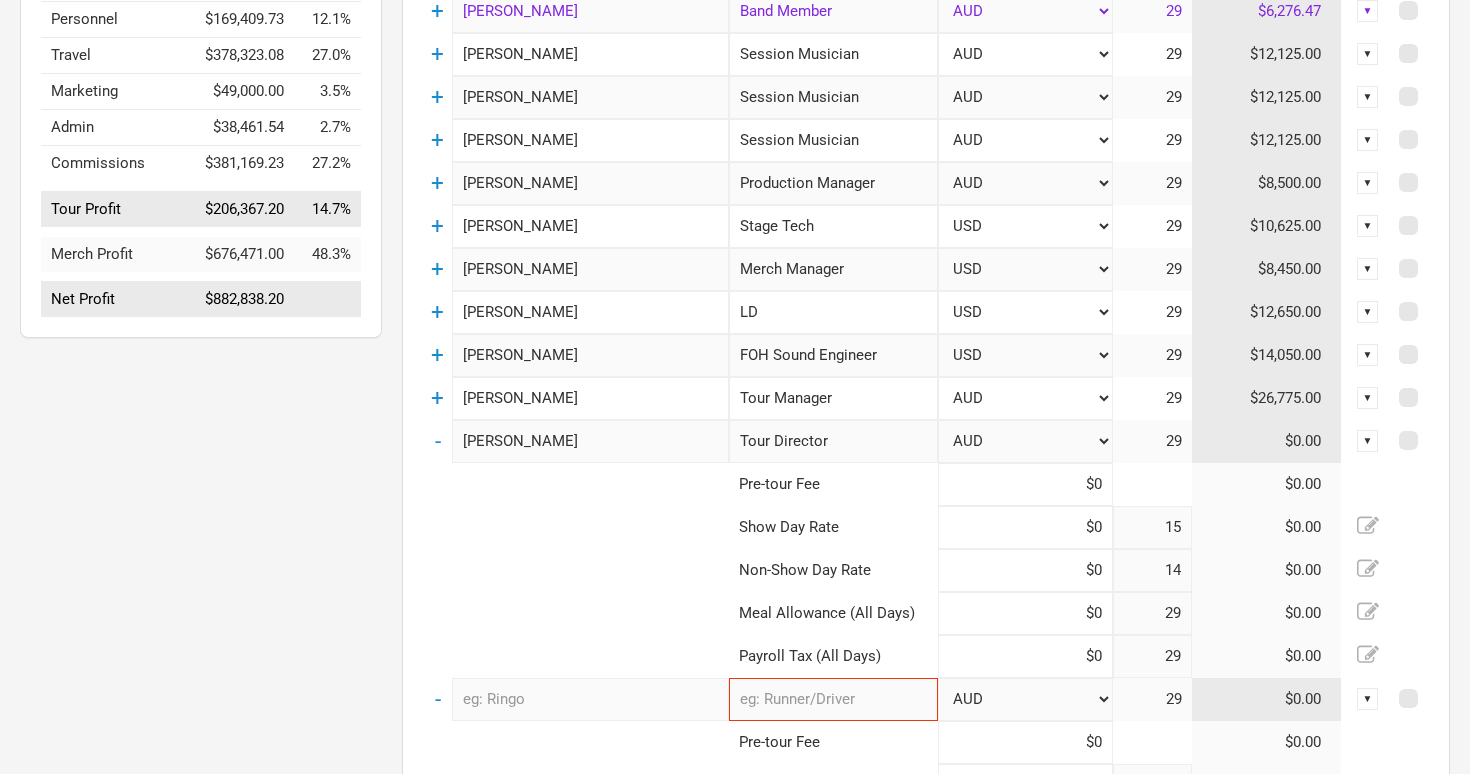 scroll, scrollTop: 525, scrollLeft: 0, axis: vertical 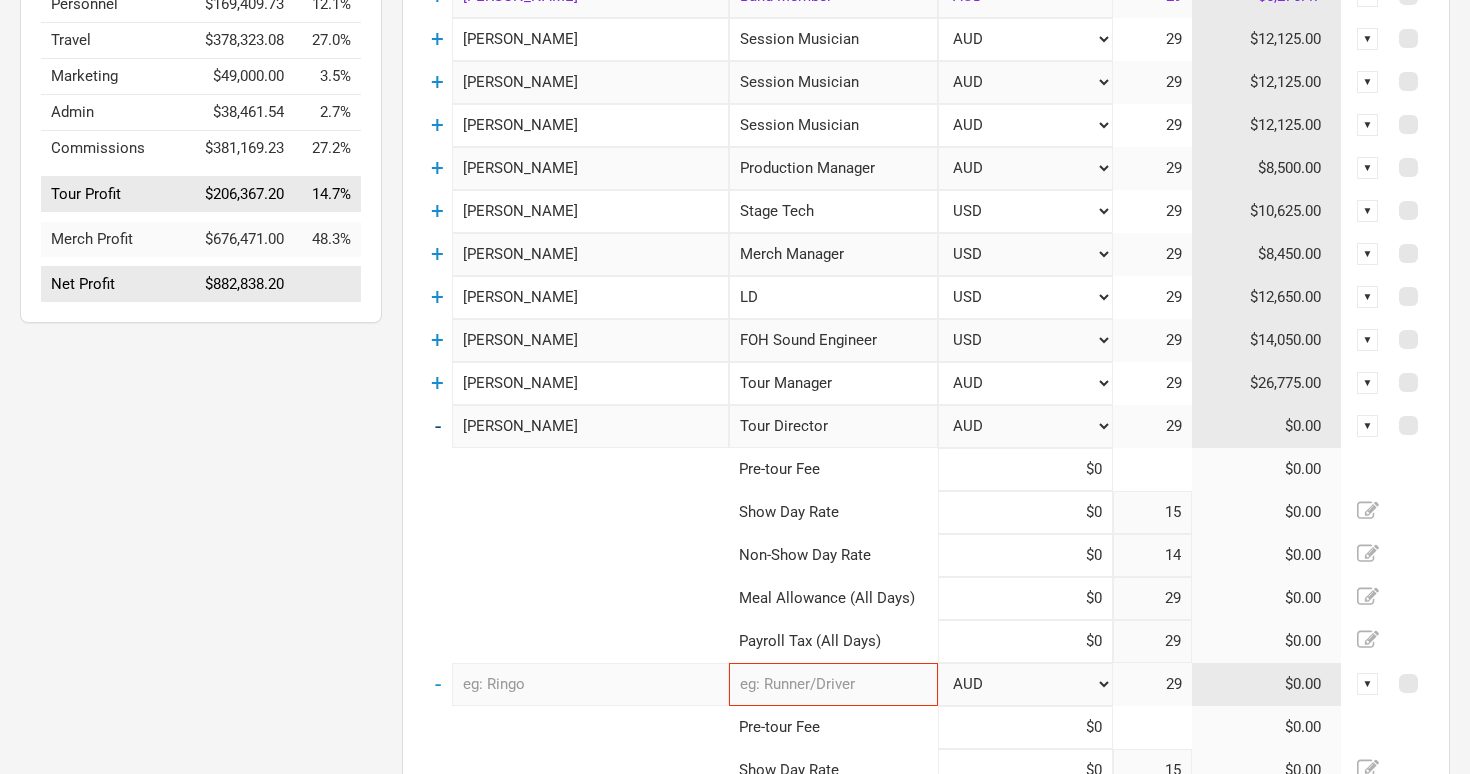 click on "-" at bounding box center [438, 426] 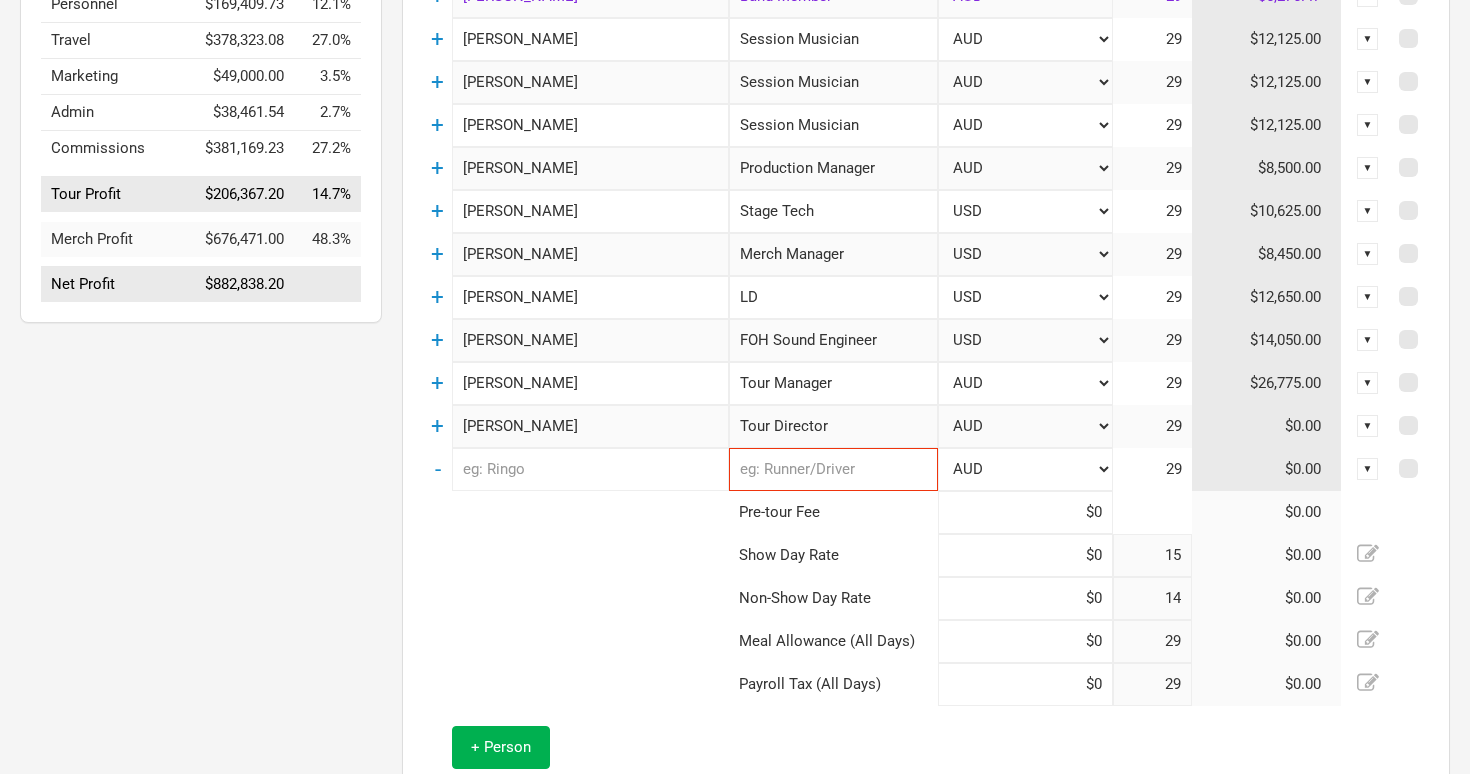 click at bounding box center (590, 469) 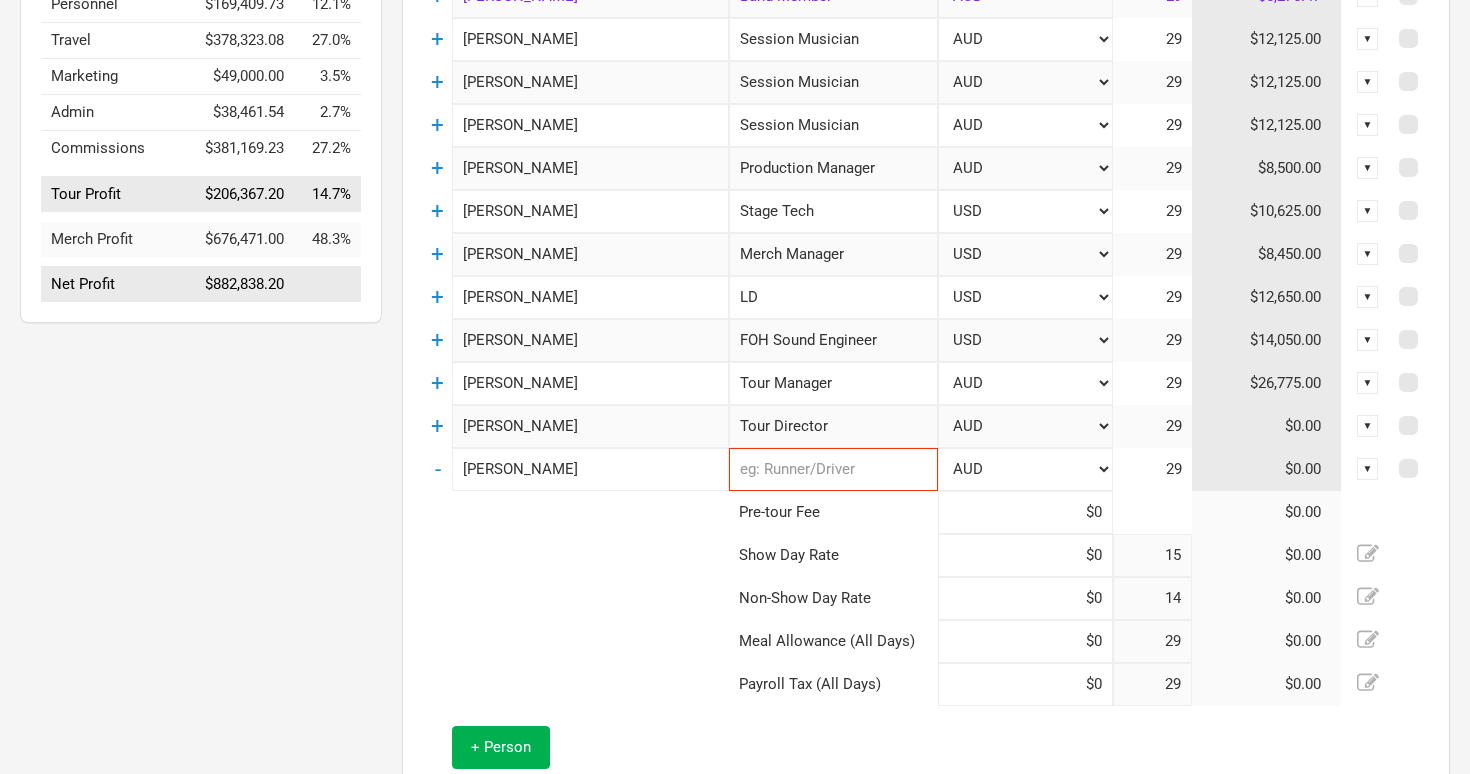 type on "[PERSON_NAME]" 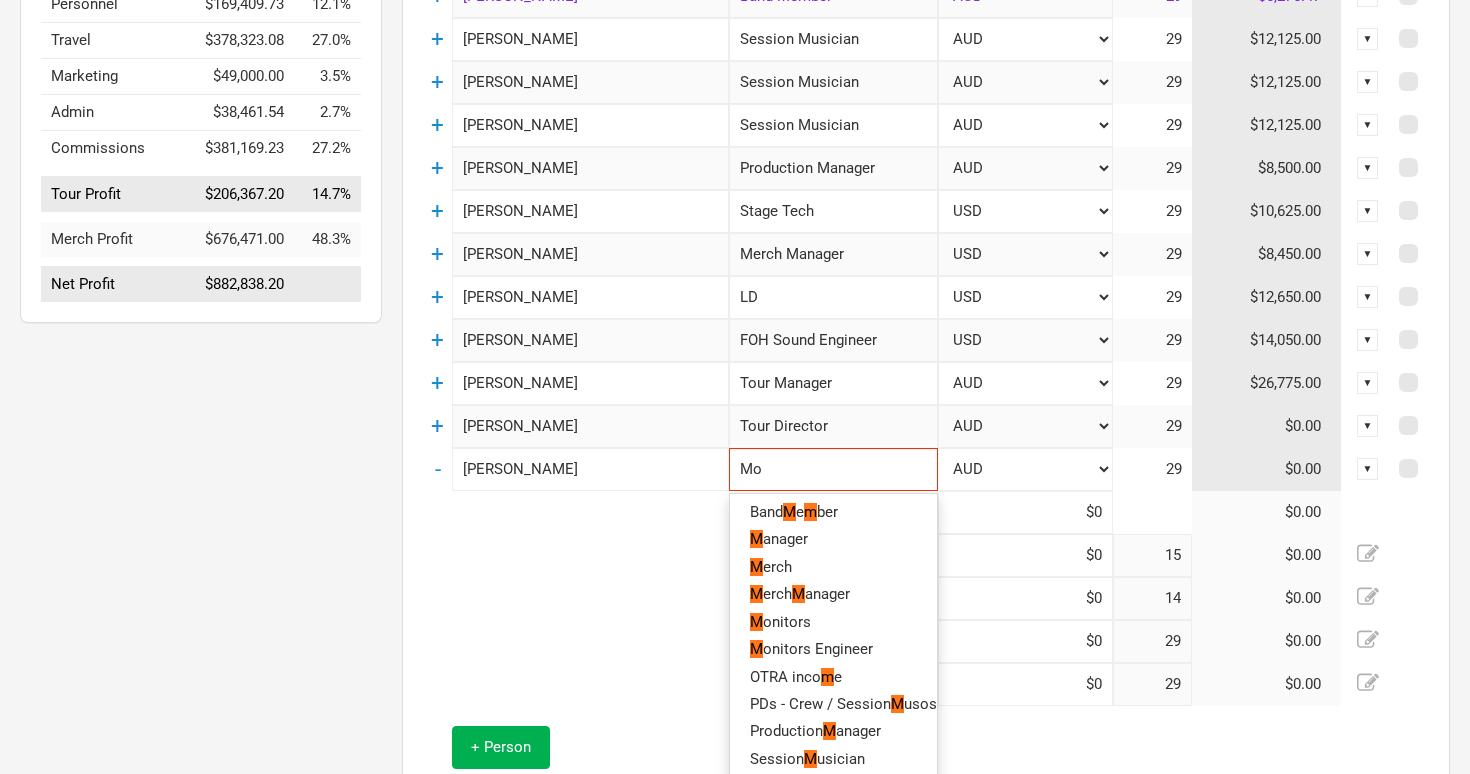 type on "Mon" 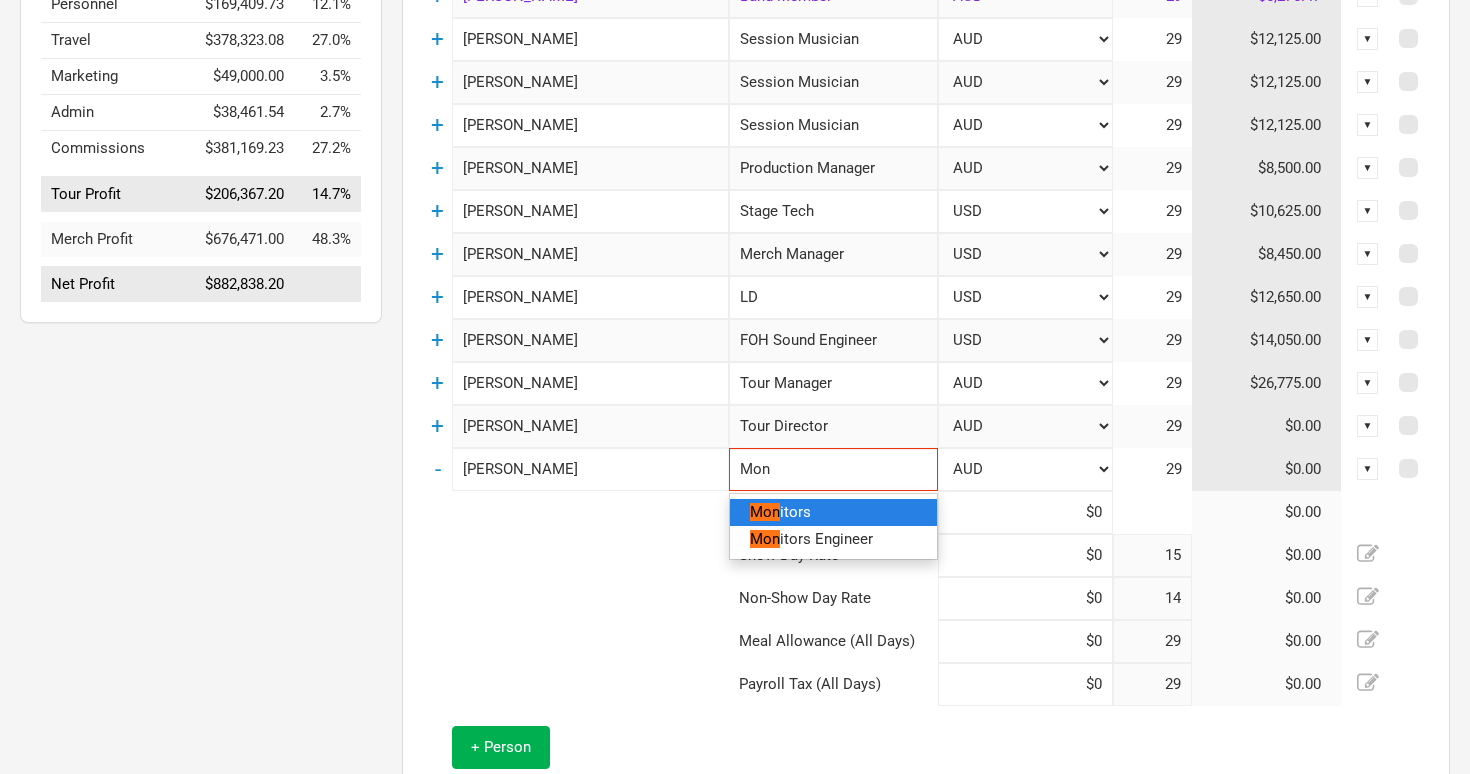 click on "Mon itors" at bounding box center [833, 512] 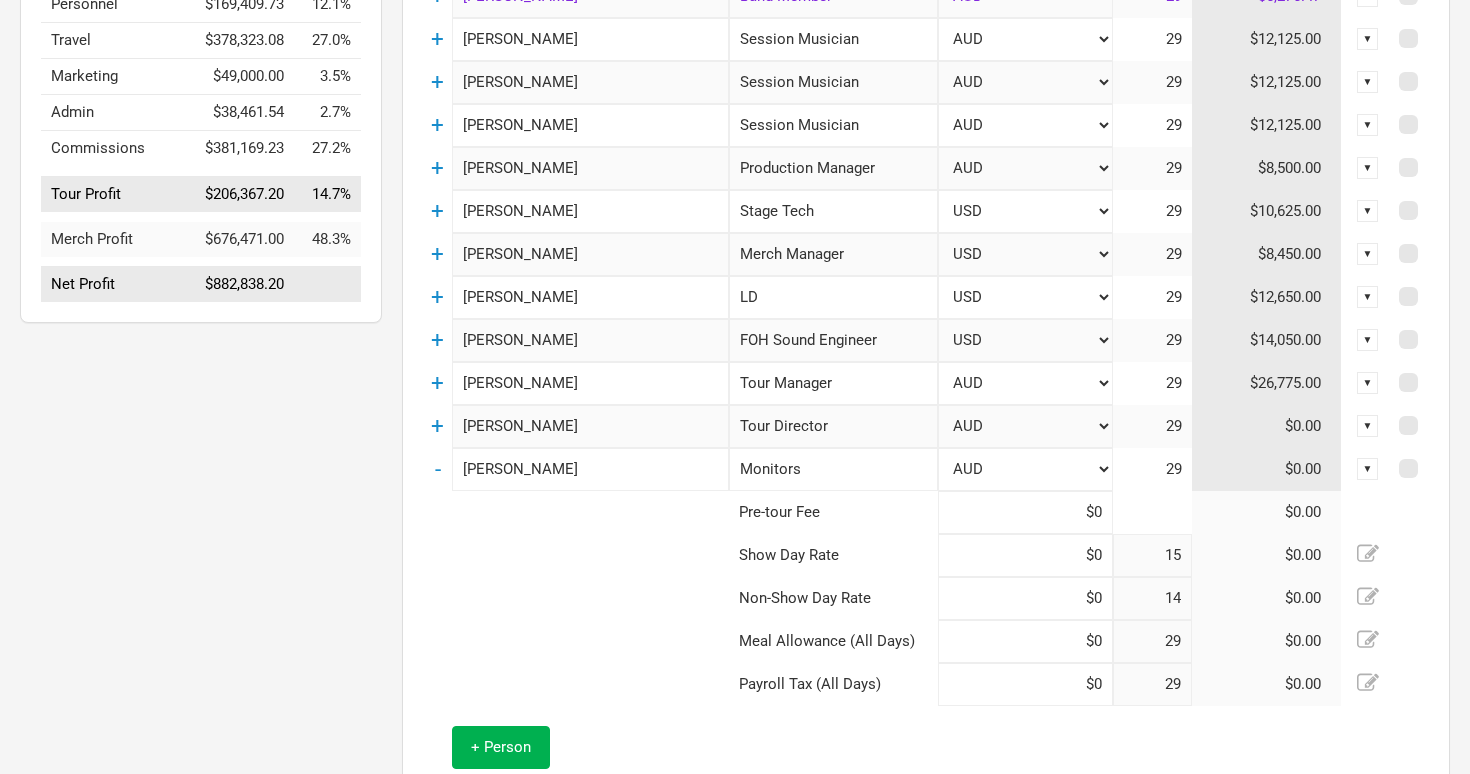 type on "Monitors" 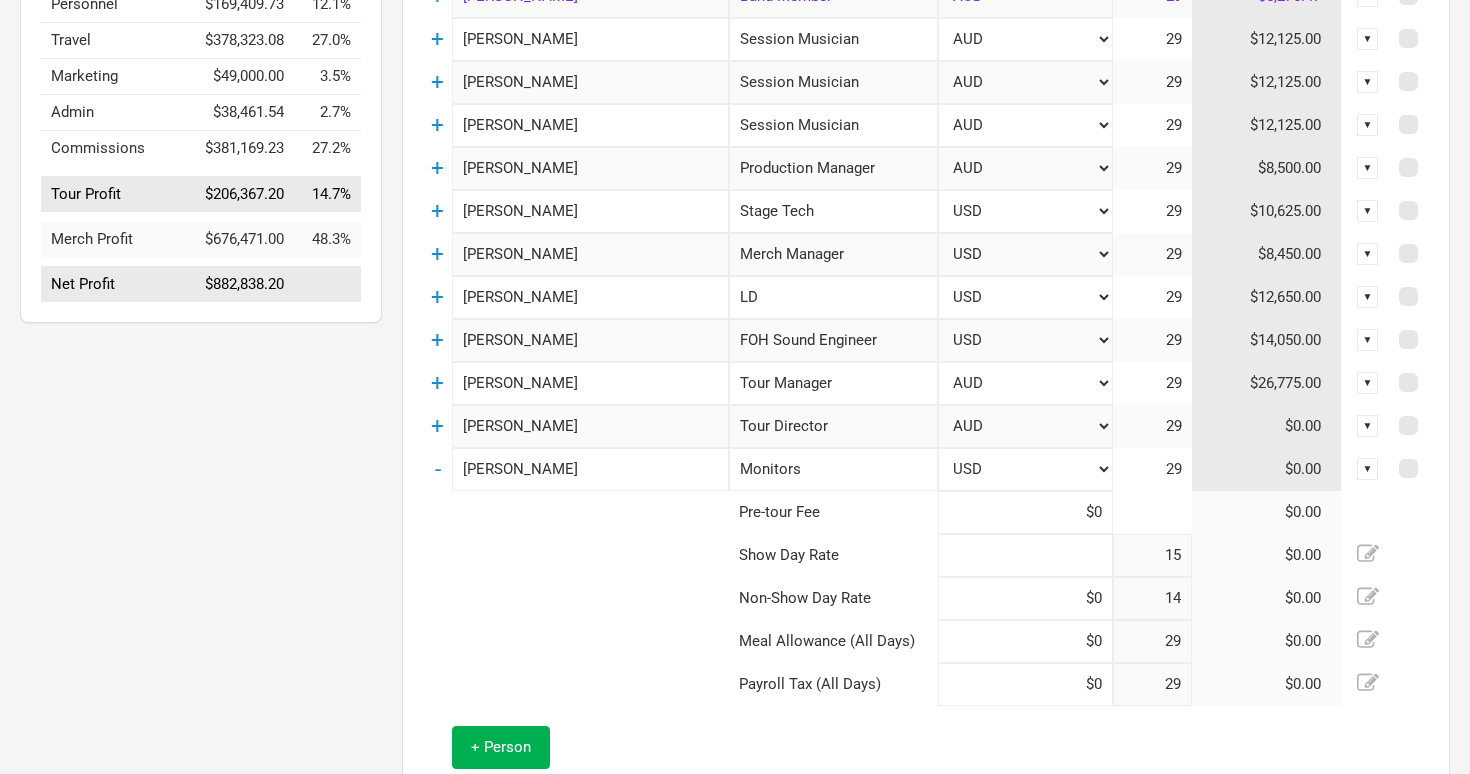 click at bounding box center [1025, 555] 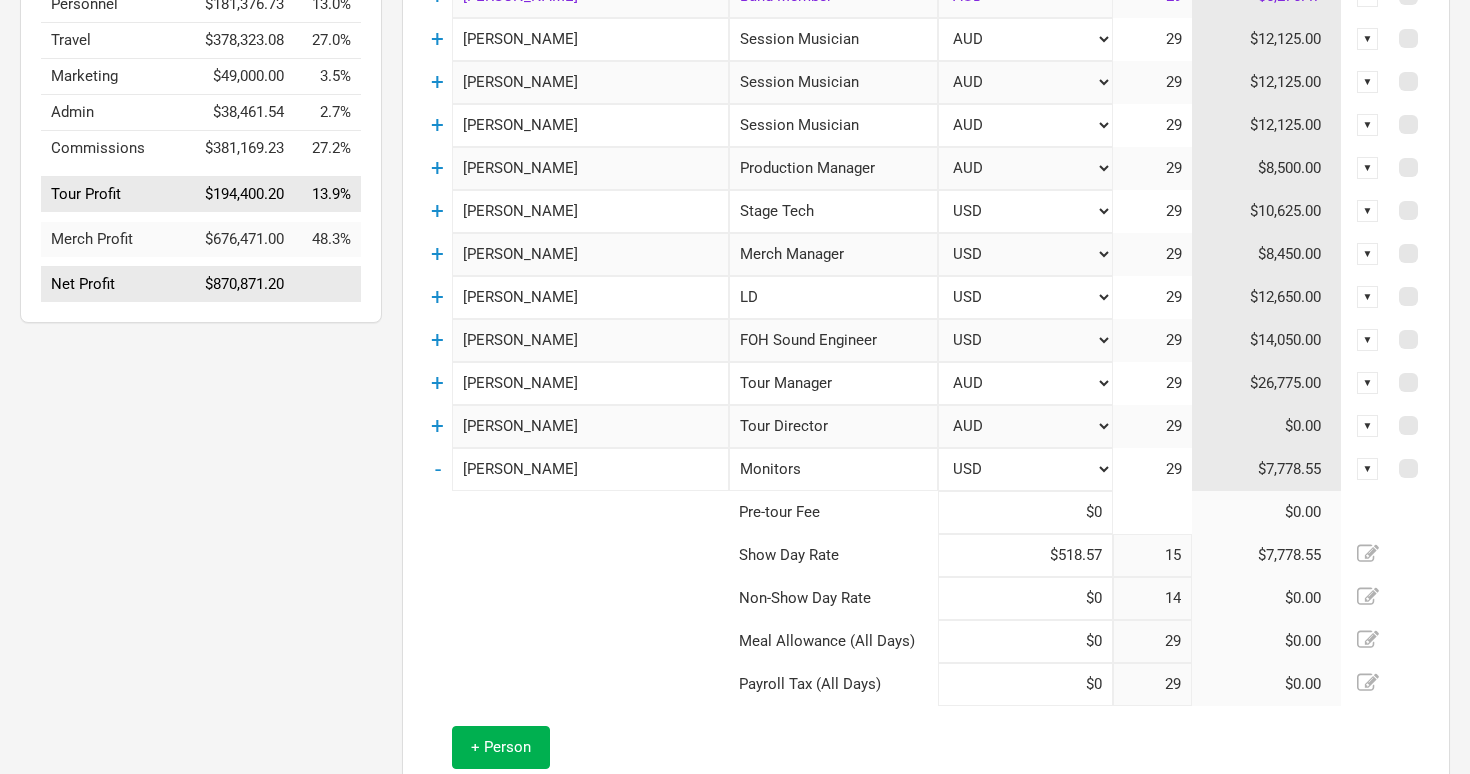 type on "$518.57" 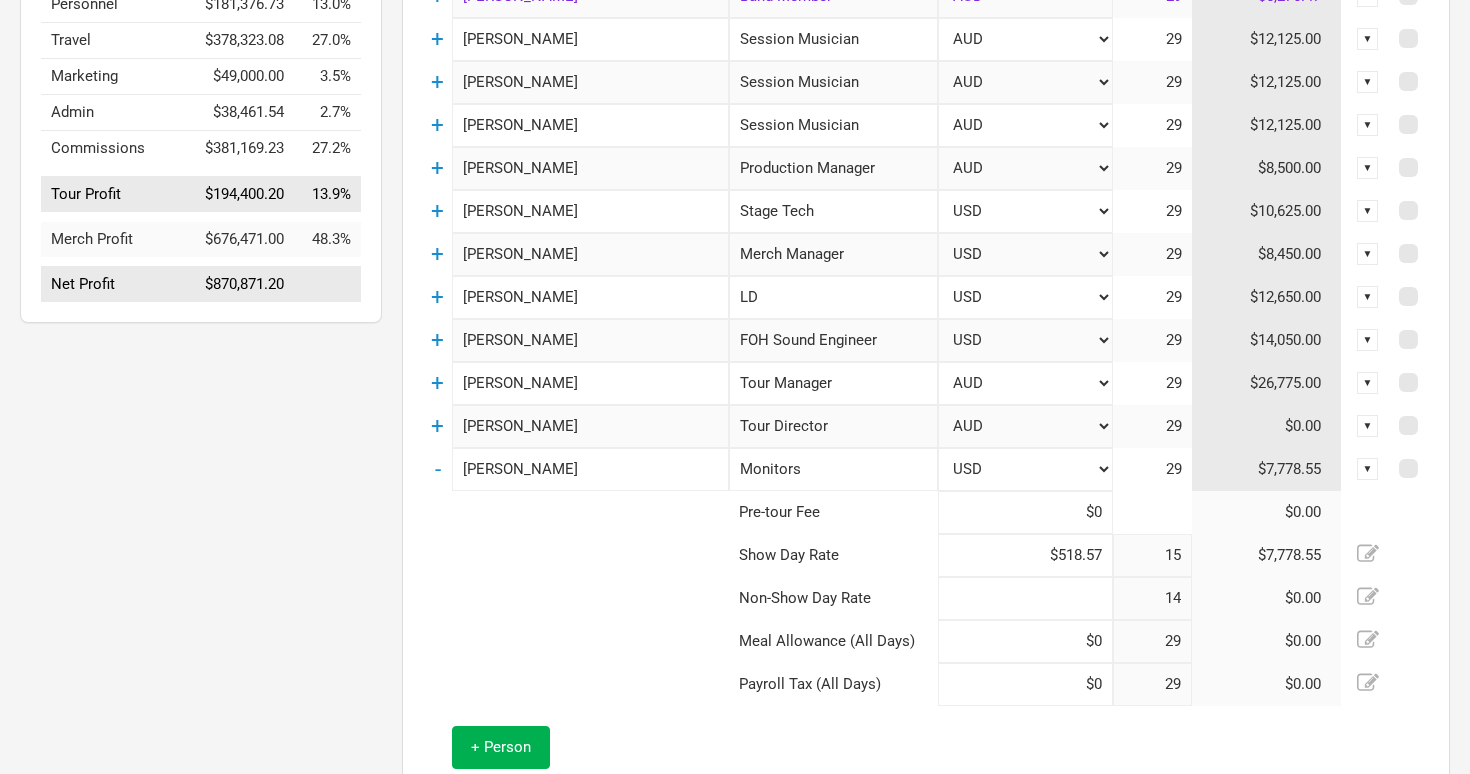 click at bounding box center (1025, 598) 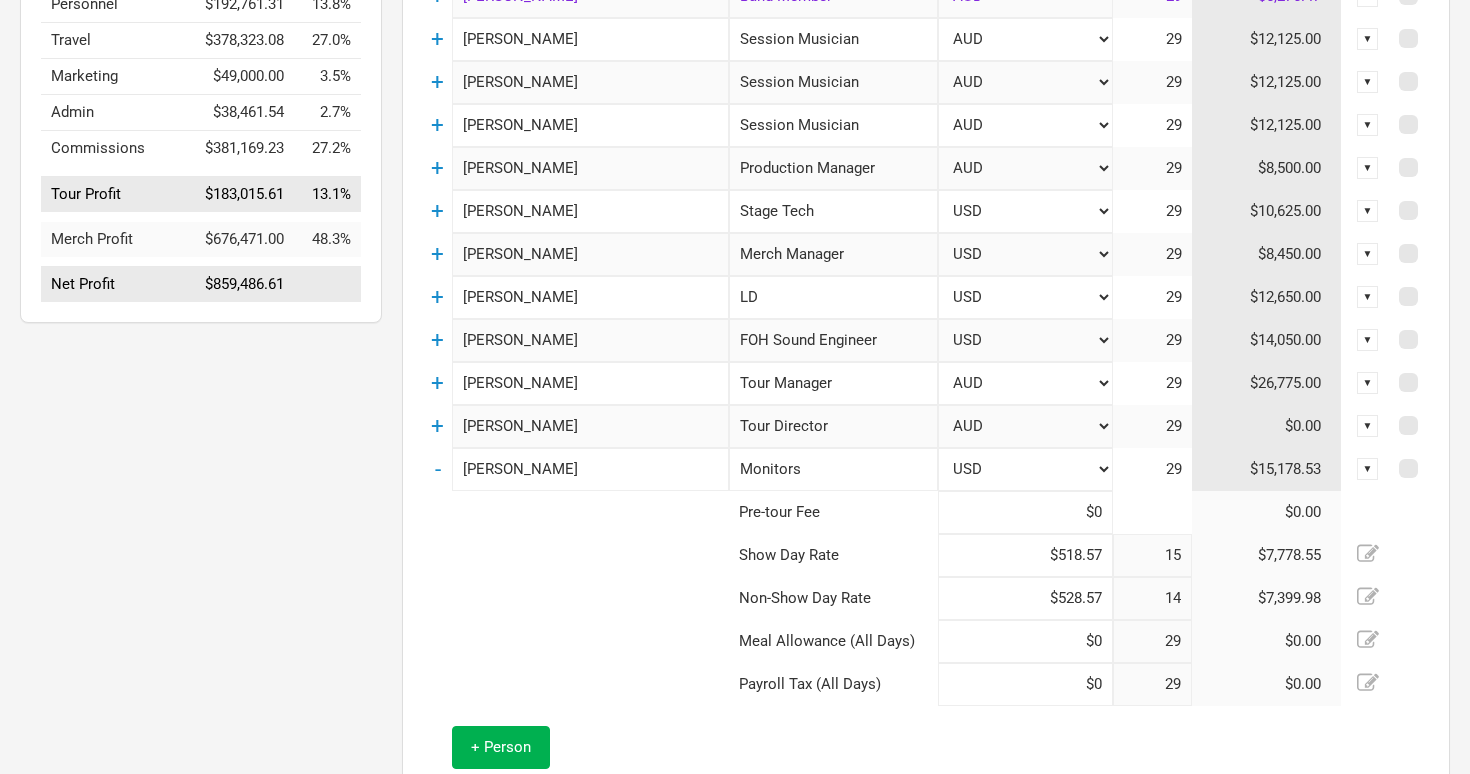 type on "$528.57" 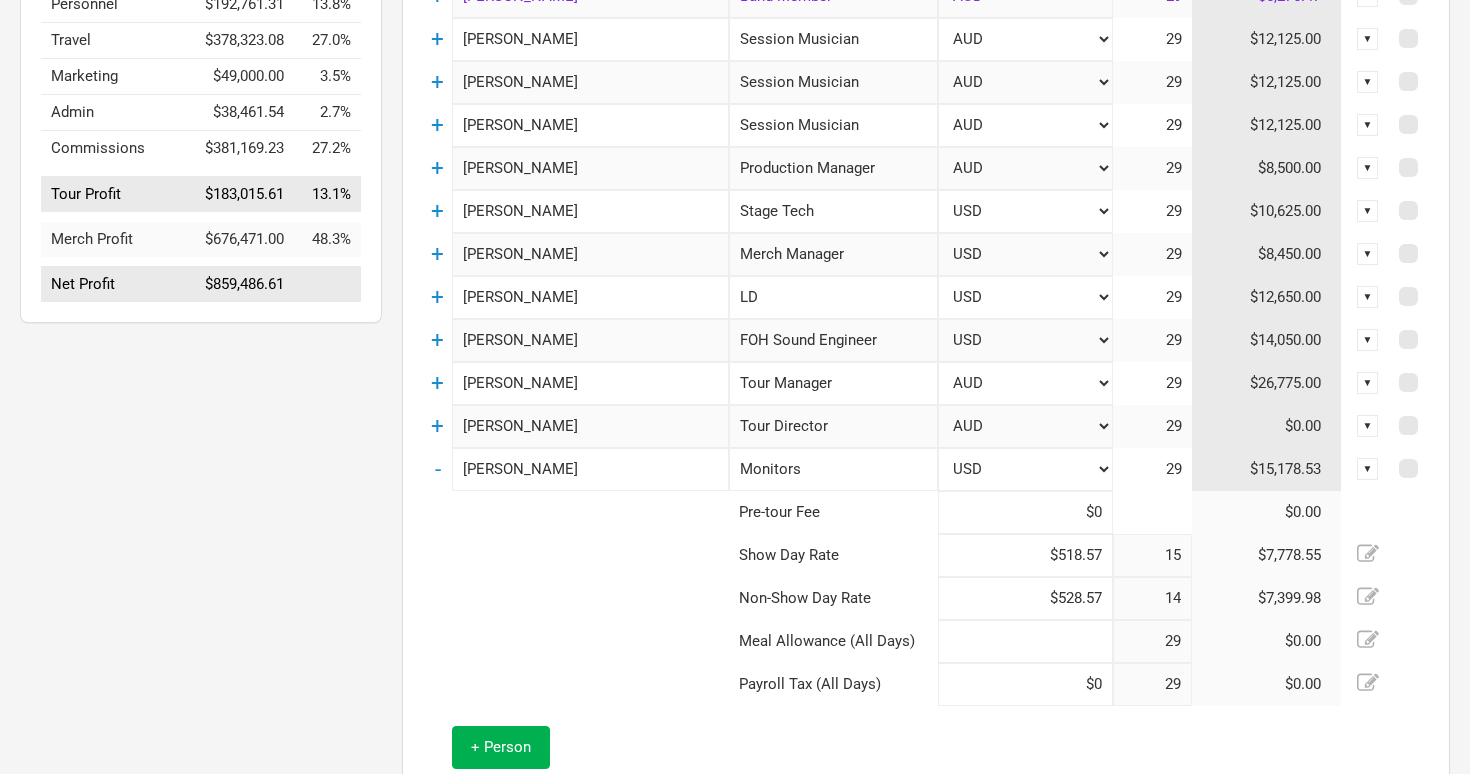 click at bounding box center (1025, 641) 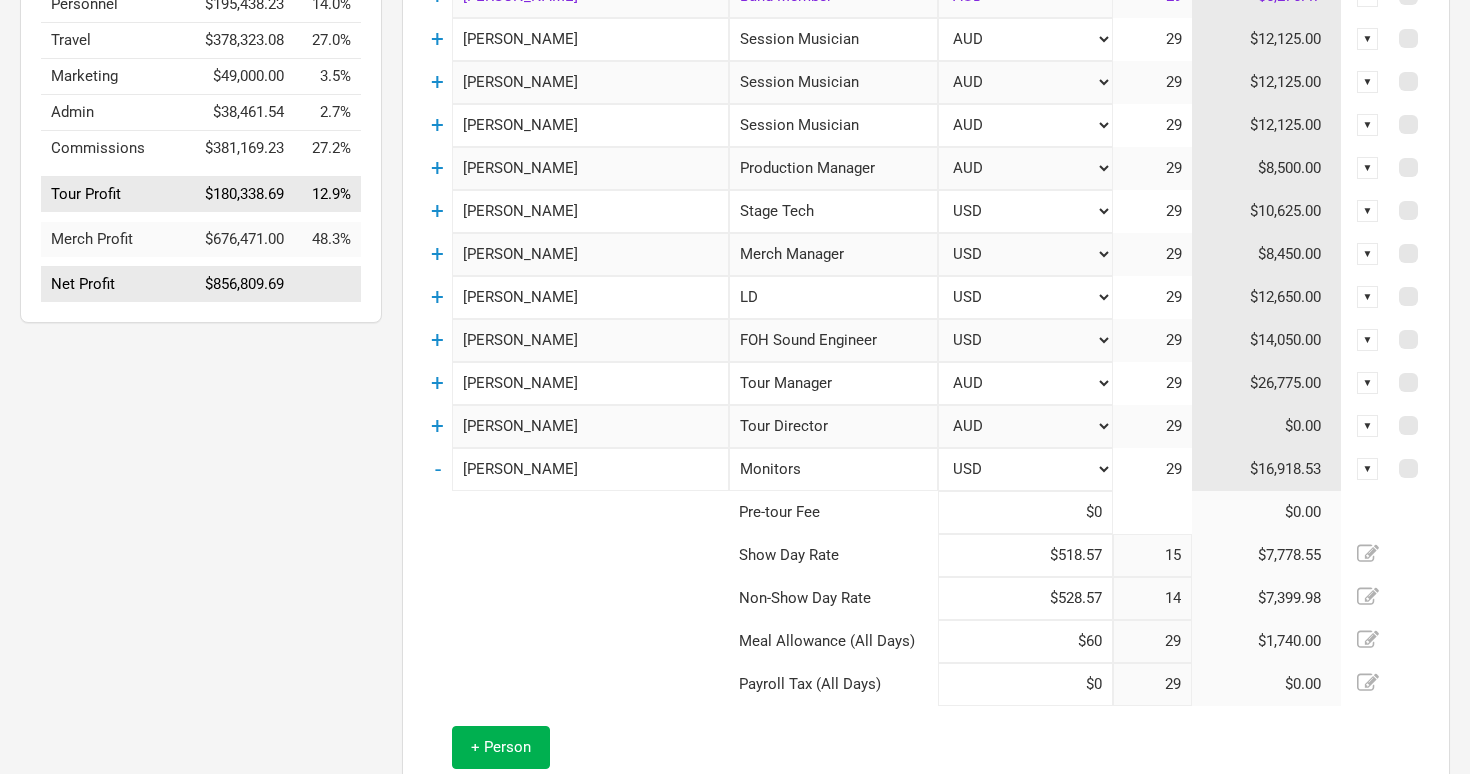 type on "$6" 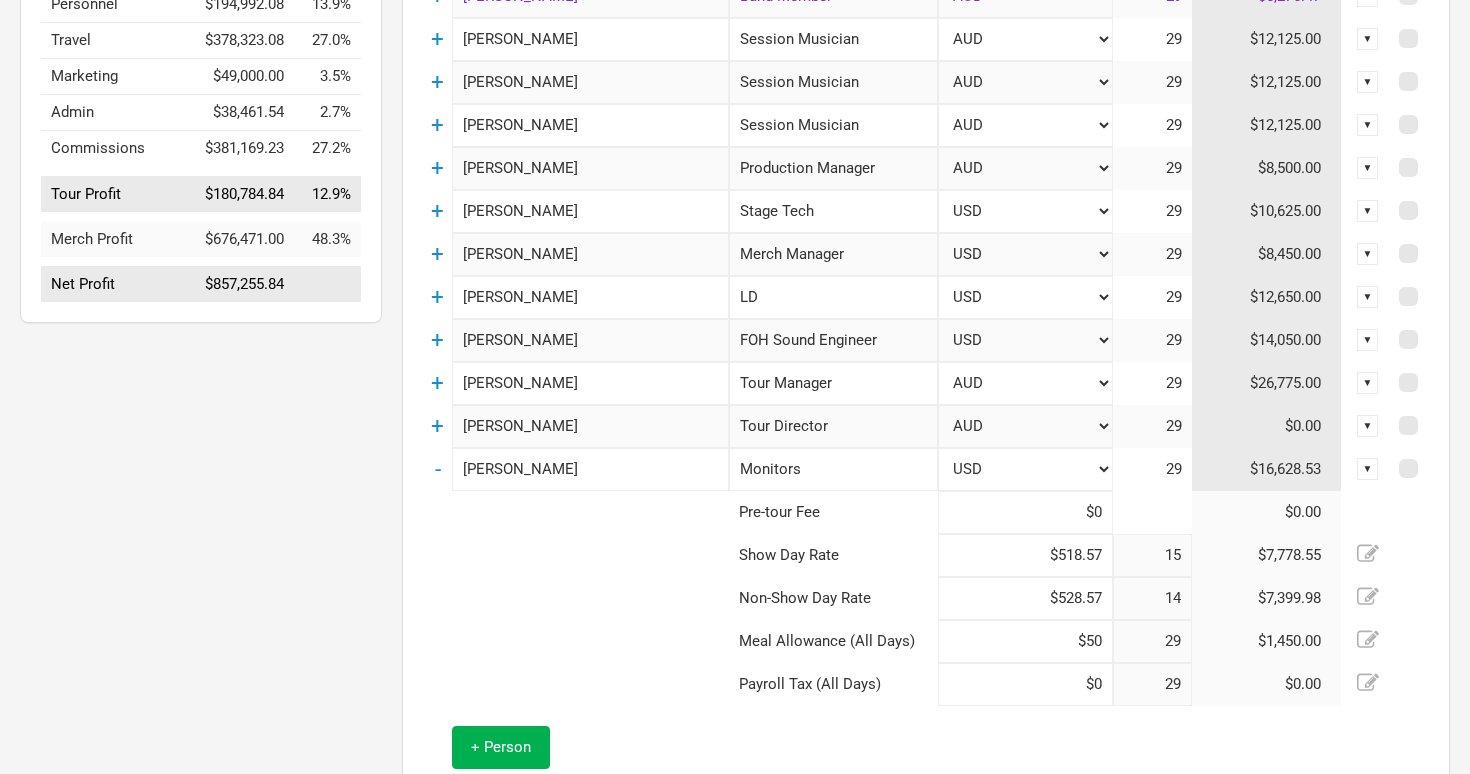 type on "$50" 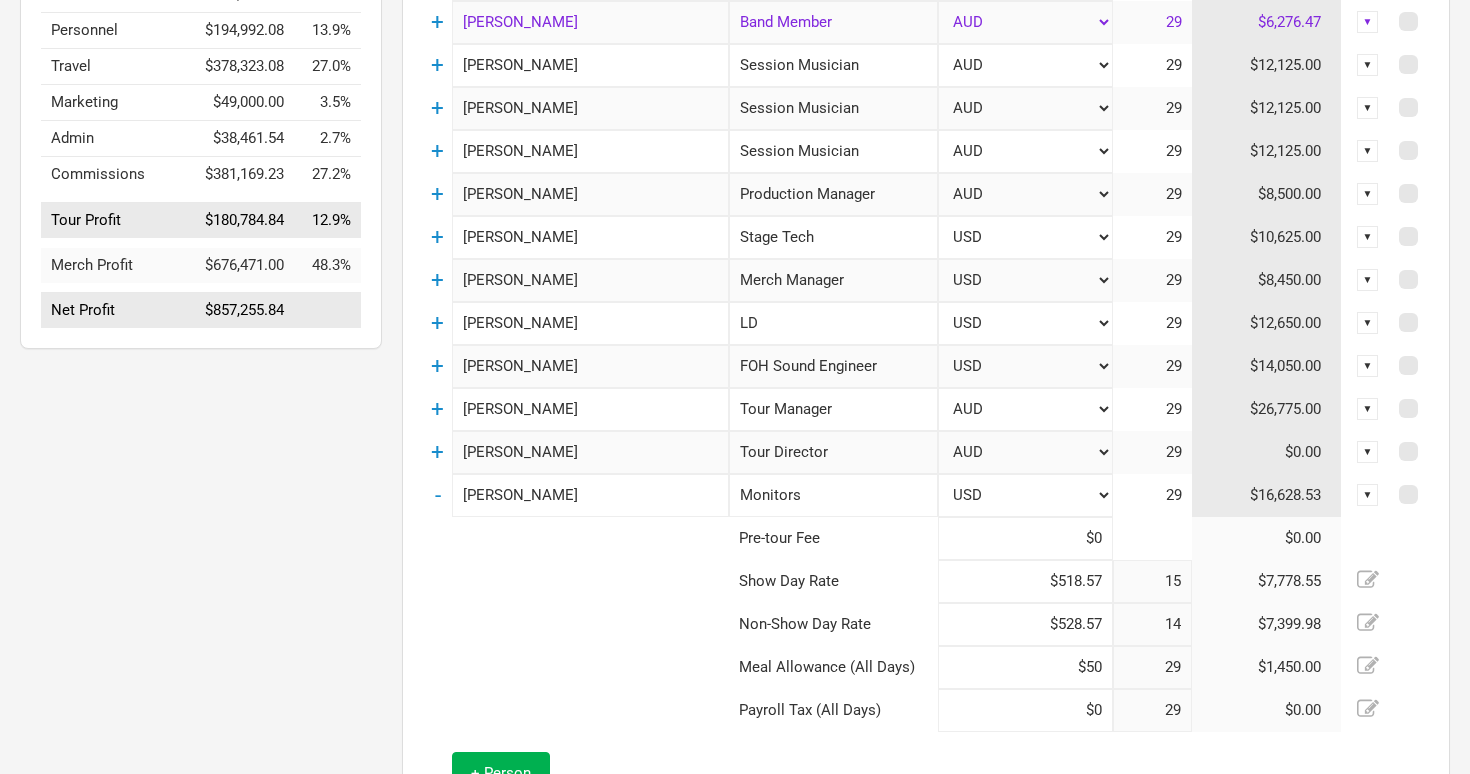 scroll, scrollTop: 497, scrollLeft: 0, axis: vertical 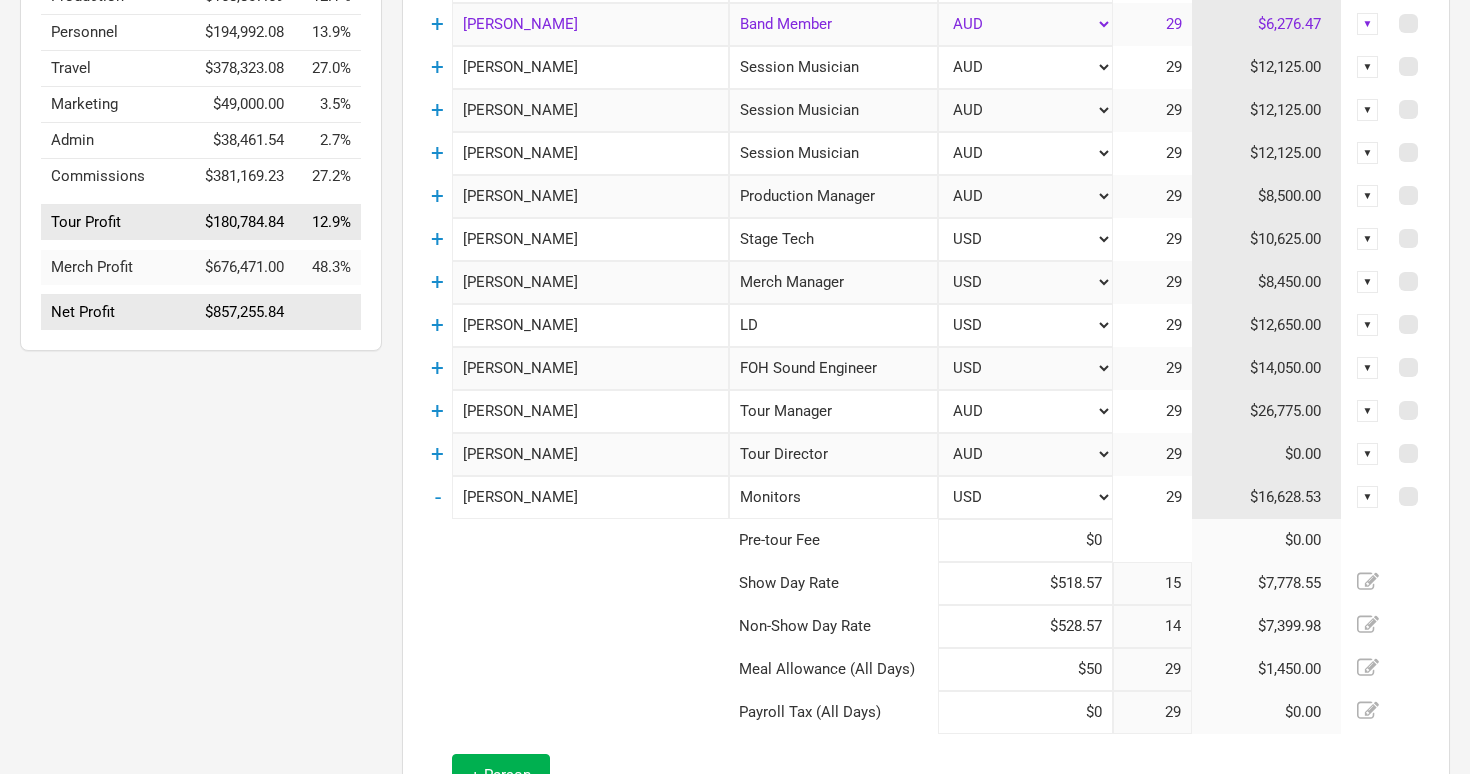 click on "AUD USD New ..." at bounding box center [1025, 325] 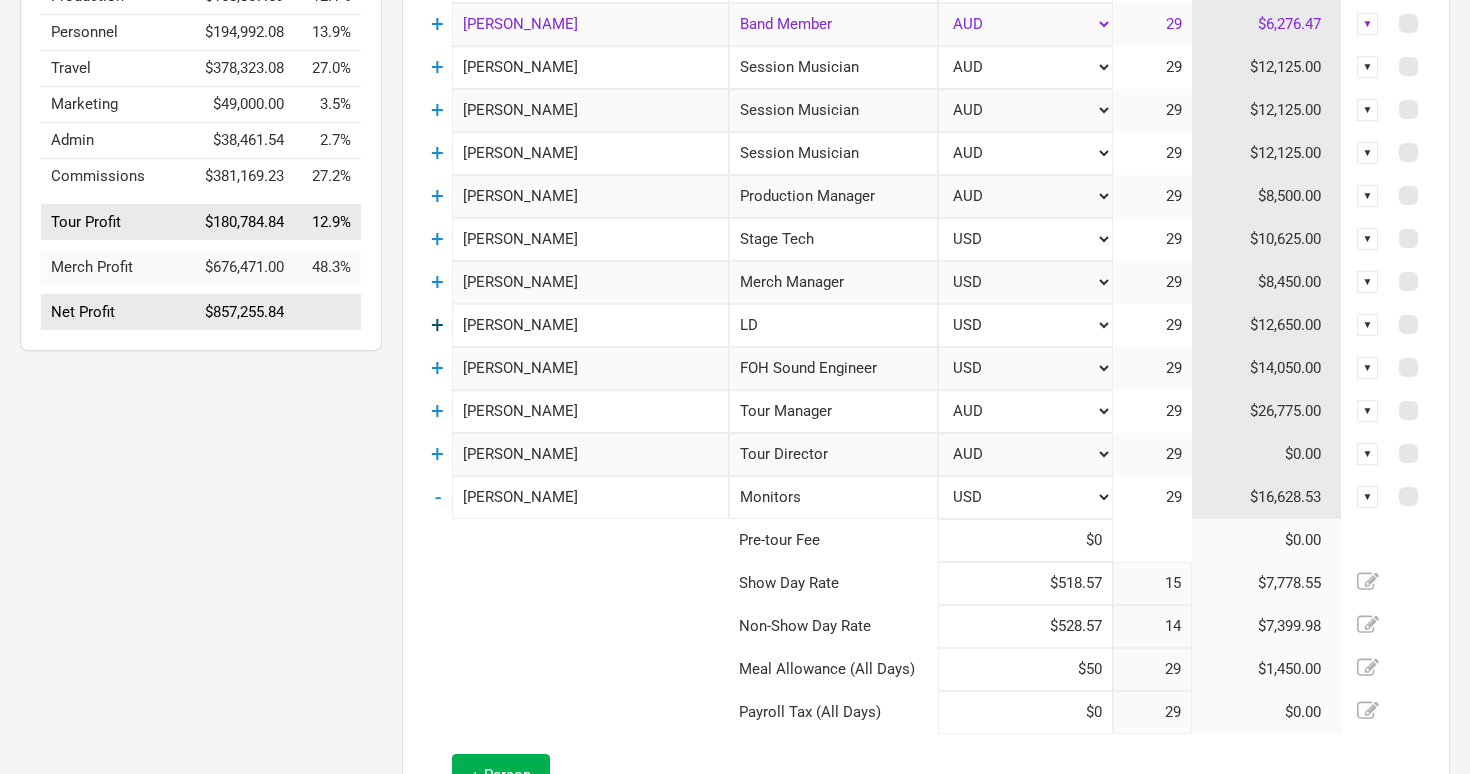 click on "+" at bounding box center [437, 325] 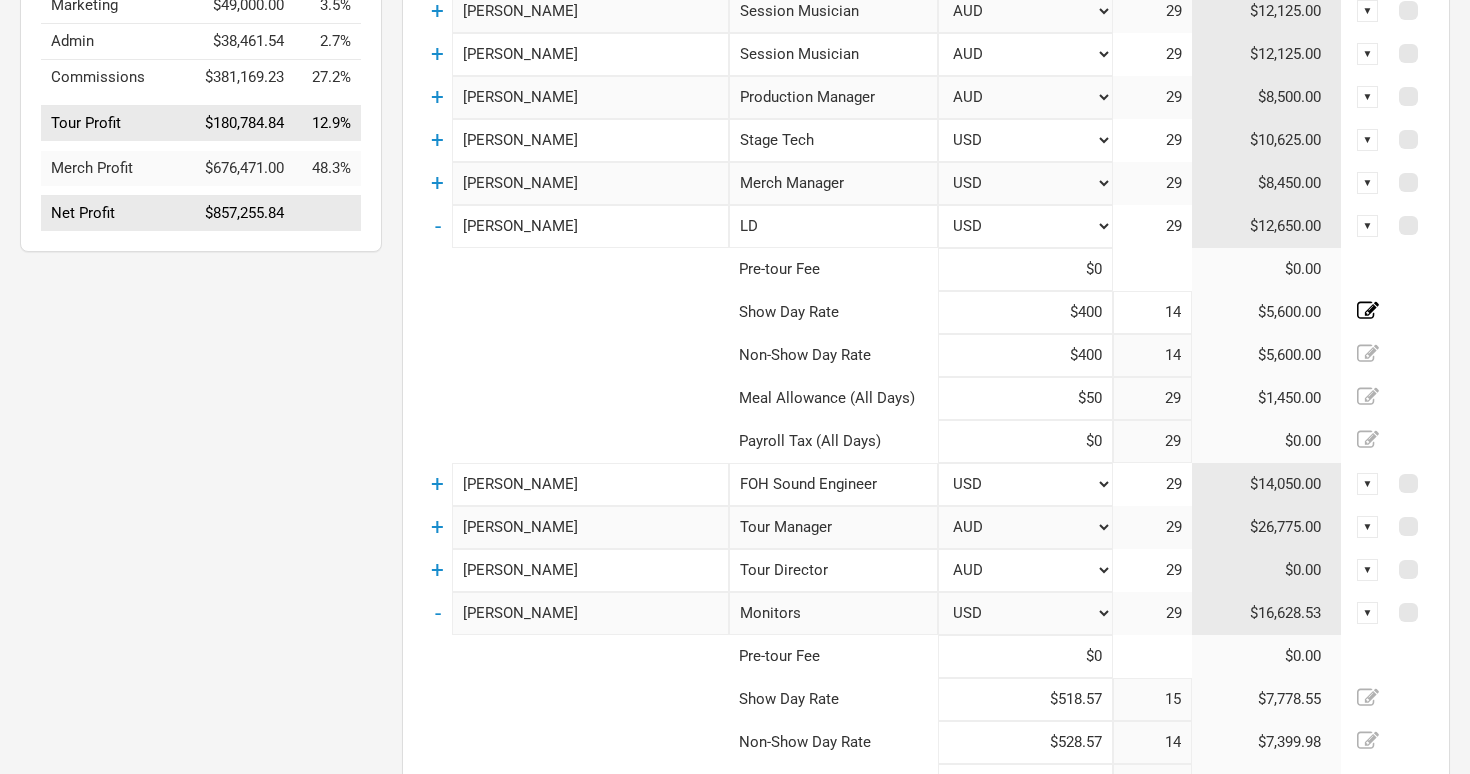 scroll, scrollTop: 635, scrollLeft: 0, axis: vertical 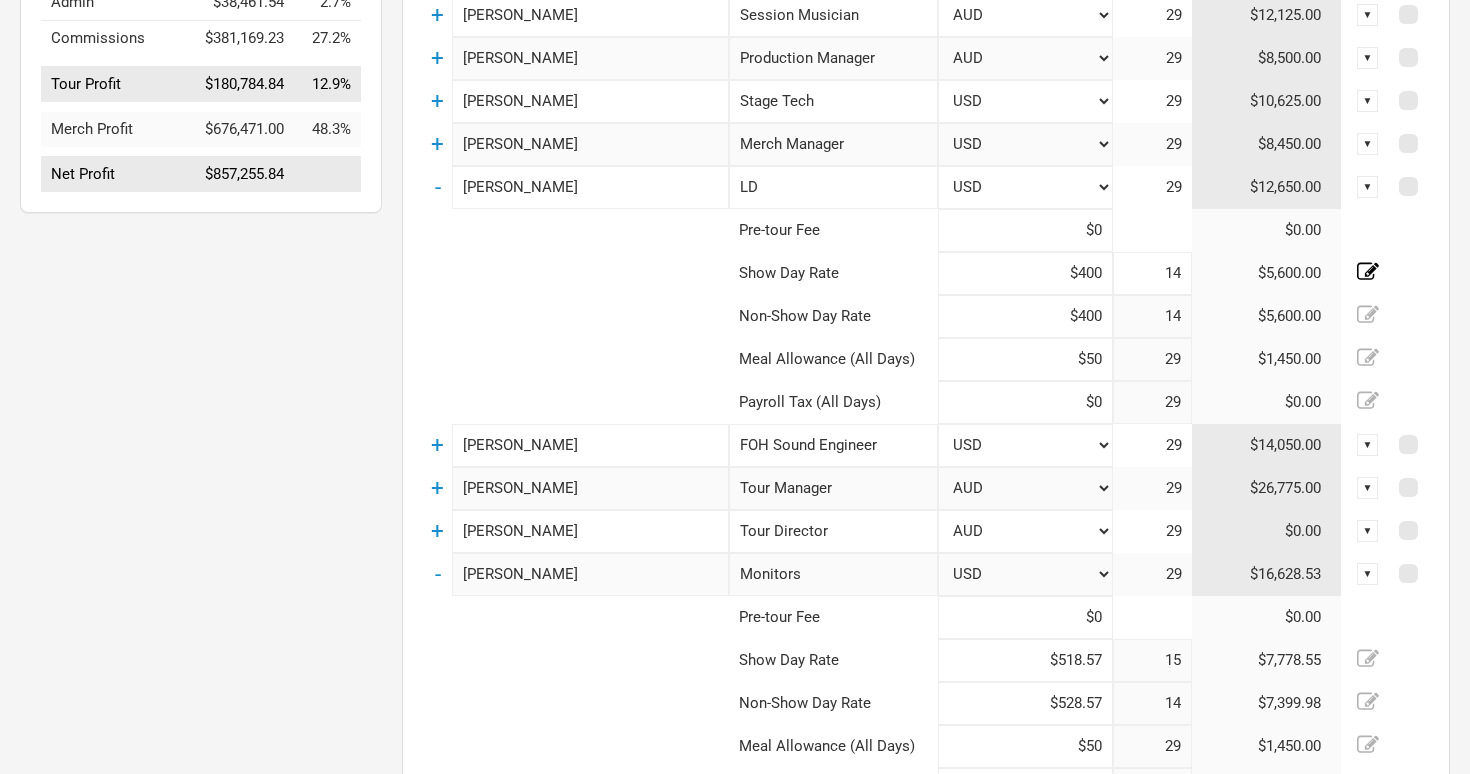 click 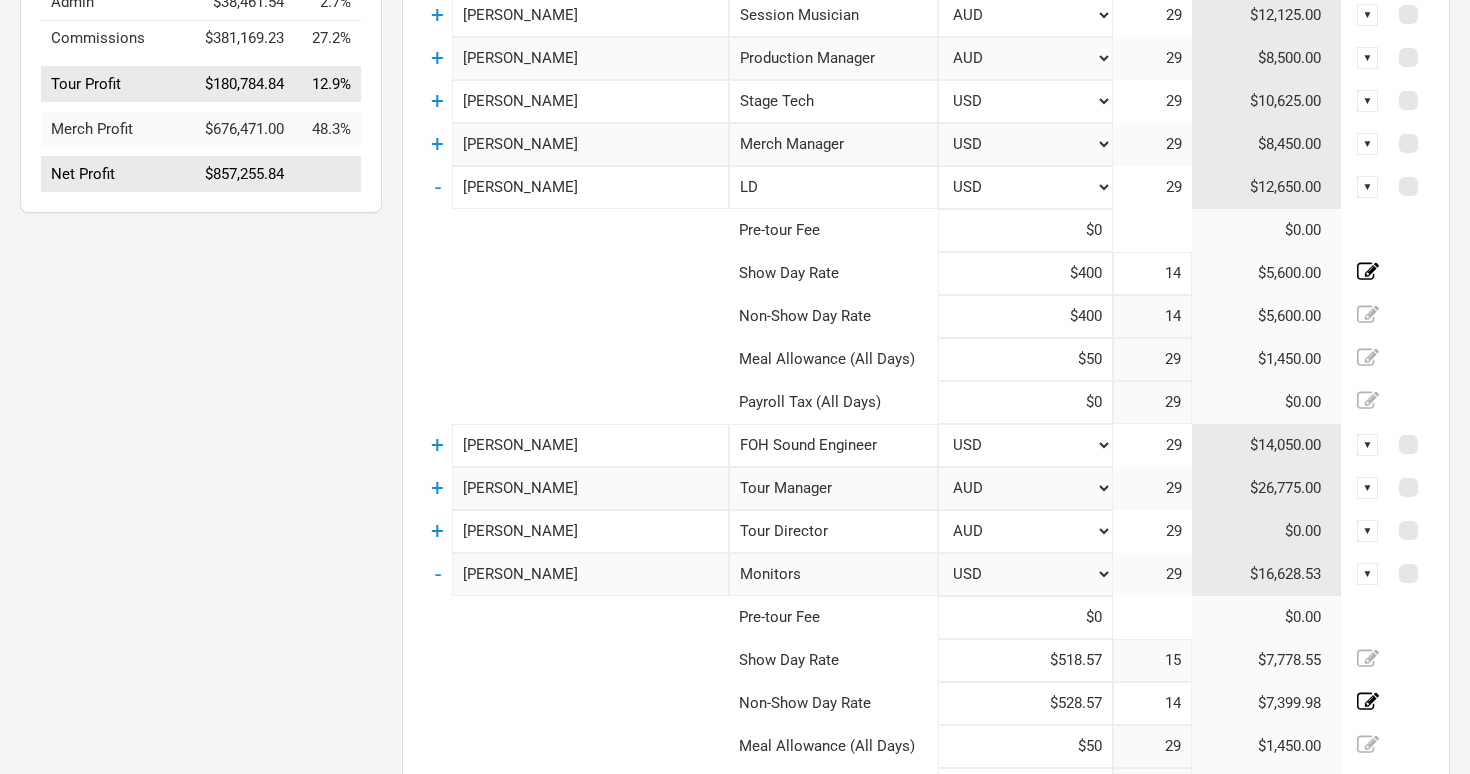 click 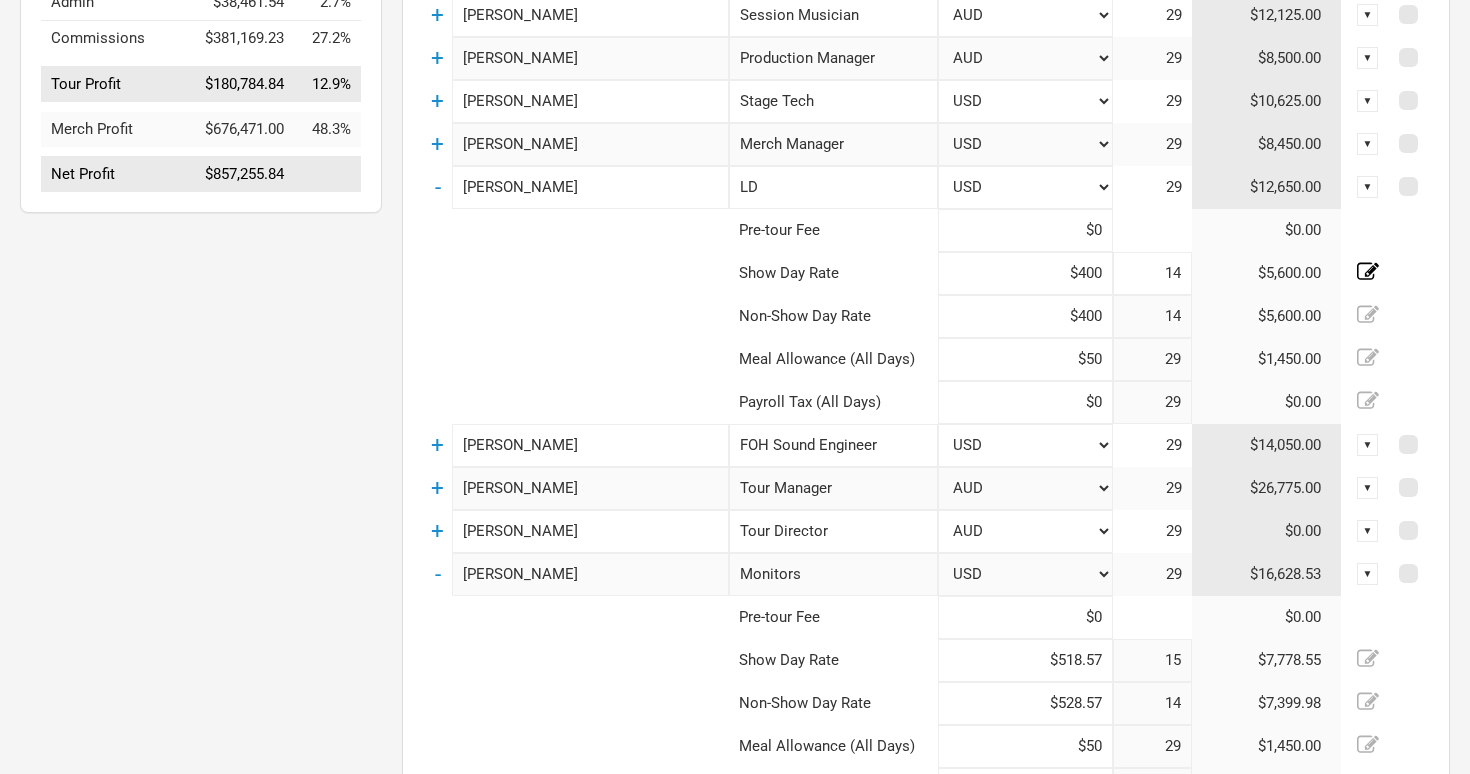 scroll, scrollTop: 751, scrollLeft: 0, axis: vertical 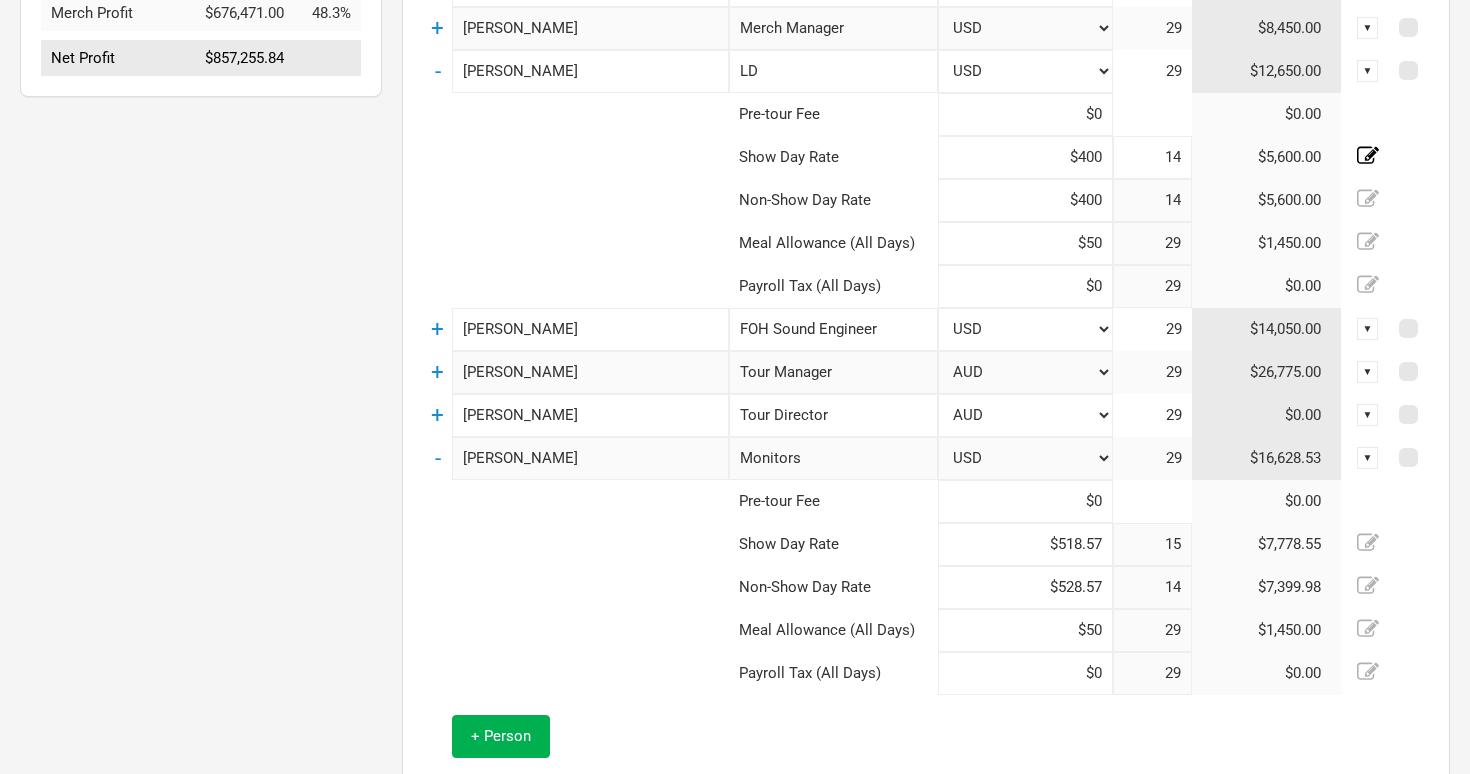 click at bounding box center [1410, 587] 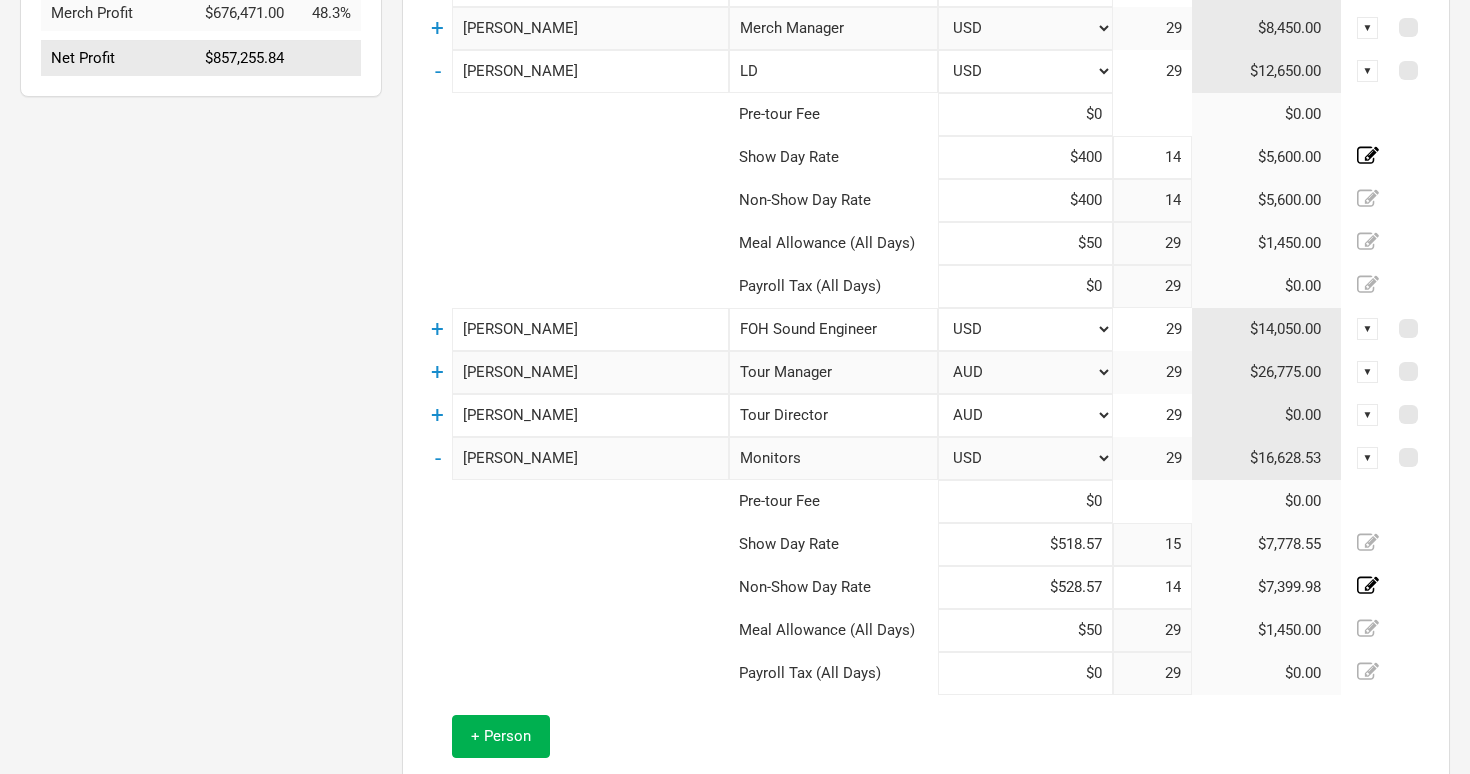 click on "14" at bounding box center [1152, 587] 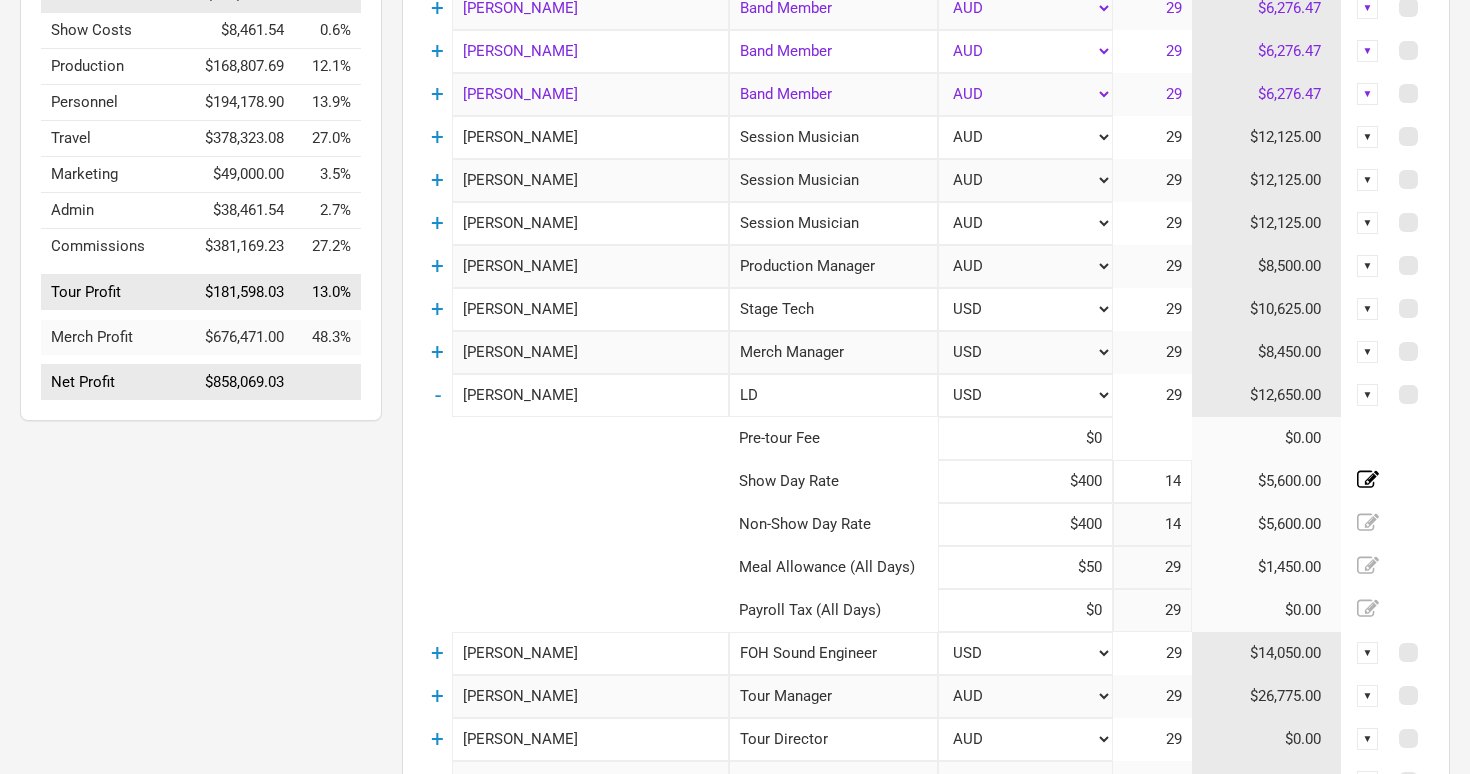 scroll, scrollTop: 0, scrollLeft: 0, axis: both 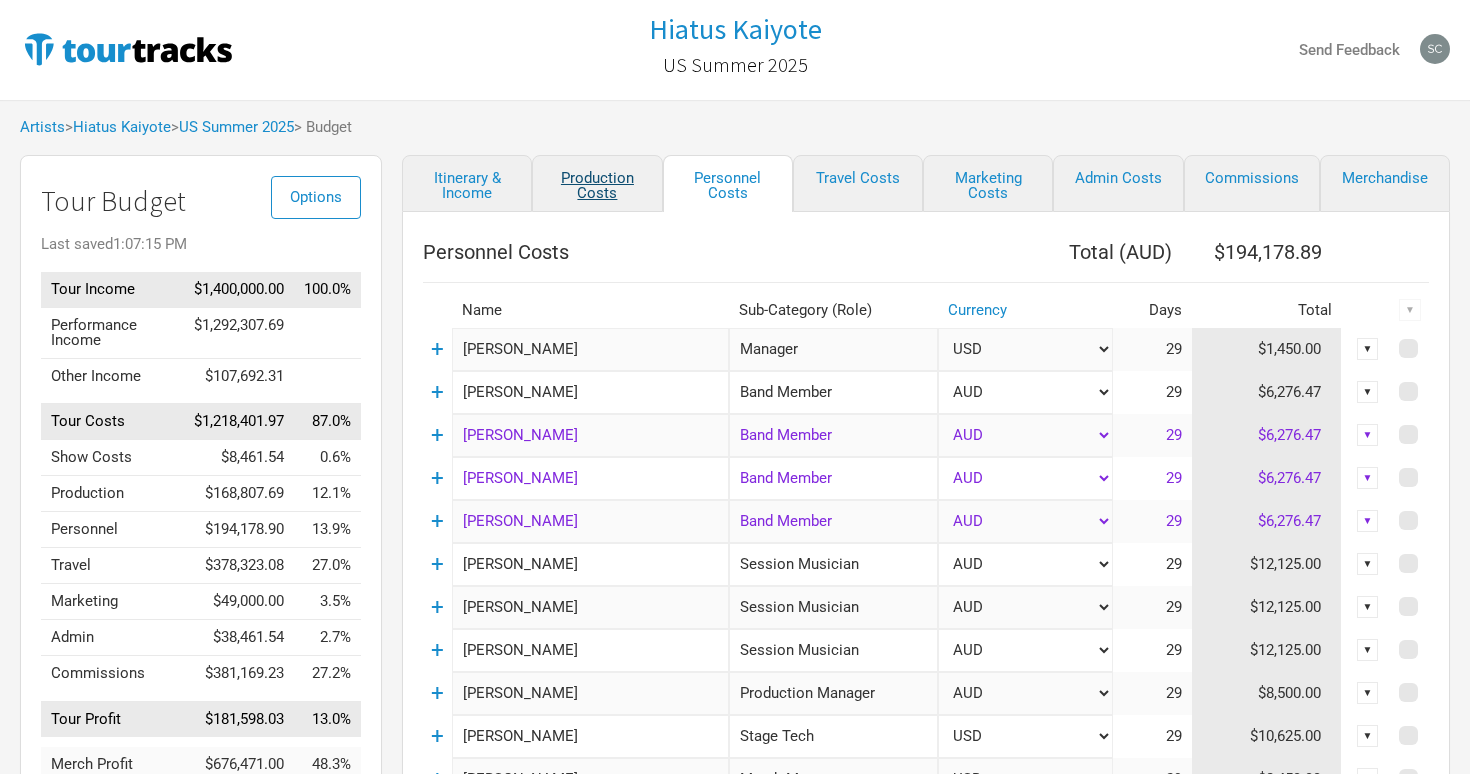 type on "13" 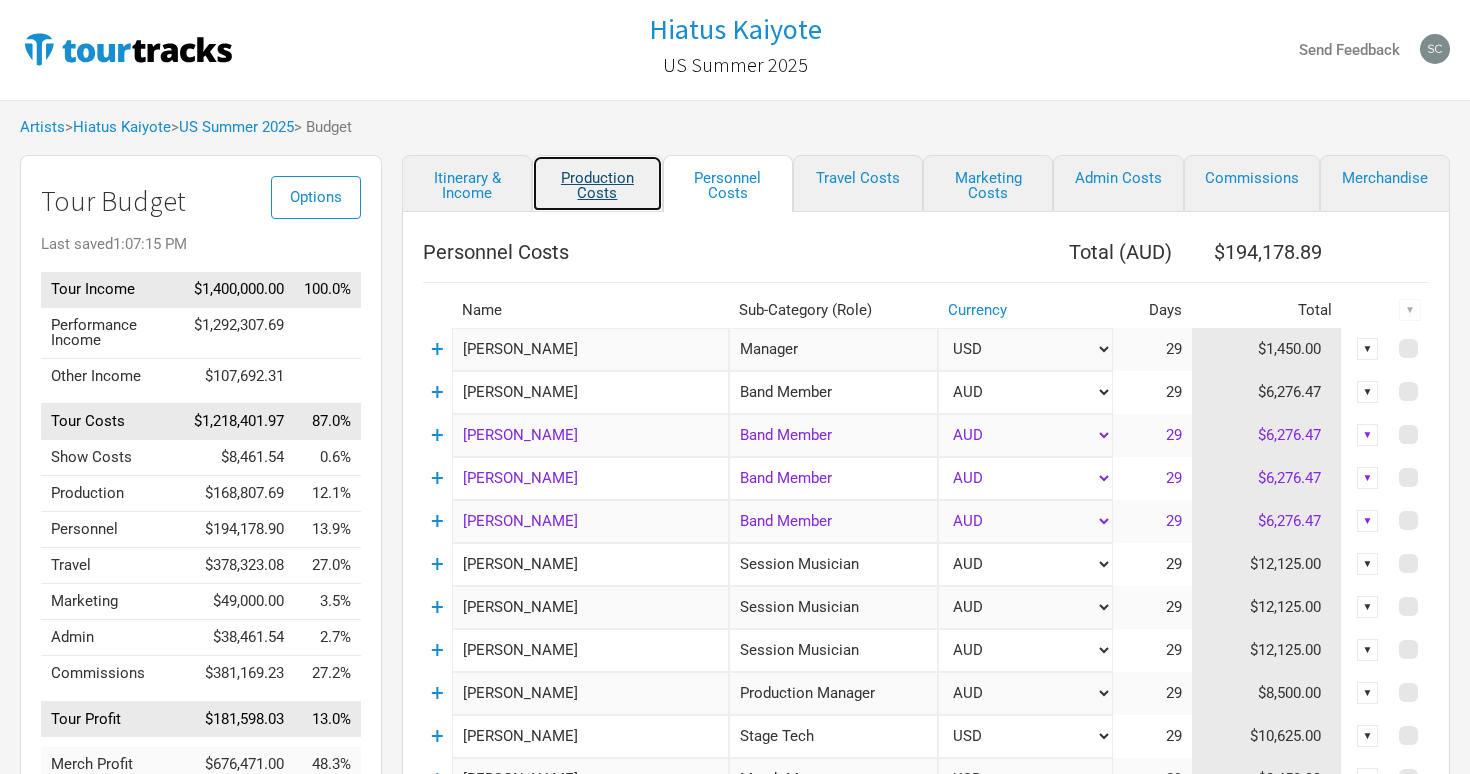 click on "Production Costs" at bounding box center [597, 183] 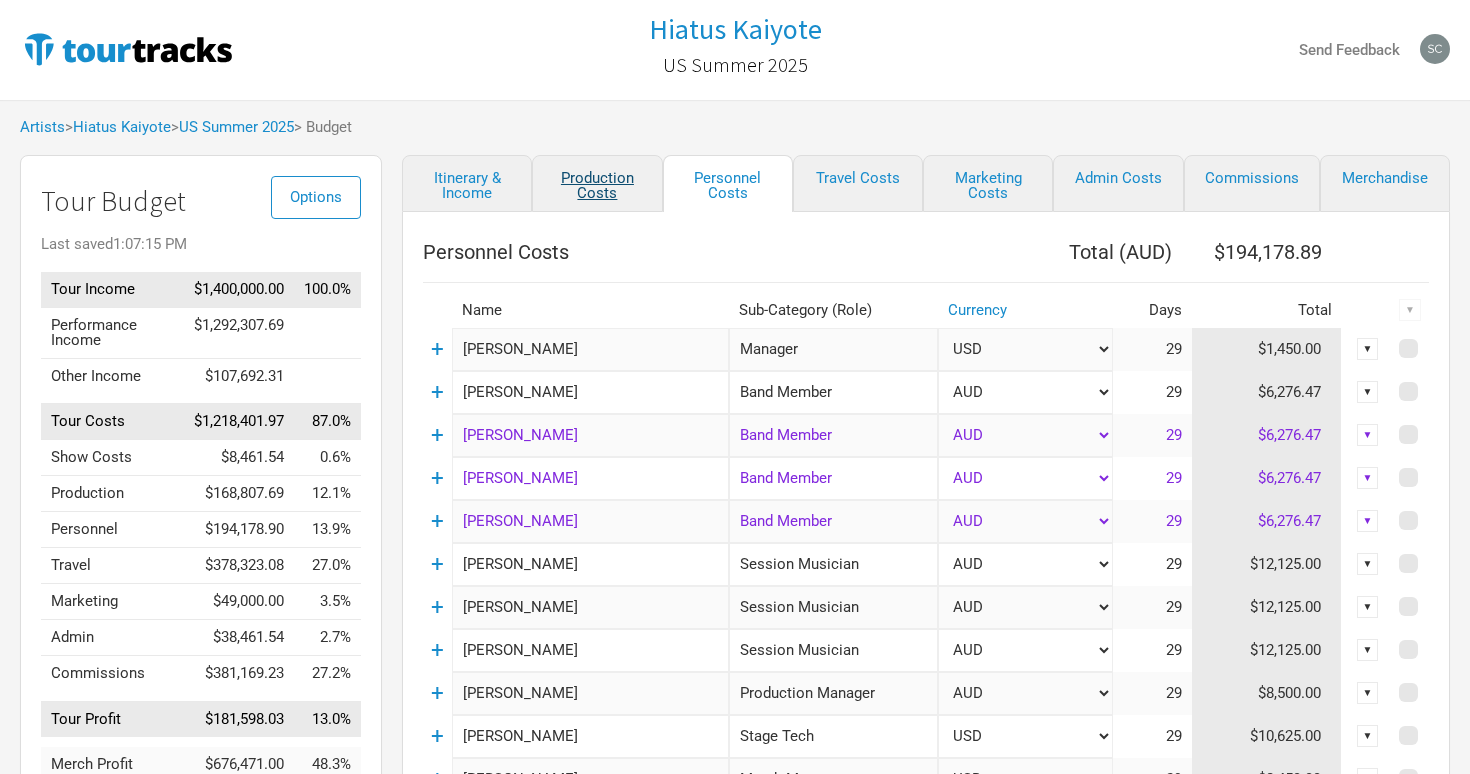 select on "Show Days" 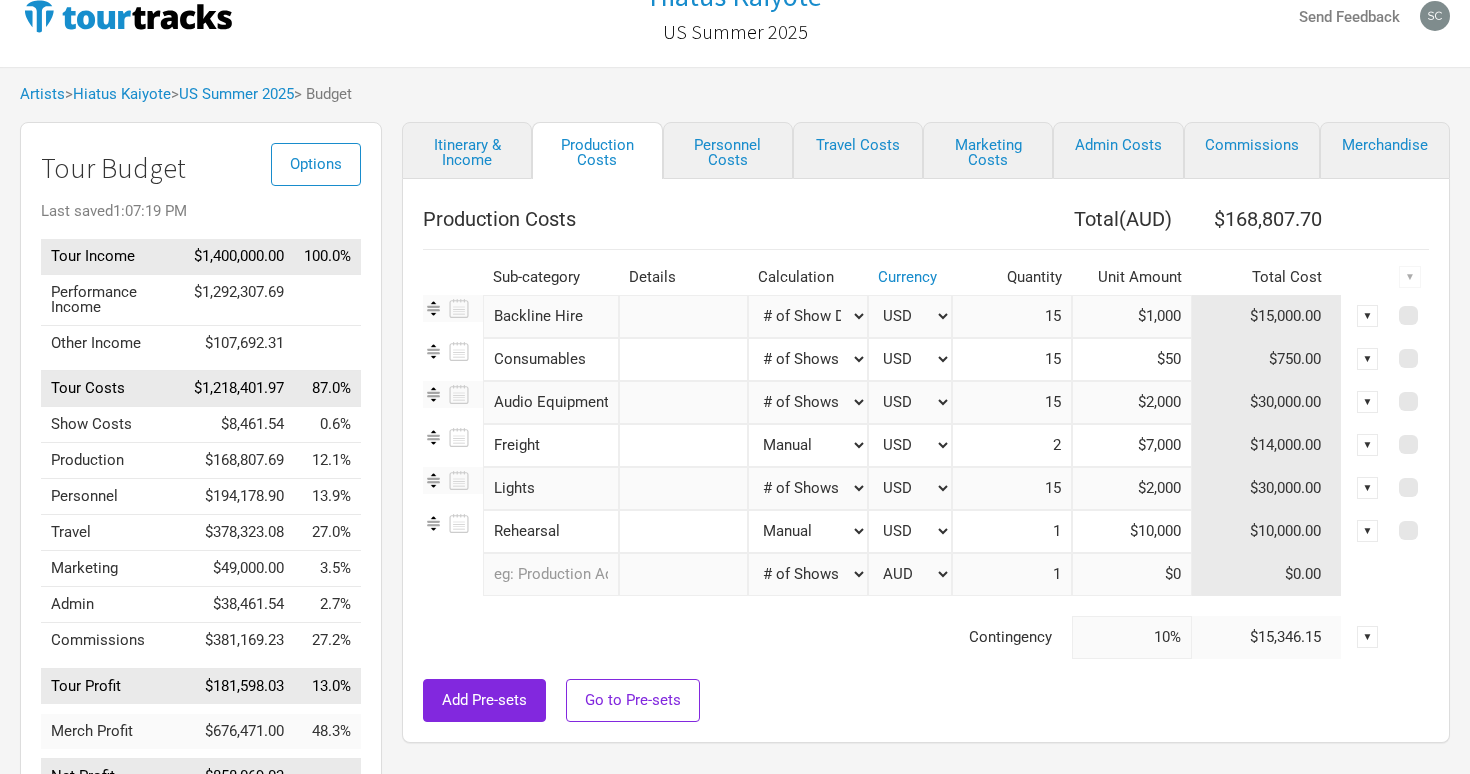 scroll, scrollTop: 72, scrollLeft: 0, axis: vertical 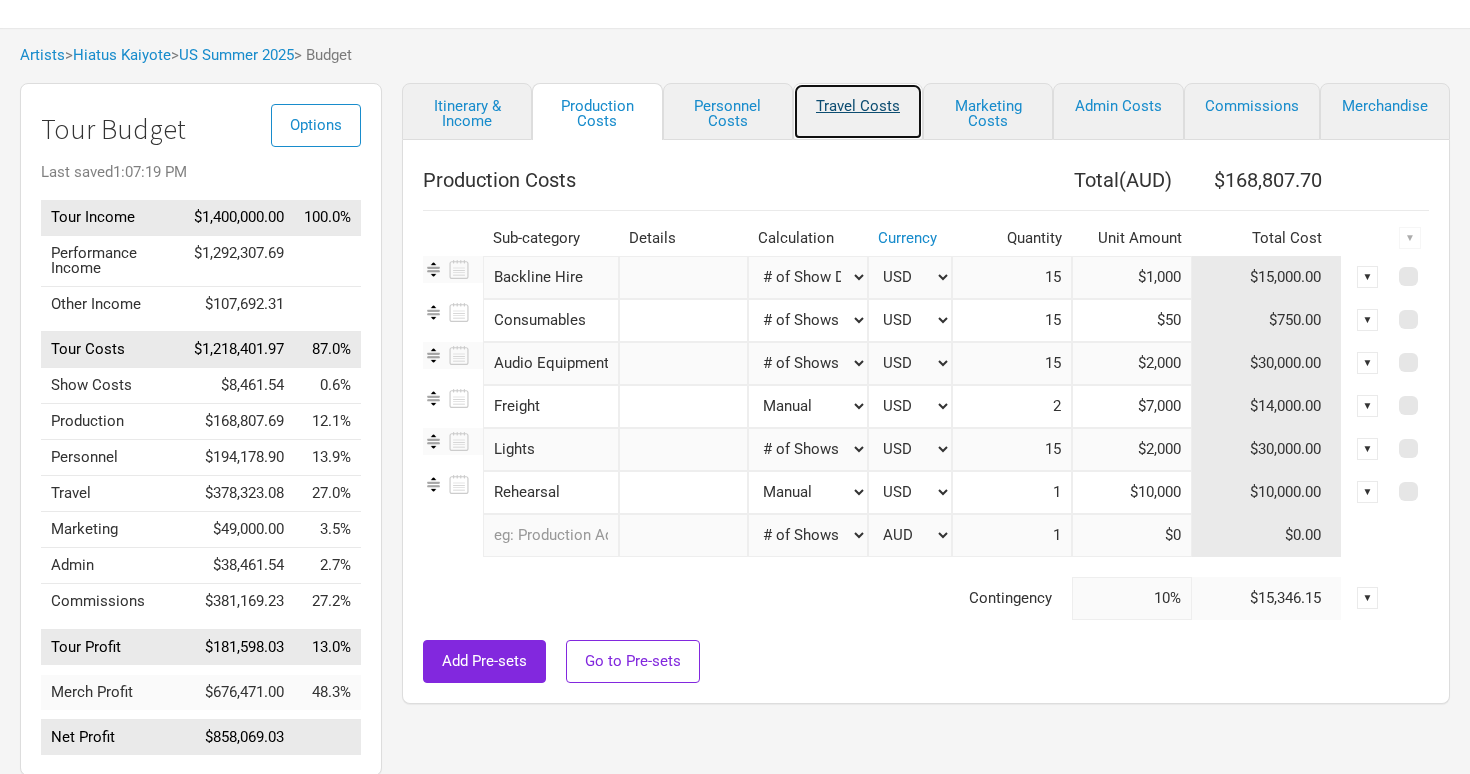 click on "Travel Costs" at bounding box center [858, 111] 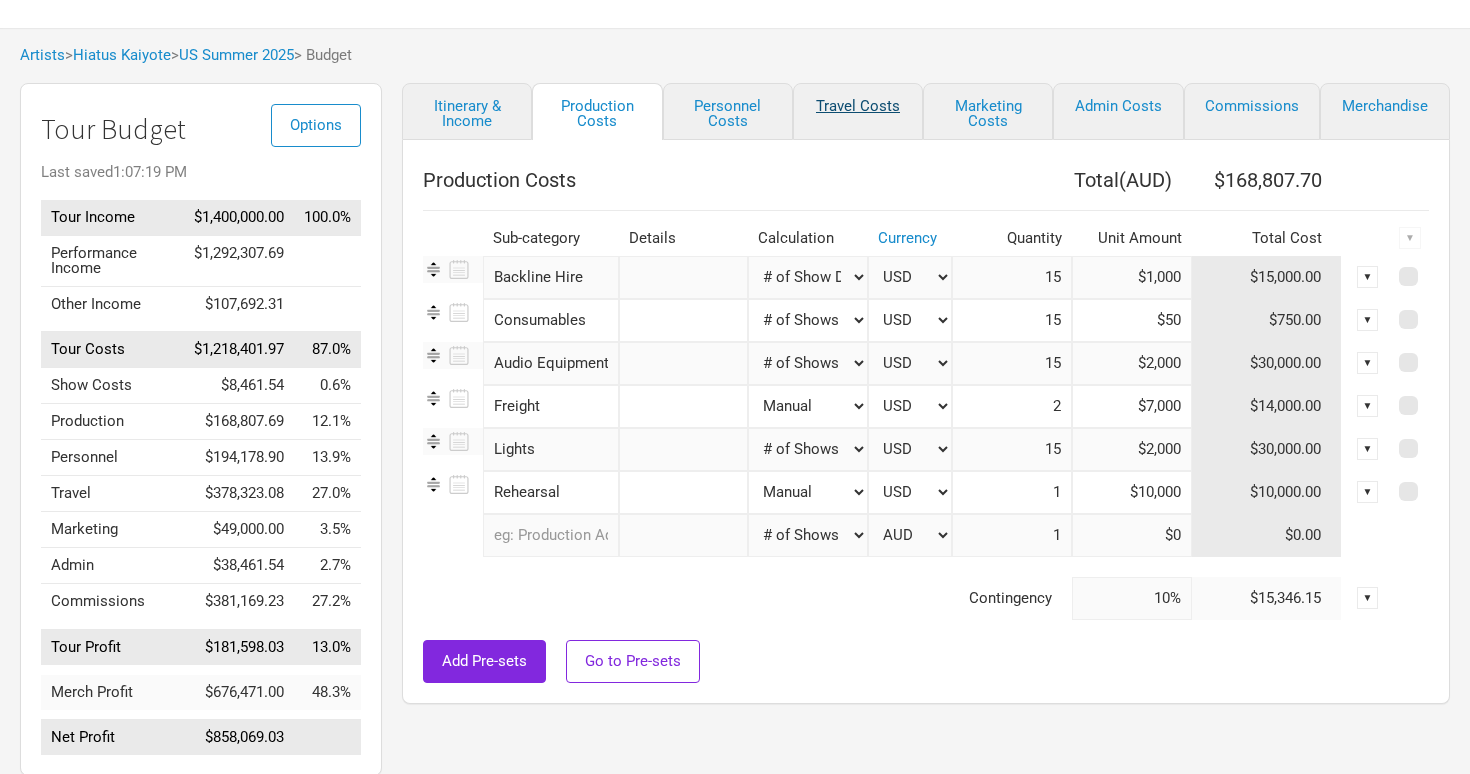 type on "5%" 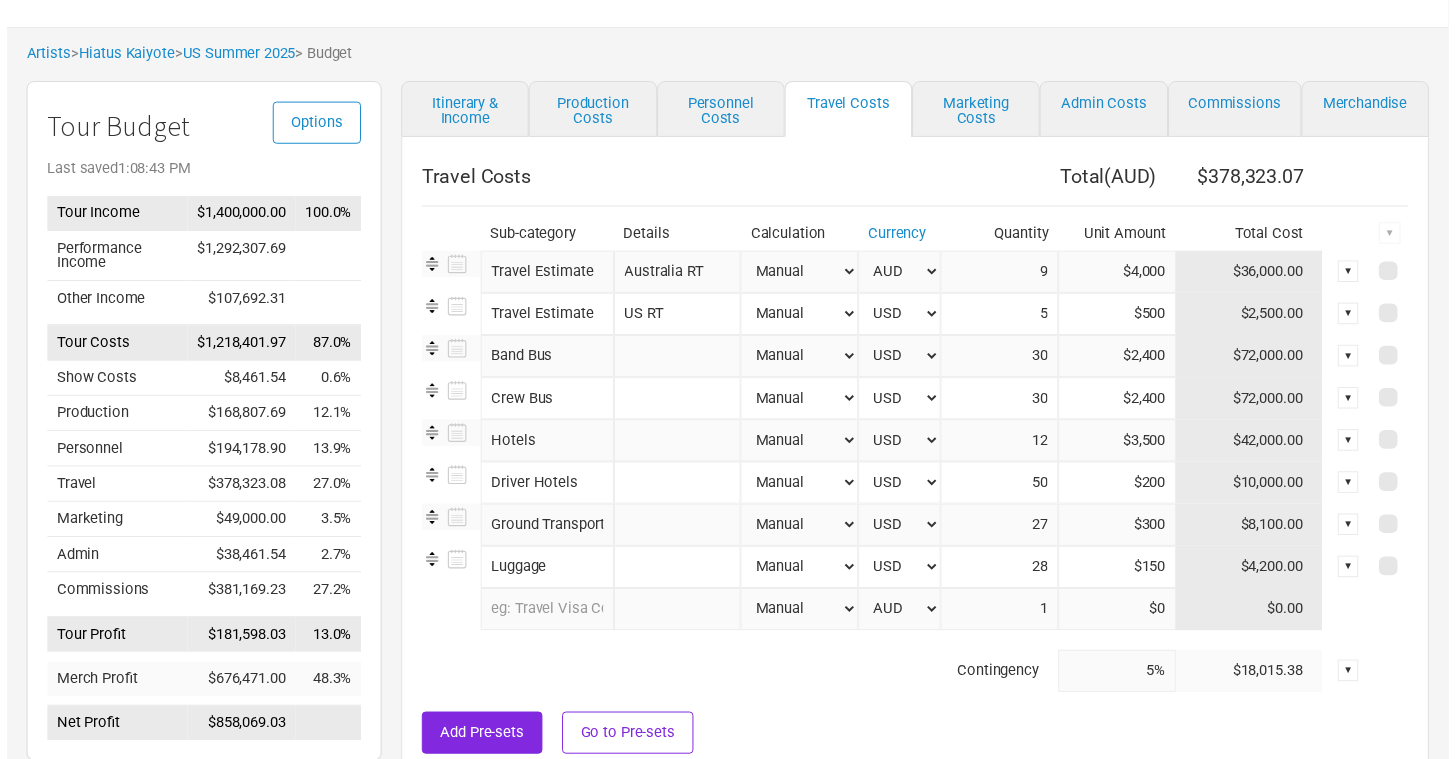 scroll, scrollTop: 46, scrollLeft: 0, axis: vertical 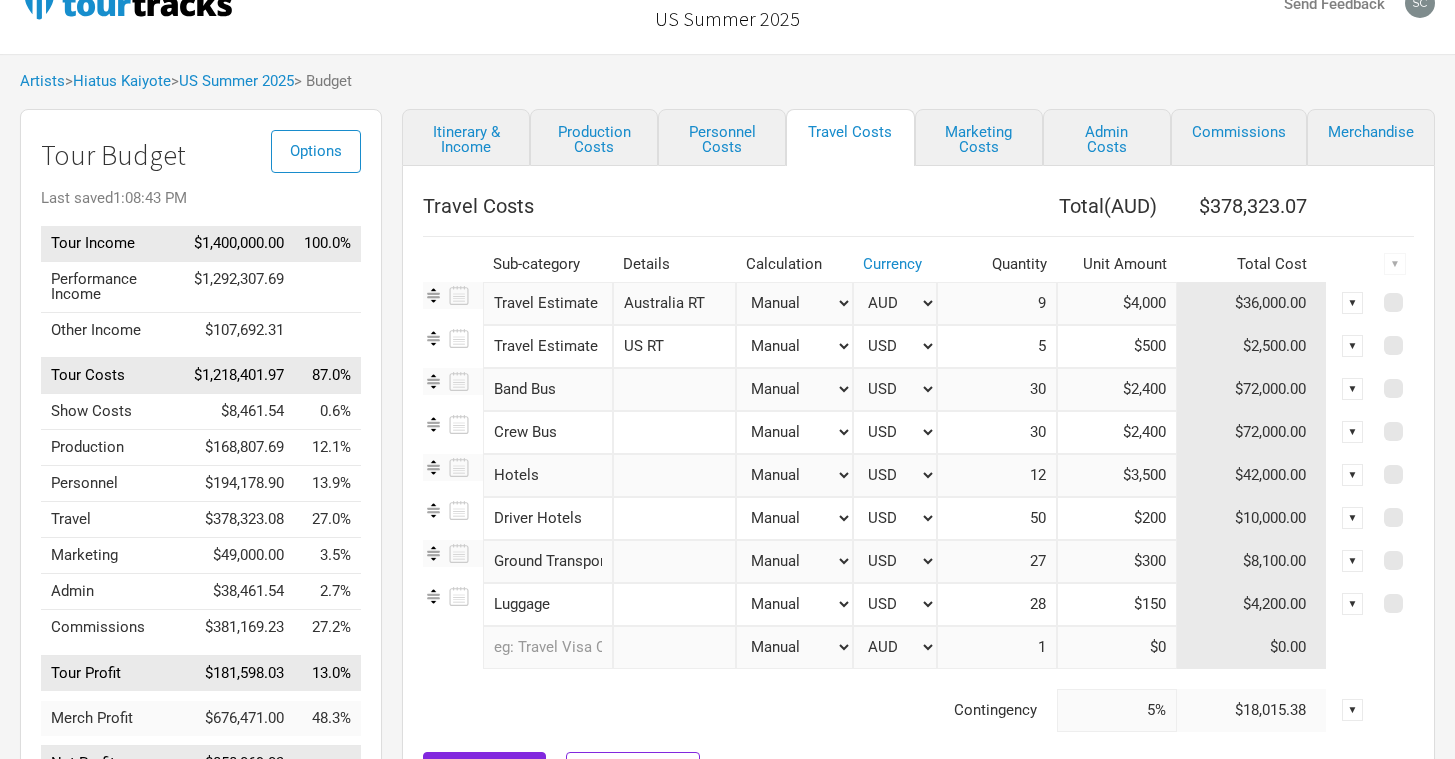 click on "Artists  >  [PERSON_NAME]  >  US Summer 2025  > Budget" at bounding box center [727, 81] 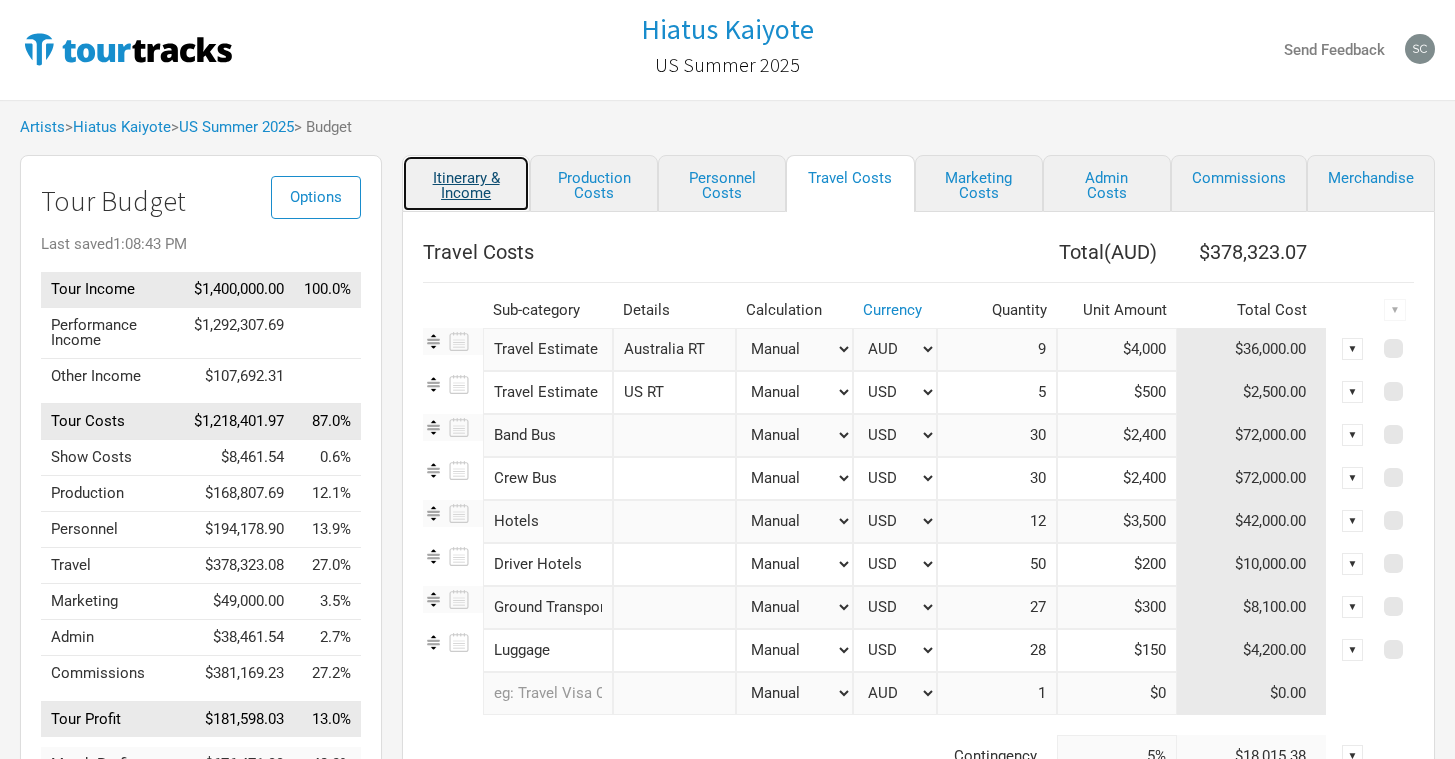 click on "Itinerary & Income" at bounding box center [466, 183] 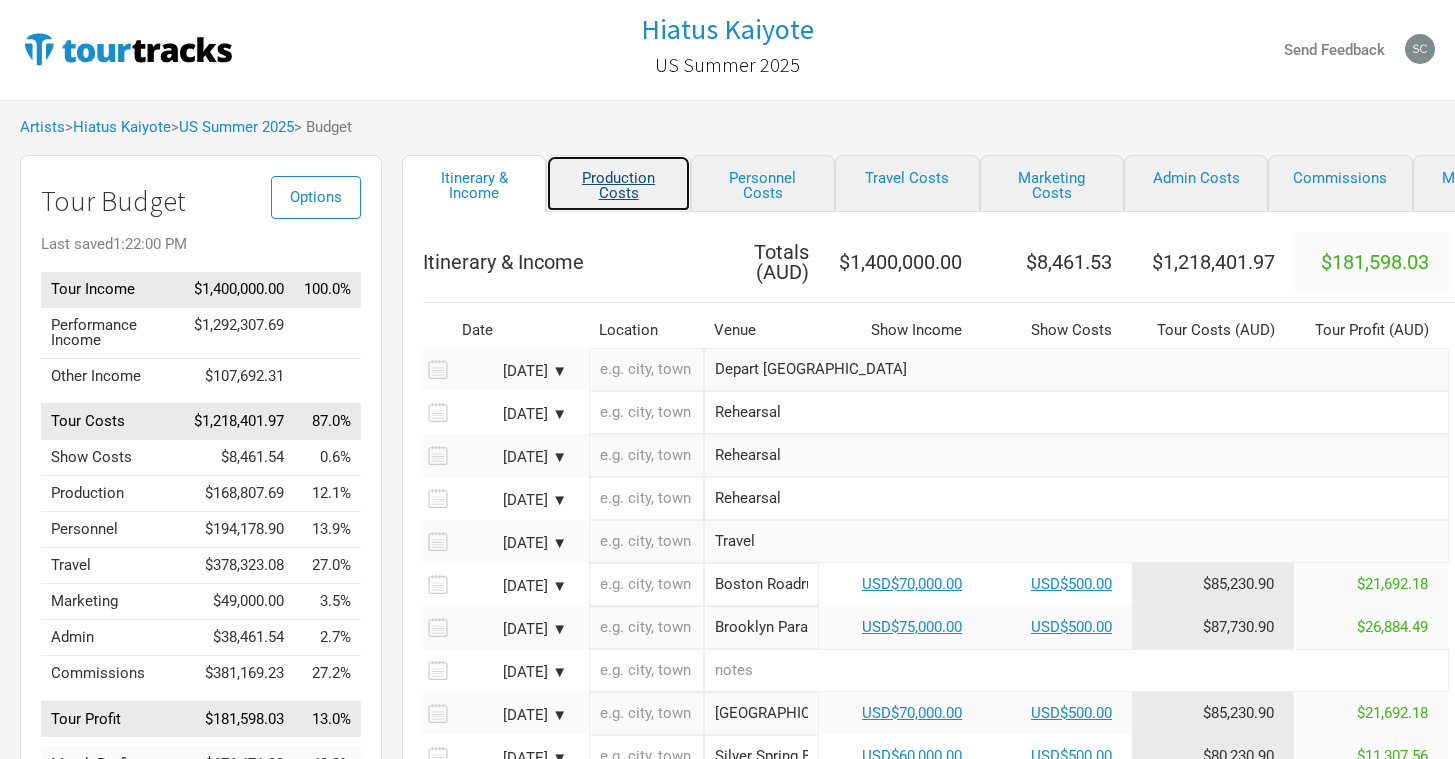 click on "Production Costs" at bounding box center [618, 183] 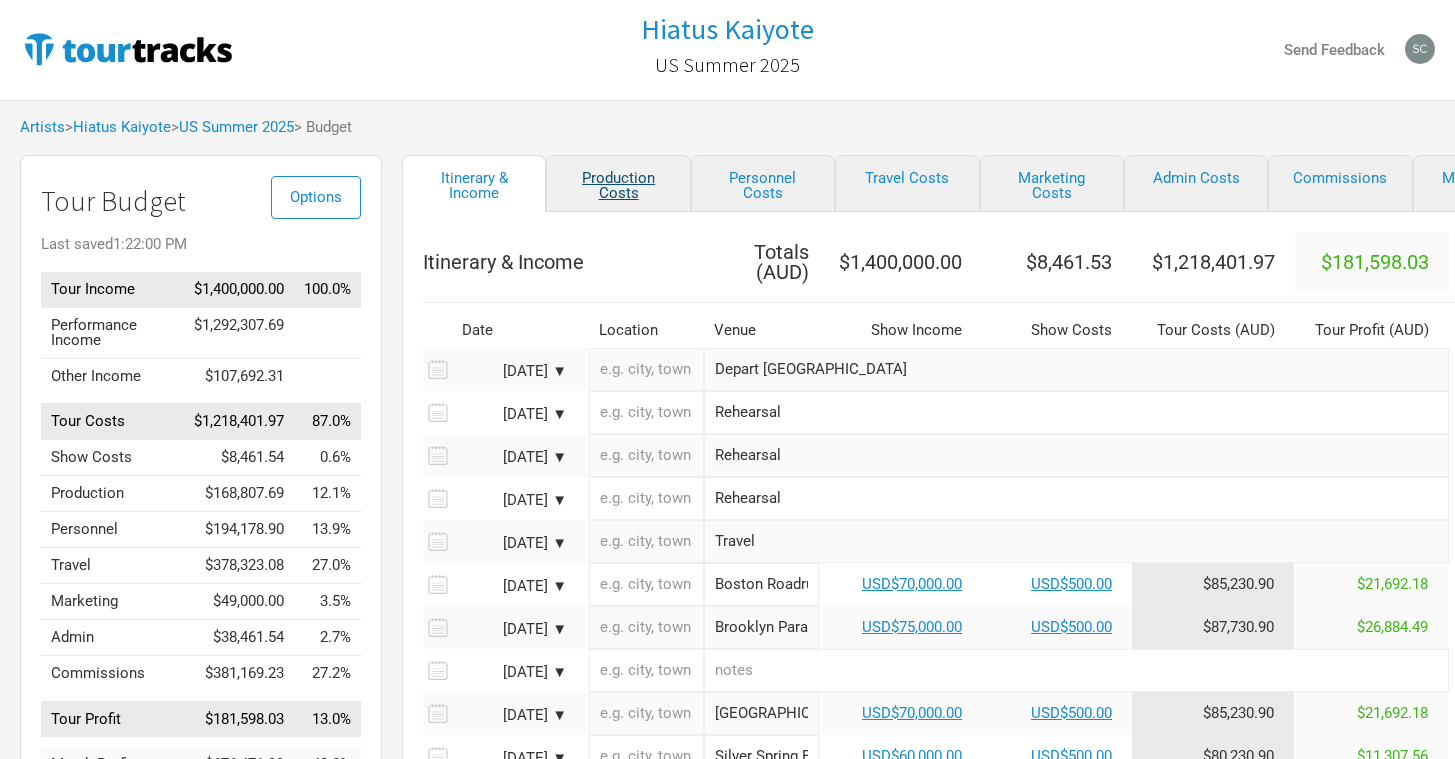 select on "Show Days" 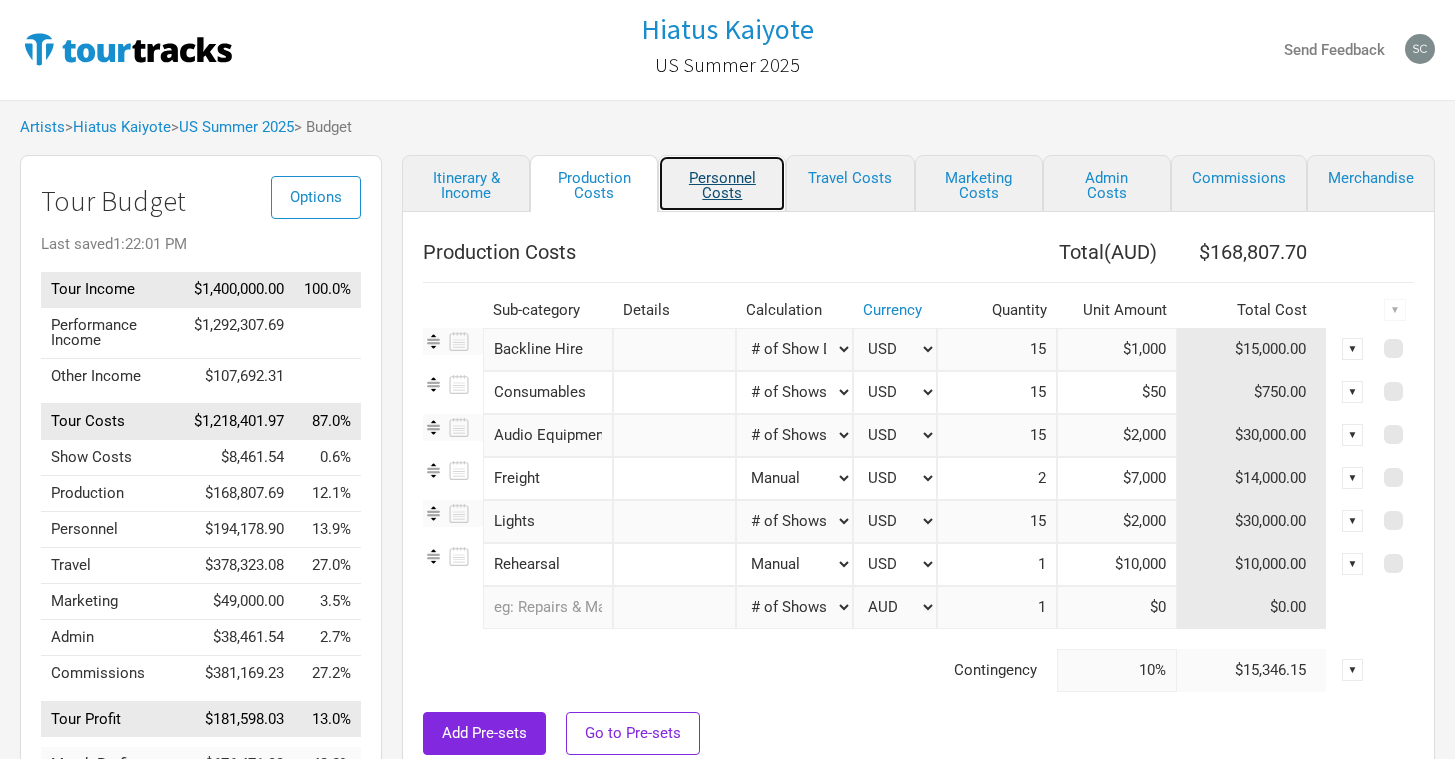 click on "Personnel Costs" at bounding box center (722, 183) 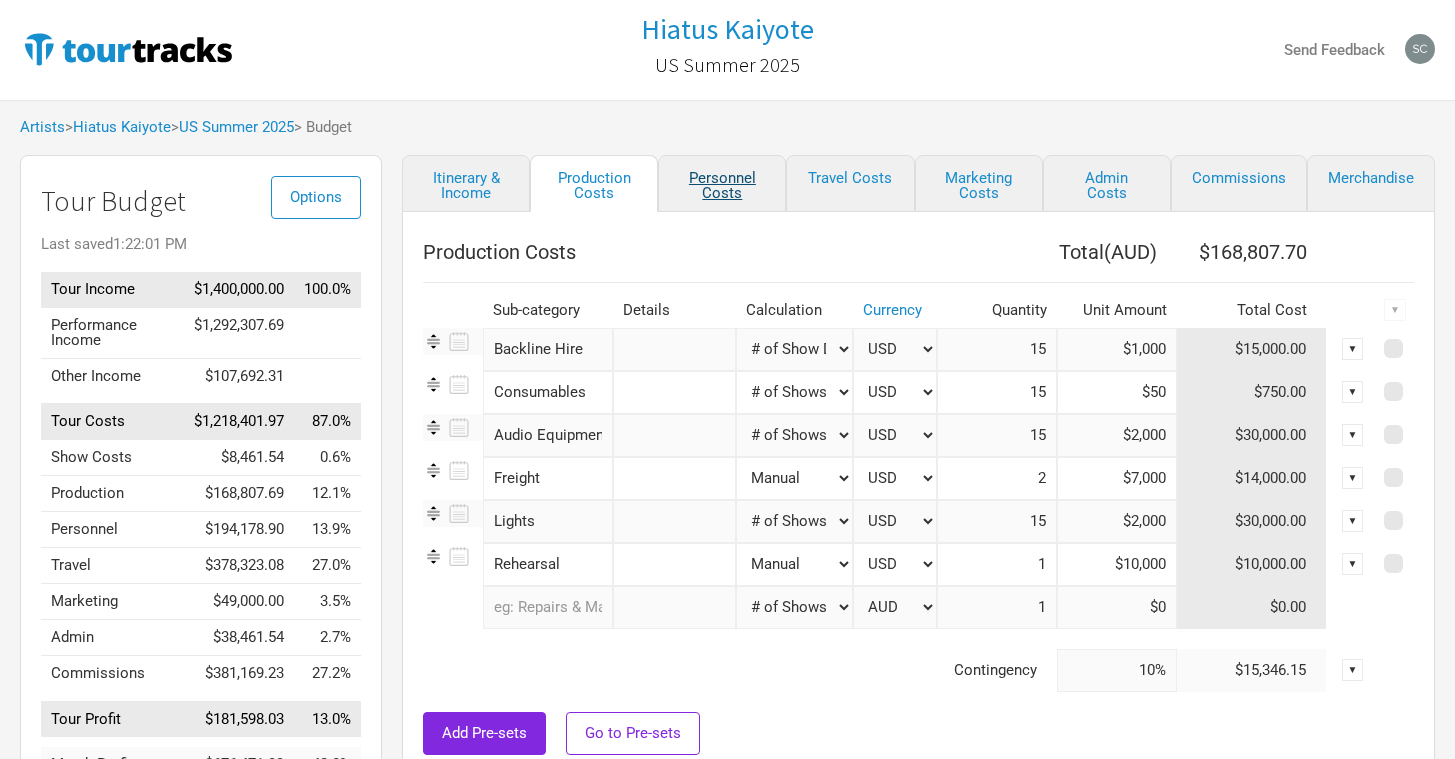 select on "USD" 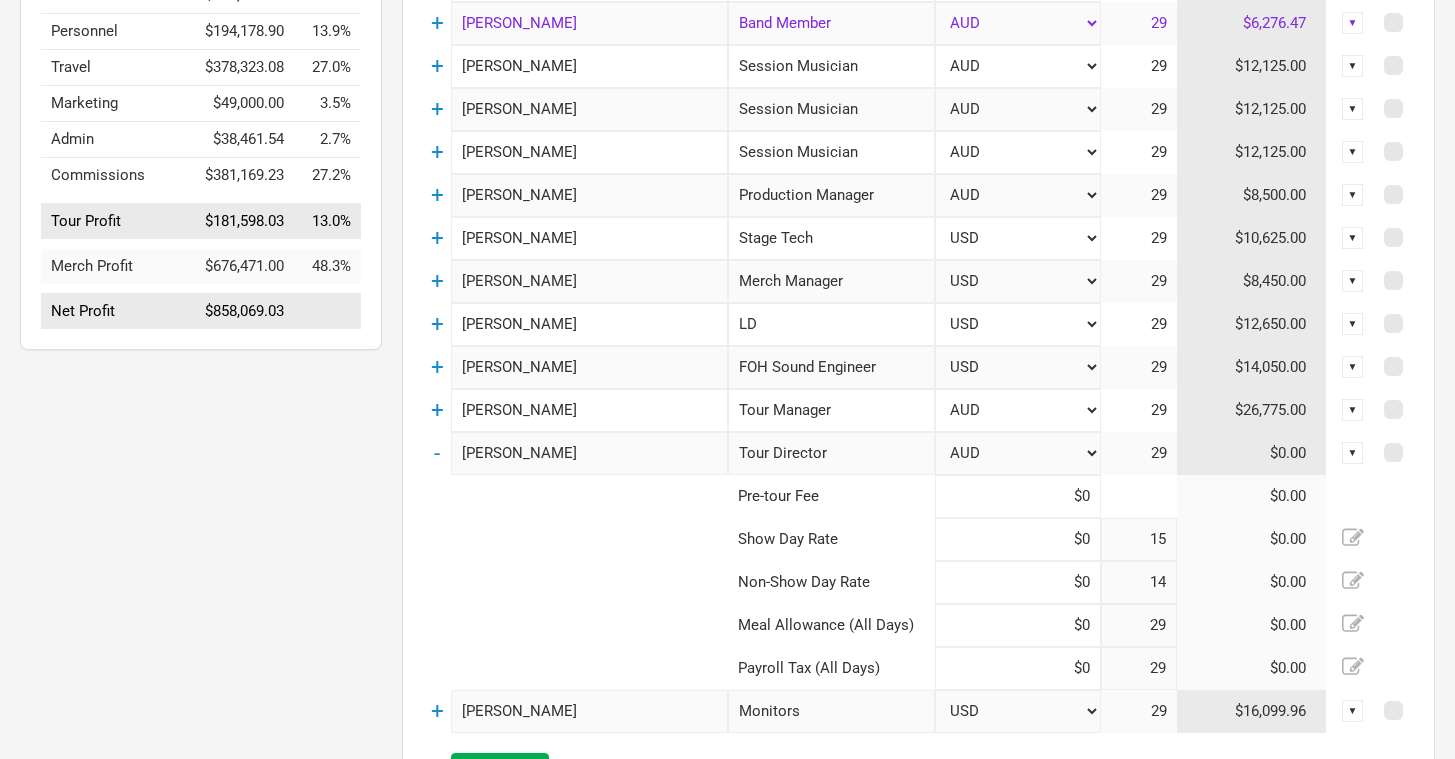 scroll, scrollTop: 519, scrollLeft: 0, axis: vertical 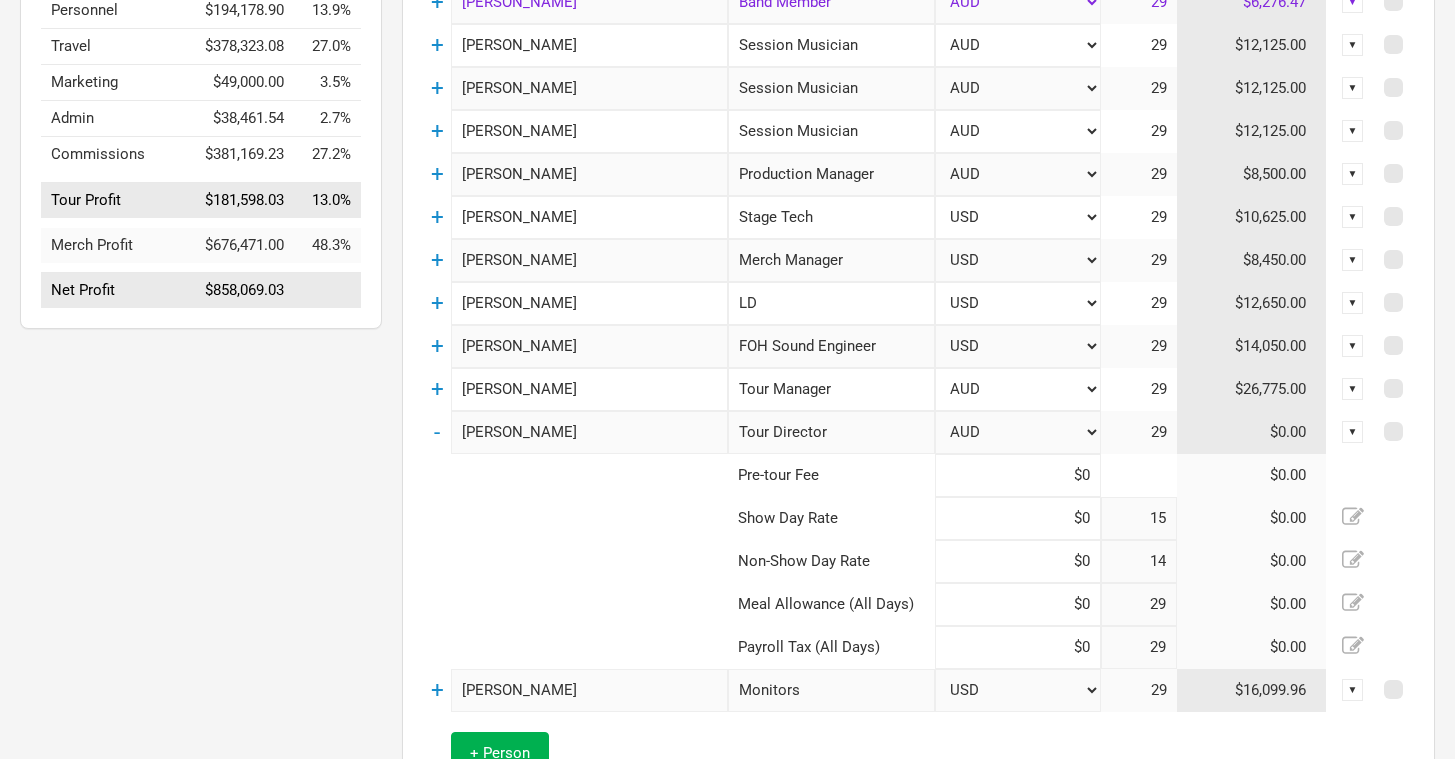 click on "-" at bounding box center [437, 432] 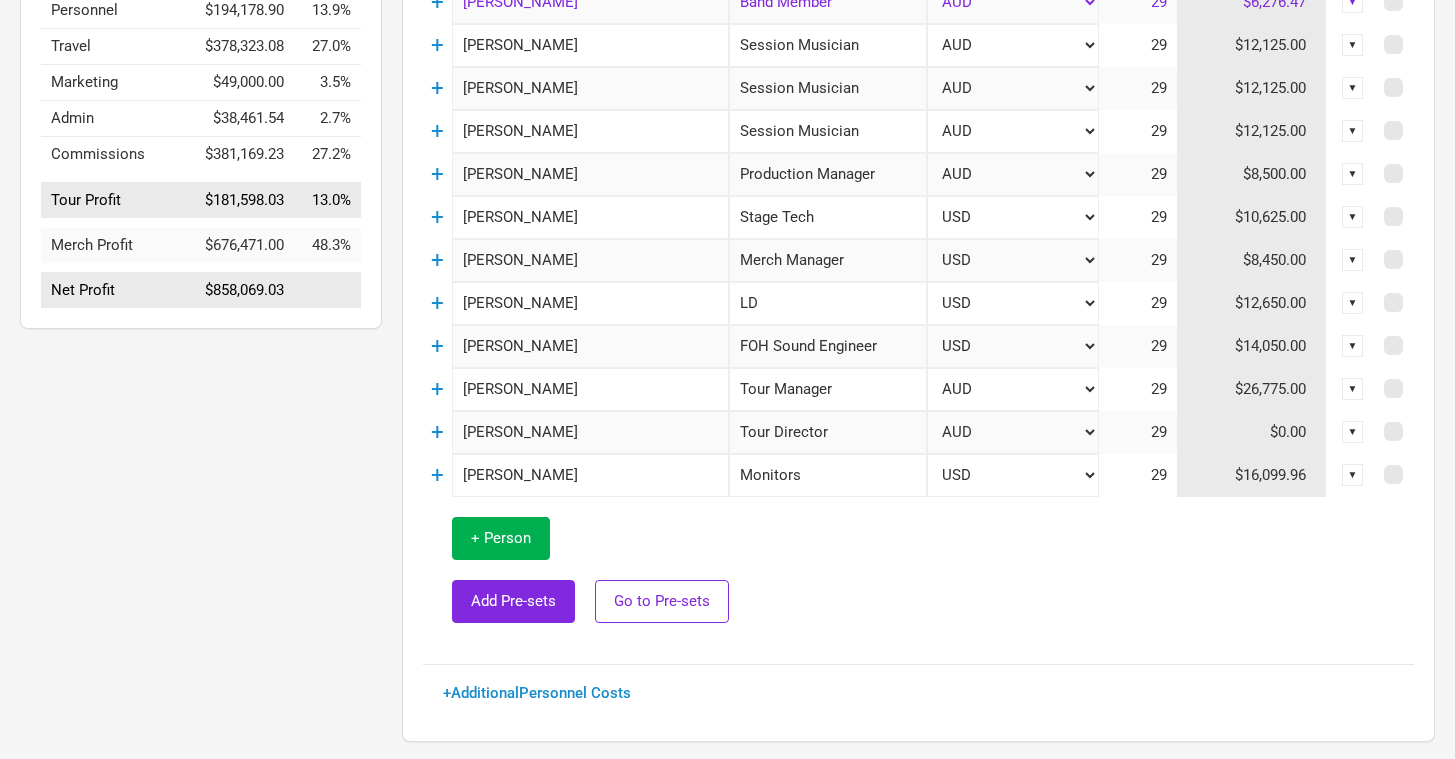 click on "AUD USD New ..." at bounding box center (1013, 303) 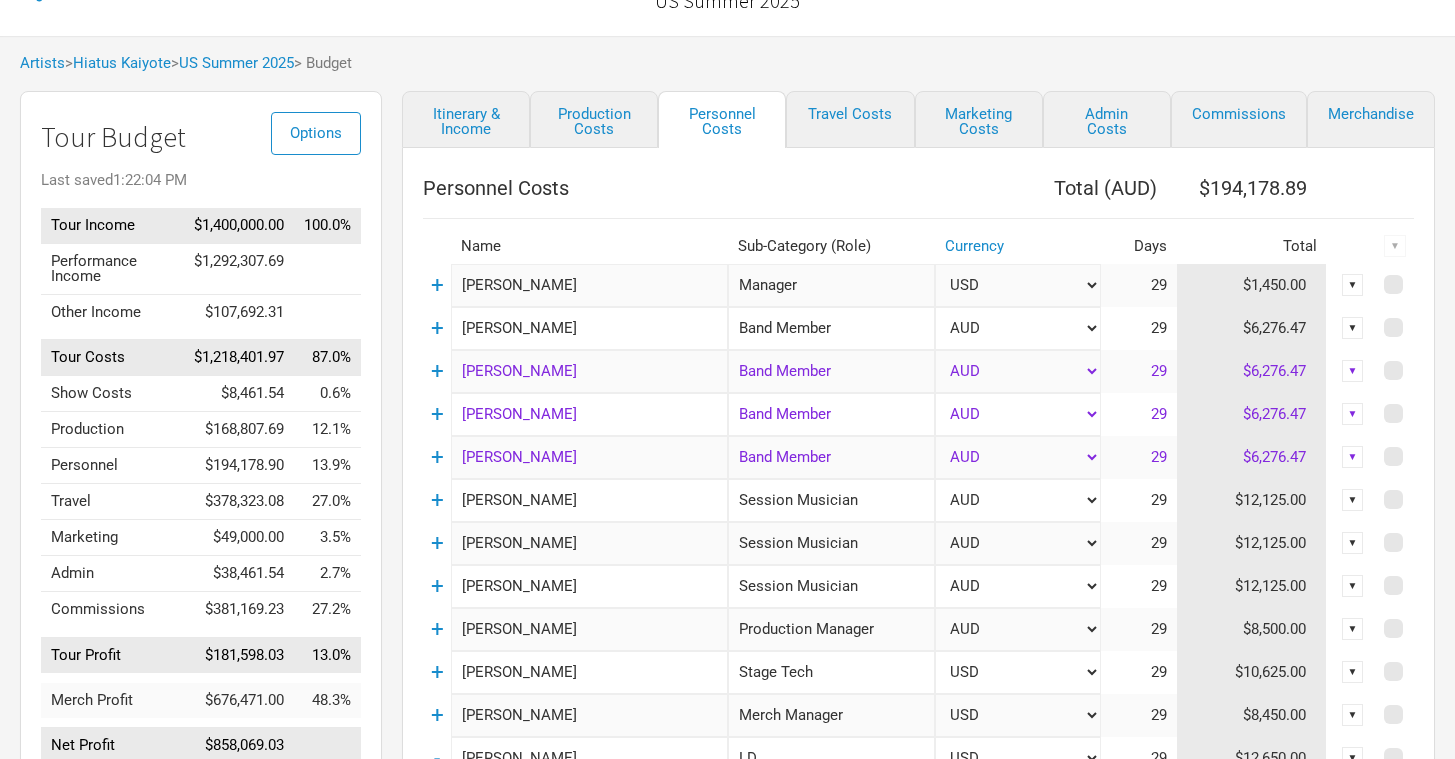 scroll, scrollTop: 0, scrollLeft: 0, axis: both 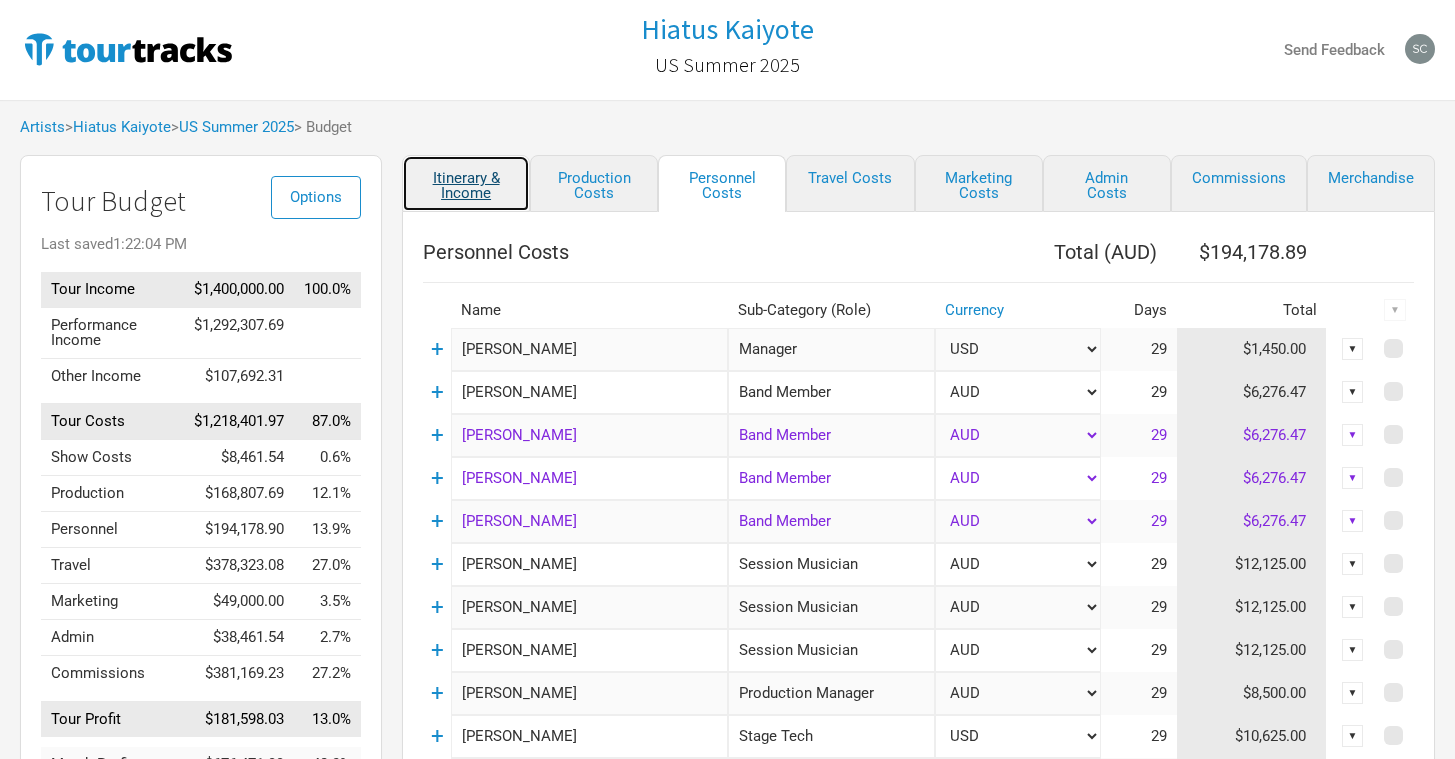 click on "Itinerary & Income" at bounding box center [466, 183] 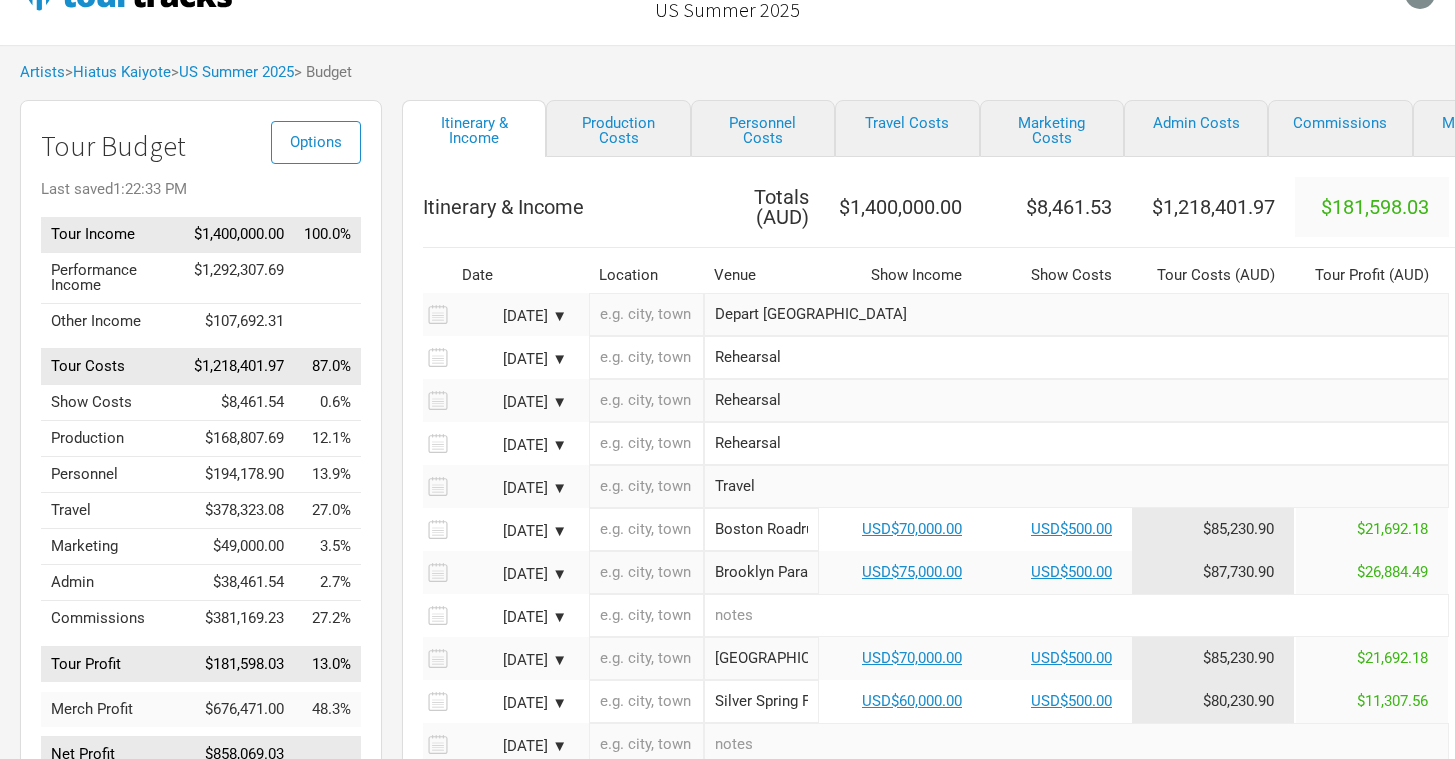 scroll, scrollTop: 36, scrollLeft: 0, axis: vertical 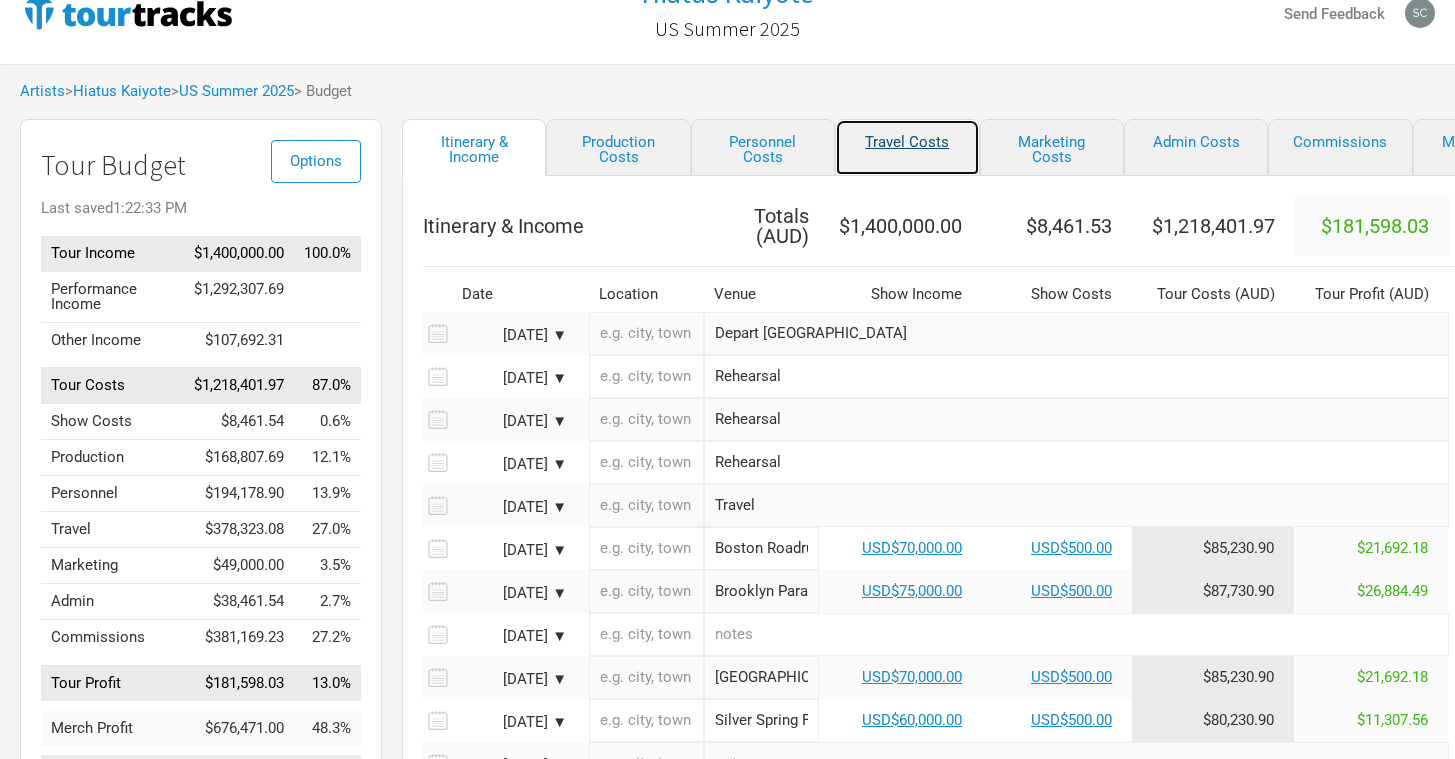 click on "Travel Costs" at bounding box center (907, 147) 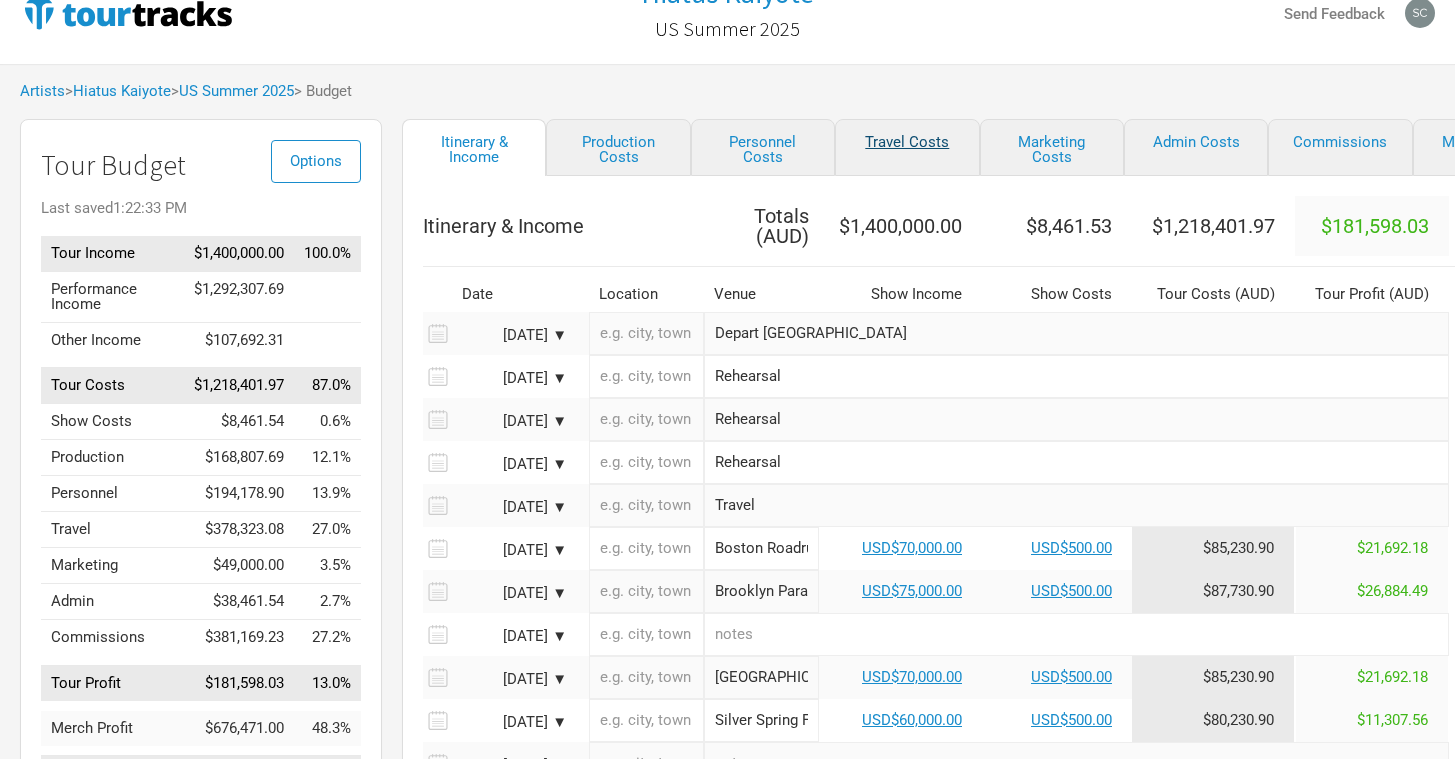 select on "USD" 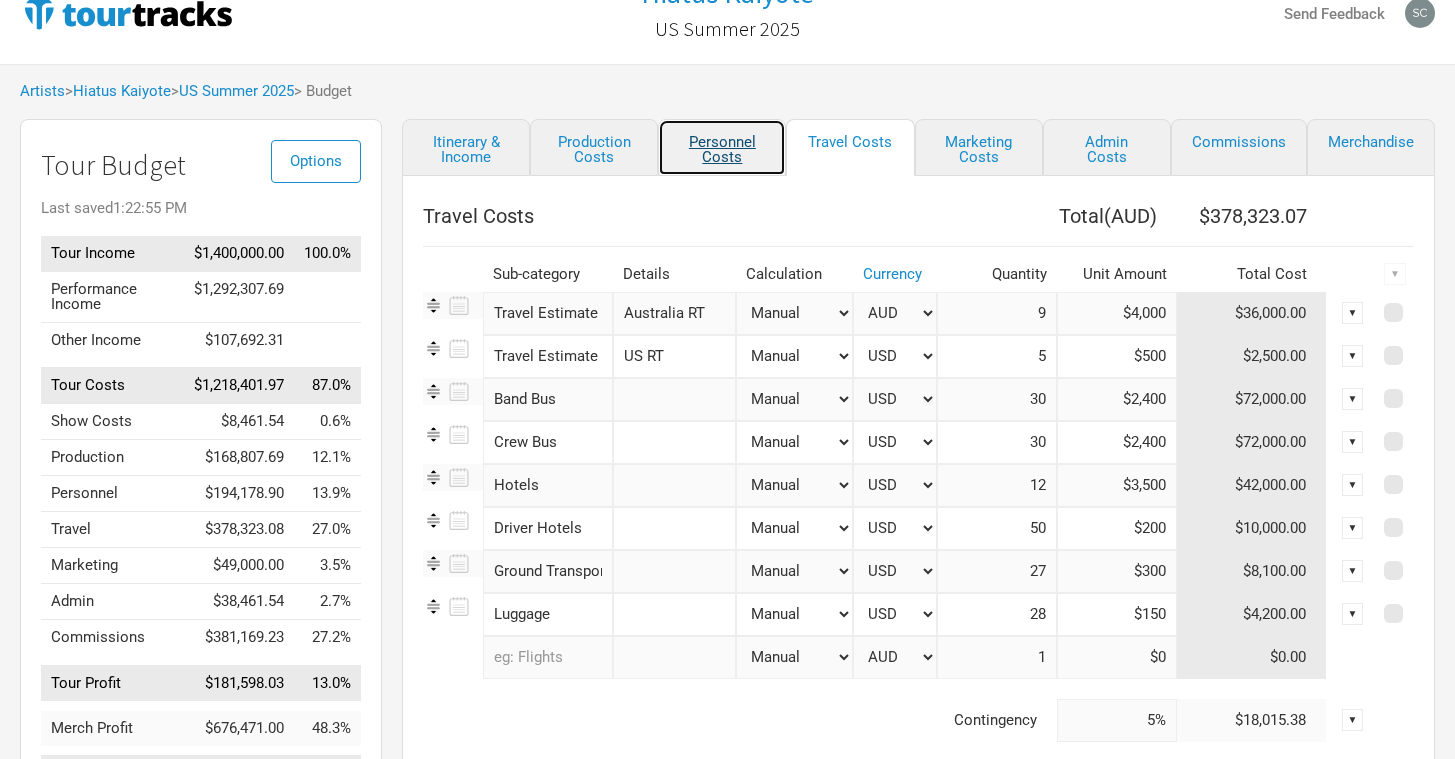 click on "Personnel Costs" at bounding box center (722, 147) 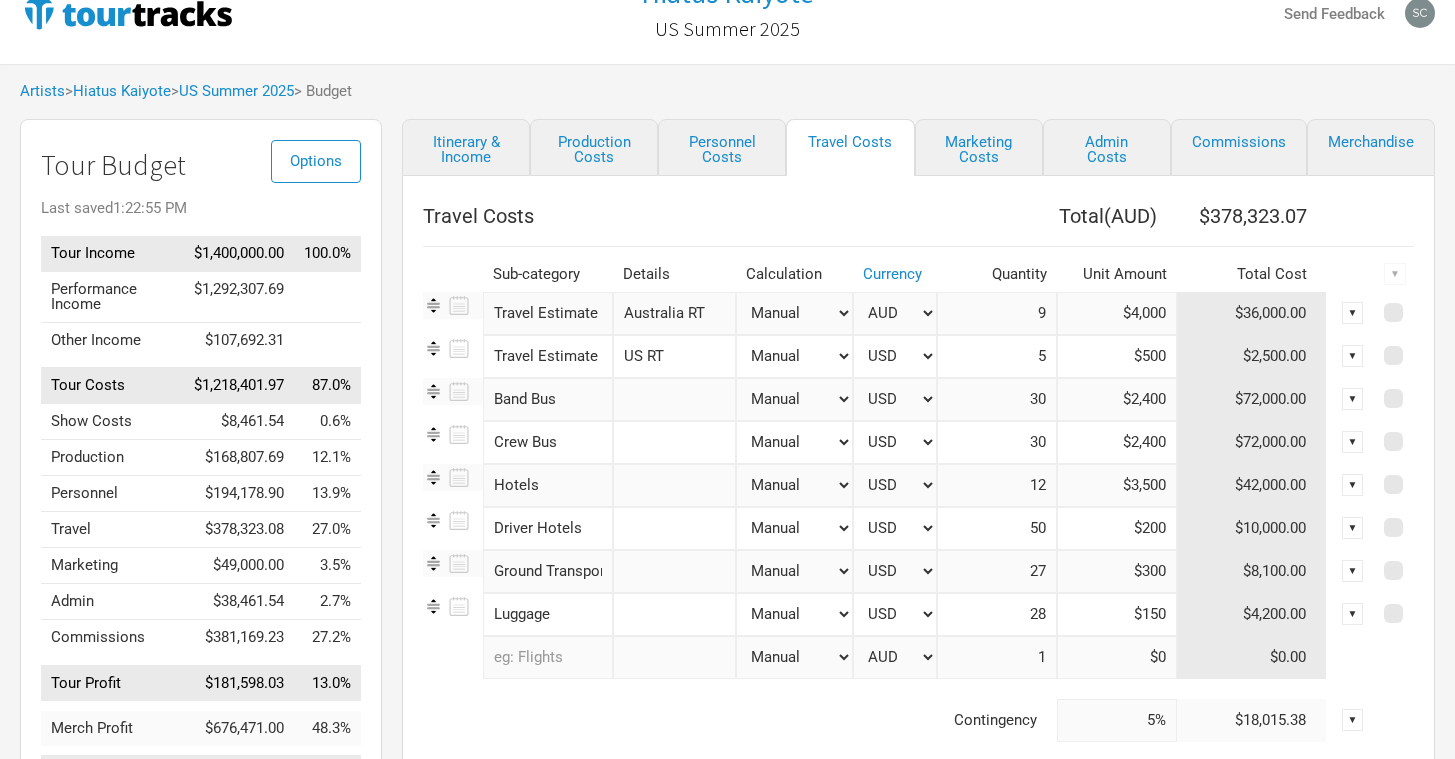 select on "USD" 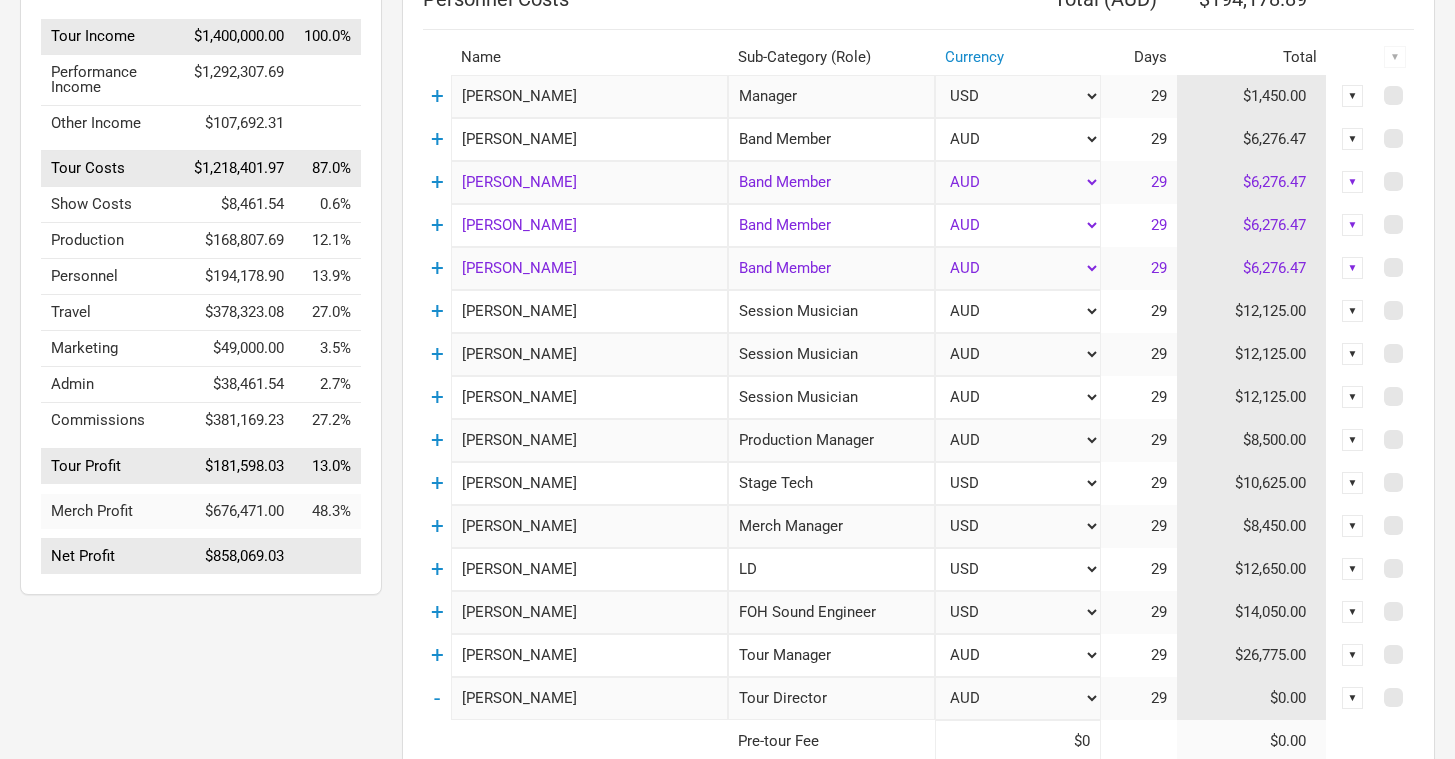 scroll, scrollTop: 271, scrollLeft: 0, axis: vertical 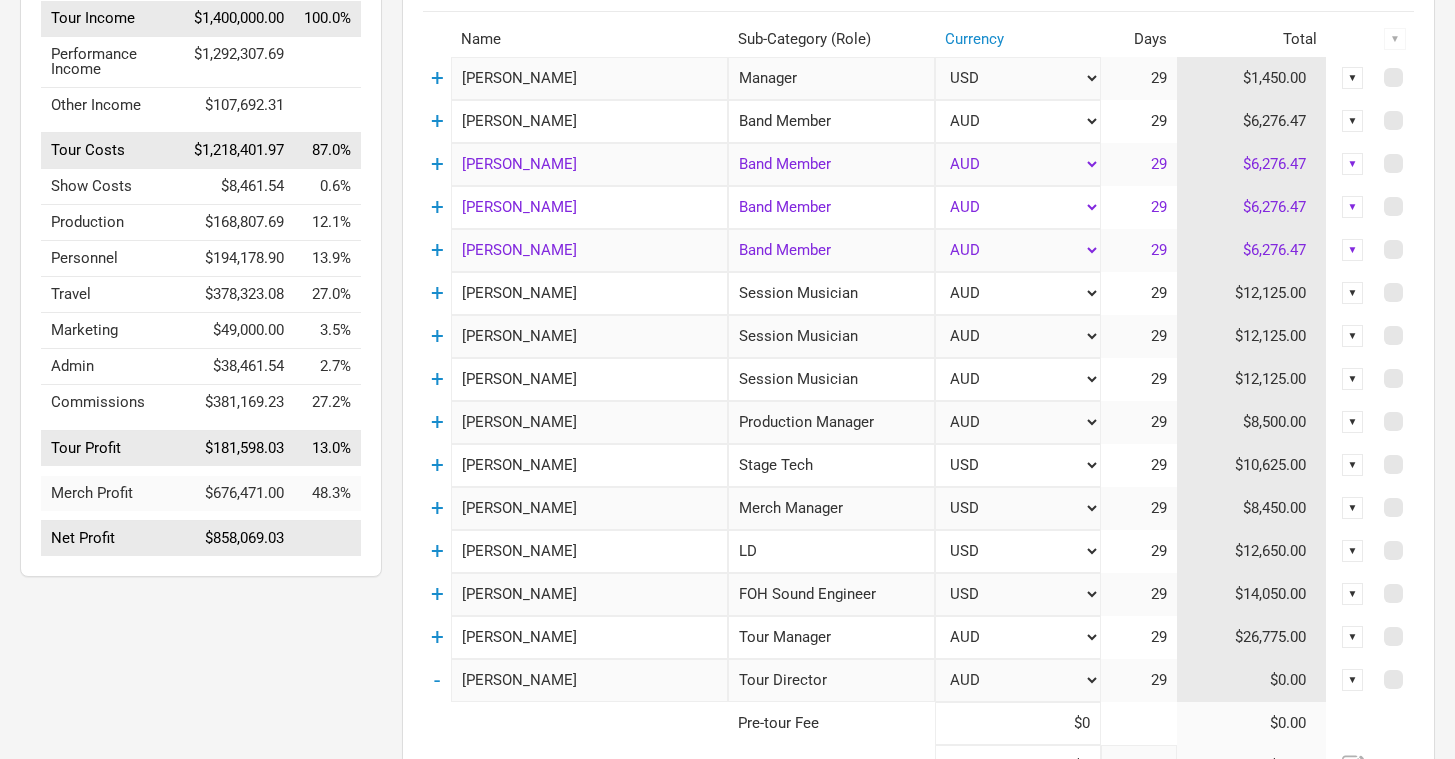 click on "29" at bounding box center (1139, 551) 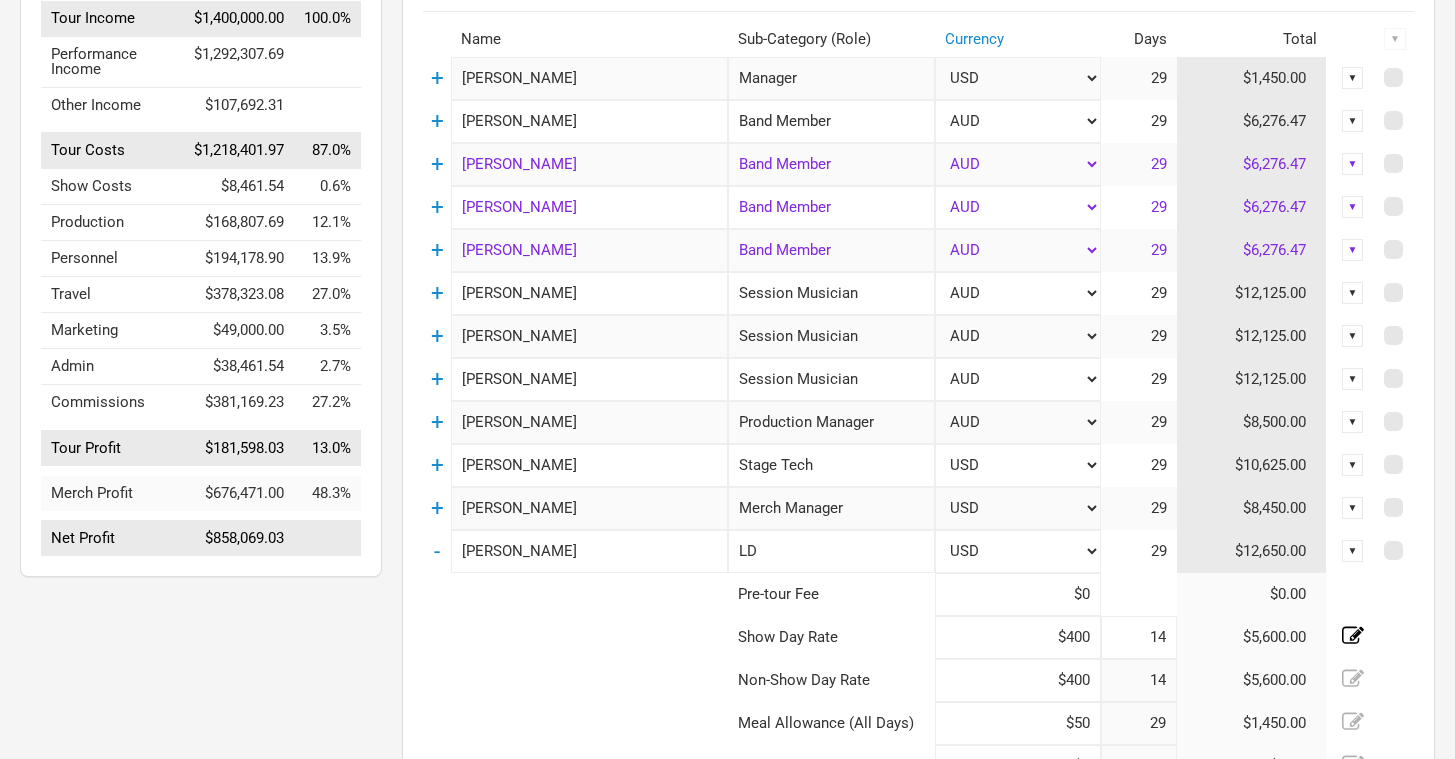 click 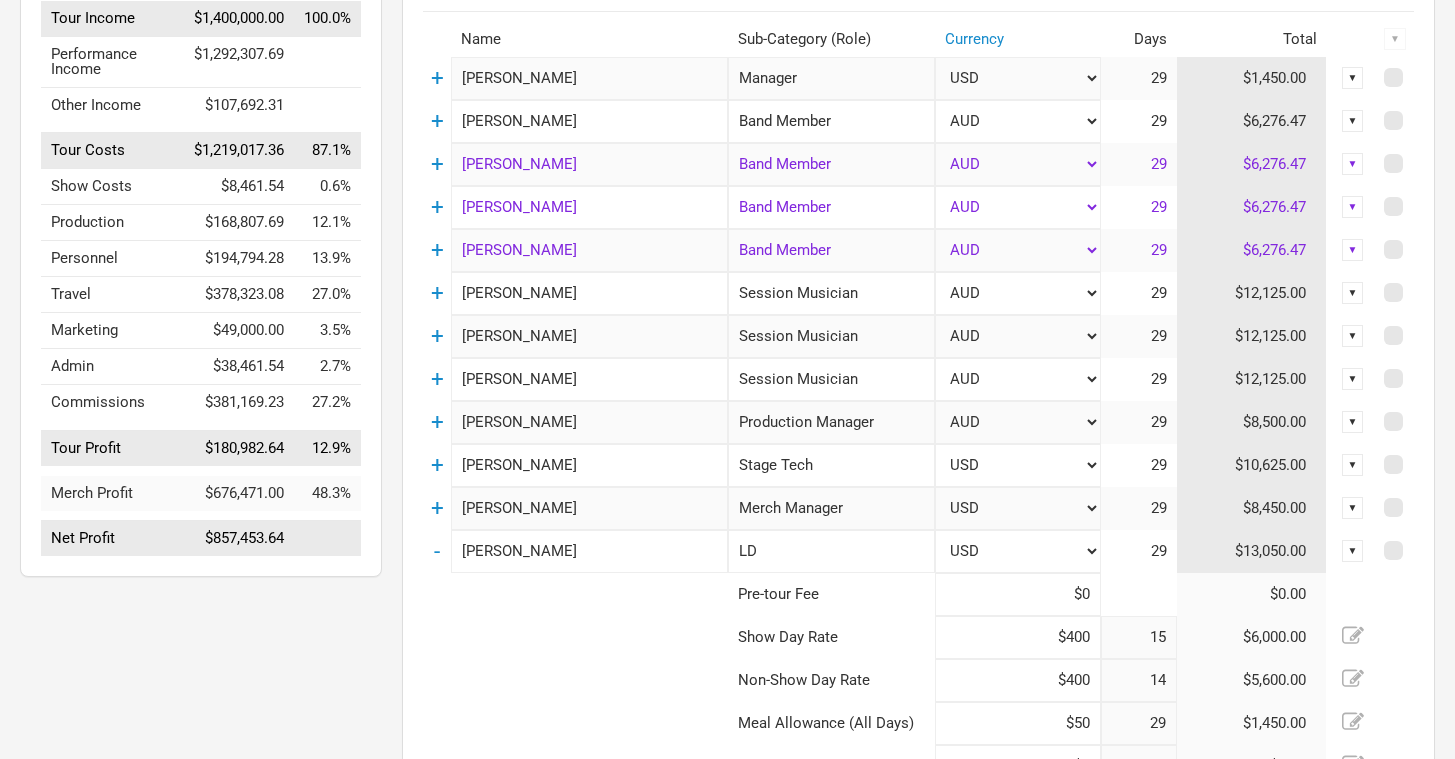 click 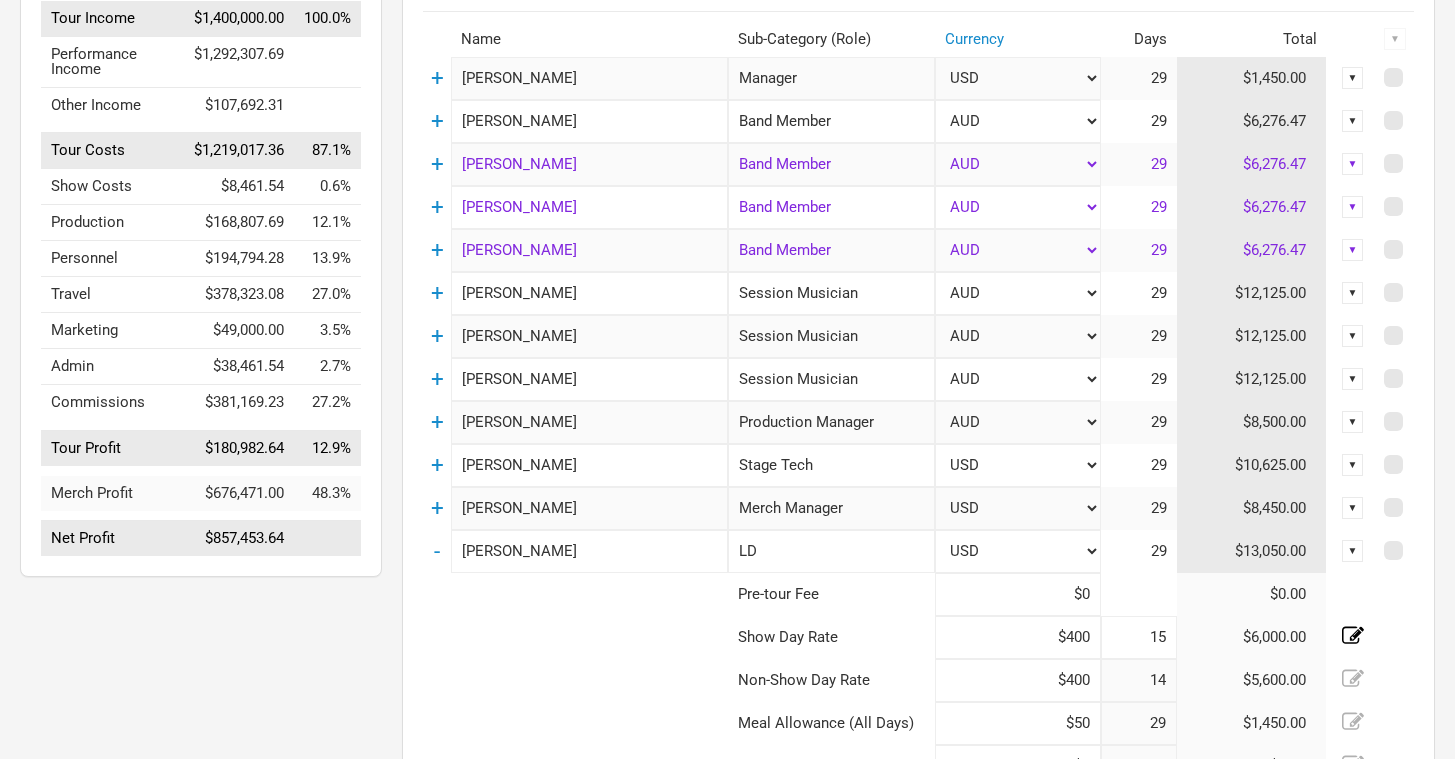 click on "15" at bounding box center (1139, 637) 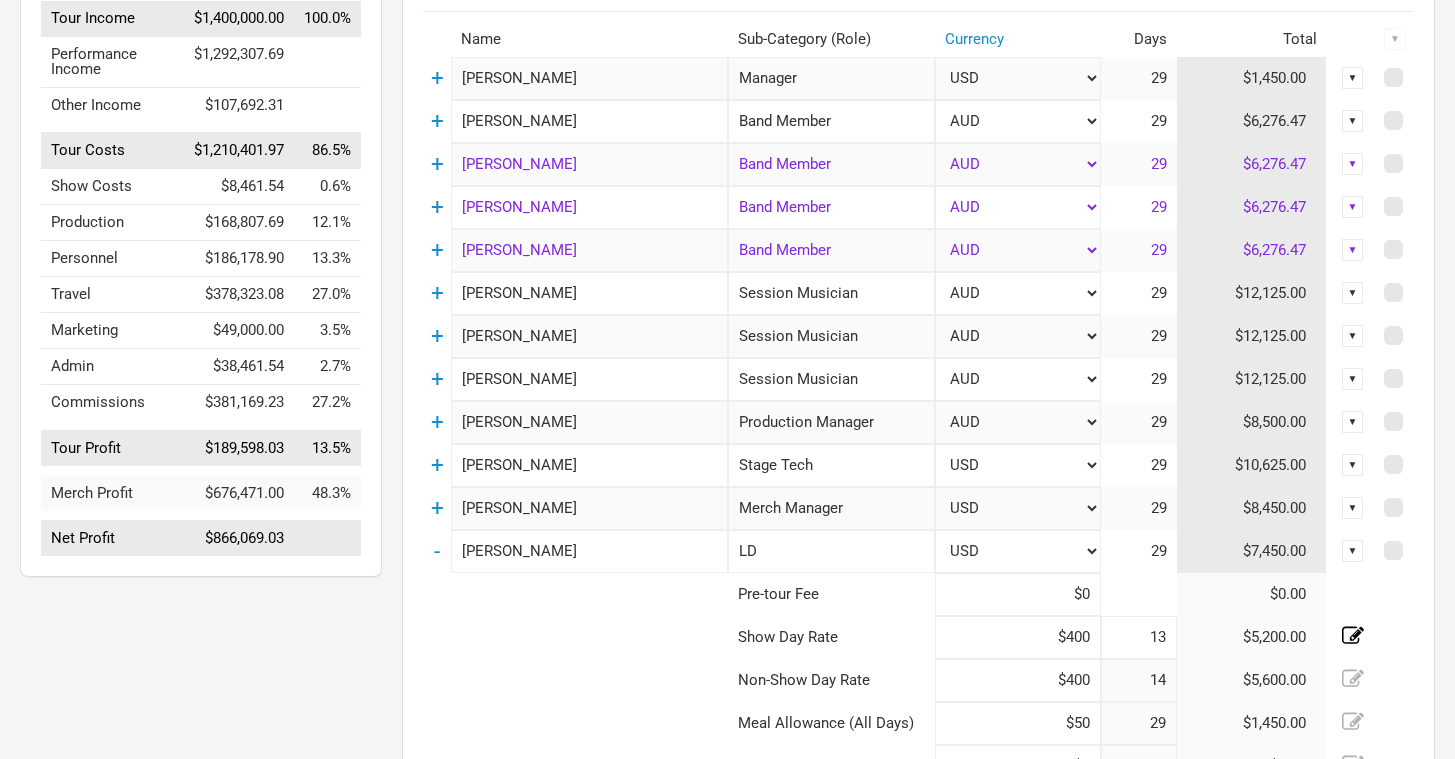 type on "13" 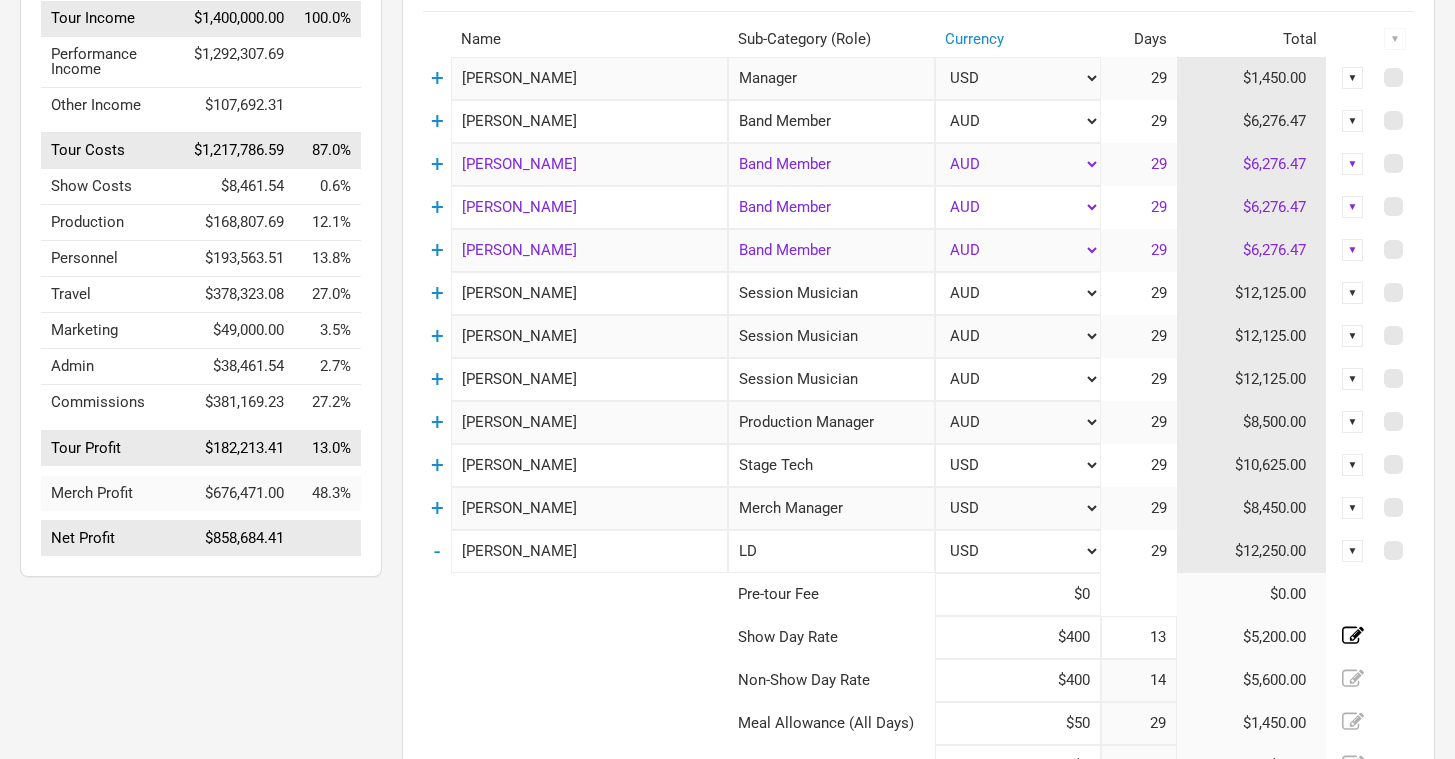 click at bounding box center (1352, 680) 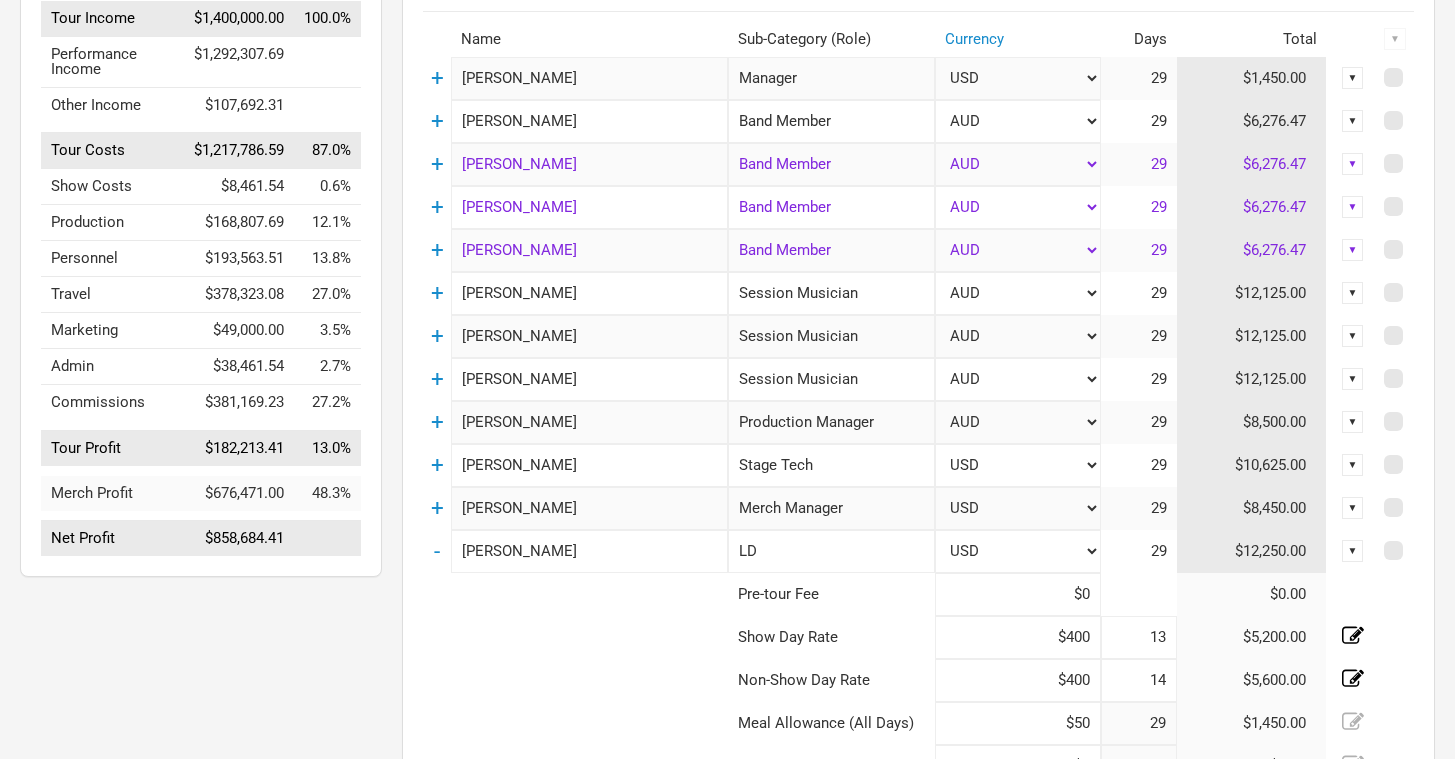 click on "14" at bounding box center [1139, 680] 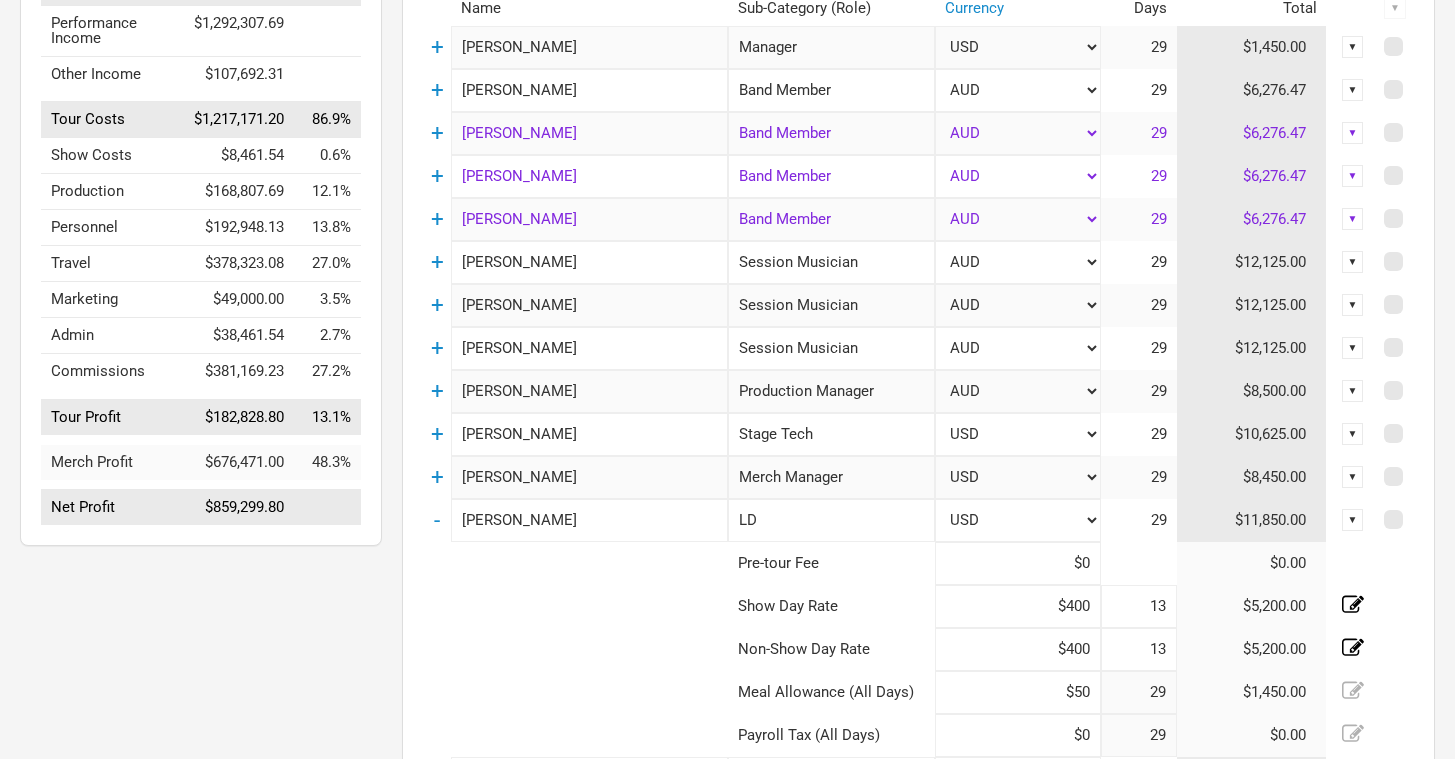 scroll, scrollTop: 313, scrollLeft: 0, axis: vertical 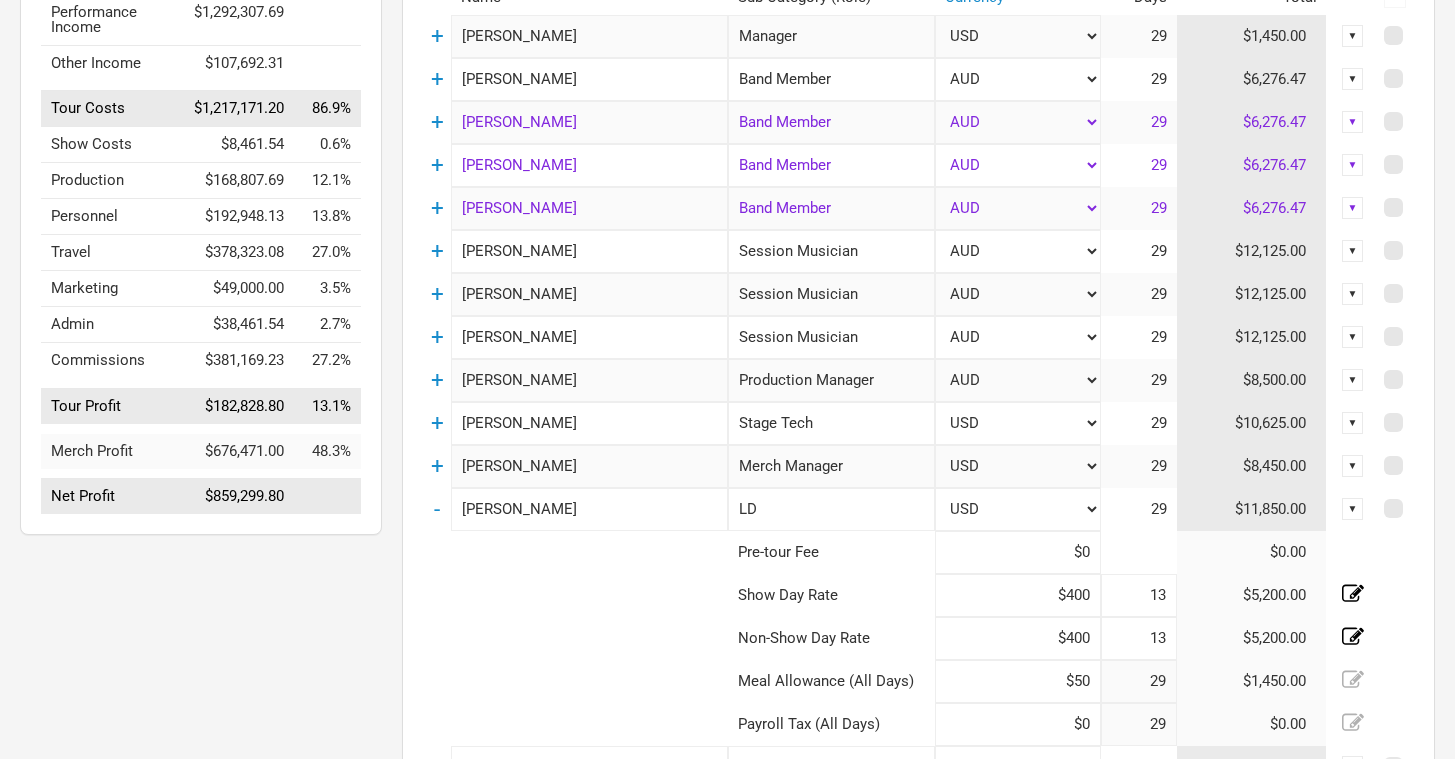type on "13" 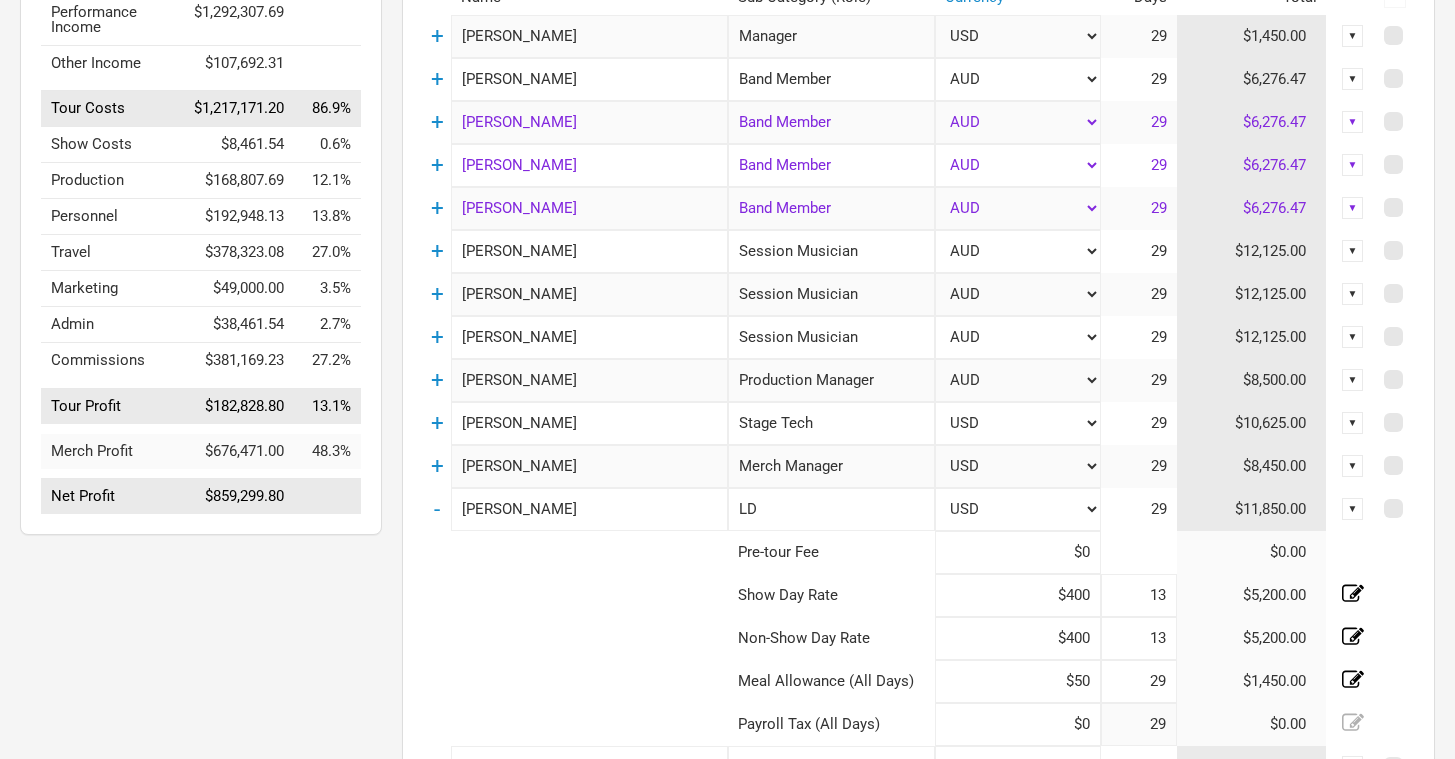 click on "29" at bounding box center (1139, 681) 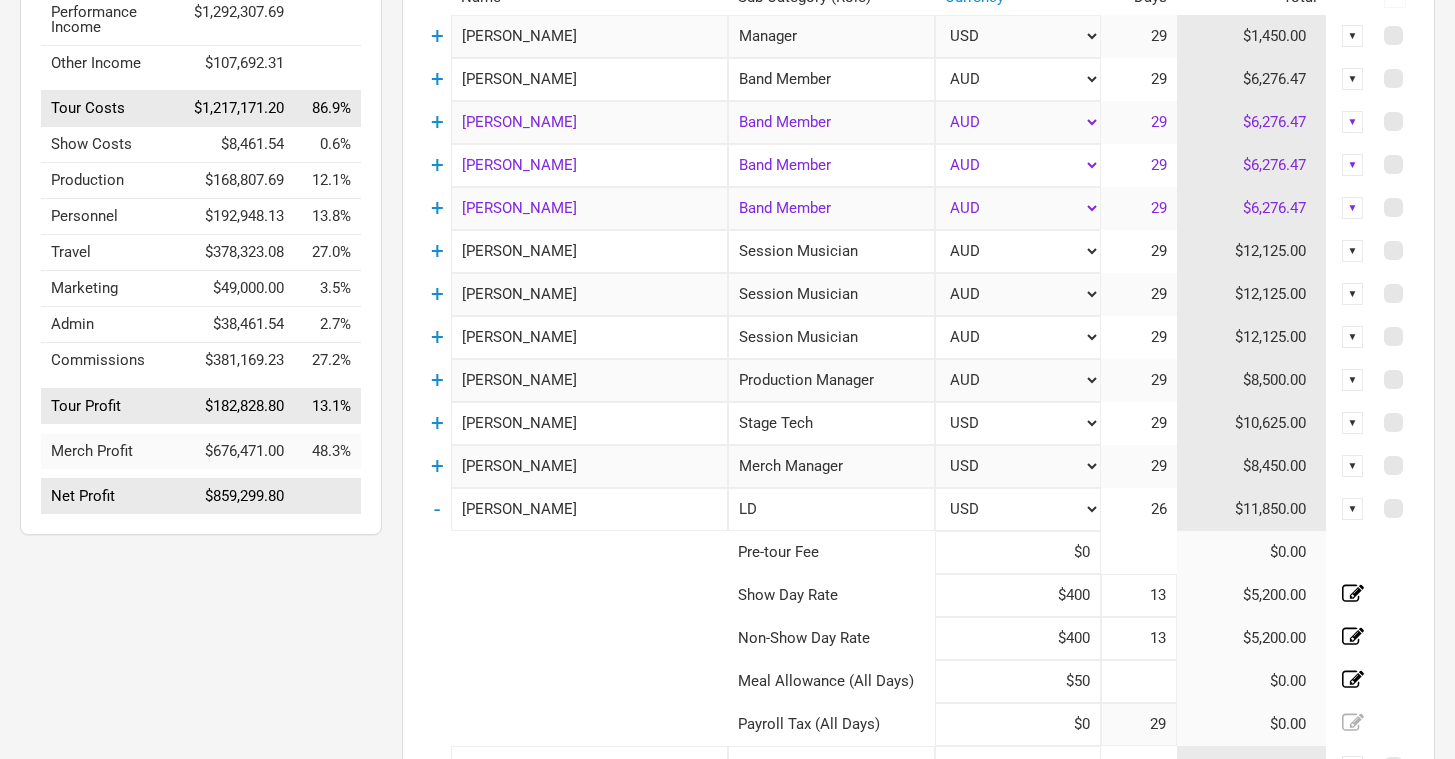 type on "1" 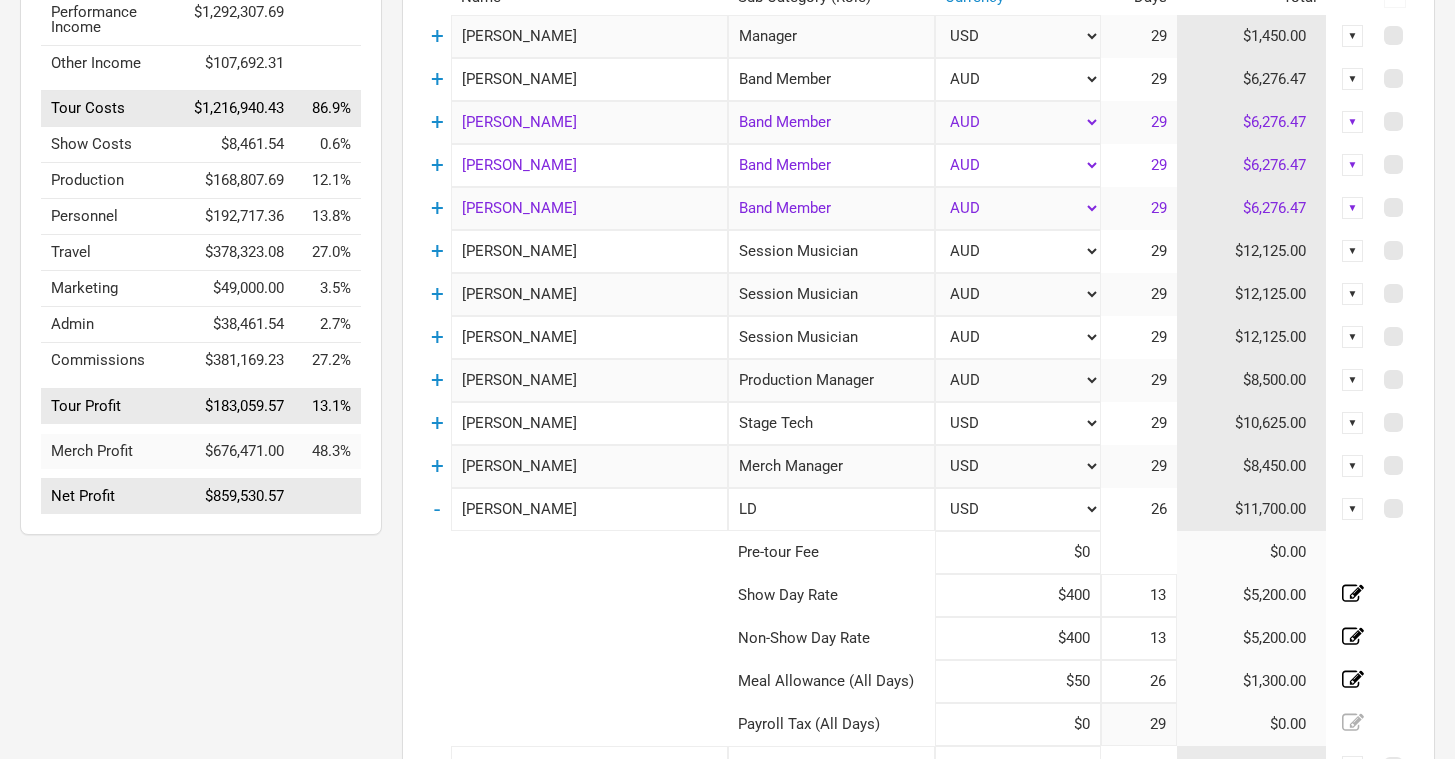 type on "26" 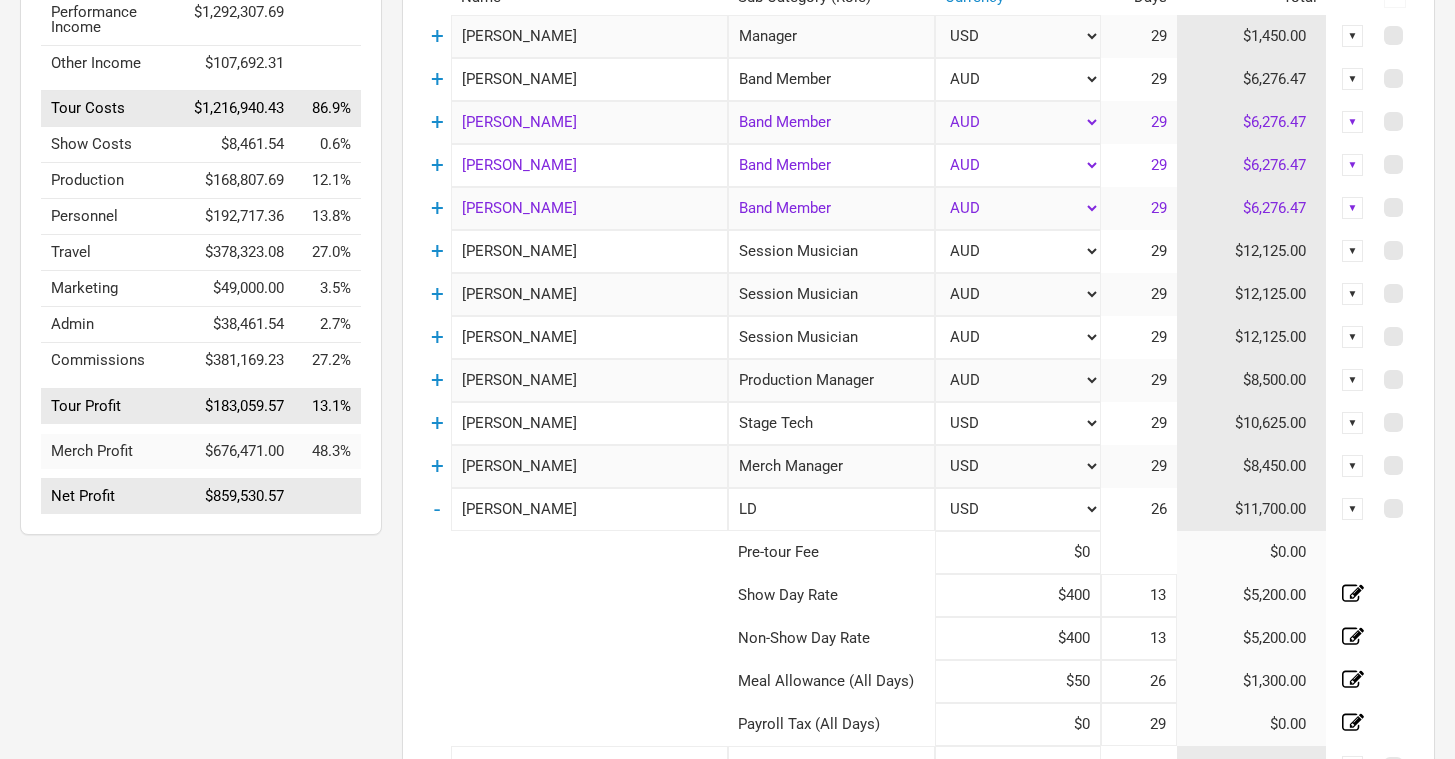 click on "29" at bounding box center (1139, 724) 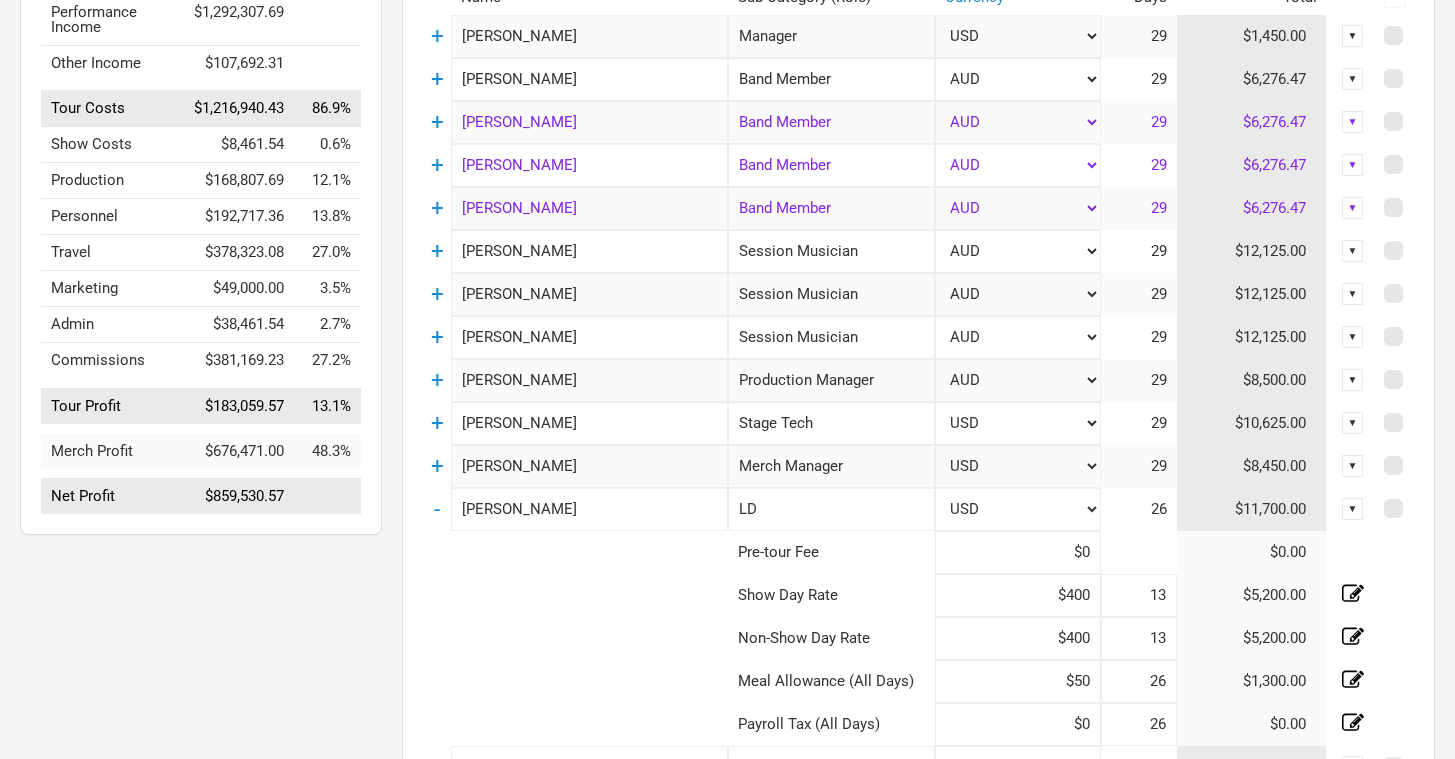 type on "26" 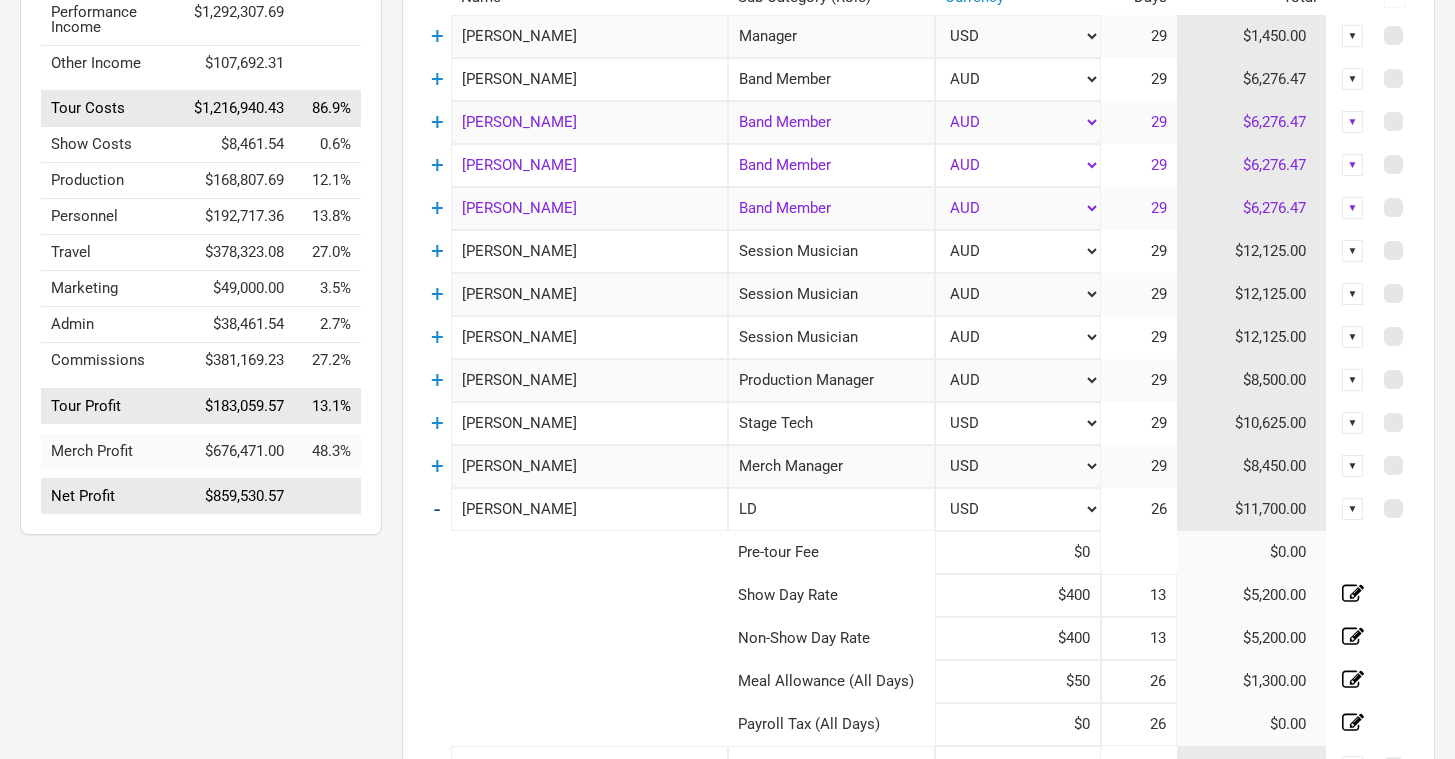 click on "-" at bounding box center (437, 509) 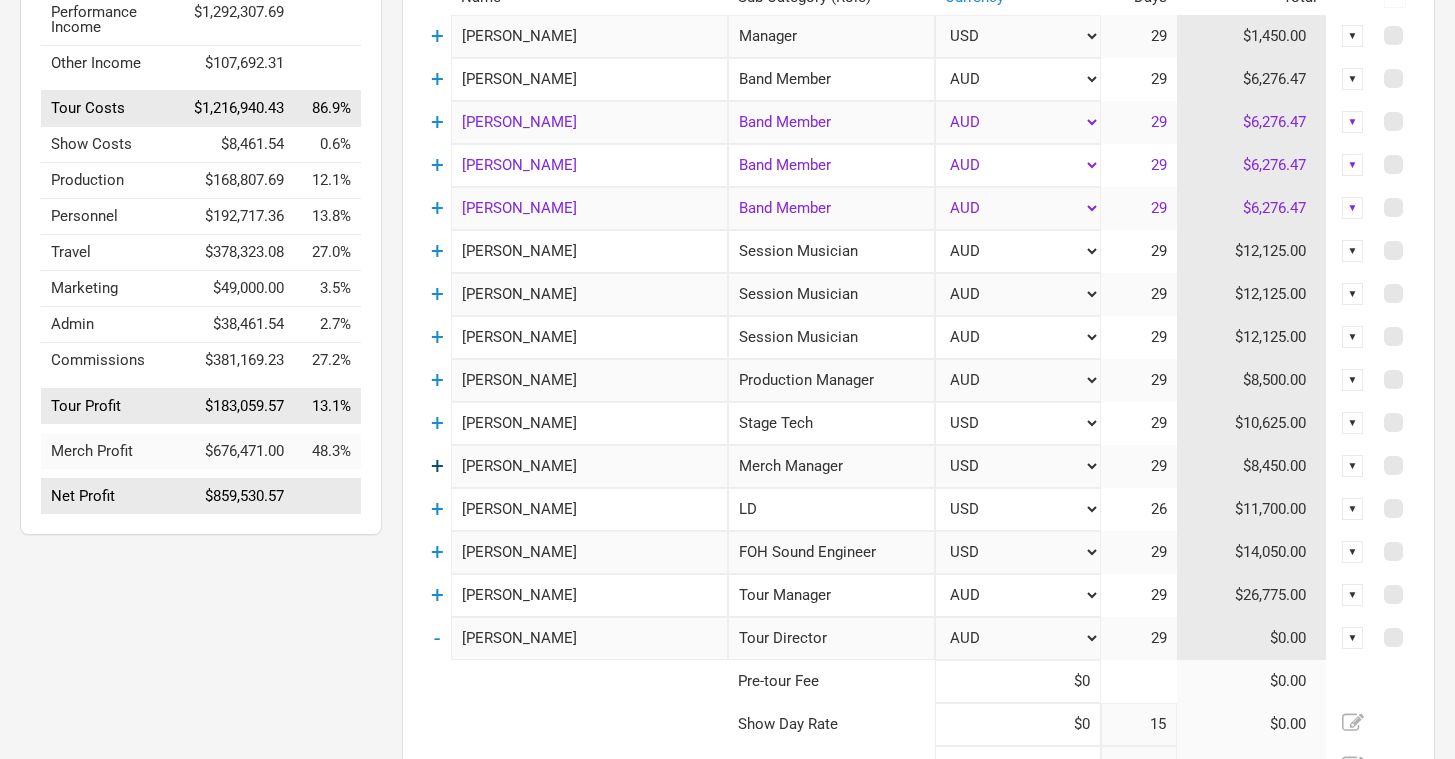 click on "+" at bounding box center [437, 466] 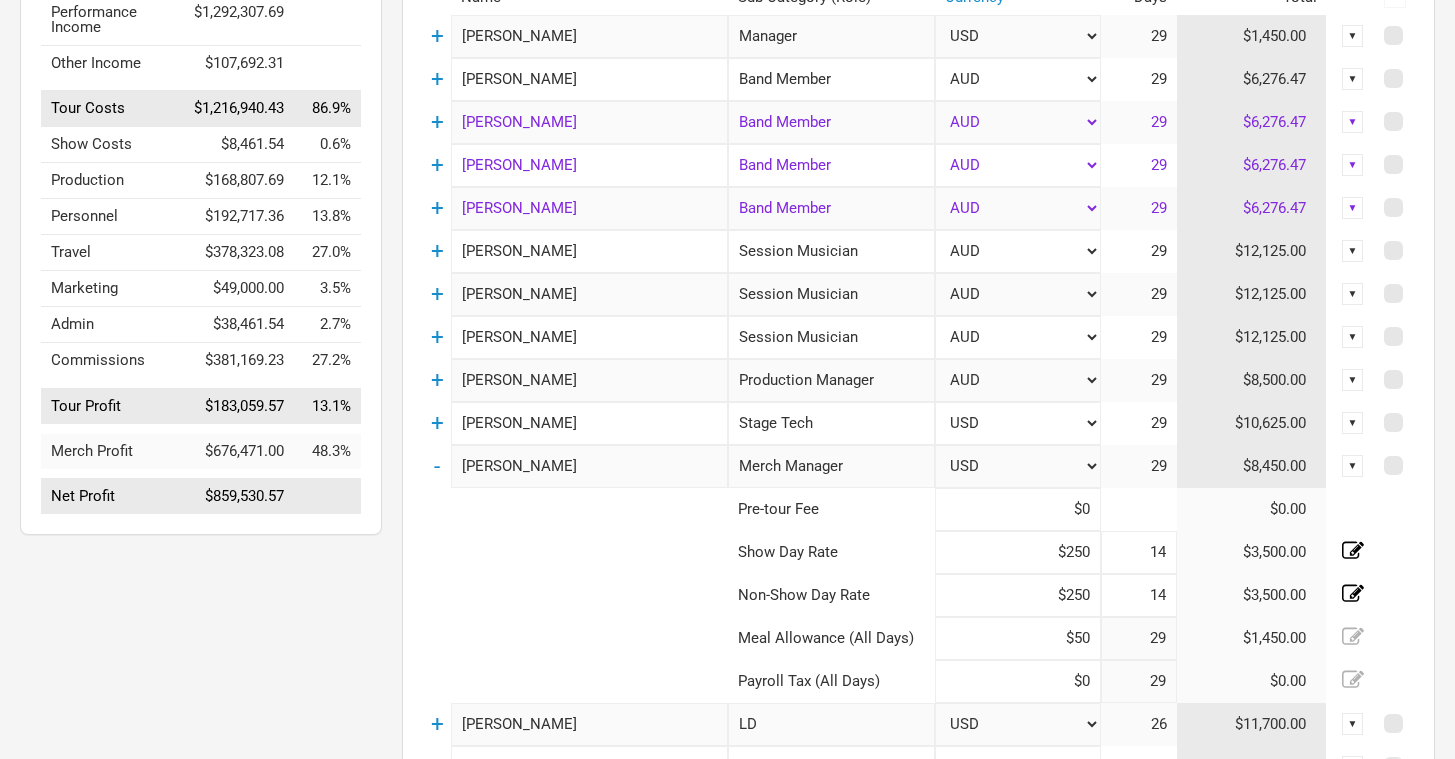 click on "14" at bounding box center (1139, 552) 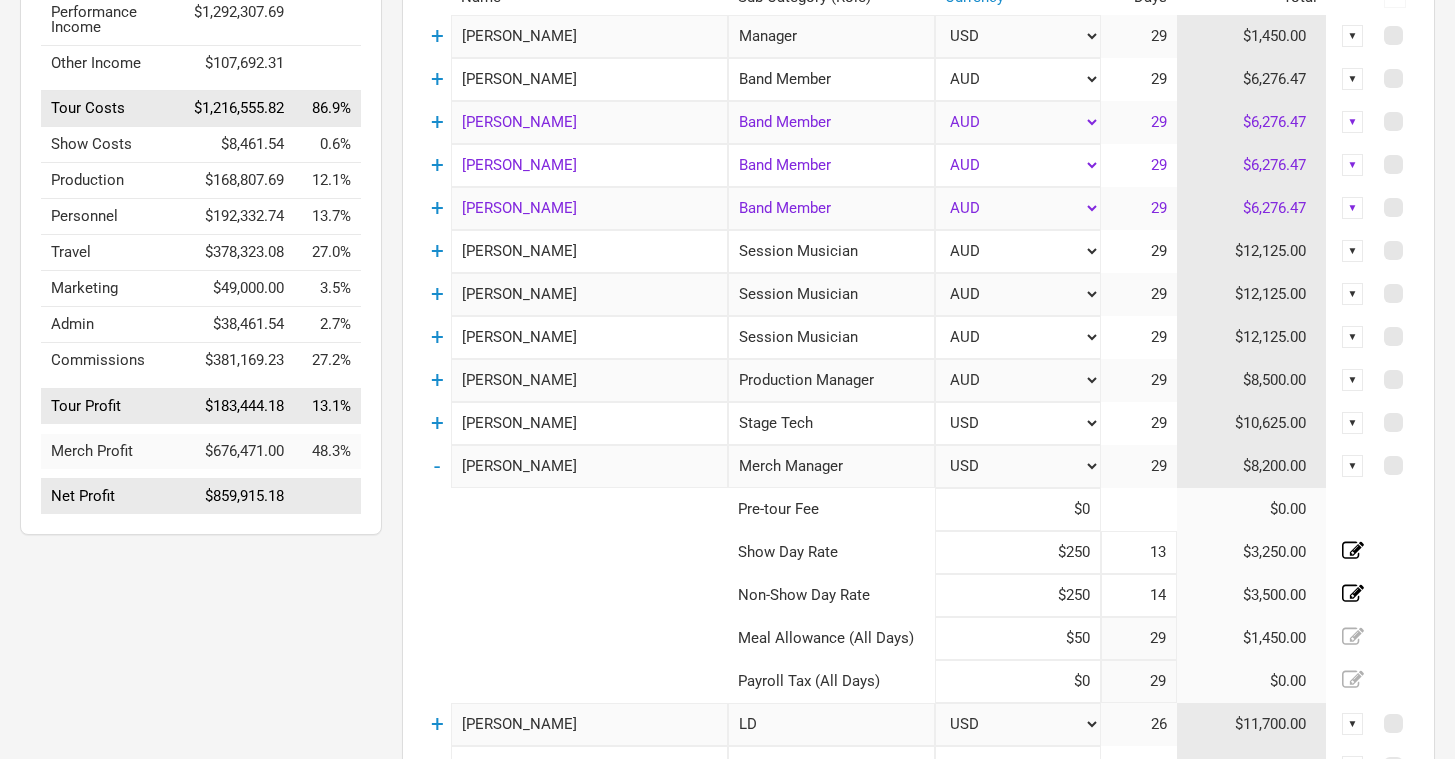type on "13" 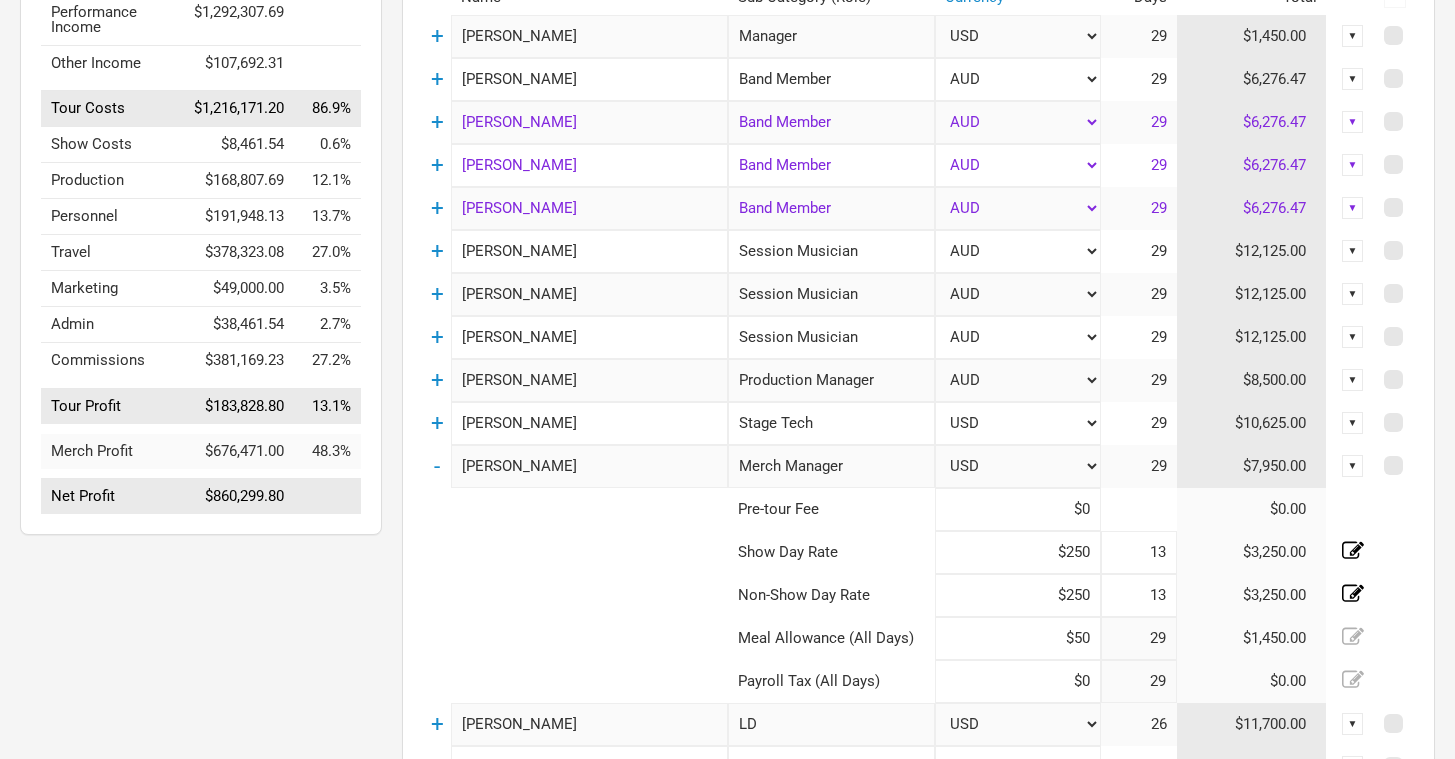 type on "13" 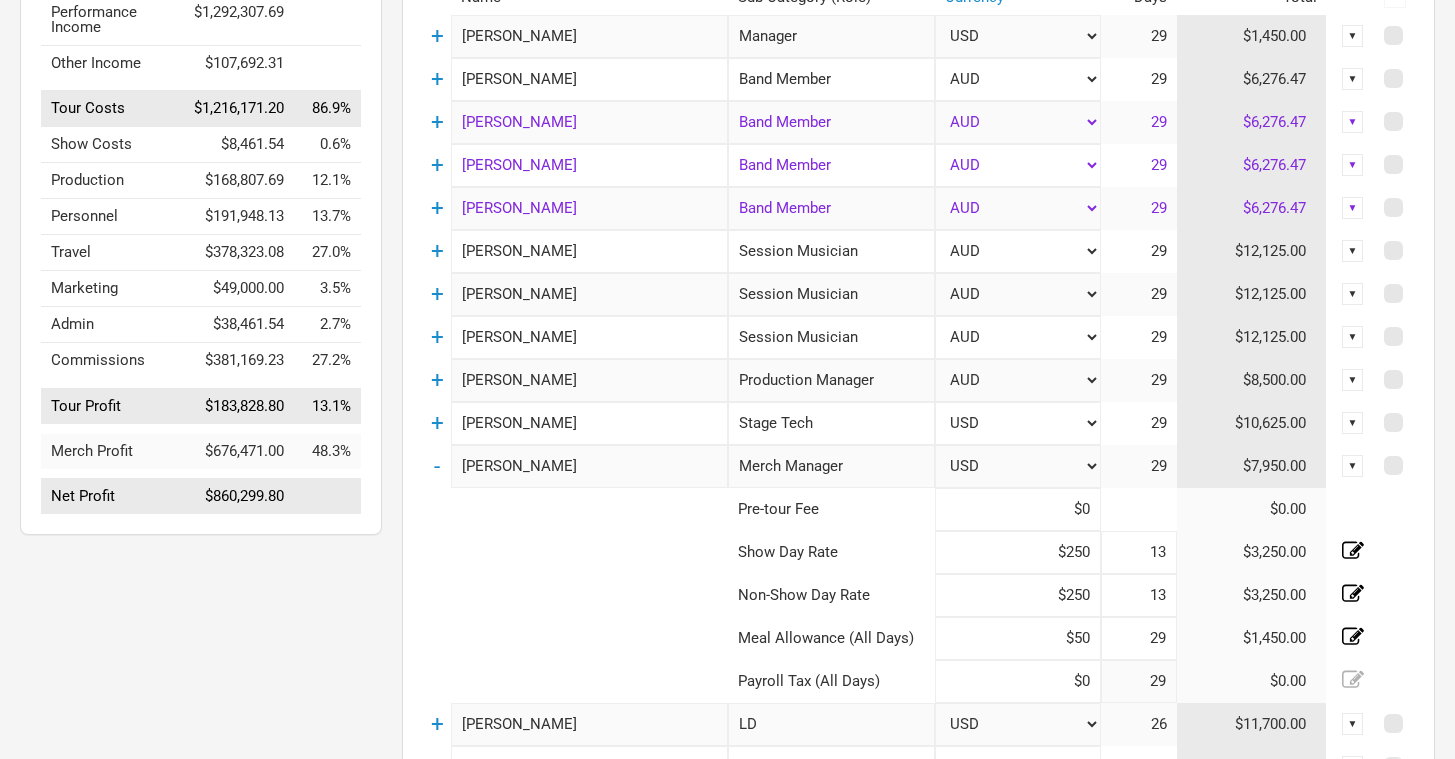 click on "29" at bounding box center (1139, 638) 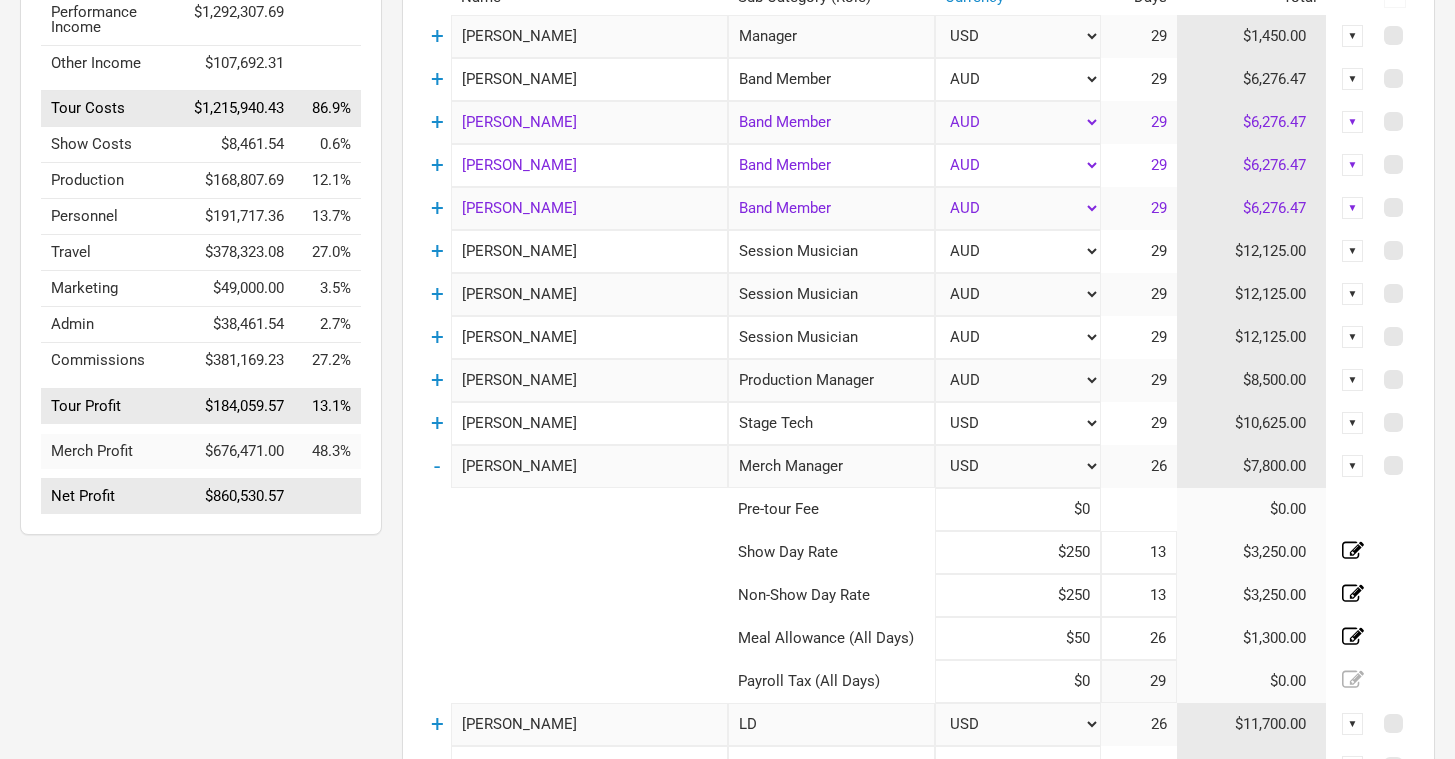 type on "26" 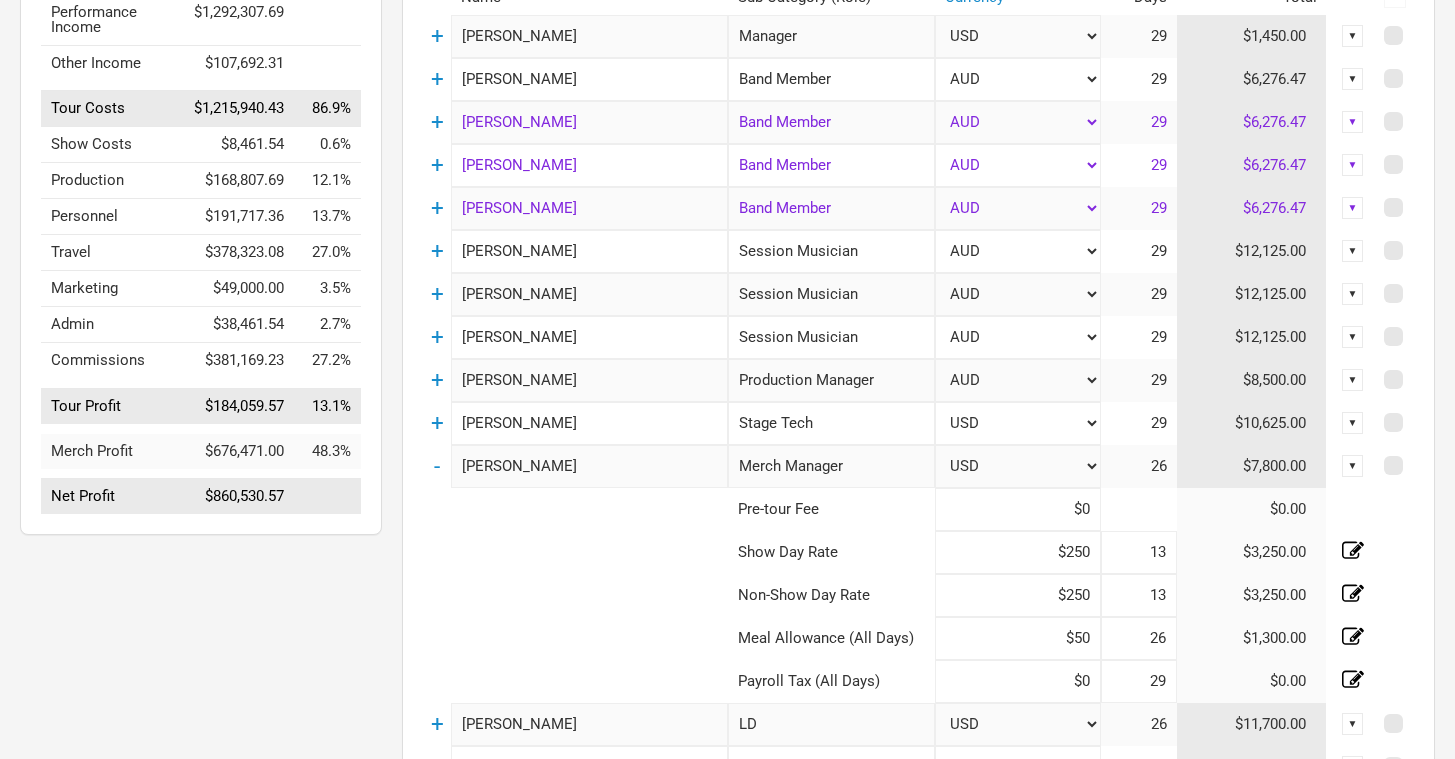 click on "29" at bounding box center (1139, 681) 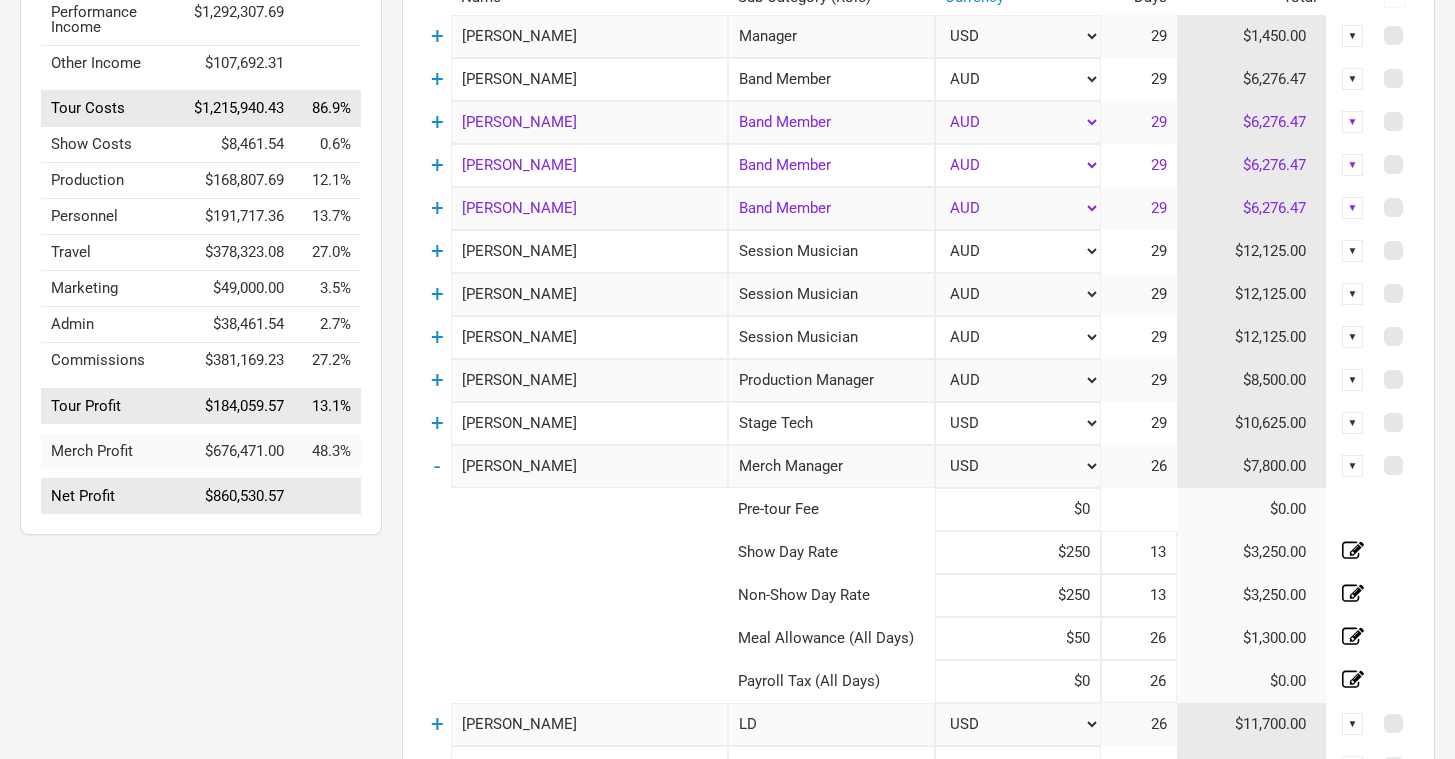 type on "26" 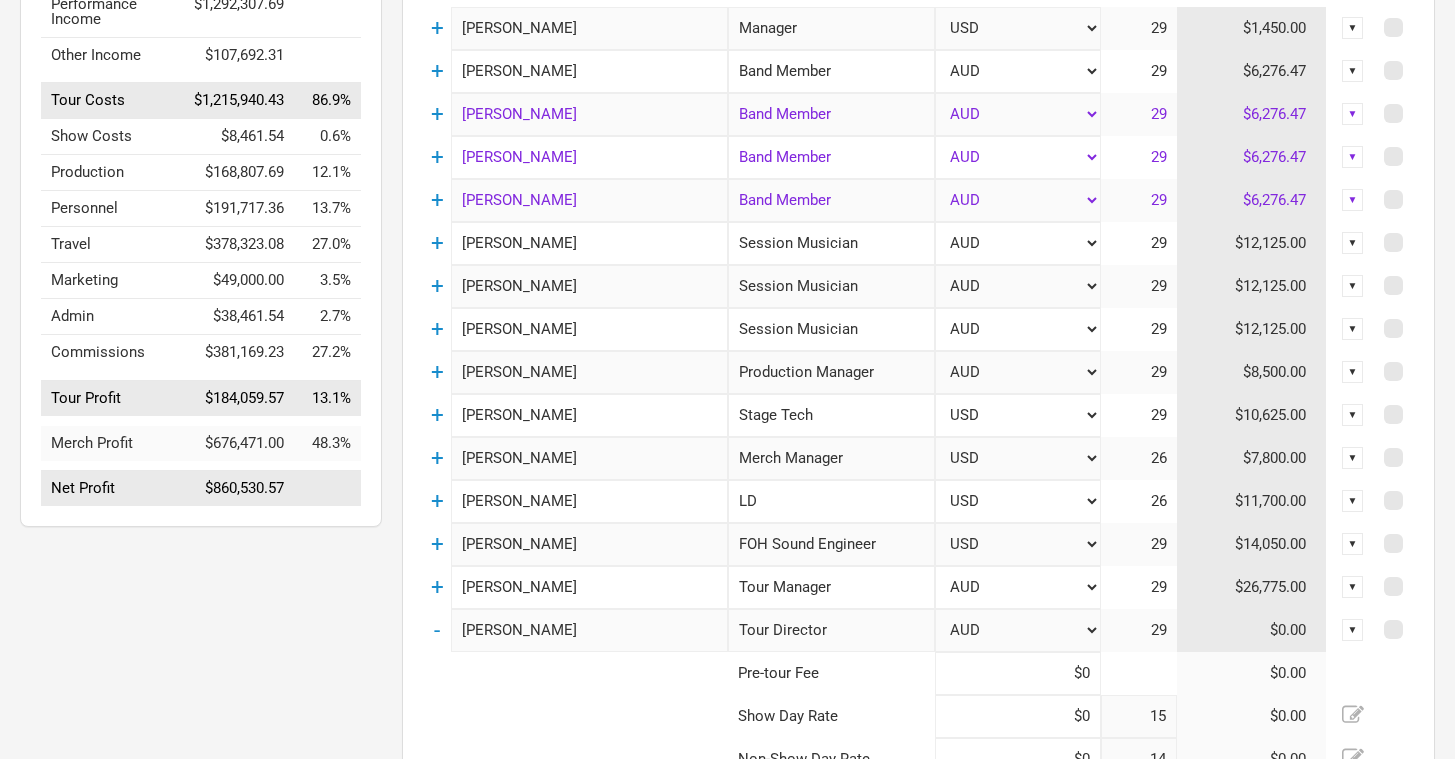 click on "$11,700.00" at bounding box center (1252, 501) 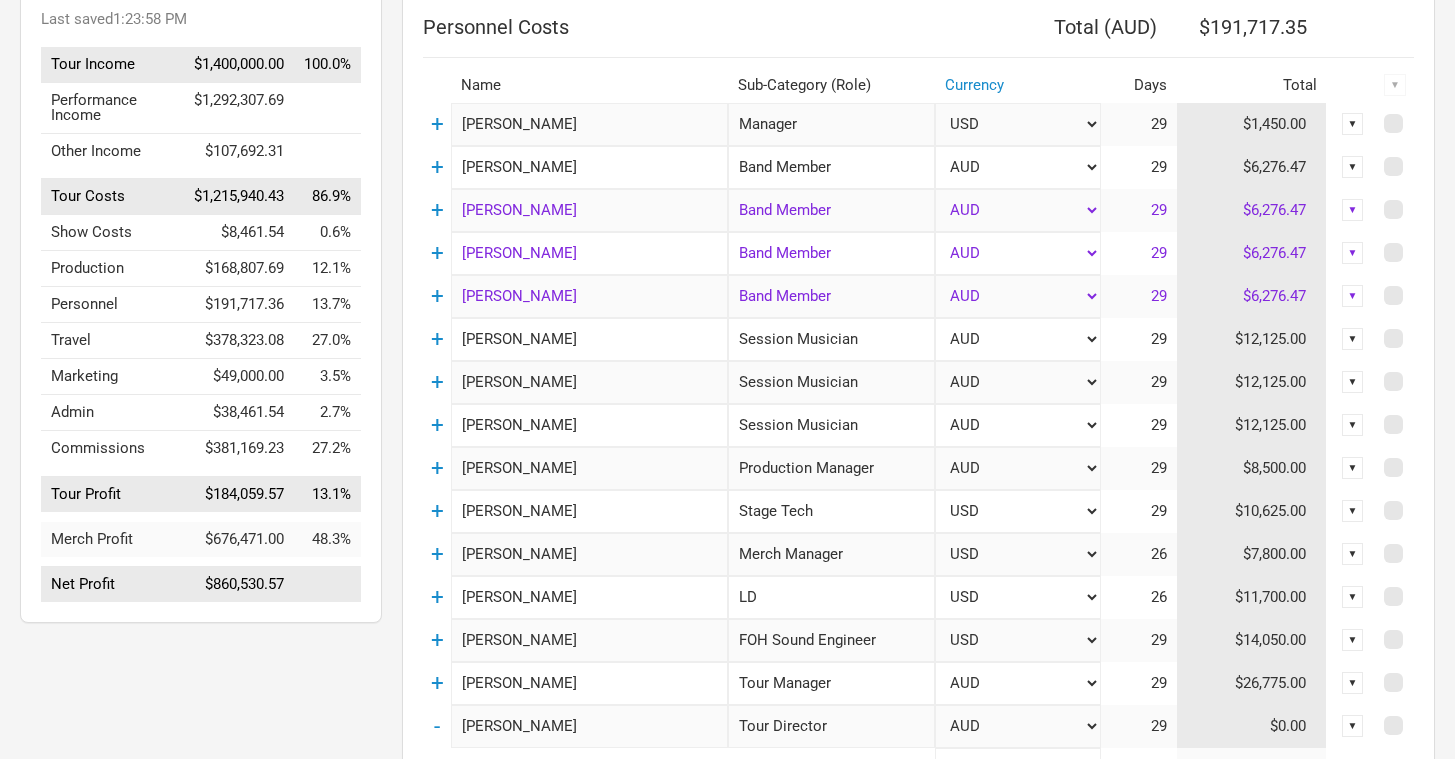 scroll, scrollTop: 223, scrollLeft: 0, axis: vertical 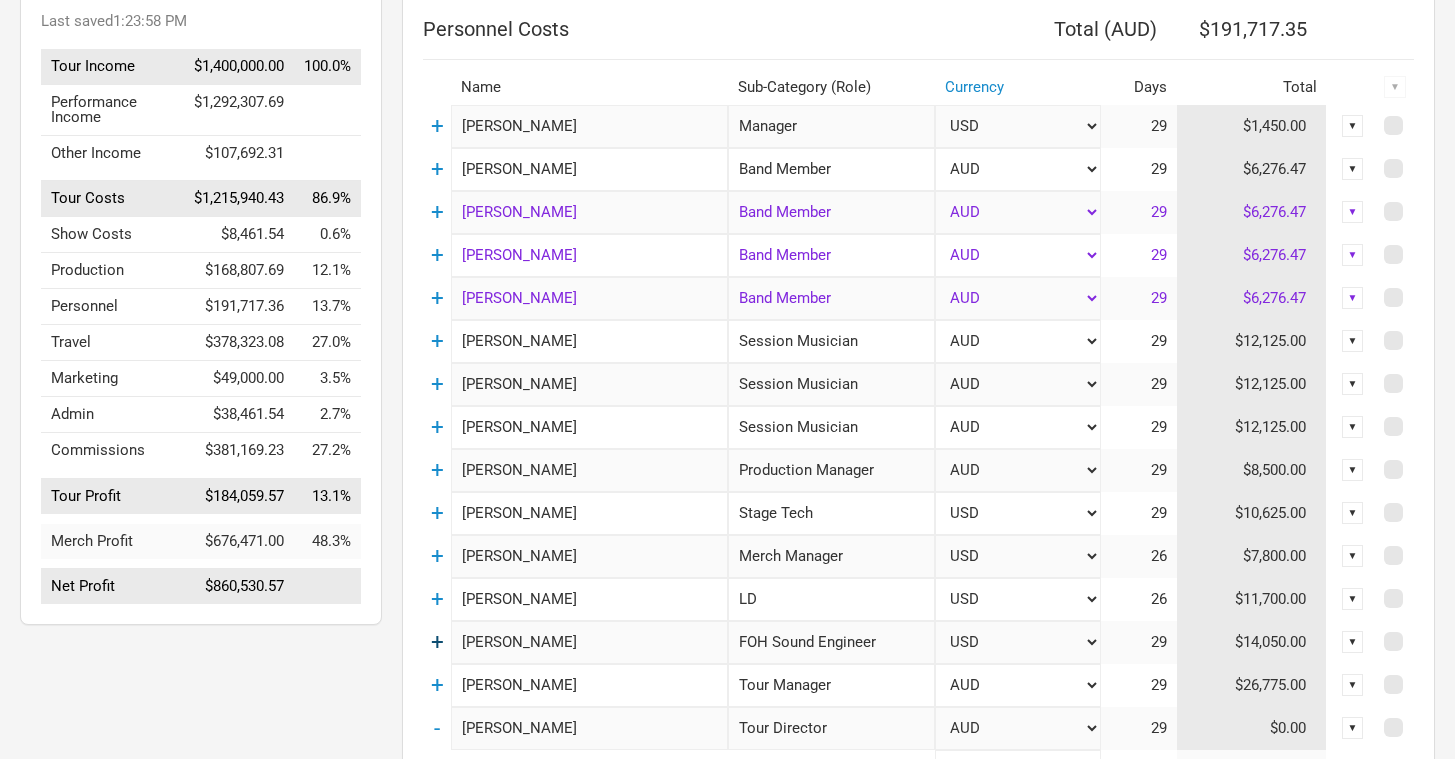 click on "+" at bounding box center [437, 642] 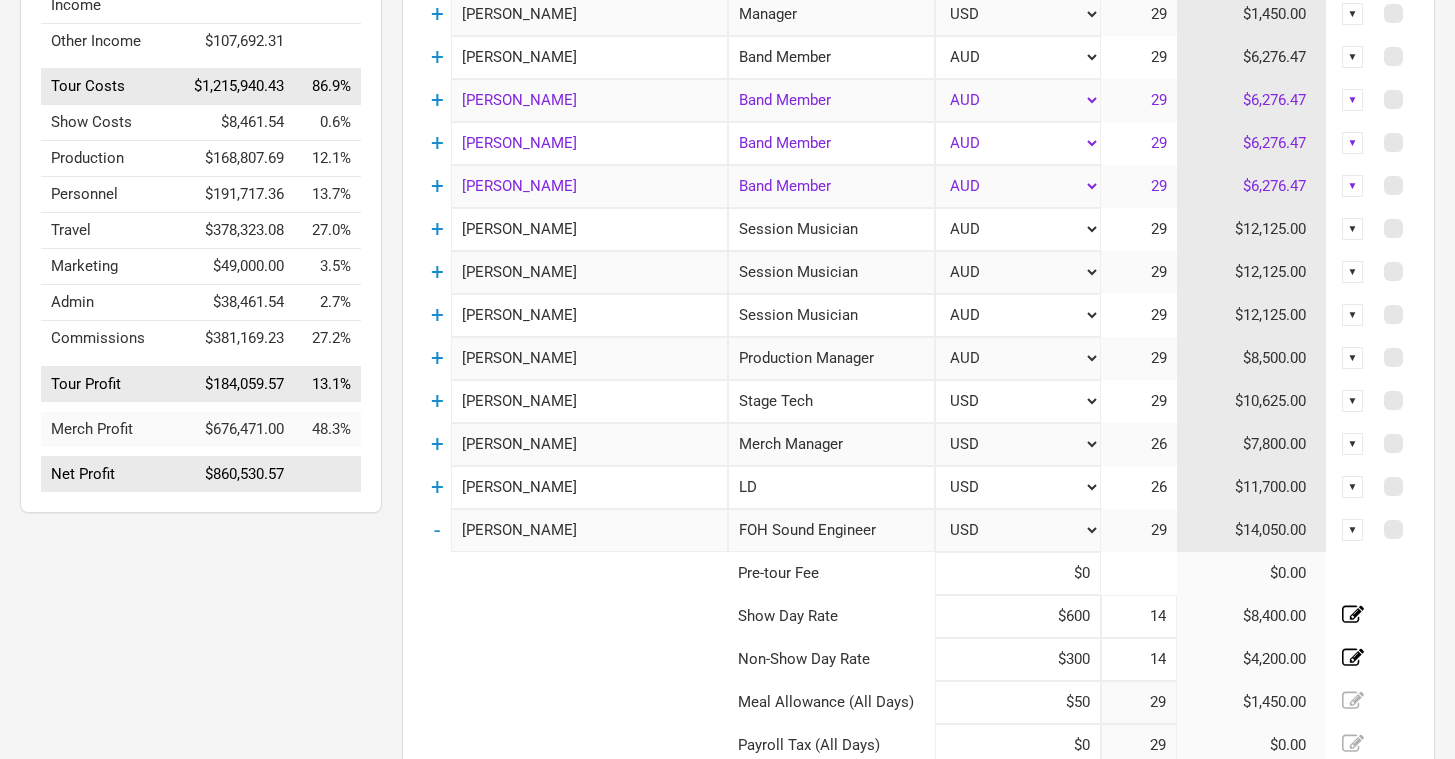 scroll, scrollTop: 376, scrollLeft: 0, axis: vertical 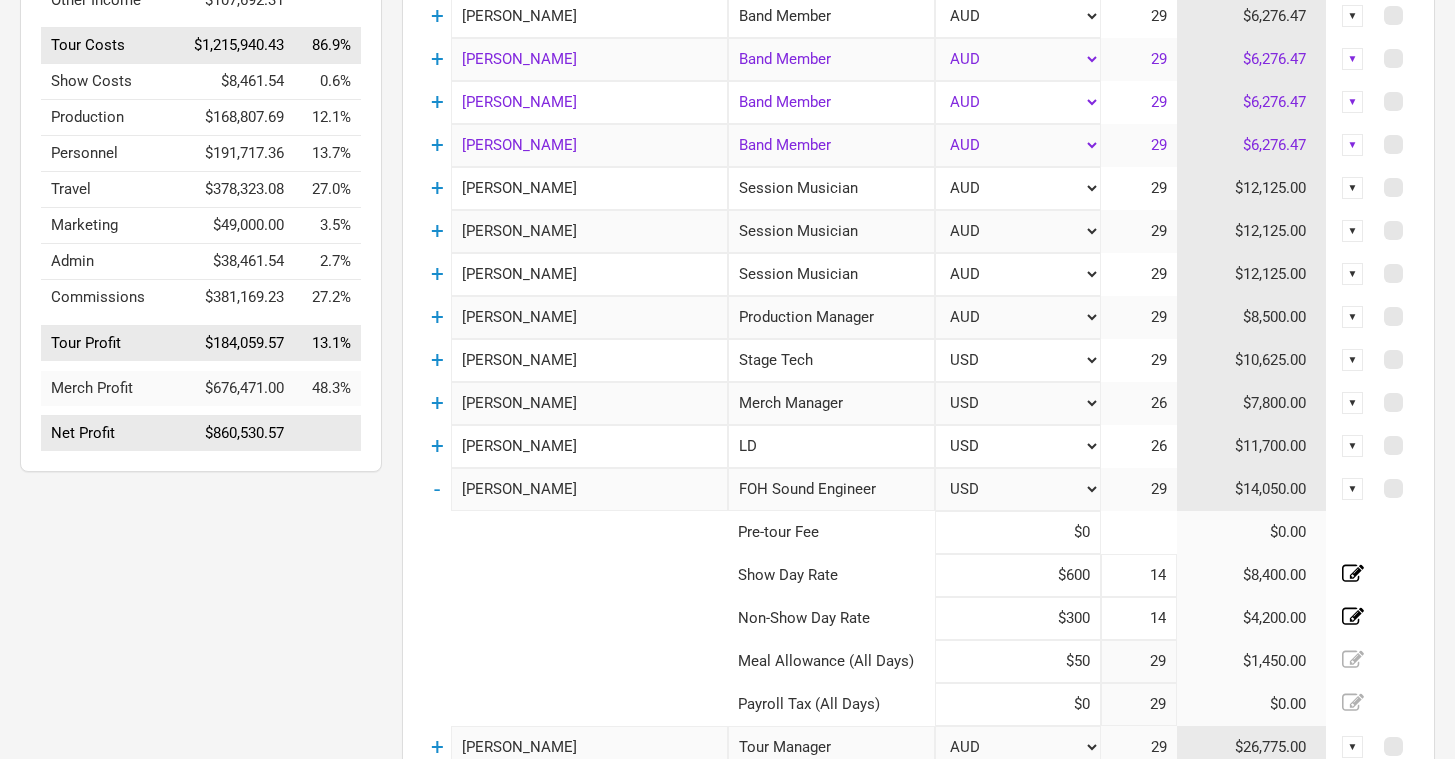 click 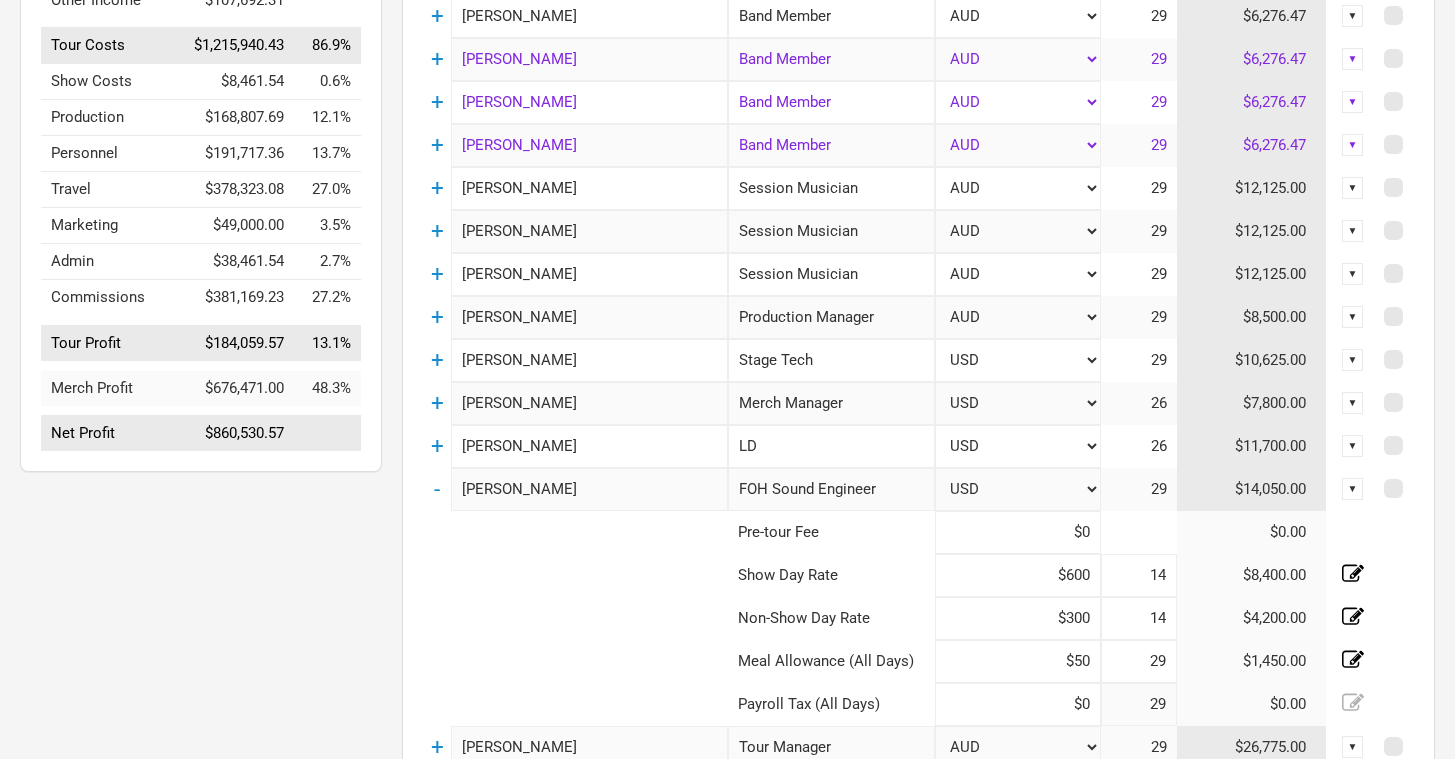 click on "29" at bounding box center [1139, 661] 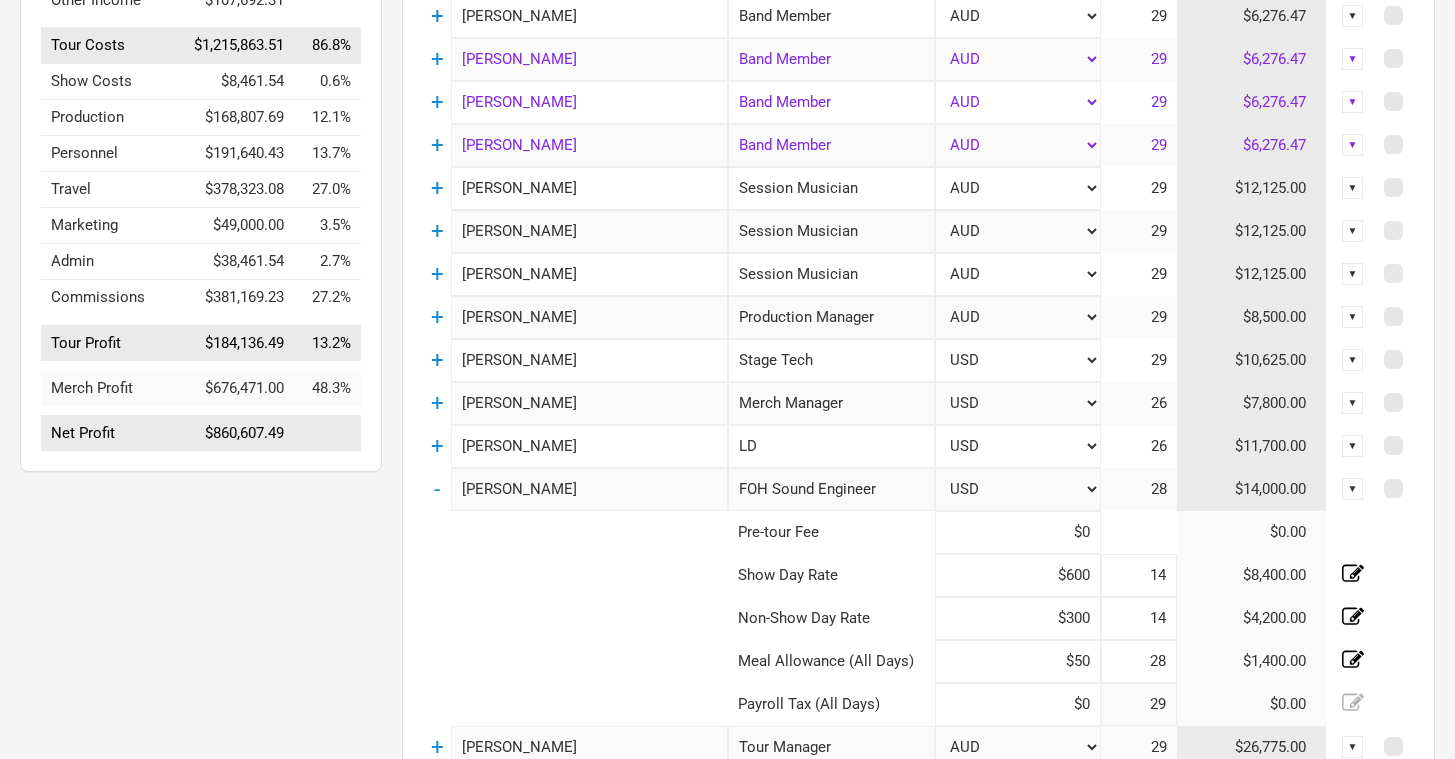 type on "28" 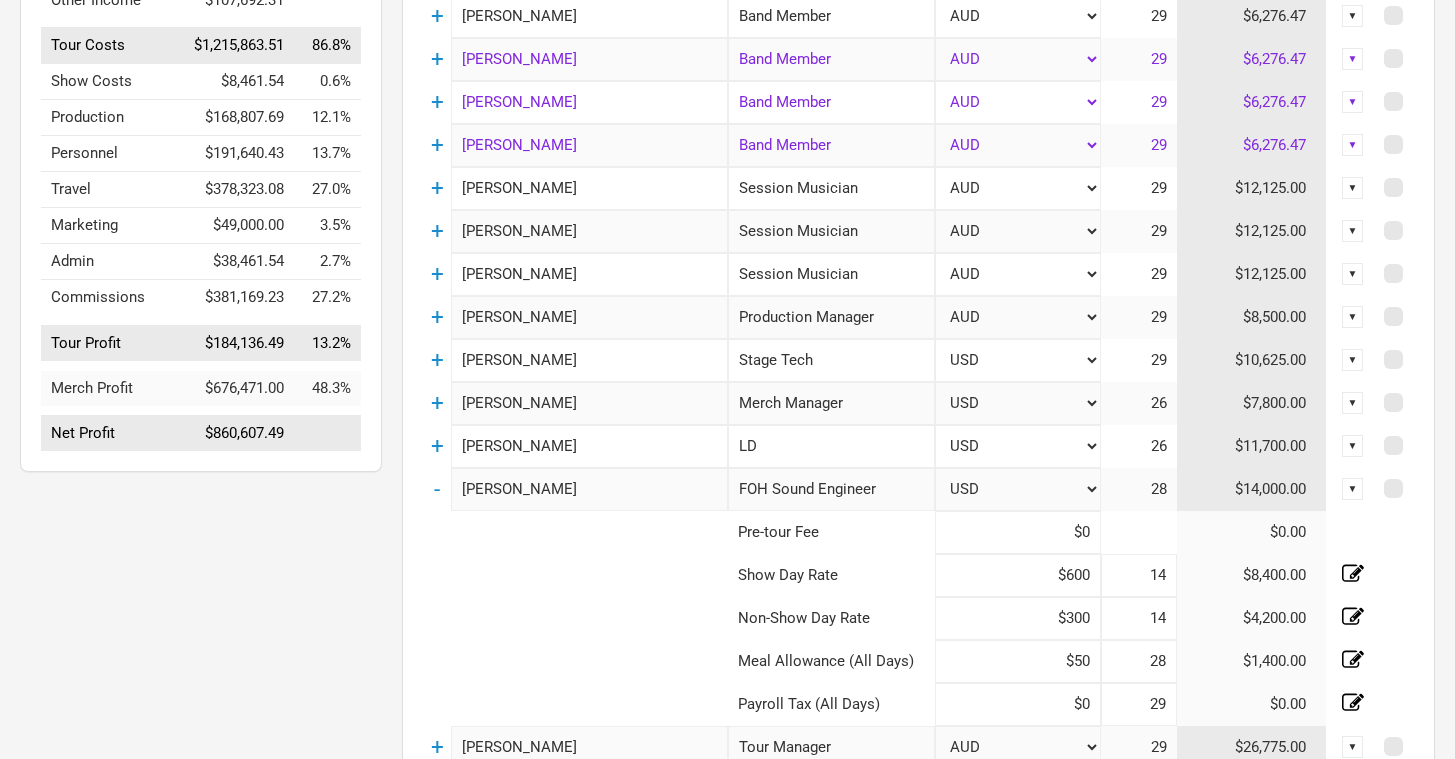 click on "29" at bounding box center [1139, 704] 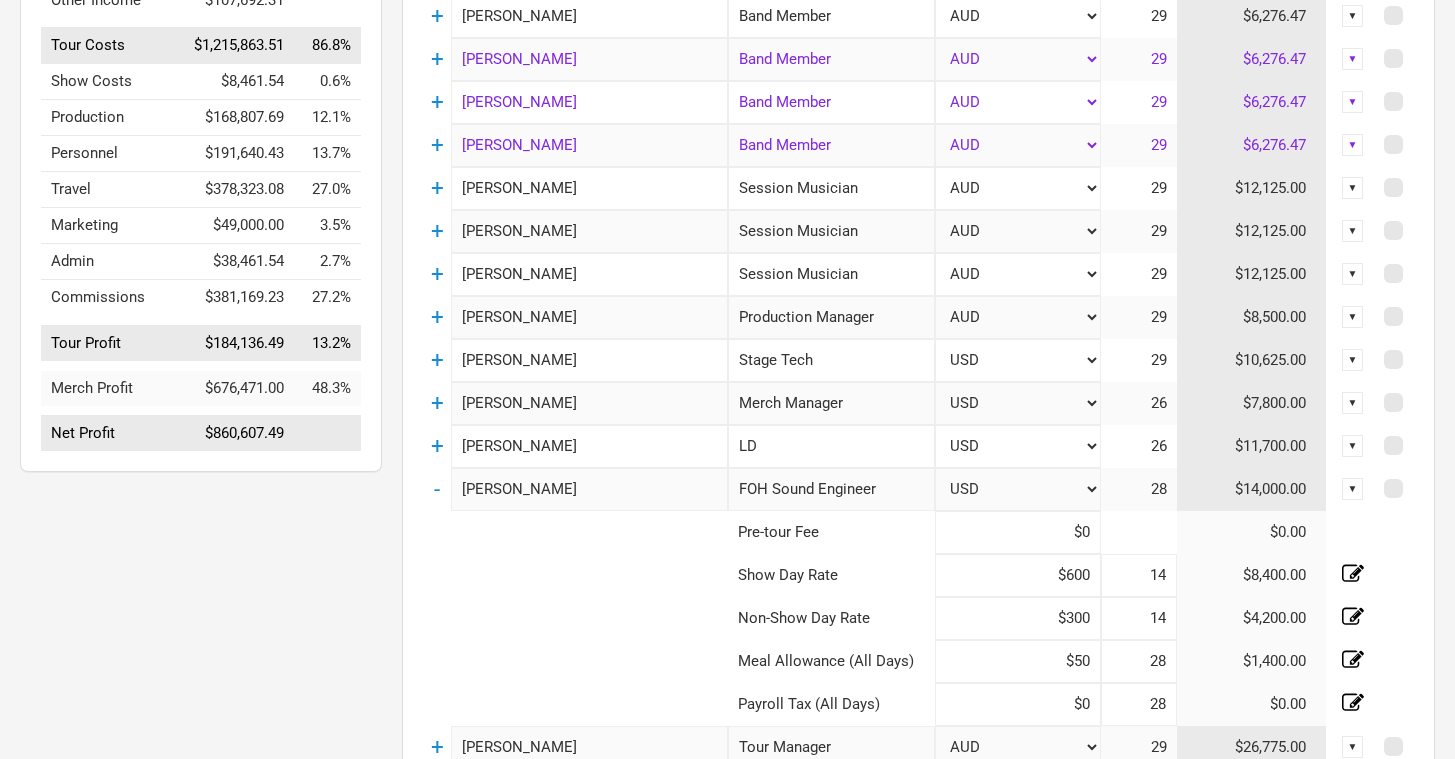 type on "28" 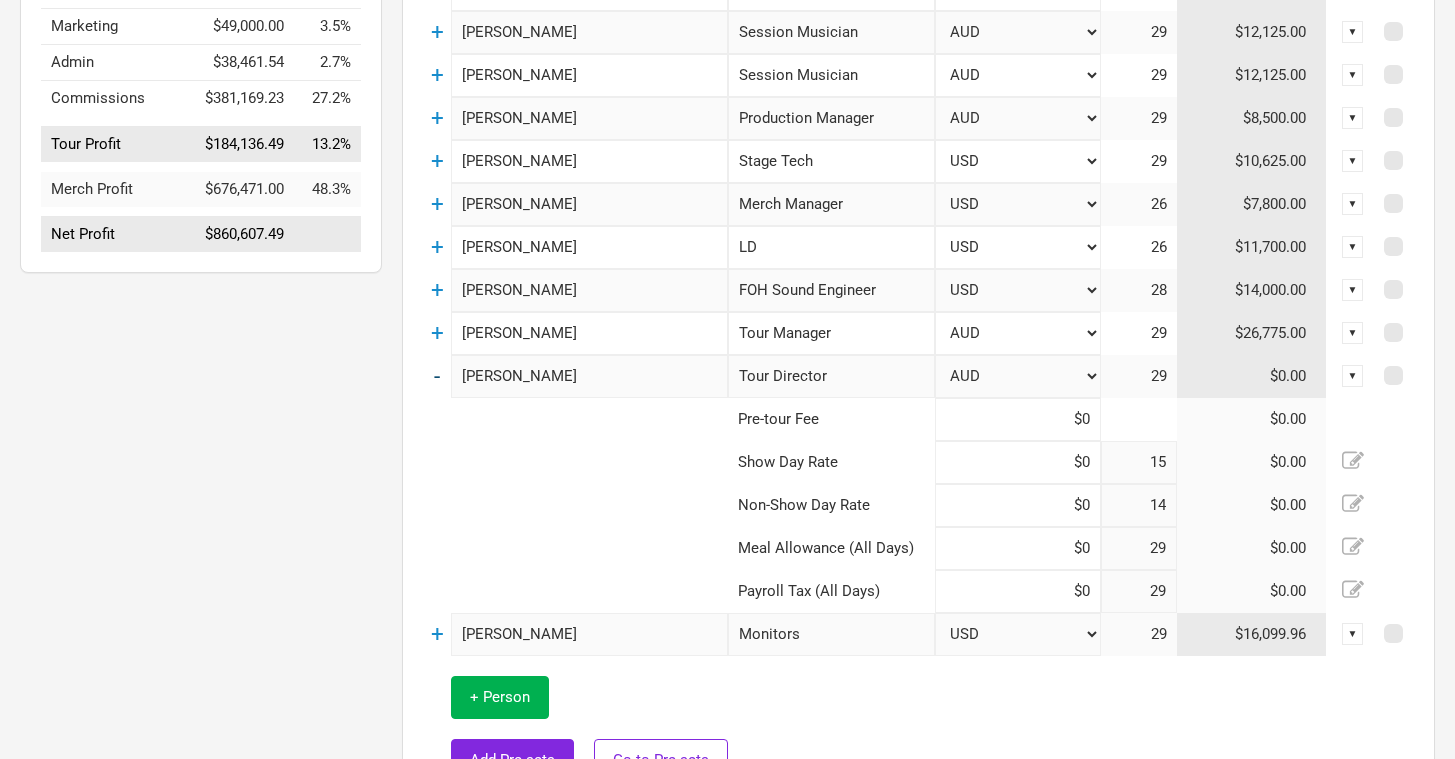 click on "-" at bounding box center (437, 376) 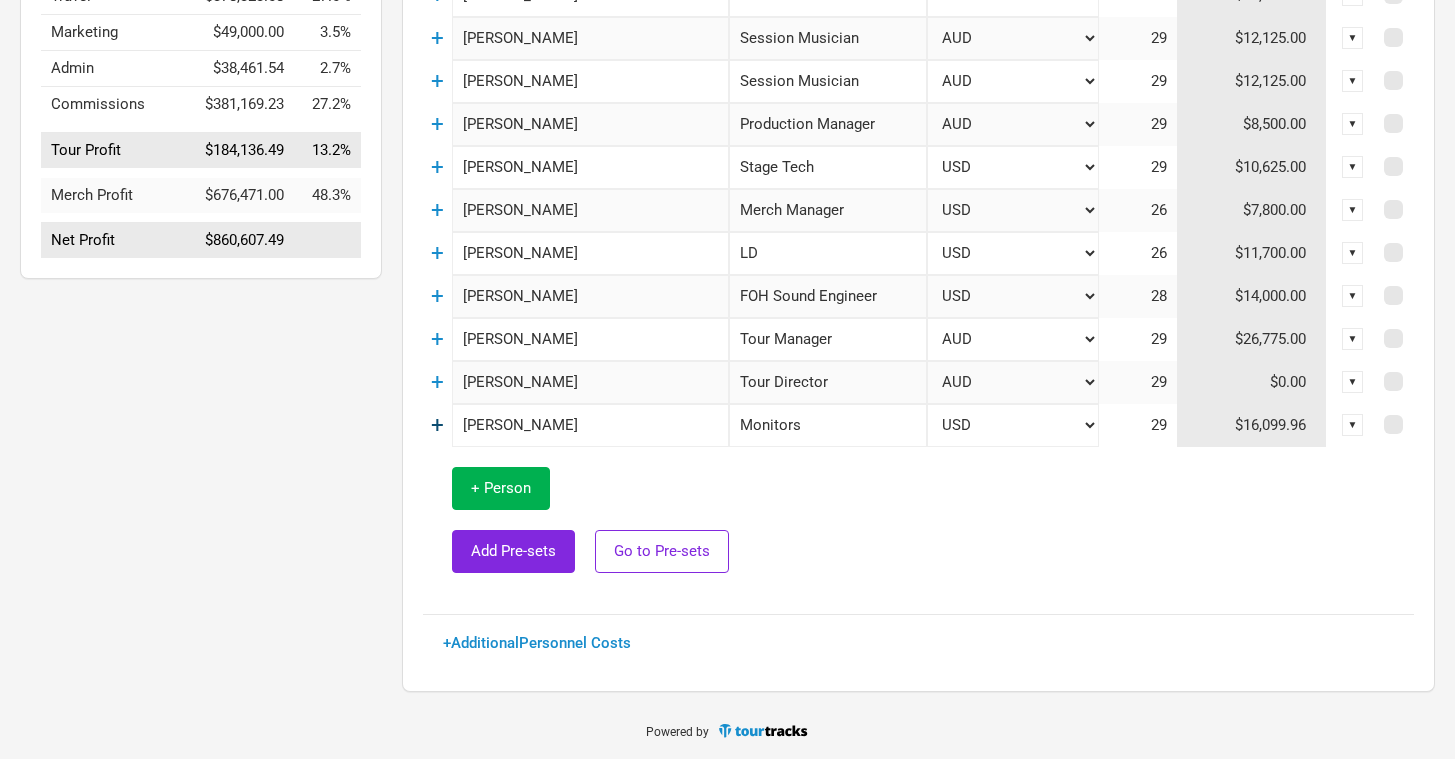 click on "+" at bounding box center (437, 425) 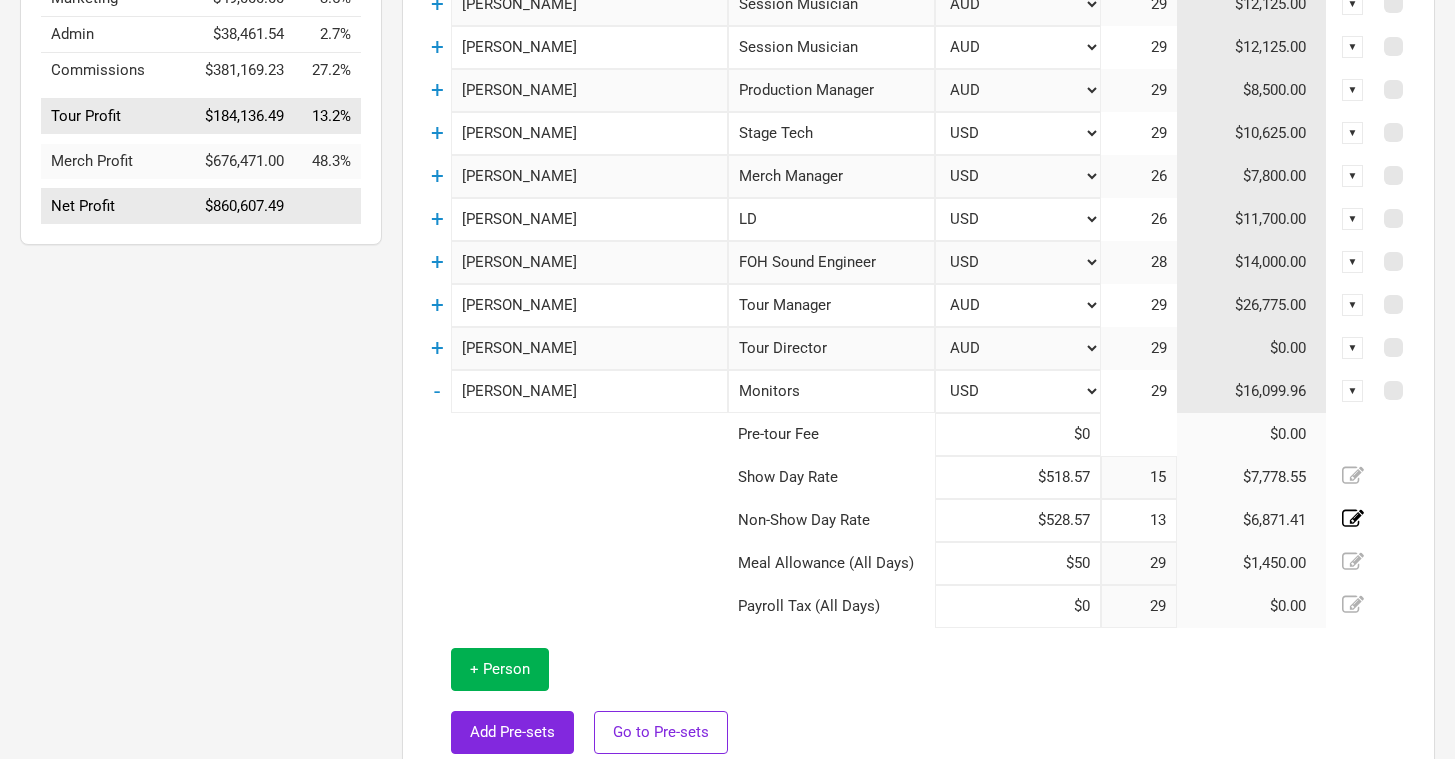 scroll, scrollTop: 615, scrollLeft: 0, axis: vertical 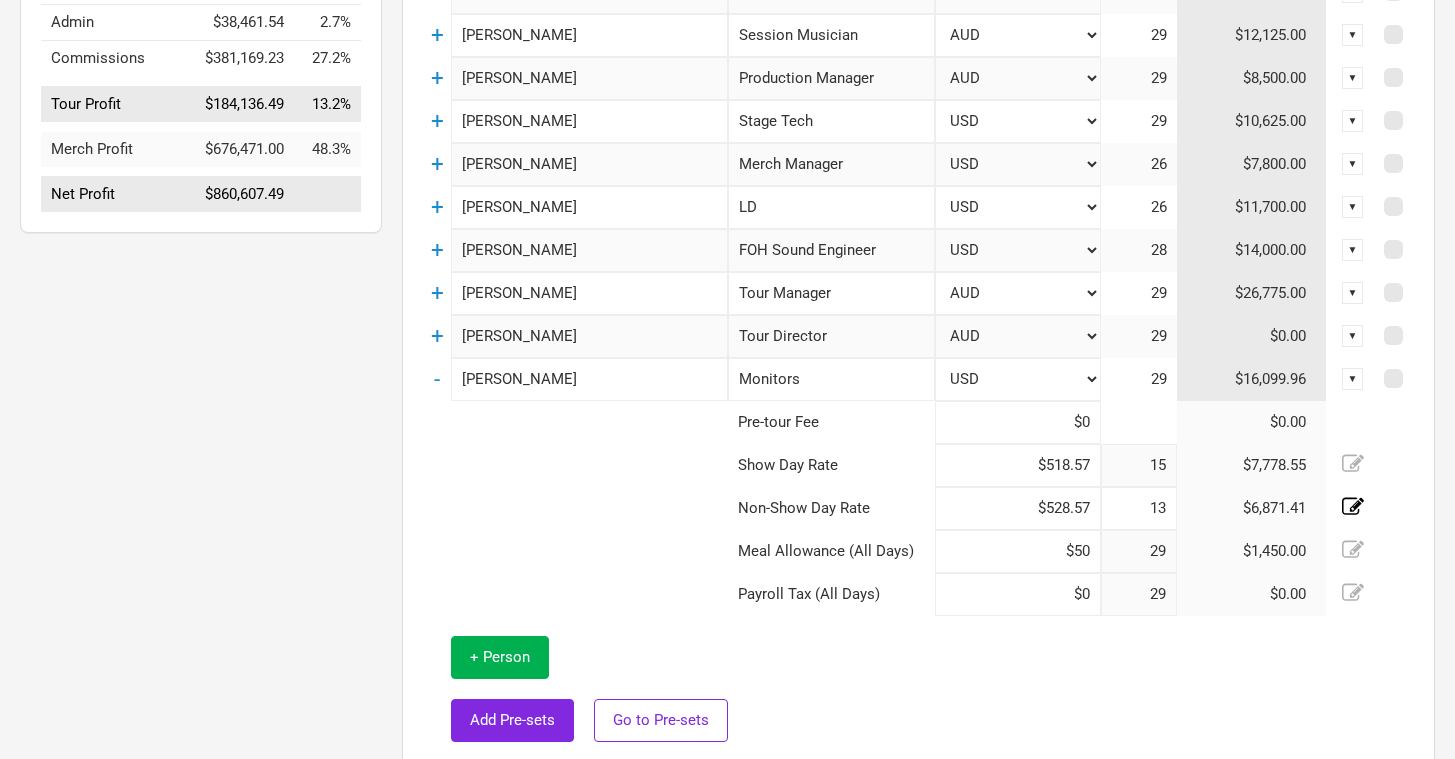 click 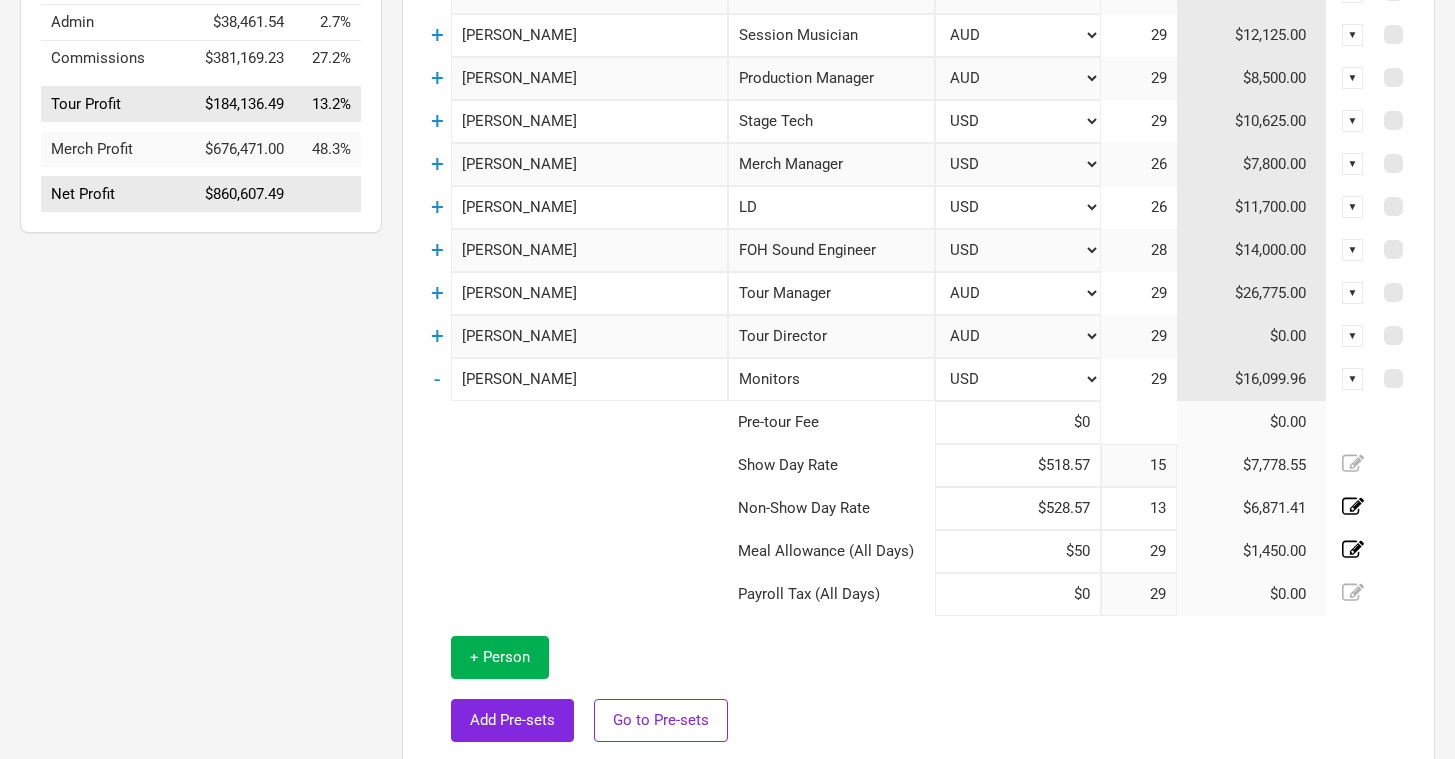 click on "29" at bounding box center (1139, 551) 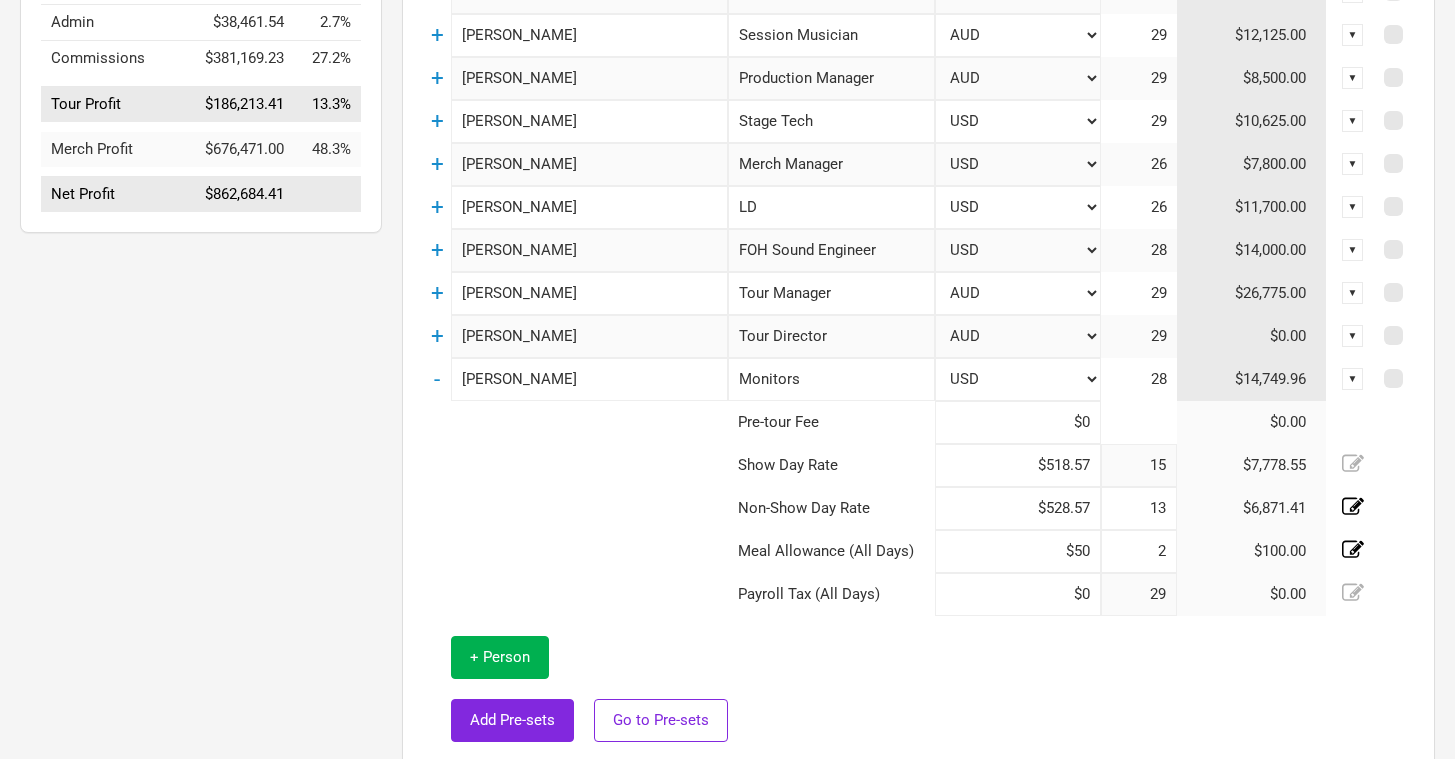 type on "2" 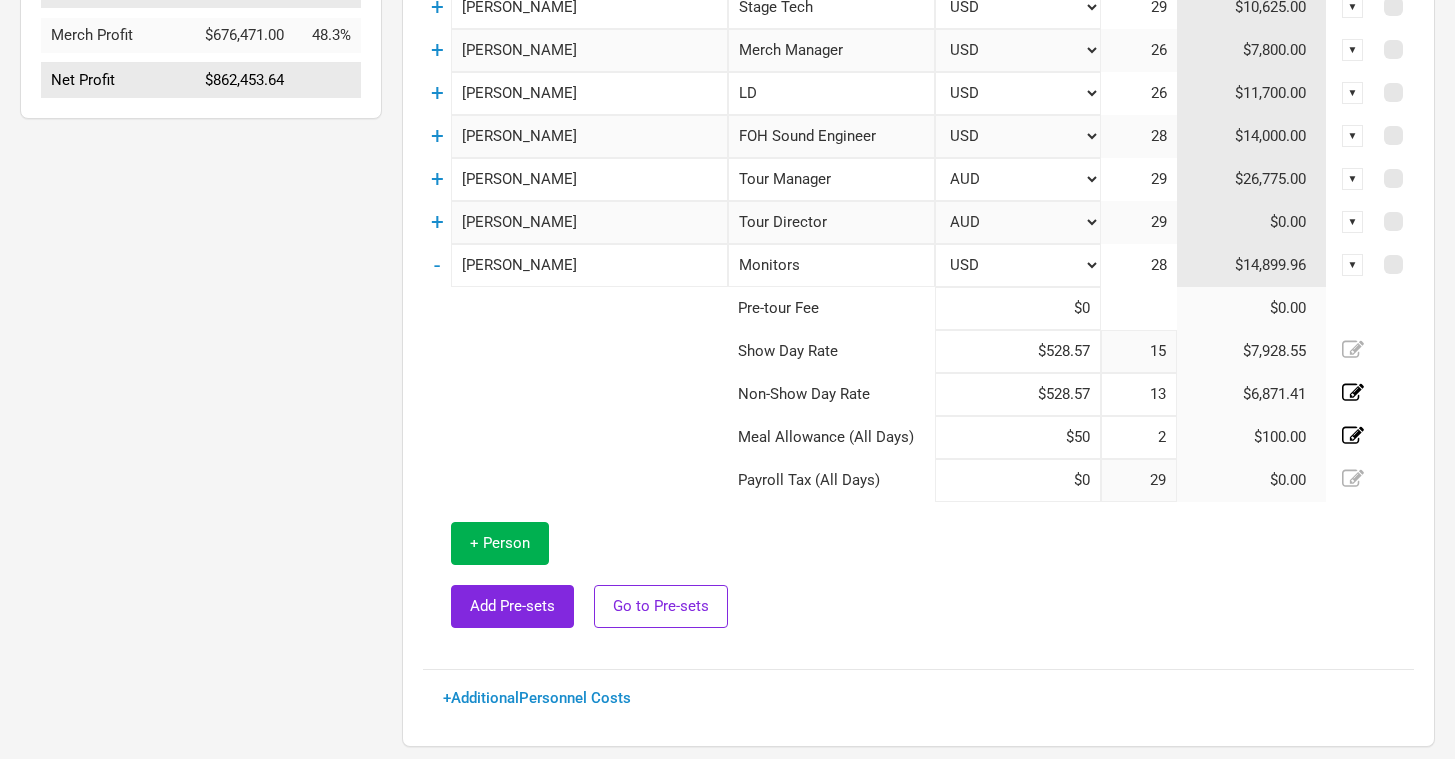 scroll, scrollTop: 737, scrollLeft: 0, axis: vertical 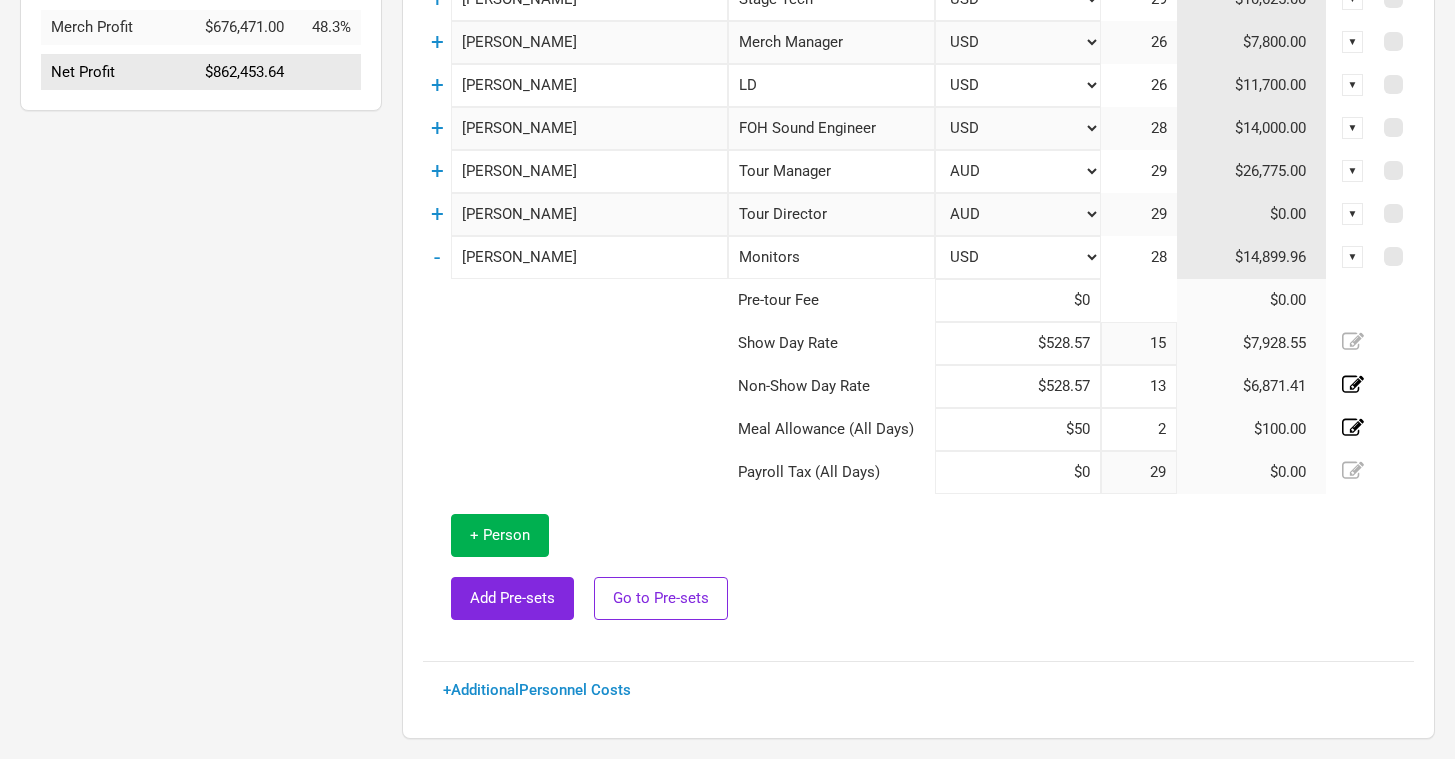 type on "$528.57" 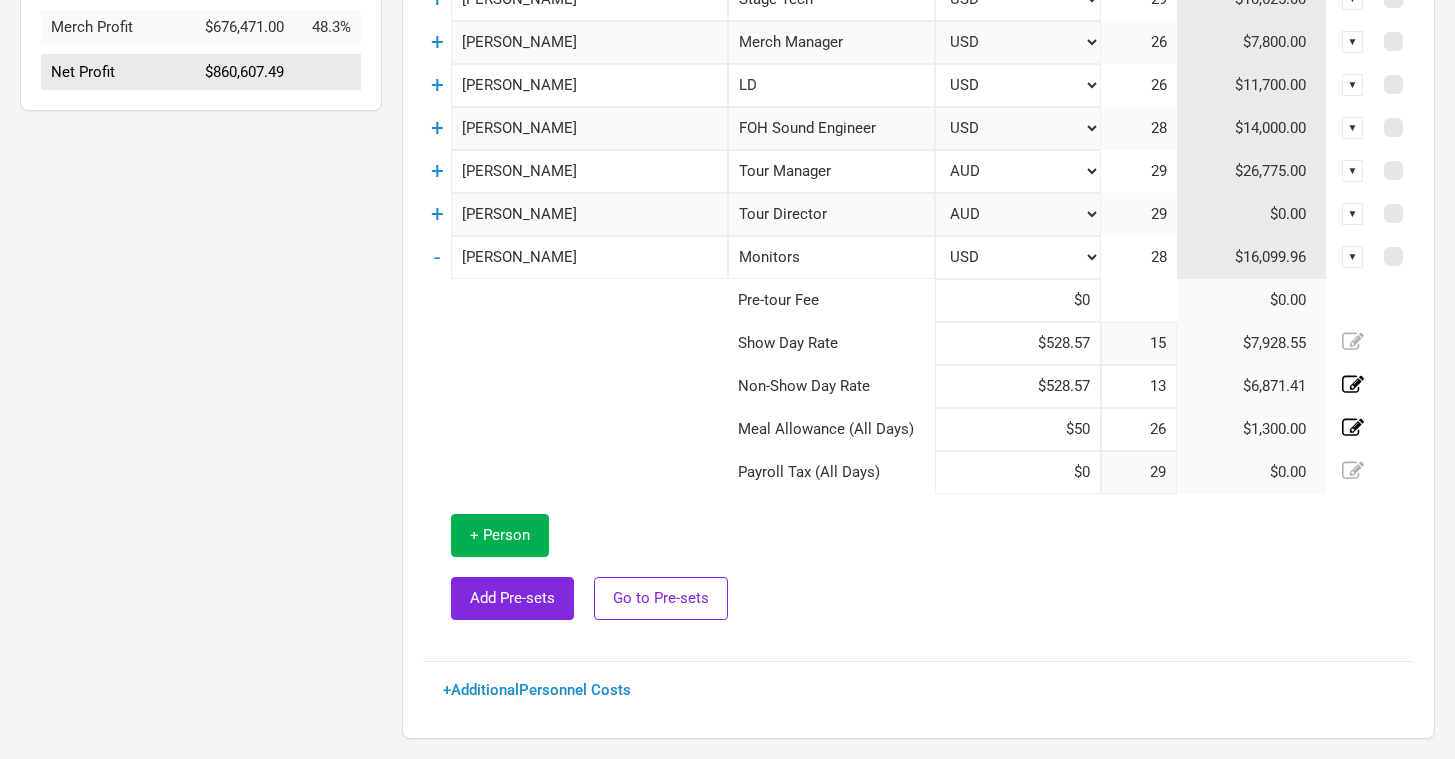 type on "26" 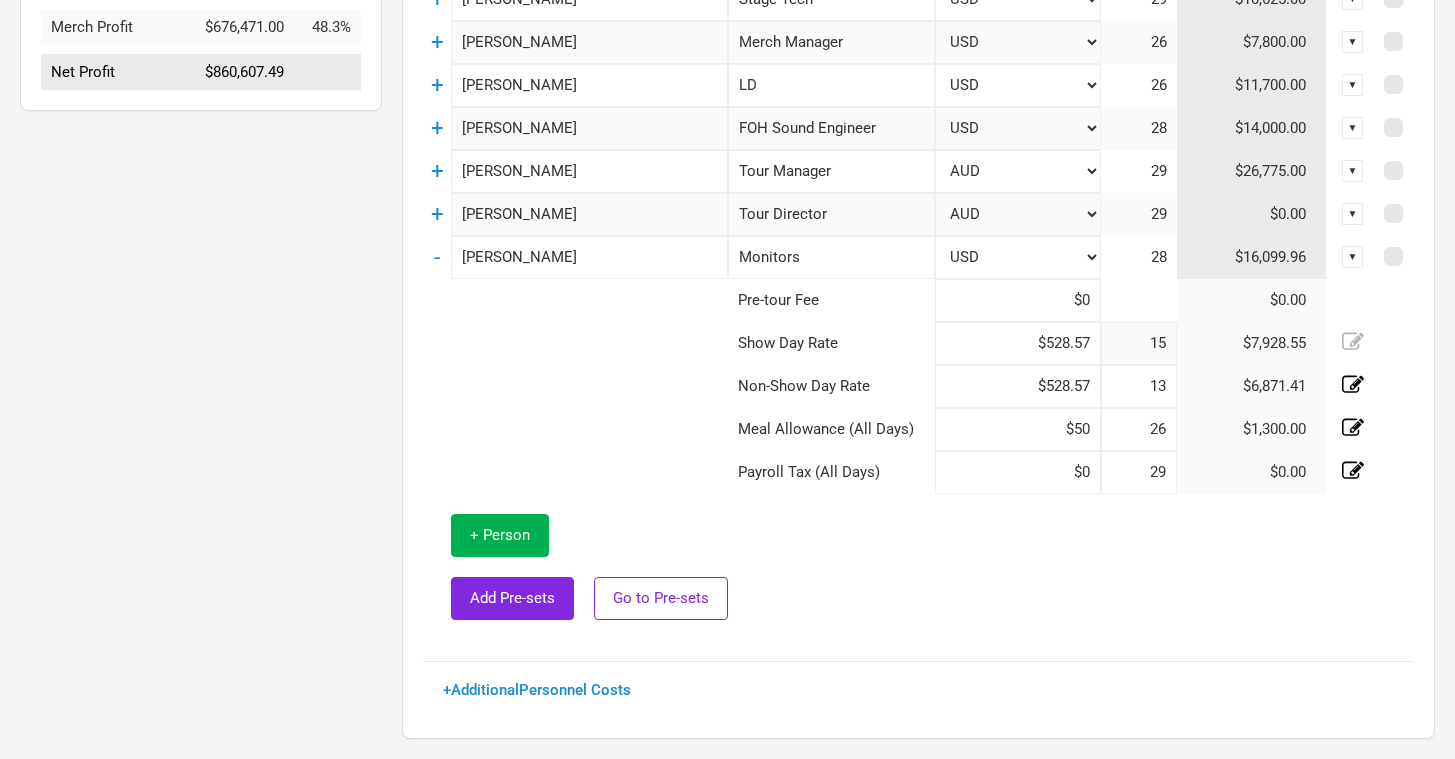 click on "29" at bounding box center (1139, 472) 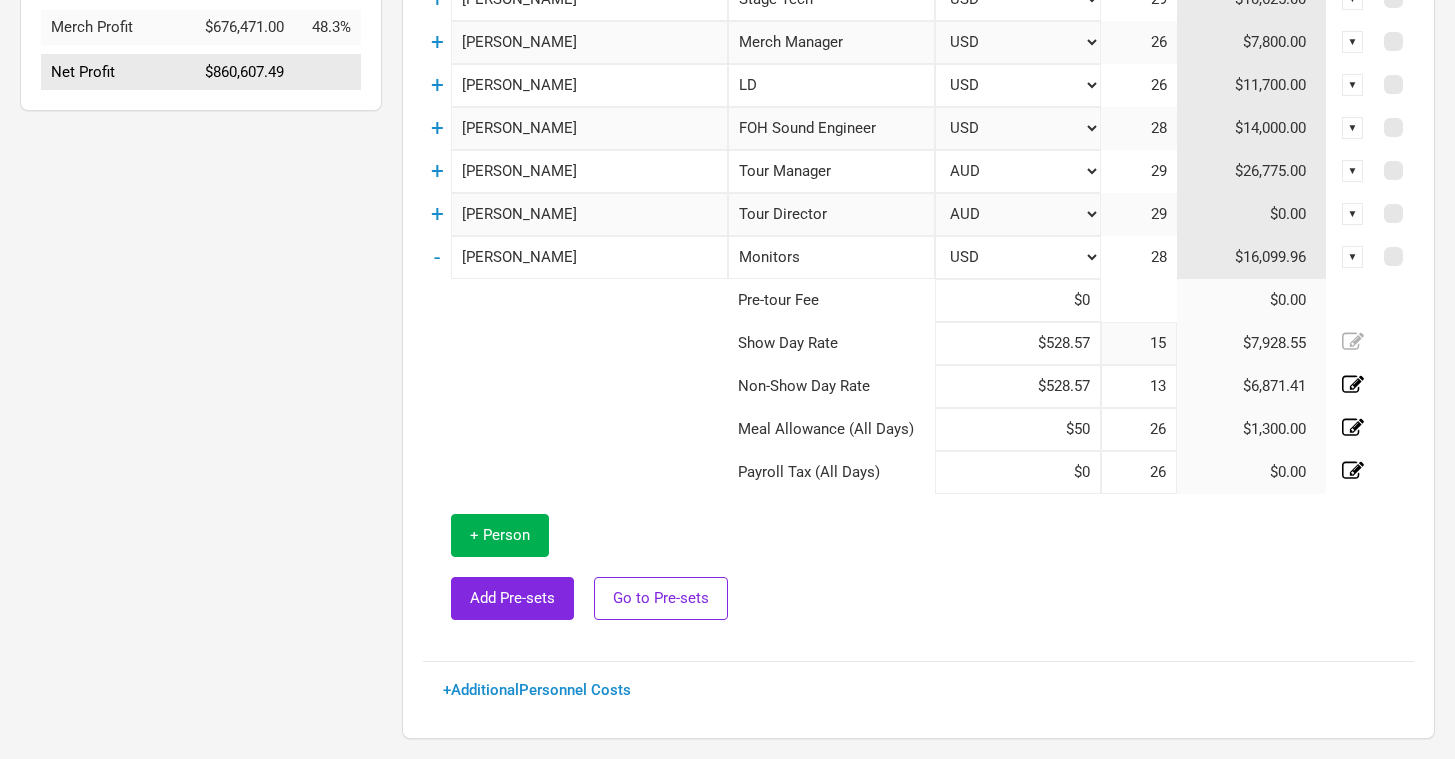 type on "26" 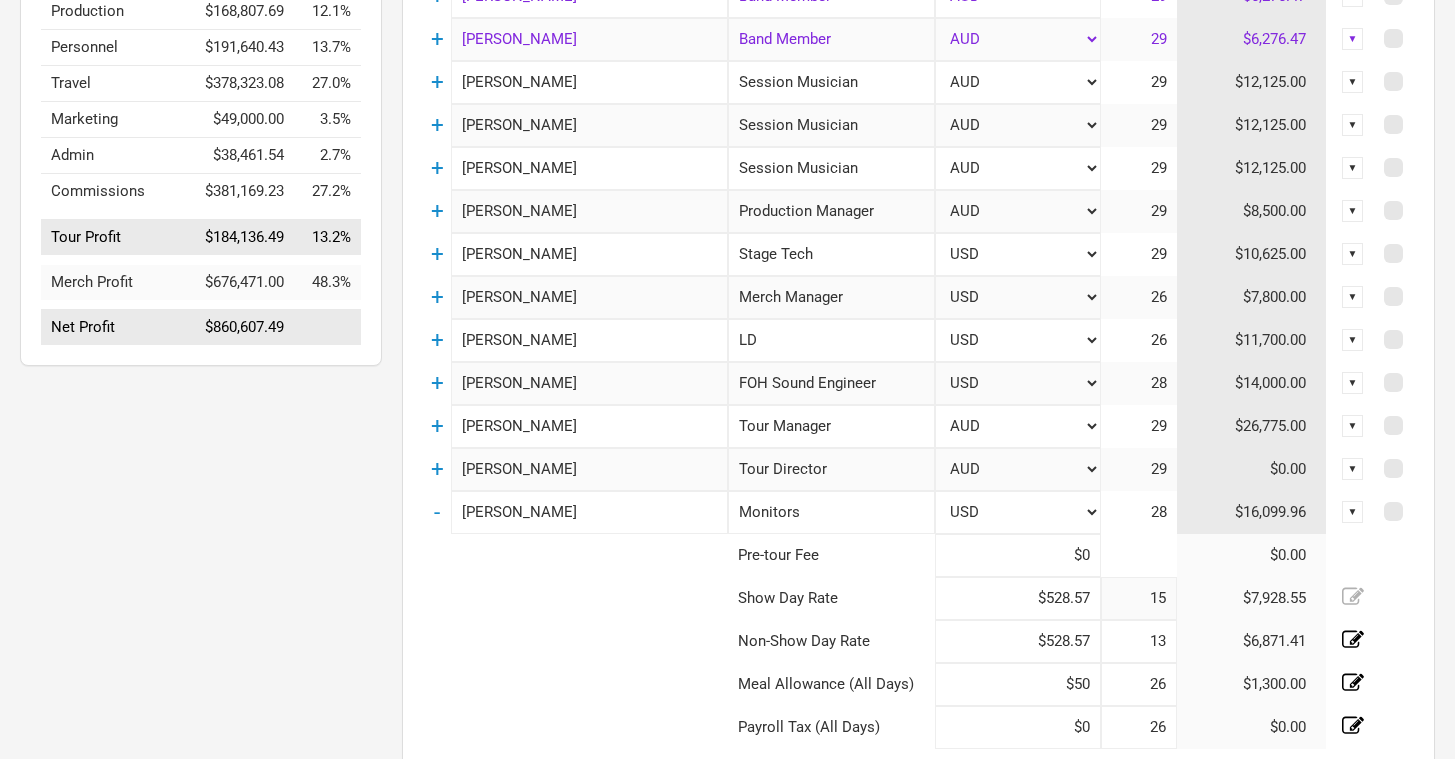 scroll, scrollTop: 560, scrollLeft: 0, axis: vertical 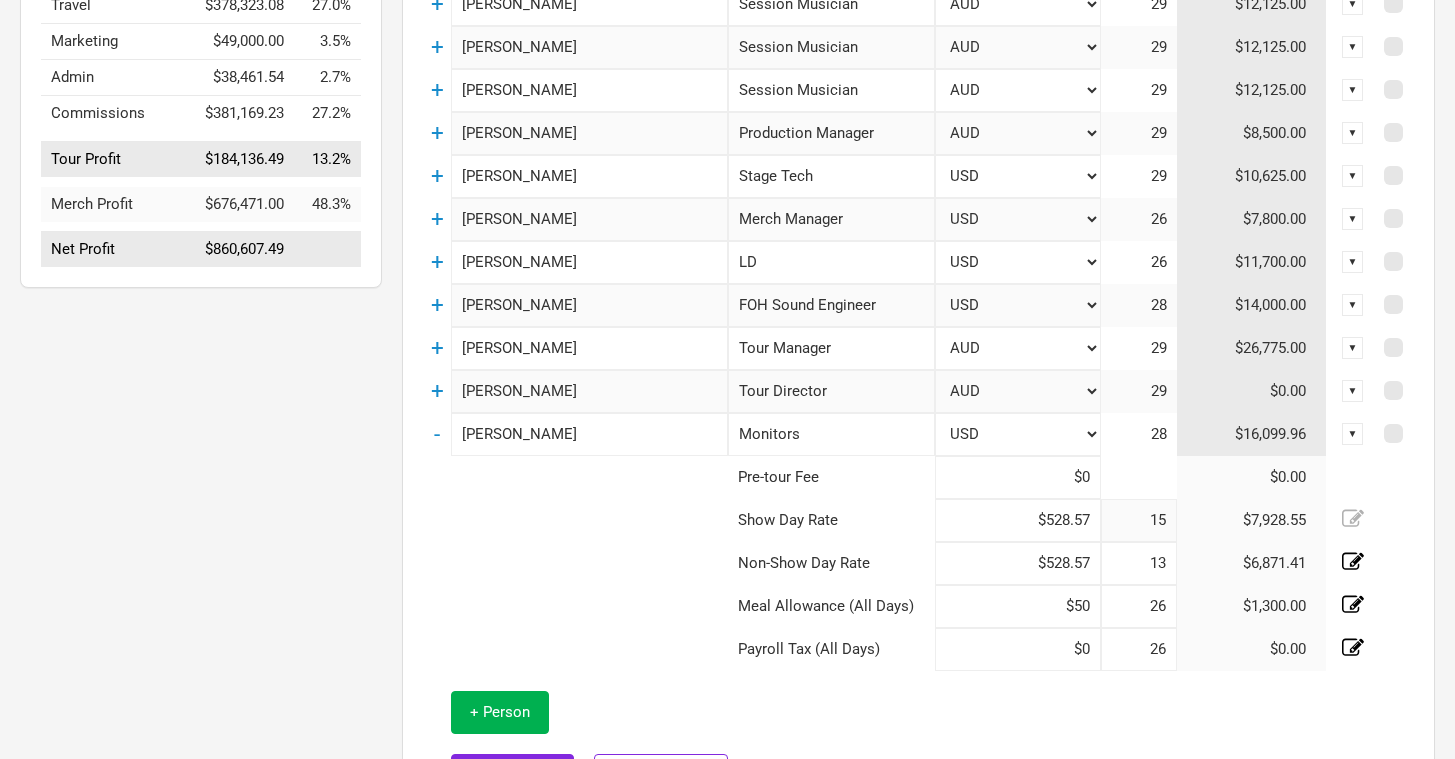 click 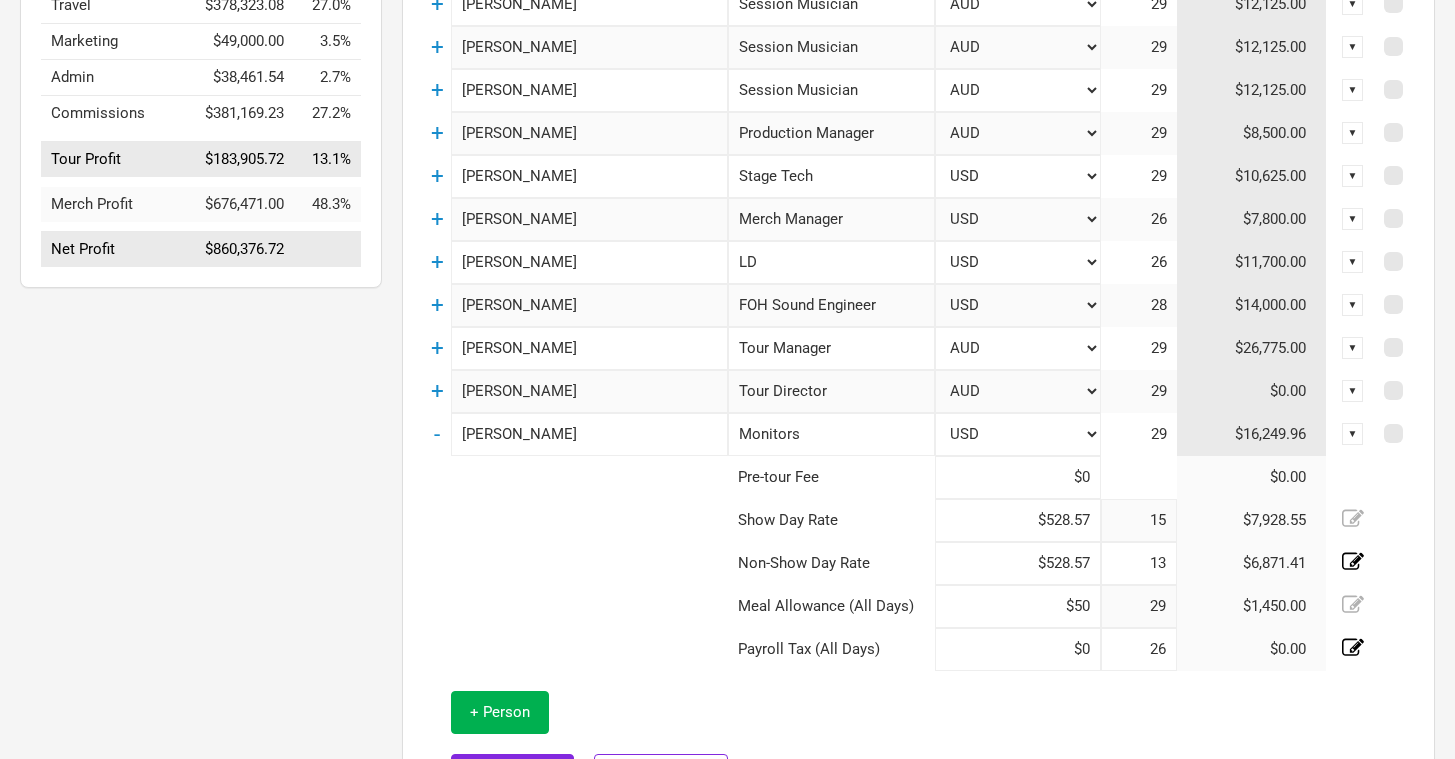 click 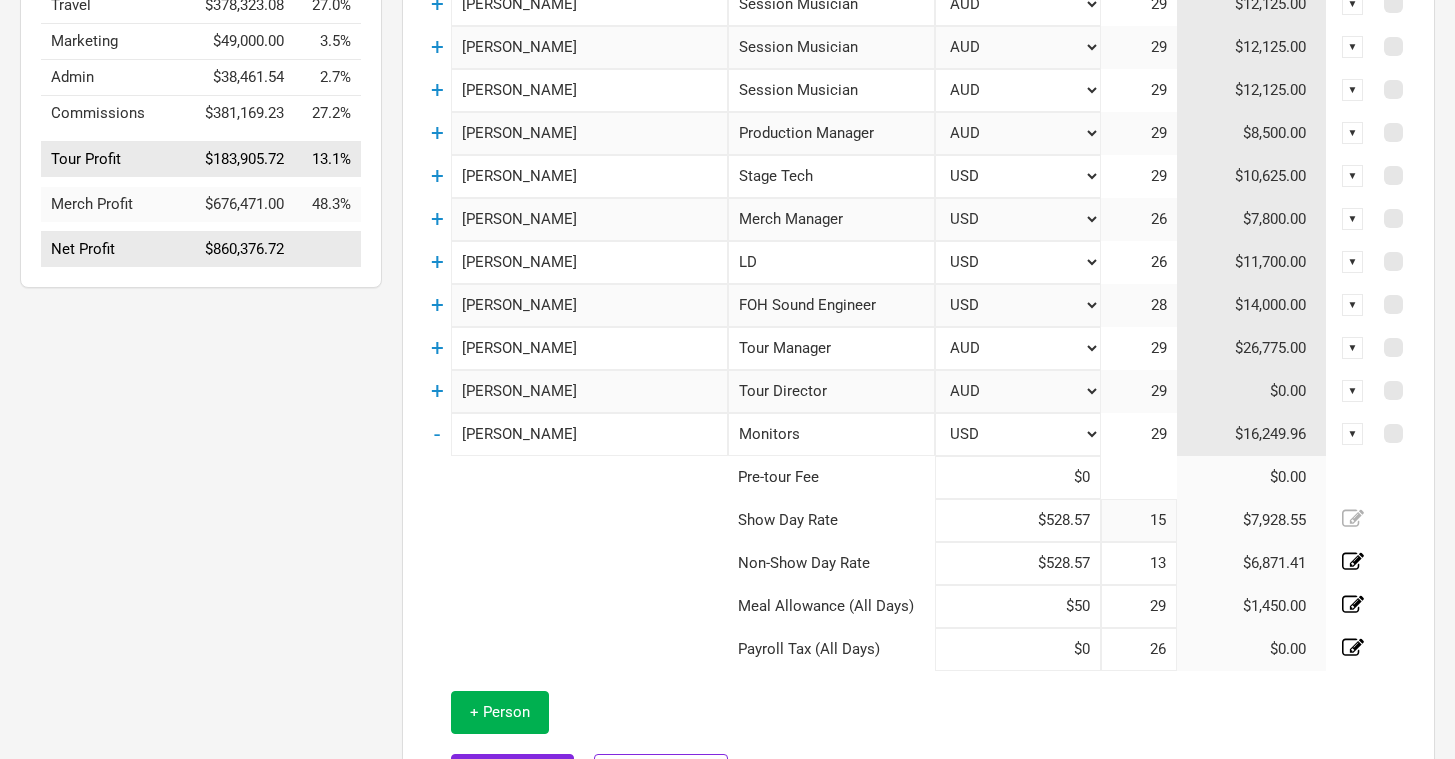 click on "29" at bounding box center [1139, 606] 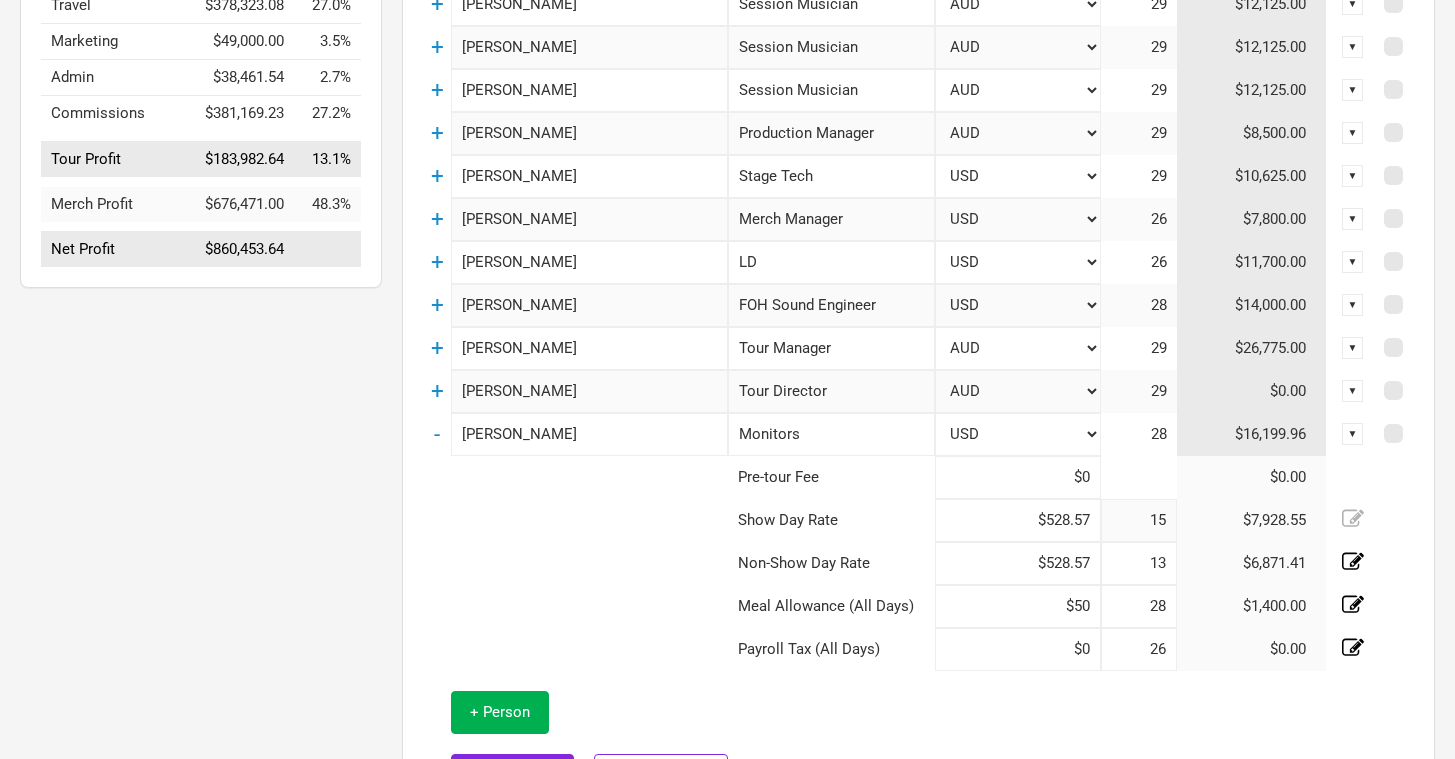 type on "28" 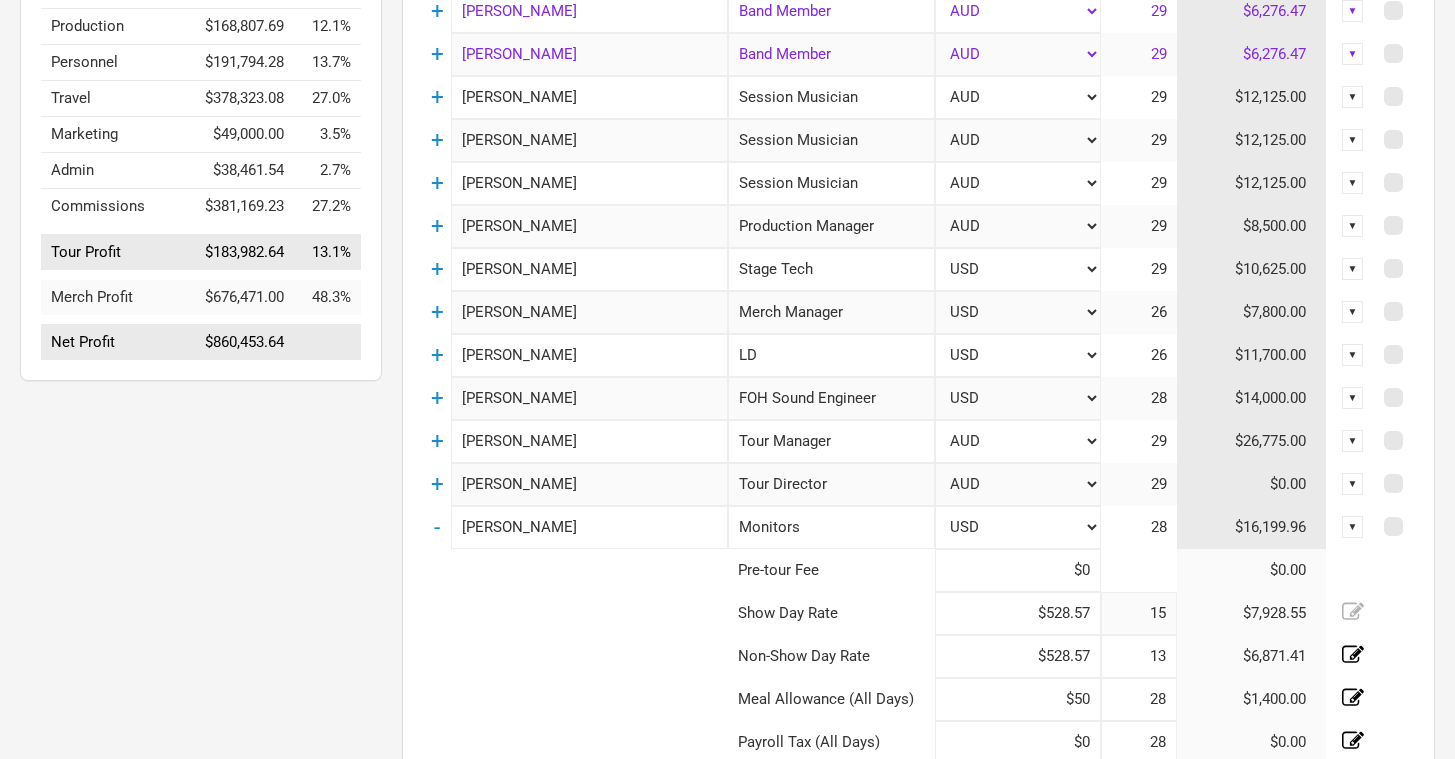 scroll, scrollTop: 461, scrollLeft: 0, axis: vertical 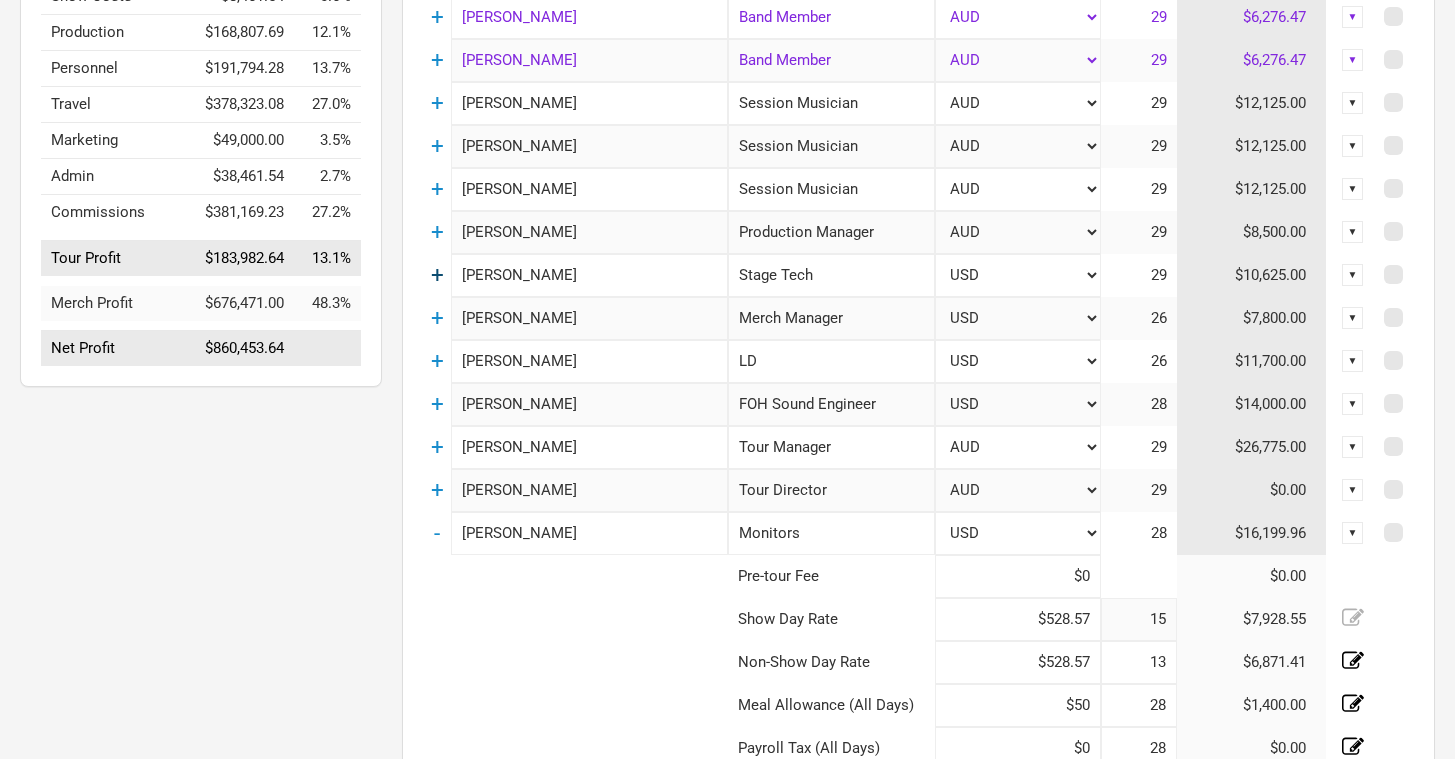 type on "28" 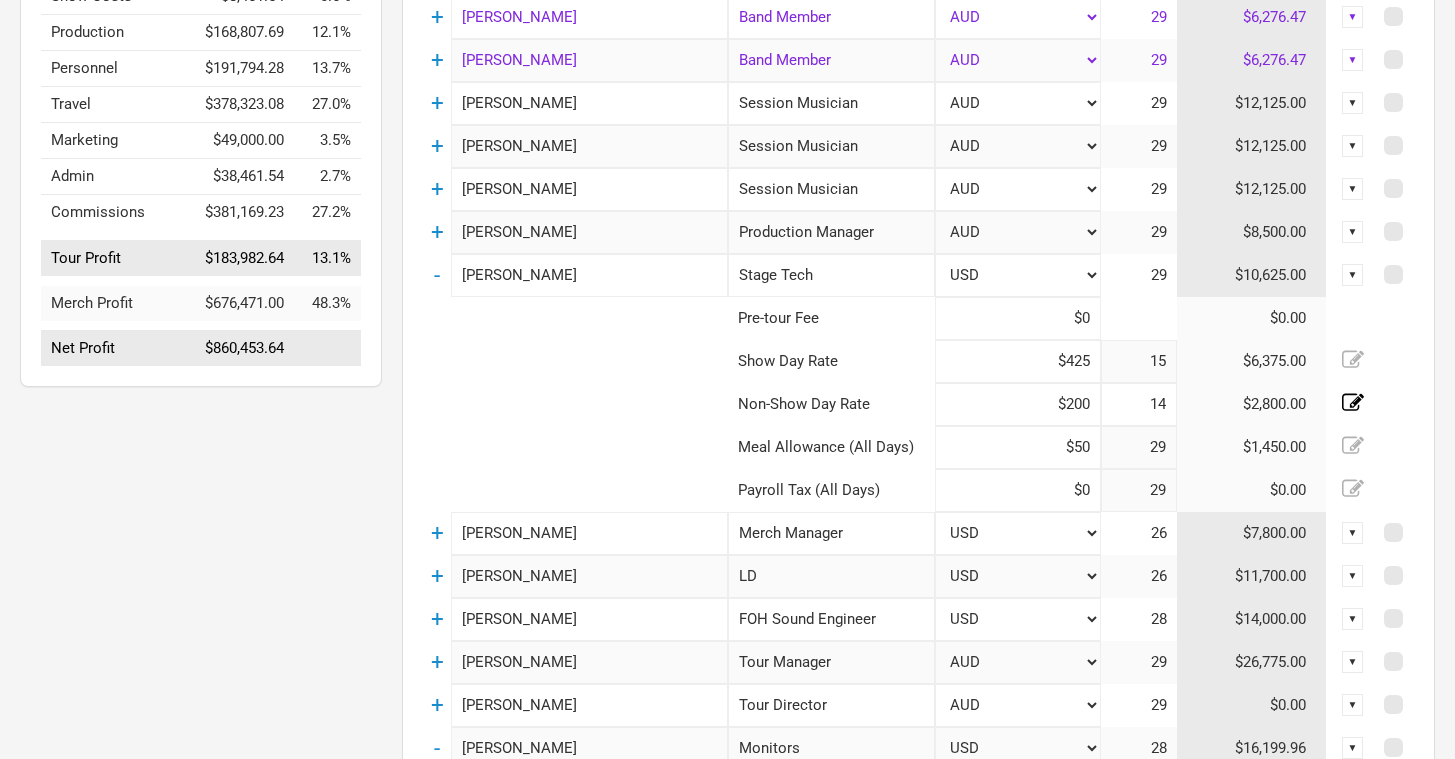 click on "14" at bounding box center (1139, 404) 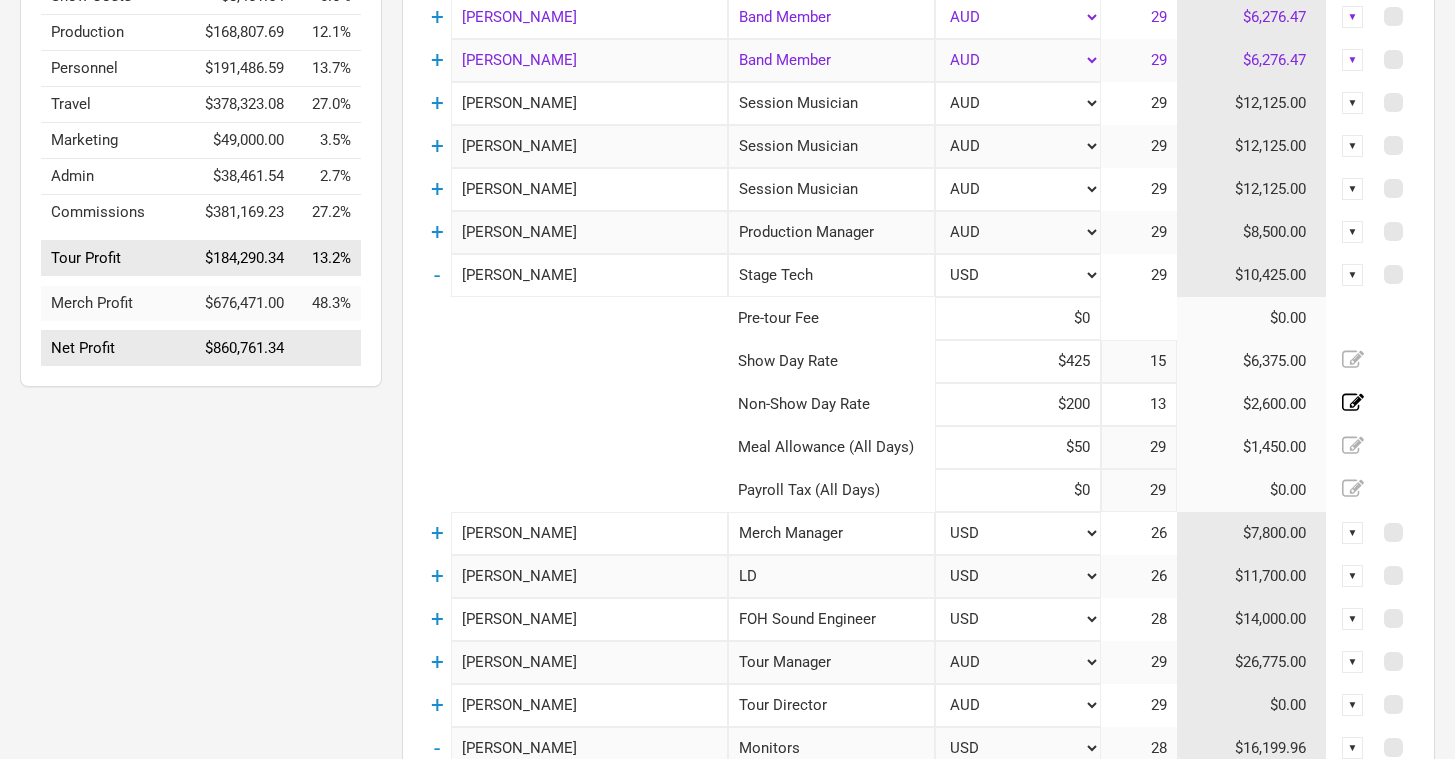 type on "13" 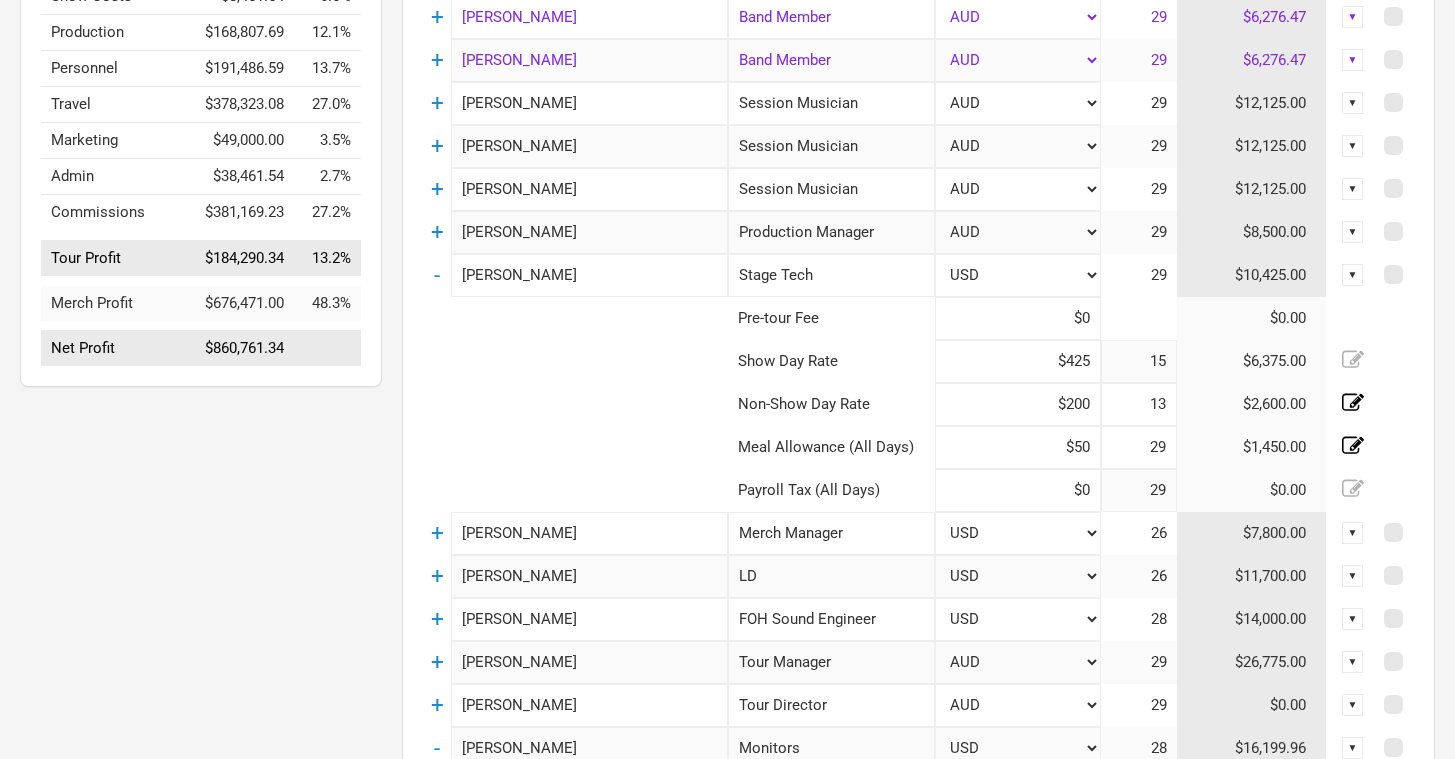click on "29" at bounding box center (1139, 447) 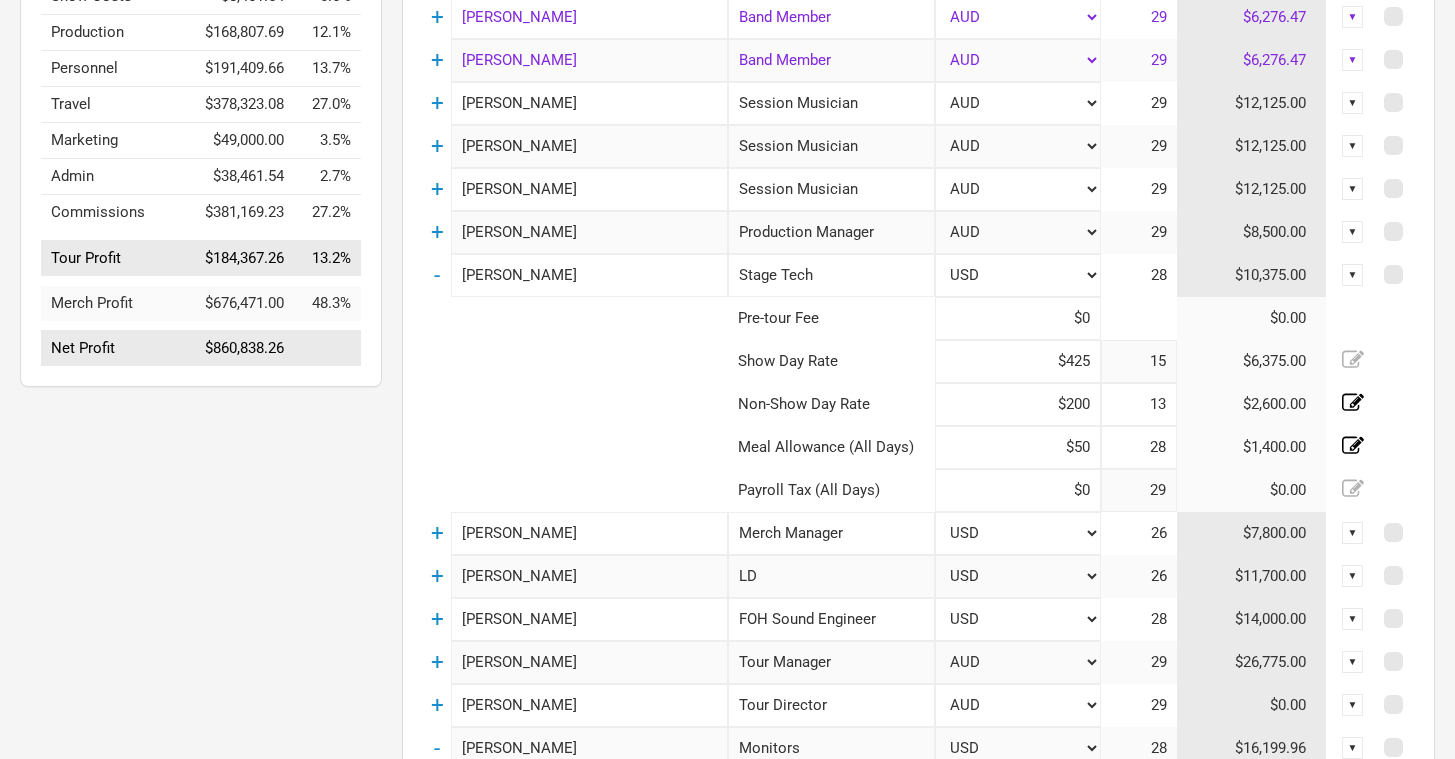 type on "28" 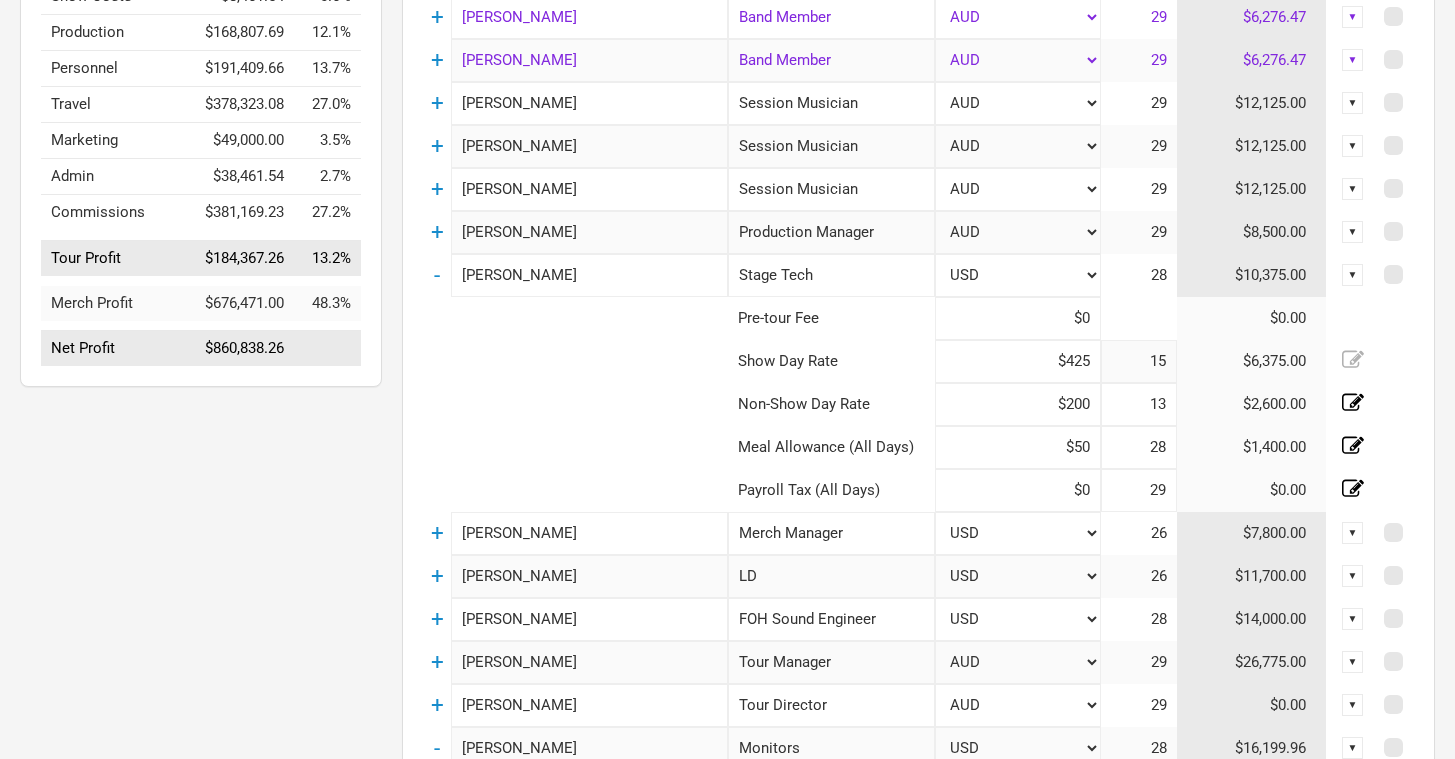 click on "29" at bounding box center [1139, 490] 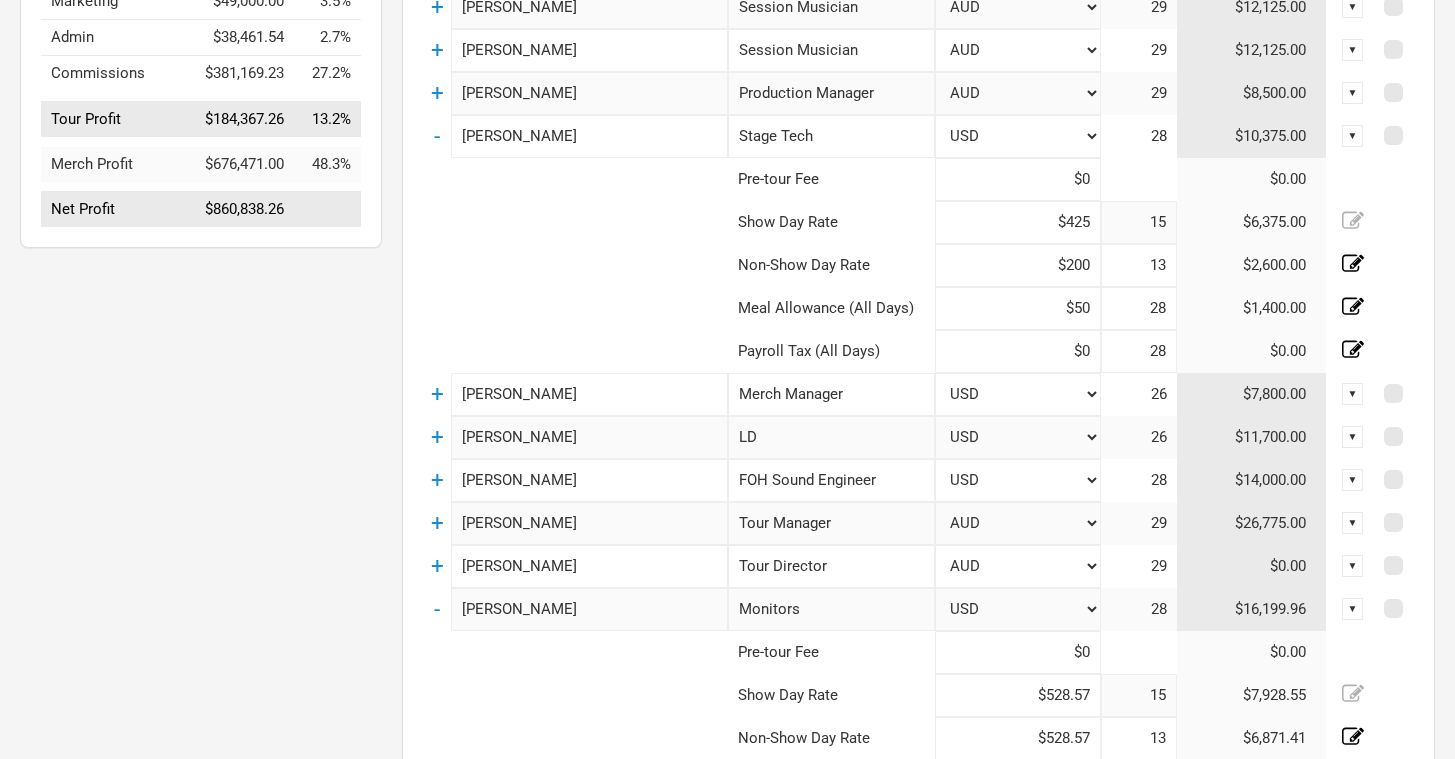 scroll, scrollTop: 602, scrollLeft: 0, axis: vertical 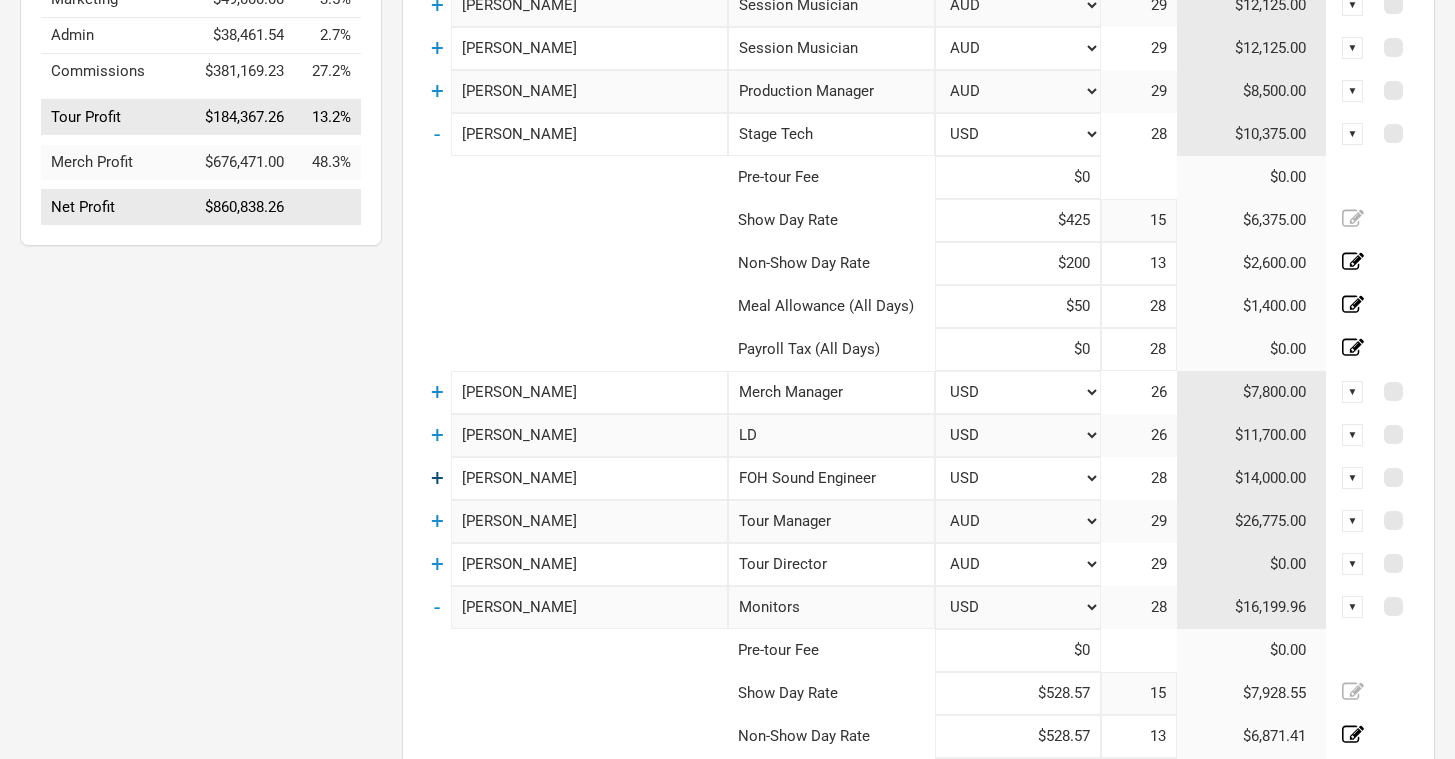 type on "28" 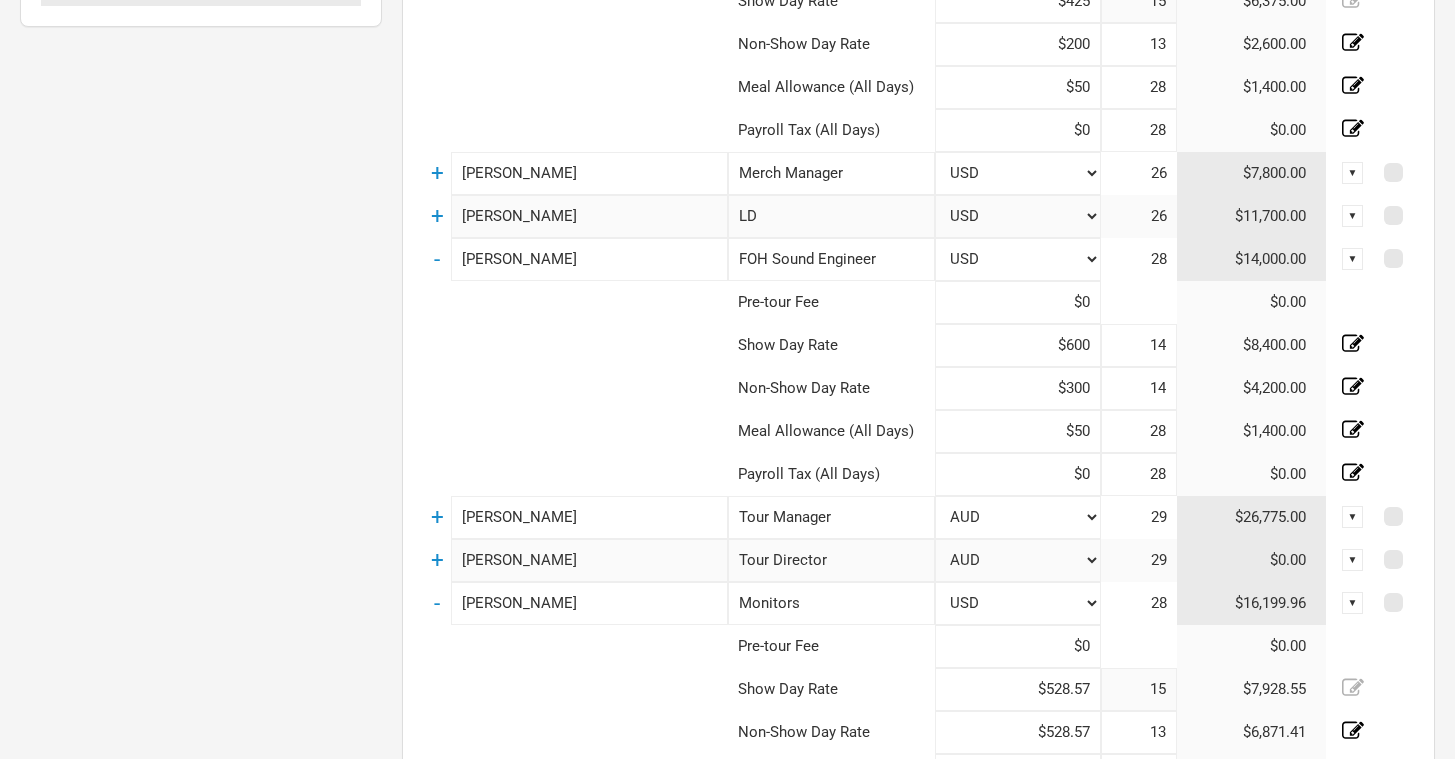 scroll, scrollTop: 825, scrollLeft: 0, axis: vertical 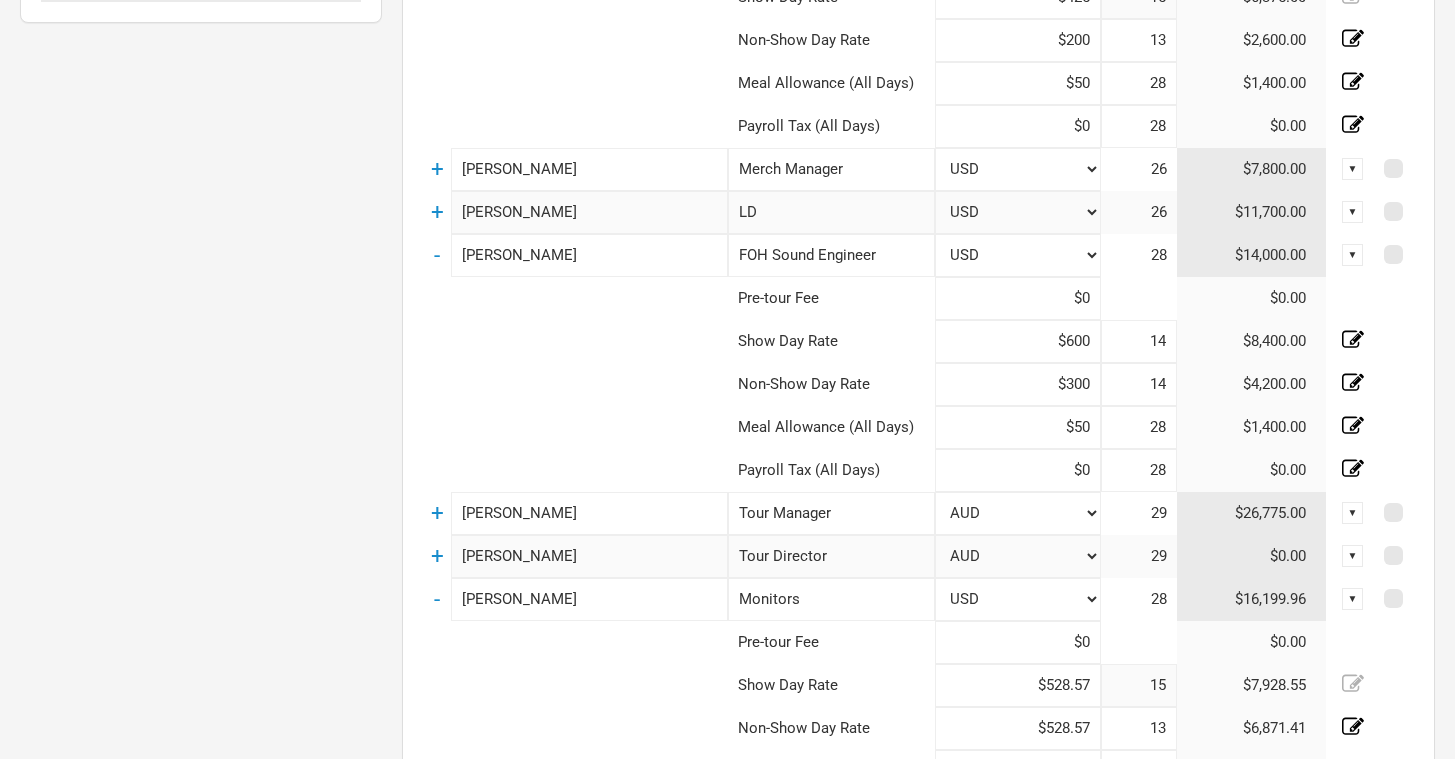 click on "-" at bounding box center (437, 255) 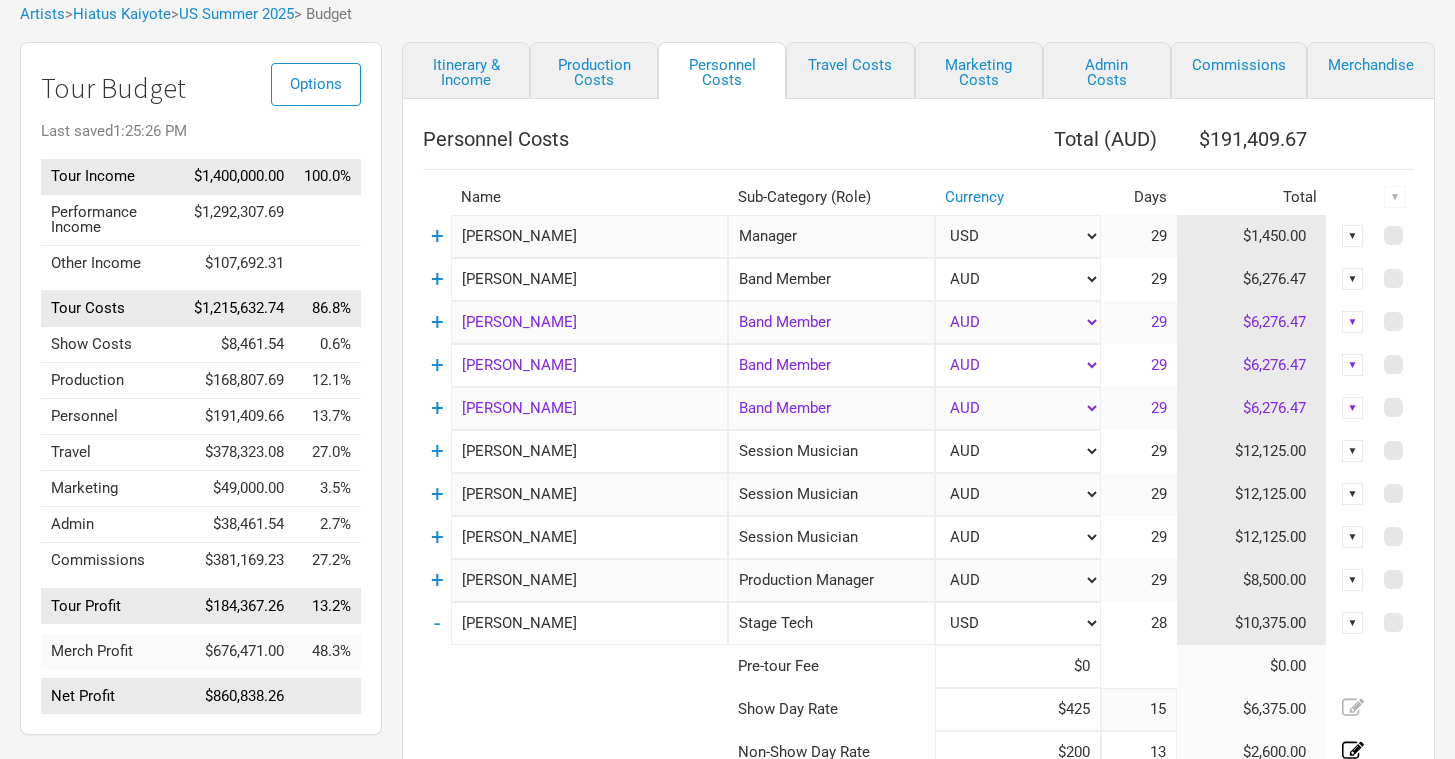 scroll, scrollTop: 0, scrollLeft: 0, axis: both 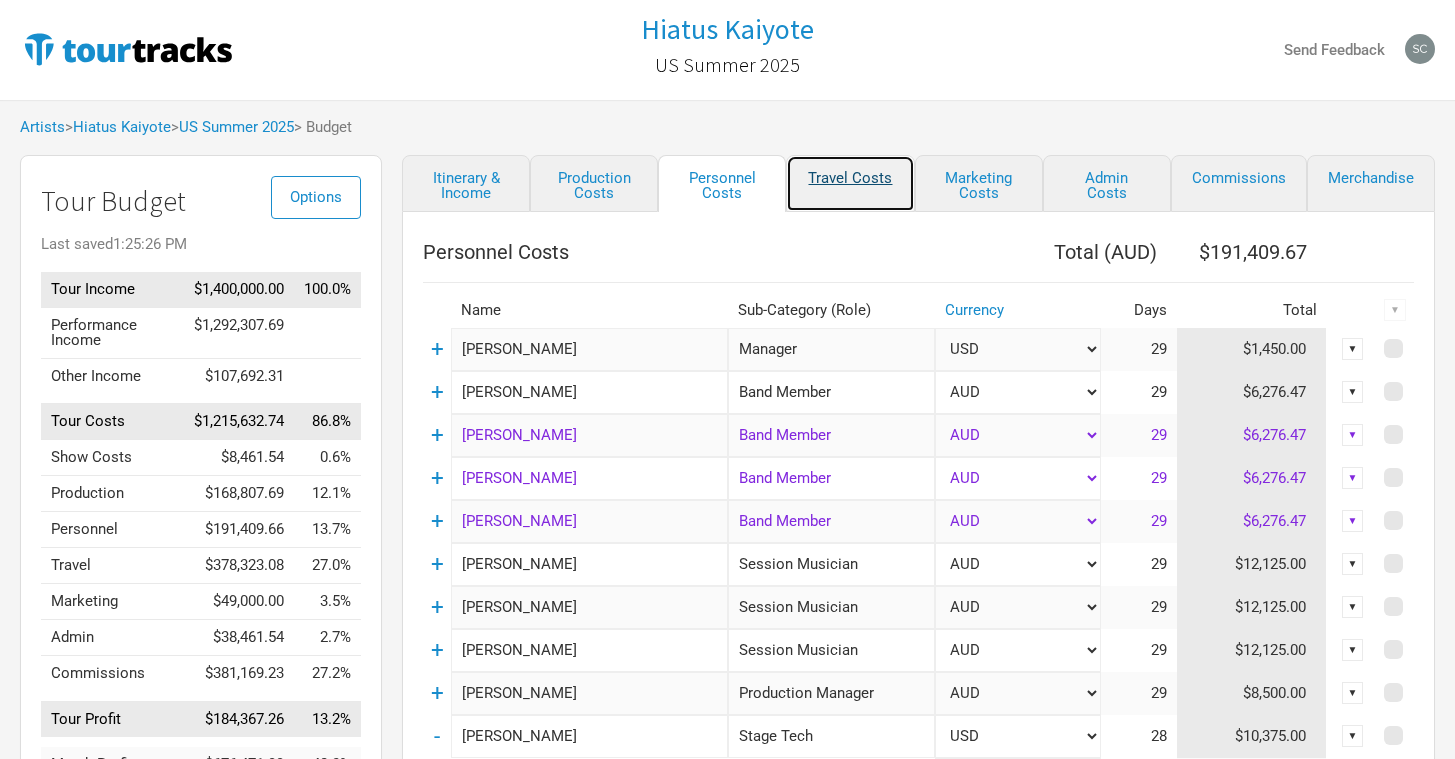 click on "Travel Costs" at bounding box center [850, 183] 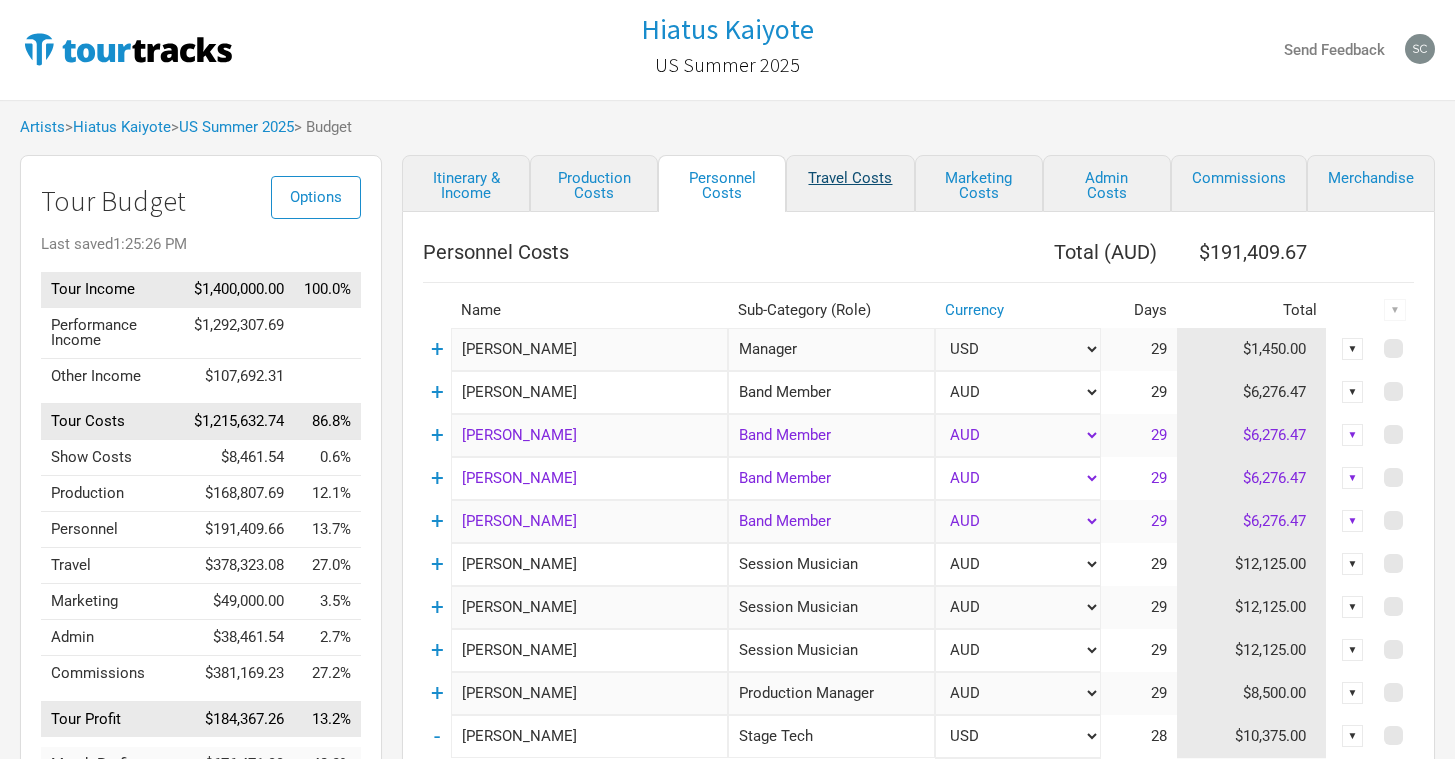 select on "USD" 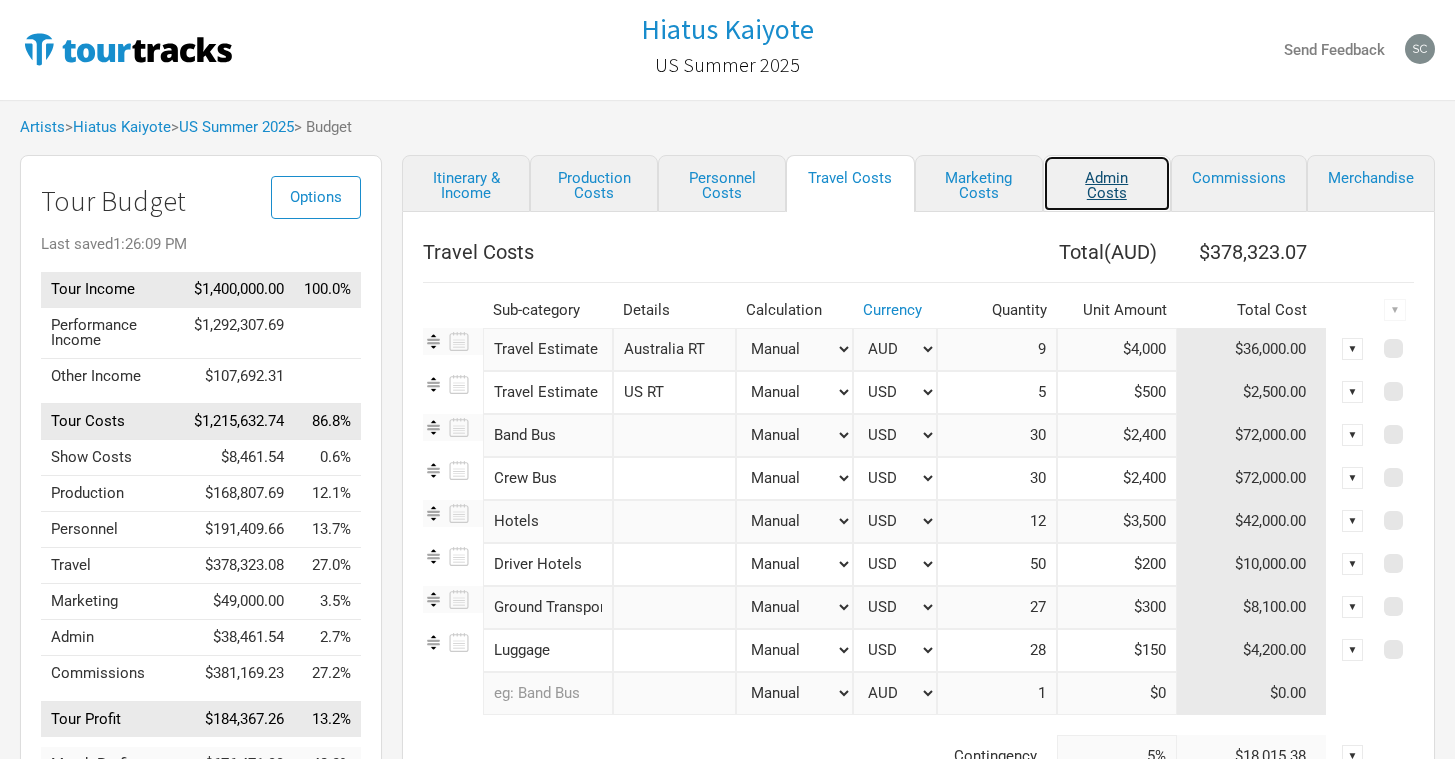click on "Admin Costs" at bounding box center [1107, 183] 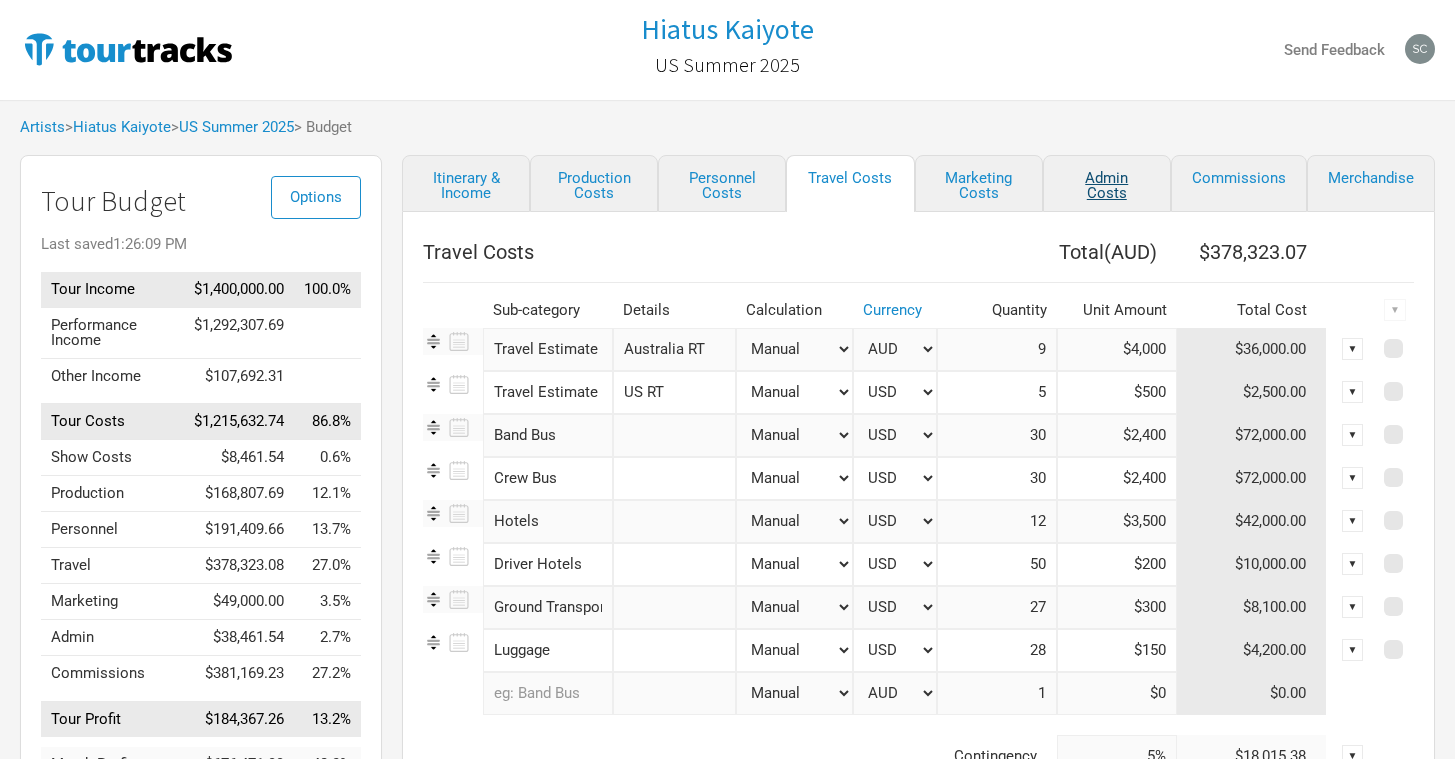 select on "USD" 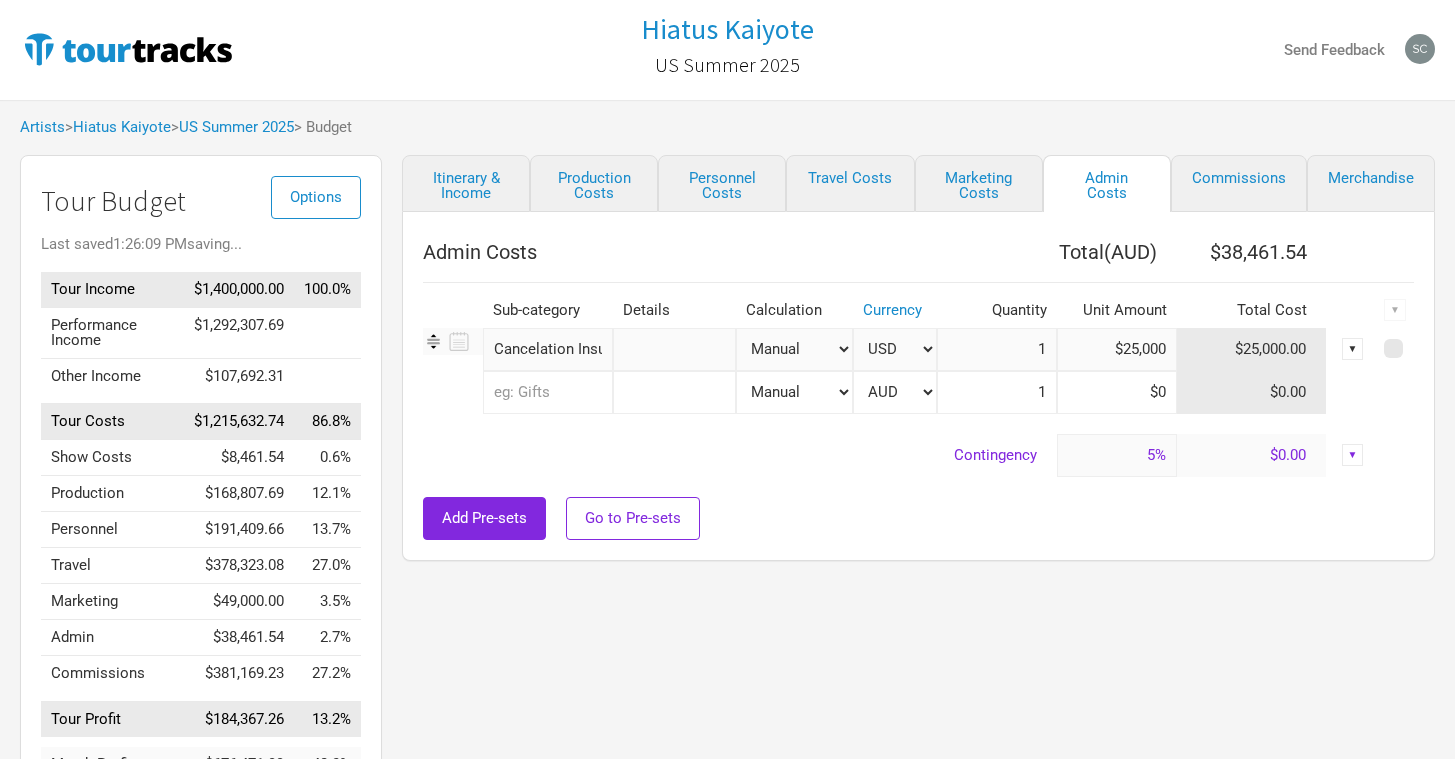 type on "0%" 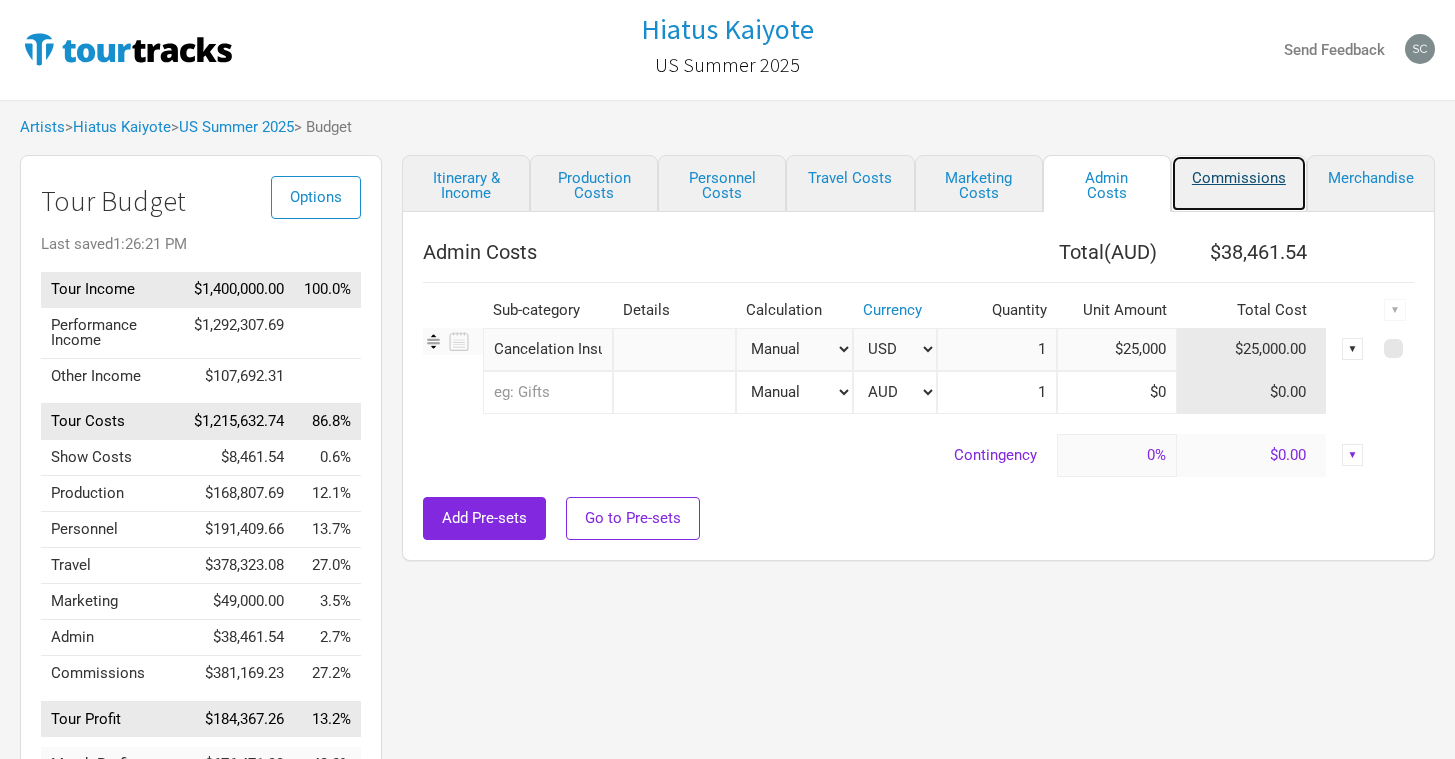 click on "Commissions" at bounding box center (1239, 183) 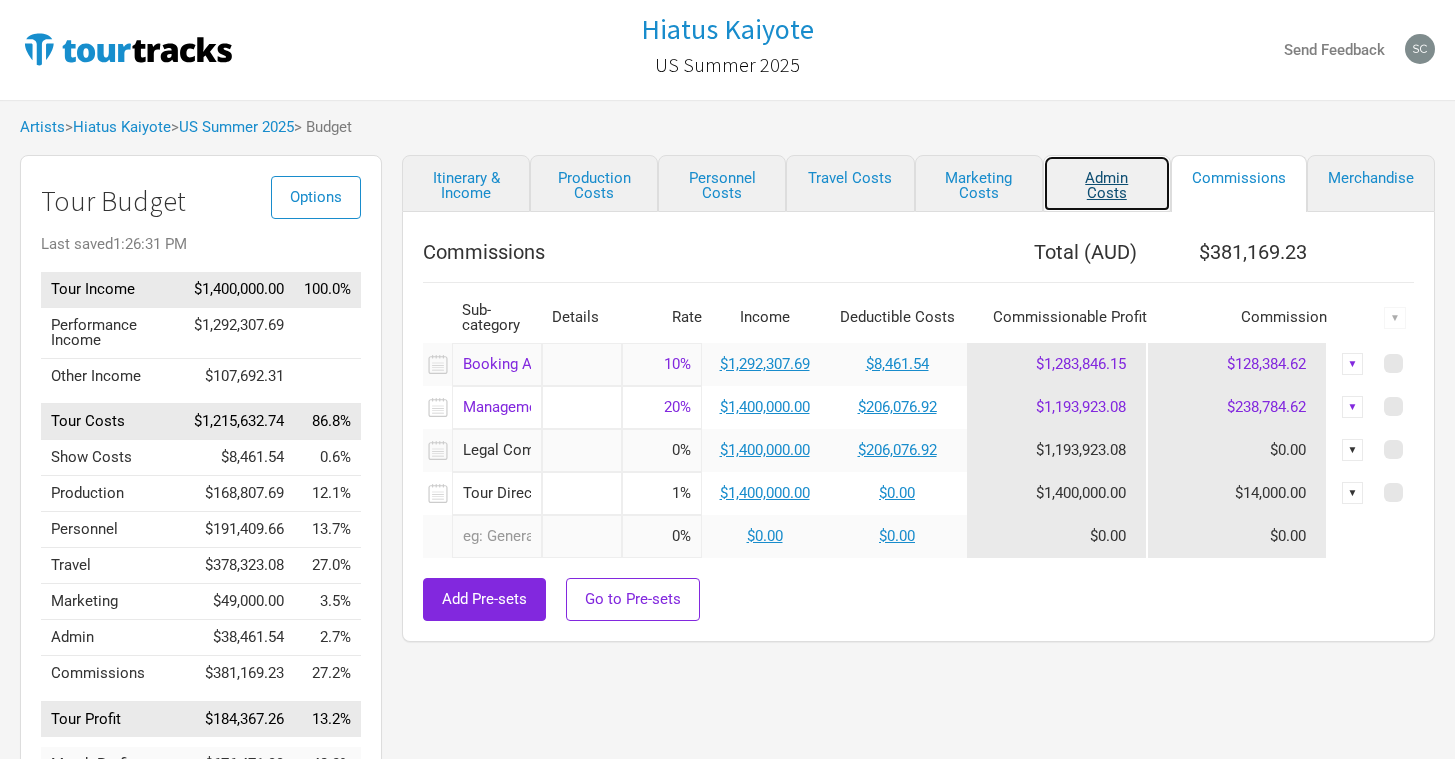 click on "Admin Costs" at bounding box center (1107, 183) 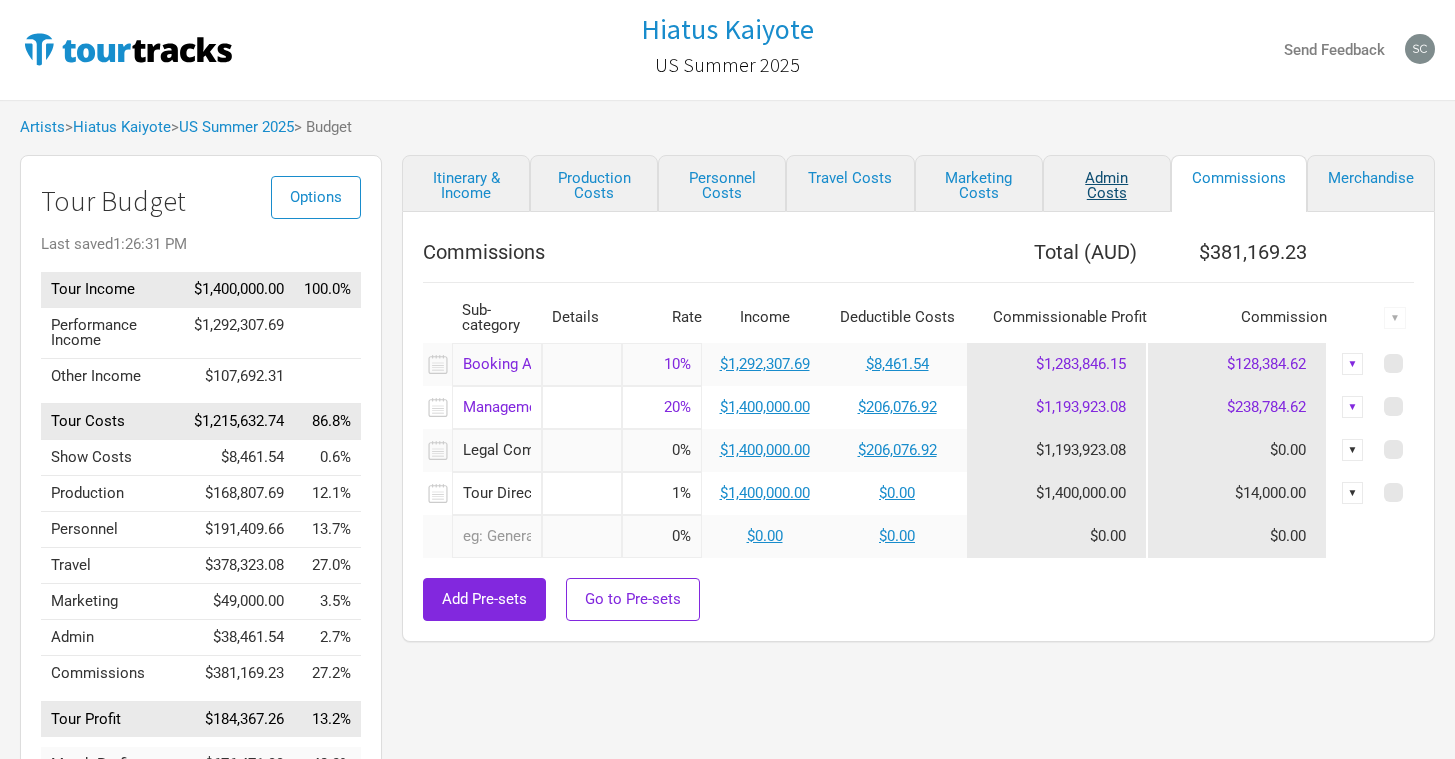 select on "USD" 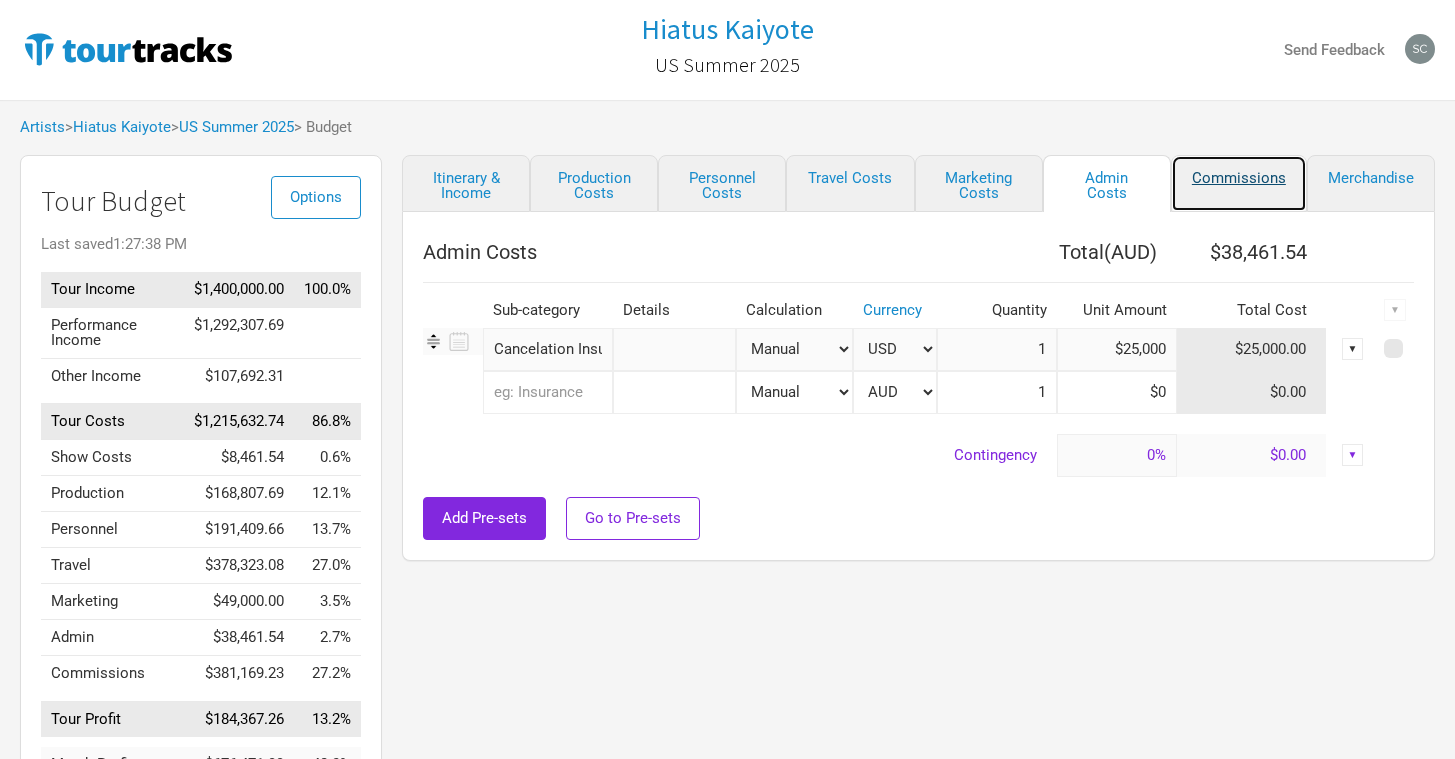 click on "Commissions" at bounding box center (1239, 183) 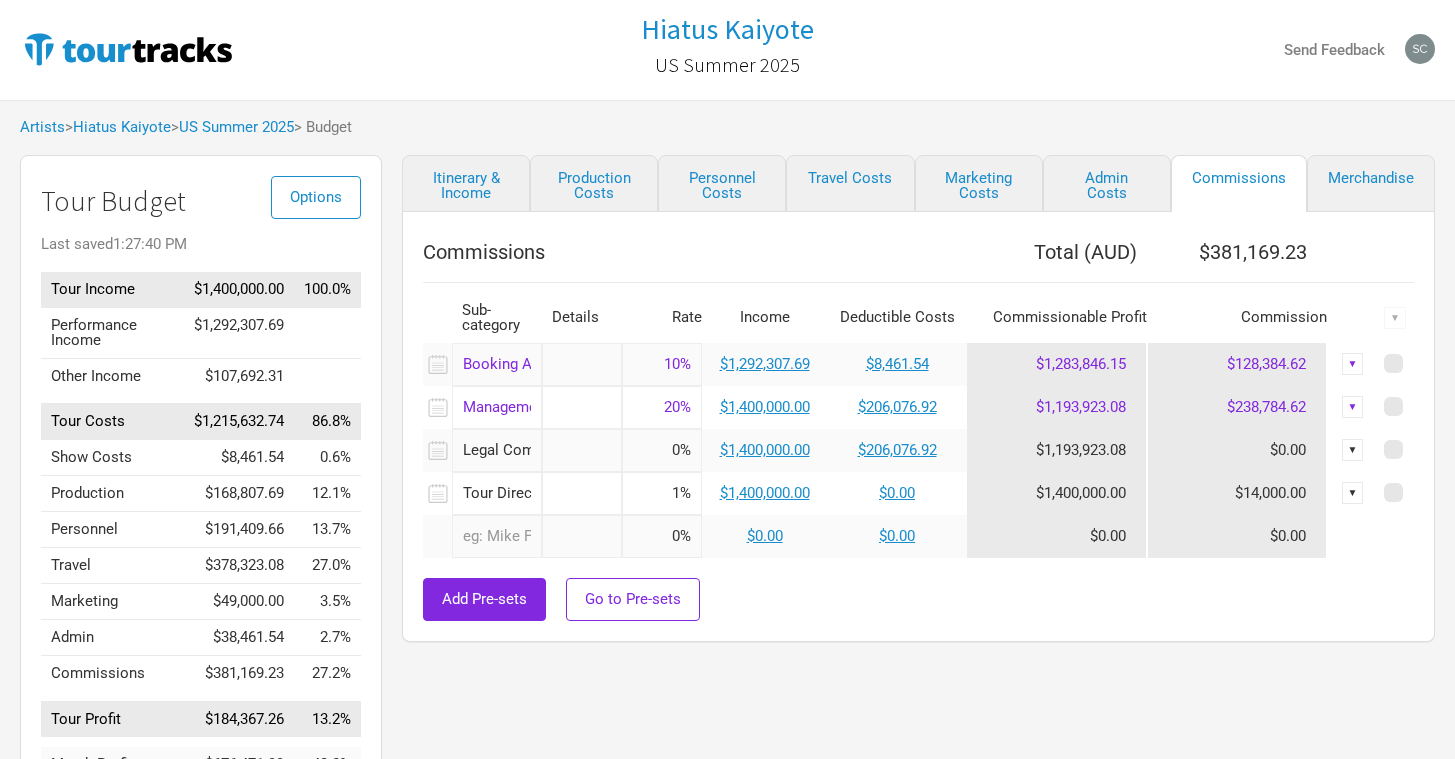 click on "20%" at bounding box center [662, 407] 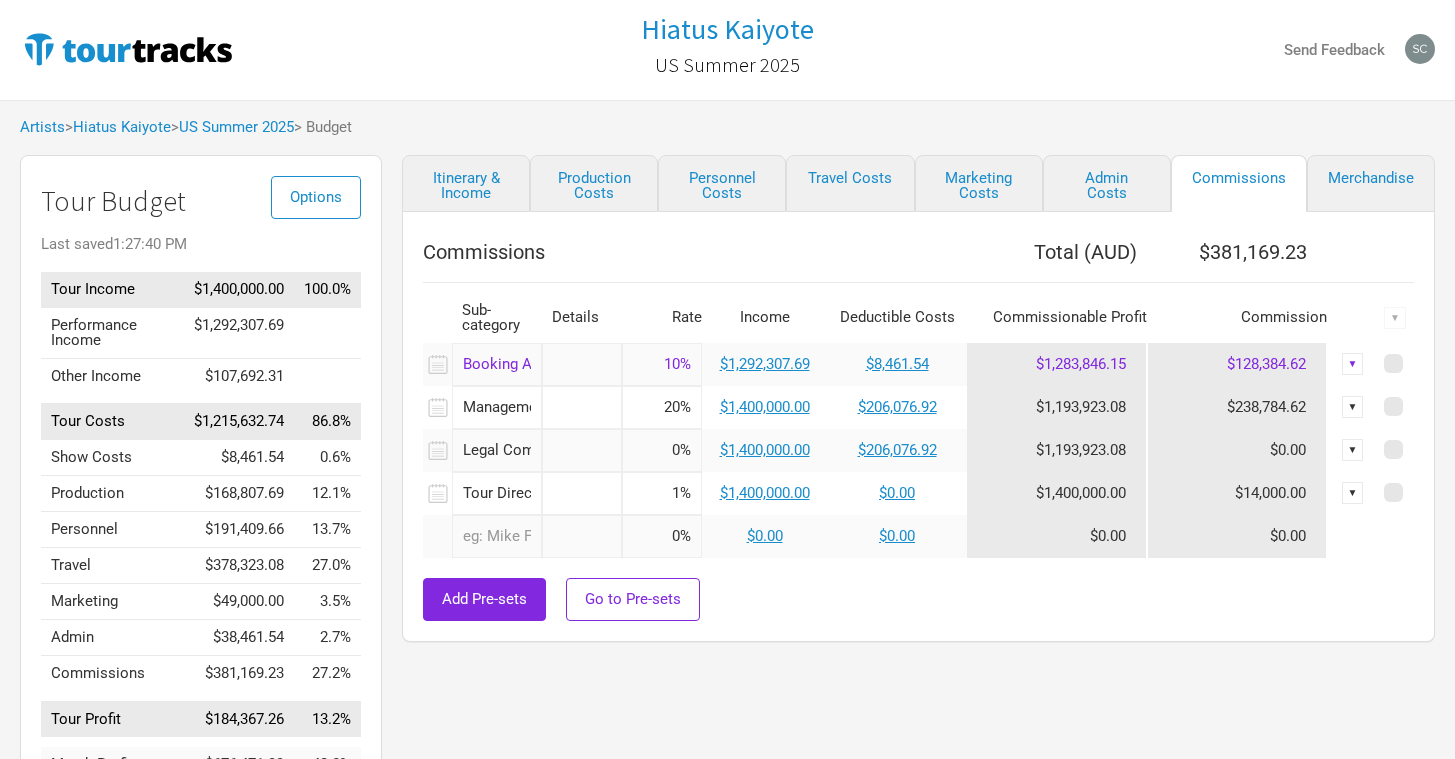 type on "2%" 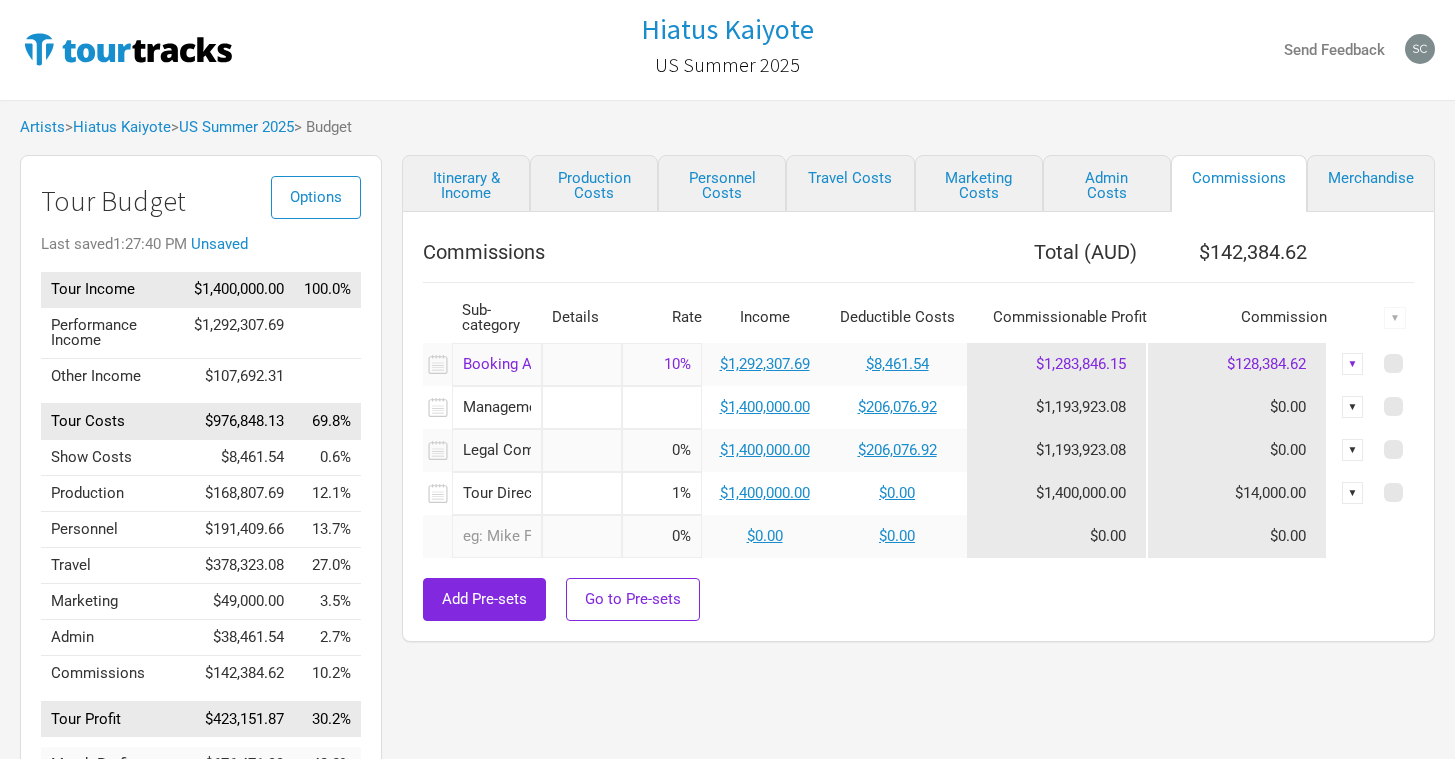 type on "0%" 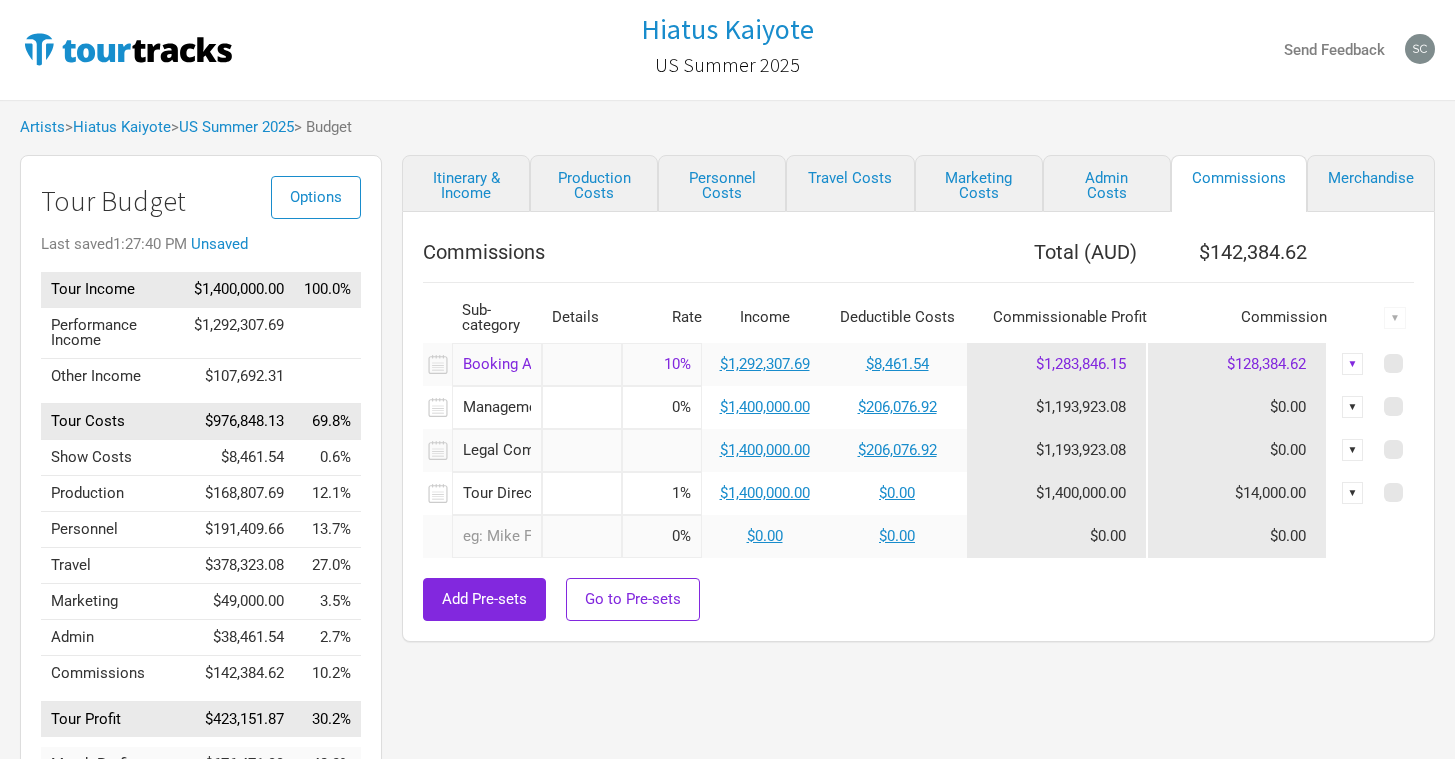 click at bounding box center (662, 450) 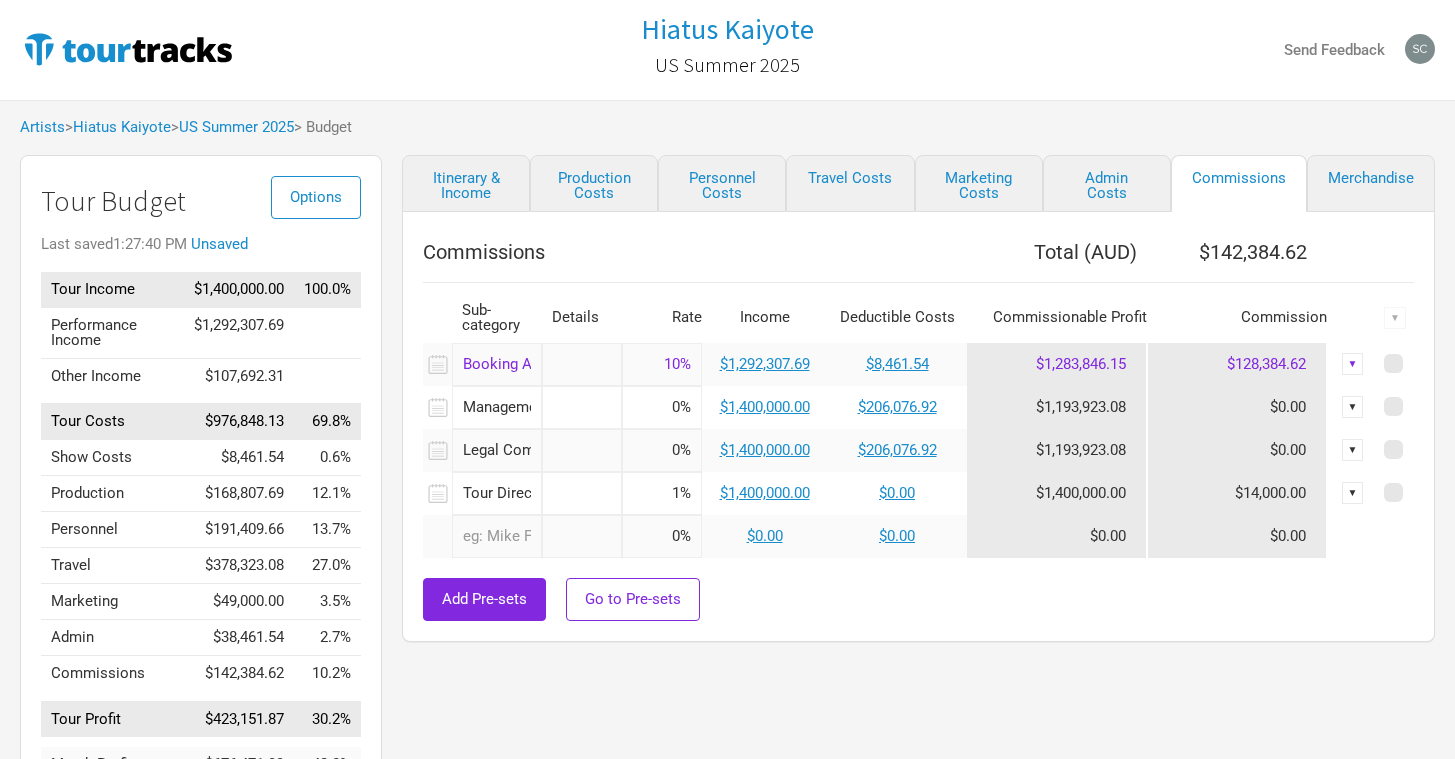 click on "$1,400,000.00" at bounding box center (764, 493) 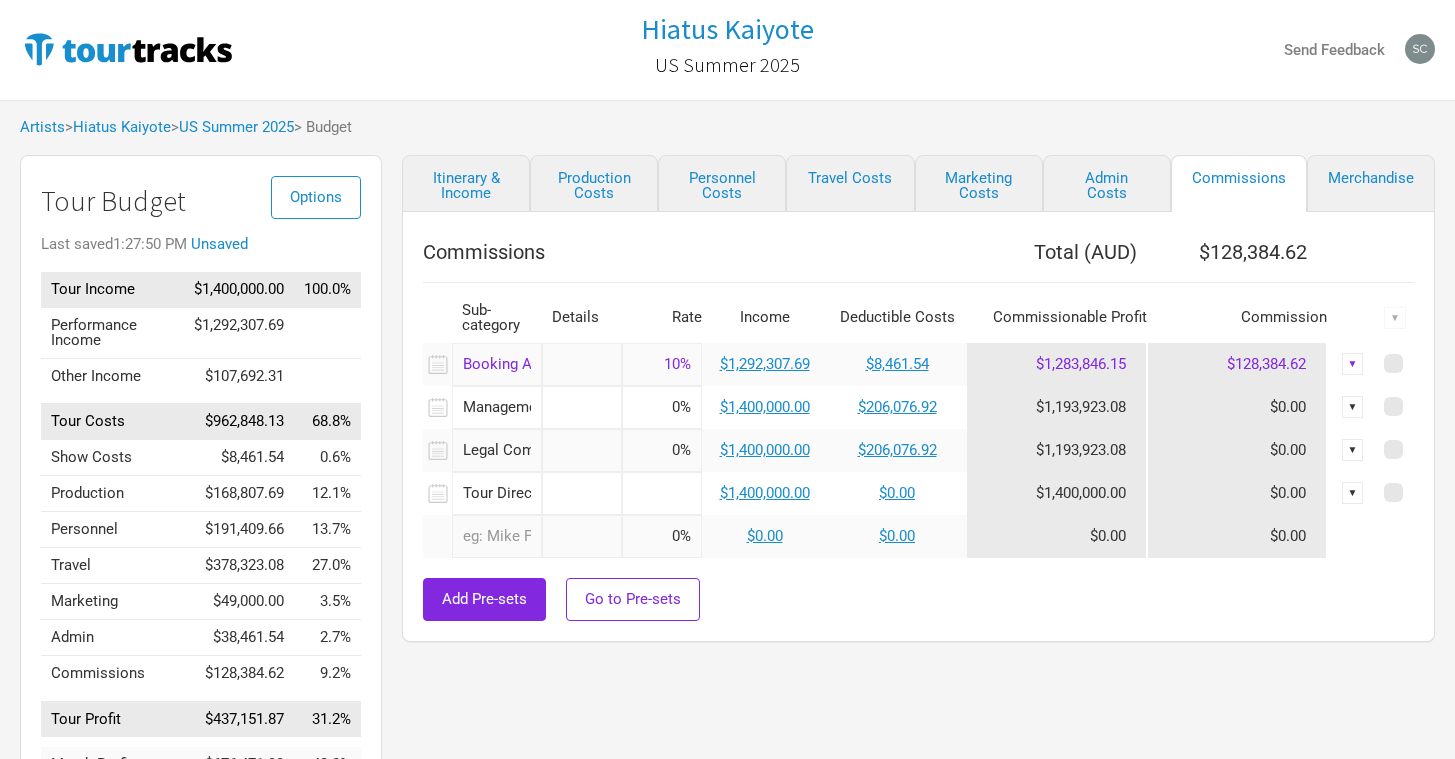 type on "0%" 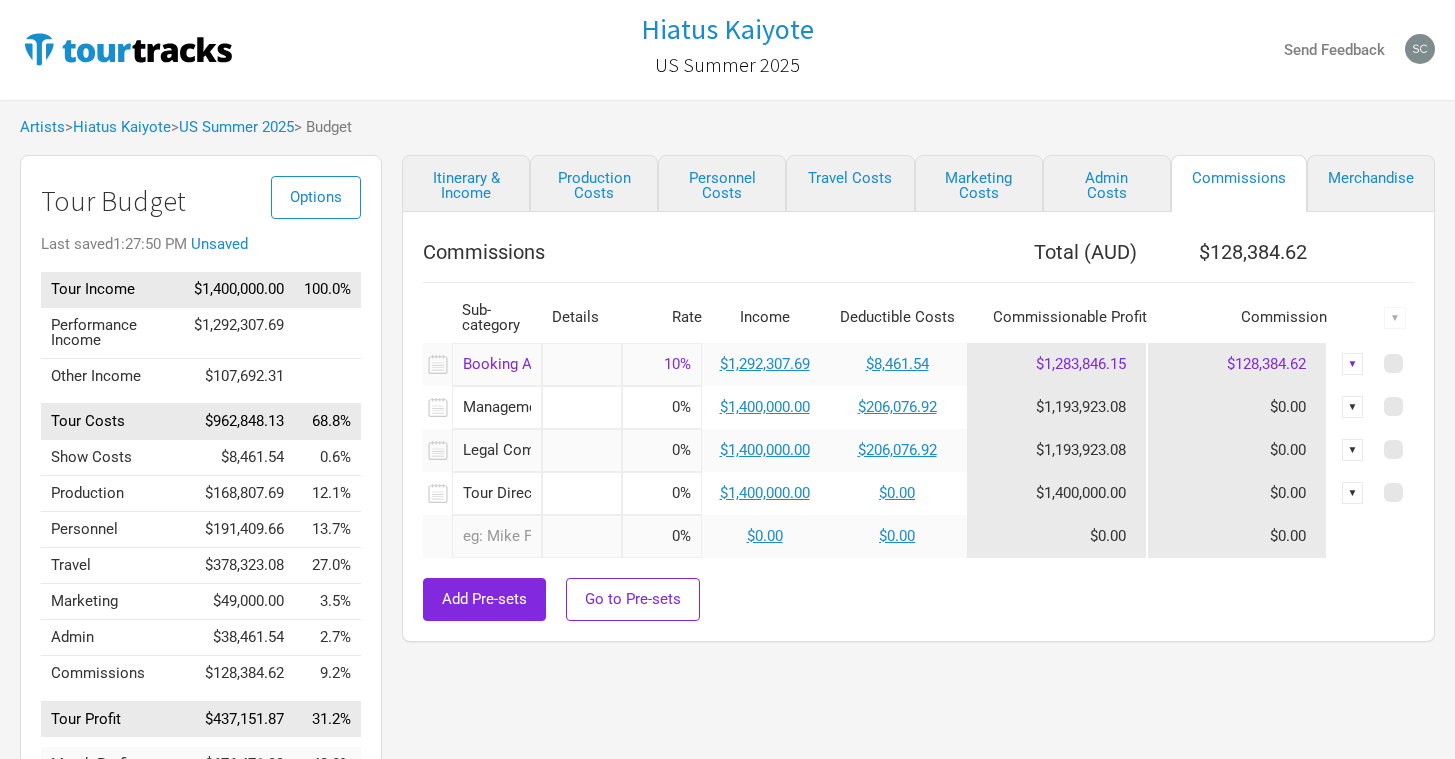 click on "Add Pre-sets Go to Pre-sets" at bounding box center (918, 599) 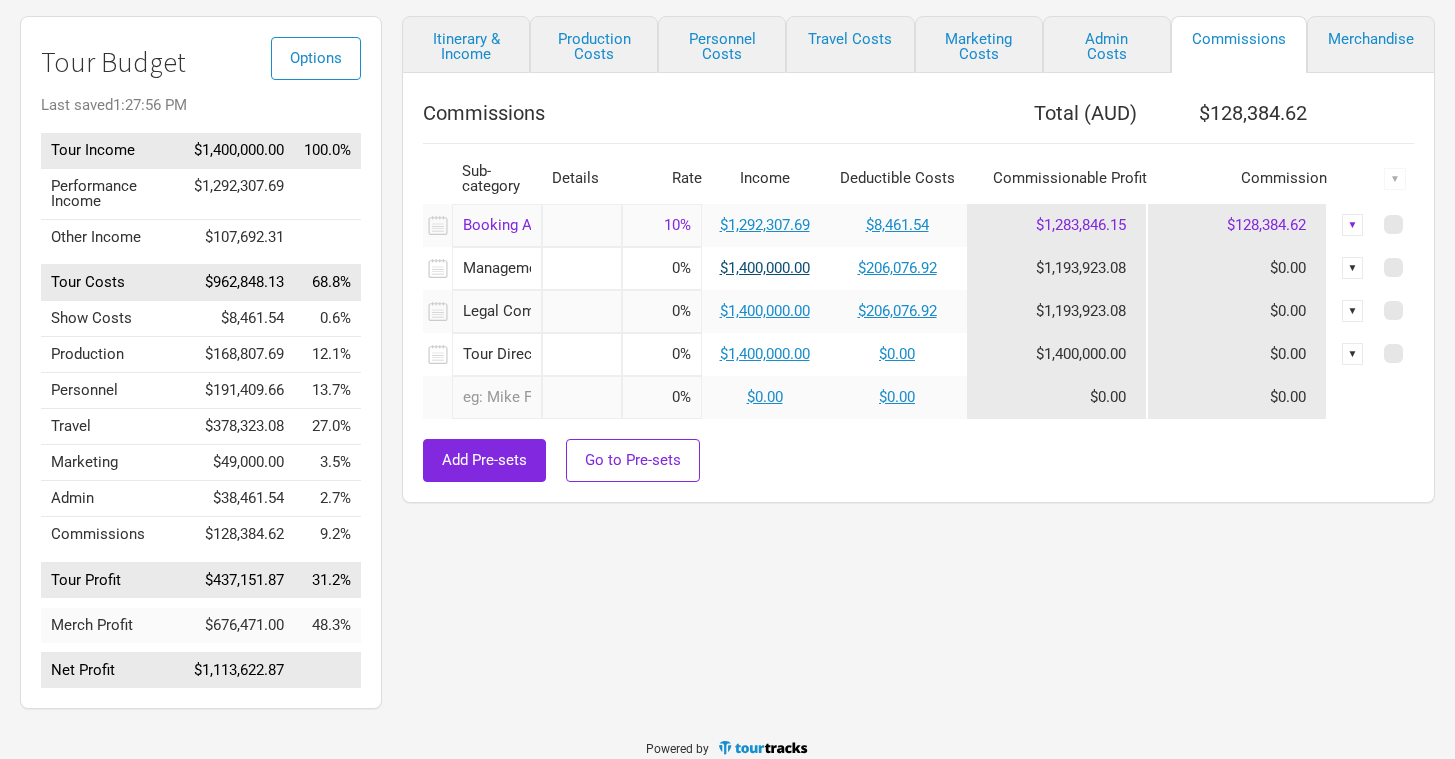 scroll, scrollTop: 134, scrollLeft: 0, axis: vertical 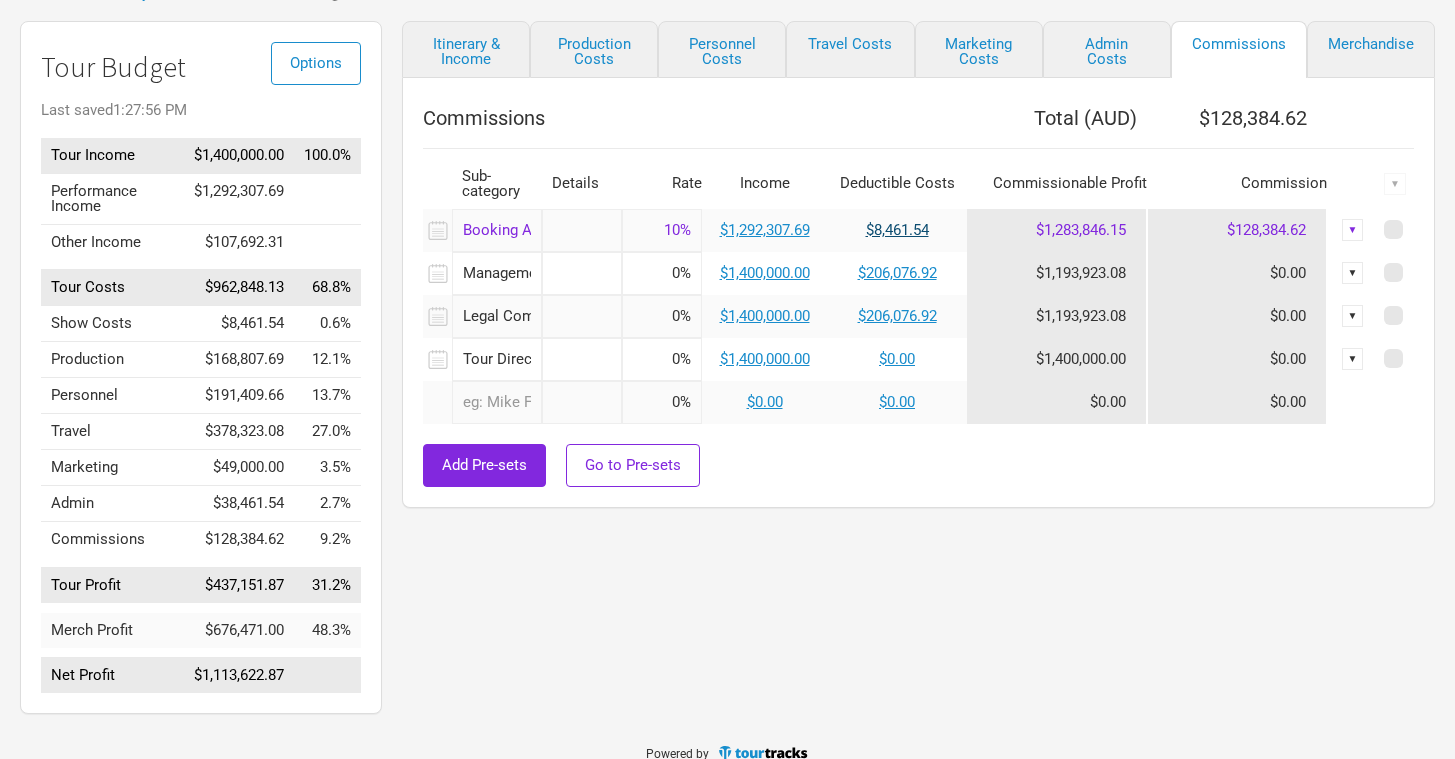 click on "$8,461.54" at bounding box center (897, 230) 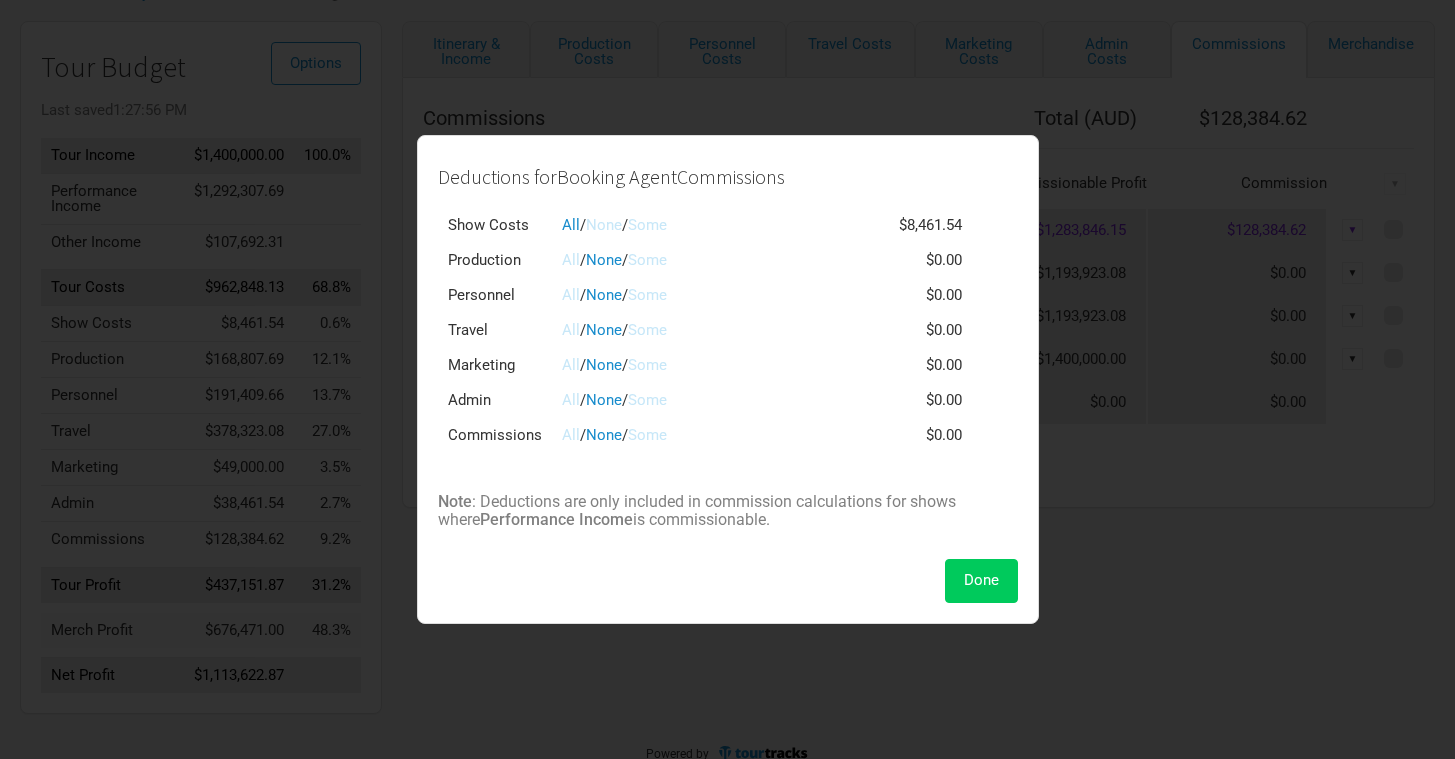 click on "Done" at bounding box center (981, 580) 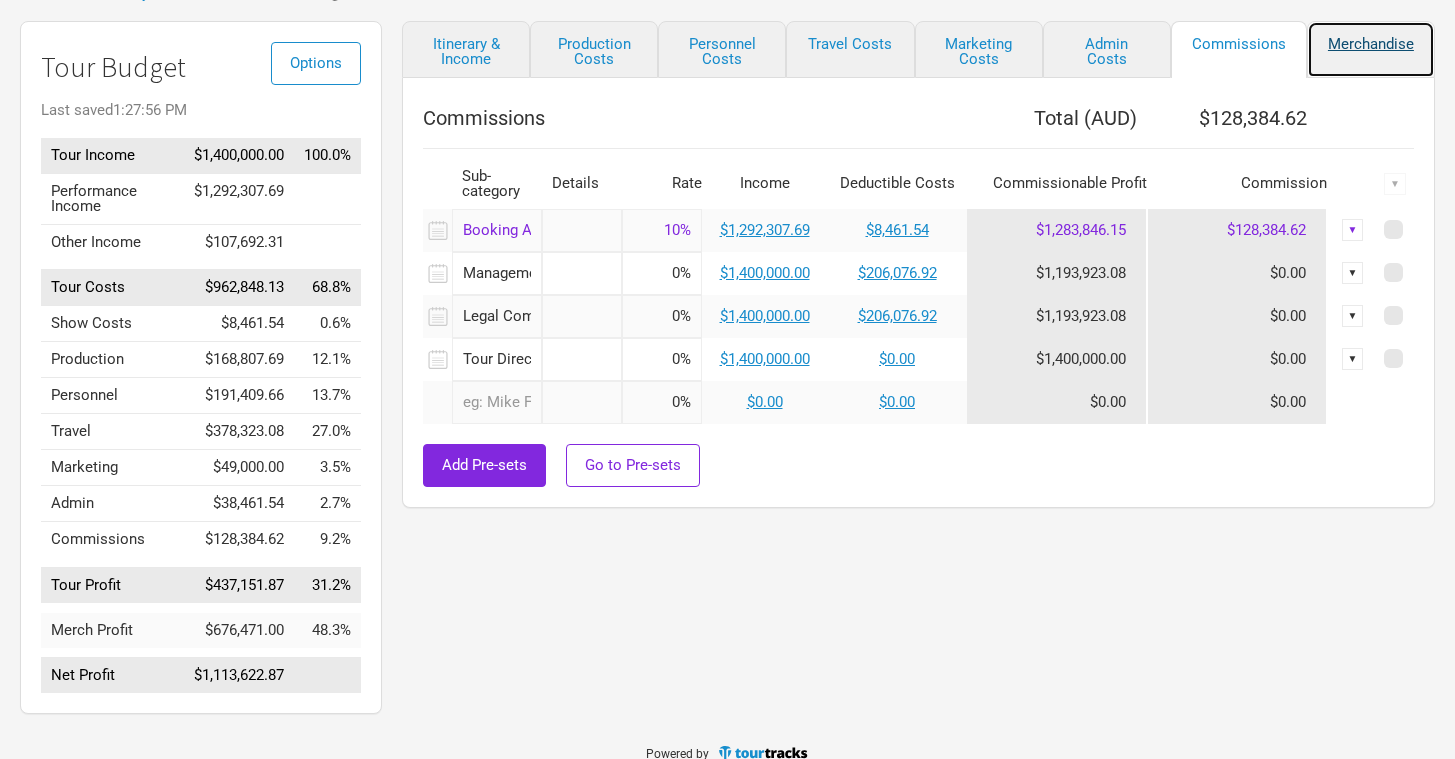 click on "Merchandise" at bounding box center (1371, 49) 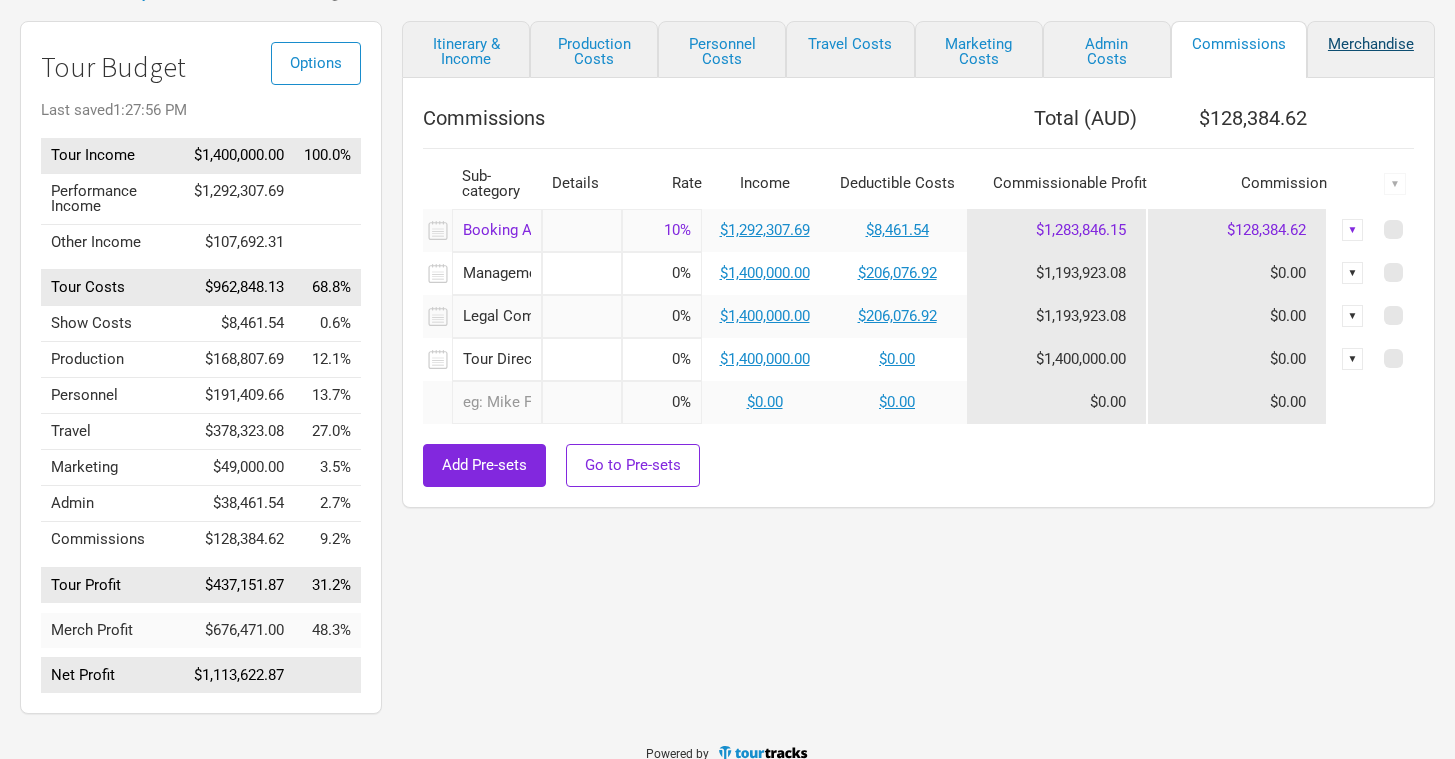 select on "Set Amount" 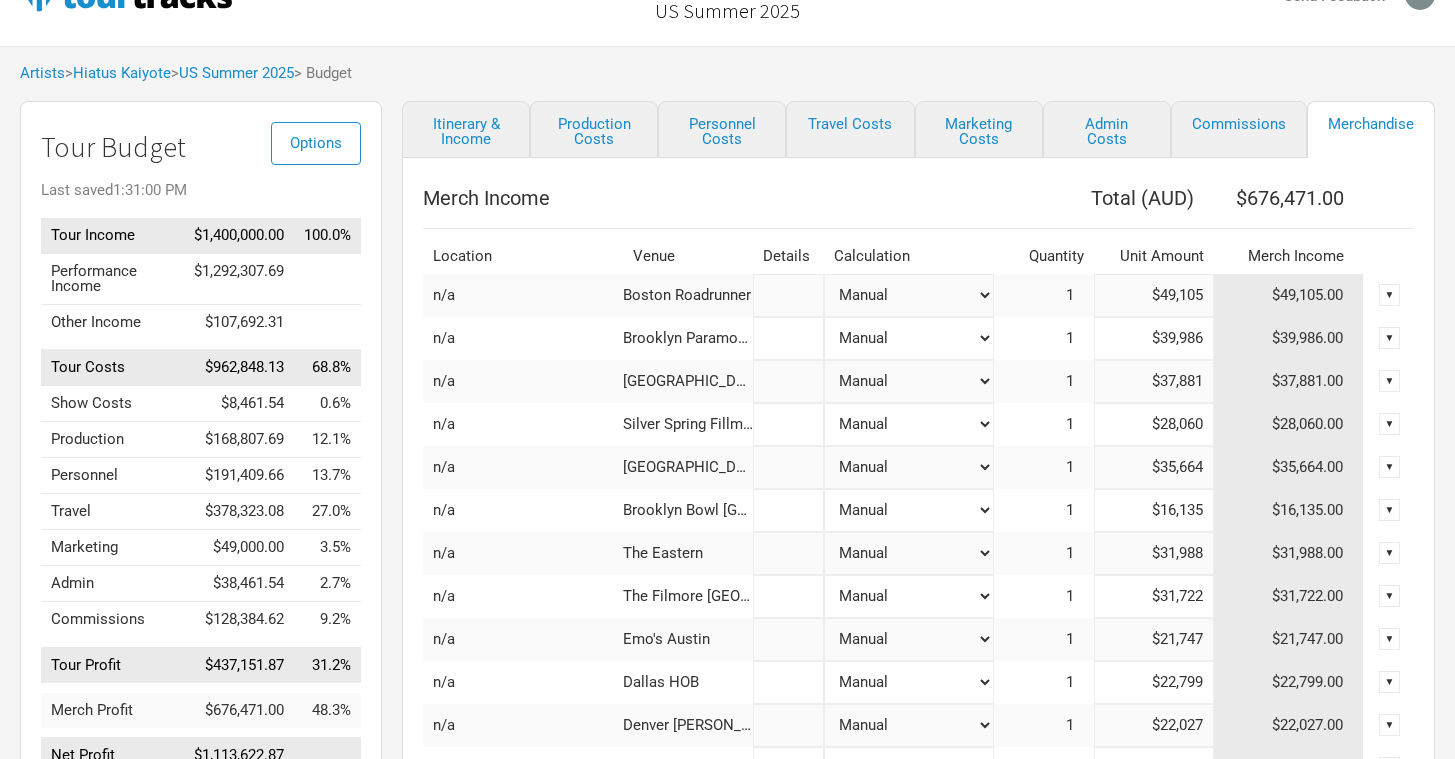 scroll, scrollTop: 0, scrollLeft: 0, axis: both 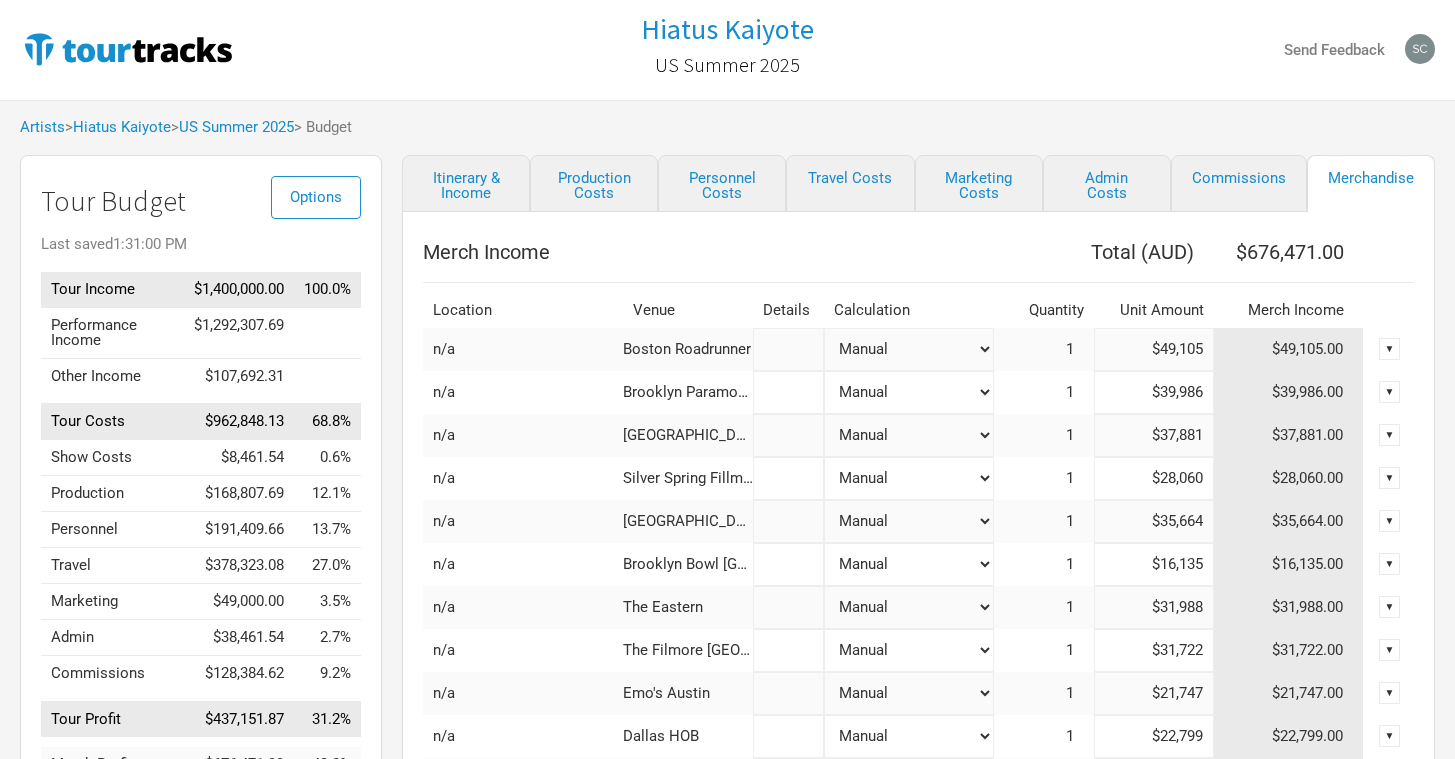 click on "1" at bounding box center [1080, 349] 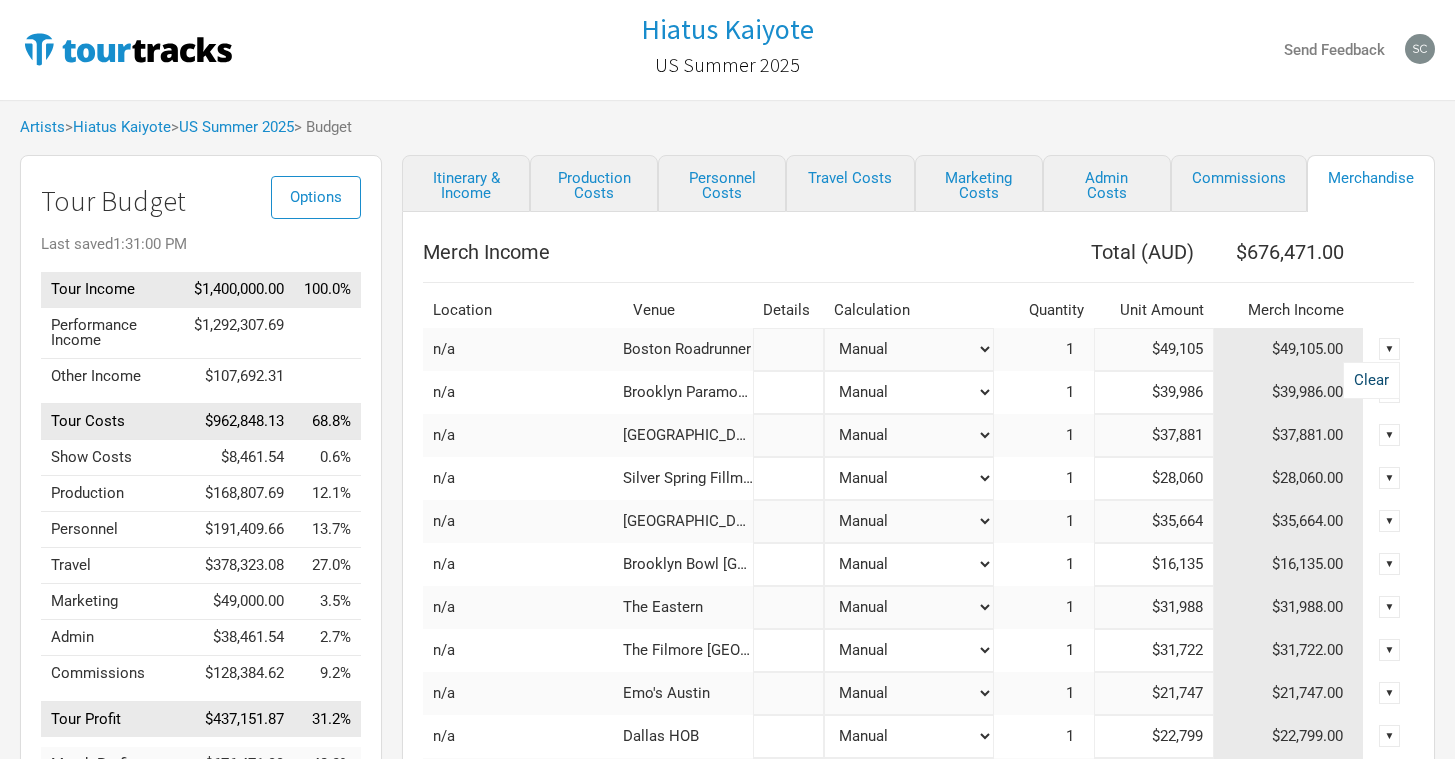 click on "Clear" at bounding box center [1371, 380] 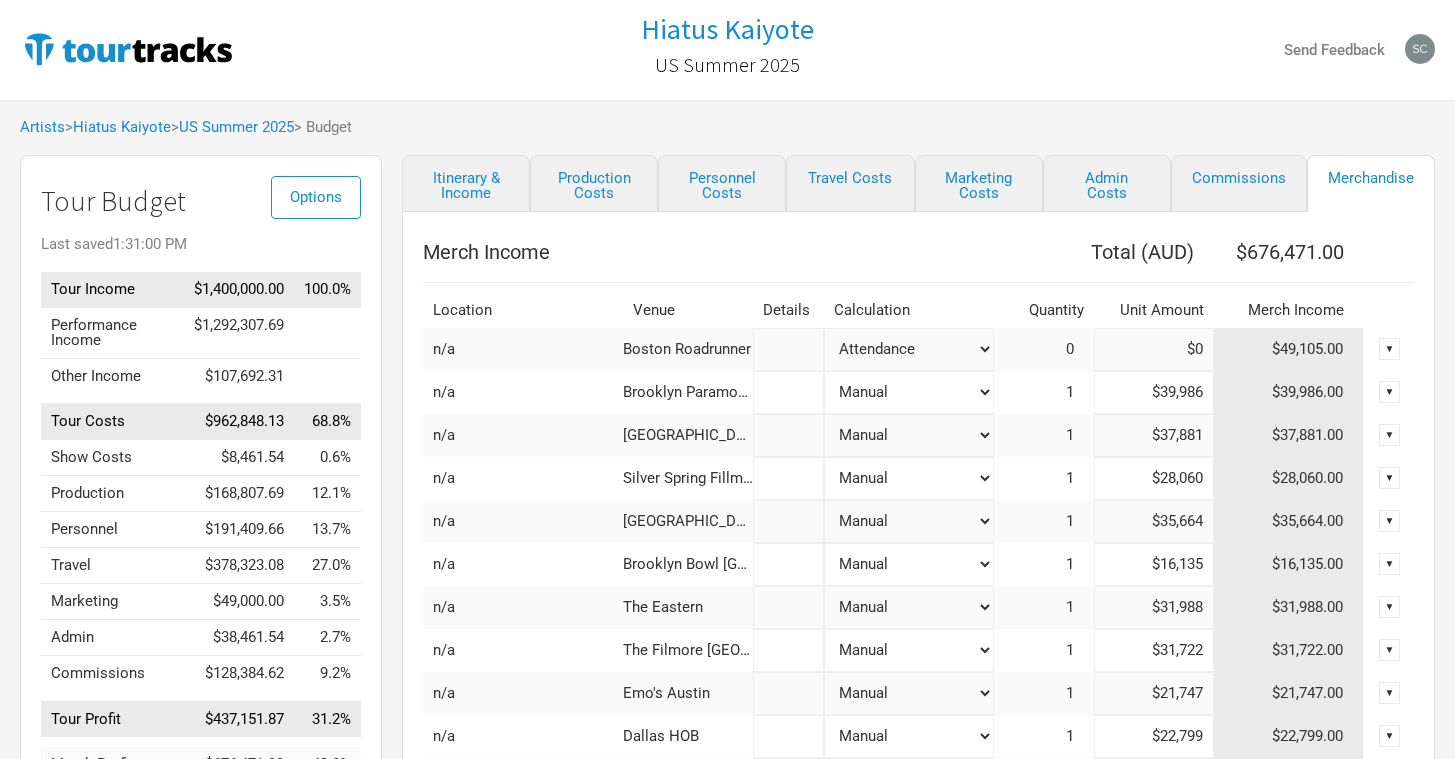 click on "▼" at bounding box center (1390, 392) 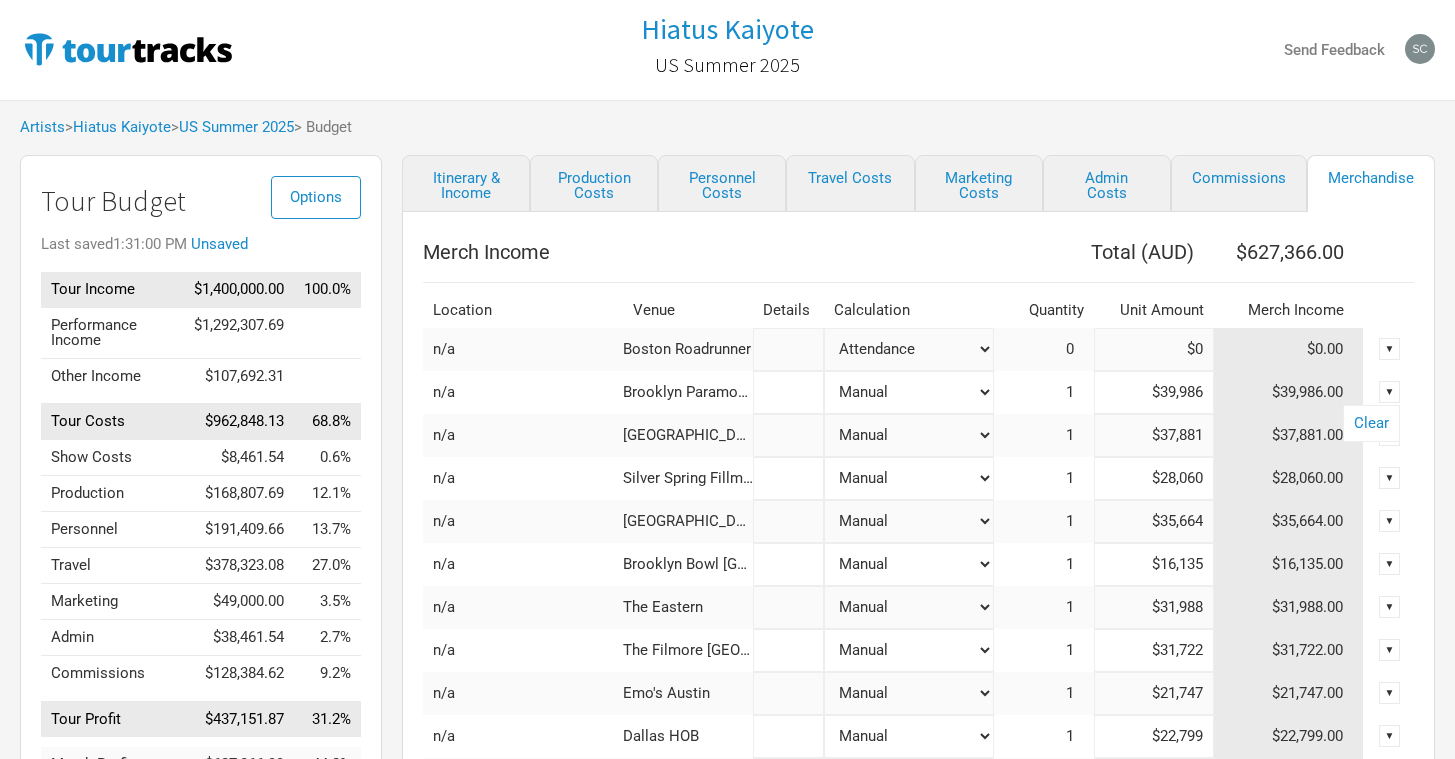 click on "Clear" at bounding box center (1371, 423) 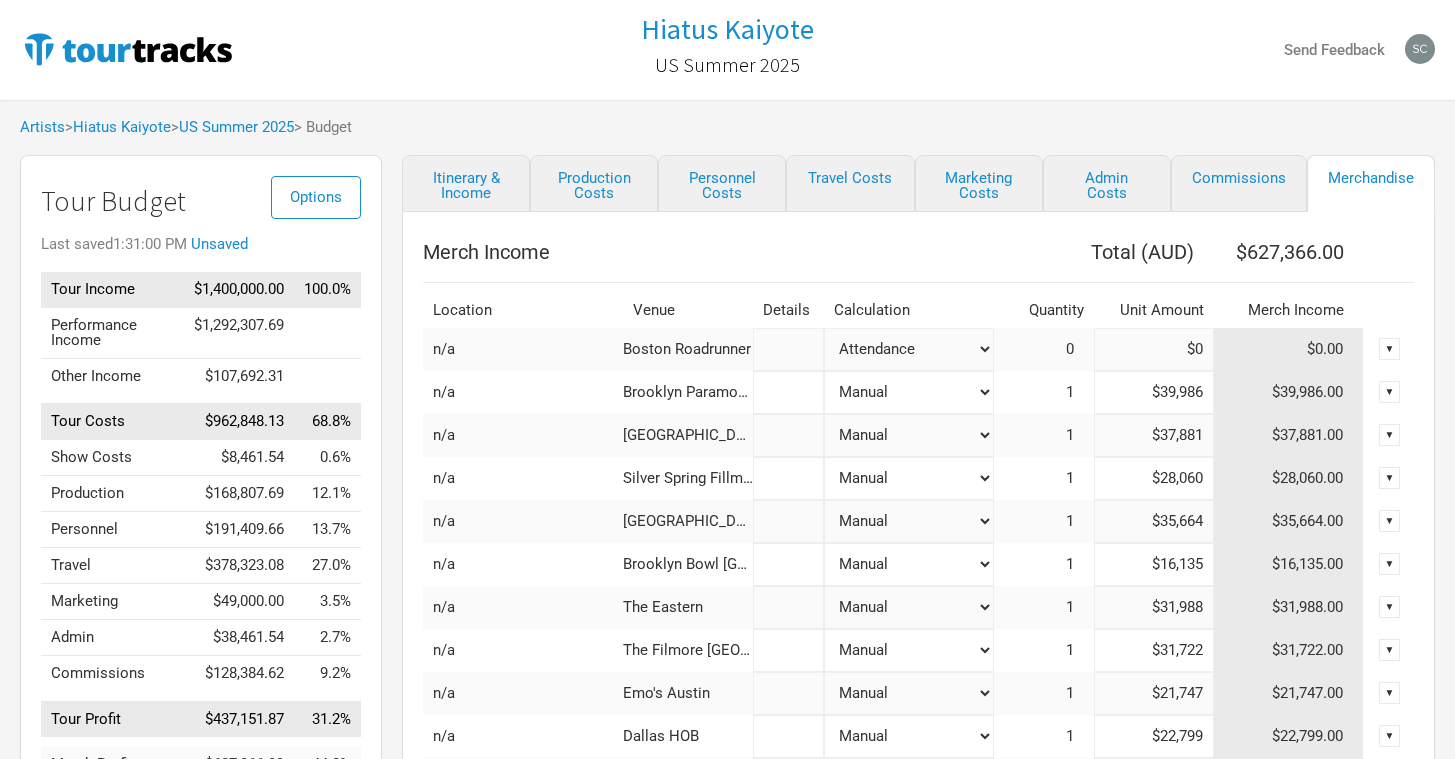 click on "▼" at bounding box center (1390, 435) 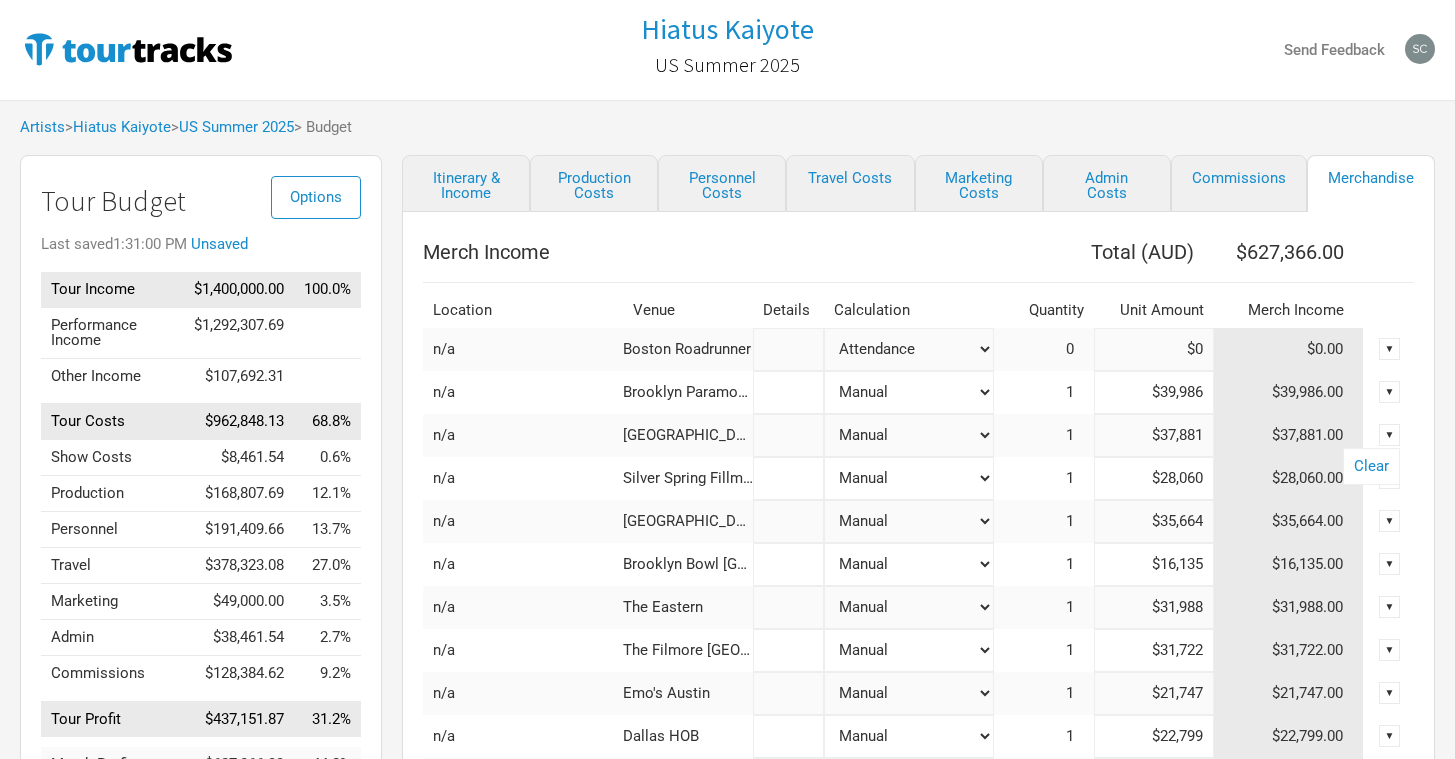 click on "▼" at bounding box center (1390, 392) 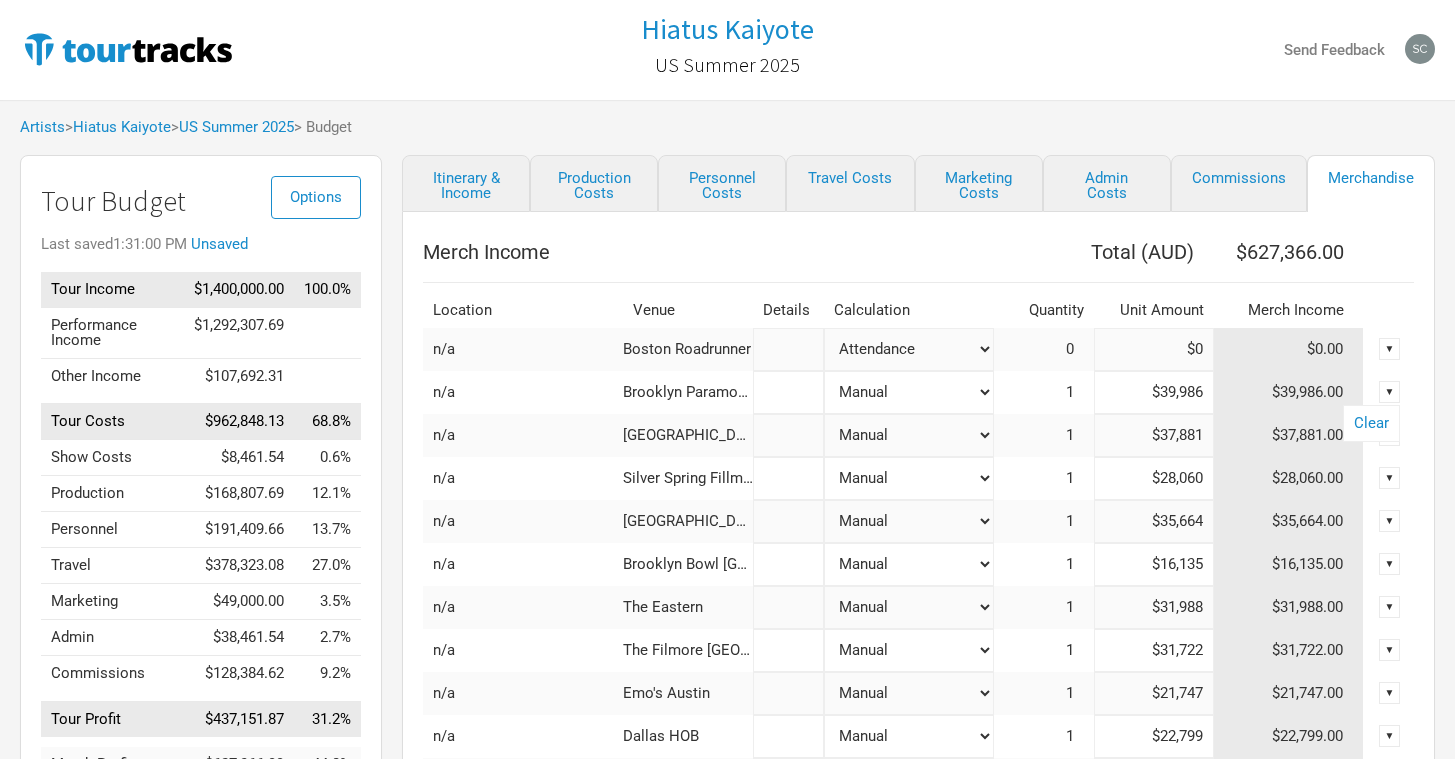 click on "Clear" at bounding box center [1371, 423] 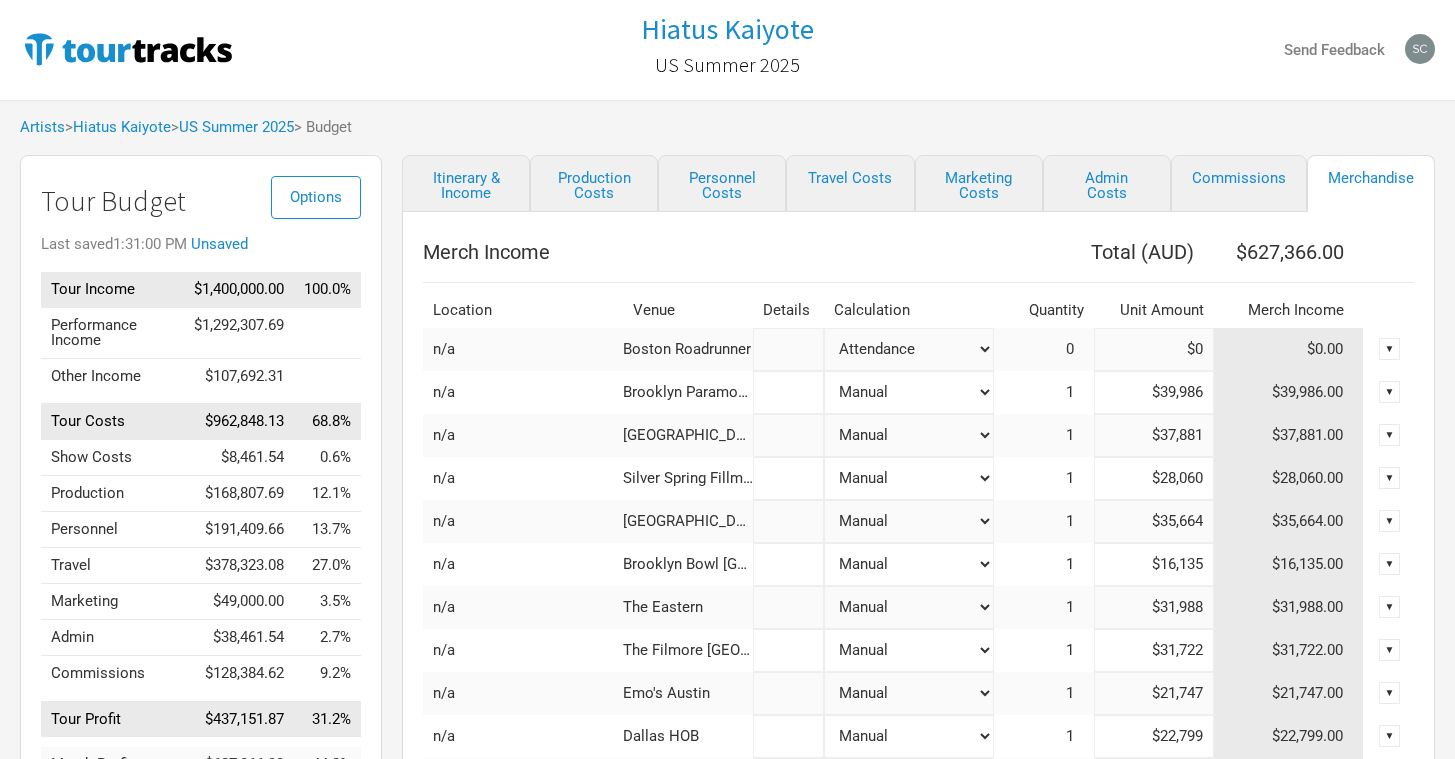 click on "▼" at bounding box center [1390, 392] 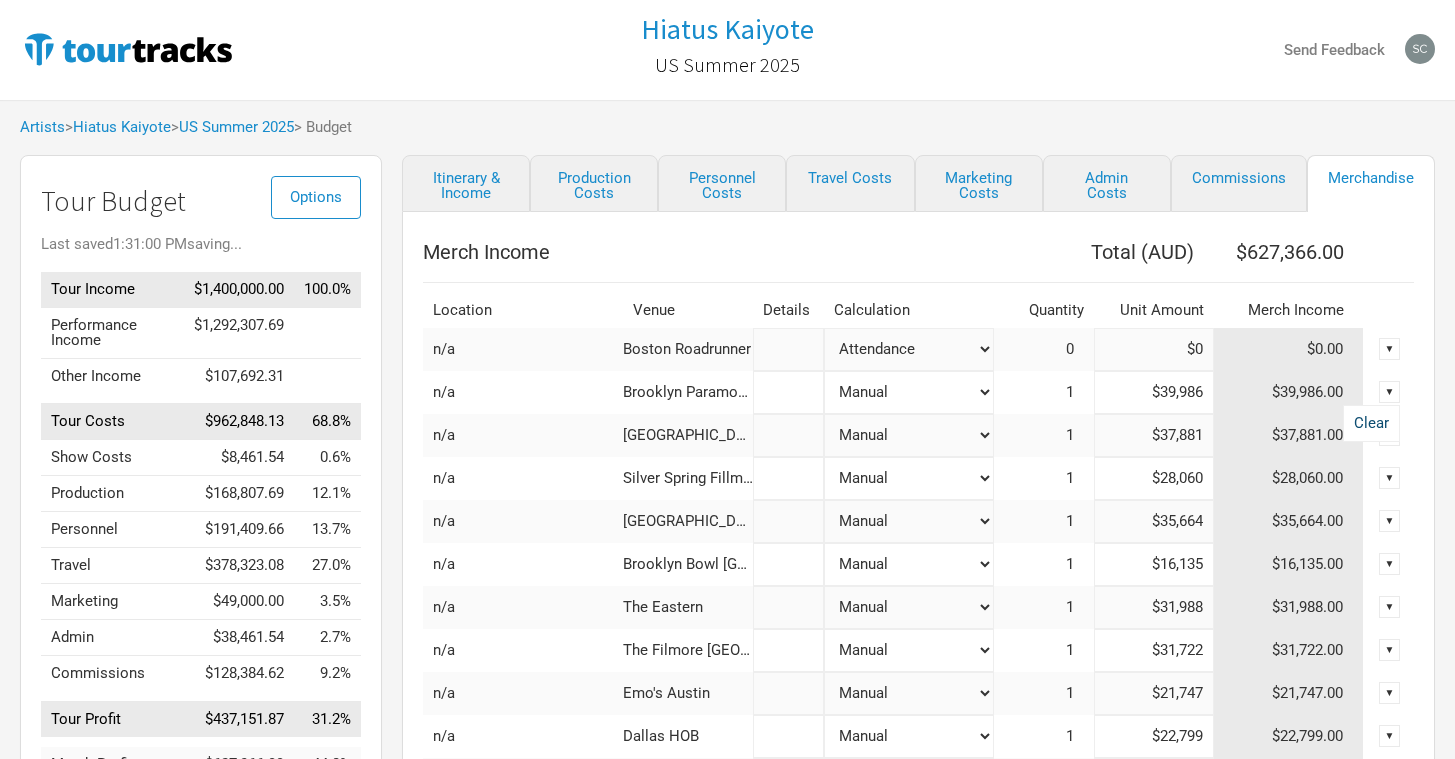 click on "Clear" at bounding box center [1371, 423] 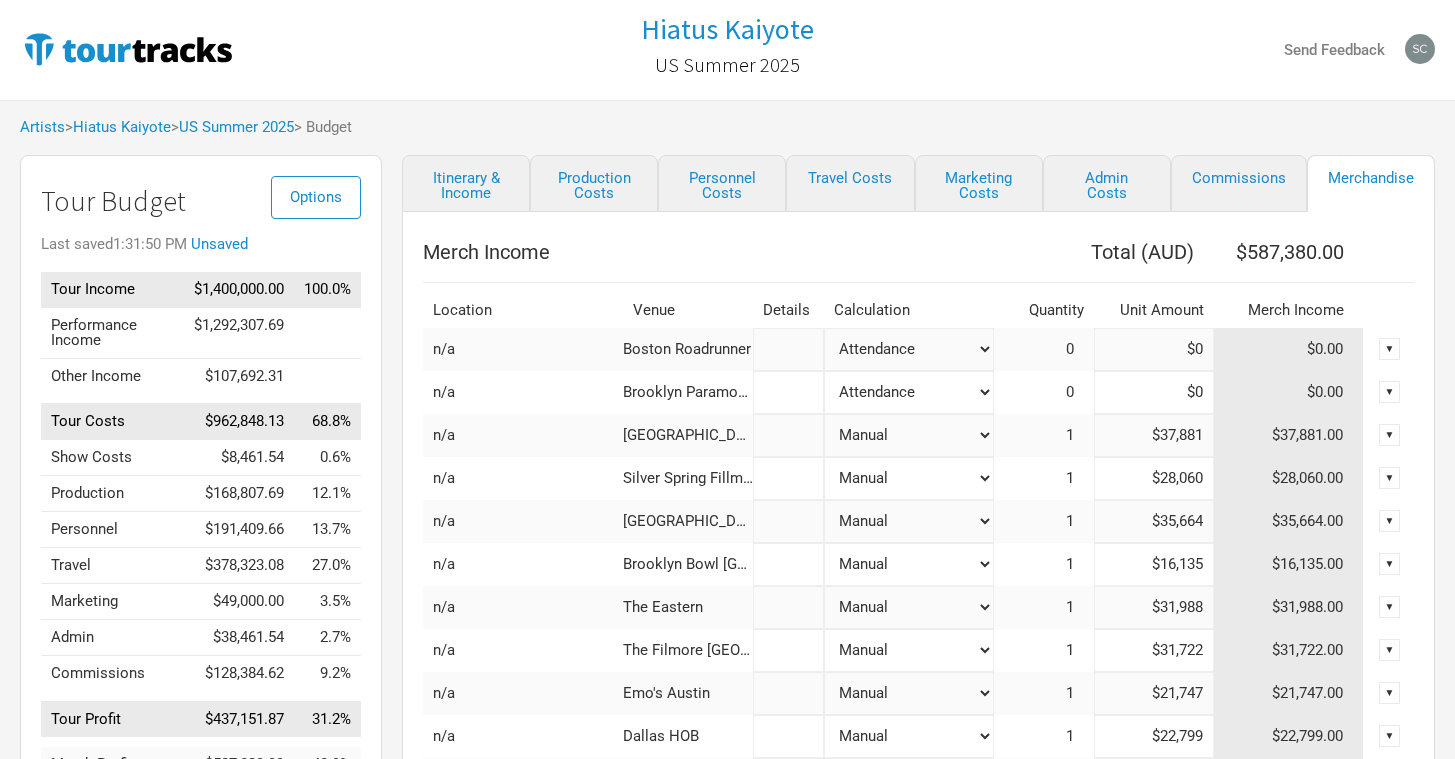 click on "▼" at bounding box center (1390, 435) 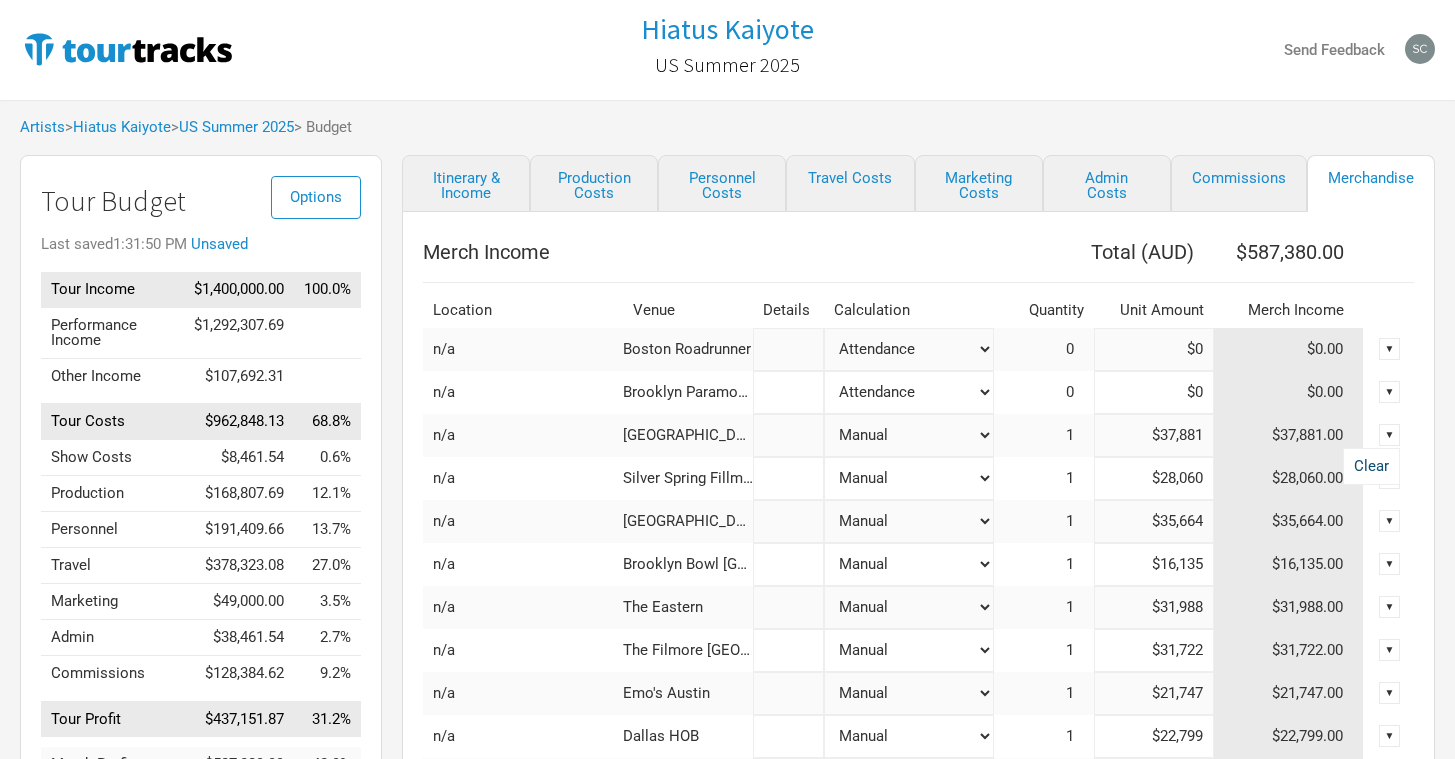 click on "Clear" at bounding box center (1371, 466) 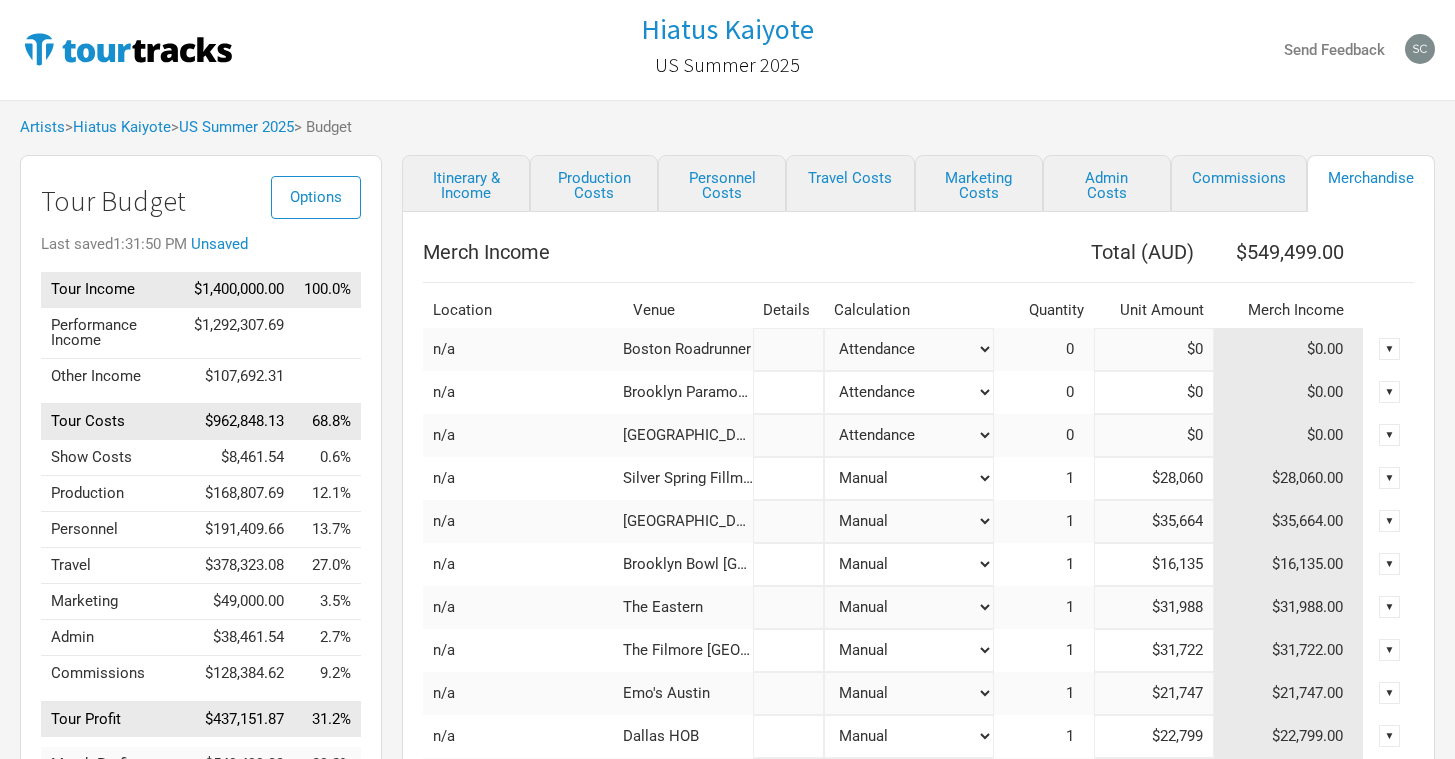click on "▼" at bounding box center (1390, 478) 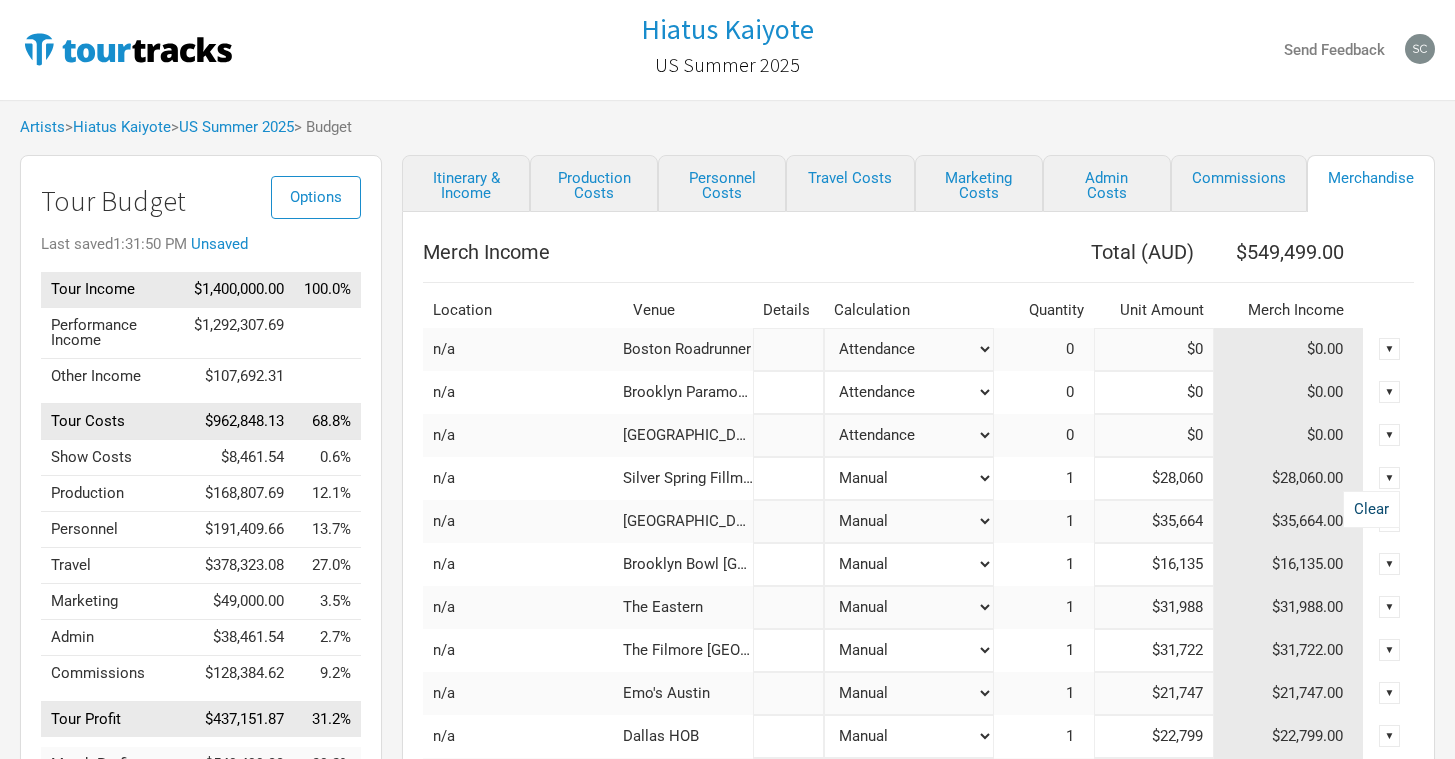 click on "Clear" at bounding box center [1371, 509] 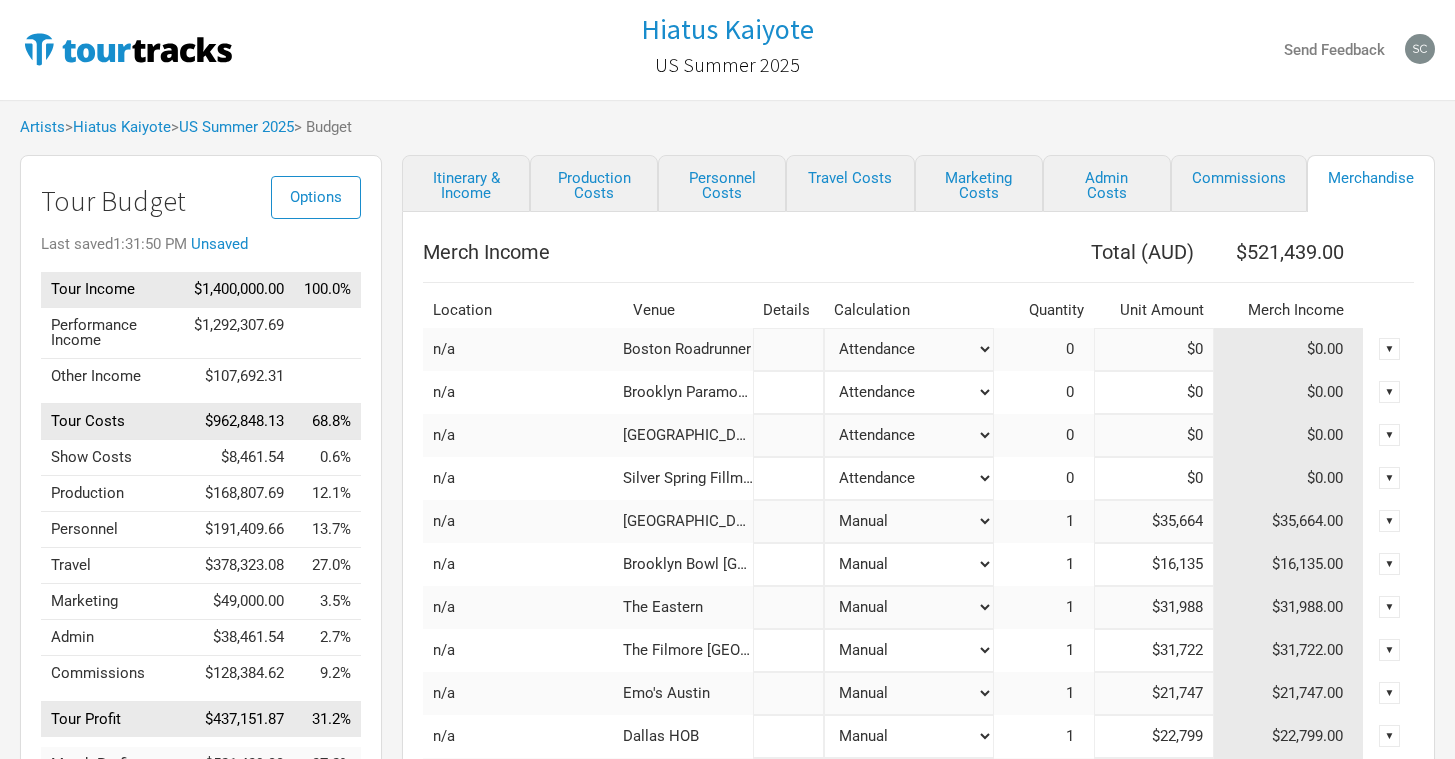 click on "▼" at bounding box center [1390, 521] 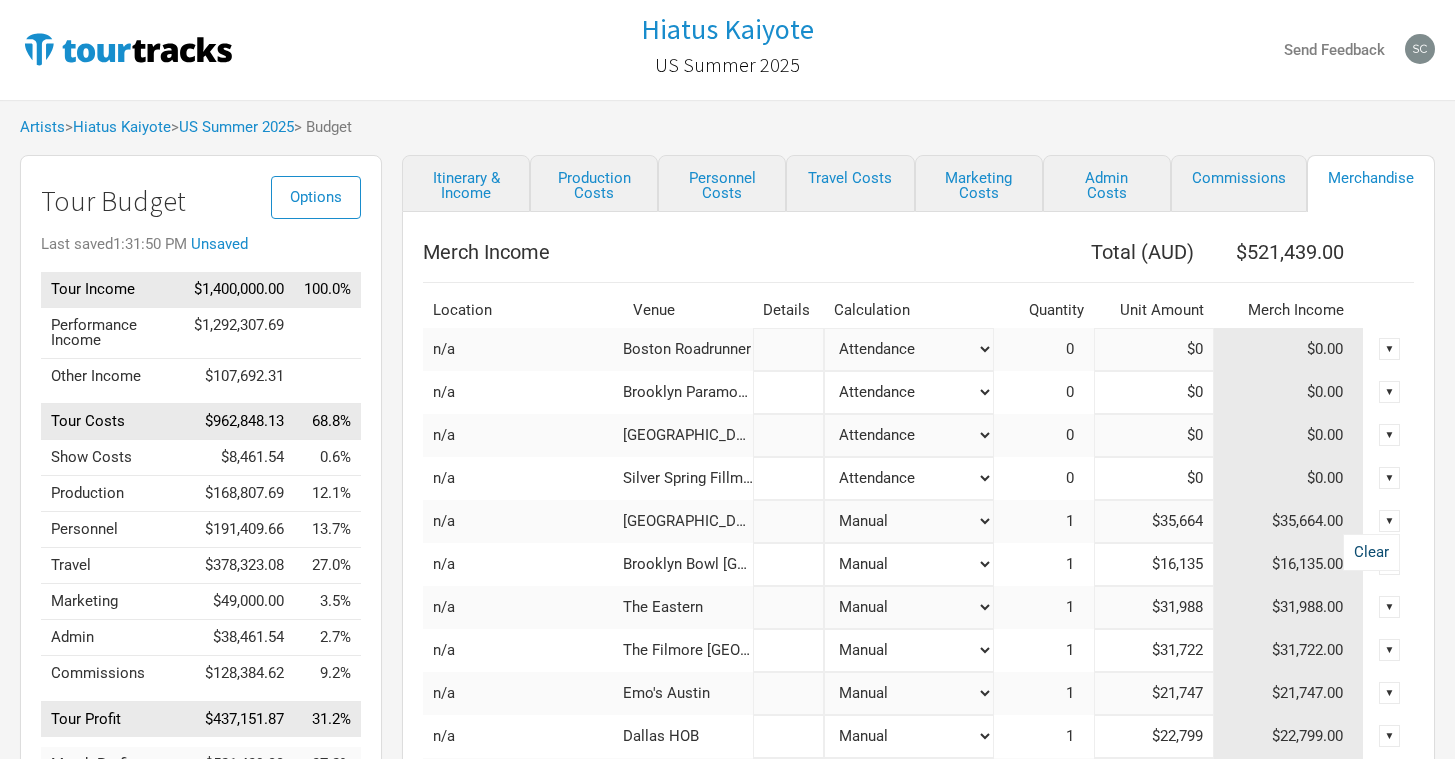 click on "Clear" at bounding box center (1371, 552) 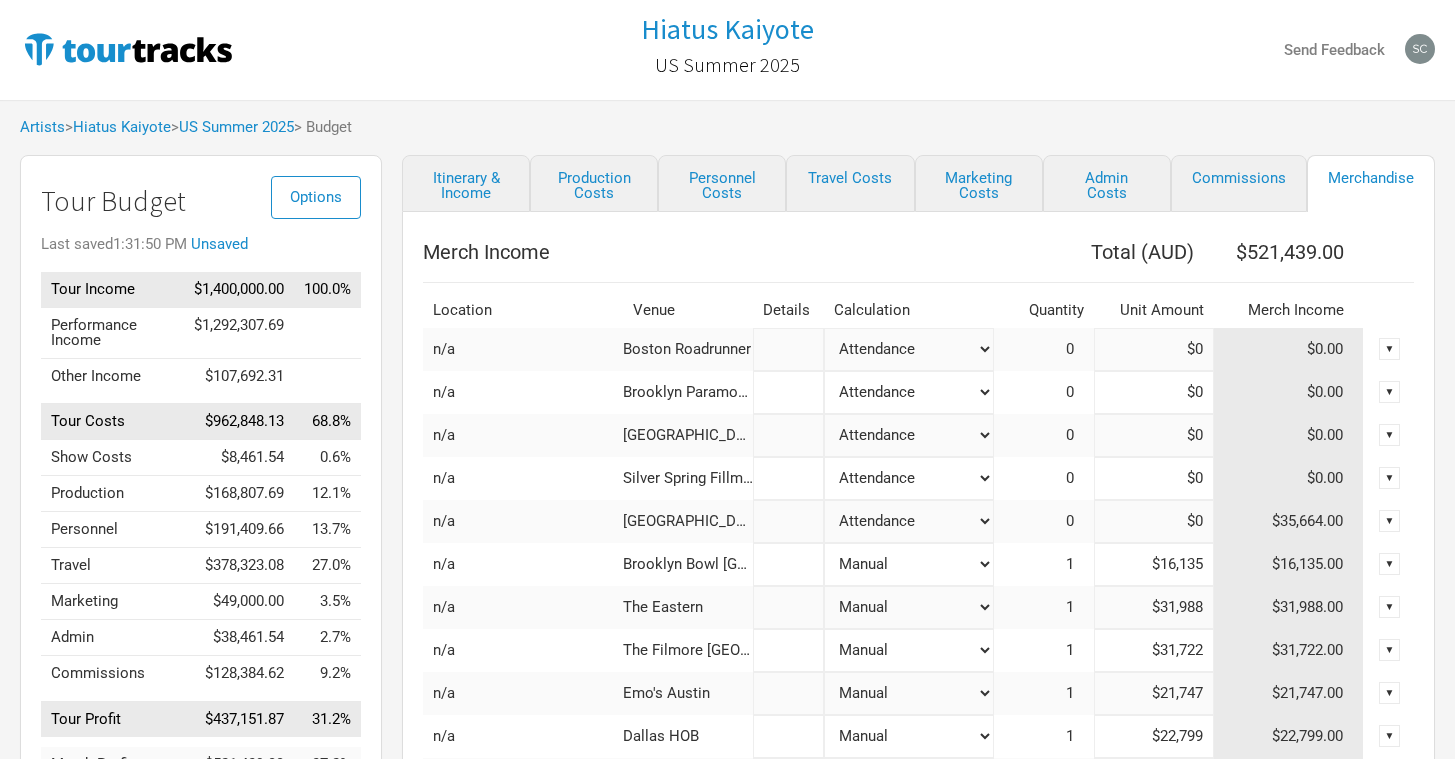 click on "▼" at bounding box center (1390, 564) 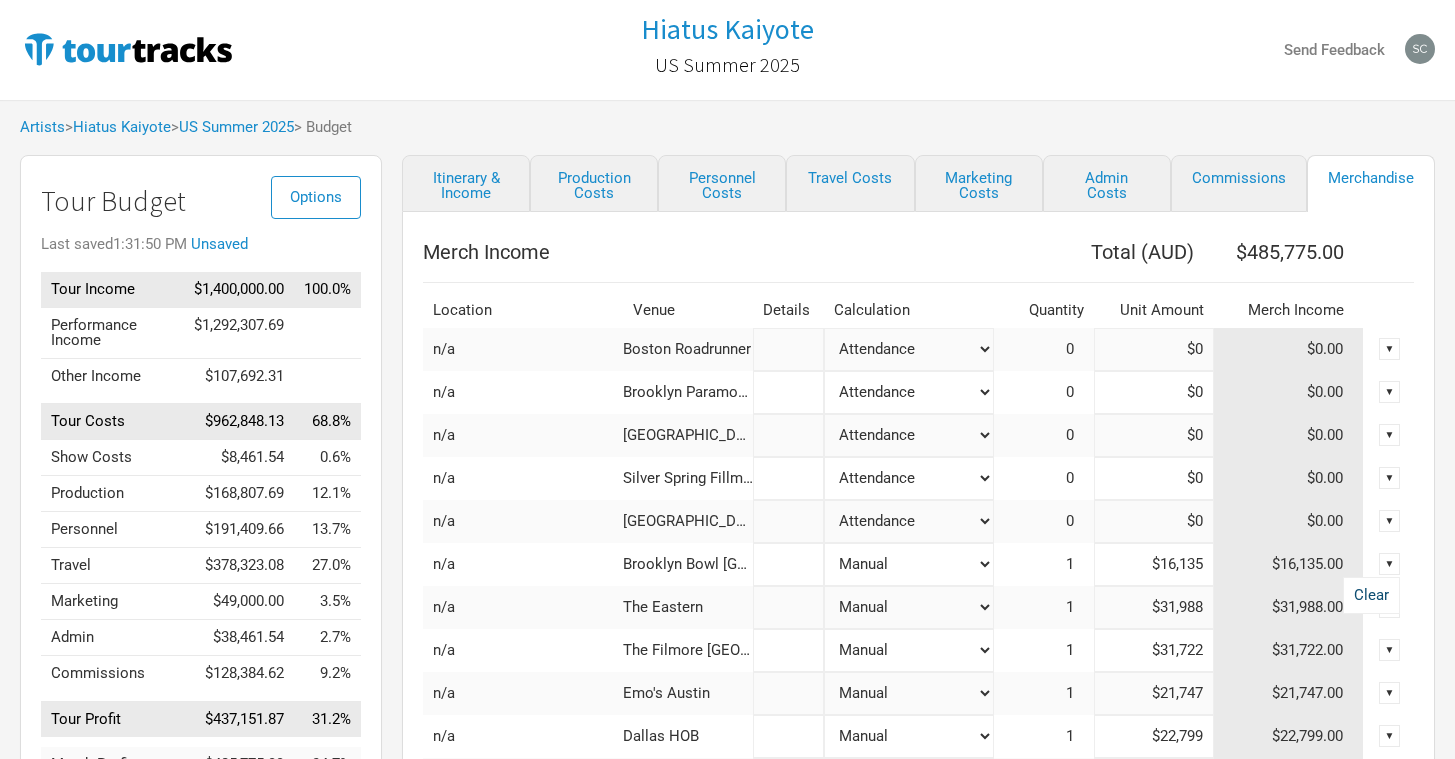 click on "Clear" at bounding box center (1371, 595) 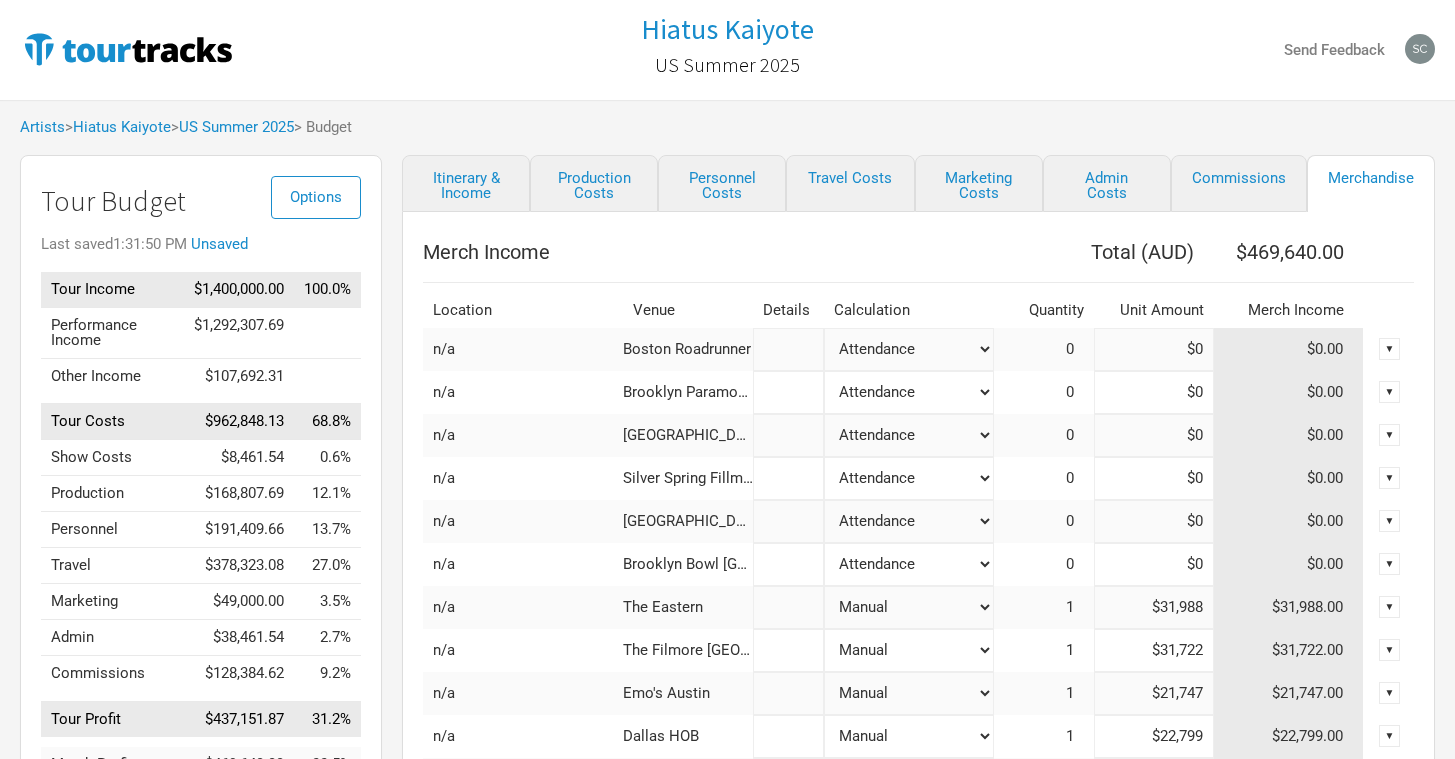 click on "▼" at bounding box center [1390, 607] 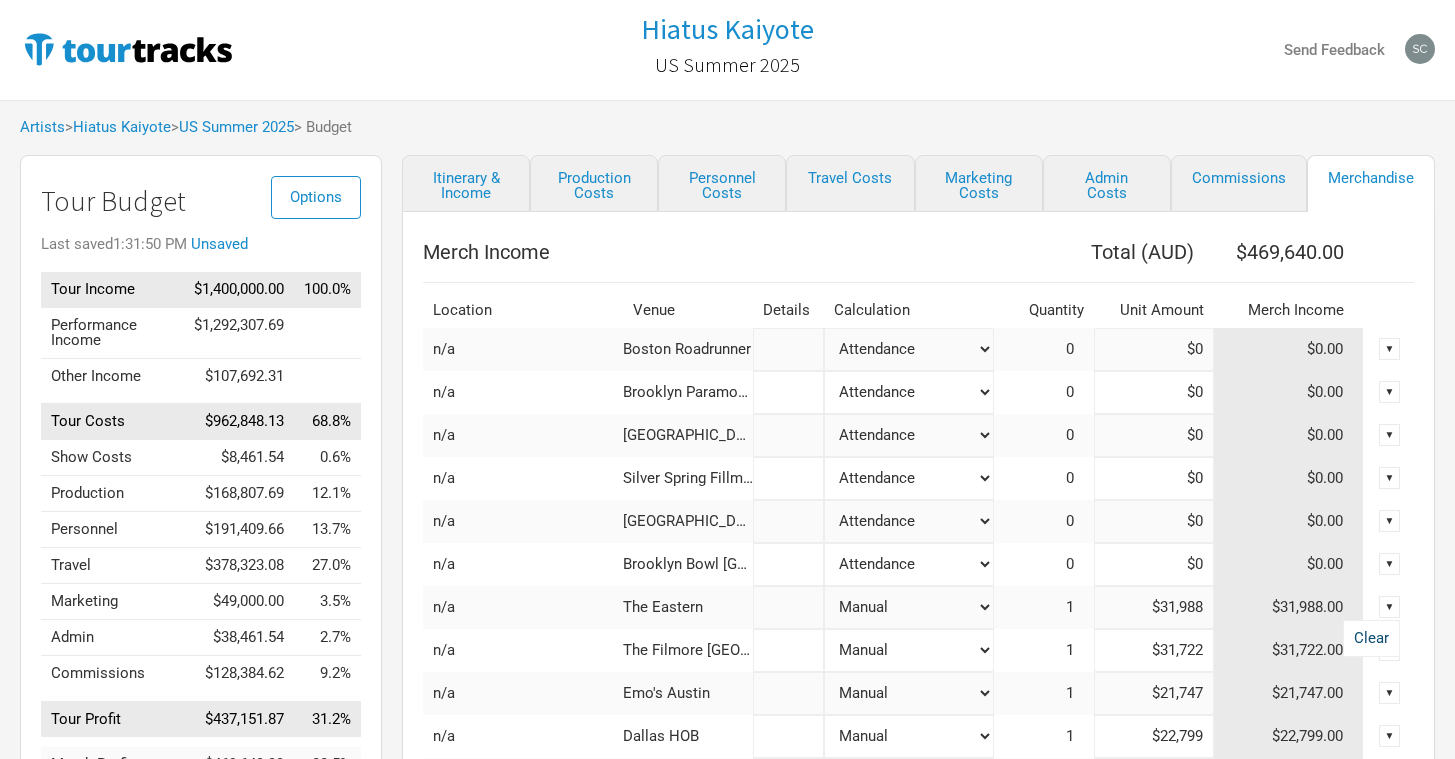 click on "Clear" at bounding box center [1371, 638] 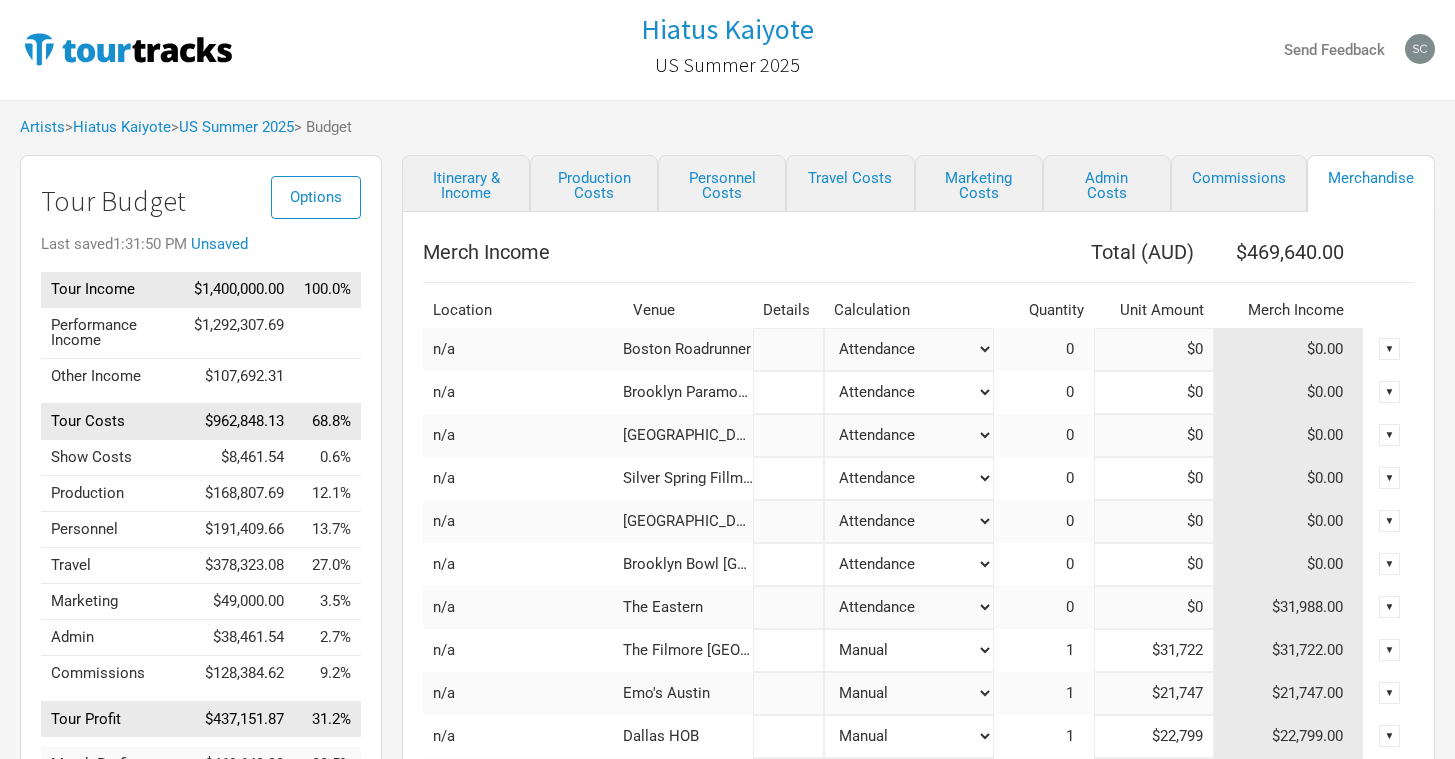 click on "▼" at bounding box center [1390, 650] 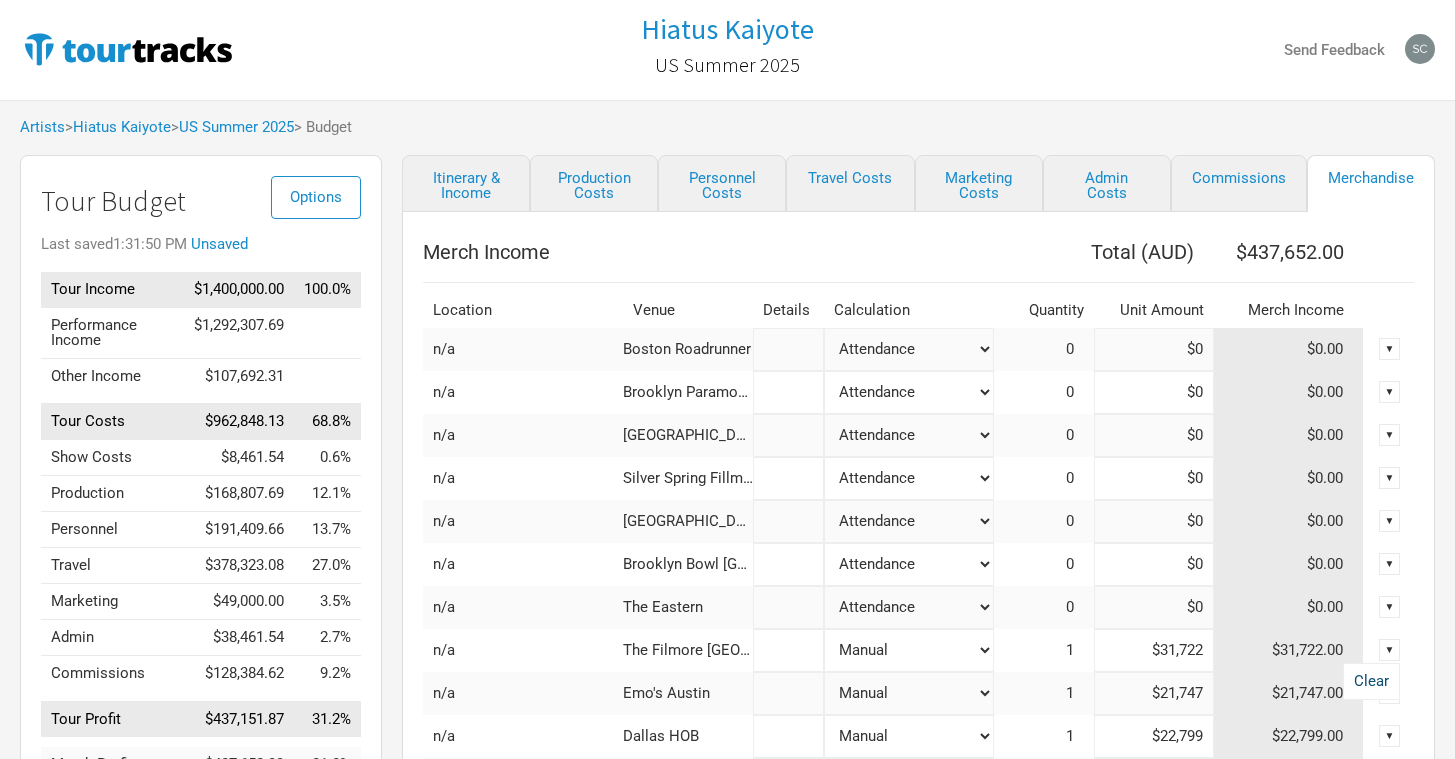 click on "Clear" at bounding box center (1371, 681) 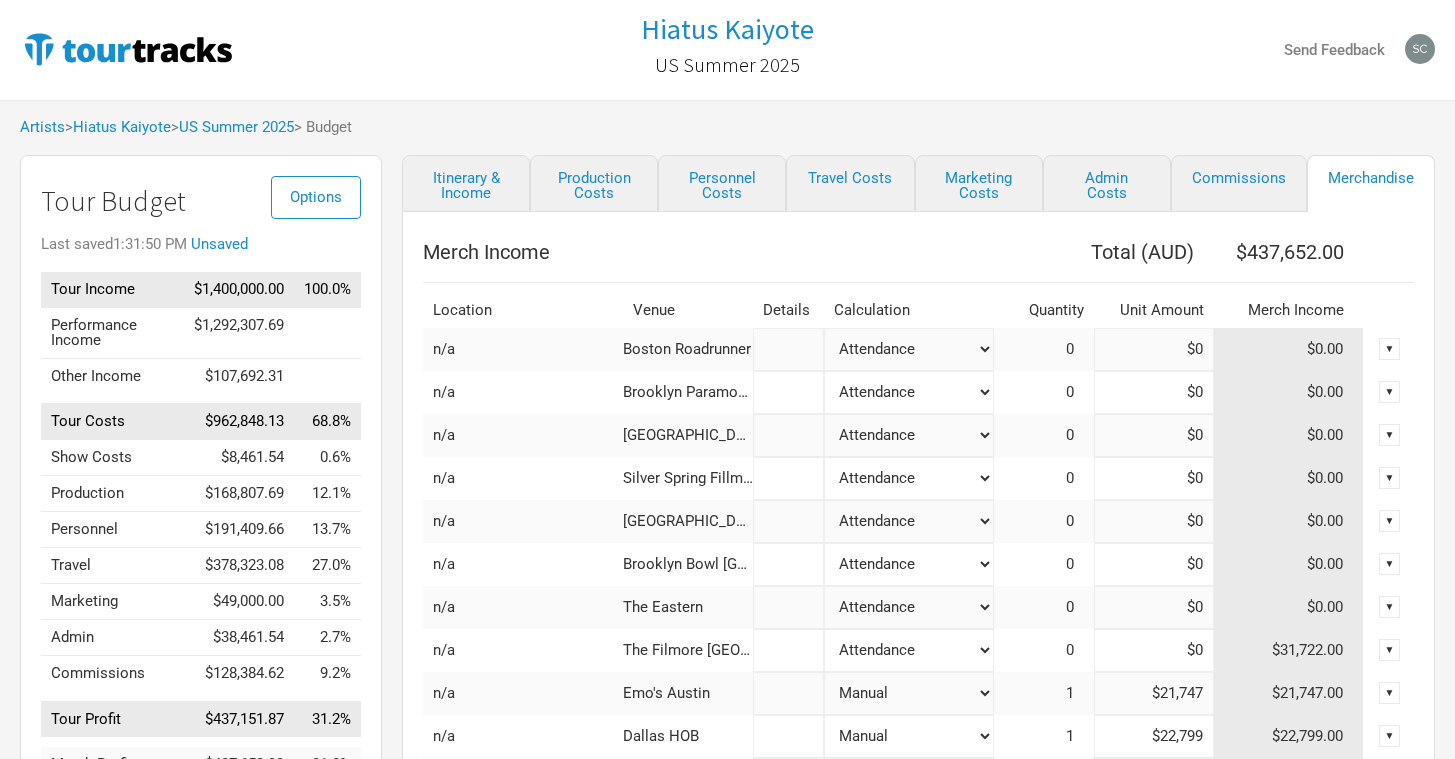 click on "▼" at bounding box center [1390, 693] 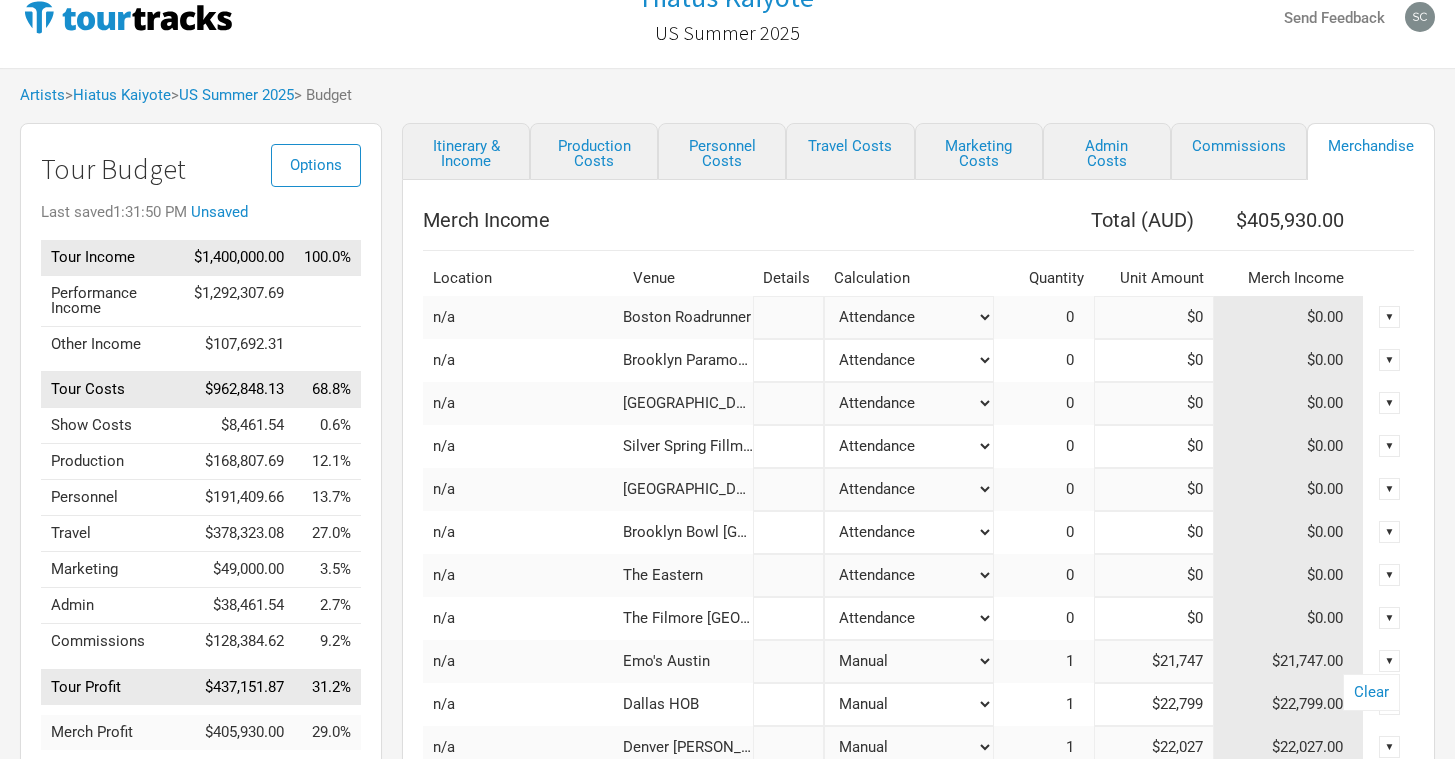 scroll, scrollTop: 38, scrollLeft: 0, axis: vertical 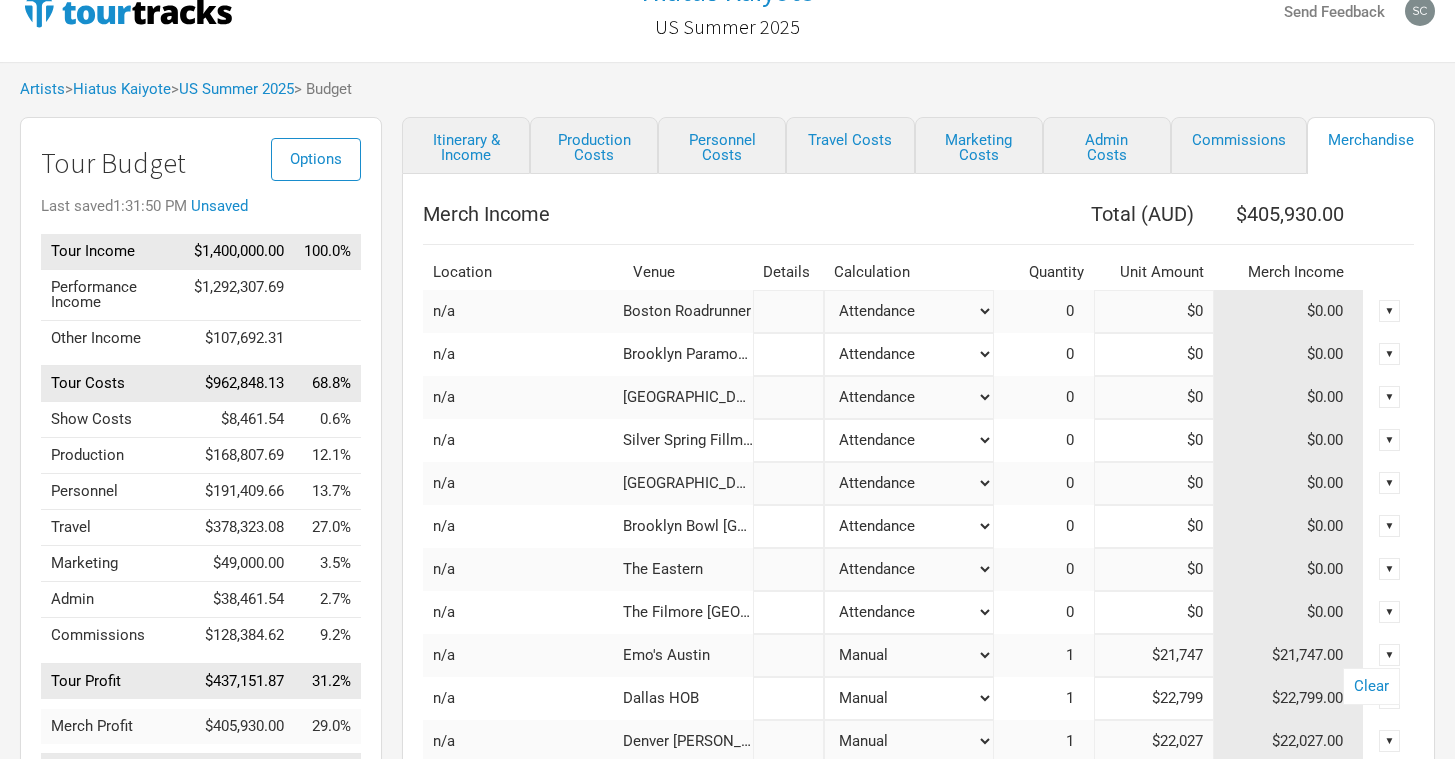 click on "Clear" at bounding box center (1371, 686) 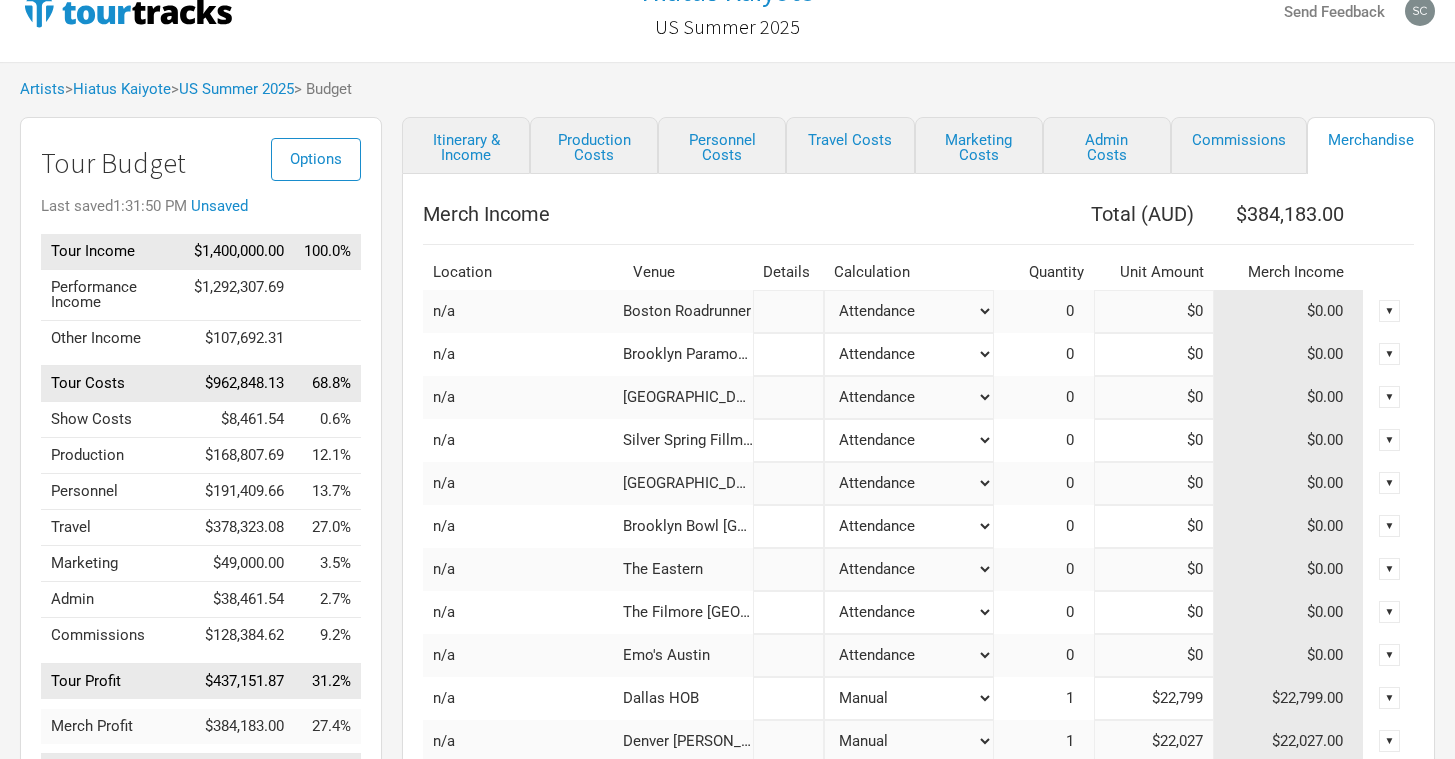 click on "▼" at bounding box center (1390, 698) 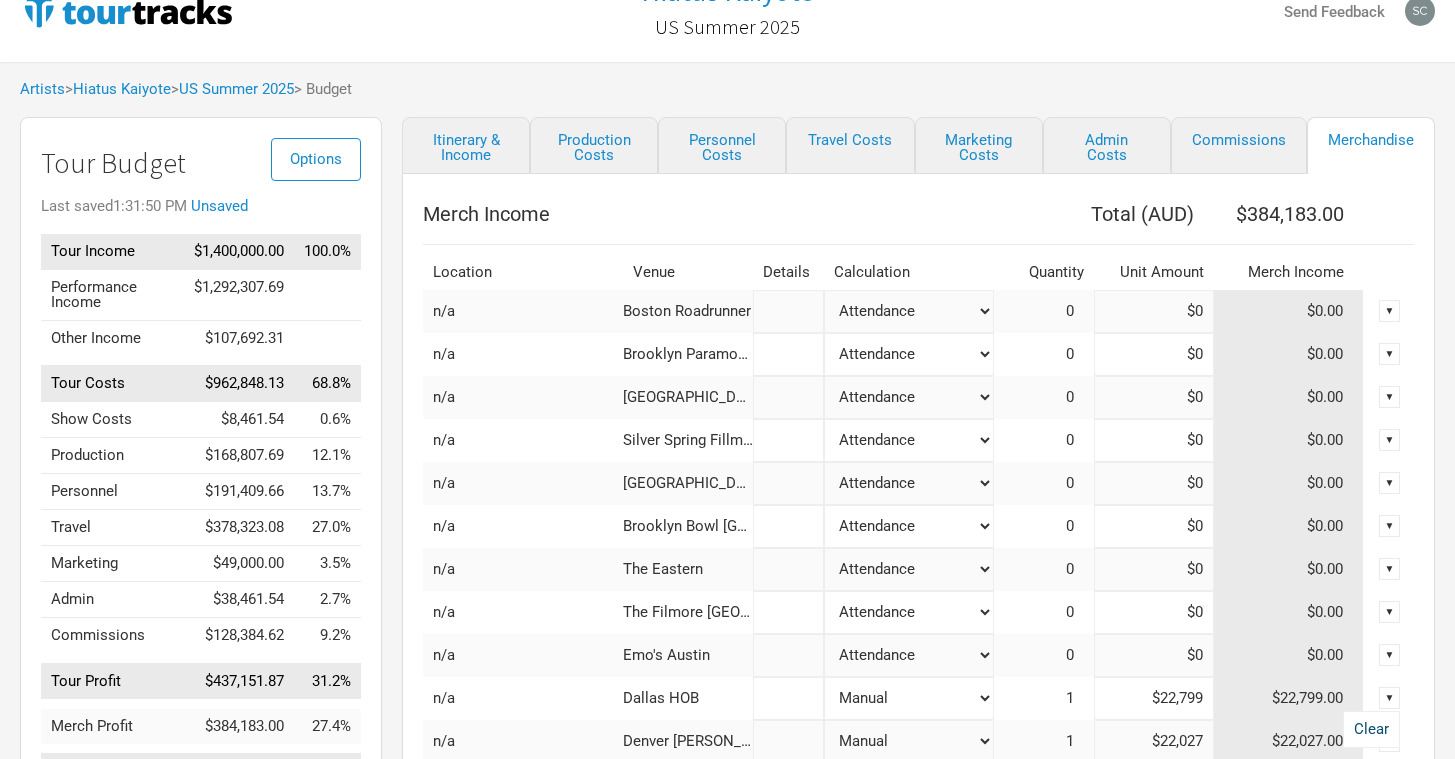 click on "Clear" at bounding box center [1371, 729] 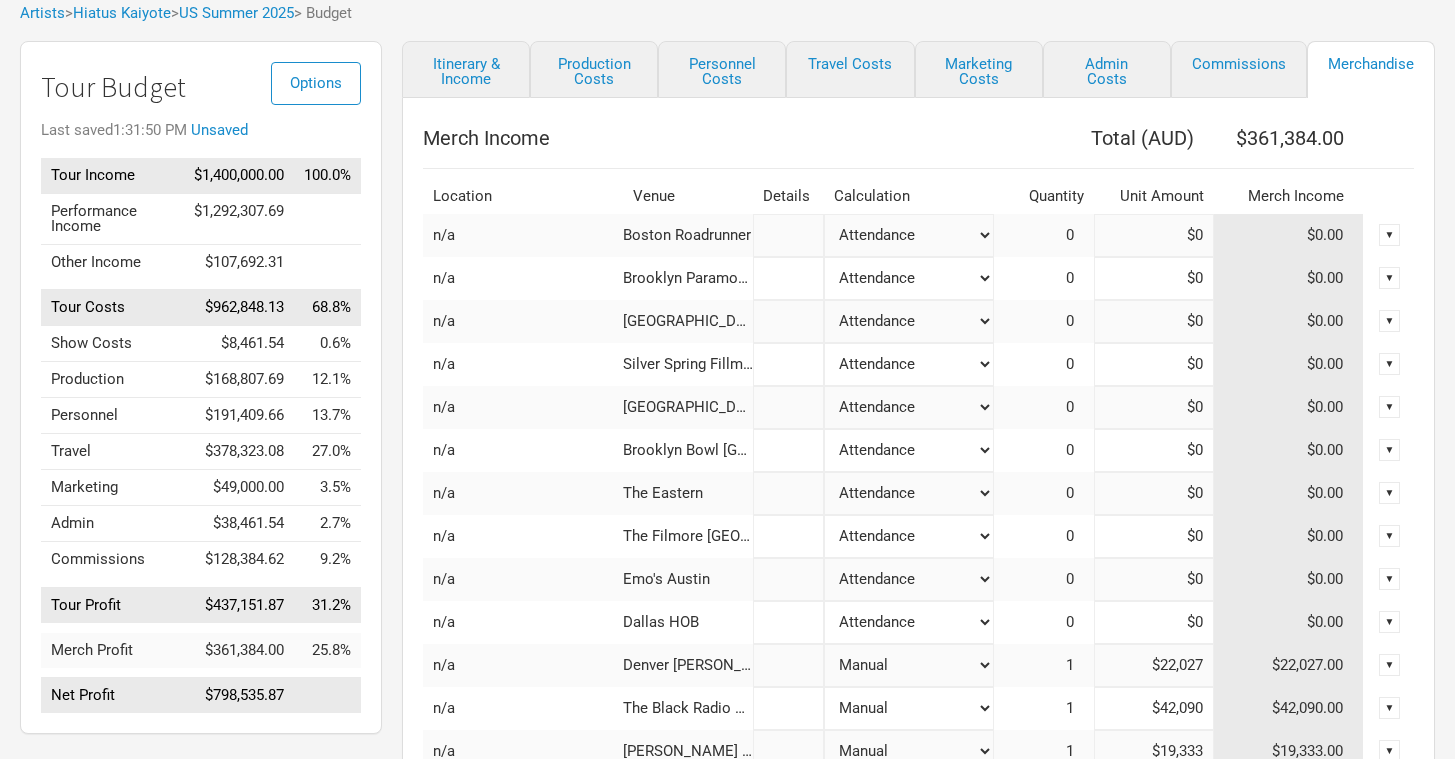 scroll, scrollTop: 115, scrollLeft: 0, axis: vertical 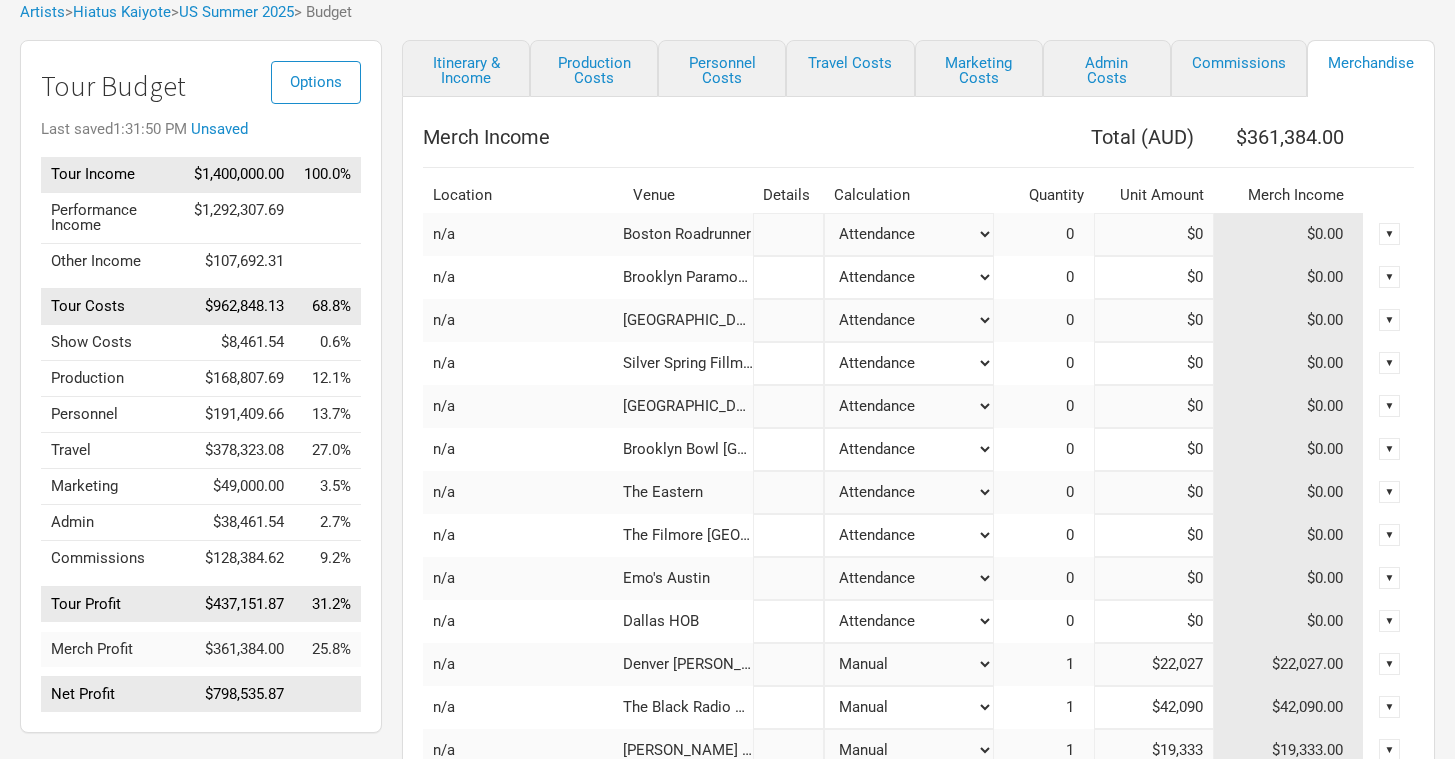 click on "▼" at bounding box center (1390, 664) 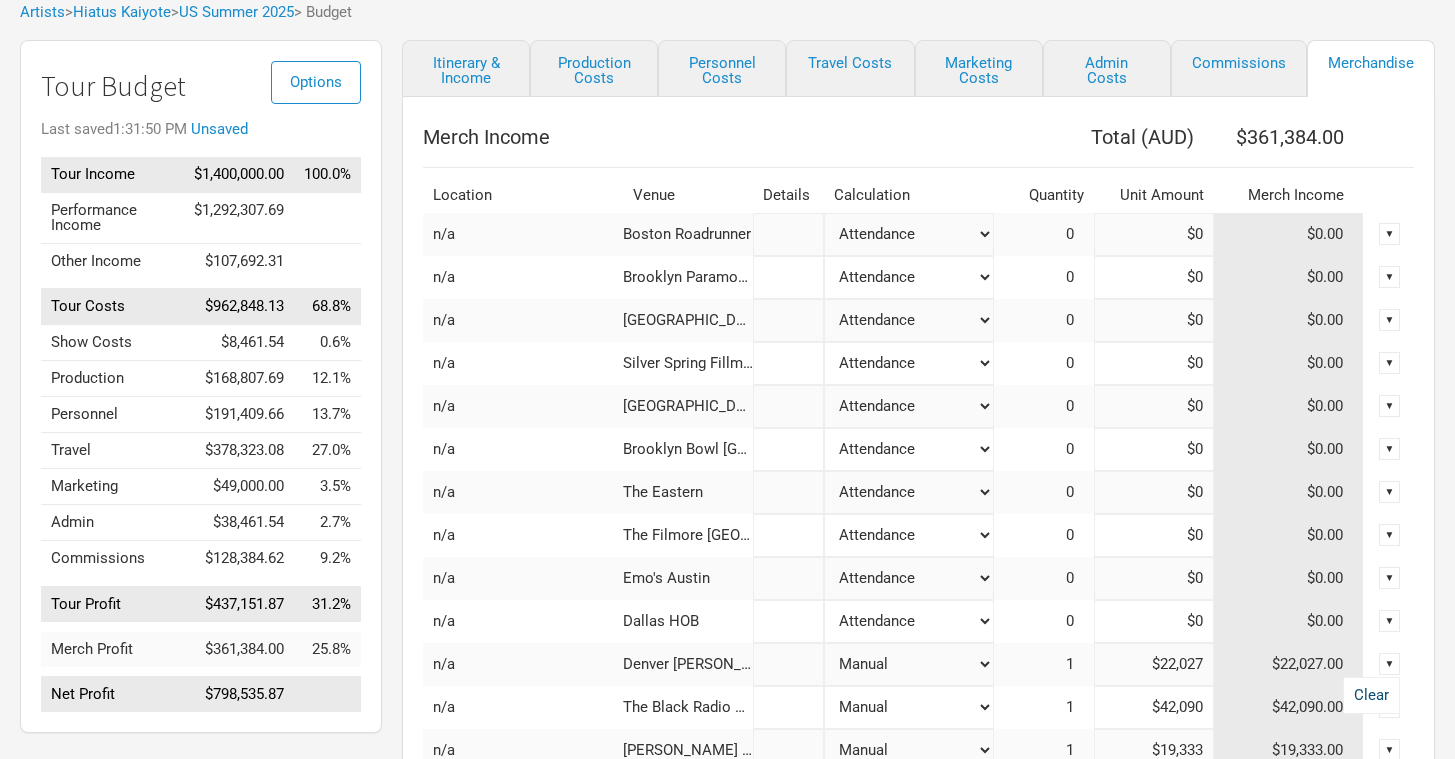 click on "Clear" at bounding box center (1371, 695) 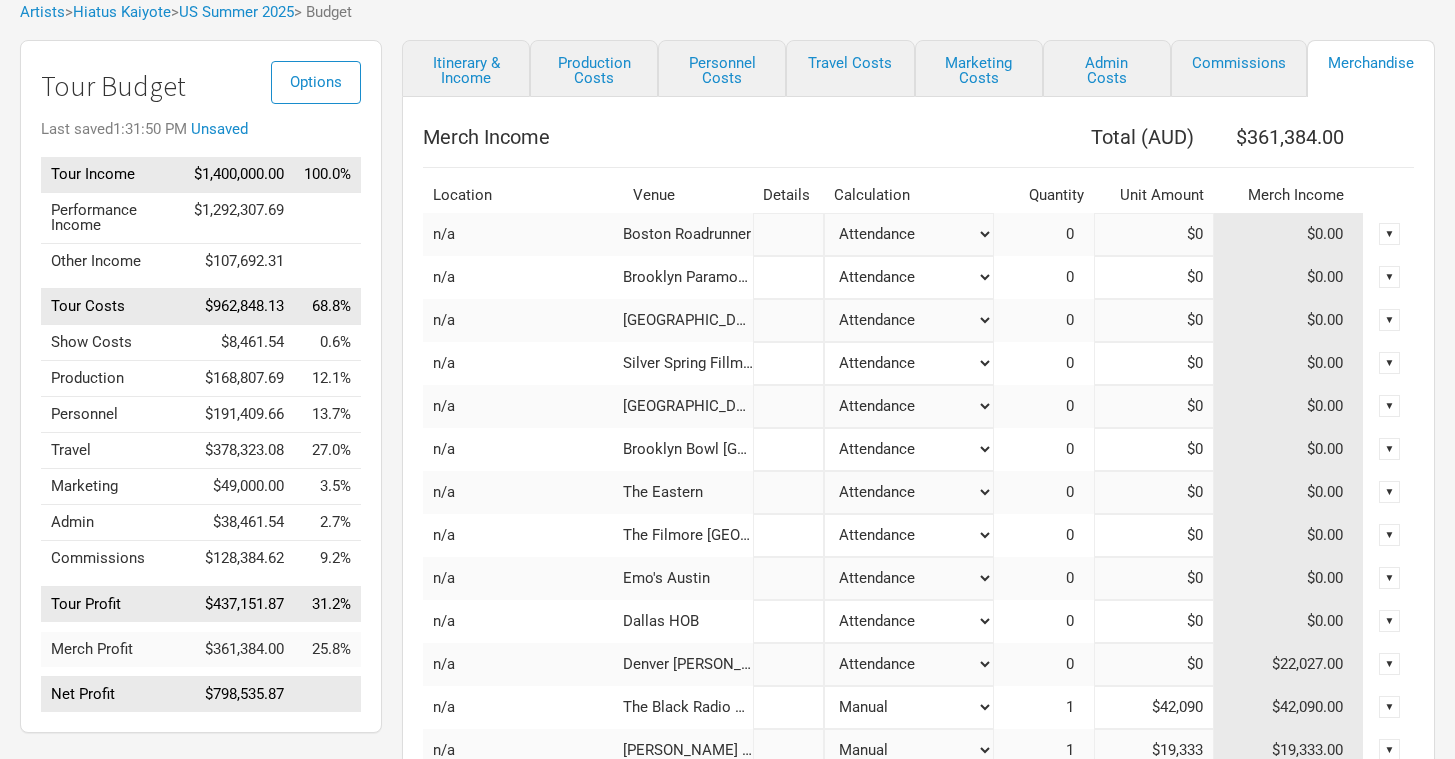scroll, scrollTop: 161, scrollLeft: 0, axis: vertical 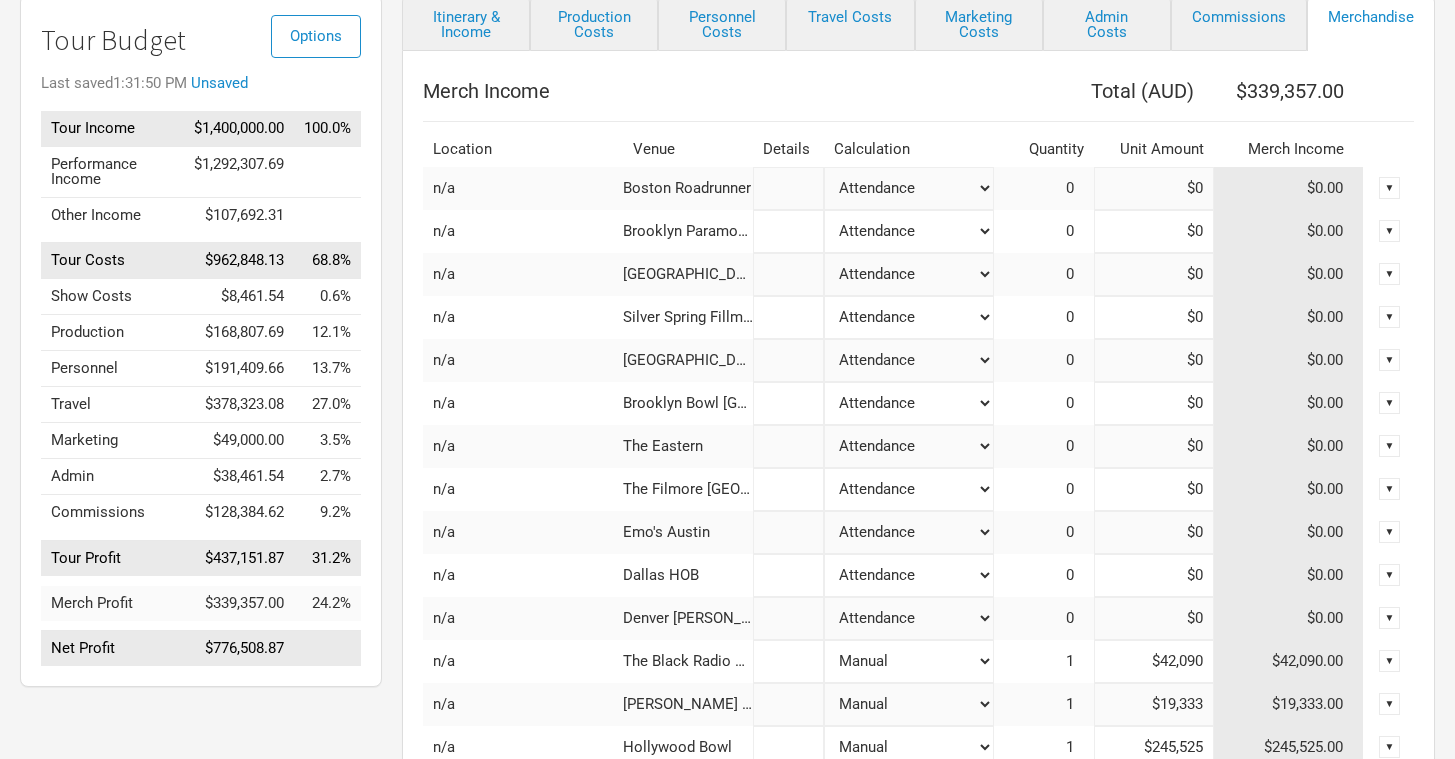 click on "▼" at bounding box center (1390, 661) 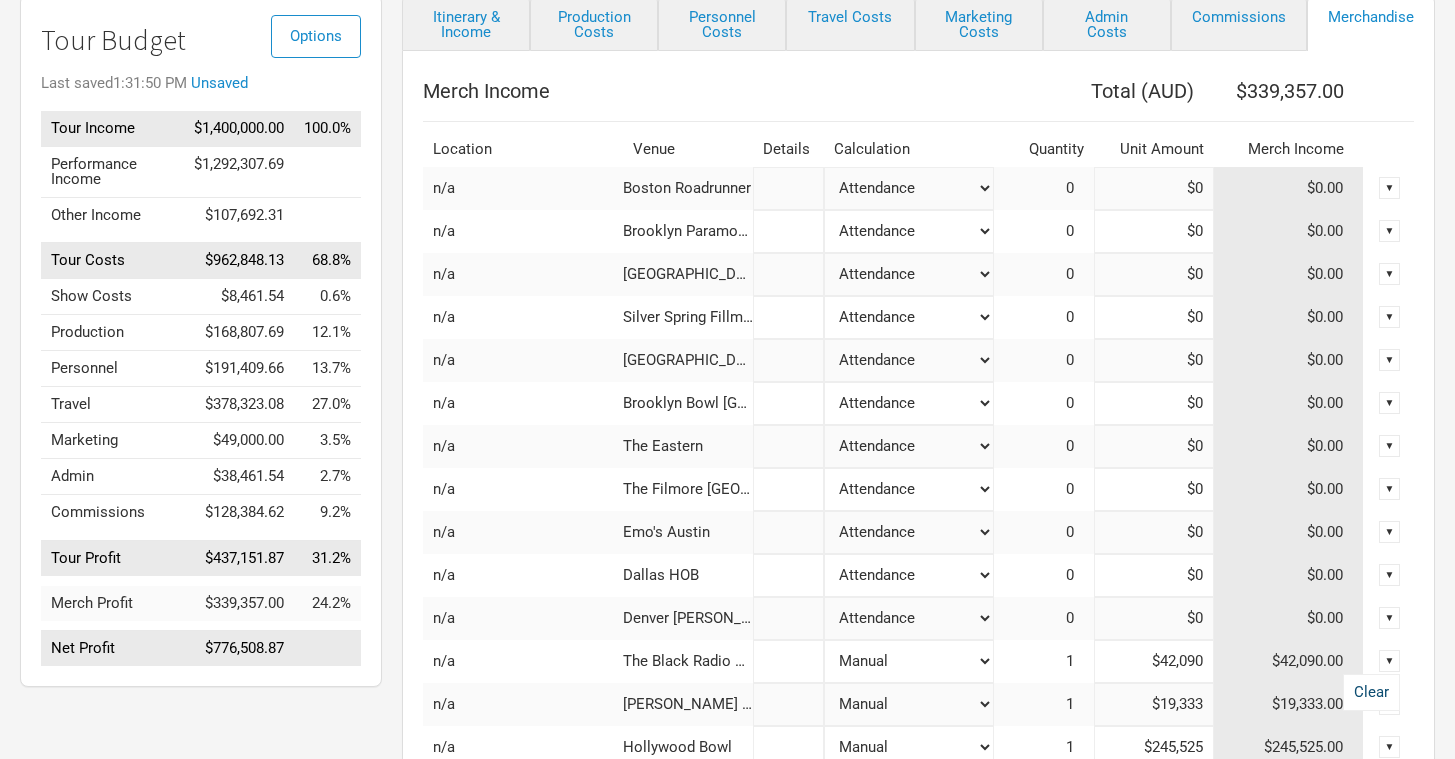 click on "Clear" at bounding box center (1371, 692) 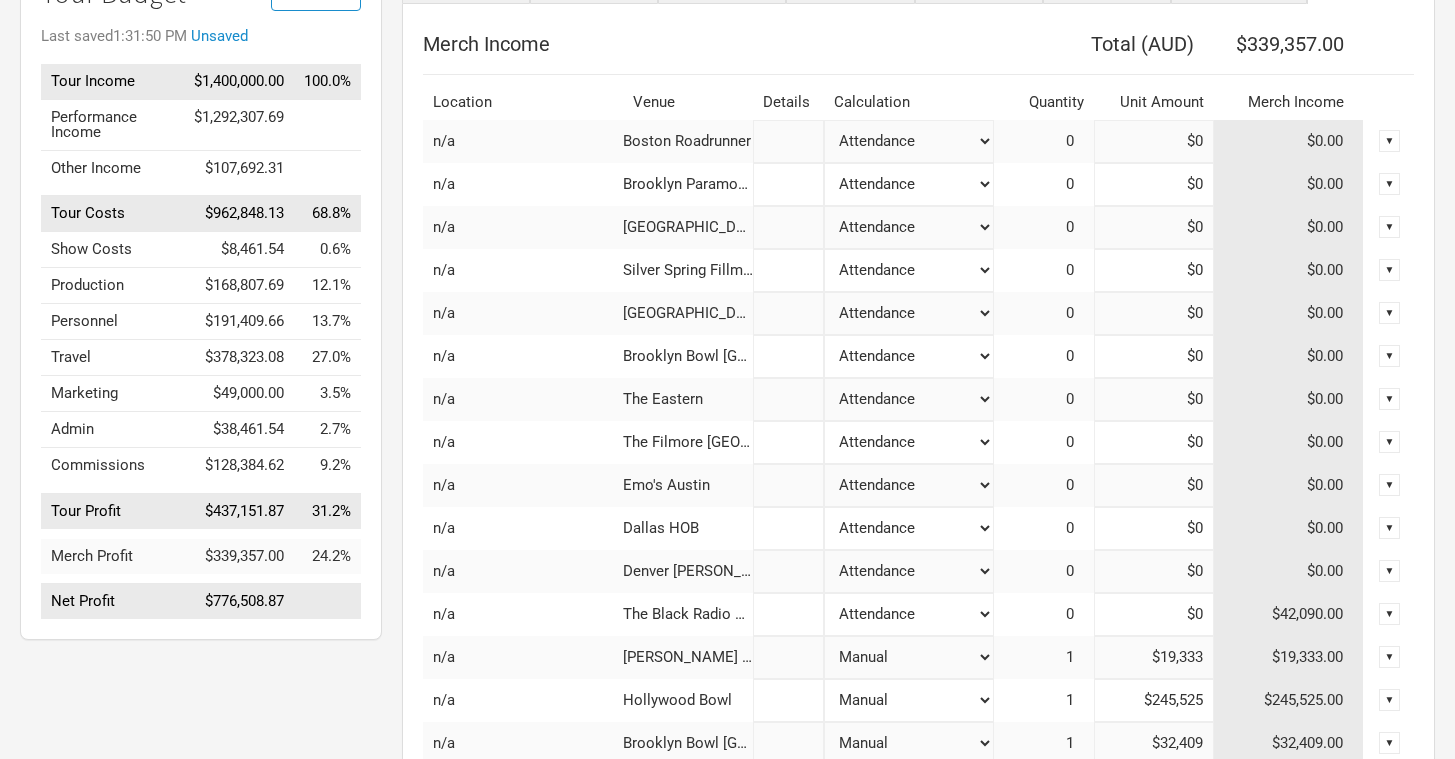 scroll, scrollTop: 225, scrollLeft: 0, axis: vertical 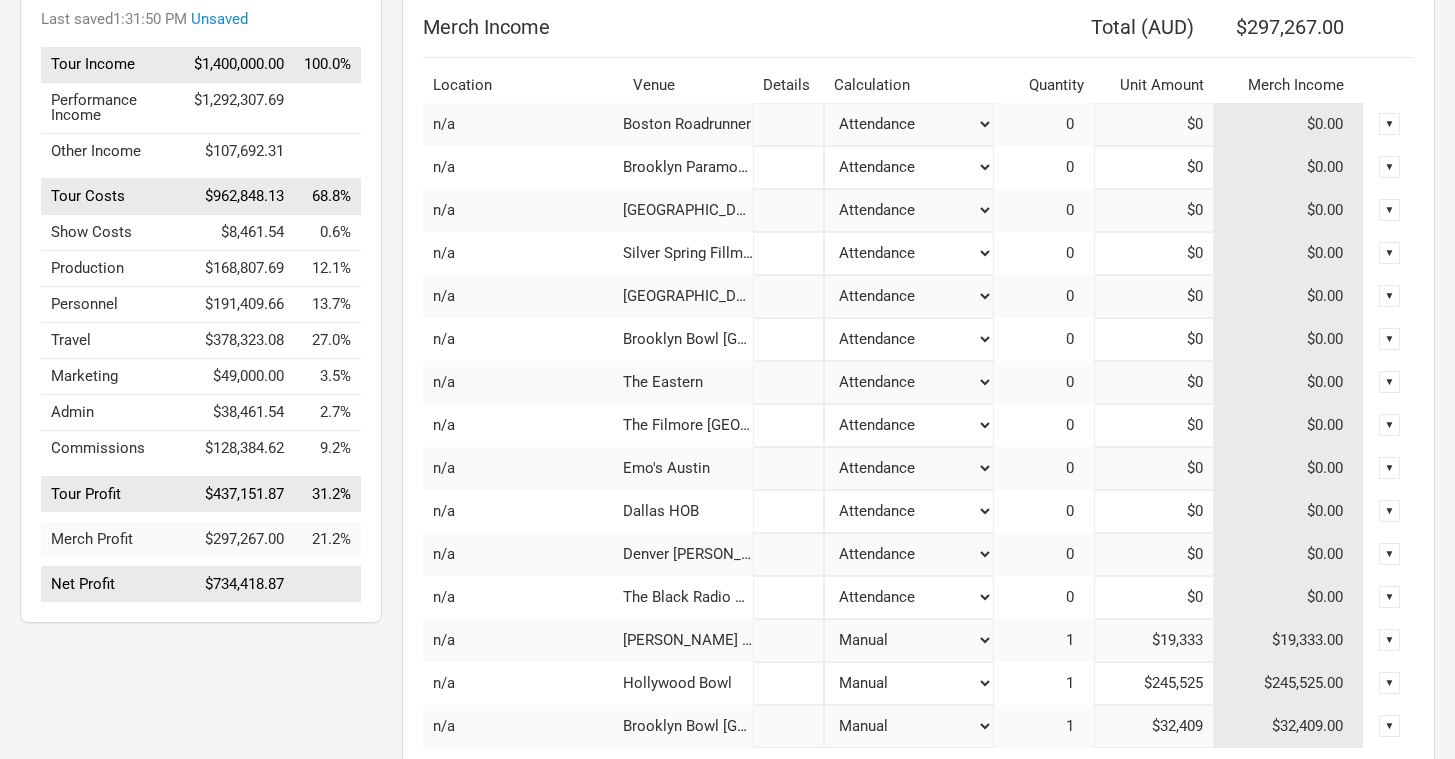 click on "▼" at bounding box center (1390, 640) 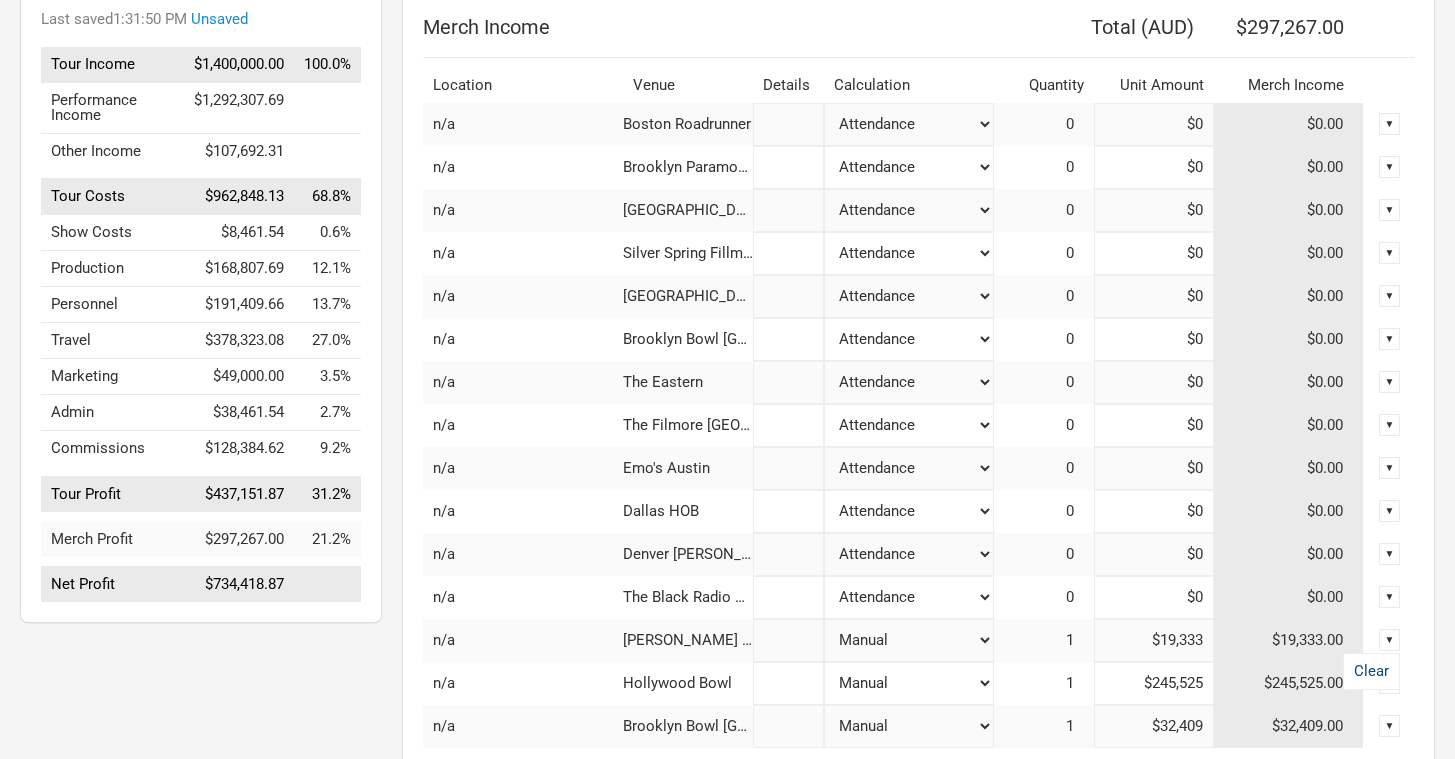 click on "Clear" at bounding box center [1371, 671] 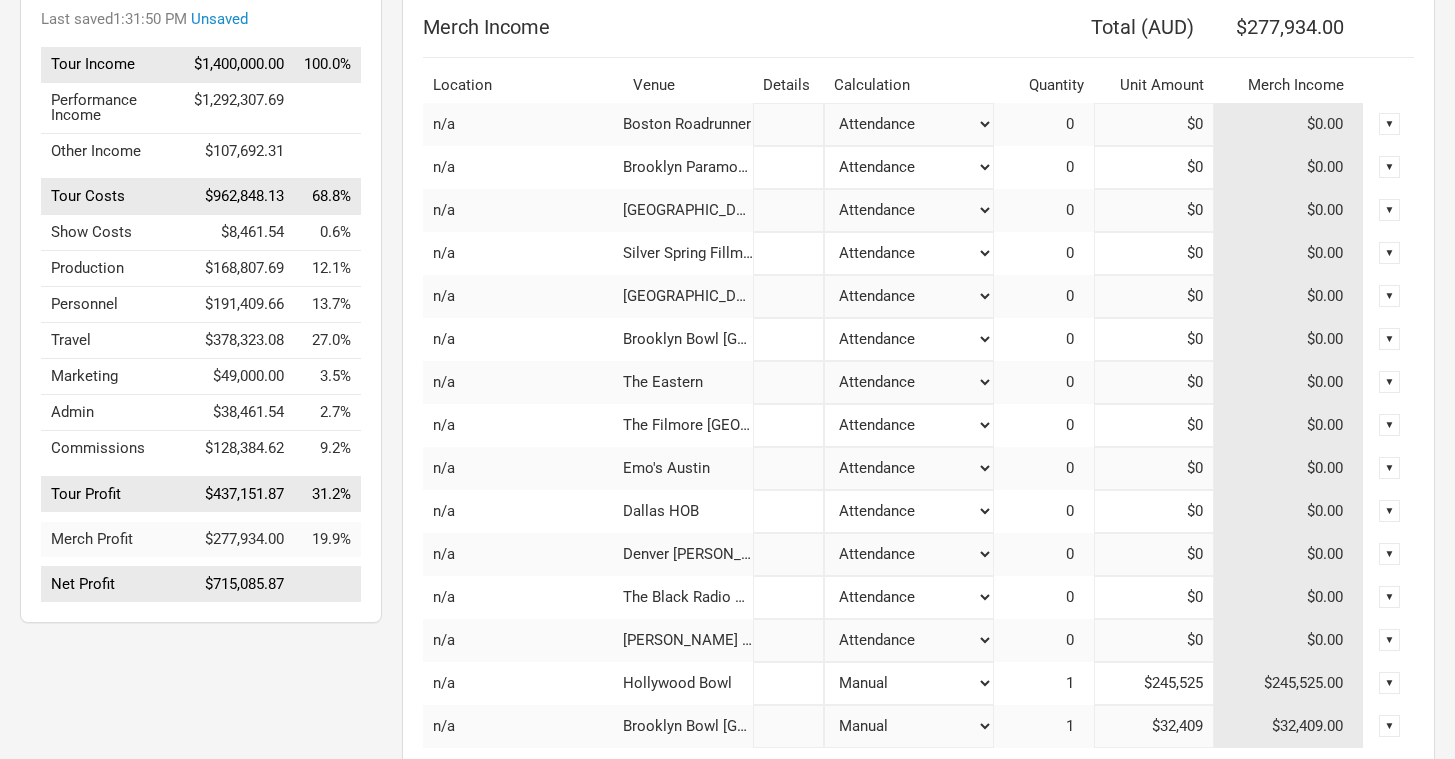 click on "▼" at bounding box center (1390, 683) 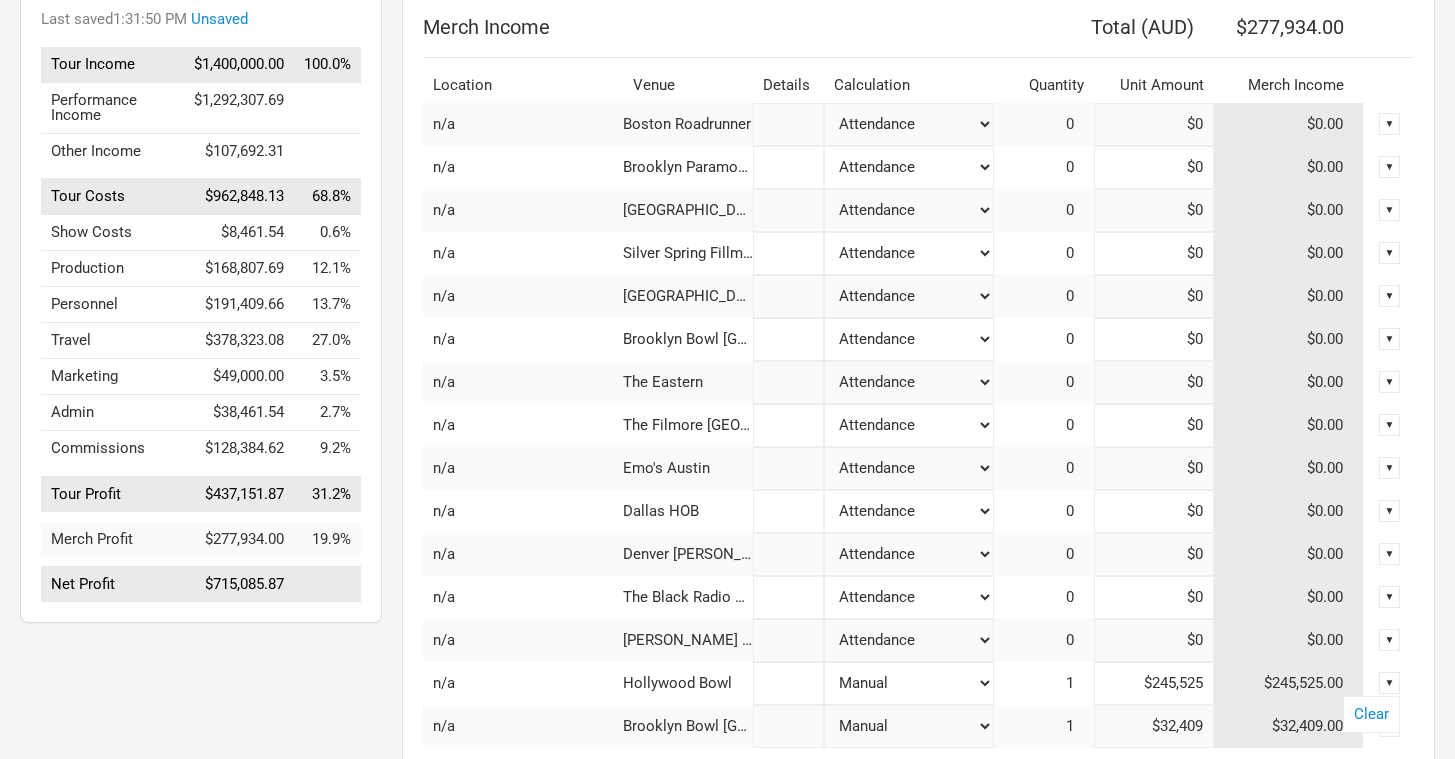 click on "Clear" at bounding box center [1371, 714] 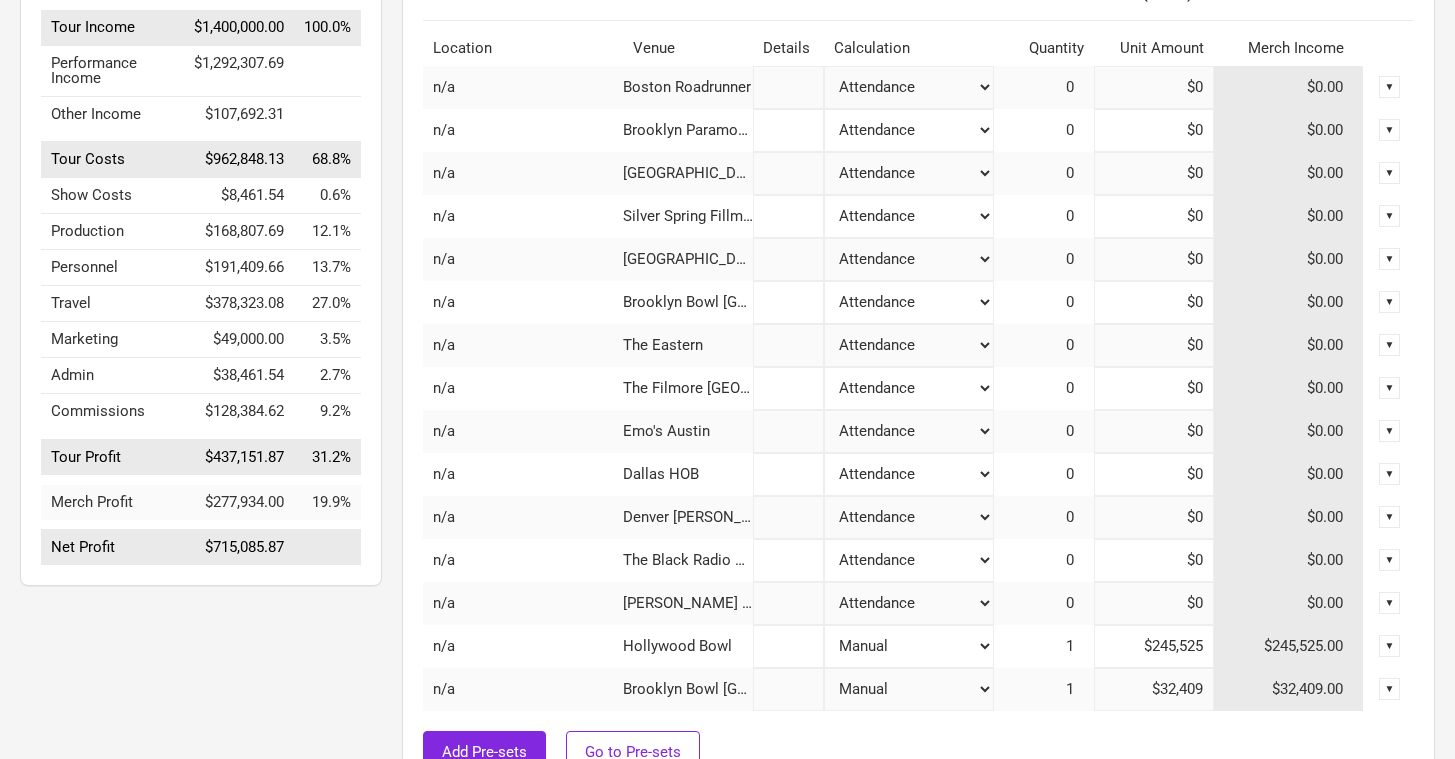 scroll, scrollTop: 290, scrollLeft: 0, axis: vertical 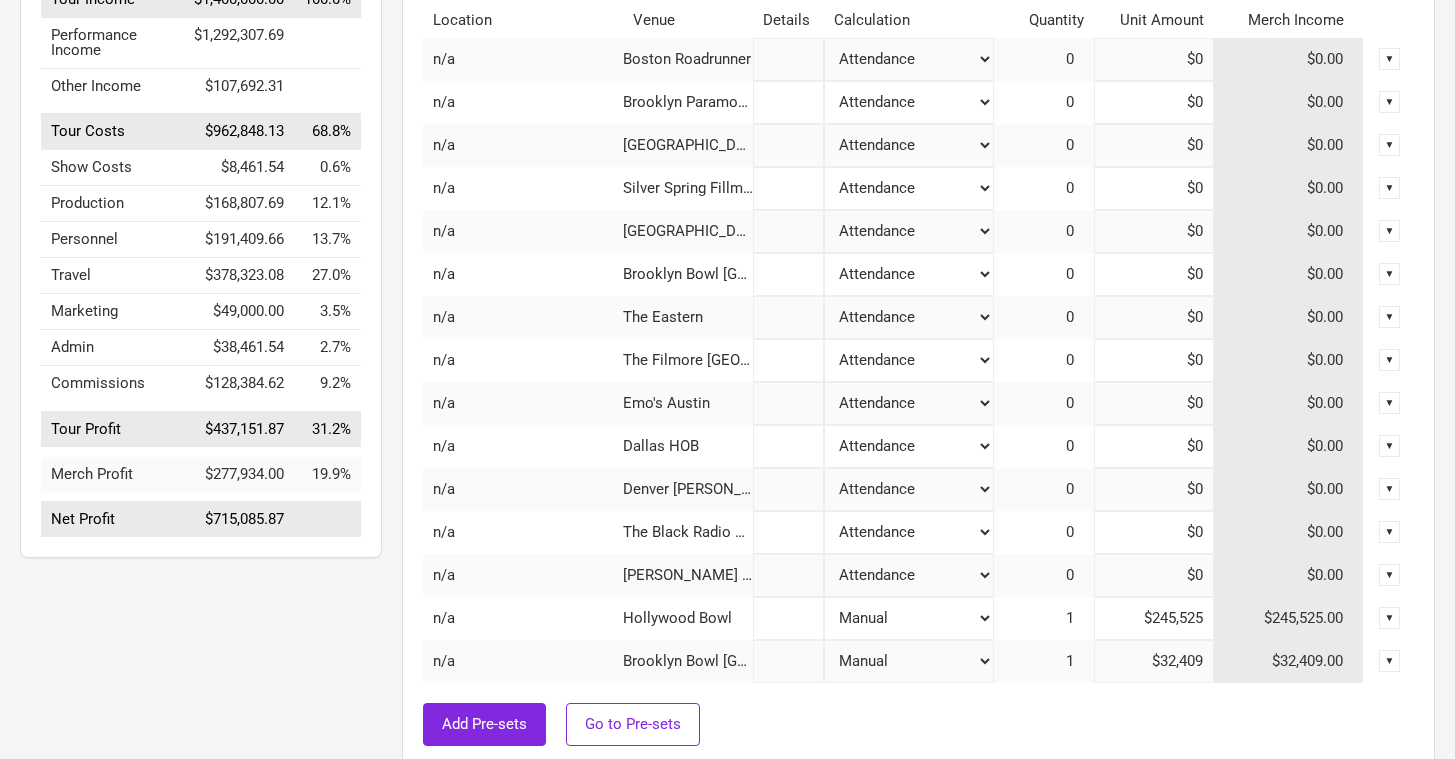 click on "▼" at bounding box center [1390, 618] 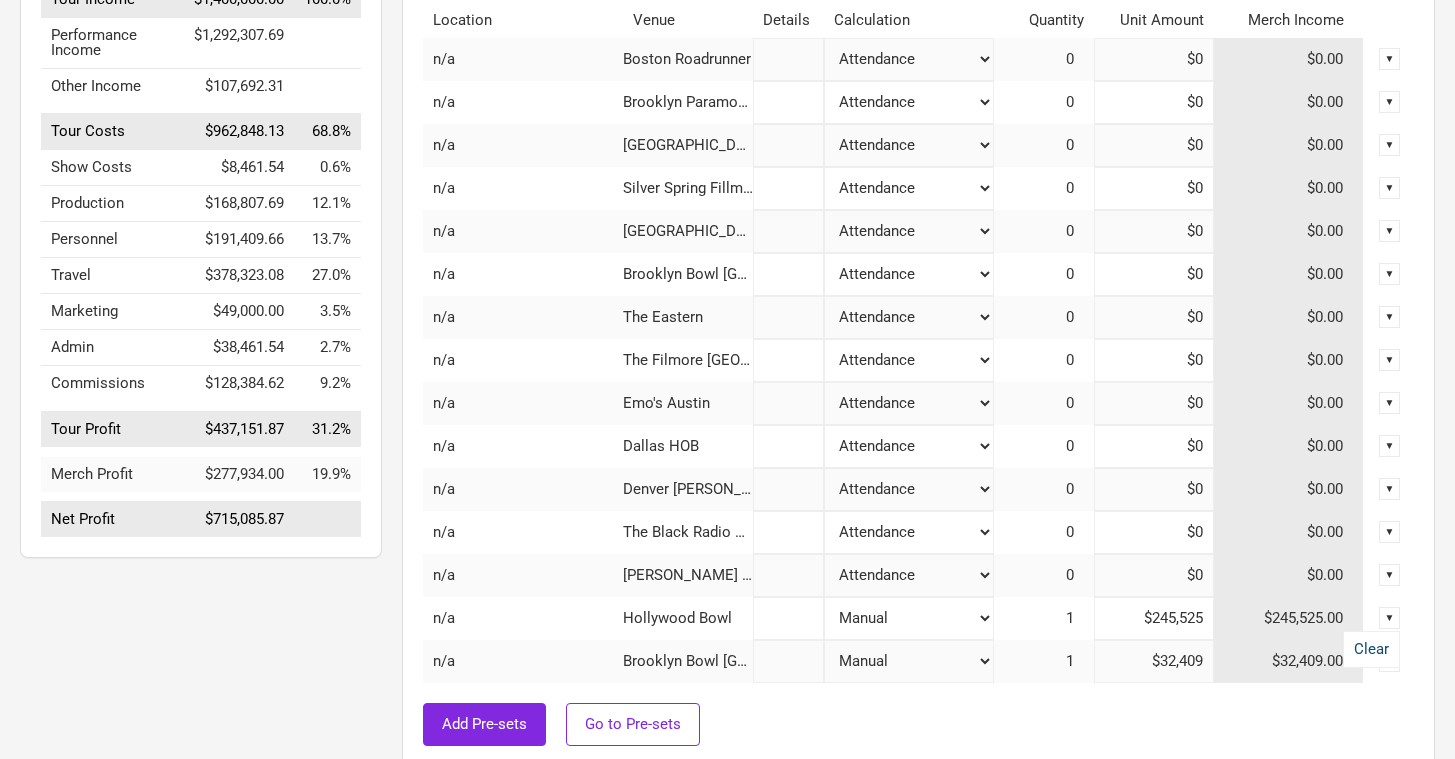 click on "Clear" at bounding box center [1371, 649] 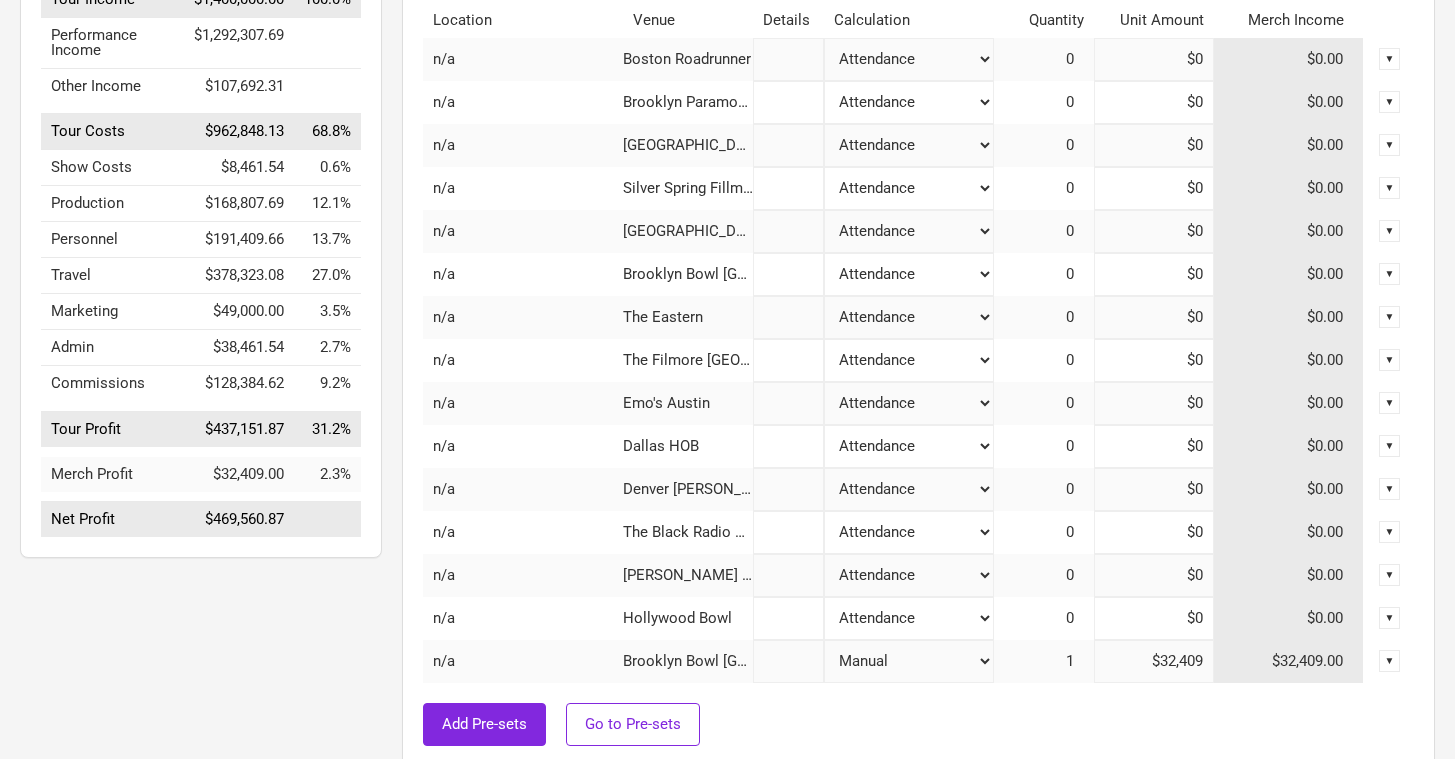 click on "▼" at bounding box center (1390, 661) 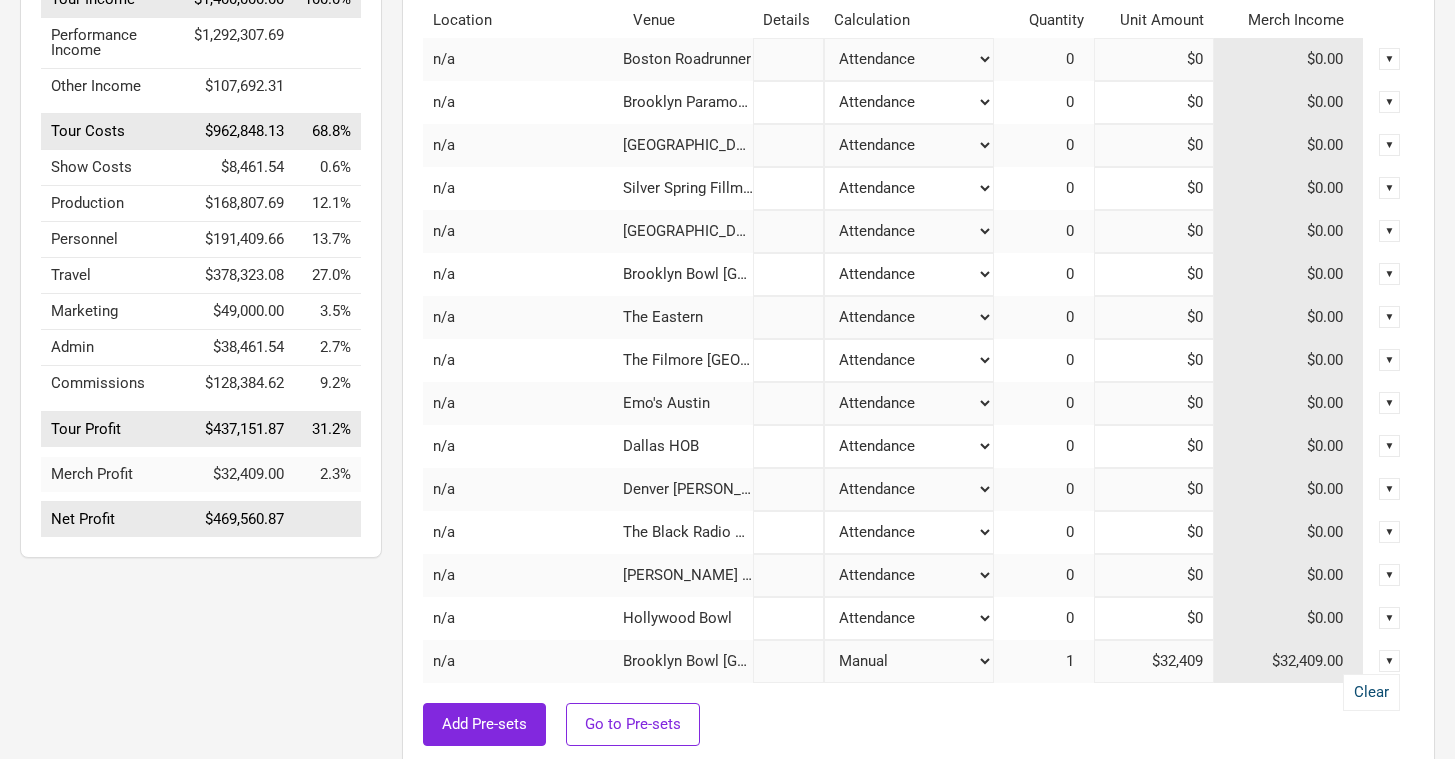 click on "Clear" at bounding box center [1371, 692] 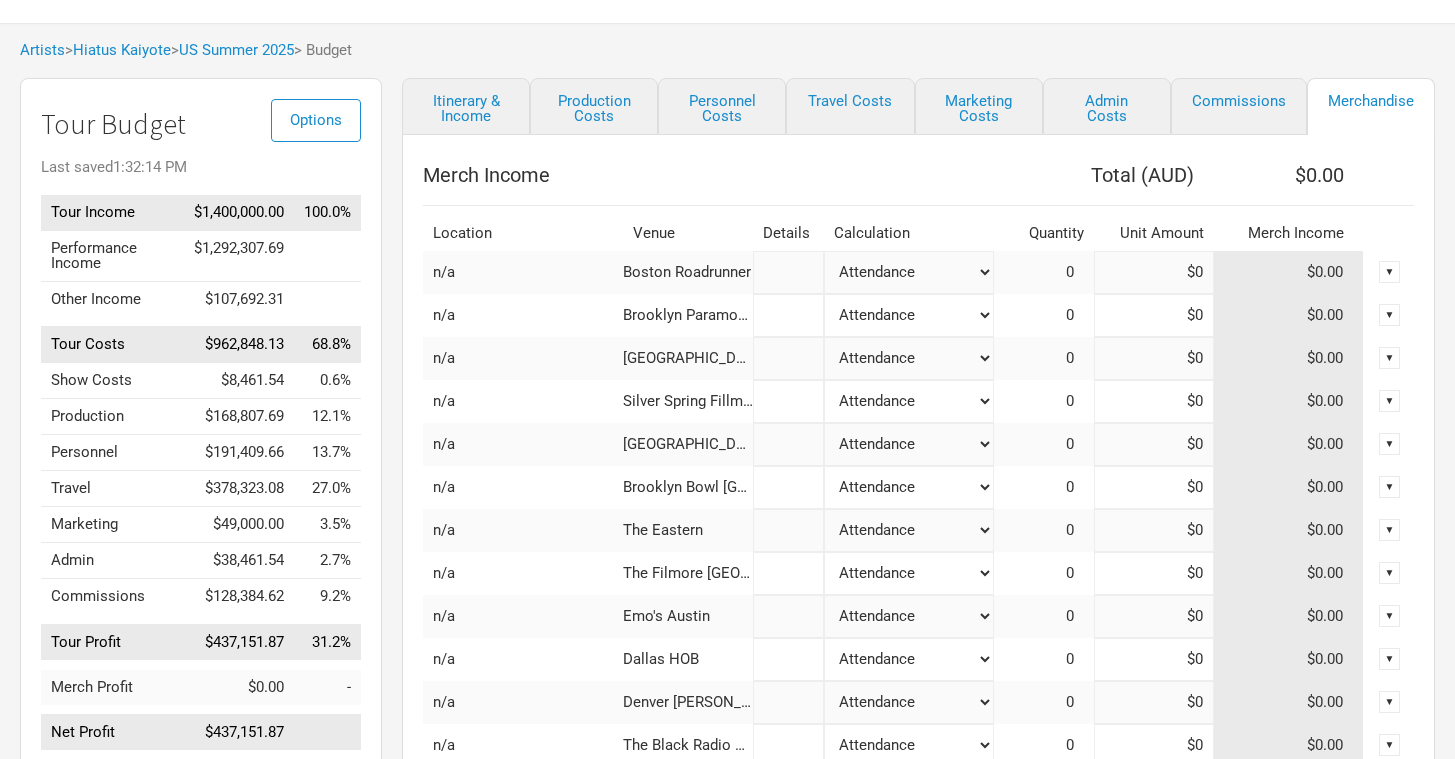 scroll, scrollTop: 47, scrollLeft: 0, axis: vertical 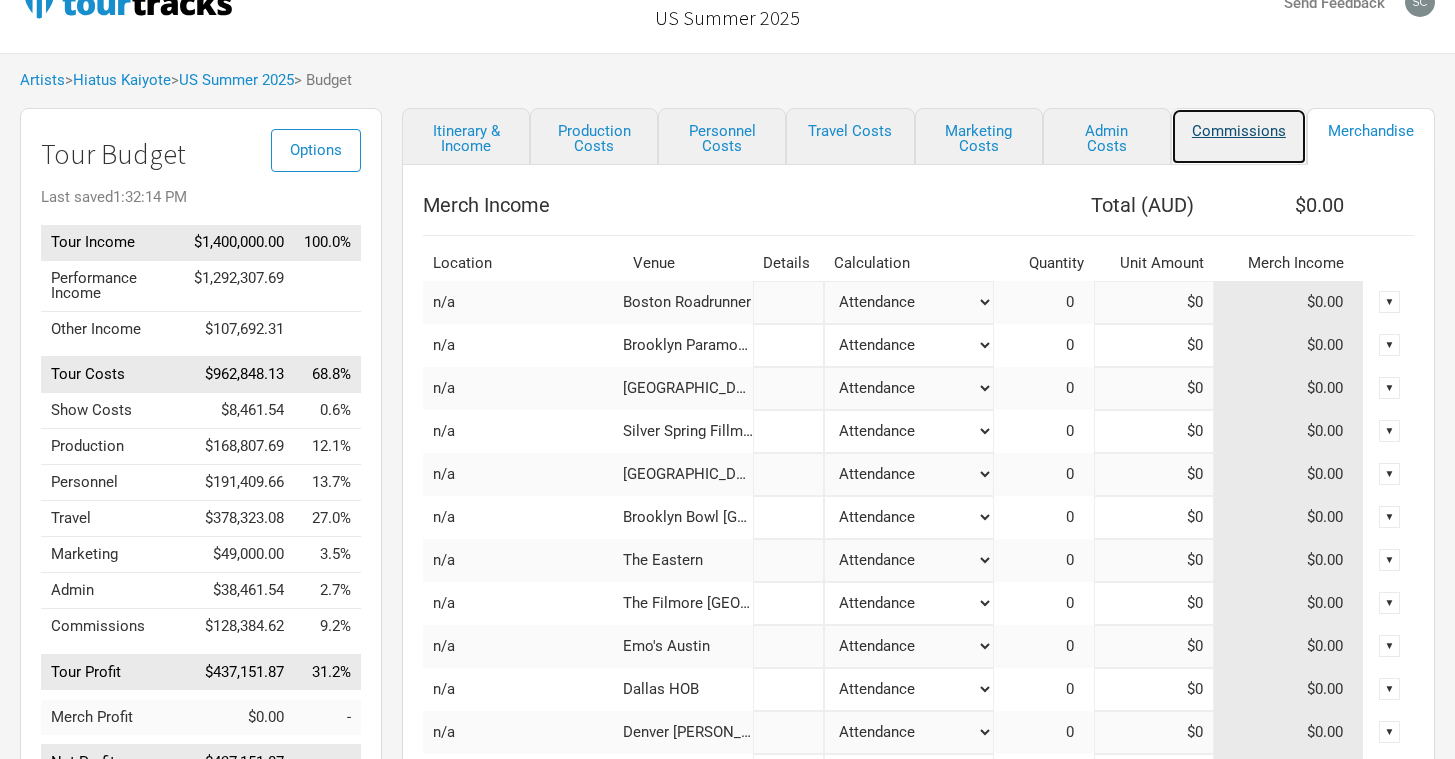 click on "Commissions" at bounding box center [1239, 136] 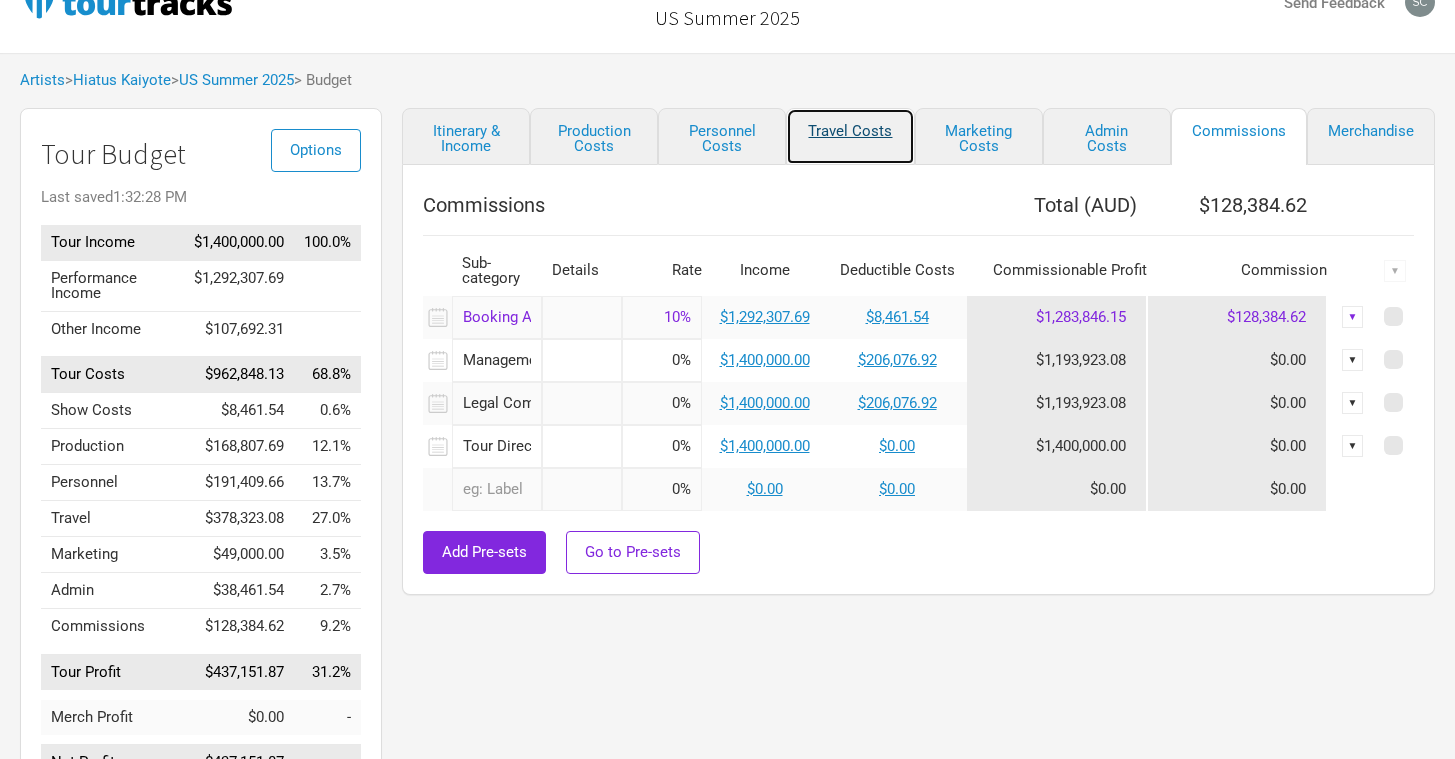 click on "Travel Costs" at bounding box center [850, 136] 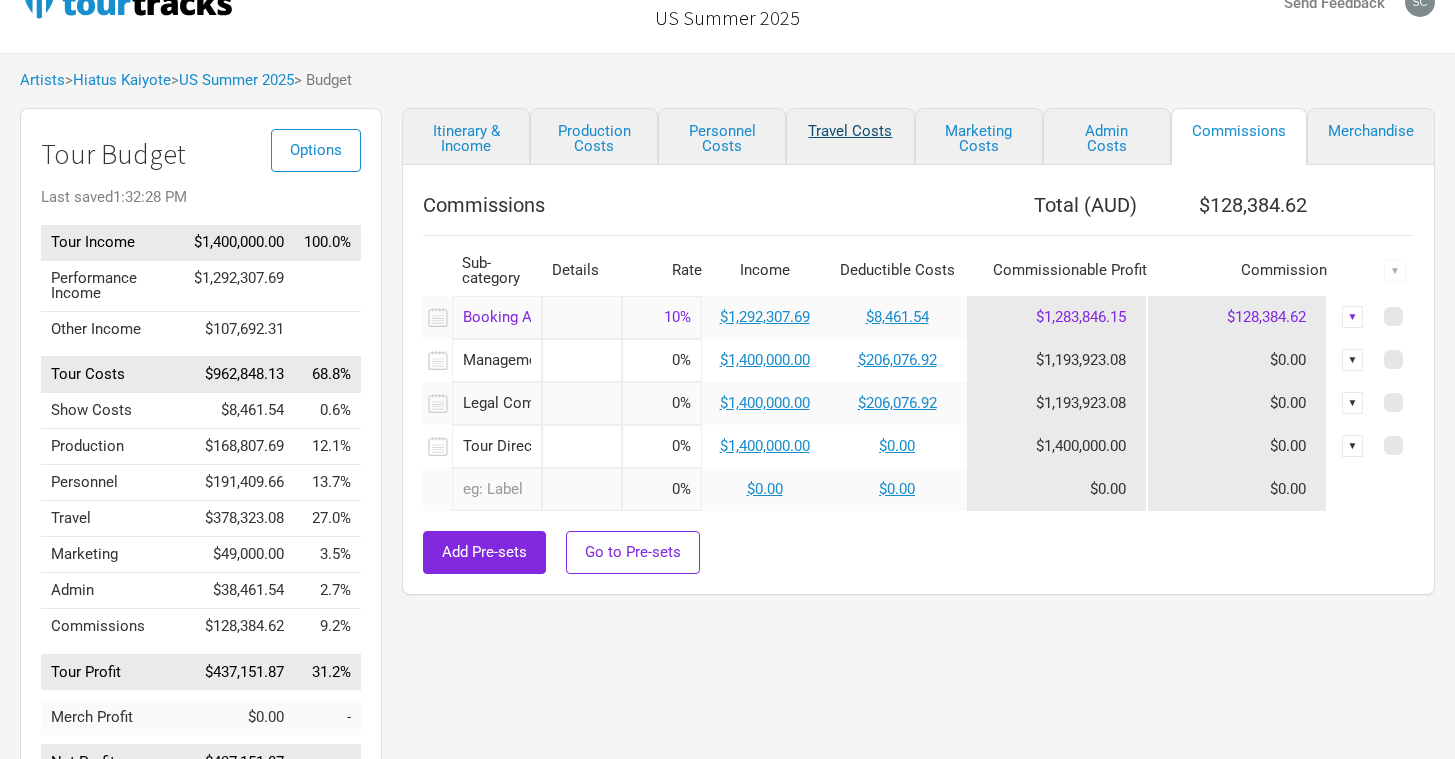 select on "USD" 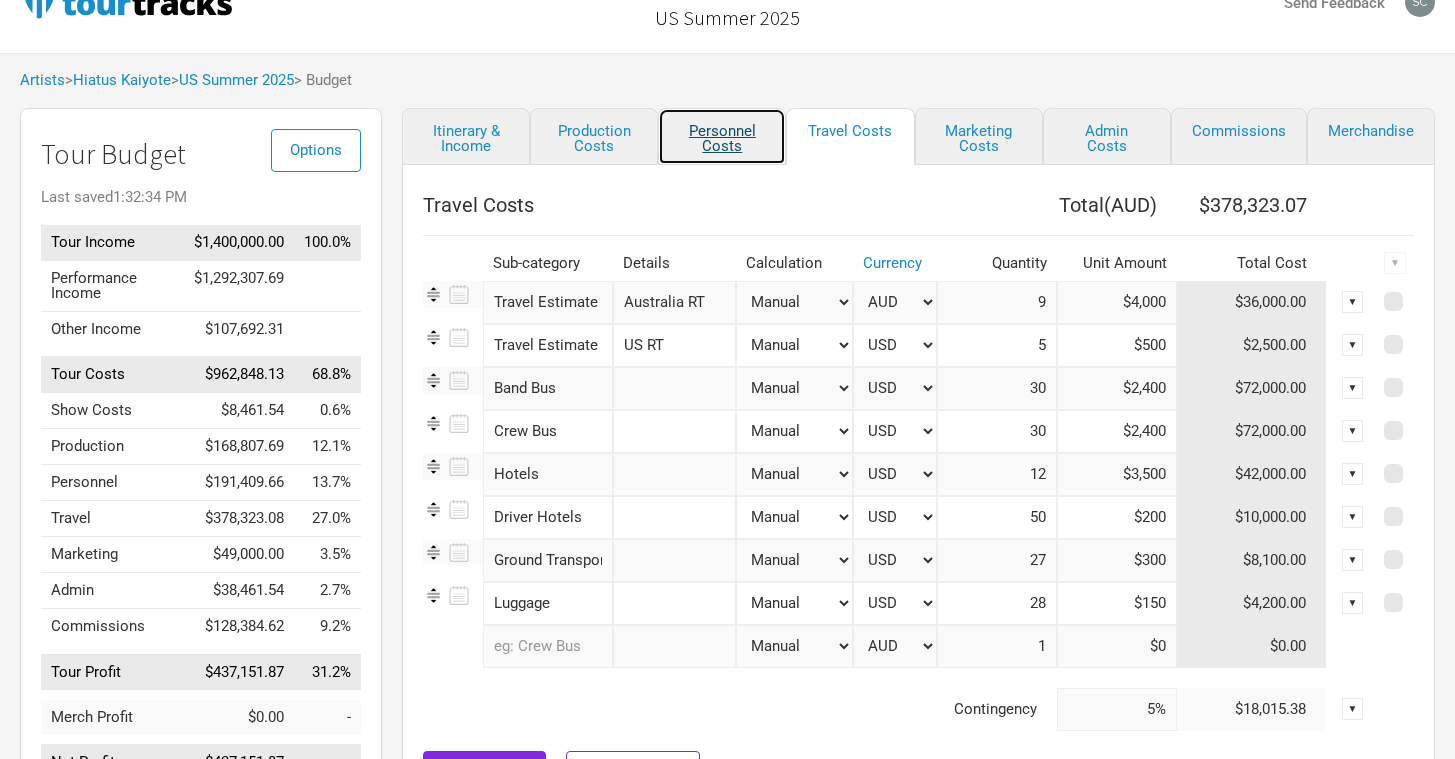 click on "Personnel Costs" at bounding box center [722, 136] 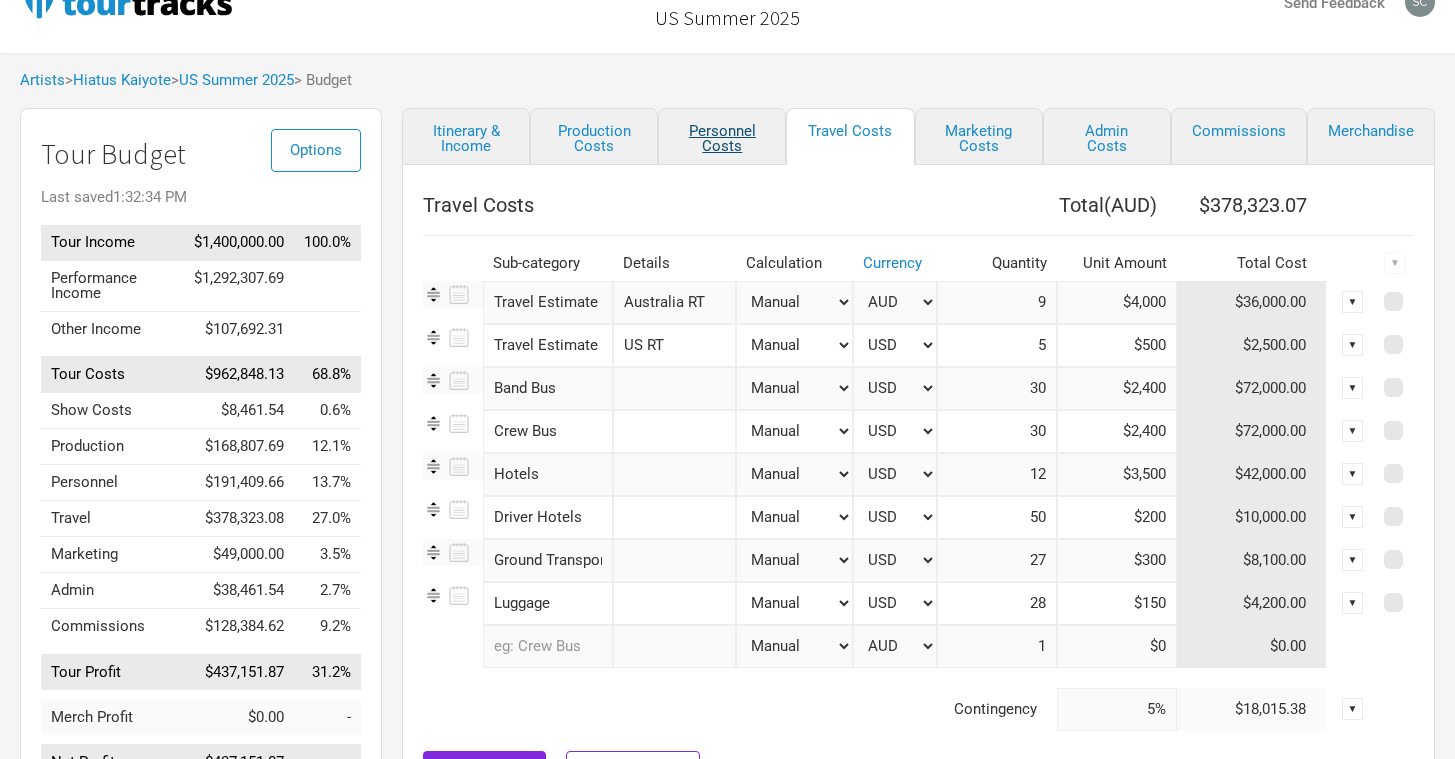 select on "USD" 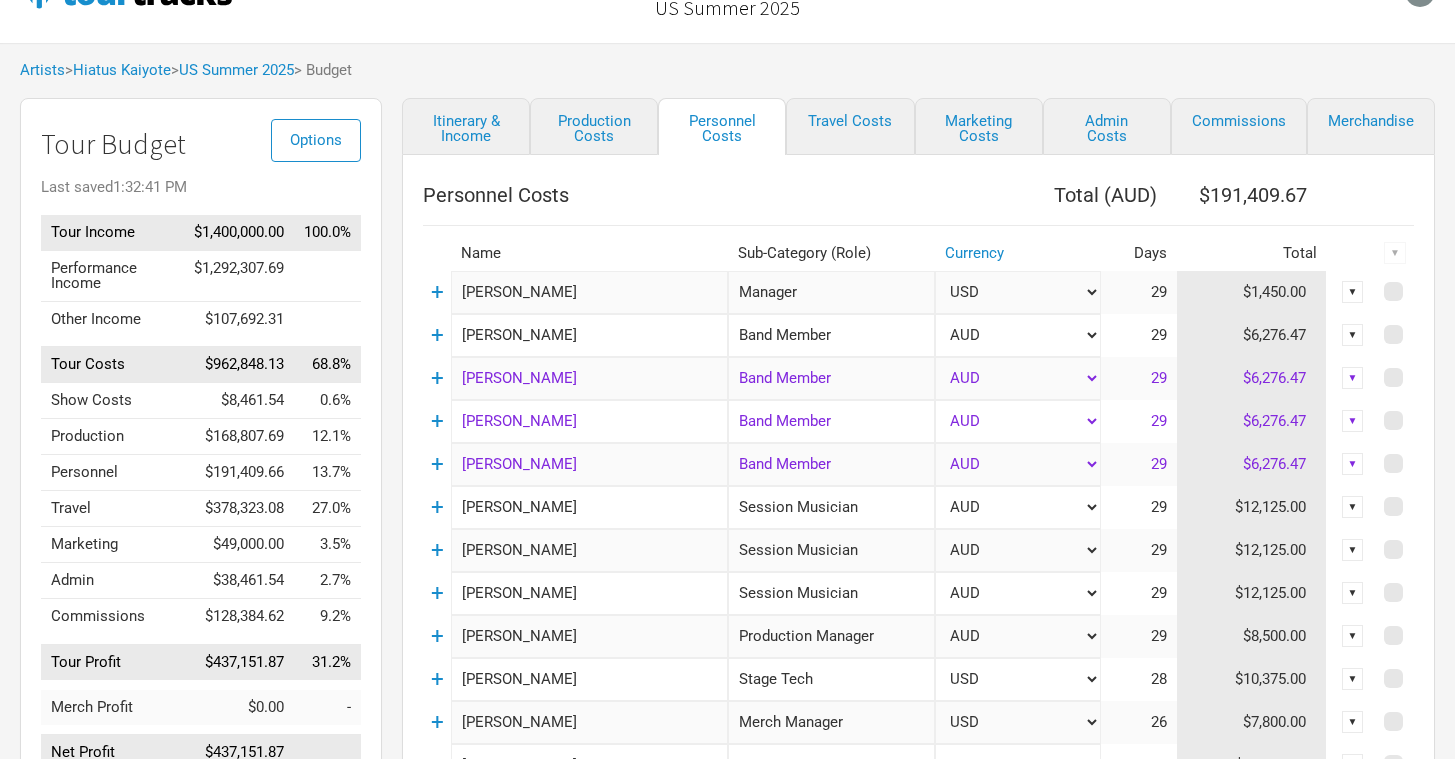 scroll, scrollTop: 13, scrollLeft: 0, axis: vertical 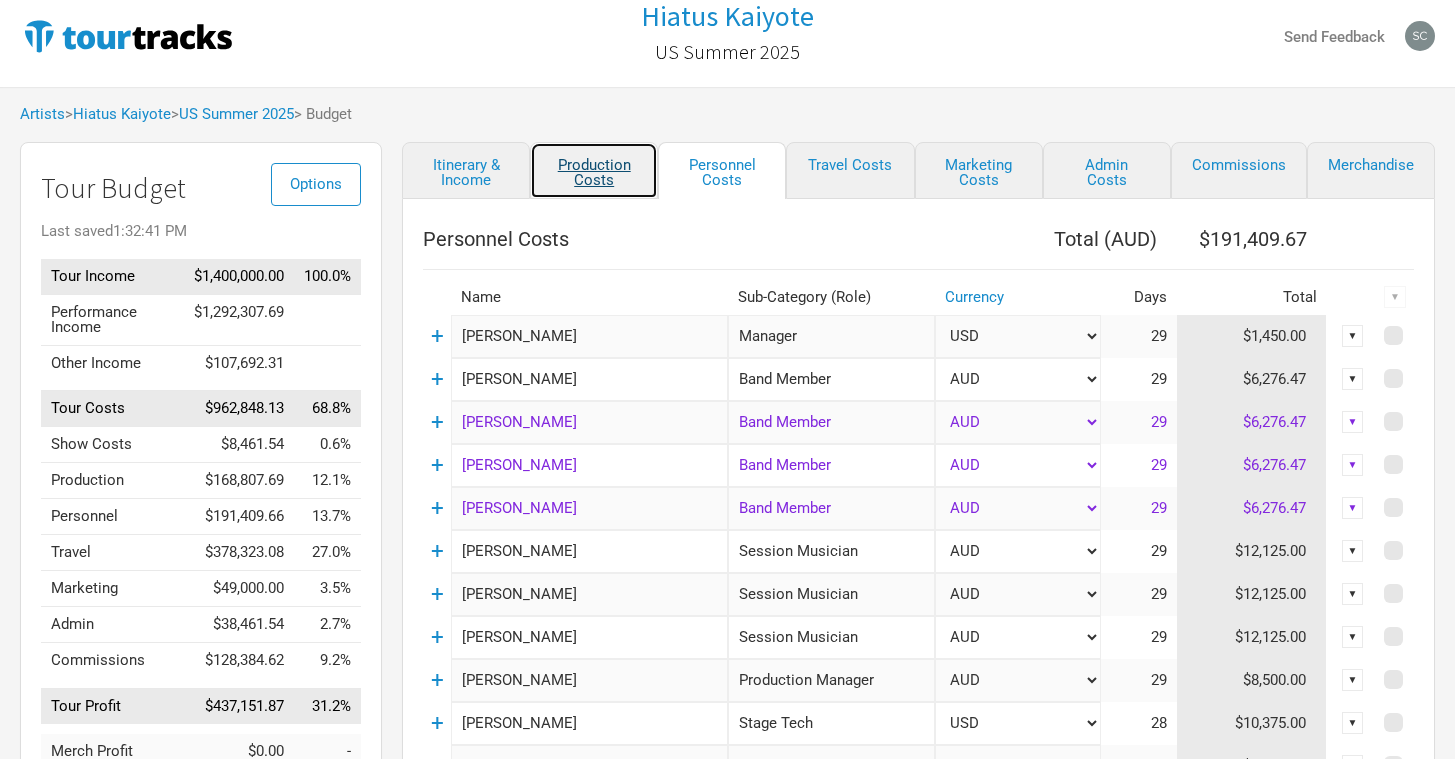 click on "Production Costs" at bounding box center (594, 170) 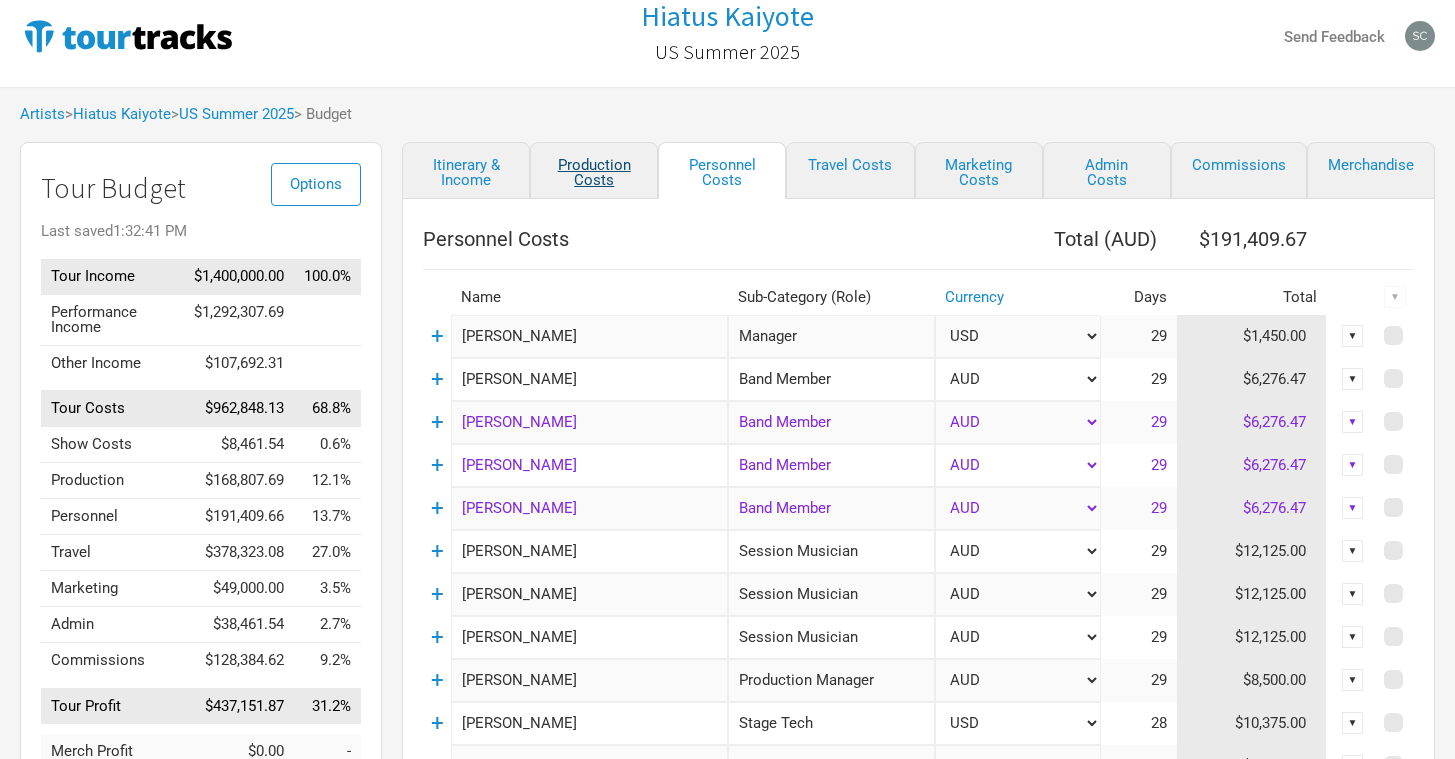 select on "Show Days" 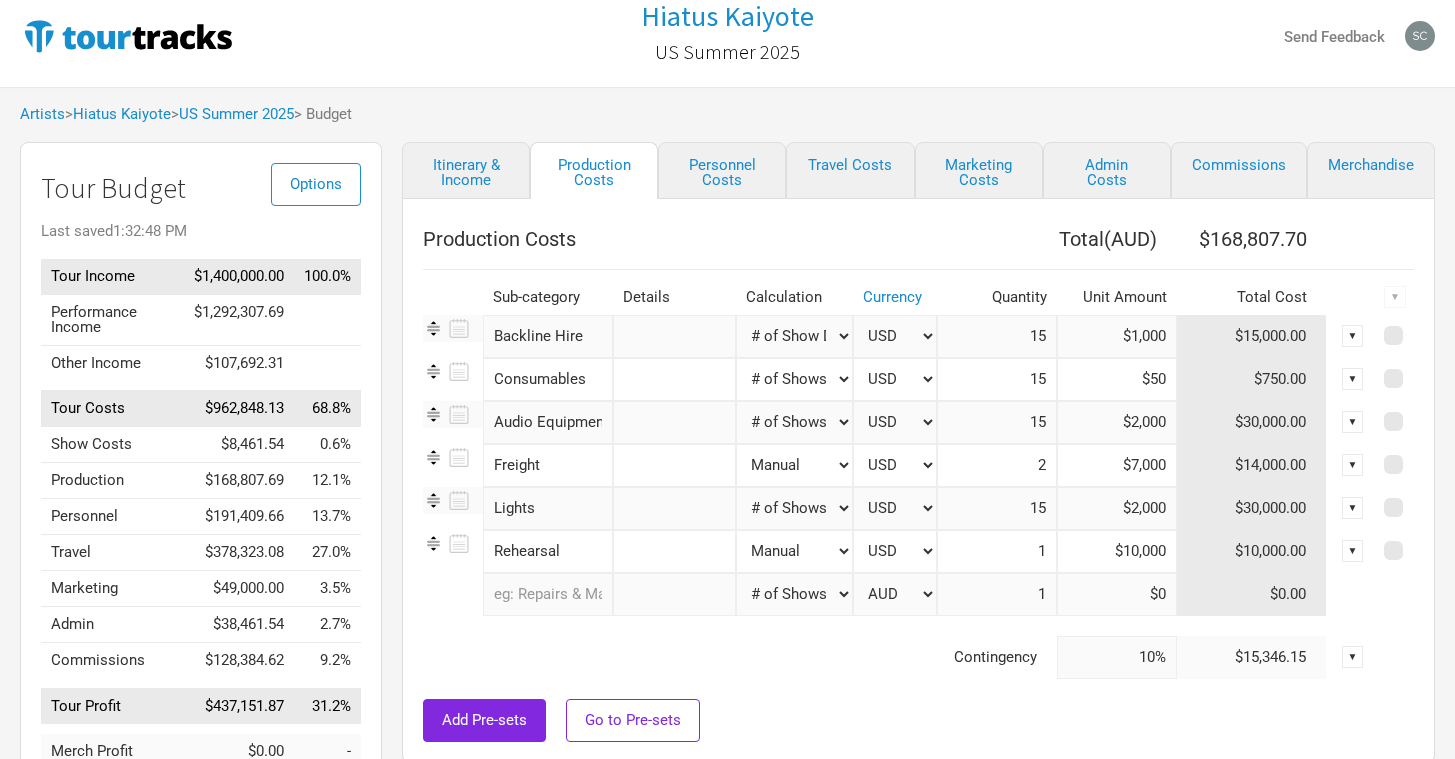 scroll, scrollTop: 99, scrollLeft: 0, axis: vertical 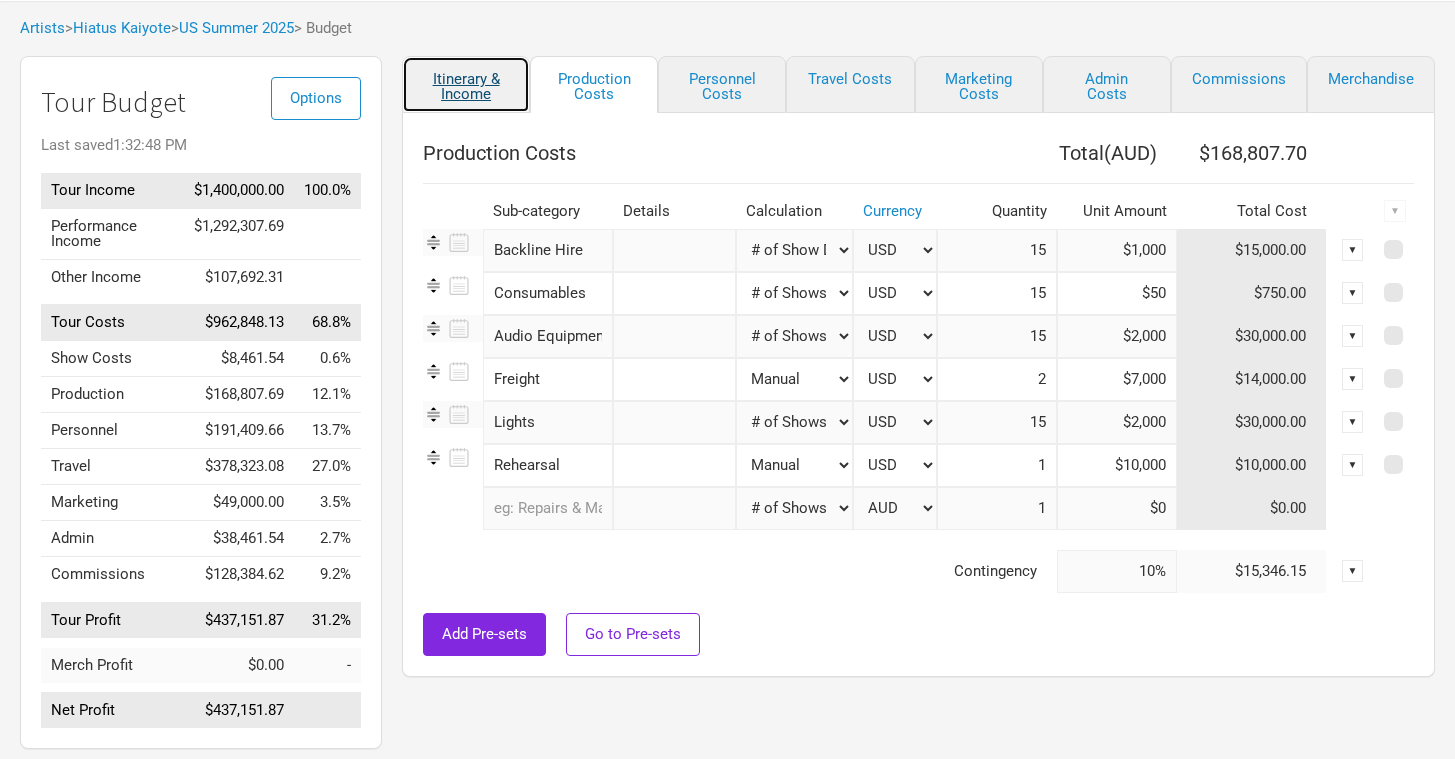 click on "Itinerary & Income" at bounding box center [466, 84] 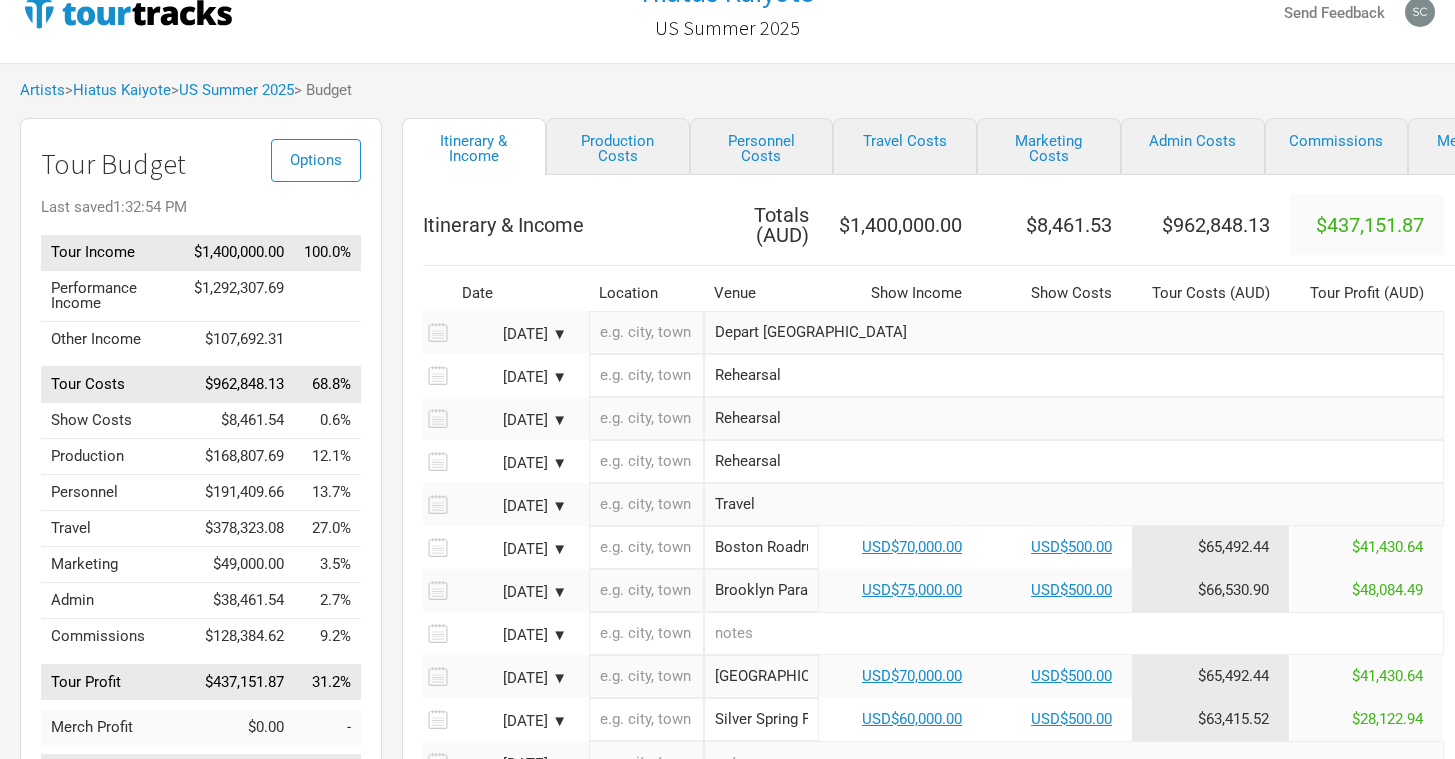 scroll, scrollTop: 0, scrollLeft: 0, axis: both 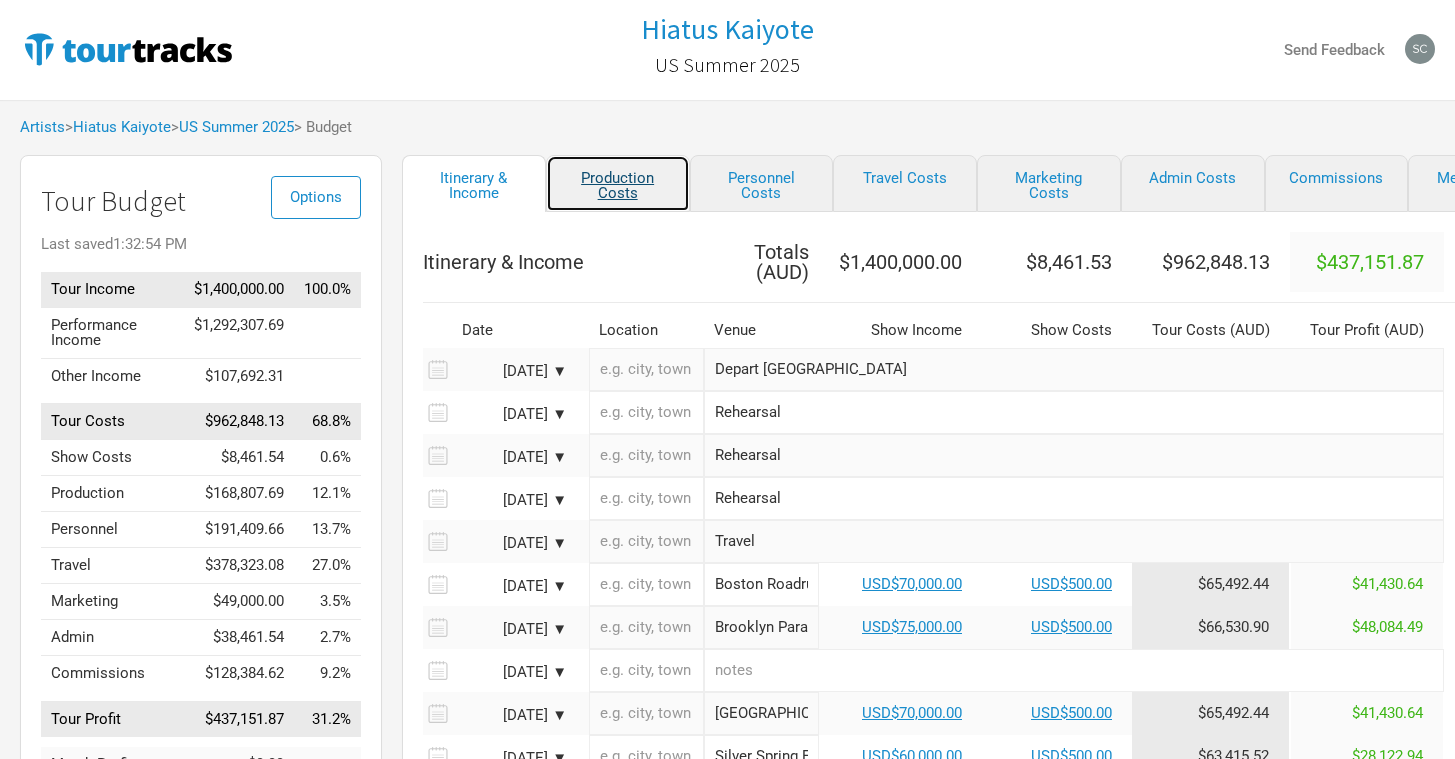 click on "Production Costs" at bounding box center (618, 183) 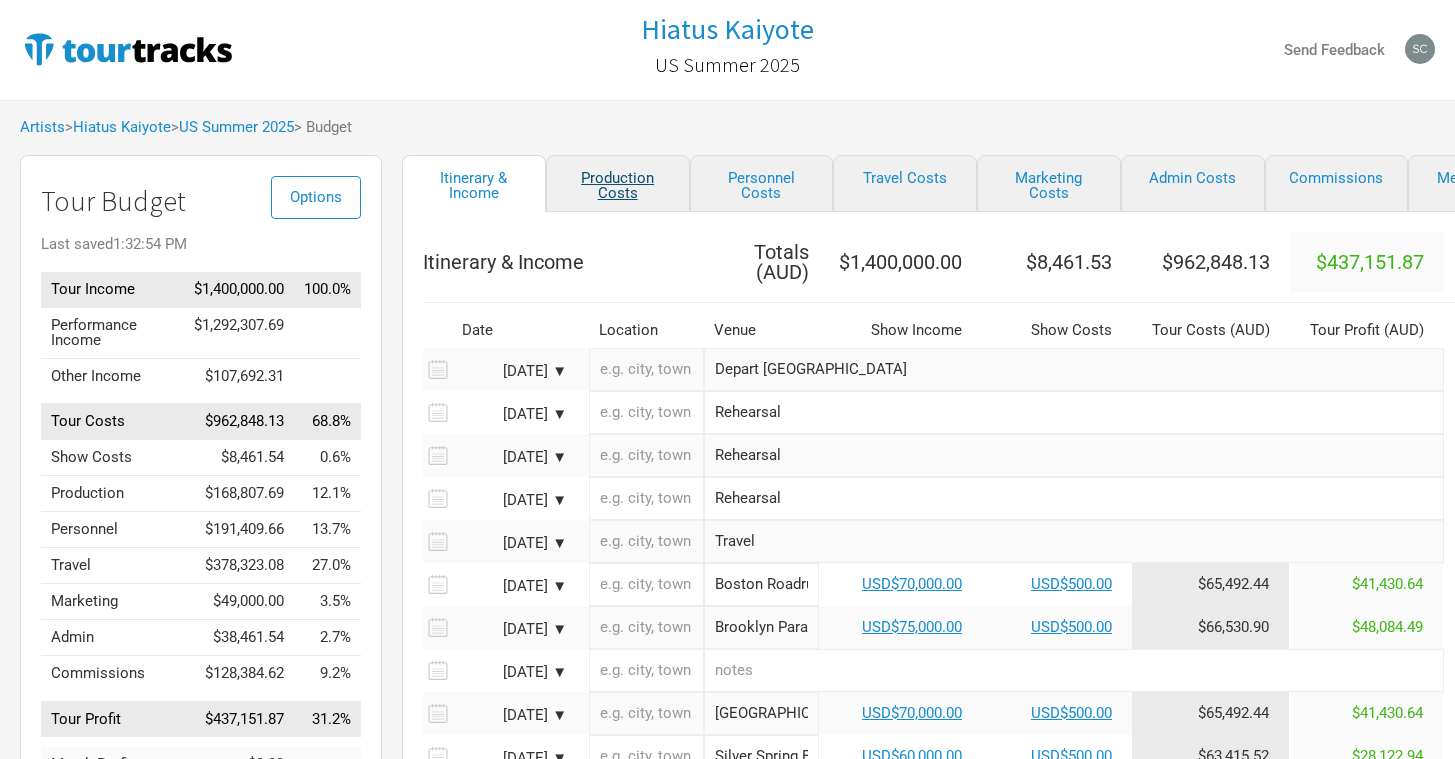 select on "Show Days" 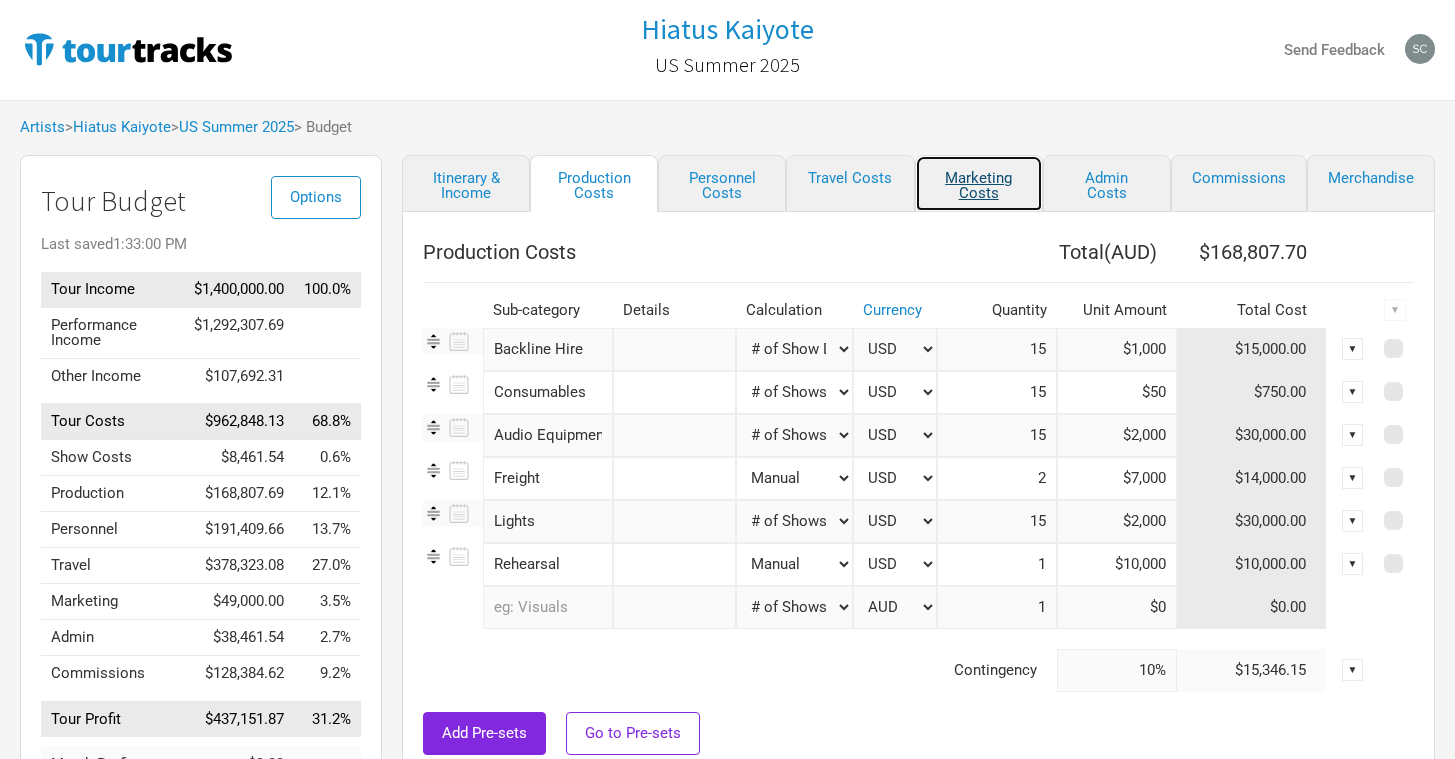 click on "Marketing Costs" at bounding box center [979, 183] 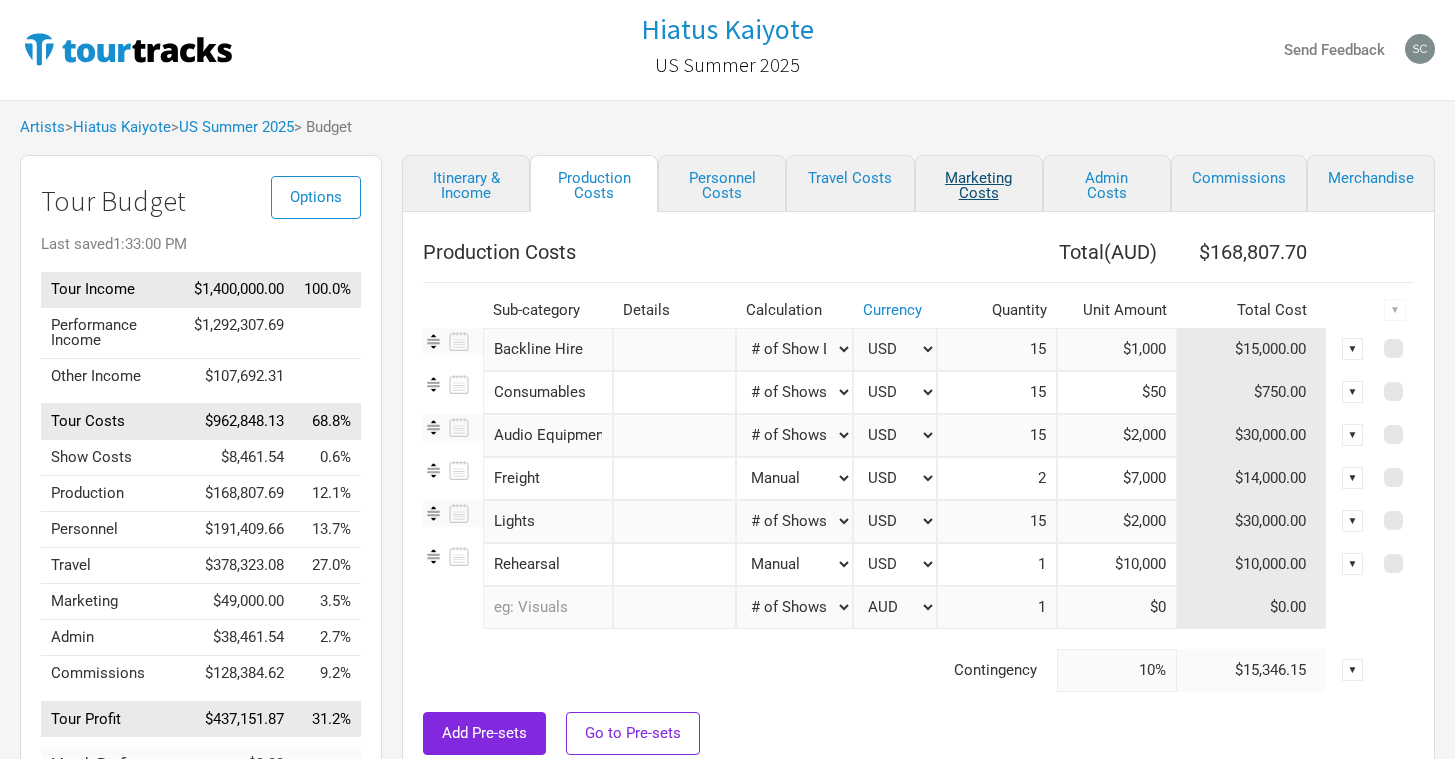 type on "0%" 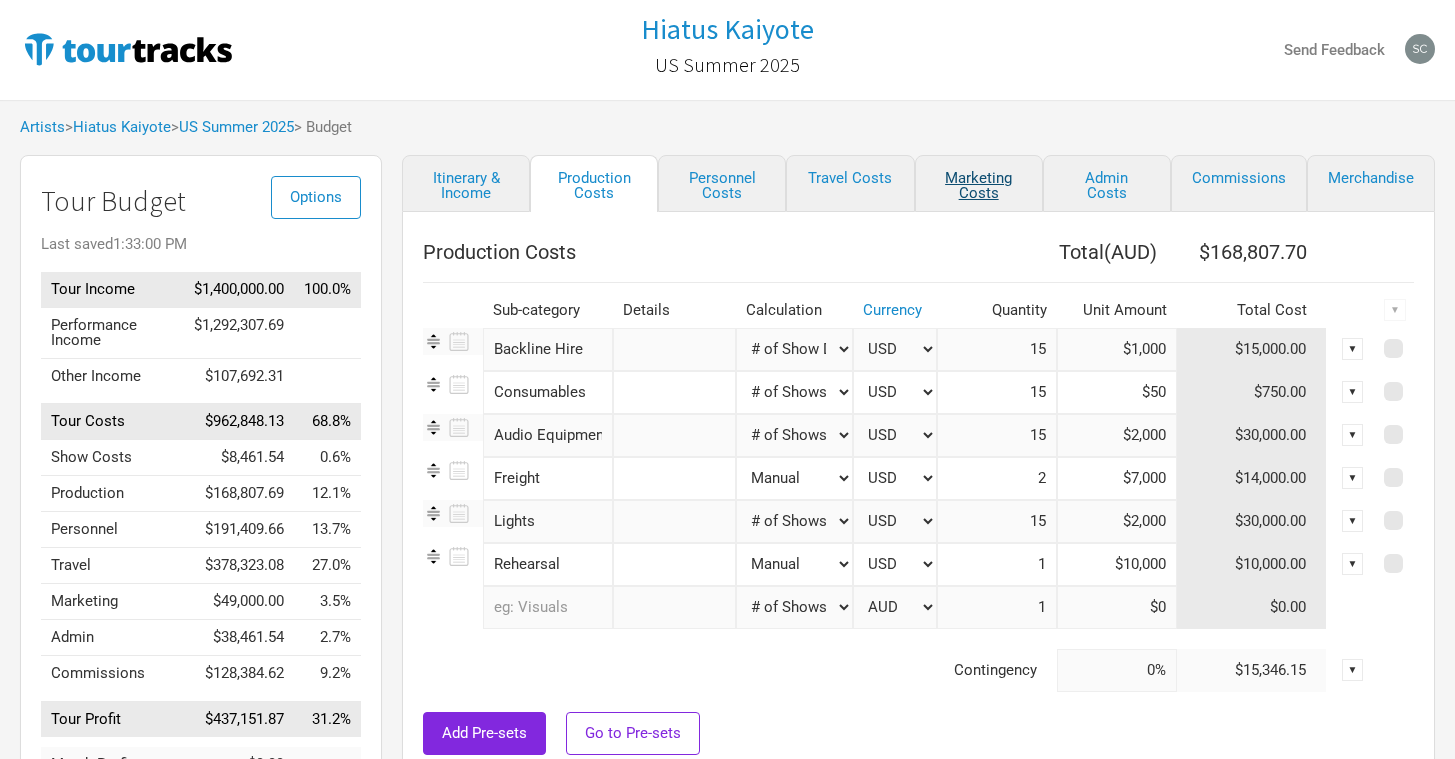 select on "% of Gross" 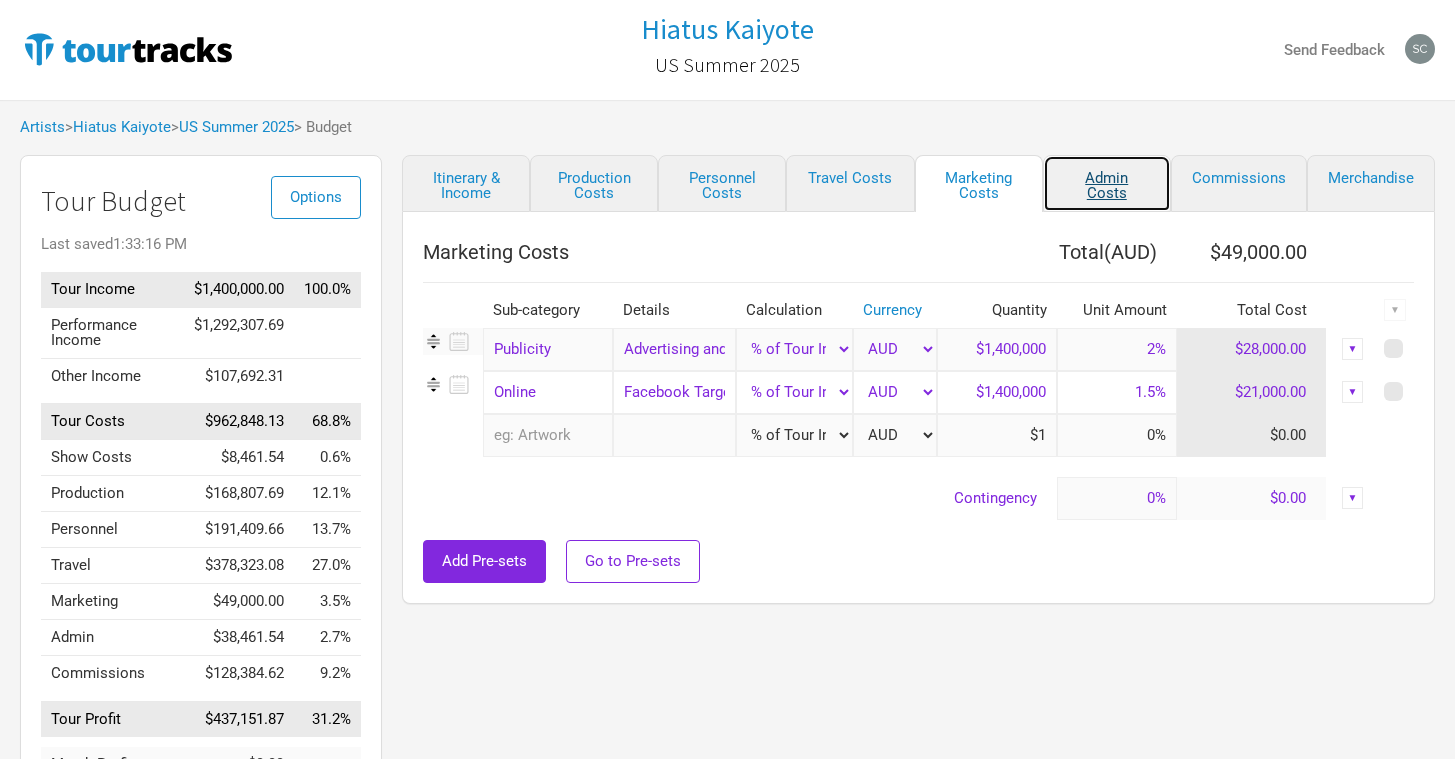 click on "Admin Costs" at bounding box center (1107, 183) 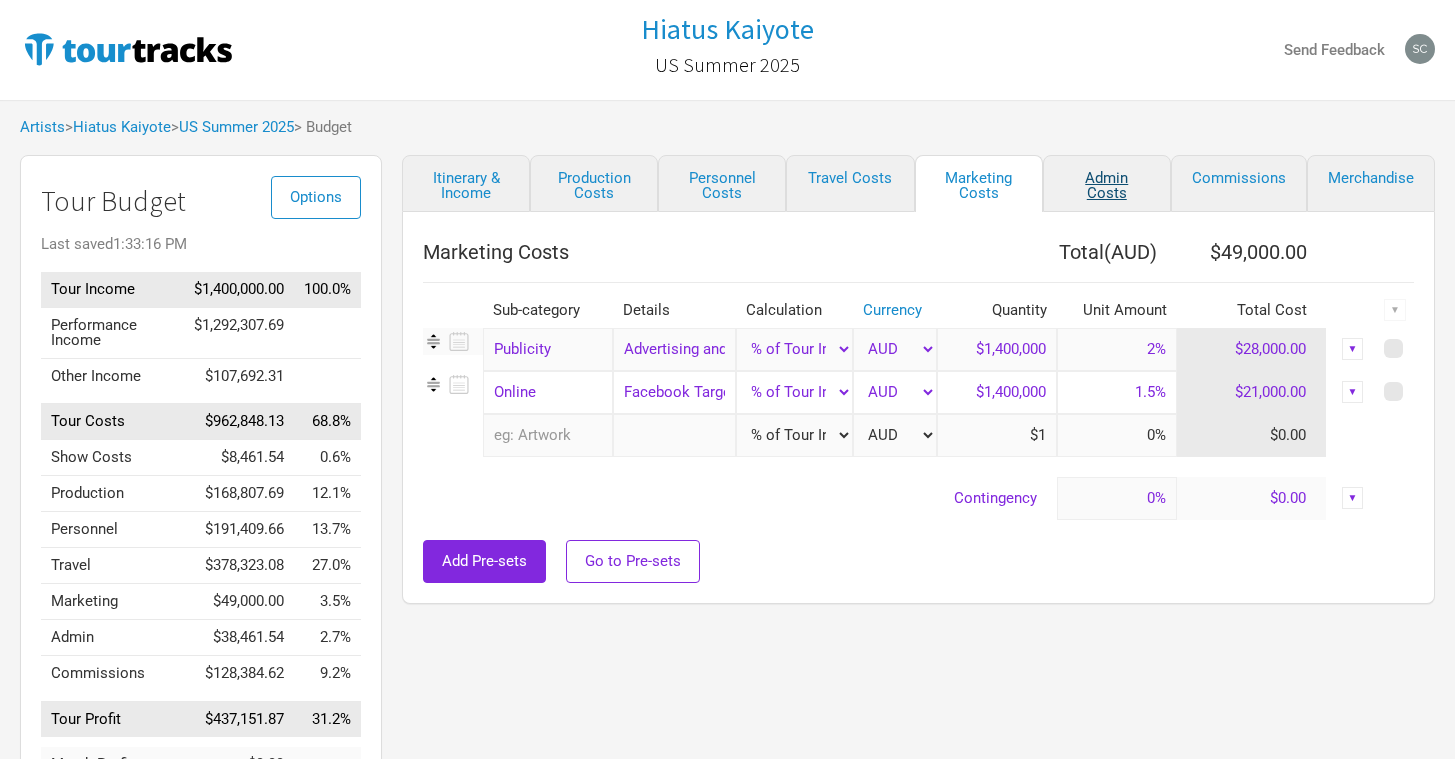 select on "USD" 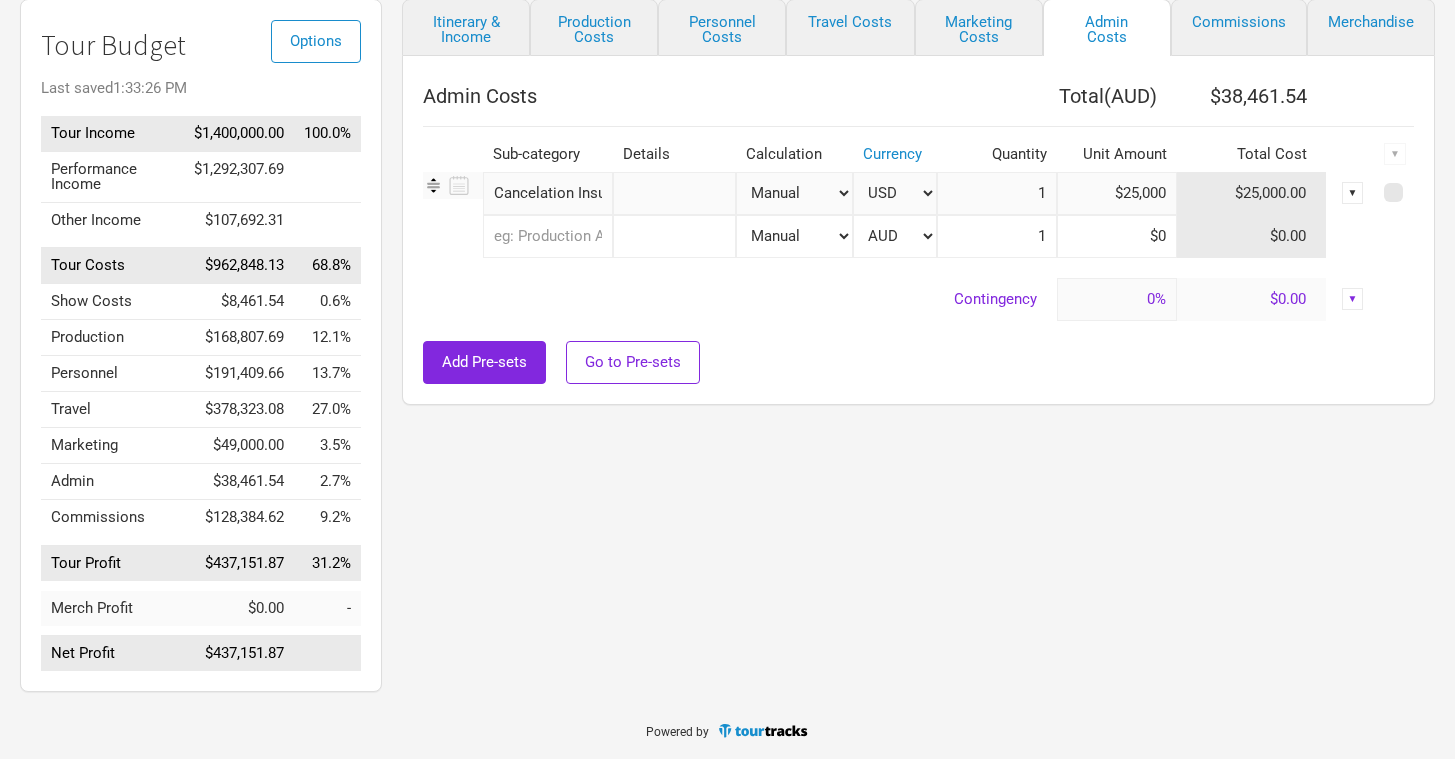scroll, scrollTop: 0, scrollLeft: 0, axis: both 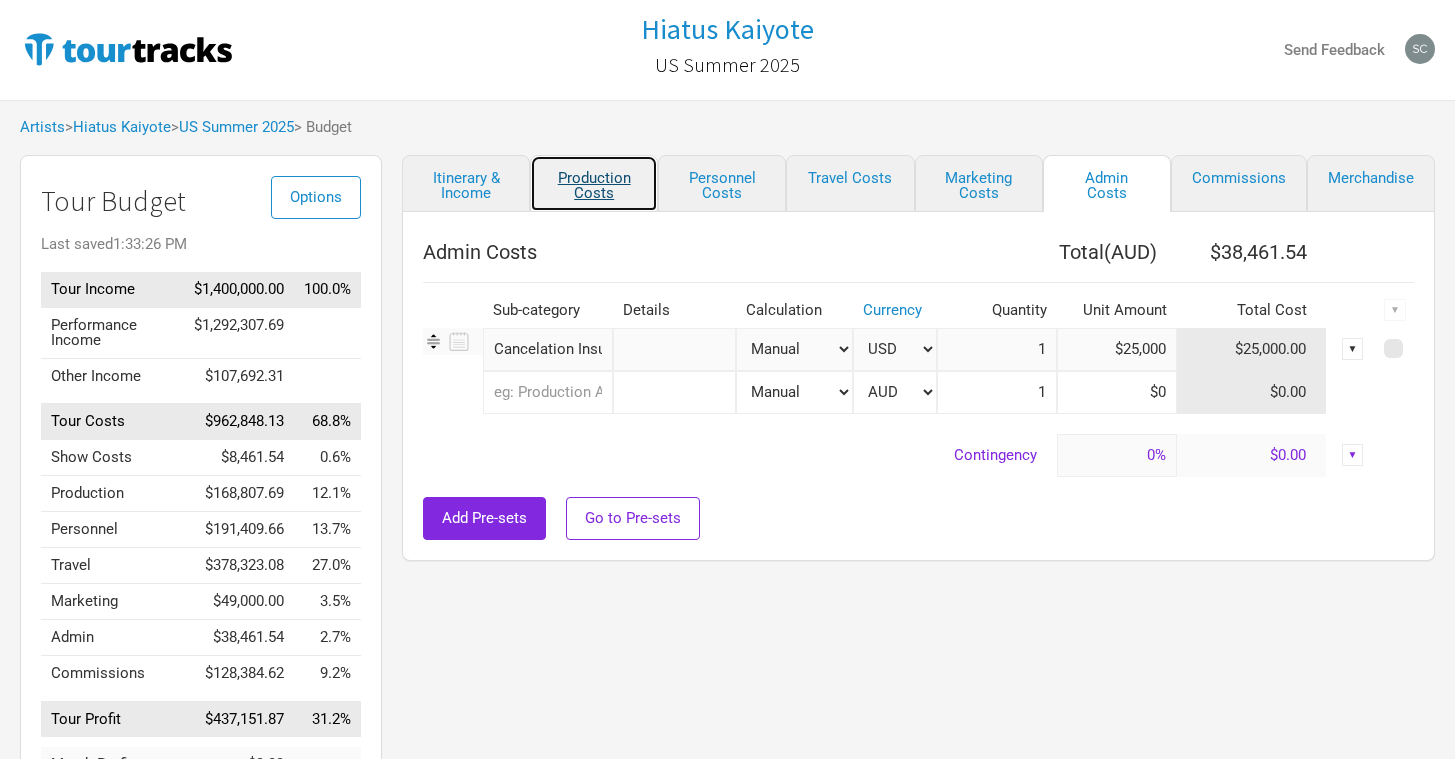 click on "Production Costs" at bounding box center (594, 183) 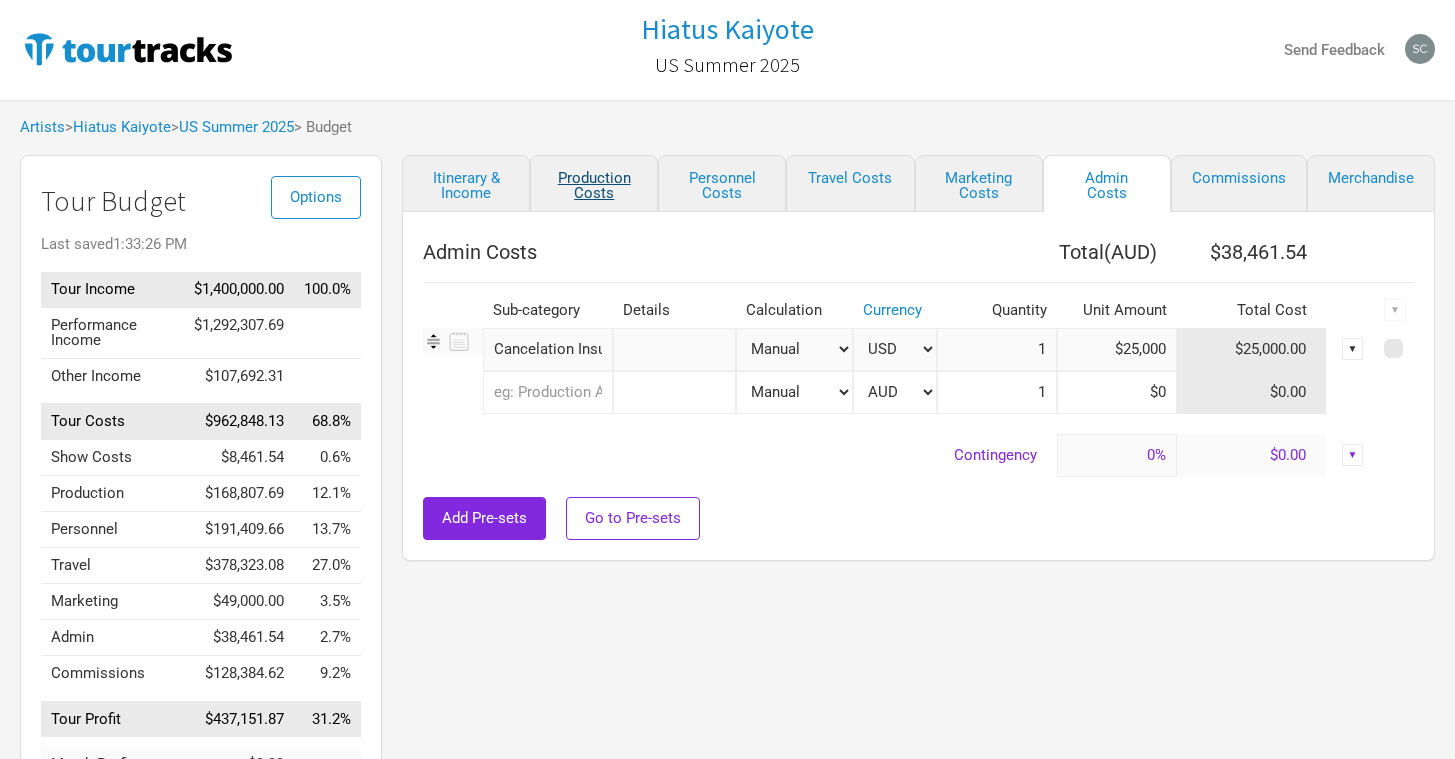 type on "10%" 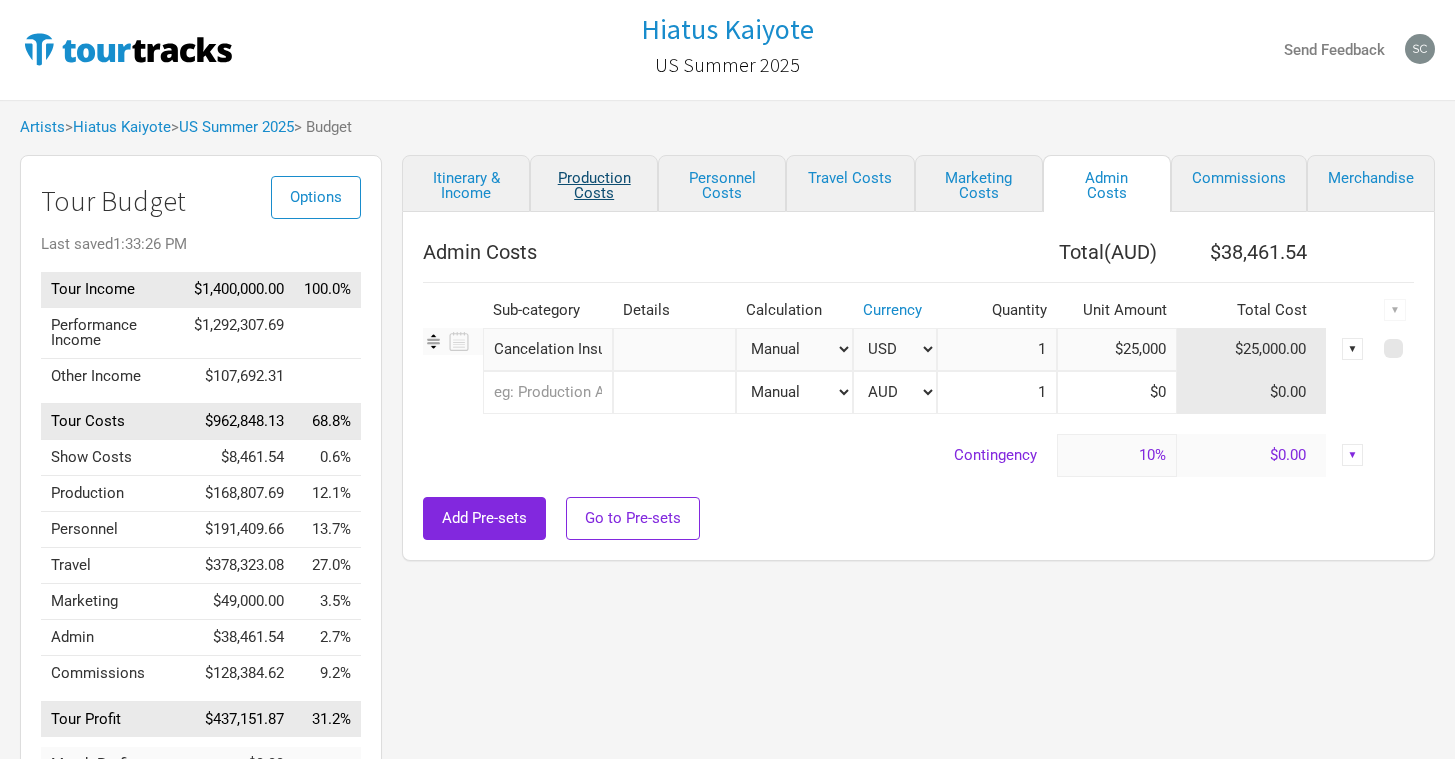 select on "Show Days" 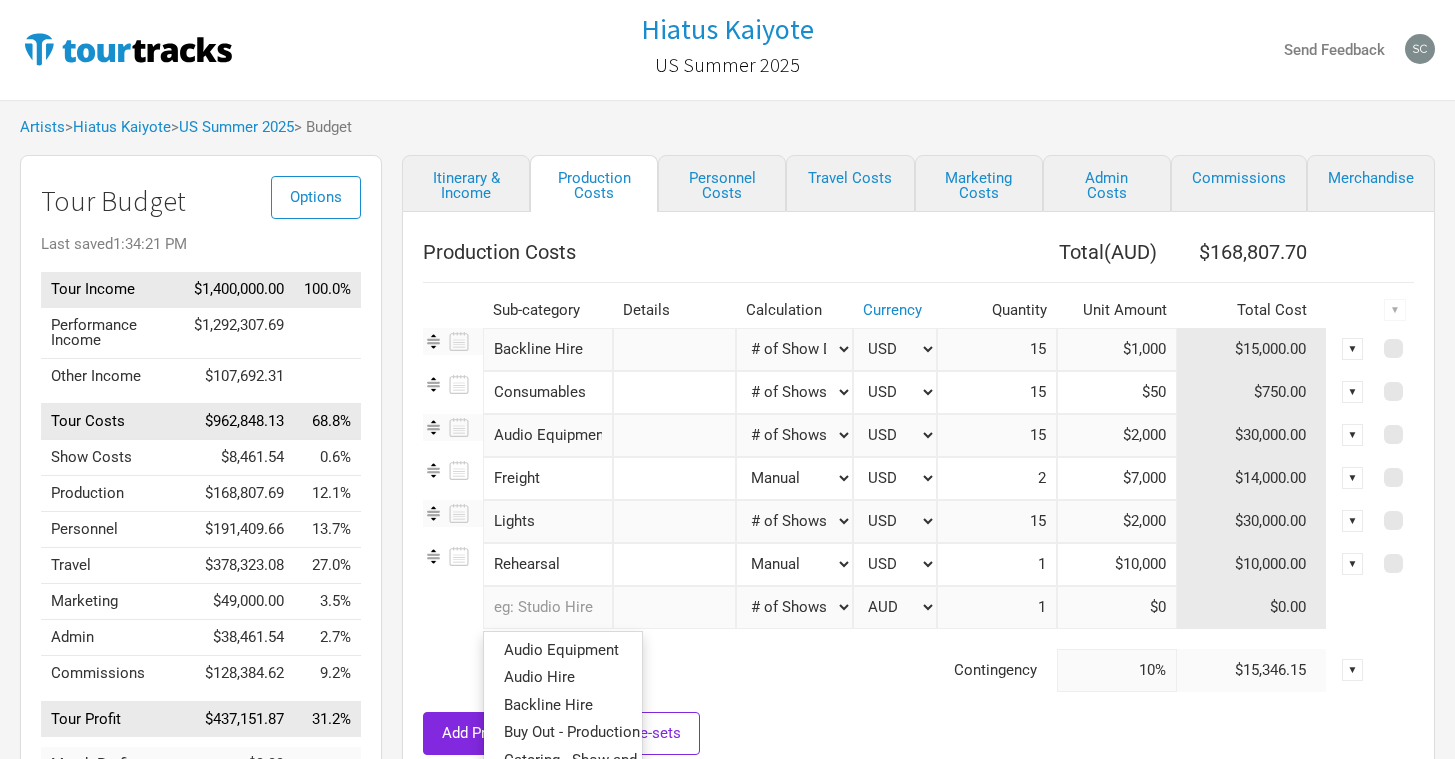 click at bounding box center (548, 607) 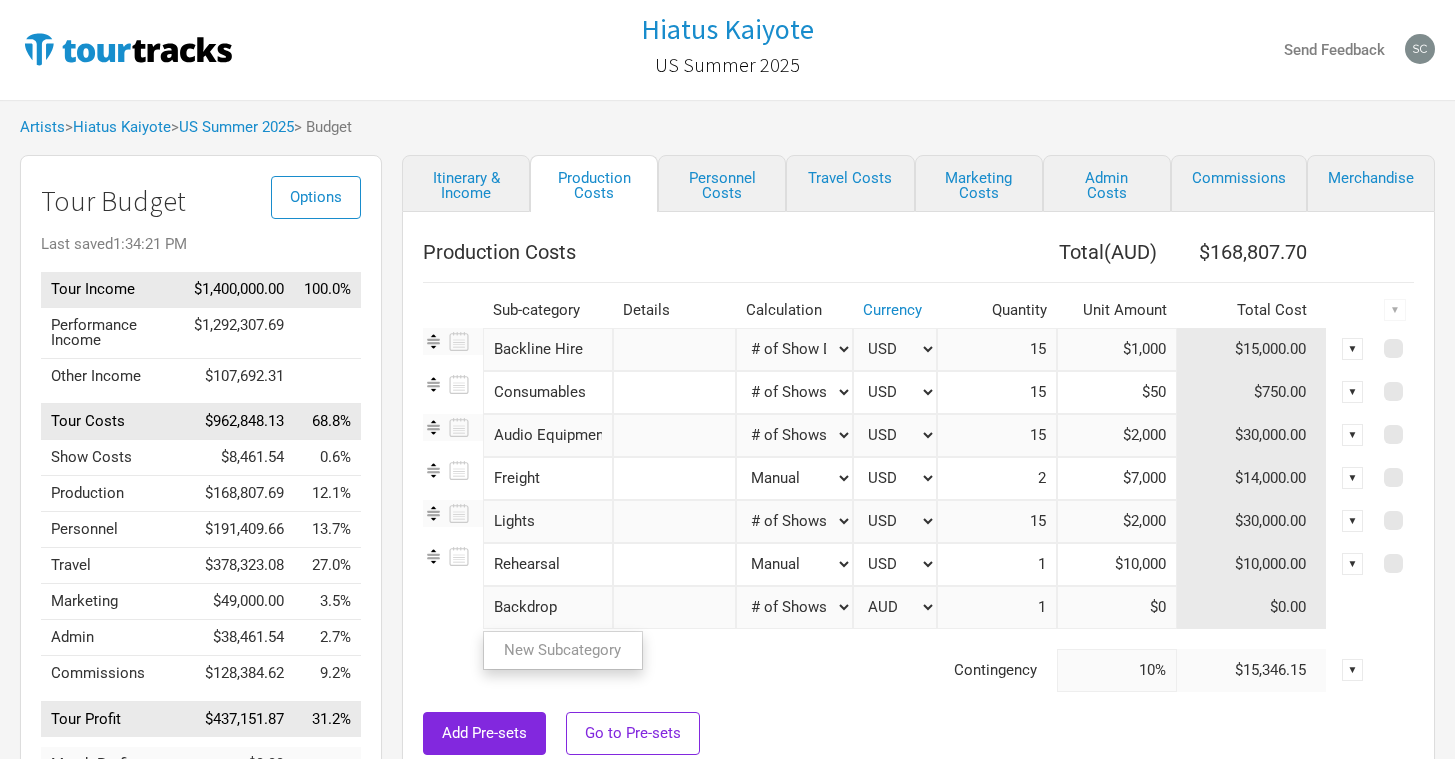 click on "Backdrop New Subcategory New Subcategory Manual # of Shows # of Show Days # of Non-Show Days # of Days # of Tickets Sold % of Tour Income AUD USD New ... 1 $0 $0.00" at bounding box center (918, 607) 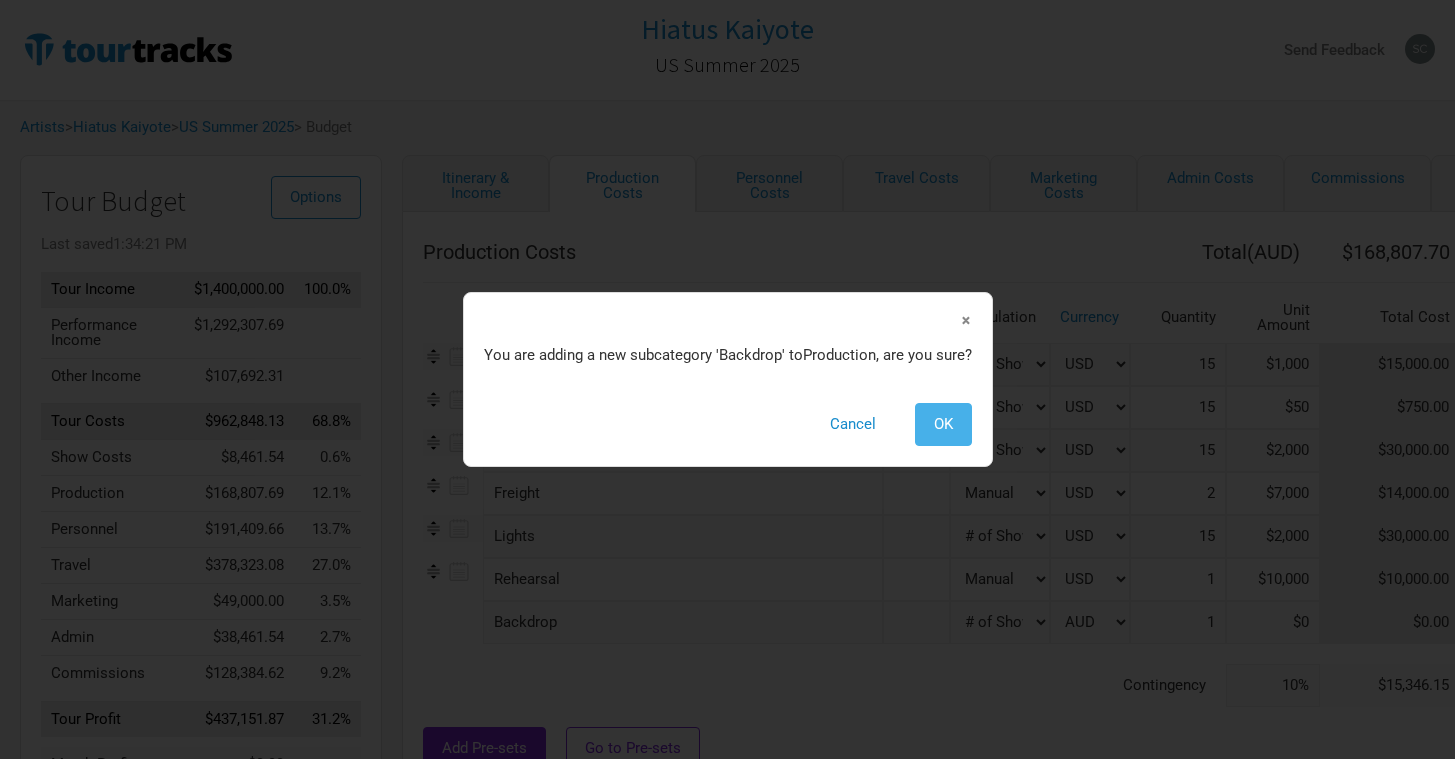 click on "OK" at bounding box center (943, 424) 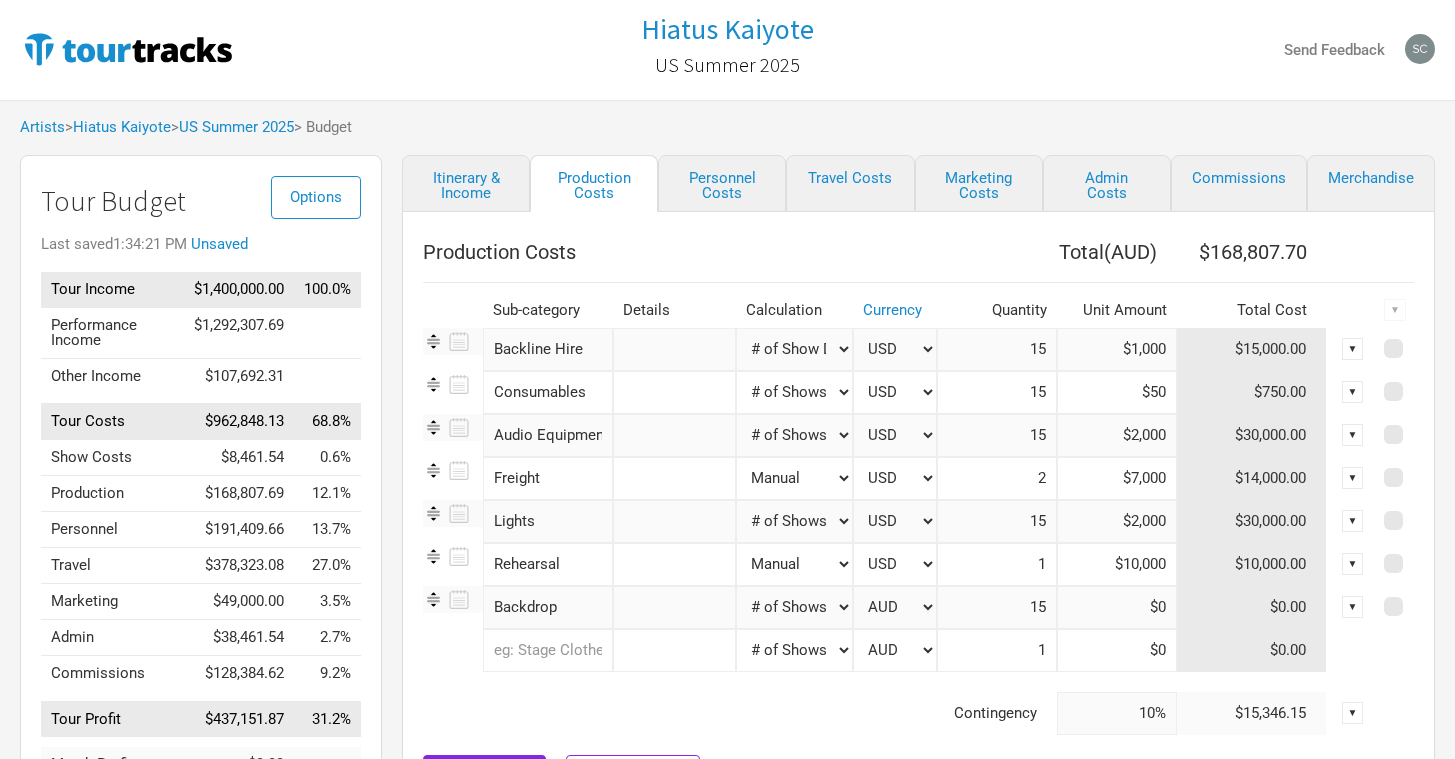 click on "Manual # of Shows # of Show Days # of Non-Show Days # of Days # of Tickets Sold % of Tour Income" at bounding box center (795, 607) 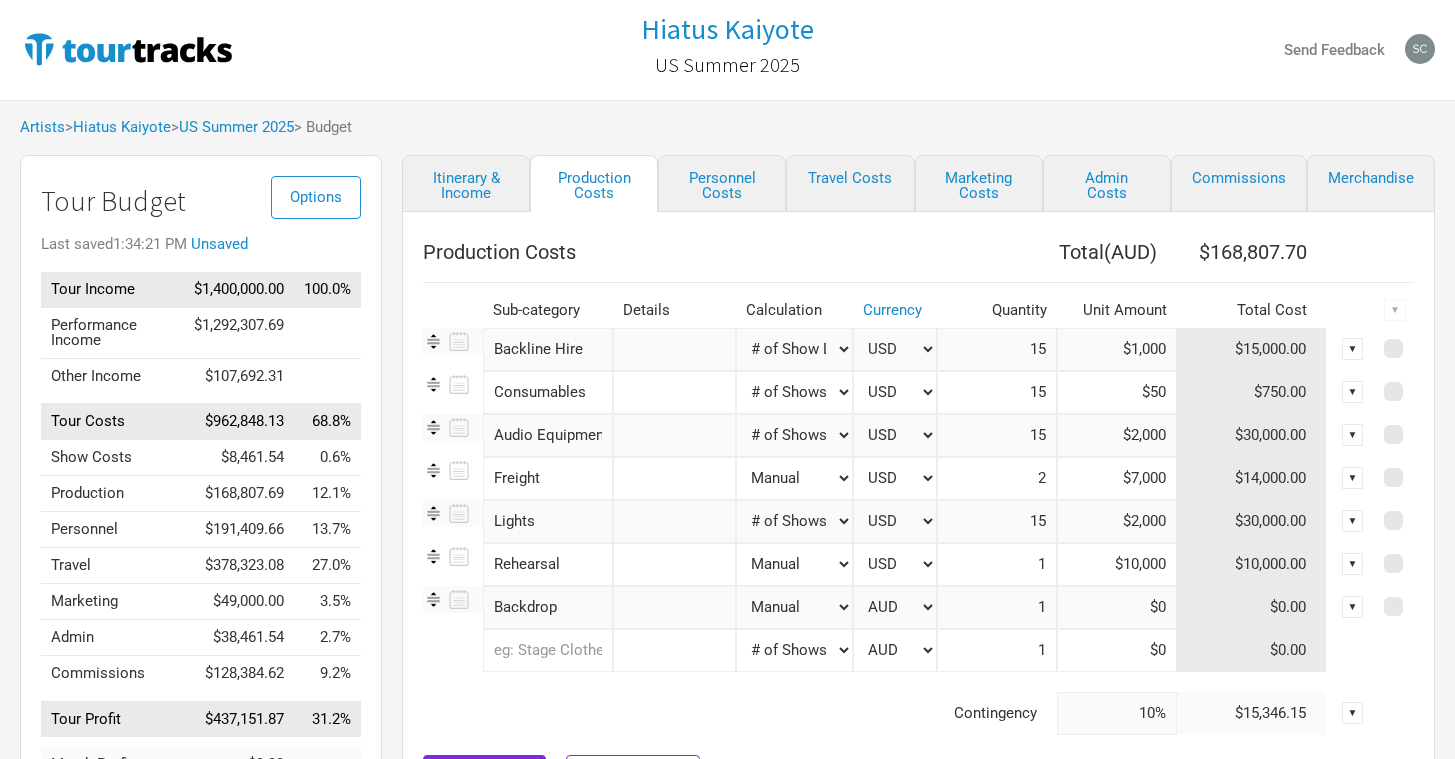 click on "AUD USD New ..." at bounding box center (895, 607) 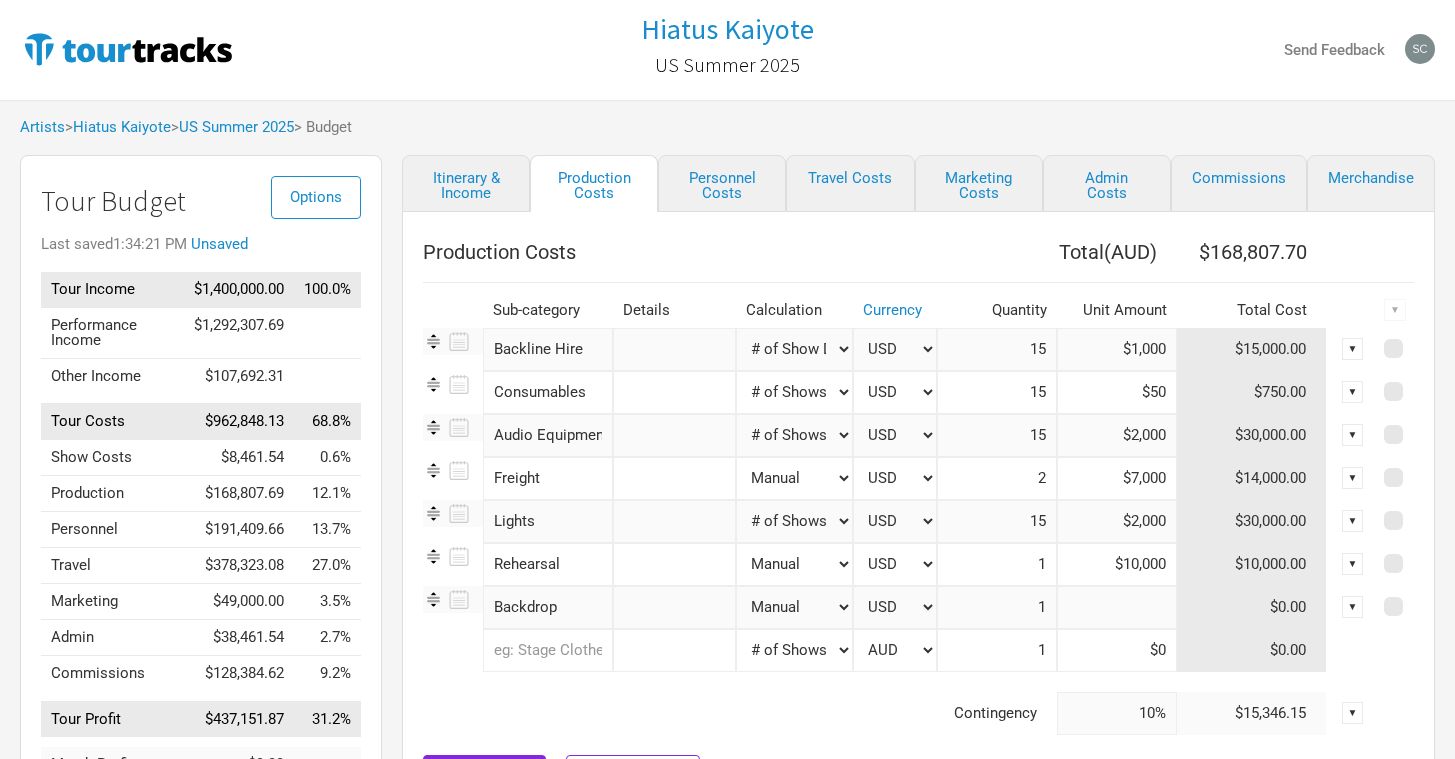 click at bounding box center [1117, 607] 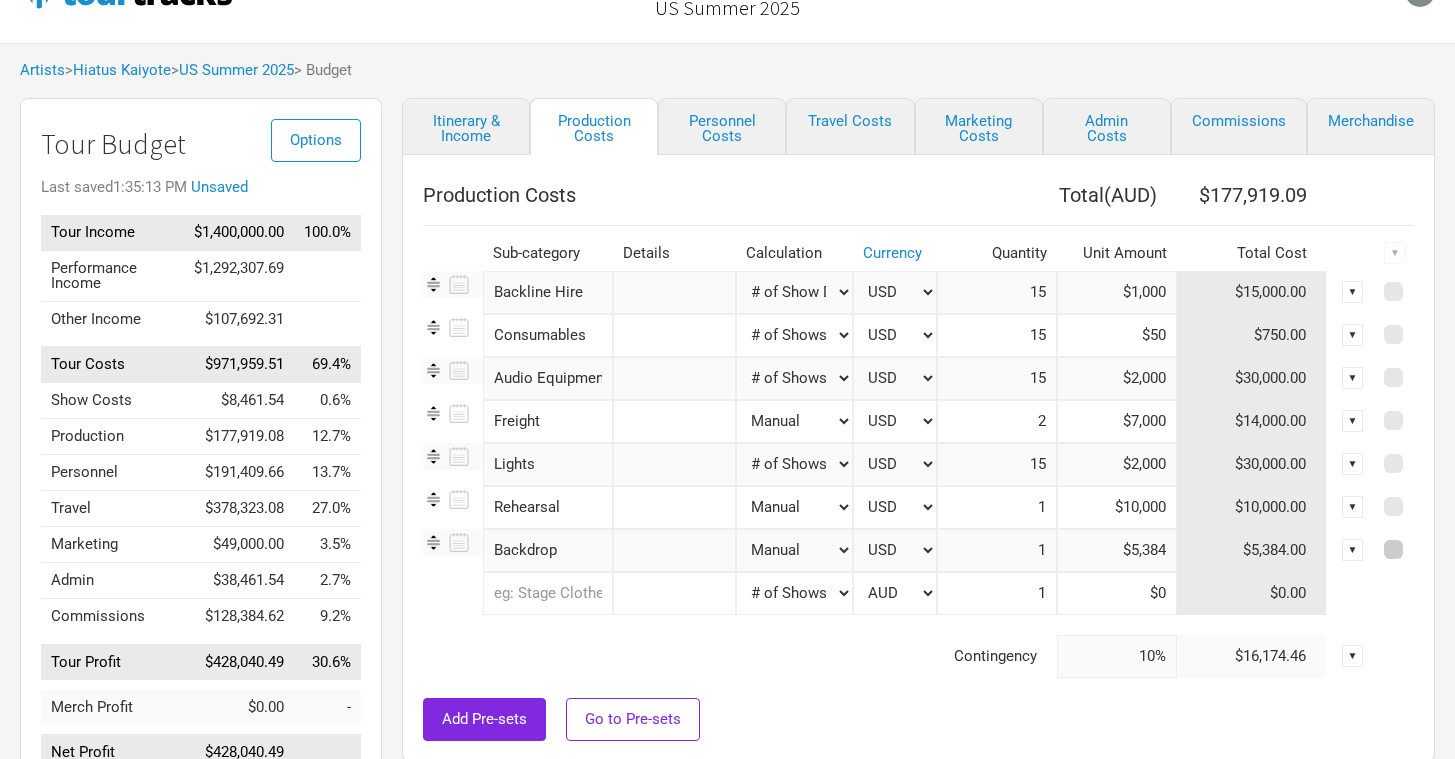 scroll, scrollTop: 96, scrollLeft: 0, axis: vertical 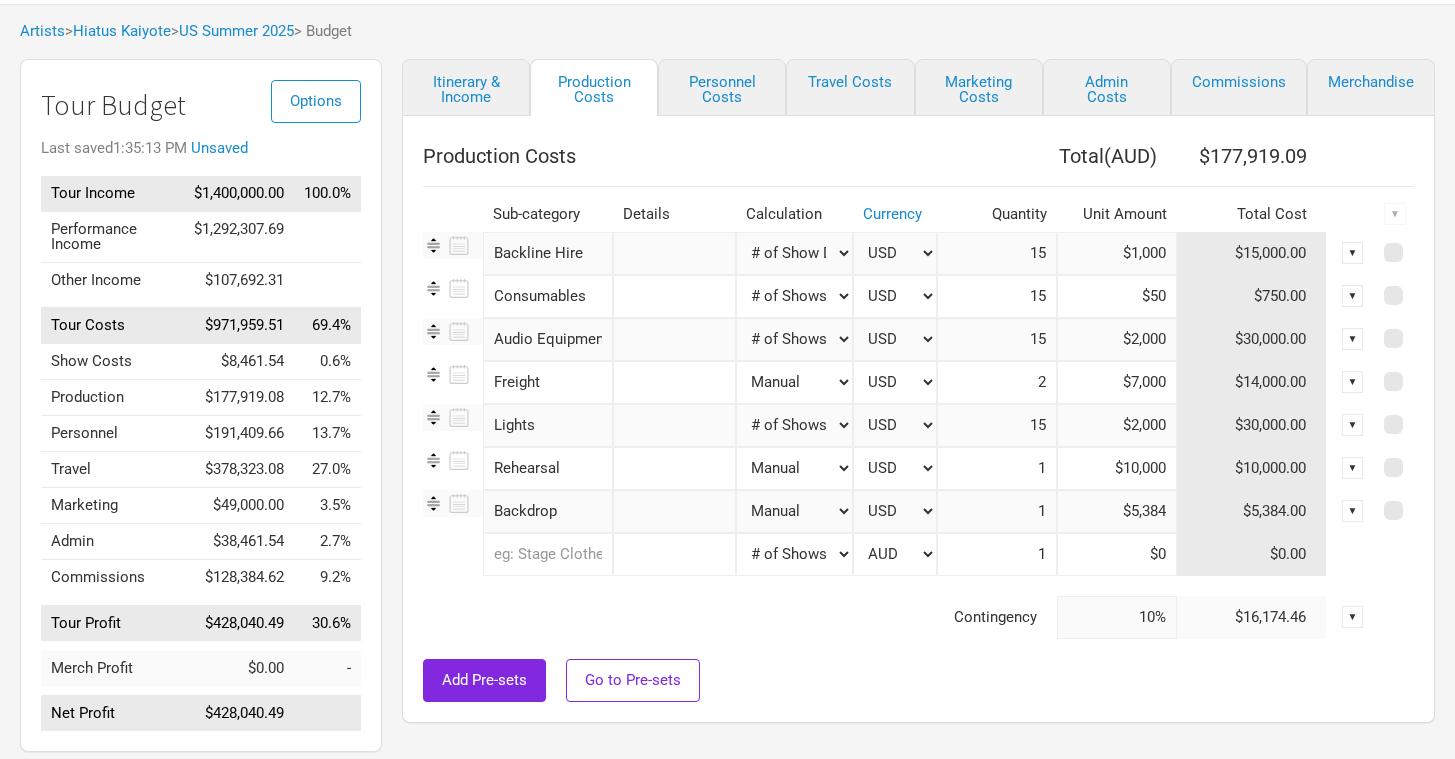 click on "10%" at bounding box center [1117, 617] 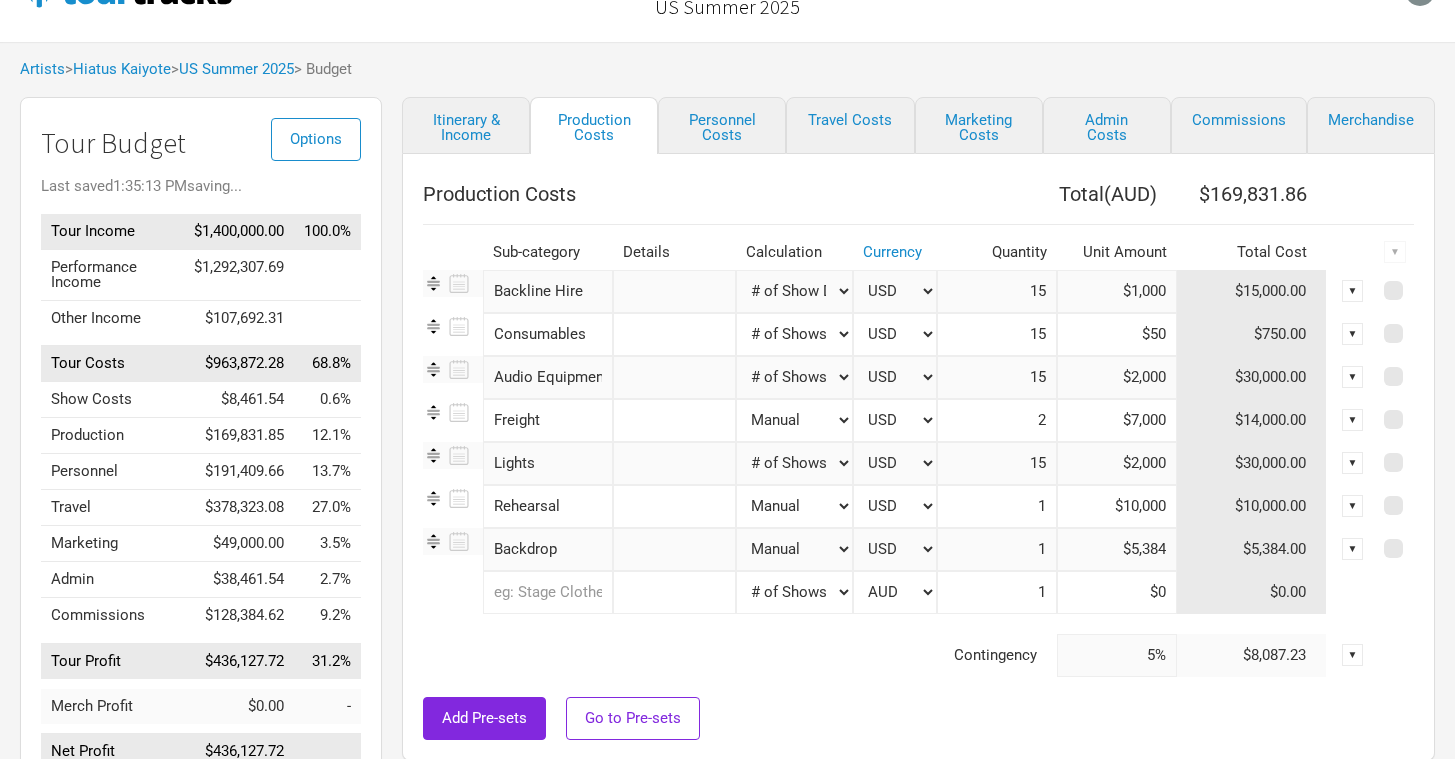 scroll, scrollTop: 59, scrollLeft: 0, axis: vertical 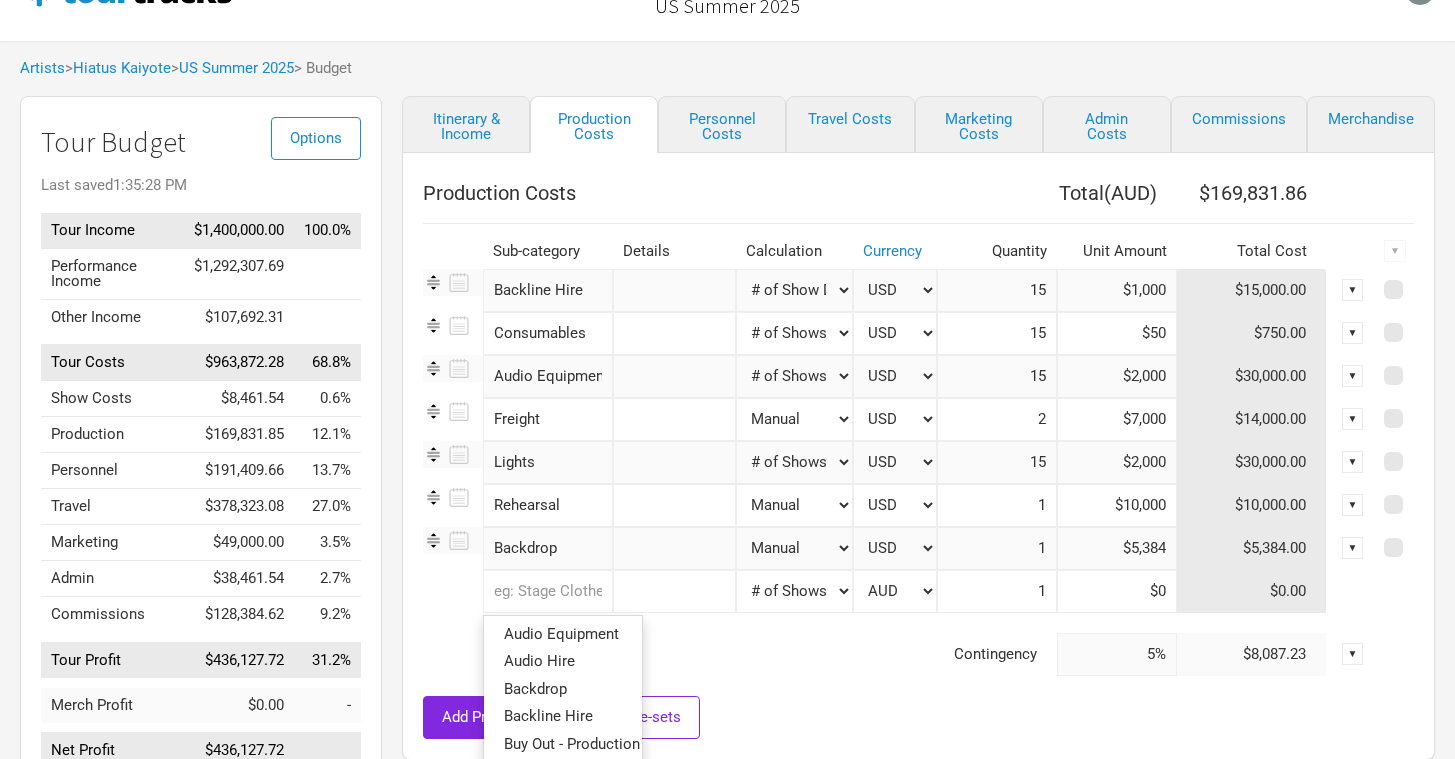 click at bounding box center [548, 591] 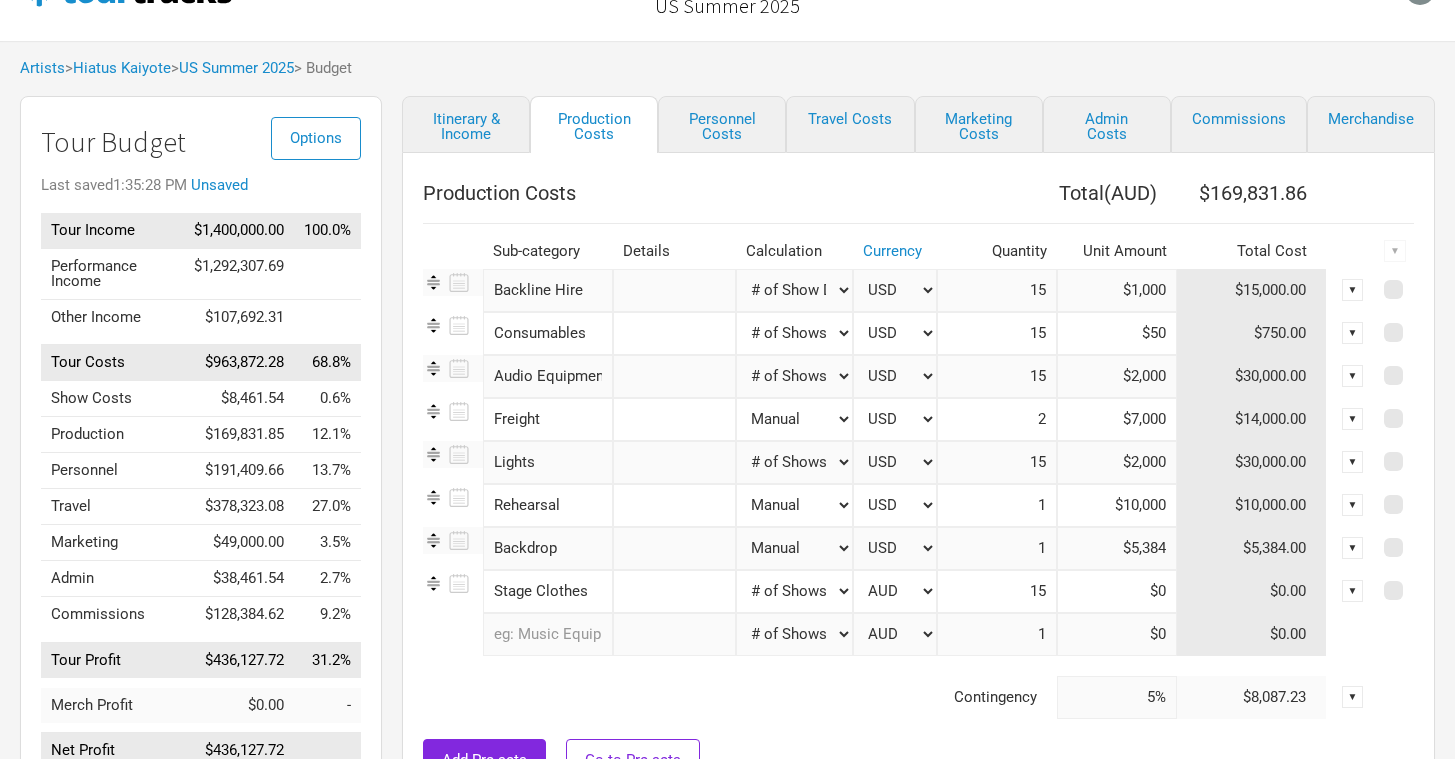 click on "Manual # of Shows # of Show Days # of Non-Show Days # of Days # of Tickets Sold % of Tour Income" at bounding box center [795, 591] 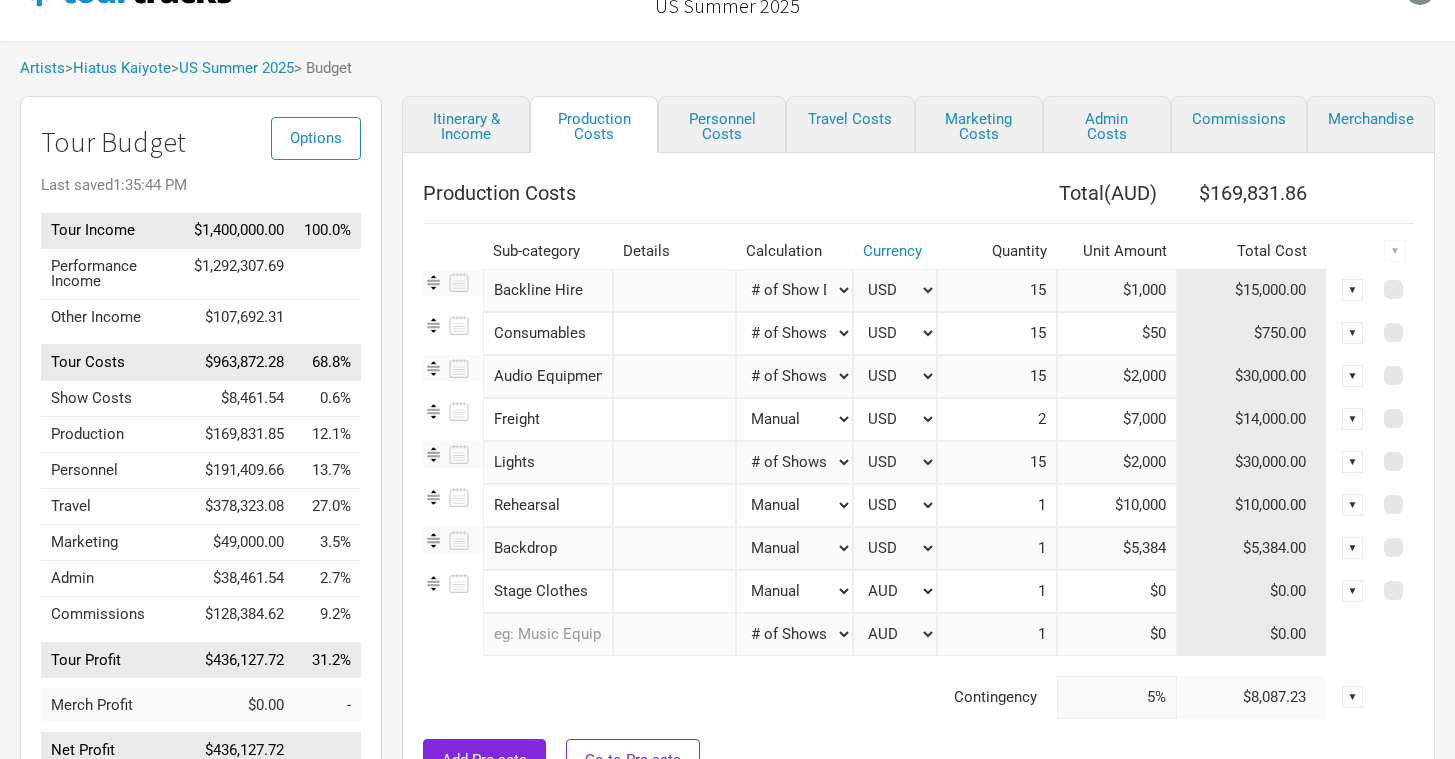 click on "AUD USD New ..." at bounding box center [895, 591] 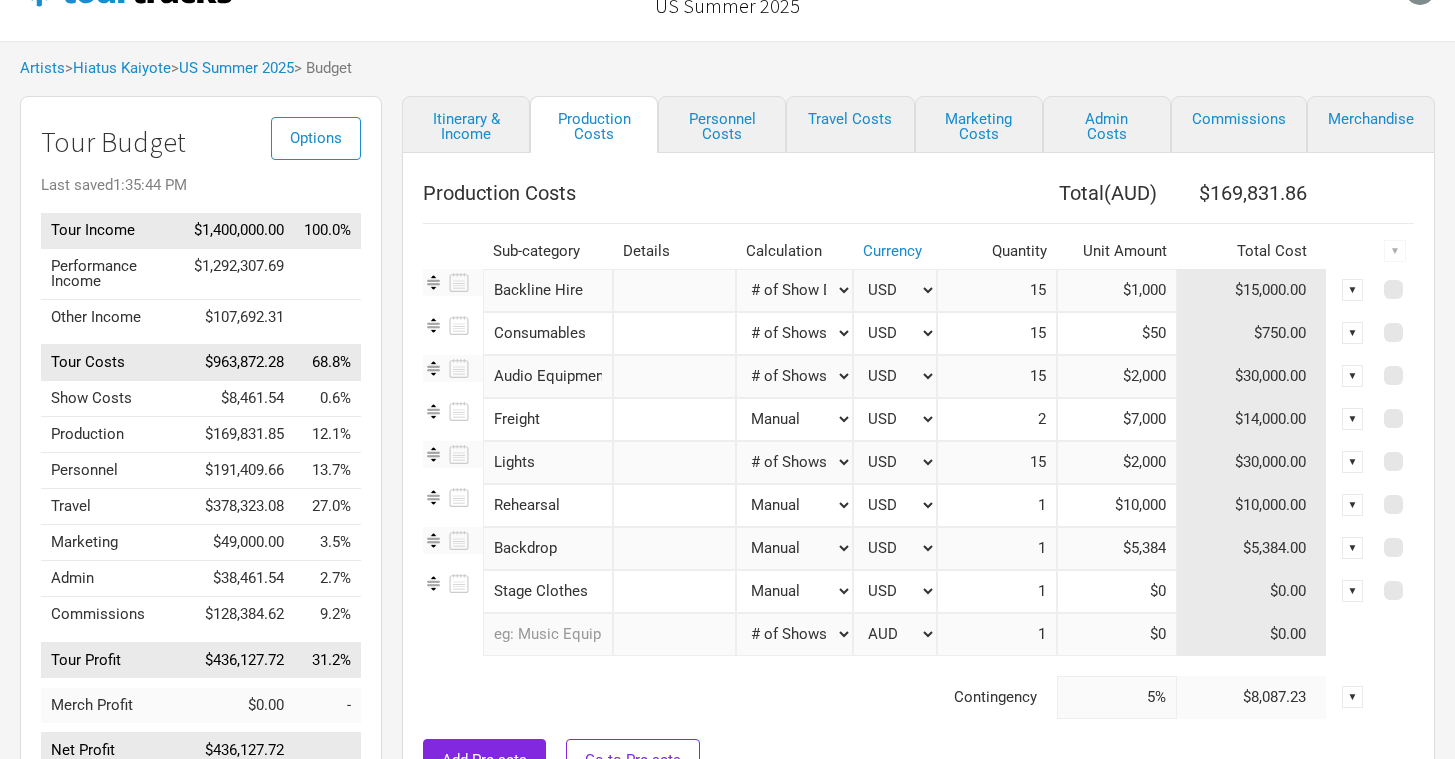 click on "AUD USD New ..." at bounding box center (895, 591) 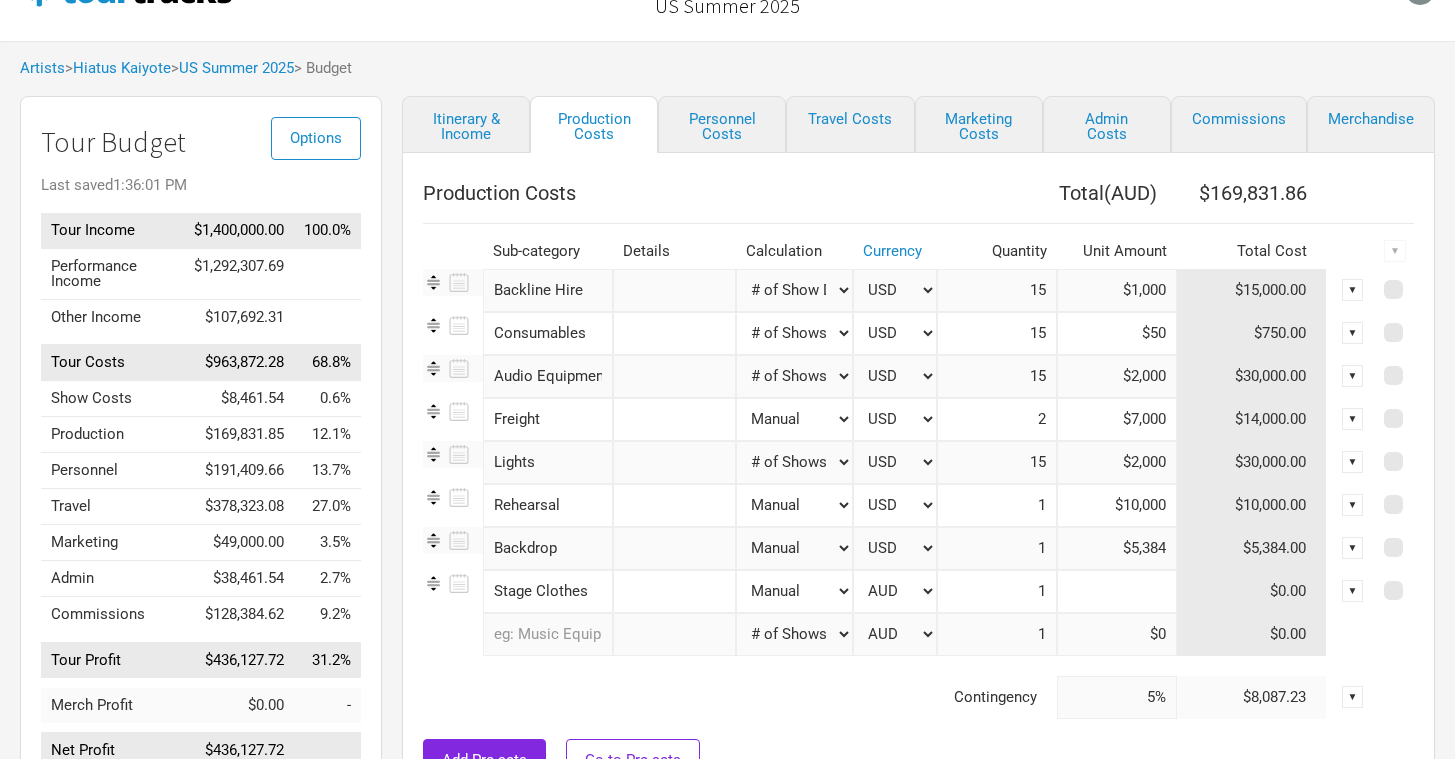 click at bounding box center [1117, 591] 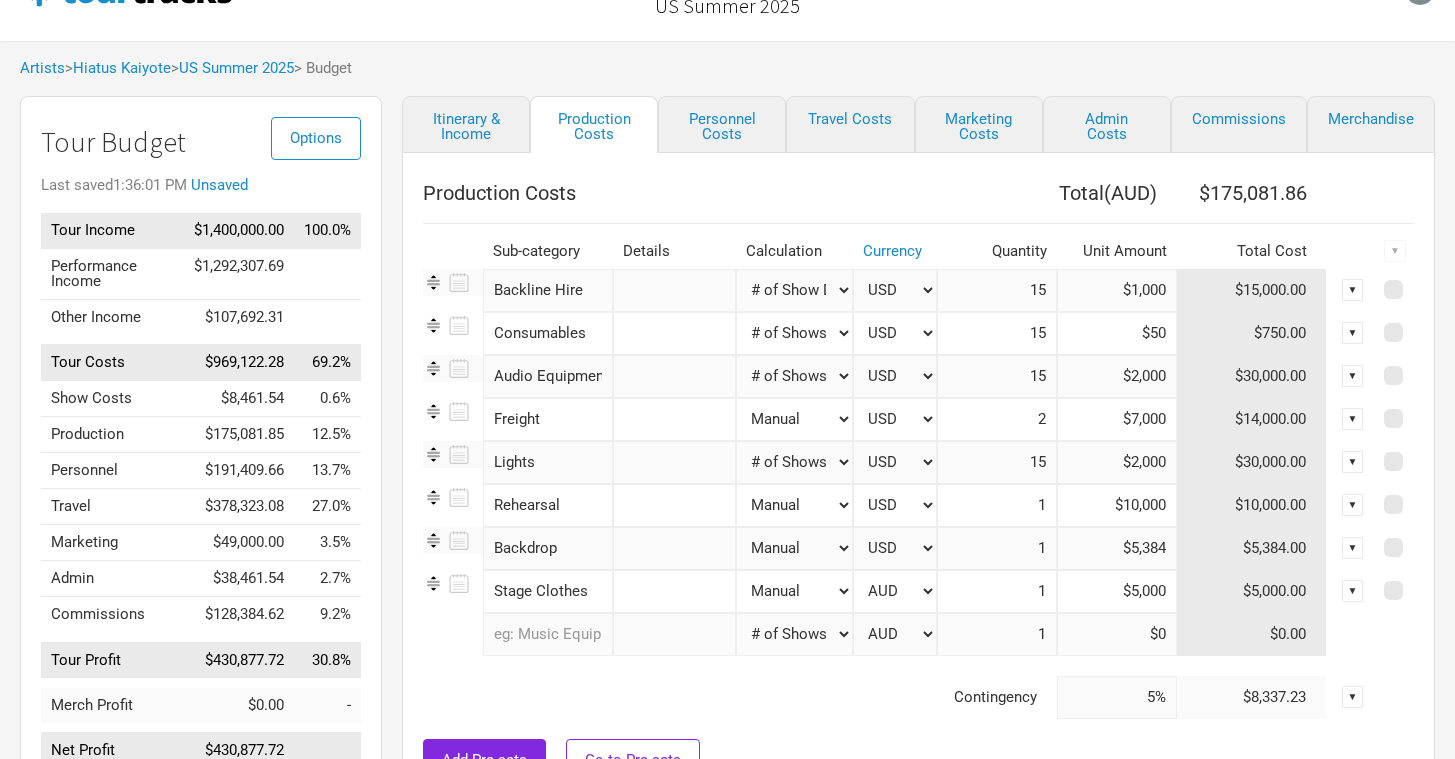 click at bounding box center [900, 666] 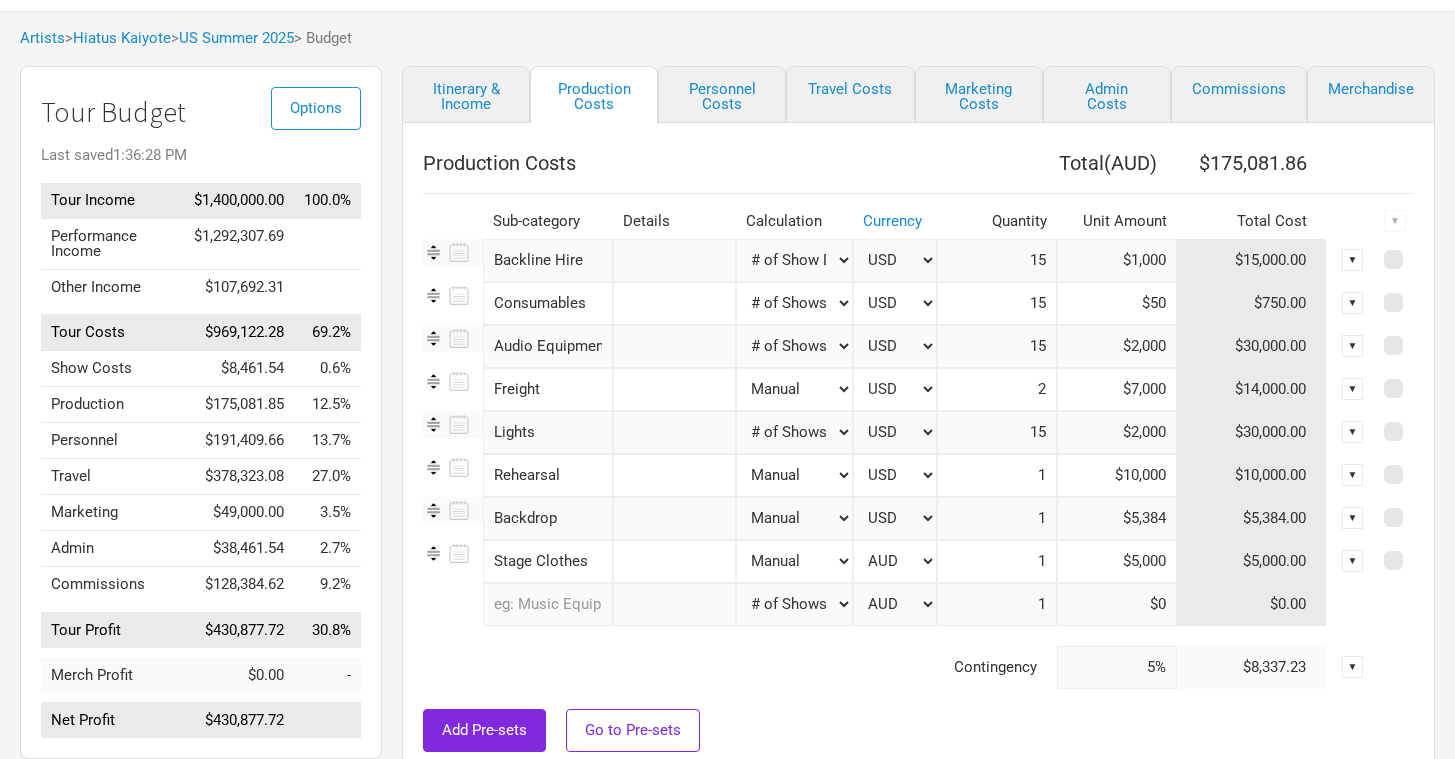 scroll, scrollTop: 0, scrollLeft: 0, axis: both 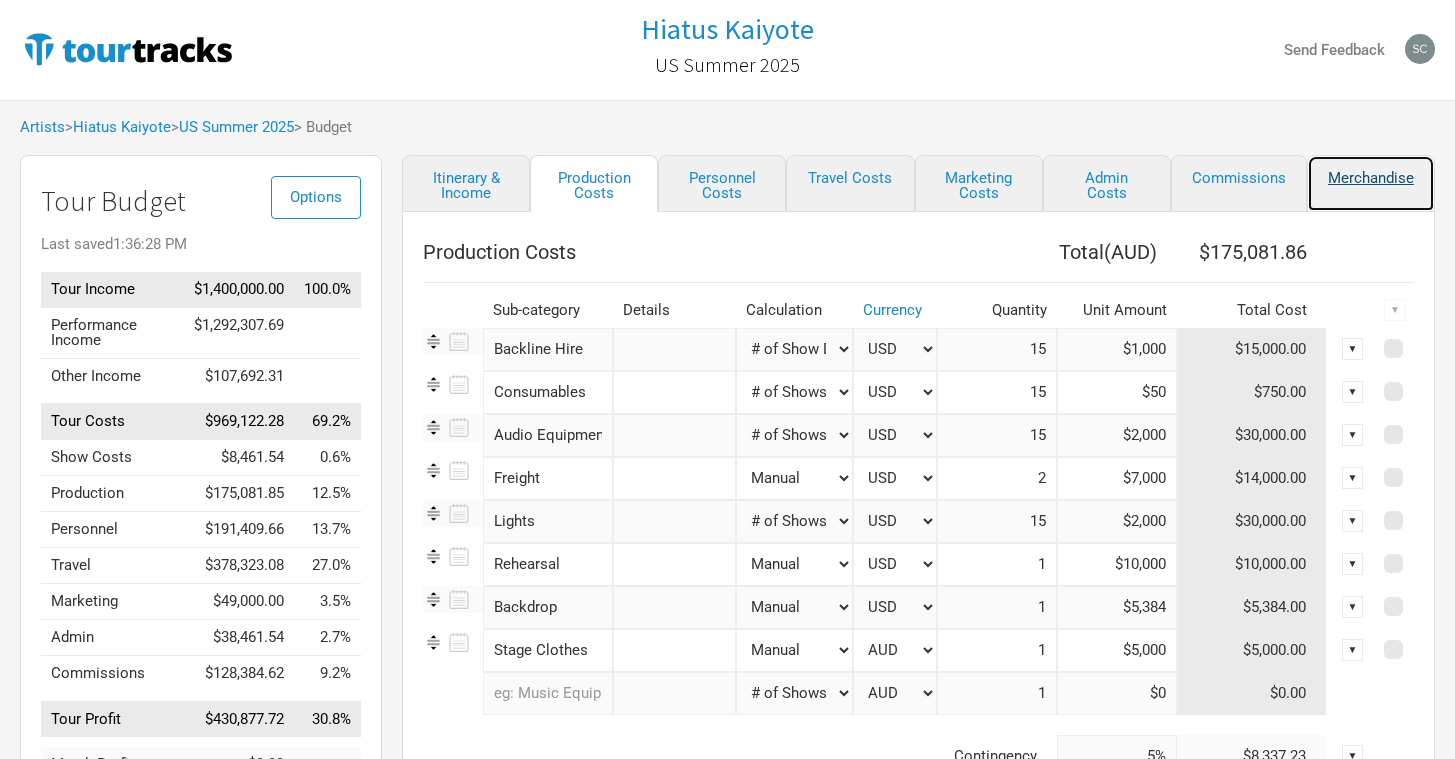 click on "Merchandise" at bounding box center (1371, 183) 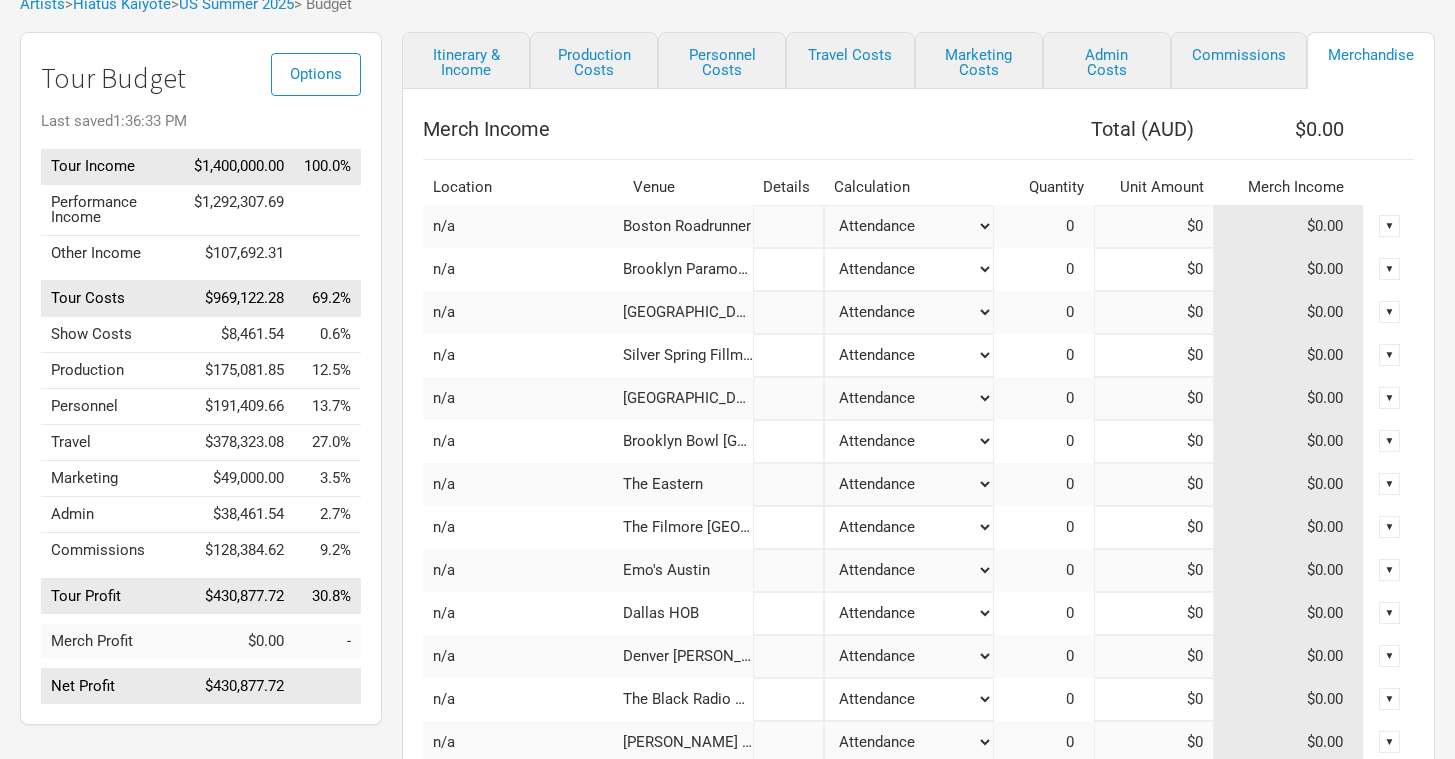 scroll, scrollTop: 0, scrollLeft: 0, axis: both 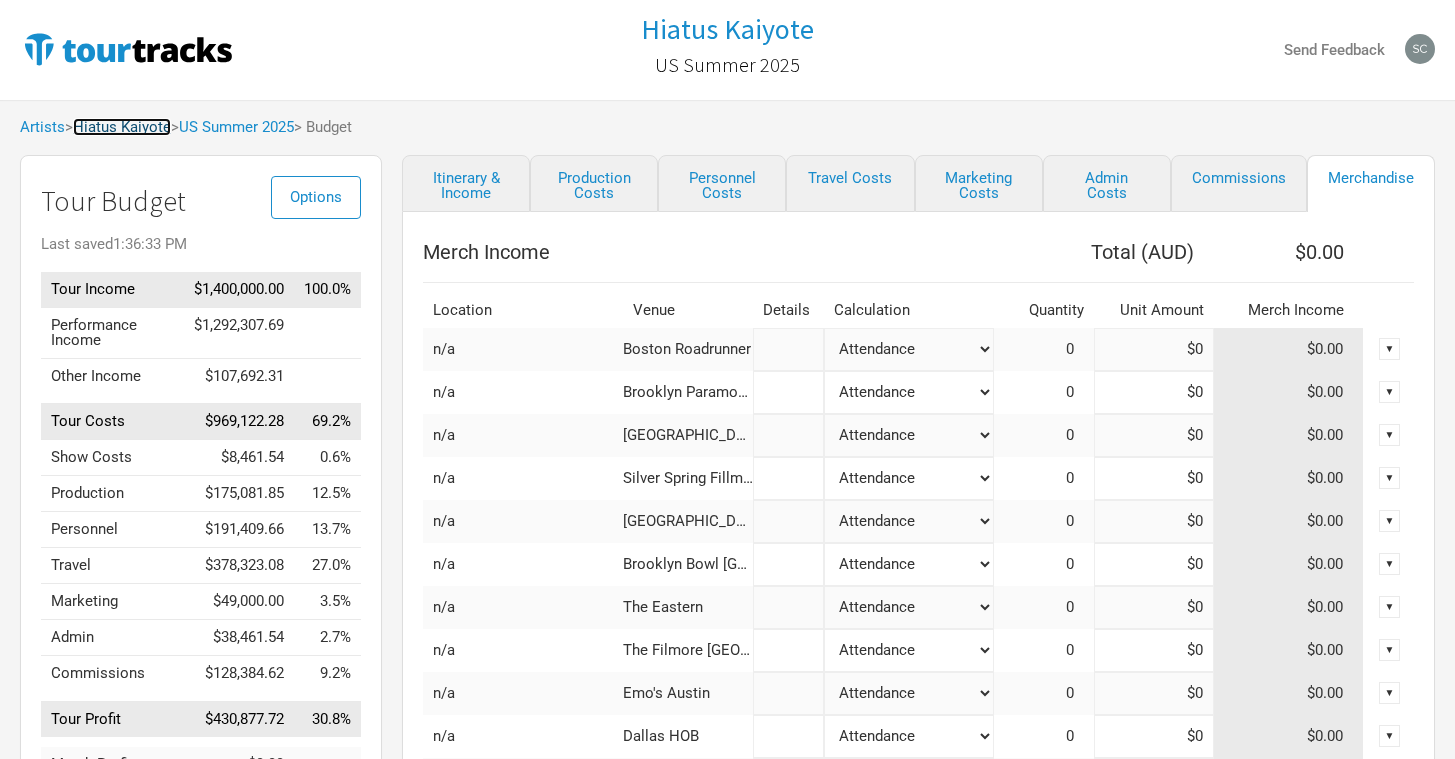 click on "Hiatus Kaiyote" at bounding box center [122, 127] 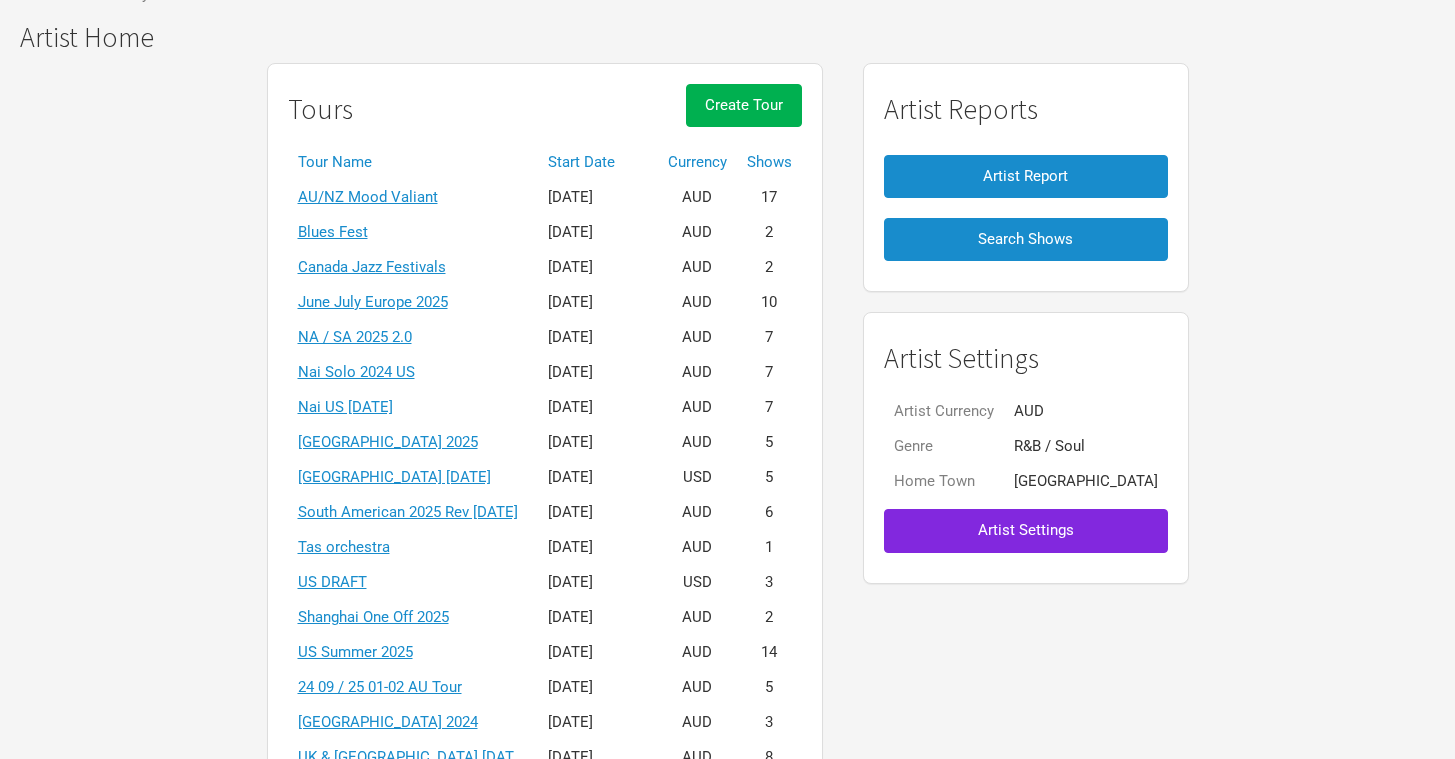 scroll, scrollTop: 140, scrollLeft: 0, axis: vertical 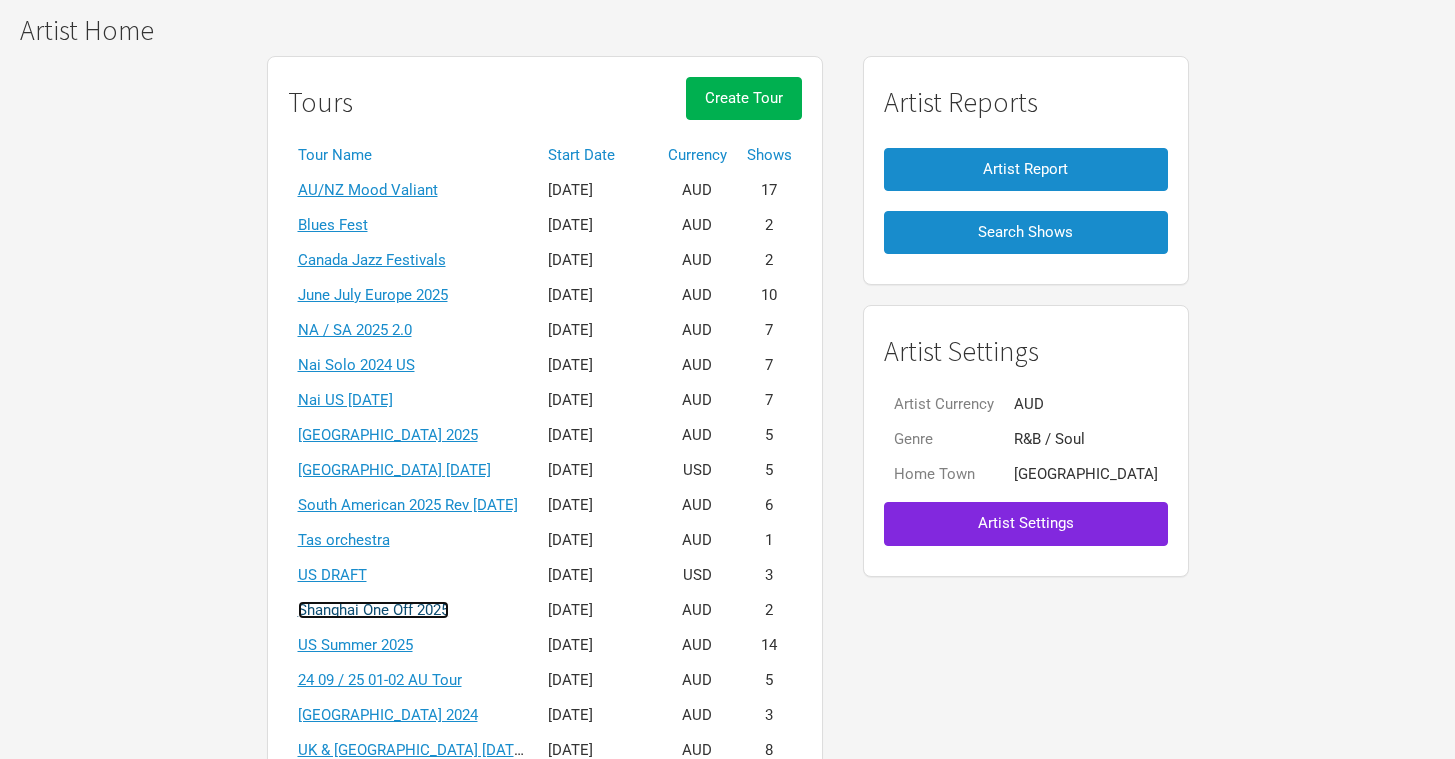 click on "Shanghai One Off 2025" at bounding box center [373, 610] 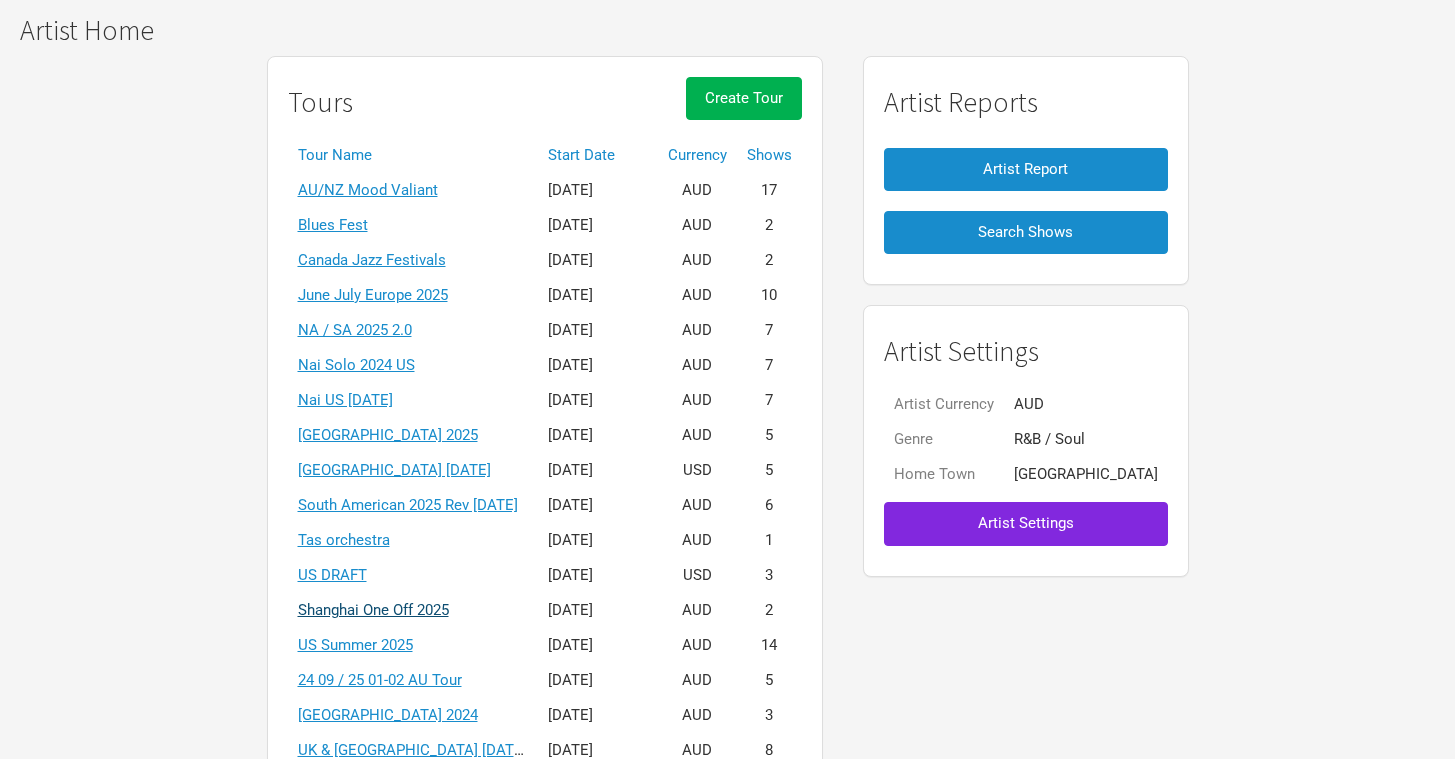scroll, scrollTop: 0, scrollLeft: 0, axis: both 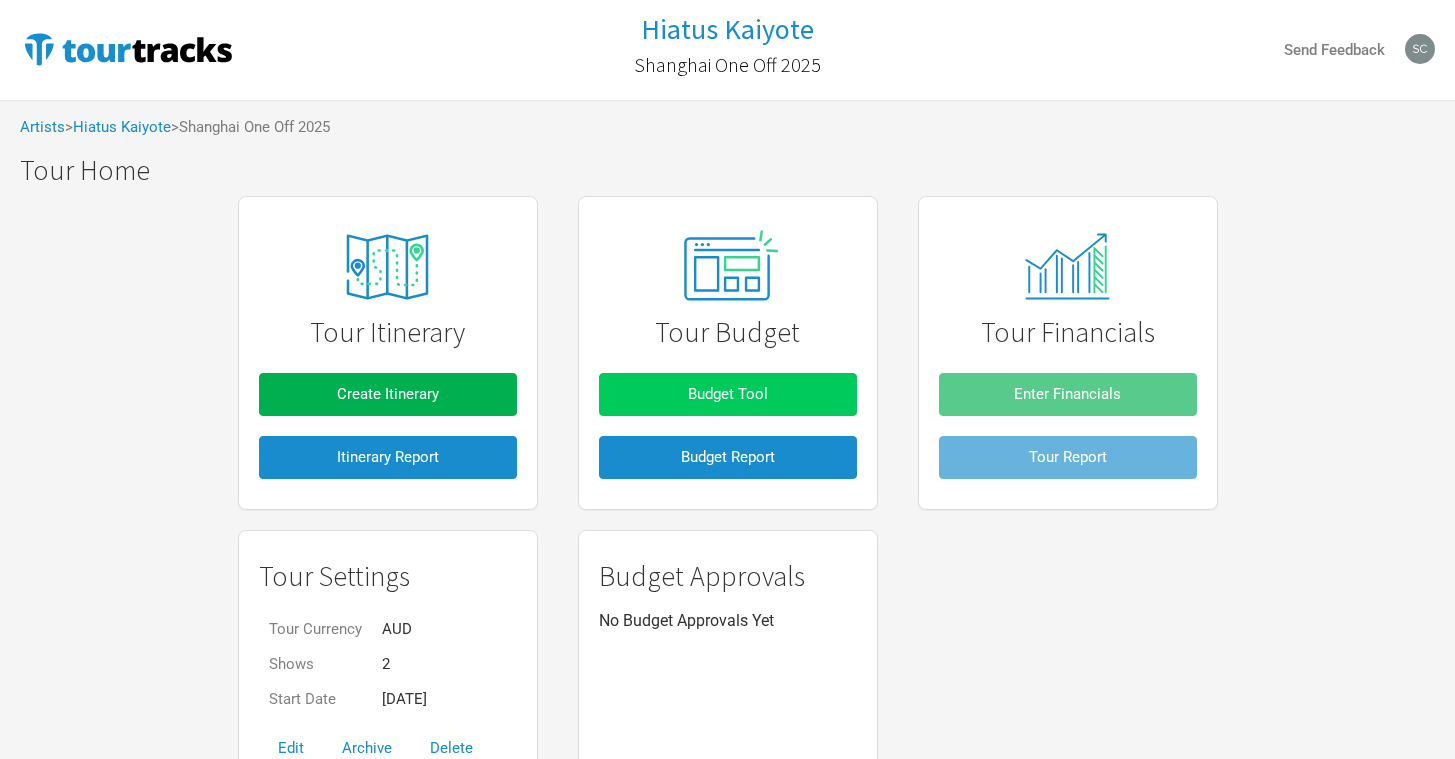 click on "Budget Tool" at bounding box center (728, 394) 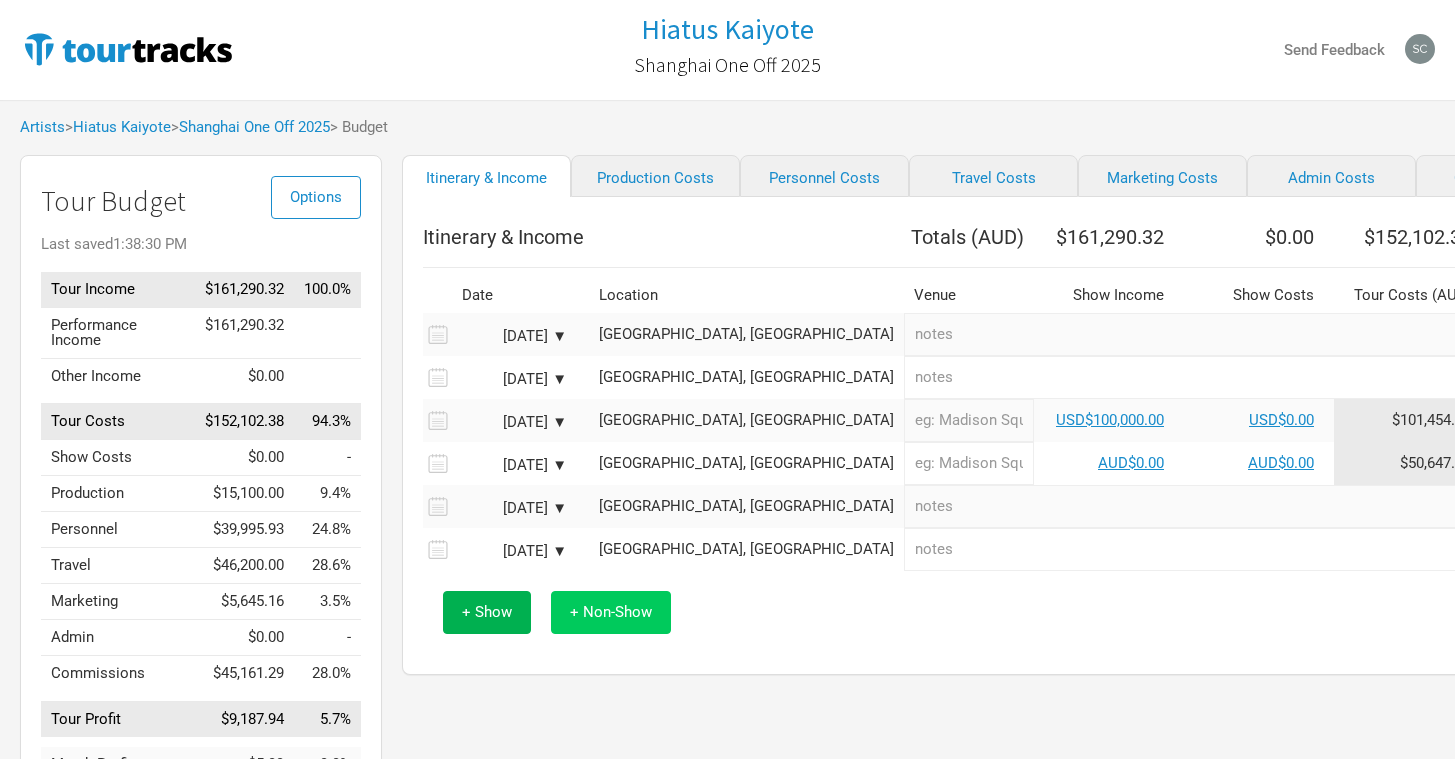 click on "+ Non-Show" at bounding box center [611, 612] 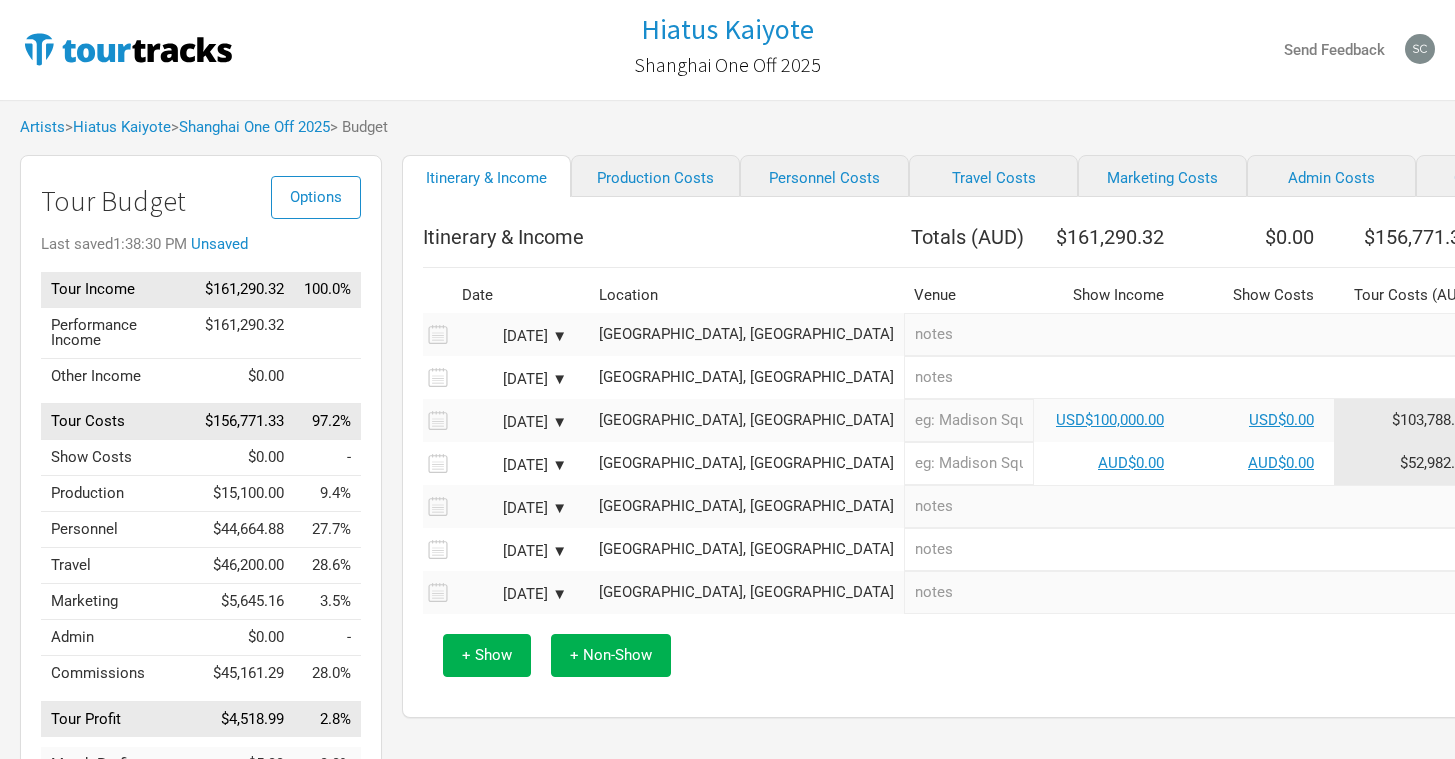 click on "[DATE]   ▼" at bounding box center (512, 594) 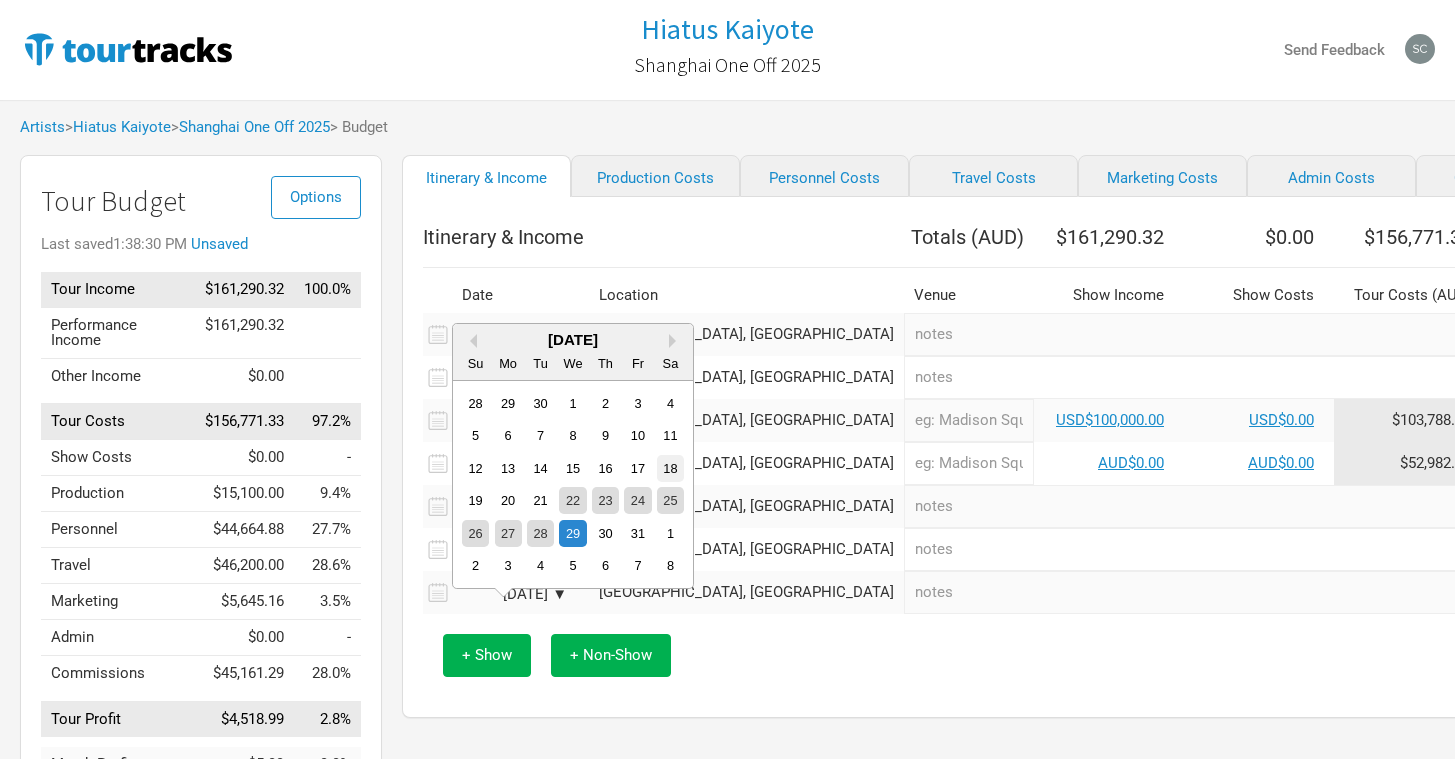 click on "18" at bounding box center (670, 468) 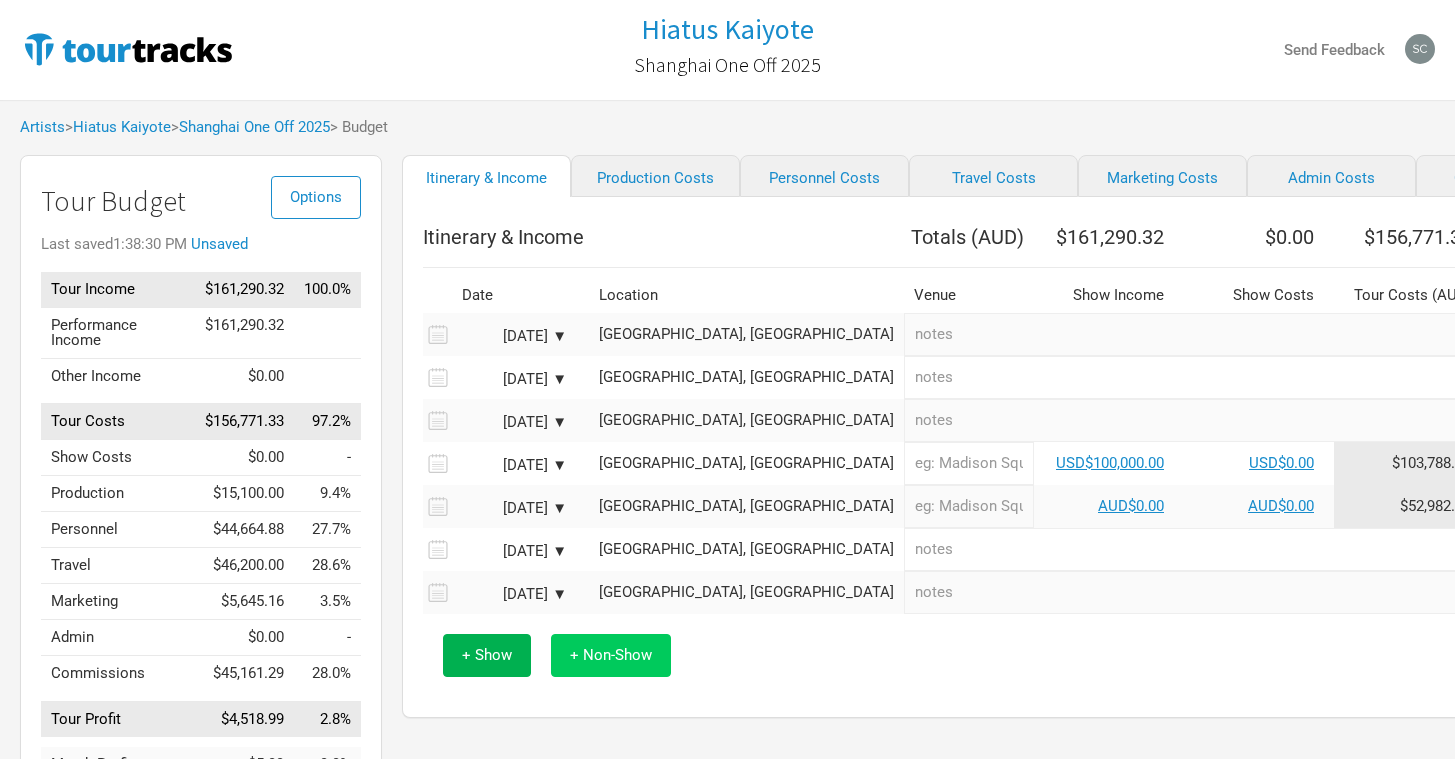 click on "+ Non-Show" at bounding box center [611, 655] 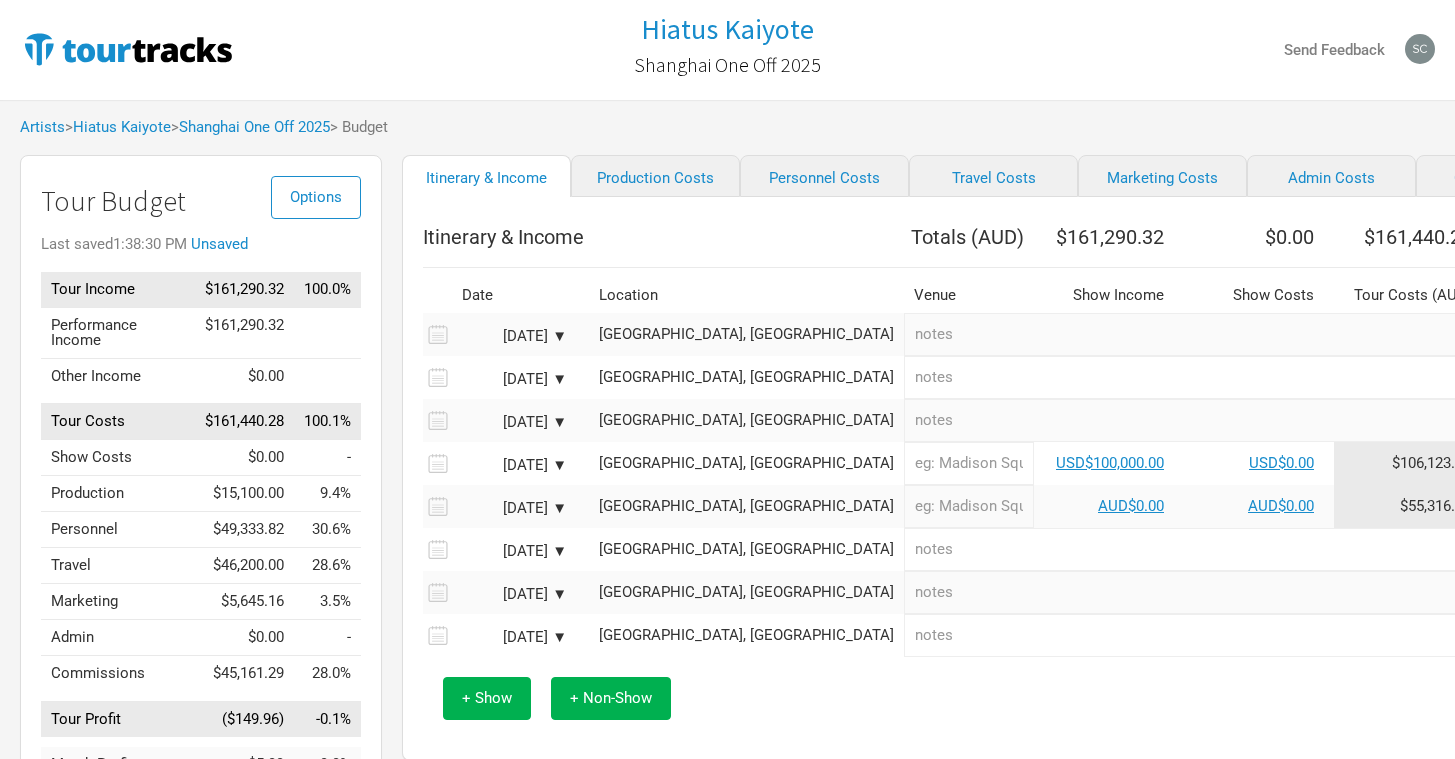 click on "[DATE]   ▼" at bounding box center [512, 637] 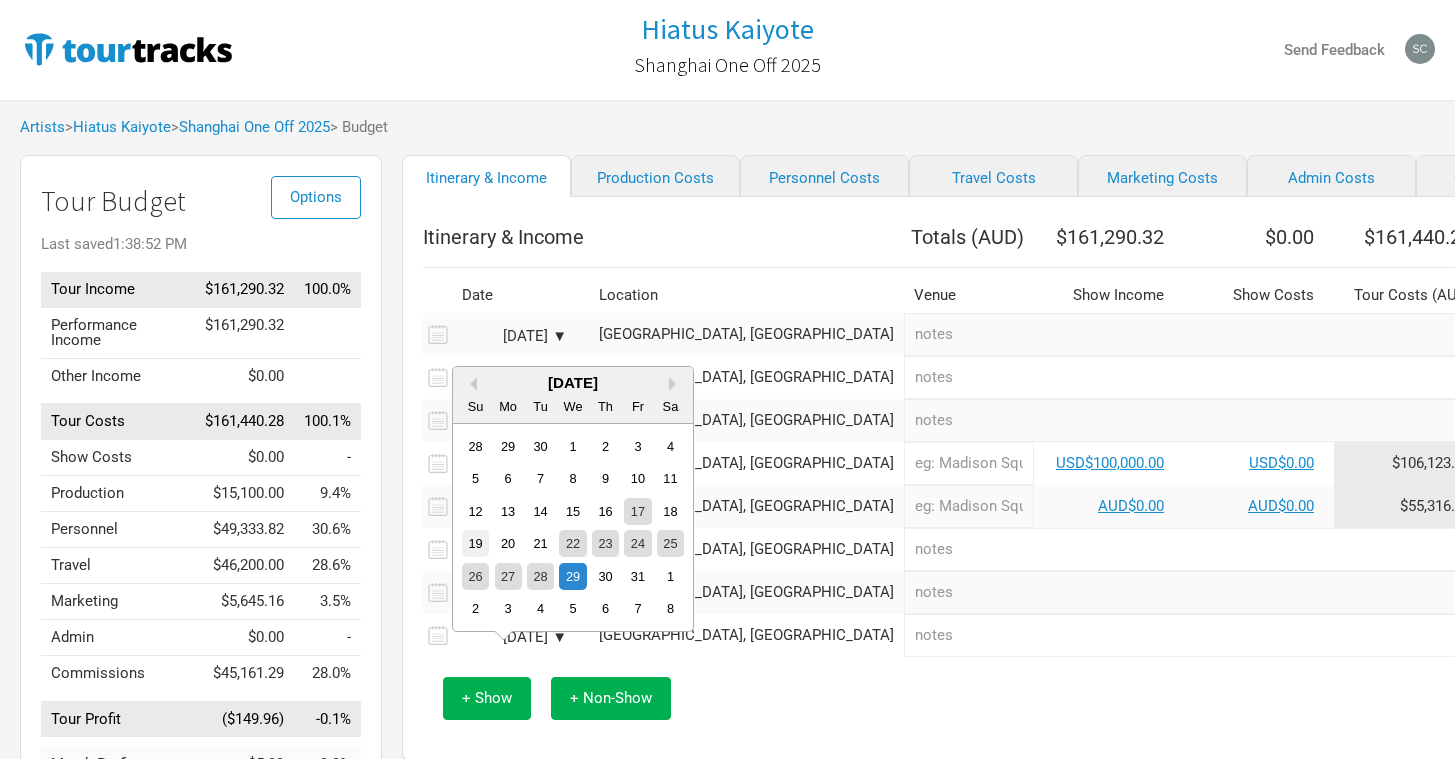 click on "19" at bounding box center (475, 543) 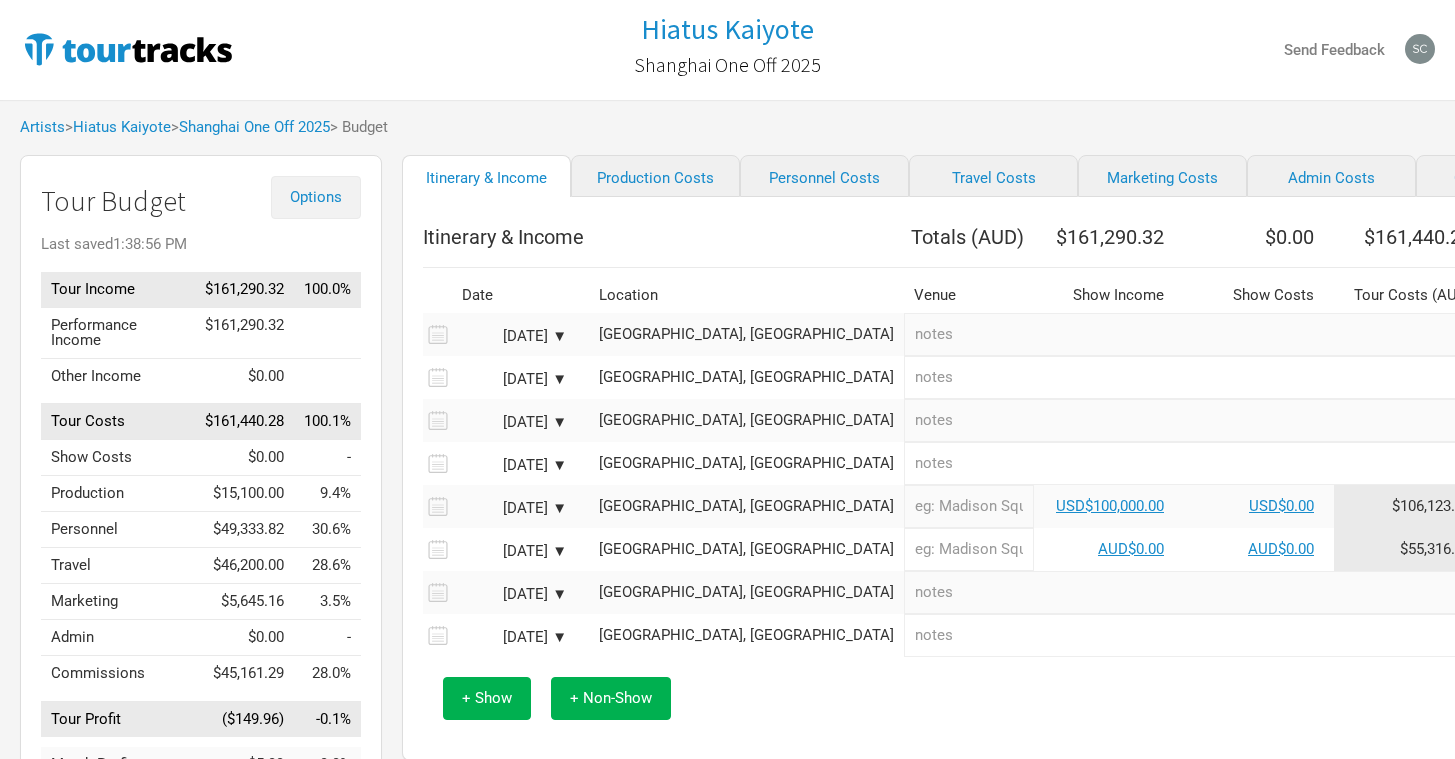 click on "Options" at bounding box center [316, 197] 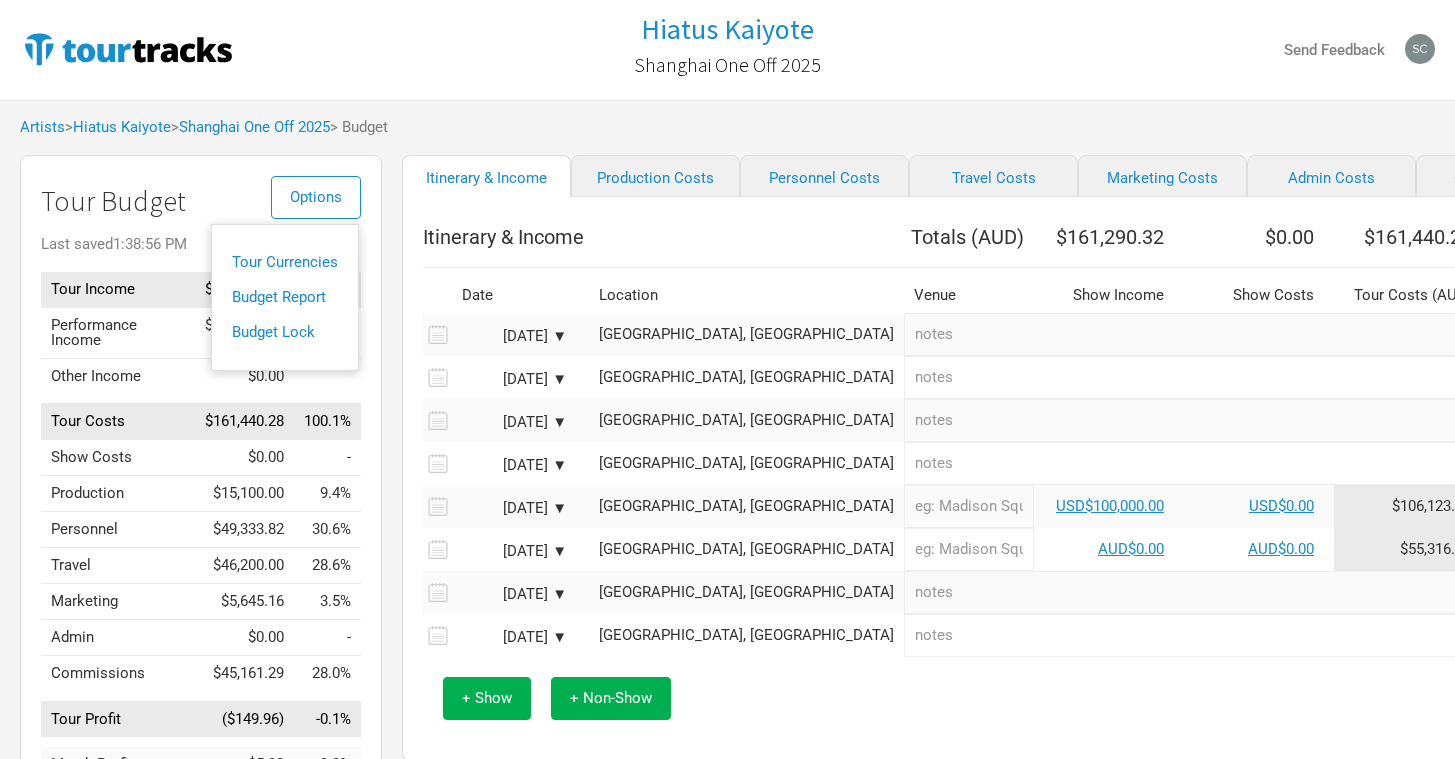 click on "Options" at bounding box center [316, 197] 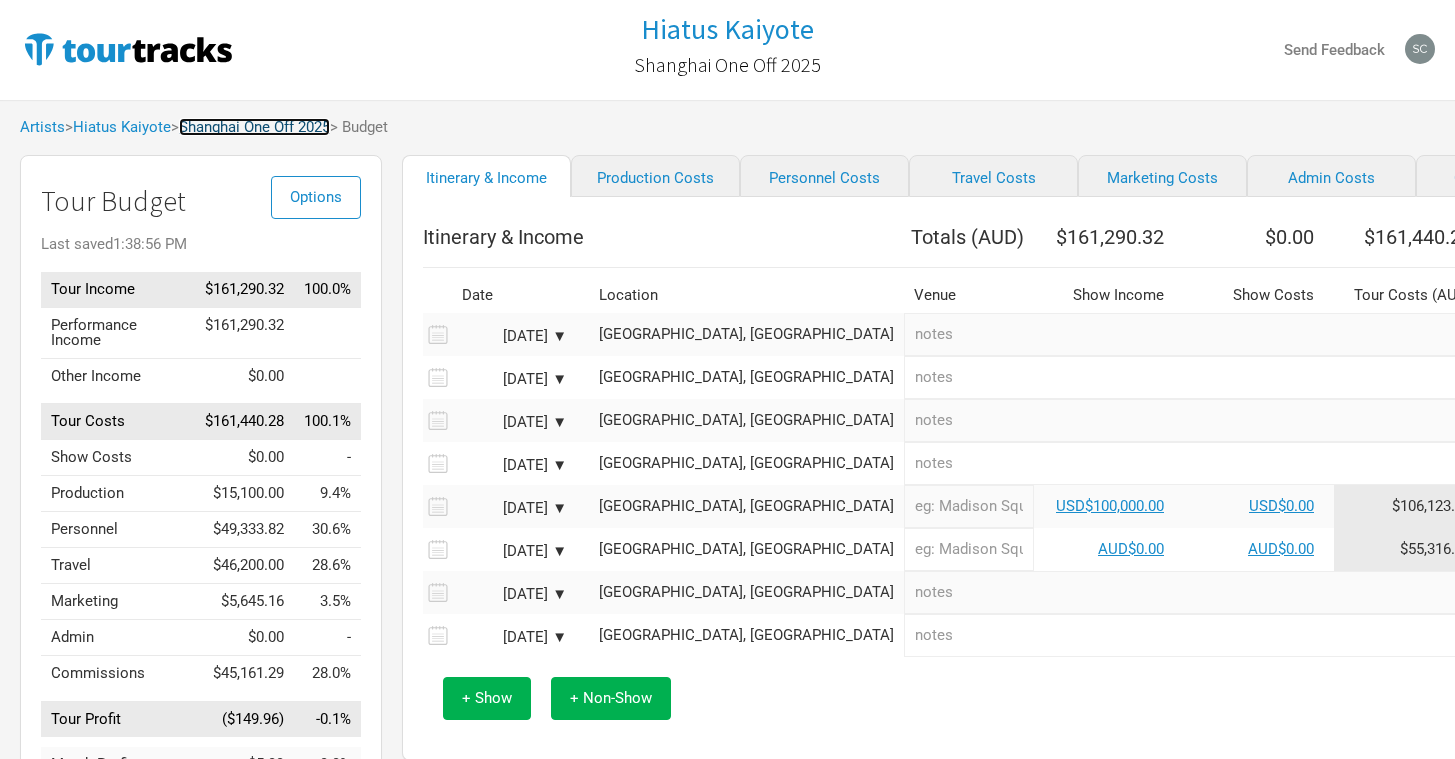 click on "Shanghai One Off 2025" at bounding box center [254, 127] 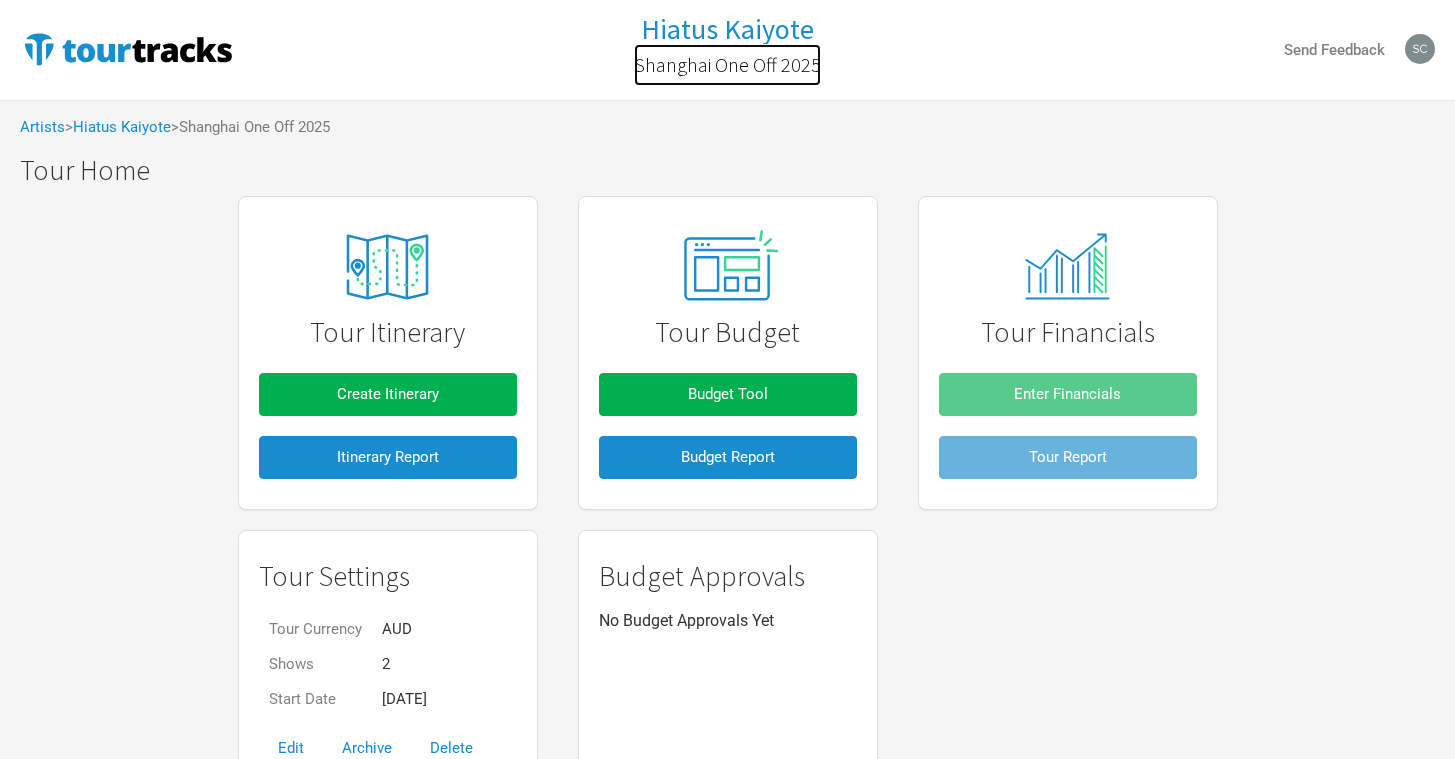 click on "Shanghai One Off 2025" at bounding box center (727, 65) 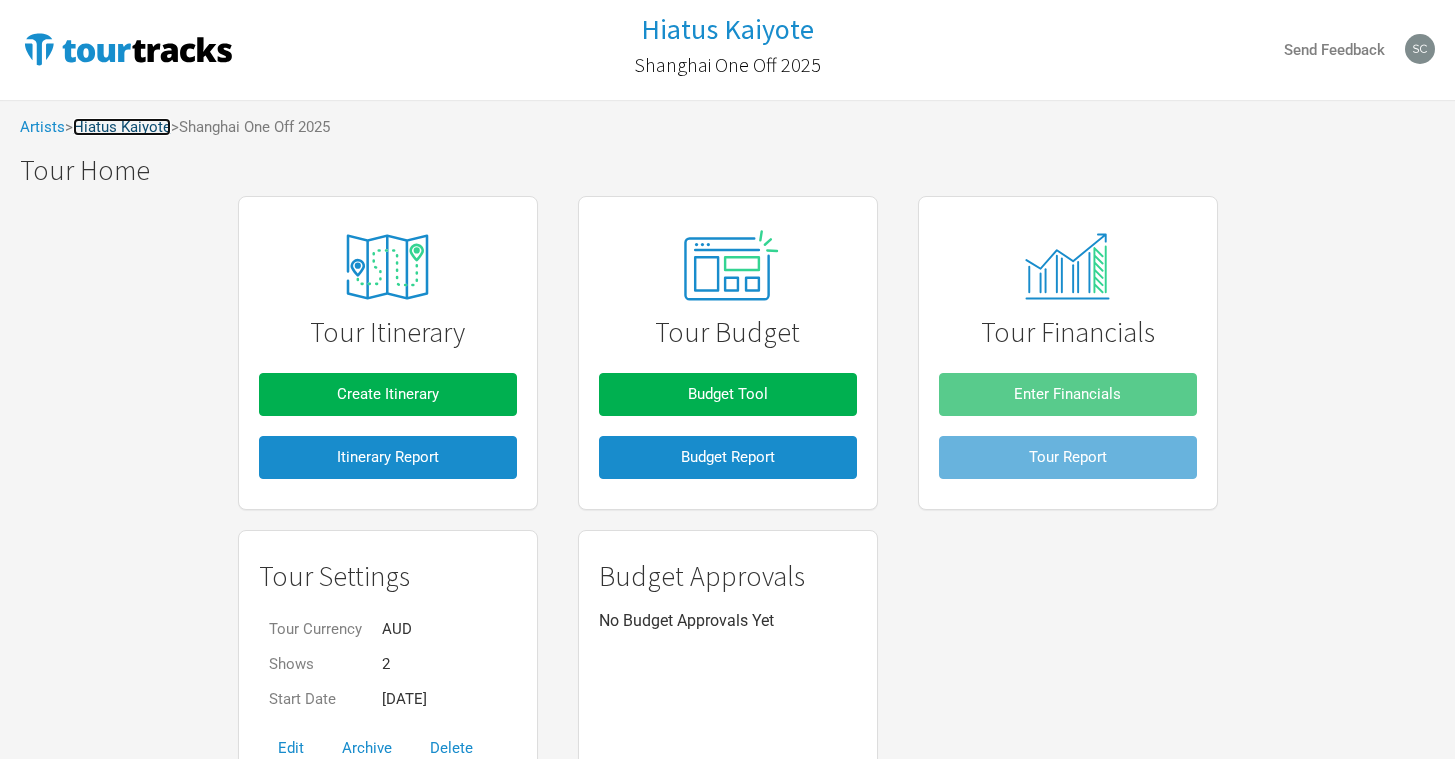 click on "Hiatus Kaiyote" at bounding box center (122, 127) 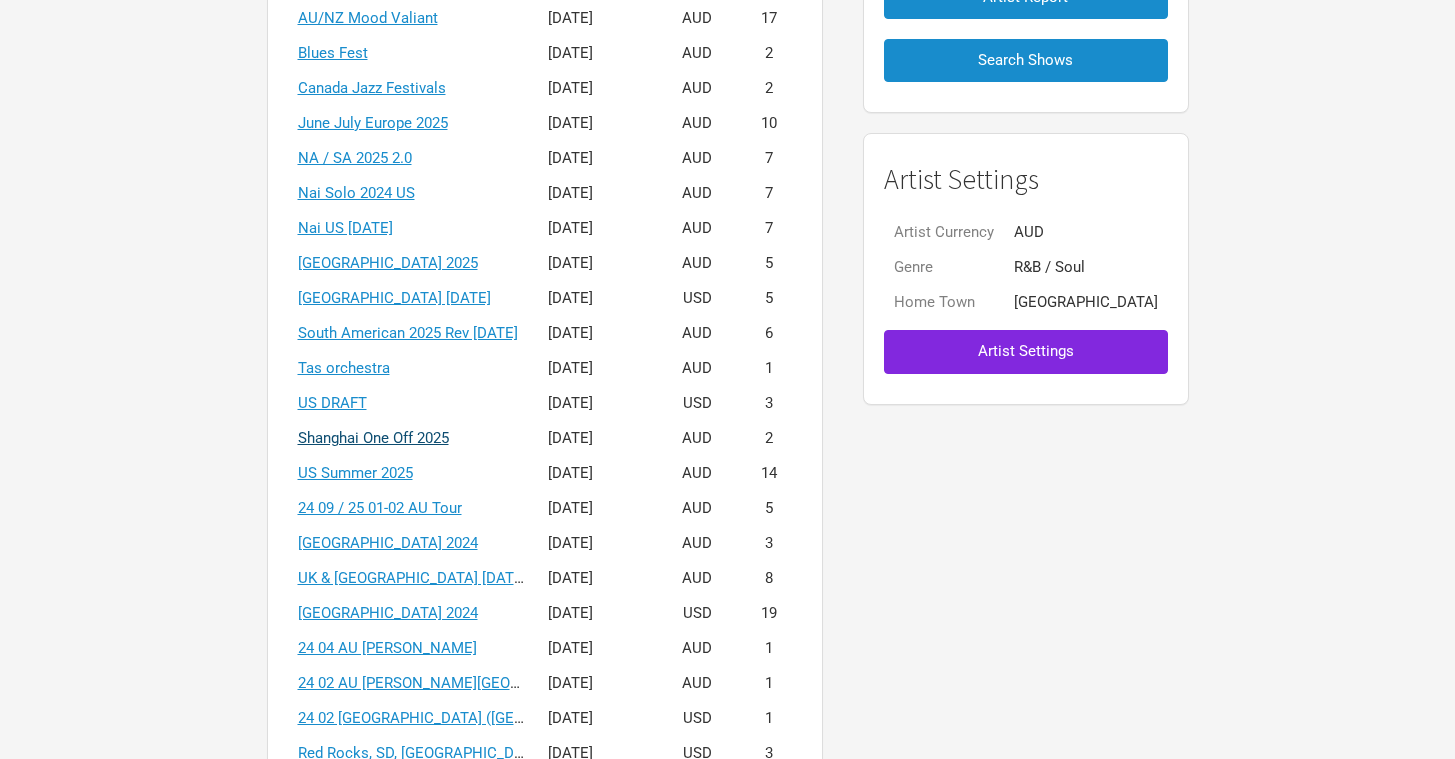 scroll, scrollTop: 320, scrollLeft: 0, axis: vertical 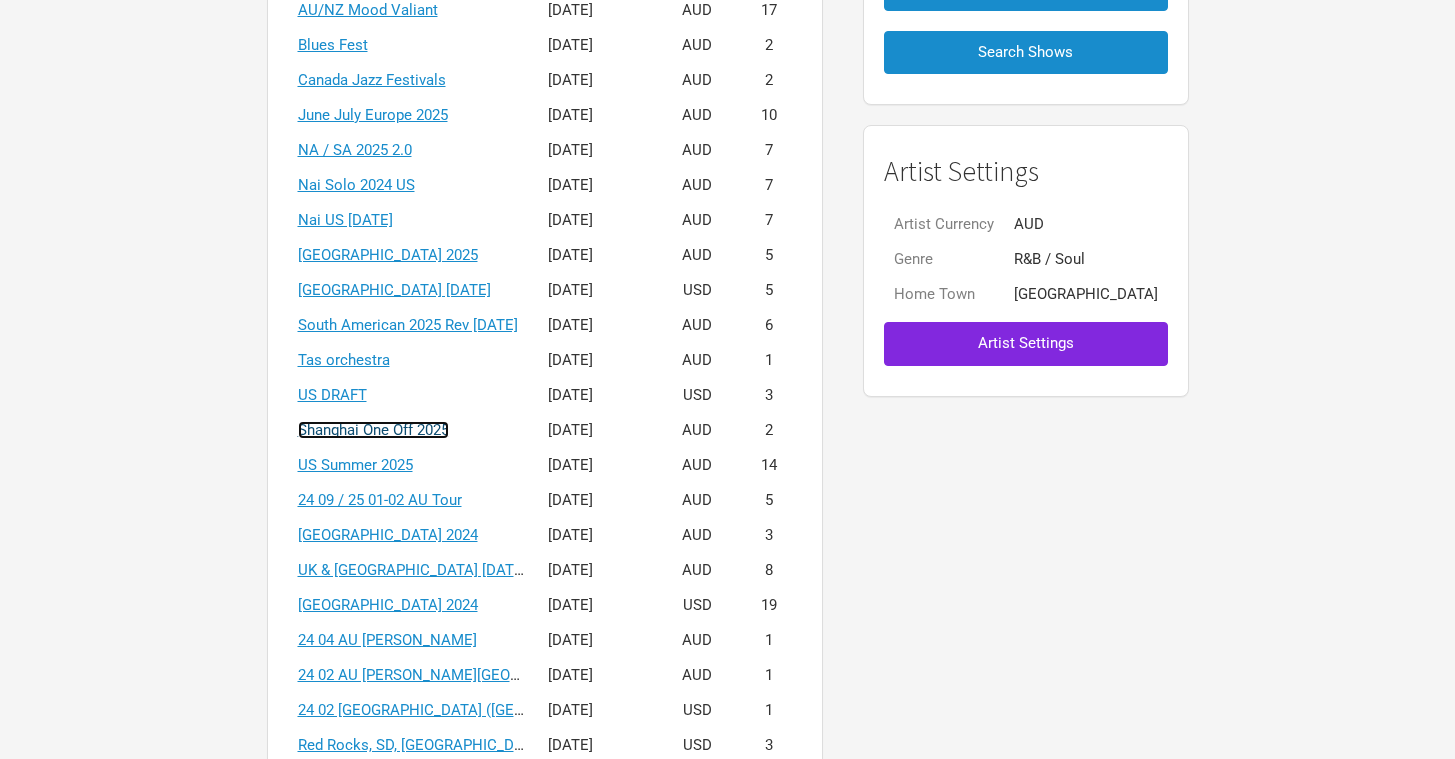 click on "Shanghai One Off 2025" at bounding box center [373, 430] 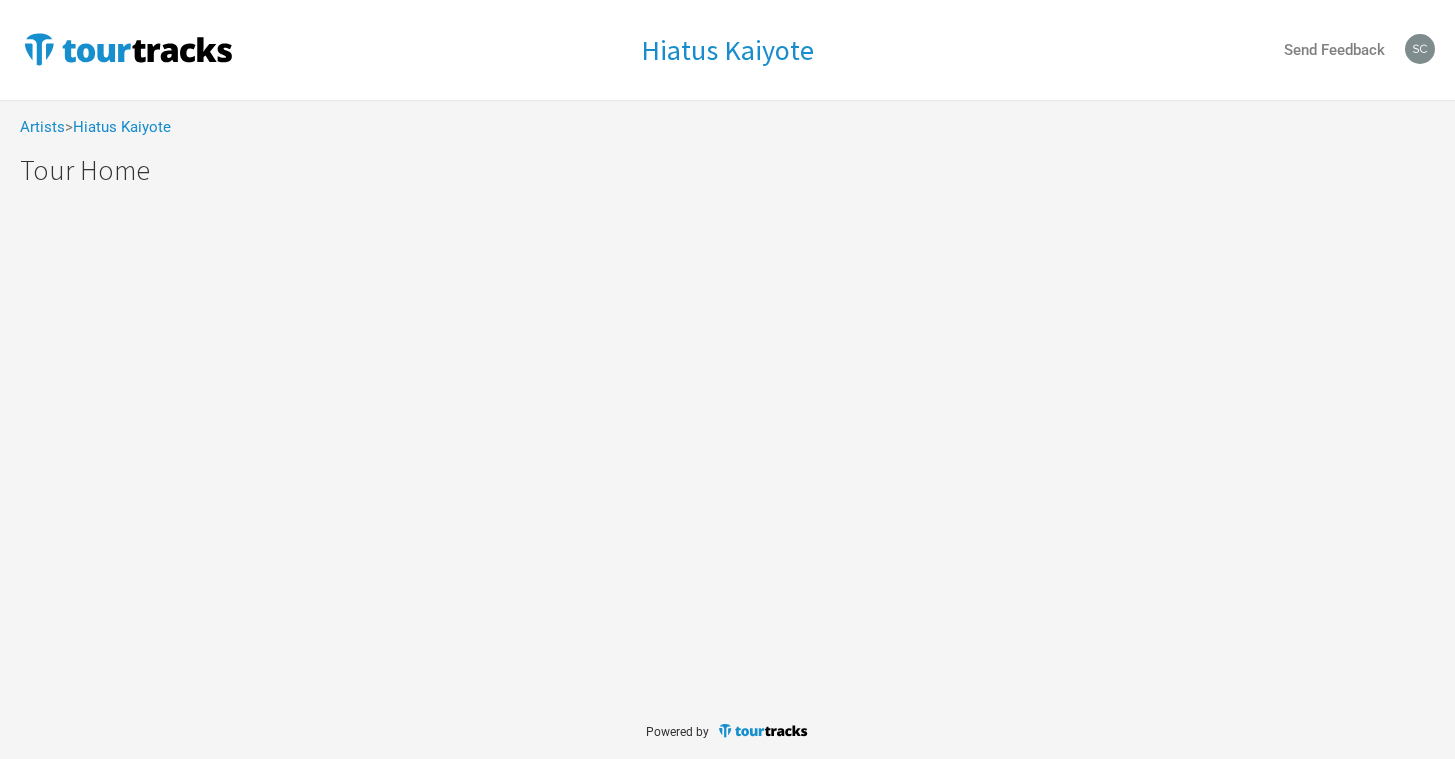 scroll, scrollTop: 0, scrollLeft: 0, axis: both 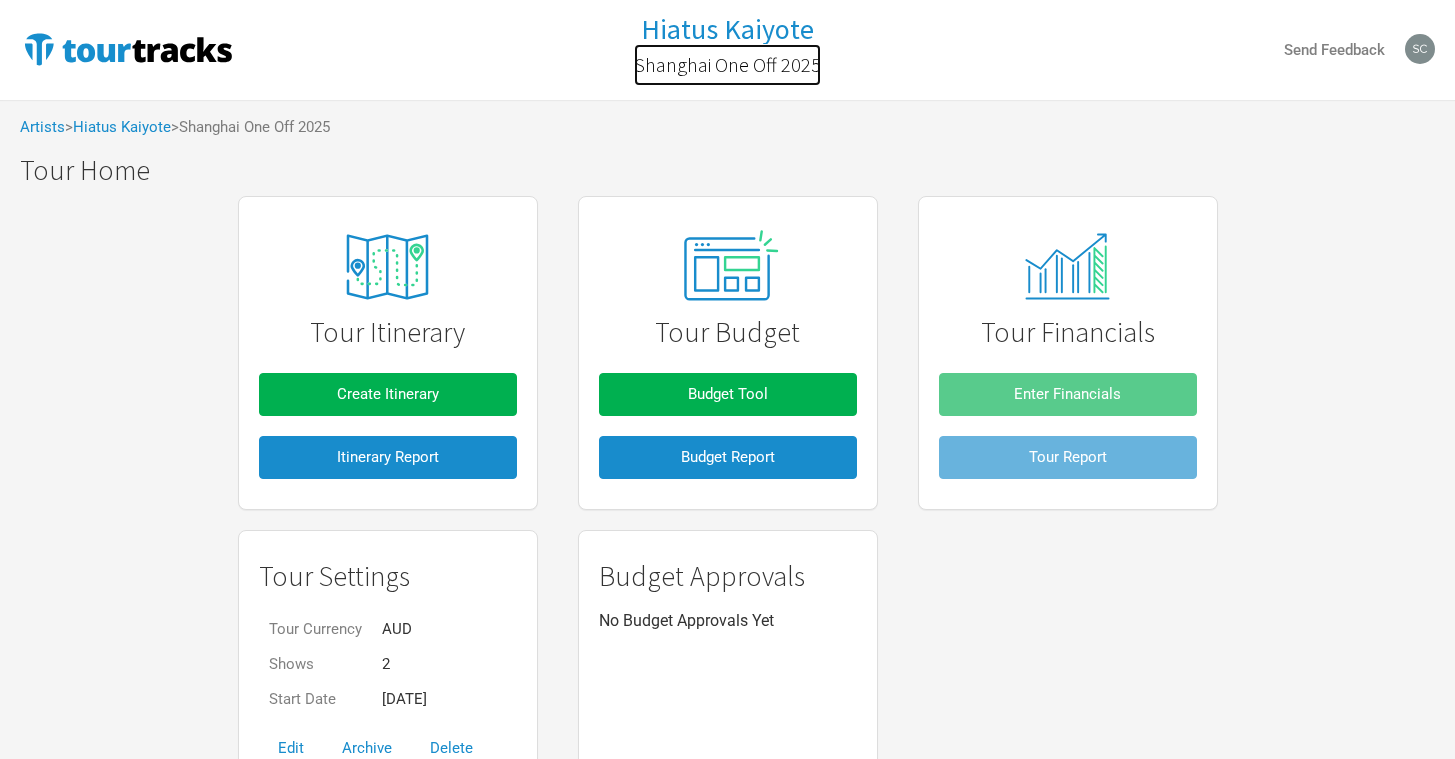 click on "Shanghai One Off 2025" at bounding box center [727, 65] 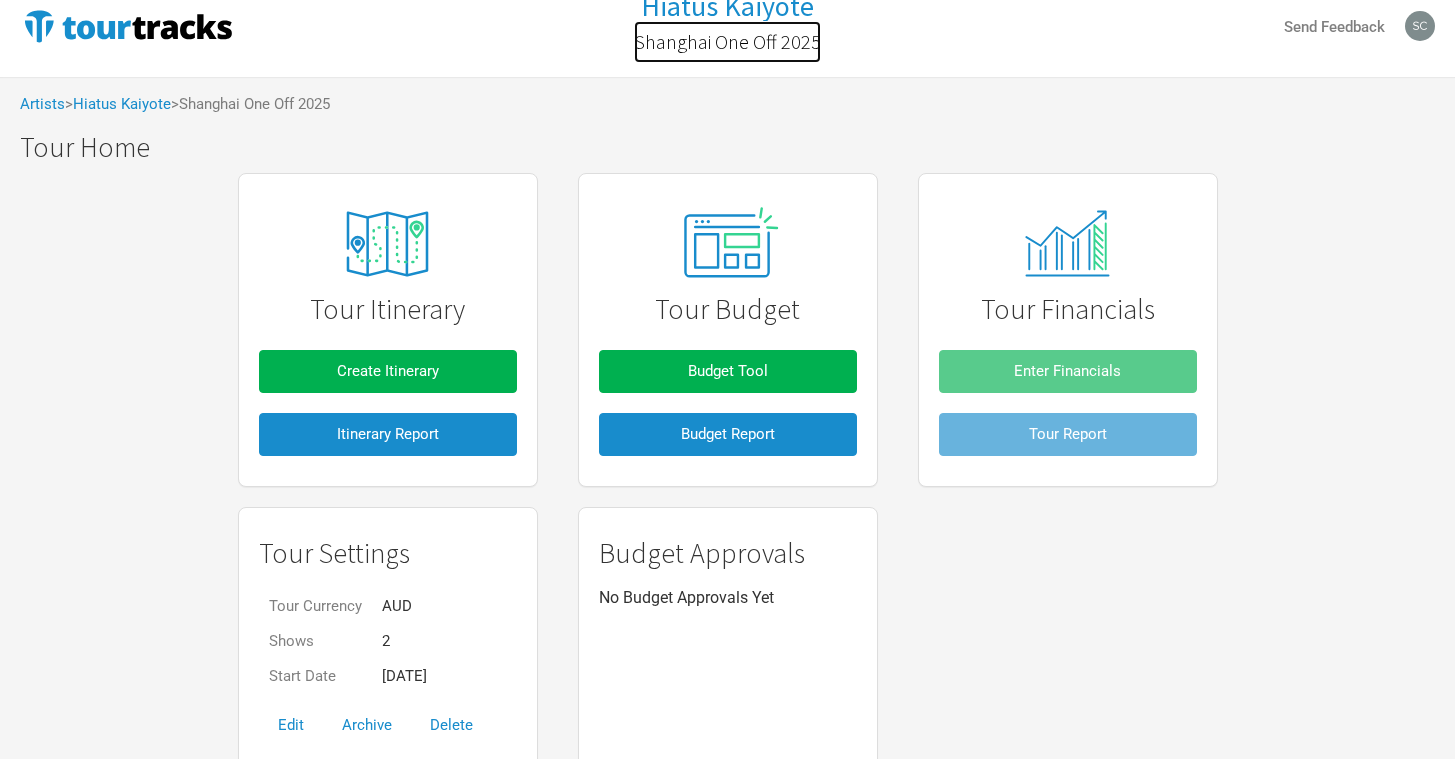 scroll, scrollTop: 31, scrollLeft: 0, axis: vertical 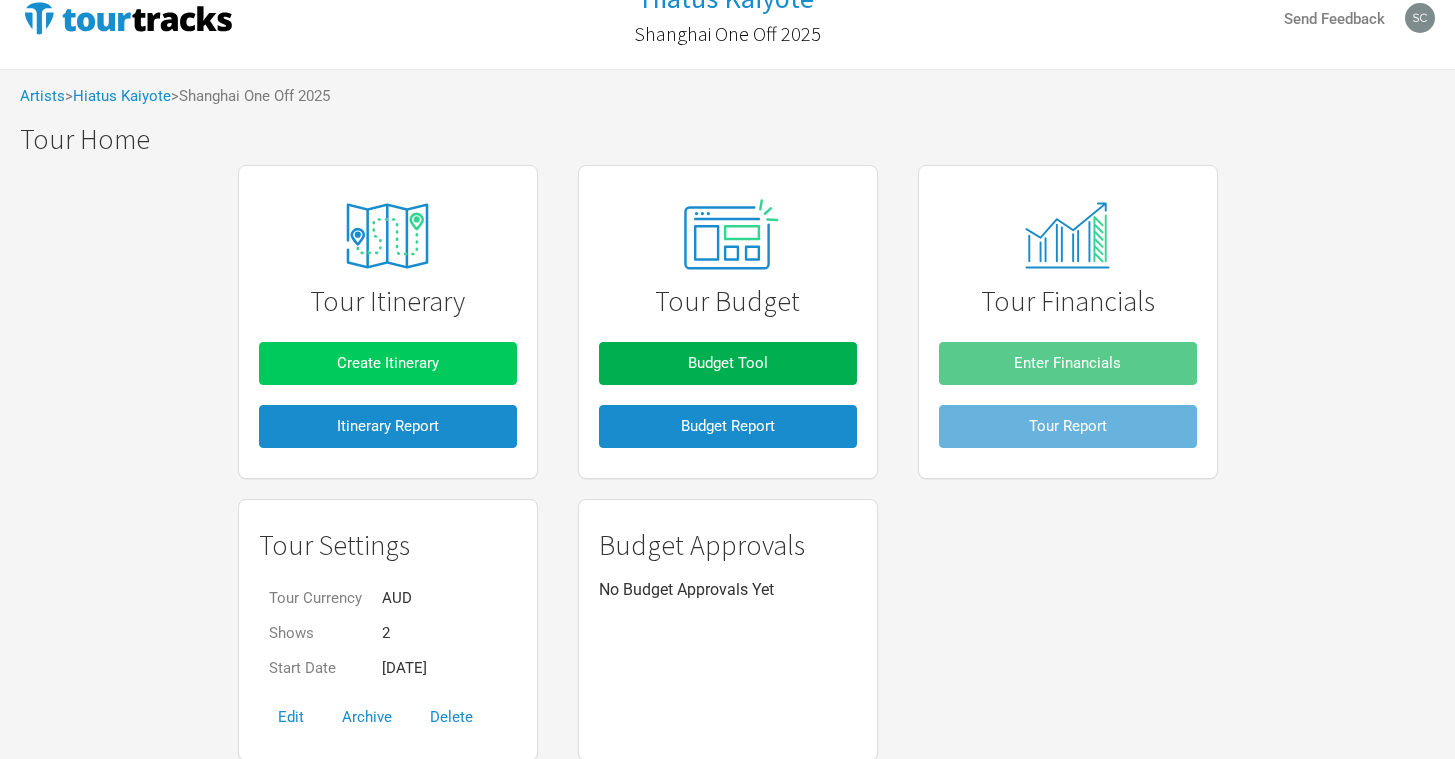 click on "Create Itinerary" at bounding box center [388, 363] 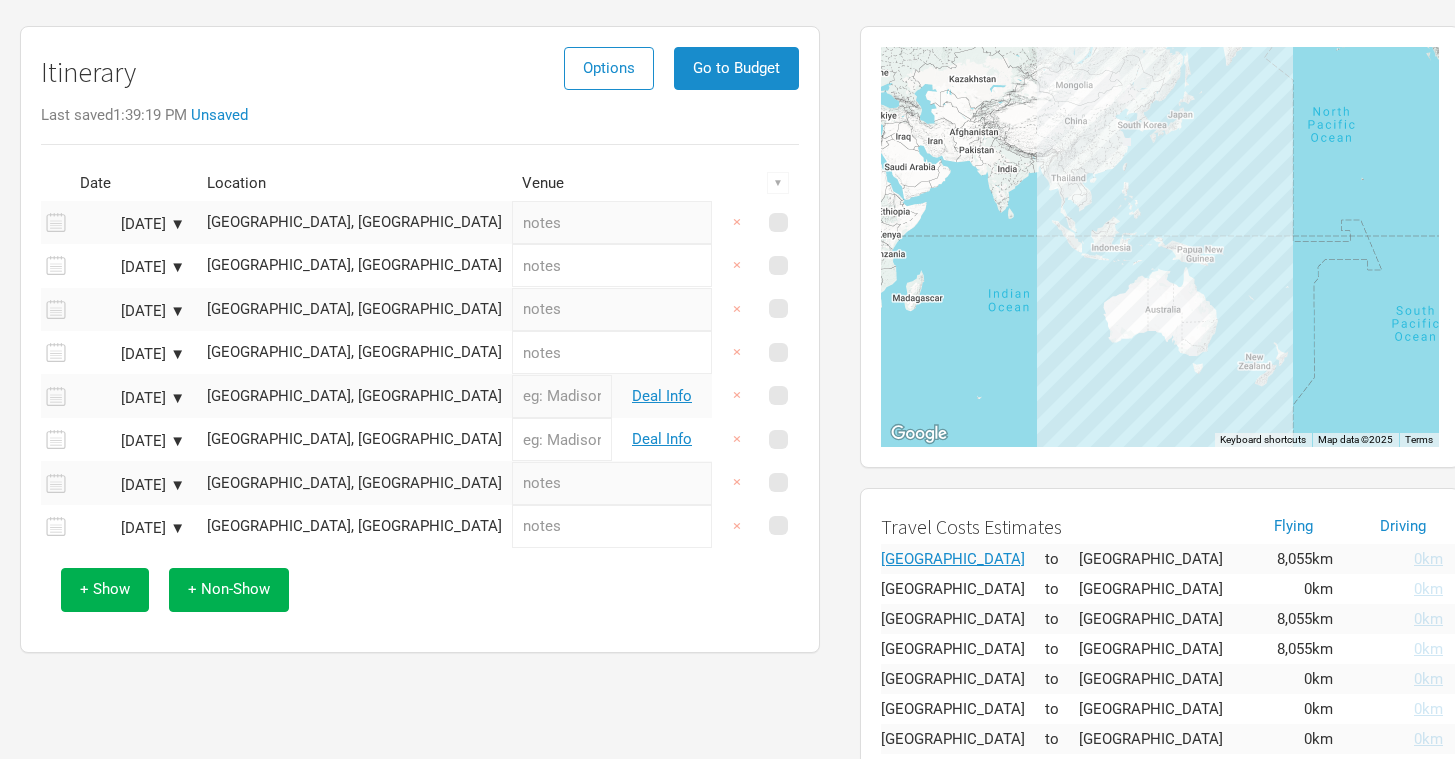 scroll, scrollTop: 0, scrollLeft: 0, axis: both 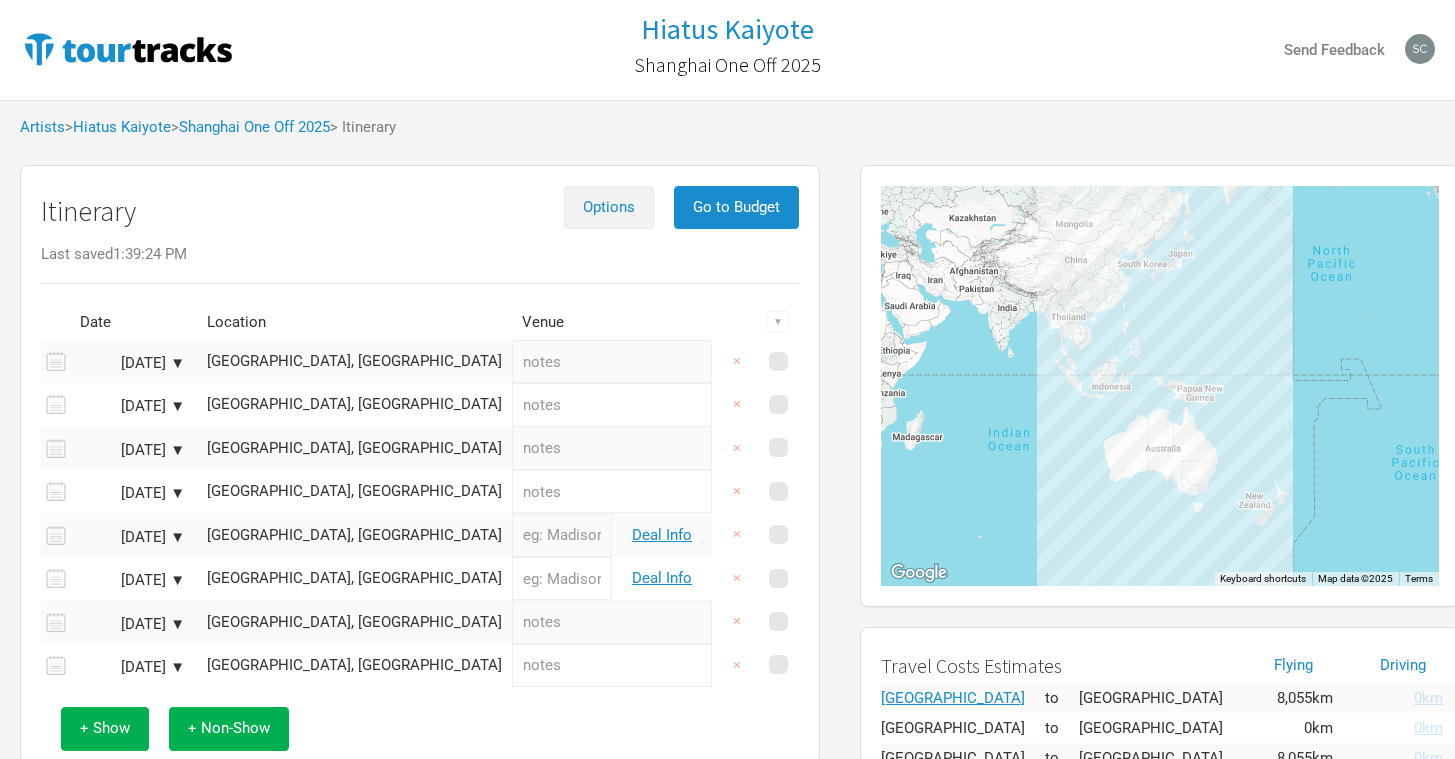 click on "Options" at bounding box center (609, 207) 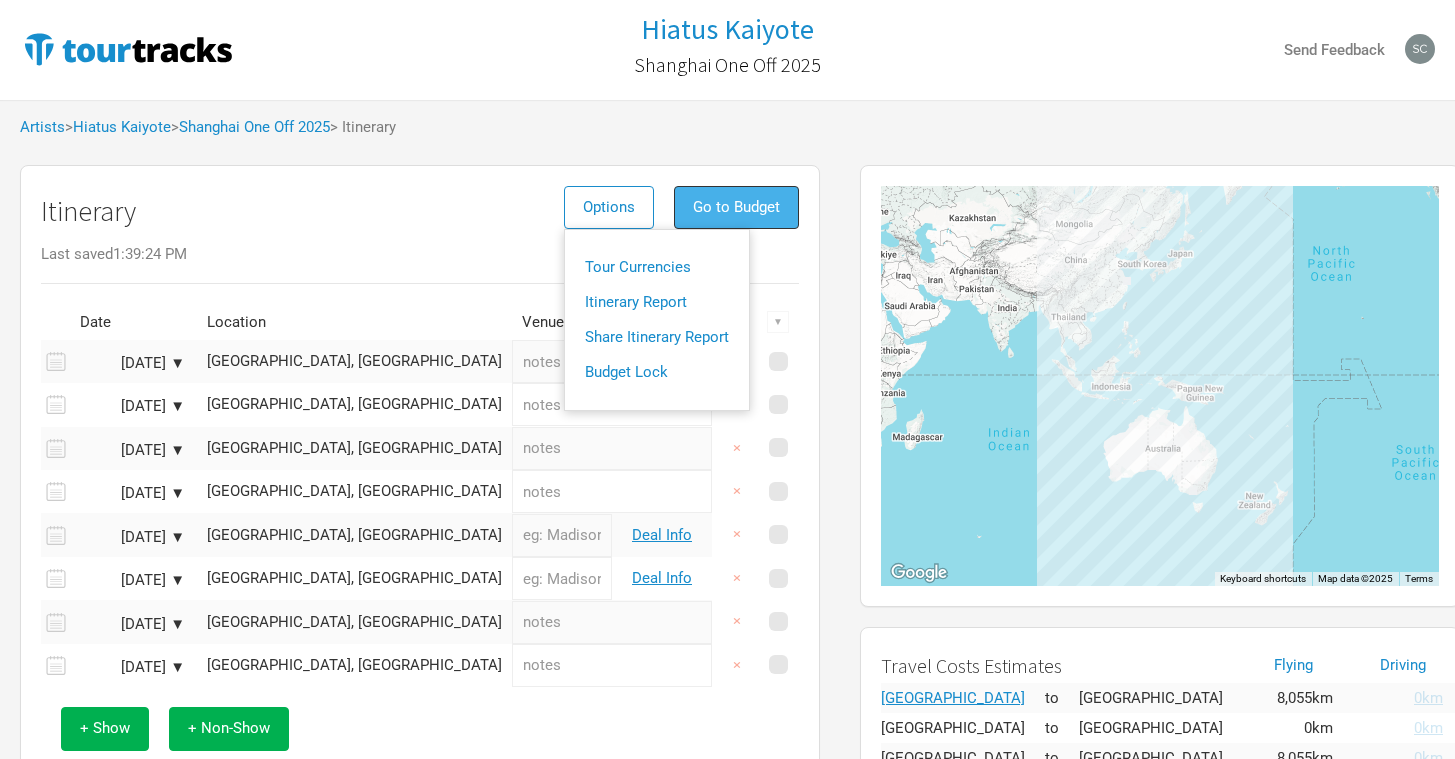 click on "Go to Budget" at bounding box center [736, 207] 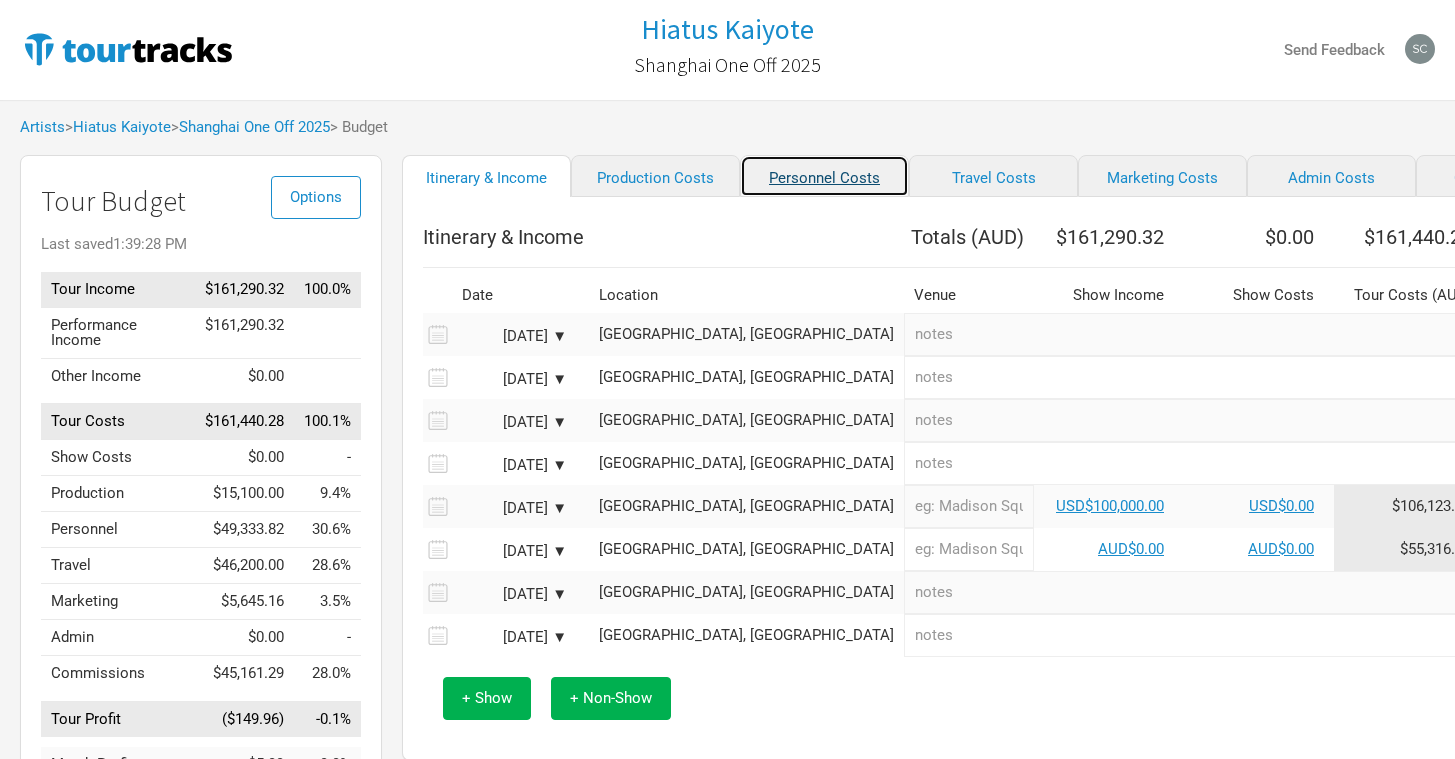 click on "Personnel Costs" at bounding box center (824, 176) 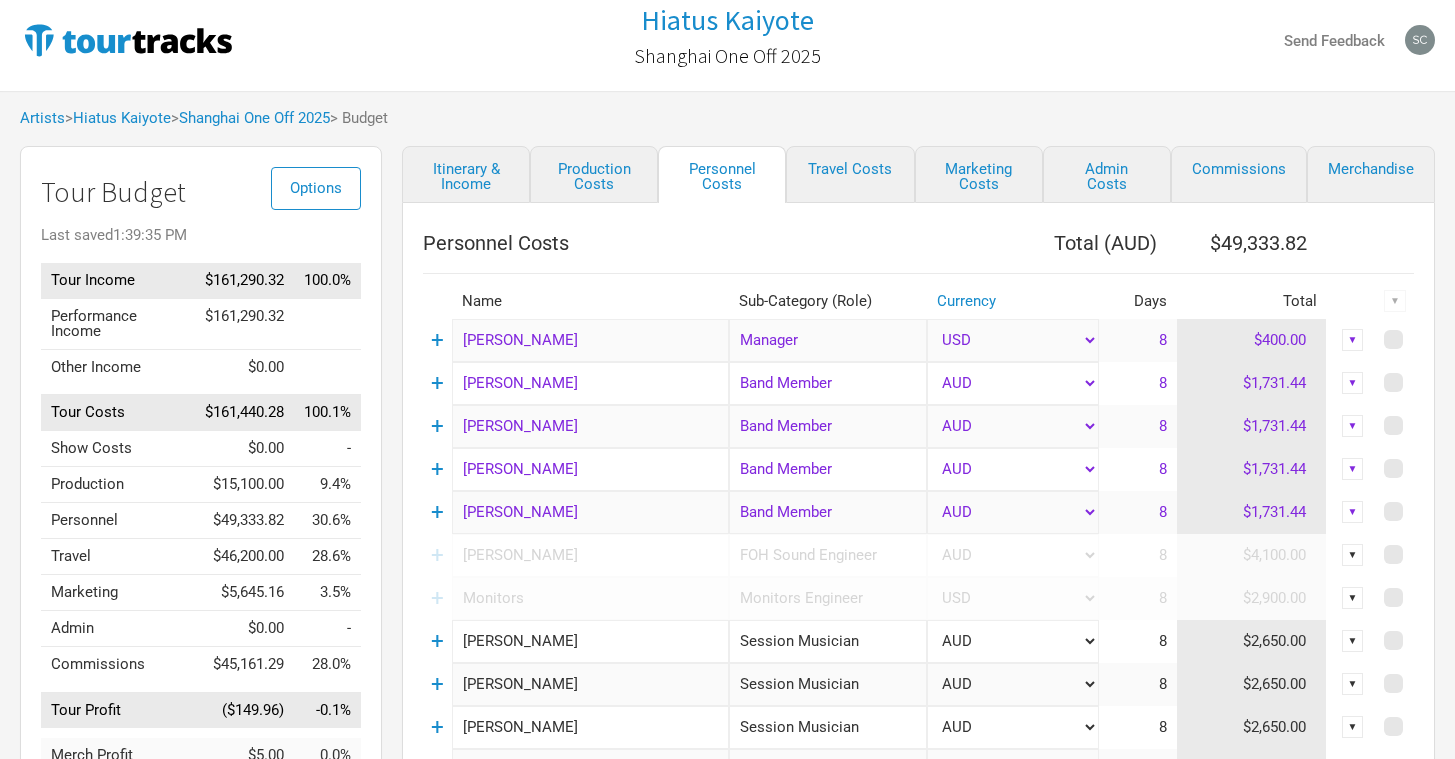 scroll, scrollTop: 0, scrollLeft: 0, axis: both 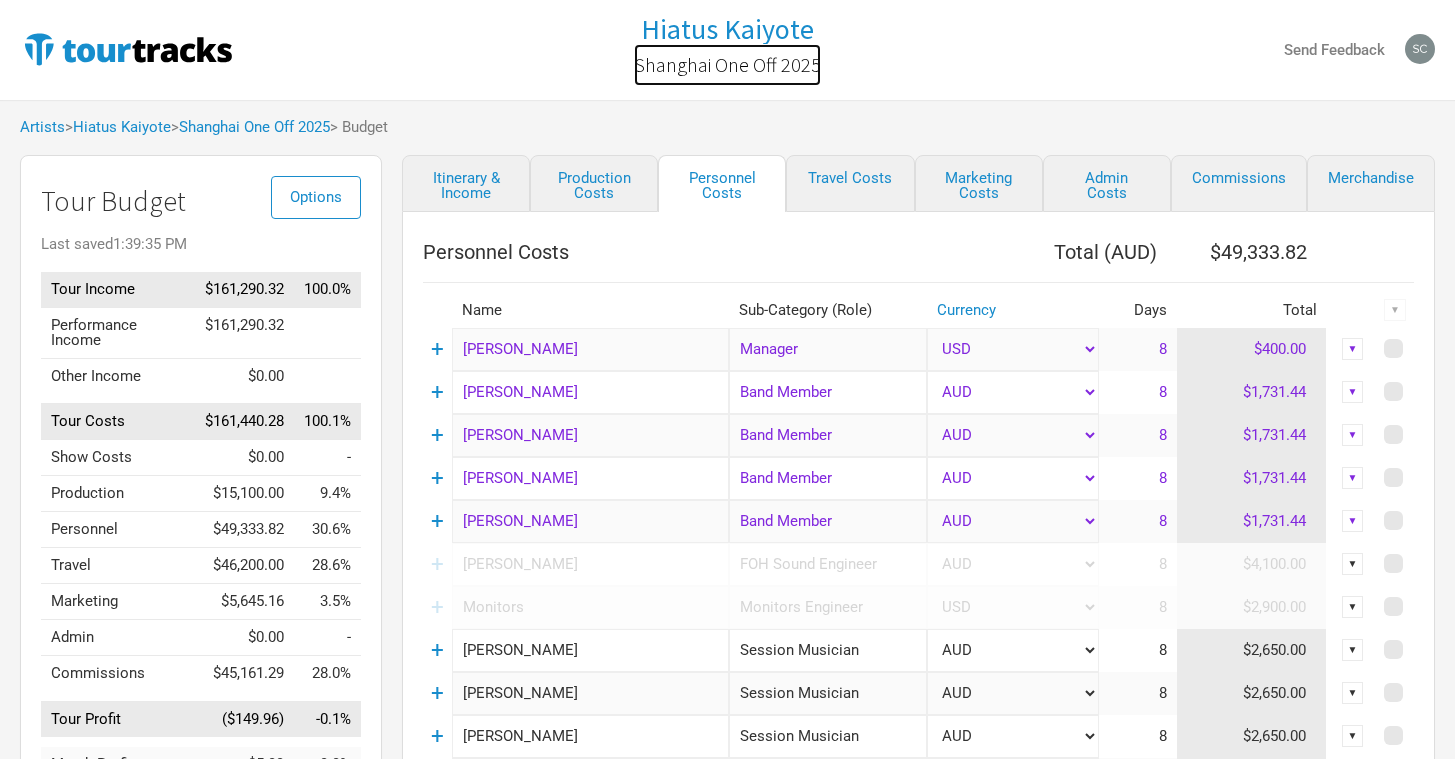 click on "Shanghai One Off 2025" at bounding box center (727, 65) 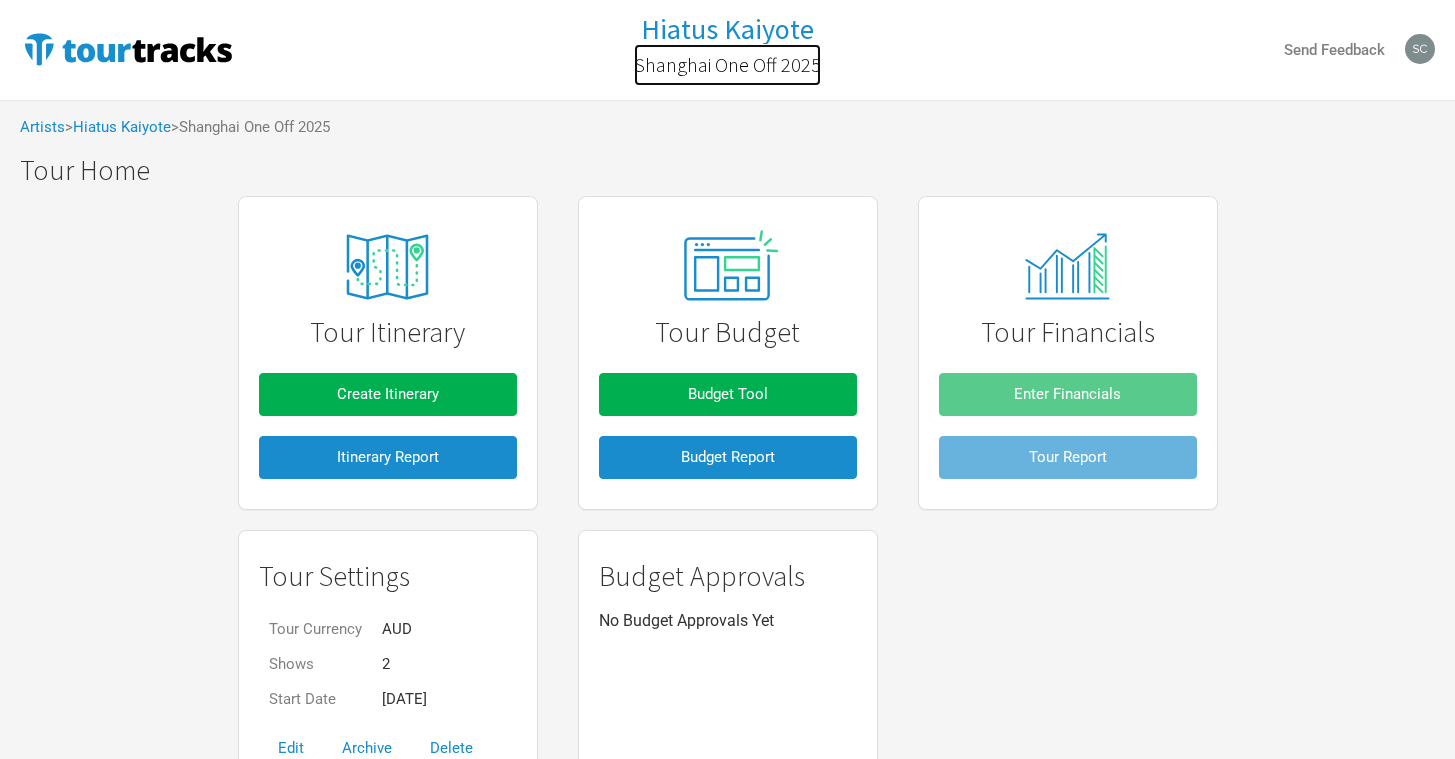 click on "Shanghai One Off 2025" at bounding box center [727, 65] 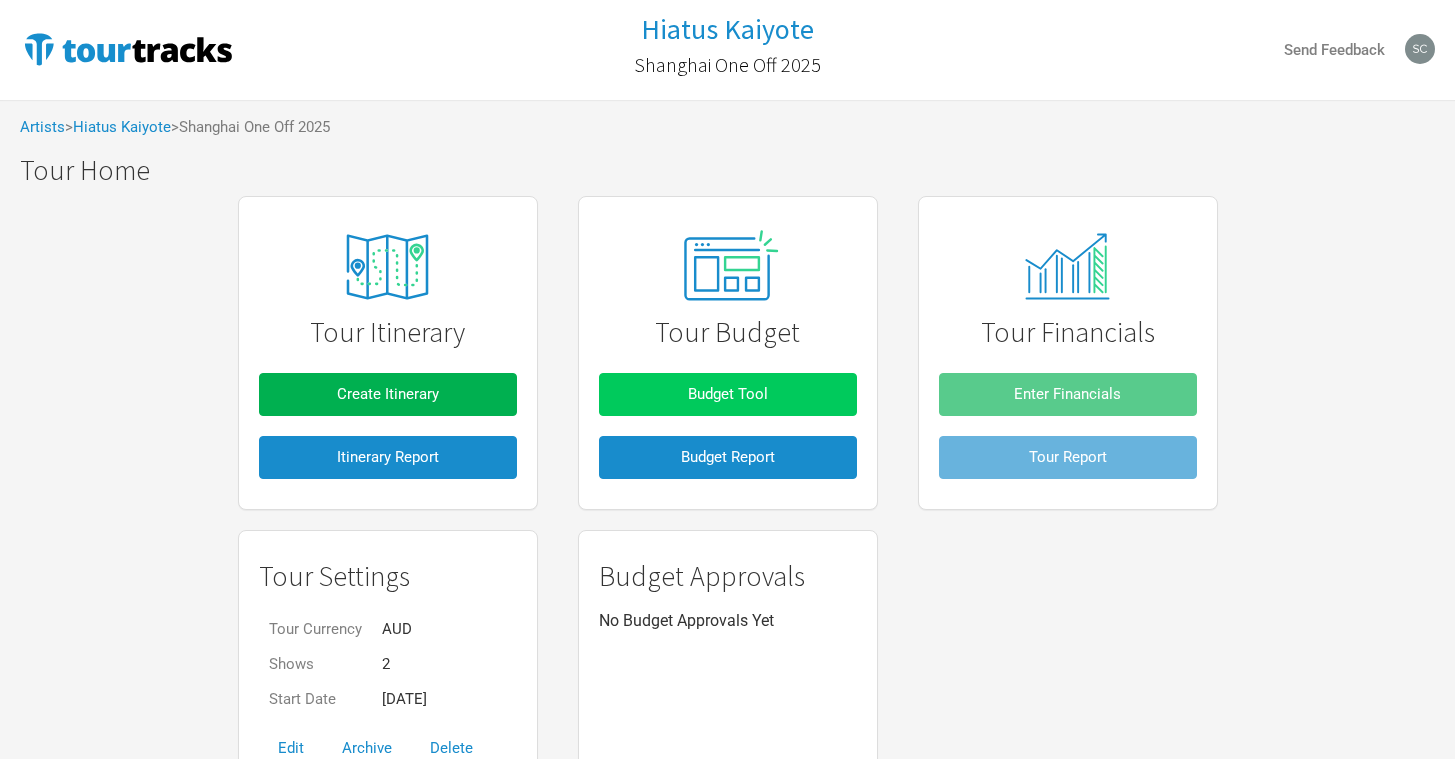 click on "Budget Tool" at bounding box center [728, 394] 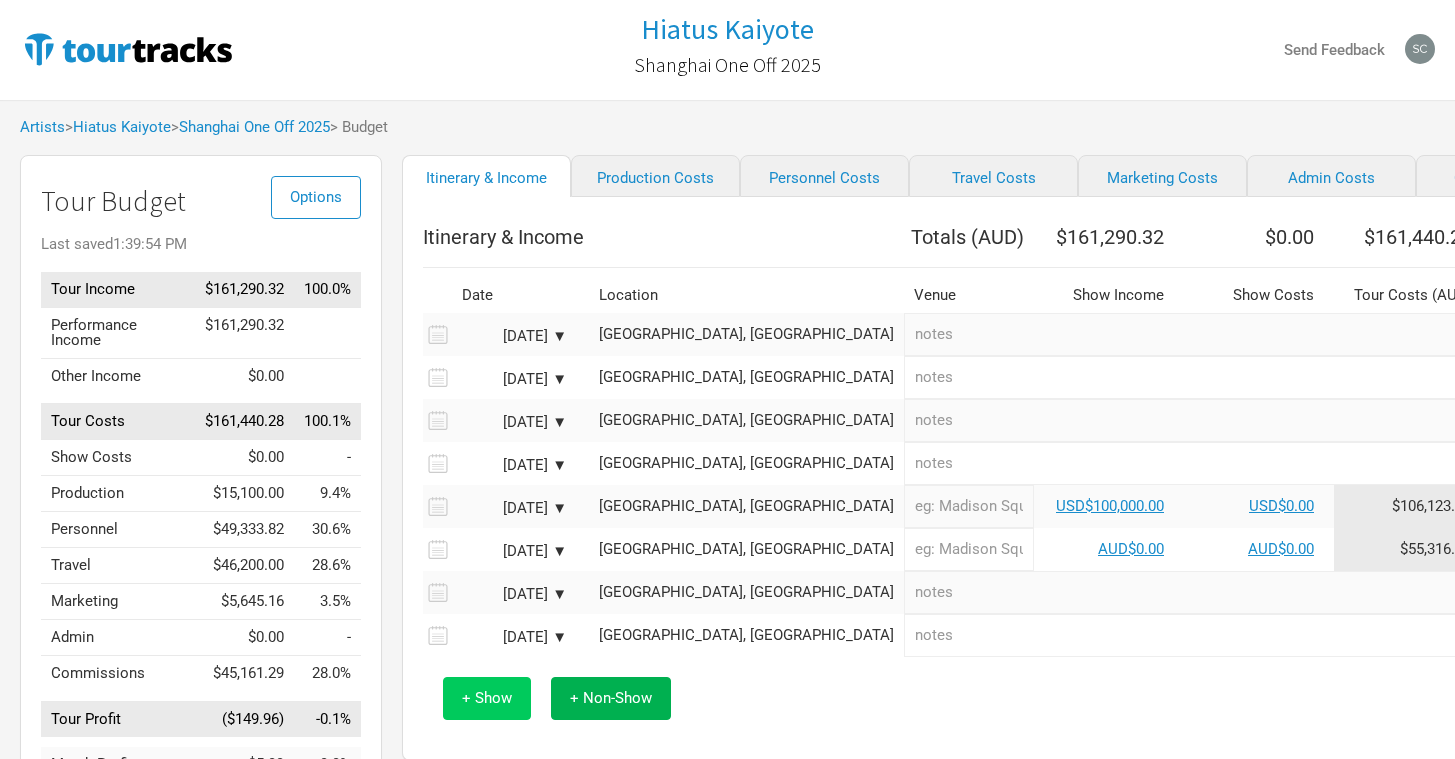 click on "+ Show" at bounding box center [487, 698] 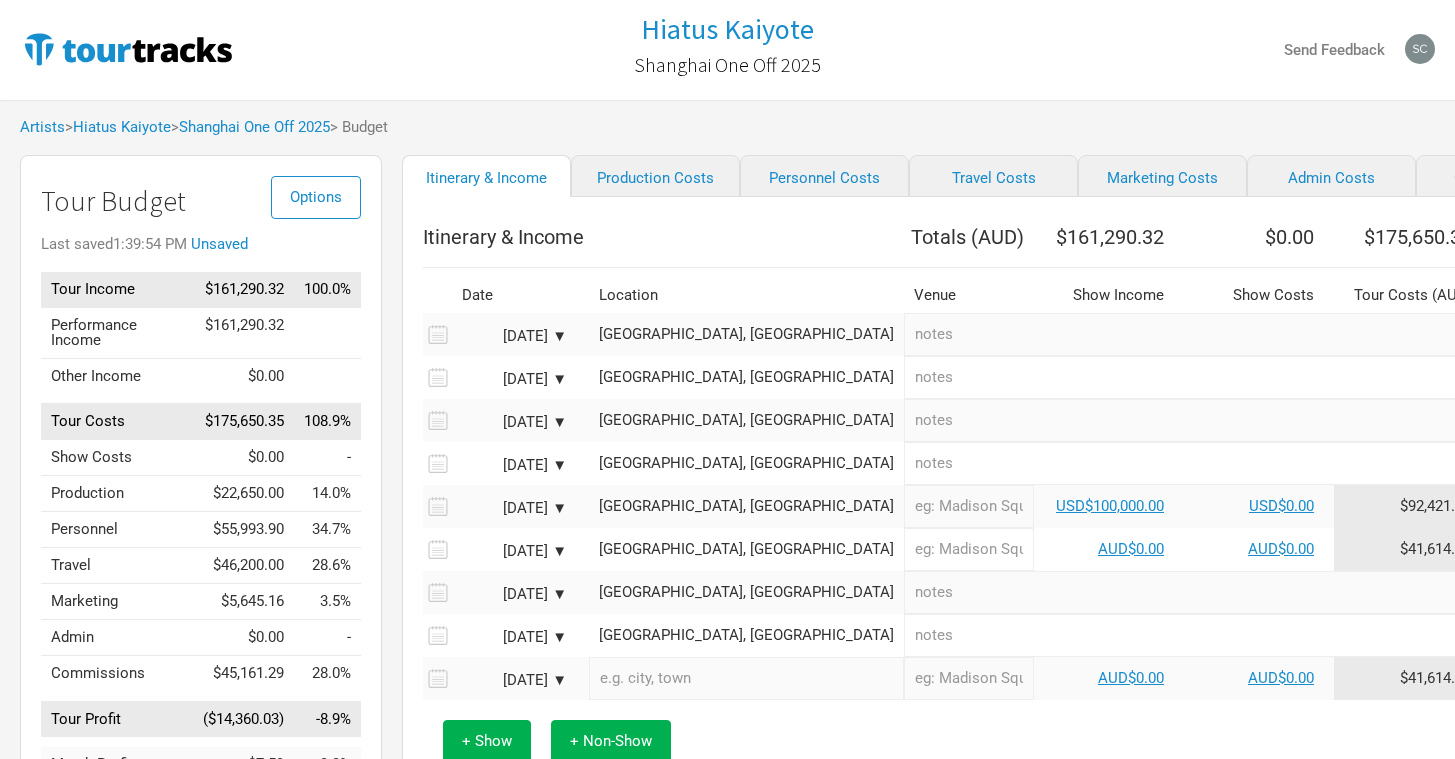 click at bounding box center [746, 678] 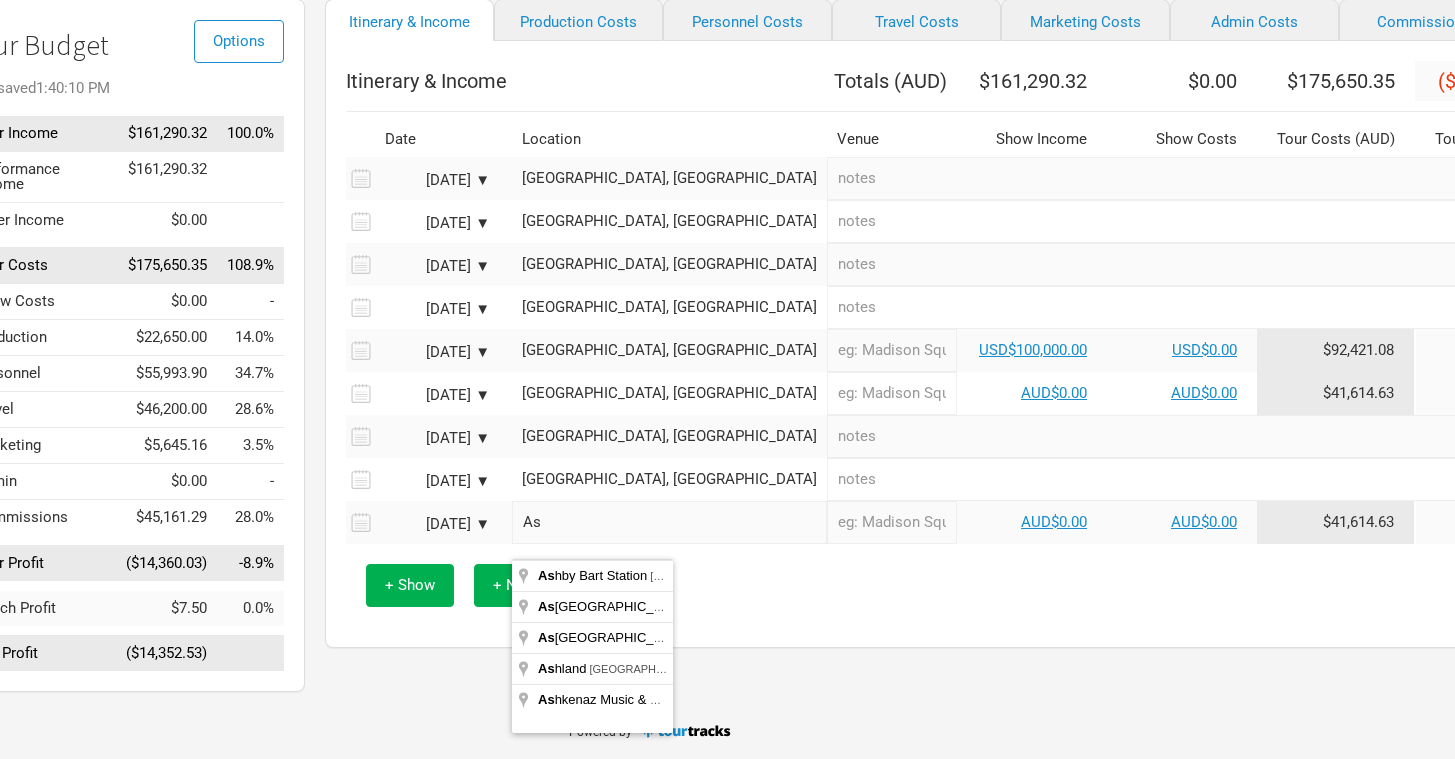 scroll, scrollTop: 156, scrollLeft: 139, axis: both 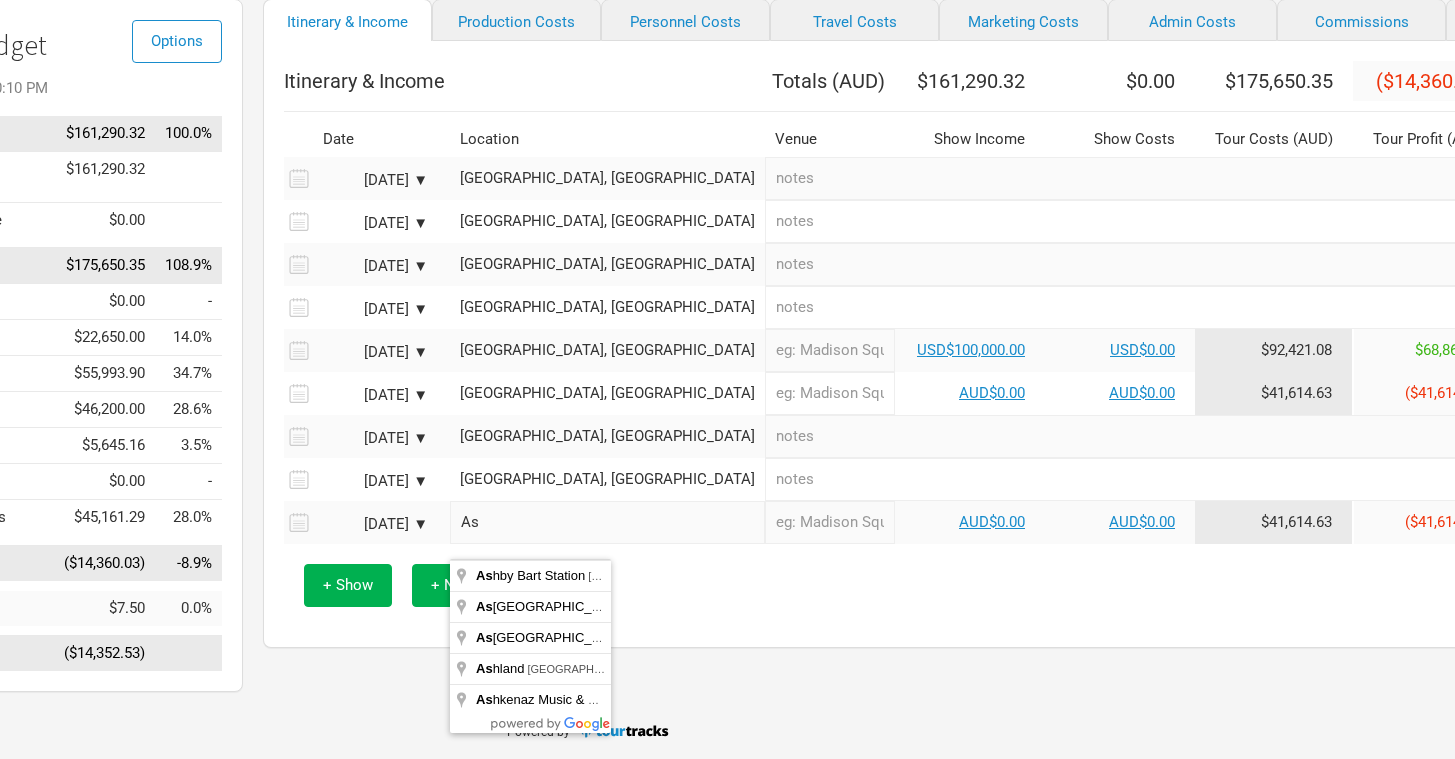 click on "▼" at bounding box center [1533, 522] 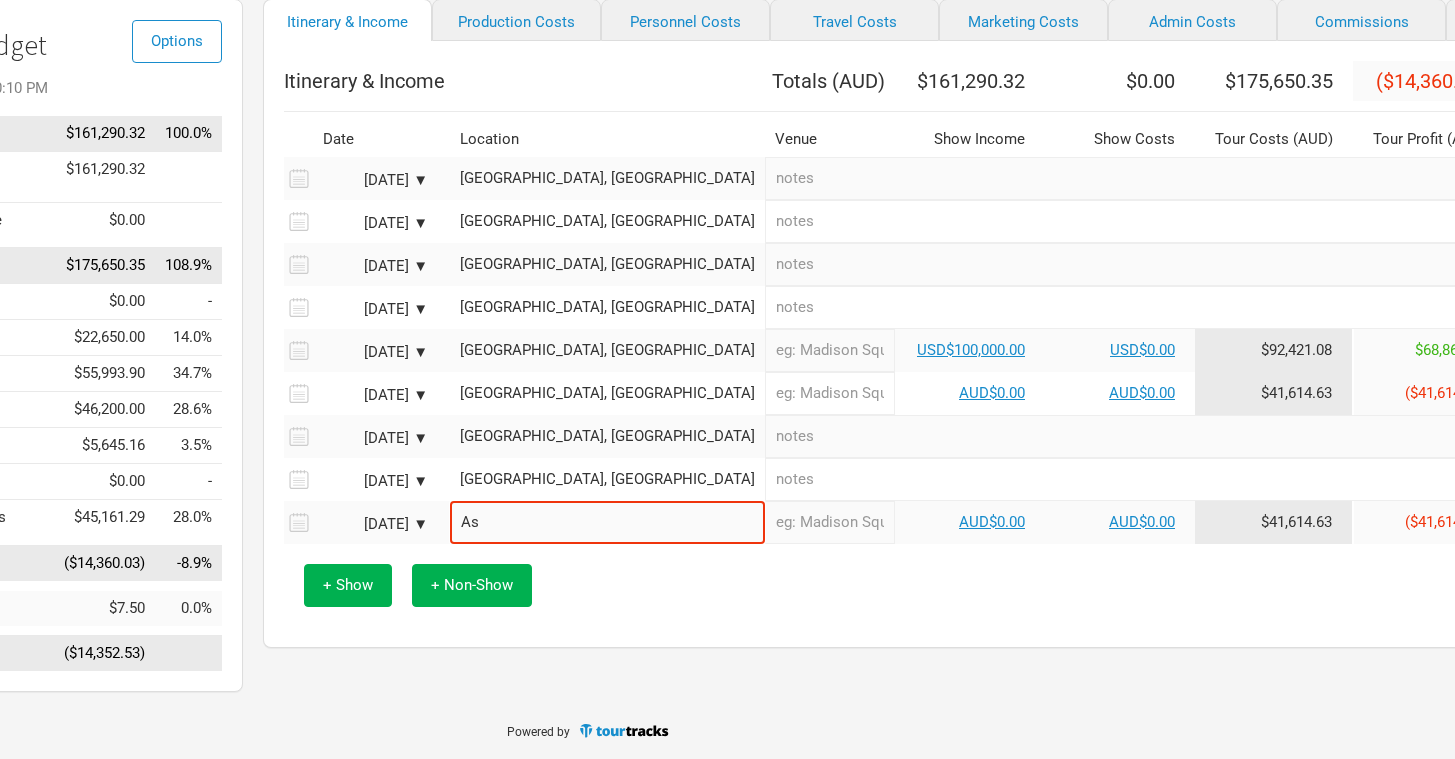 click on "Delete" at bounding box center (1510, 588) 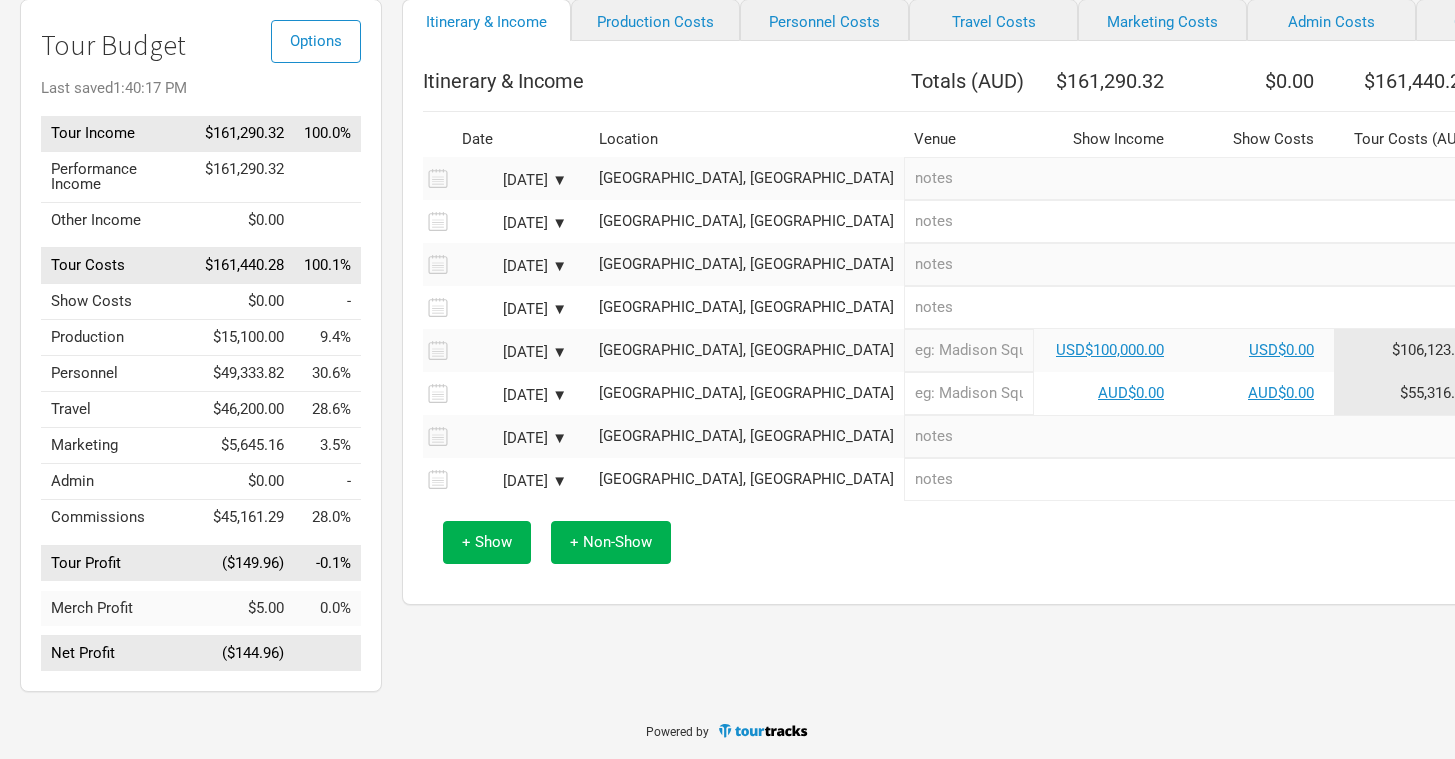scroll, scrollTop: 0, scrollLeft: 0, axis: both 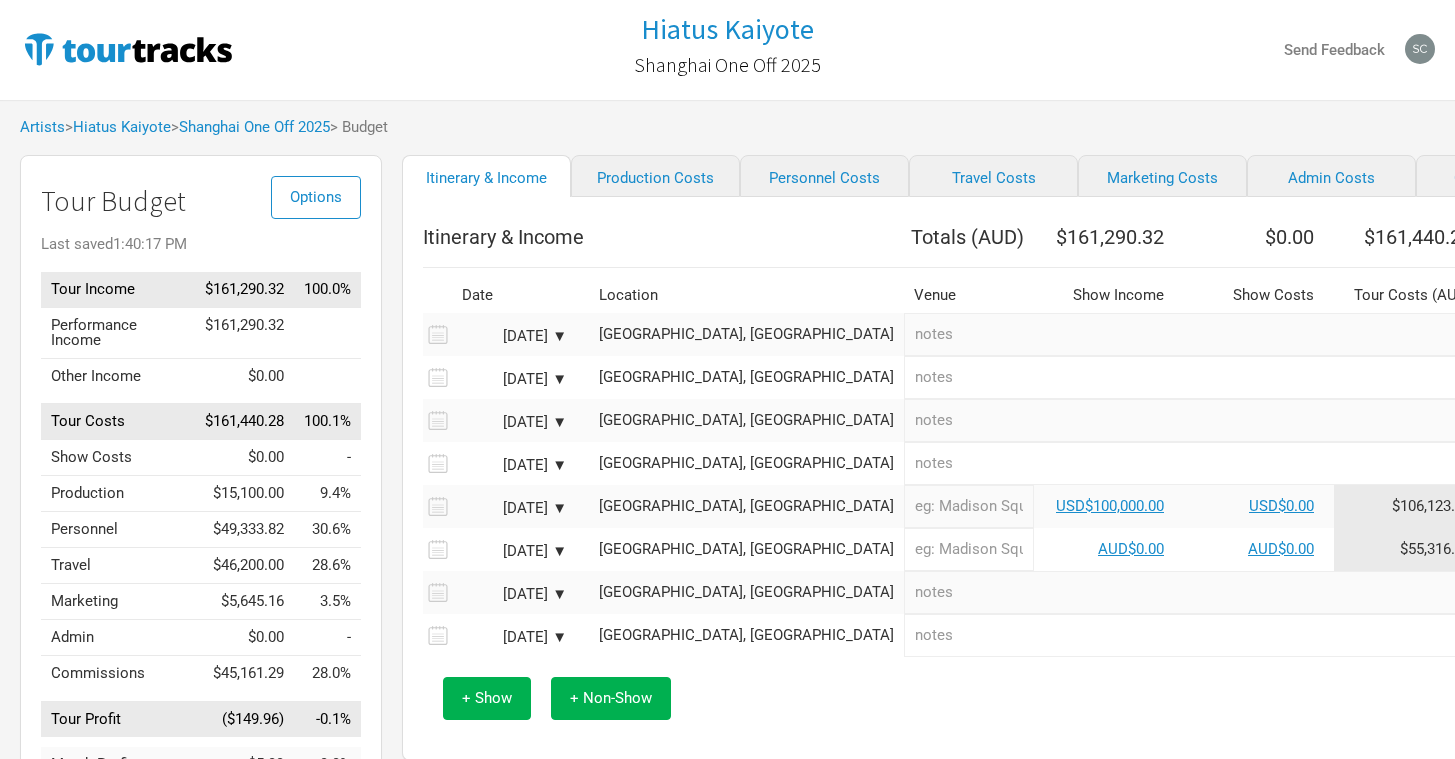 click on "[DATE]   ▼" at bounding box center [512, 336] 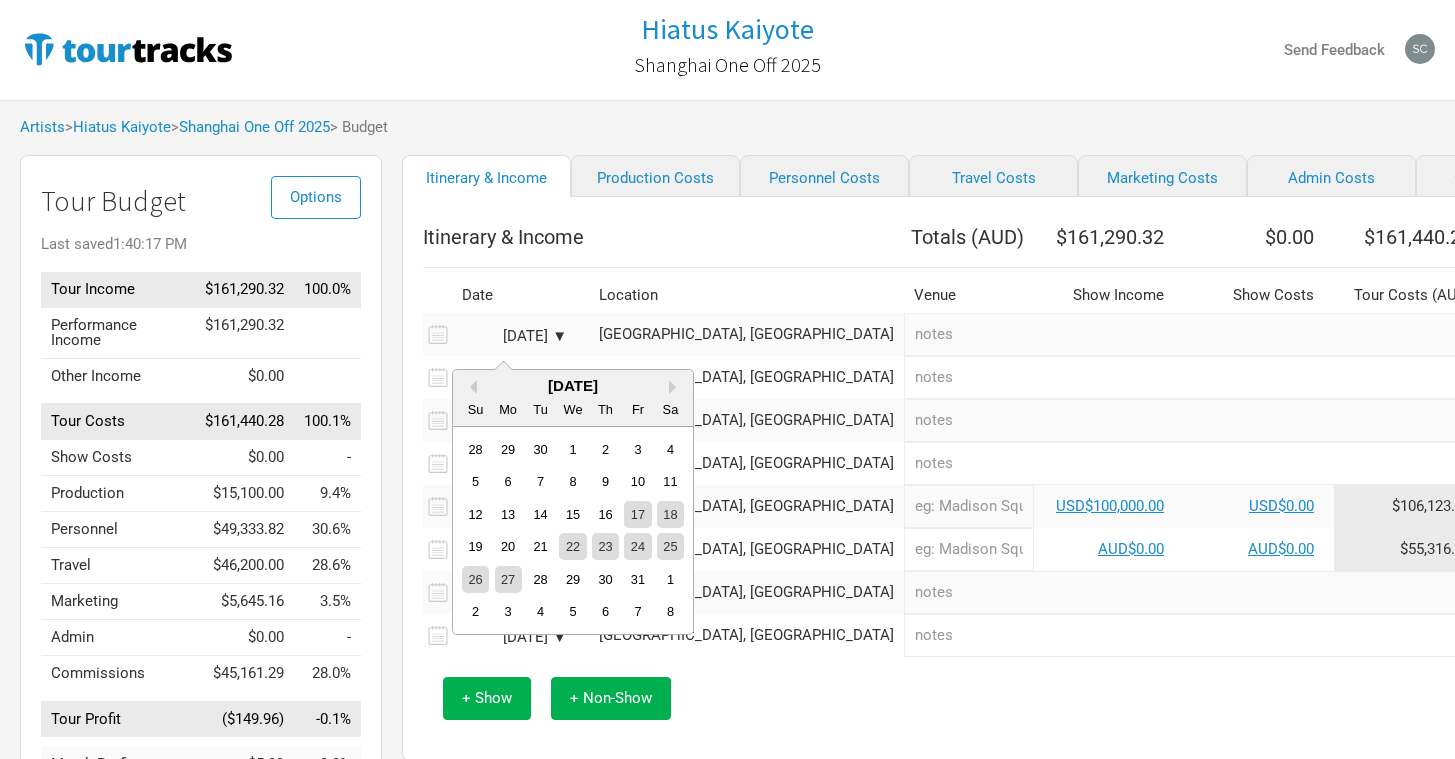 click on "[GEOGRAPHIC_DATA], [GEOGRAPHIC_DATA]" at bounding box center [746, 334] 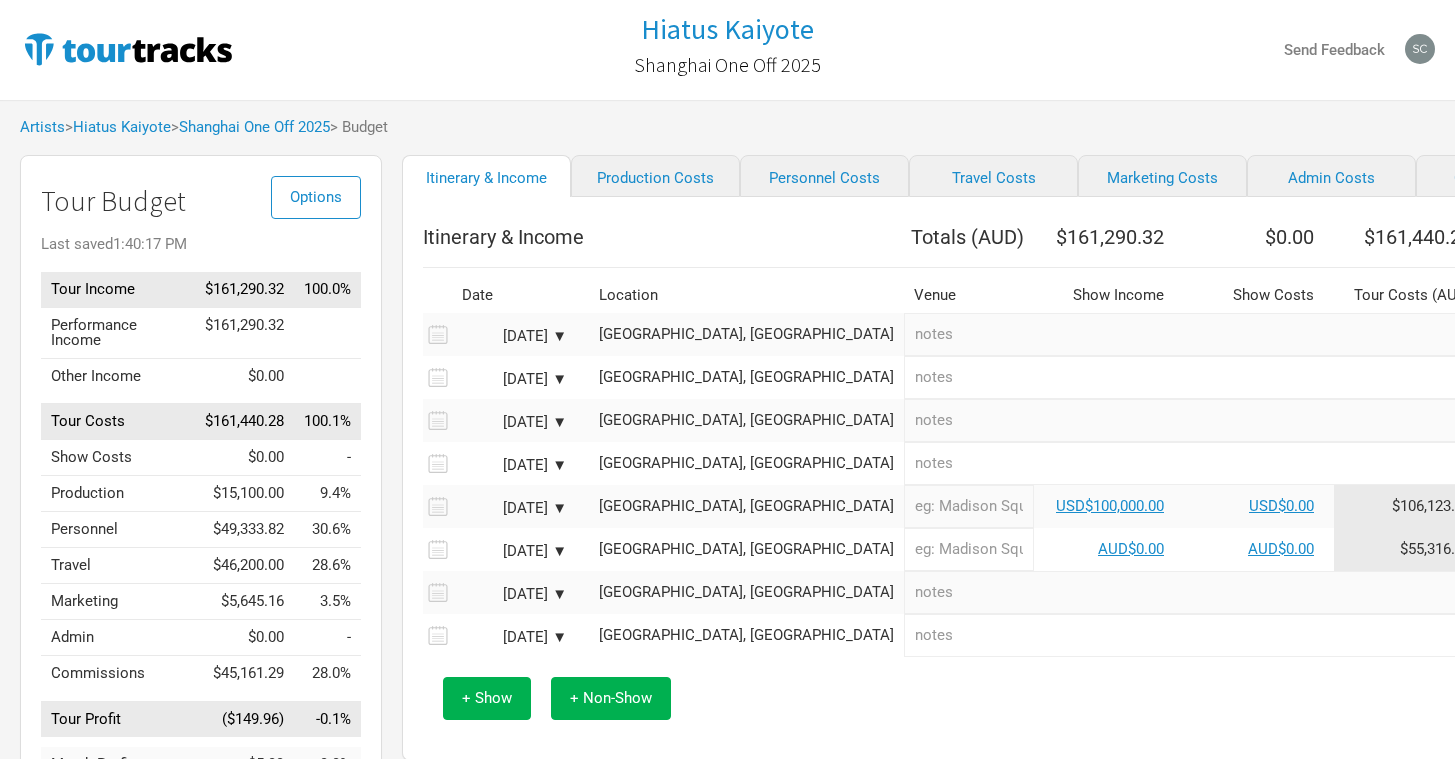 click on "[GEOGRAPHIC_DATA], [GEOGRAPHIC_DATA]" at bounding box center (746, 334) 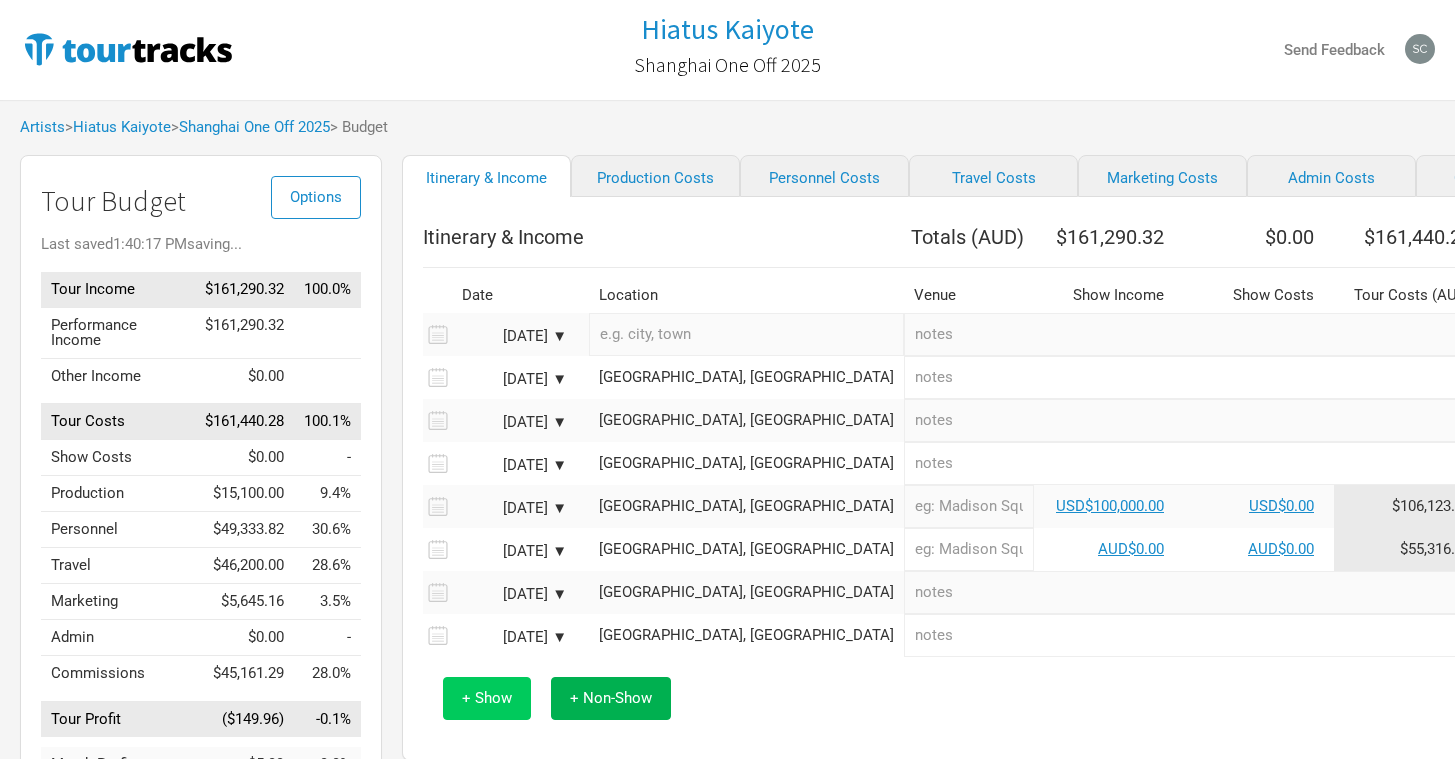 click on "+ Show" at bounding box center [487, 698] 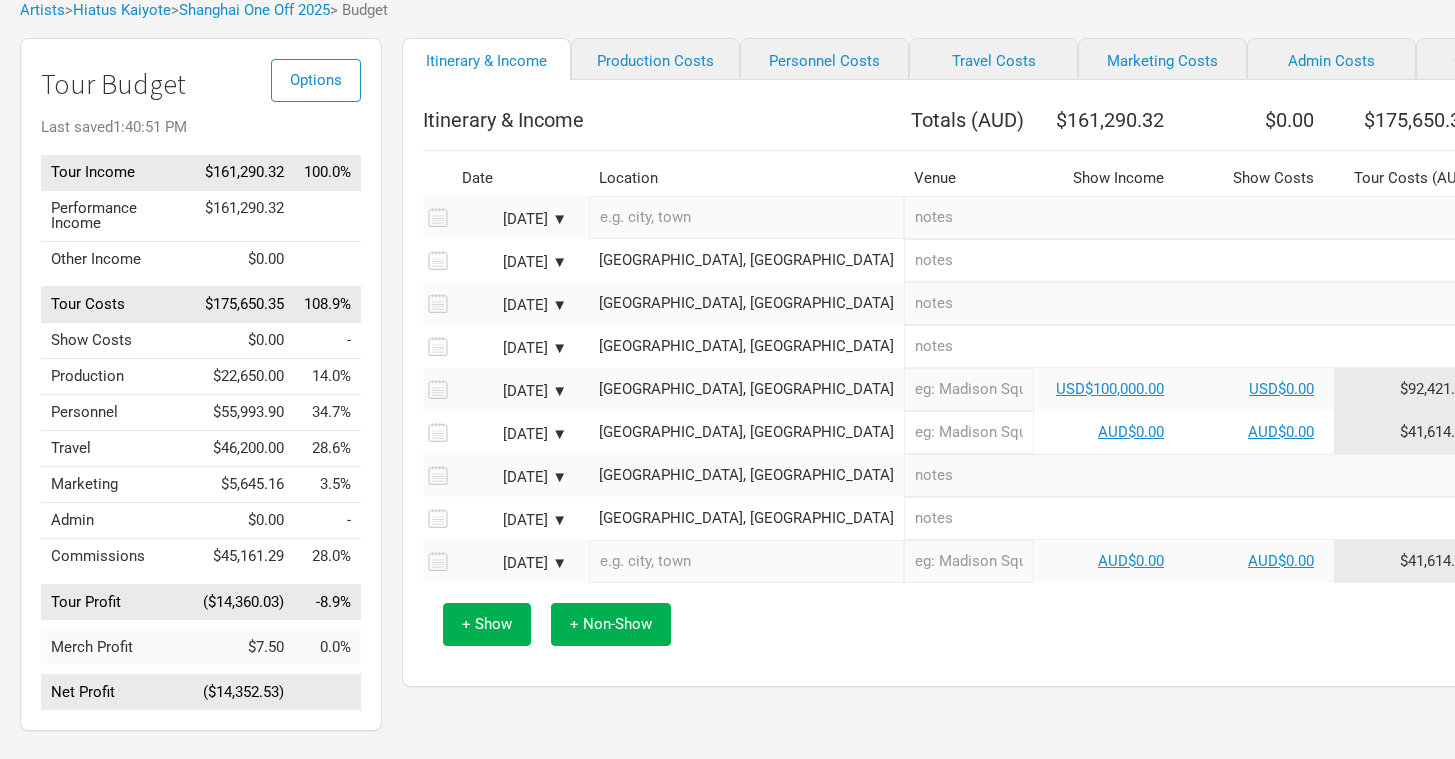 scroll, scrollTop: 119, scrollLeft: 0, axis: vertical 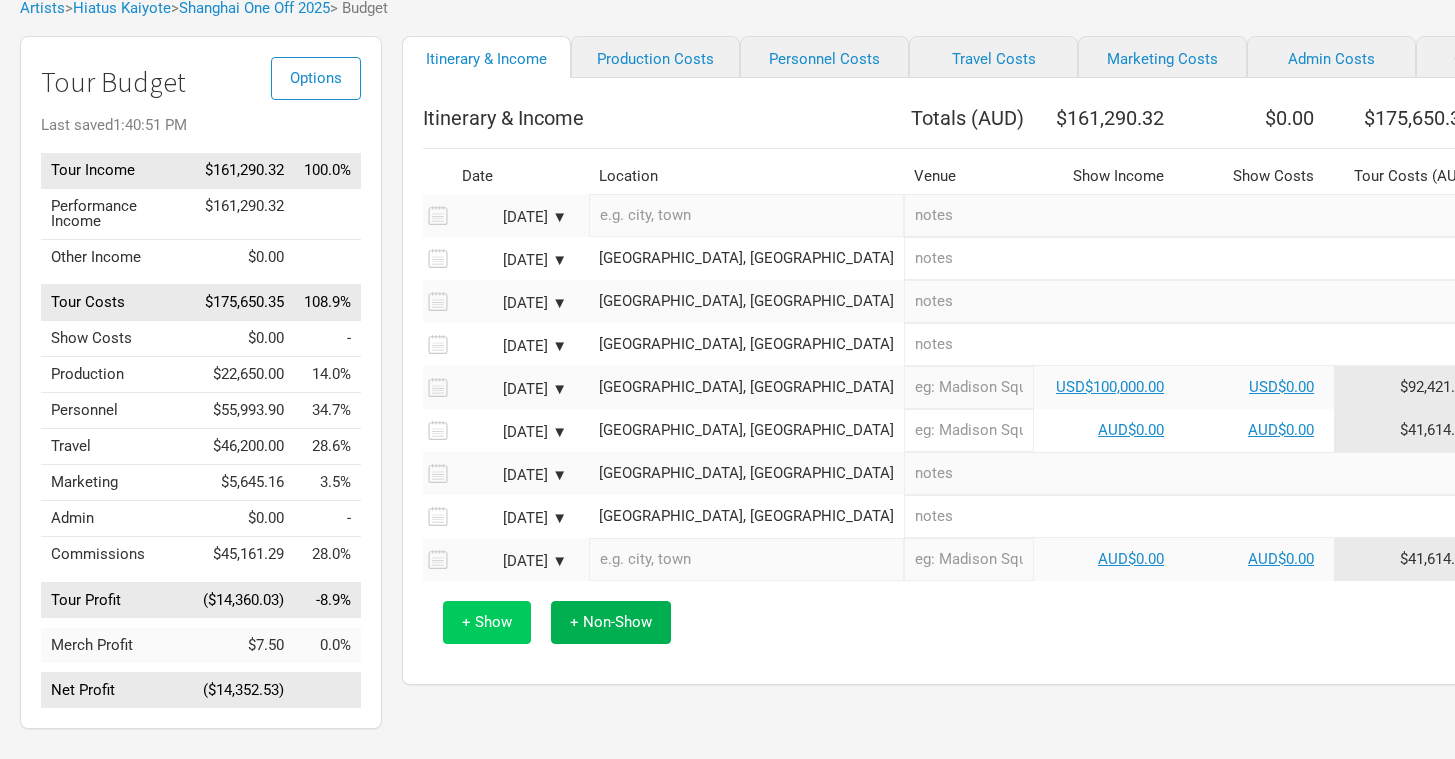 click on "+ Show" at bounding box center [487, 622] 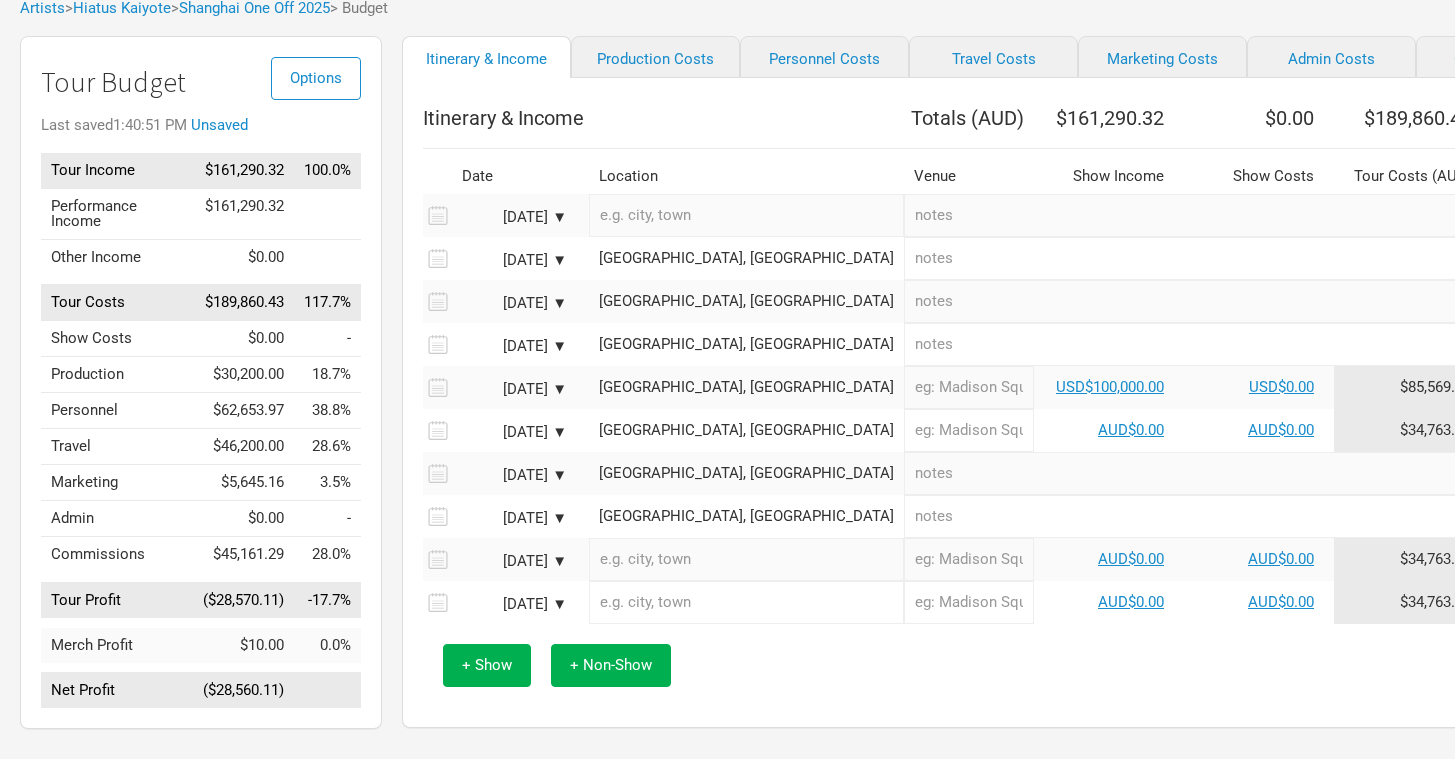 click on "[DATE]   ▼" at bounding box center [512, 604] 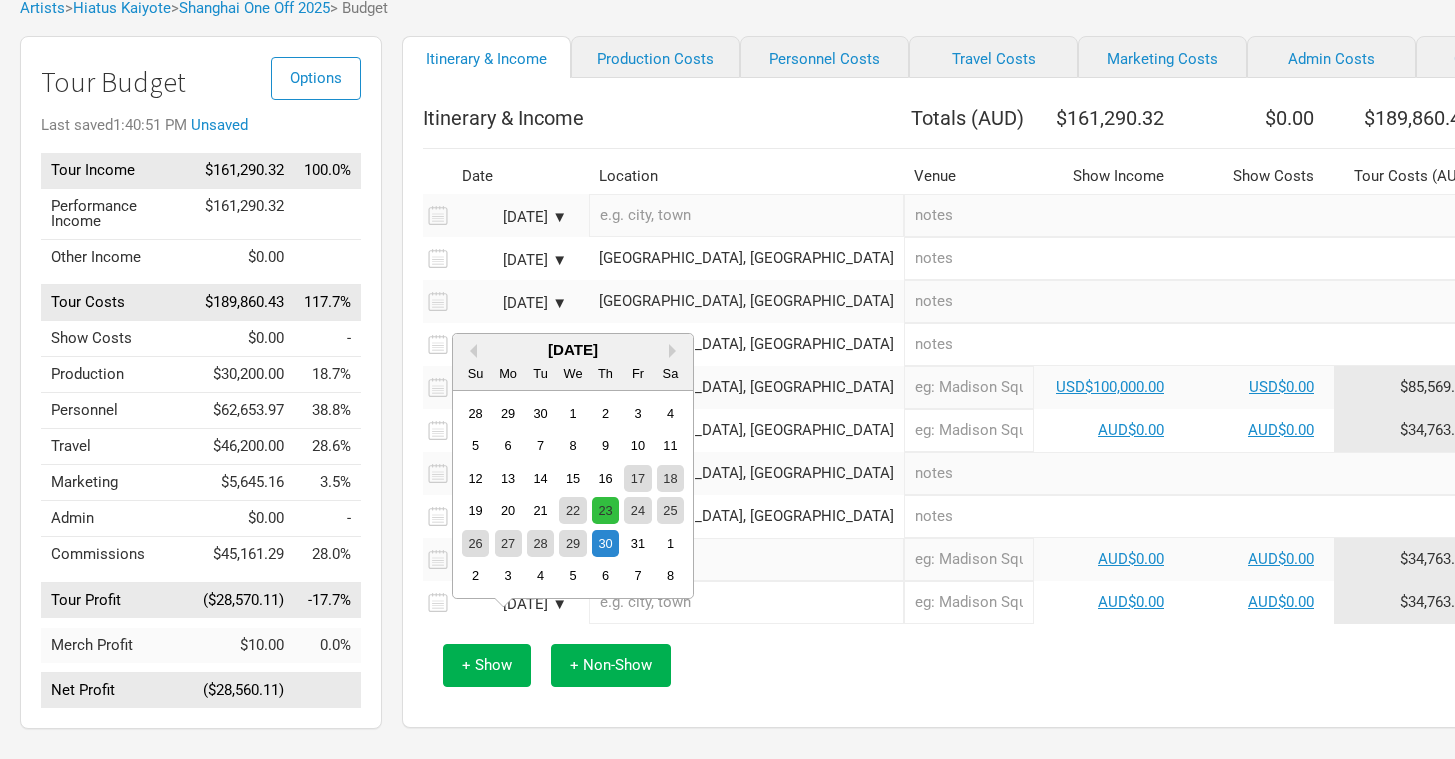 click on "23" at bounding box center [605, 510] 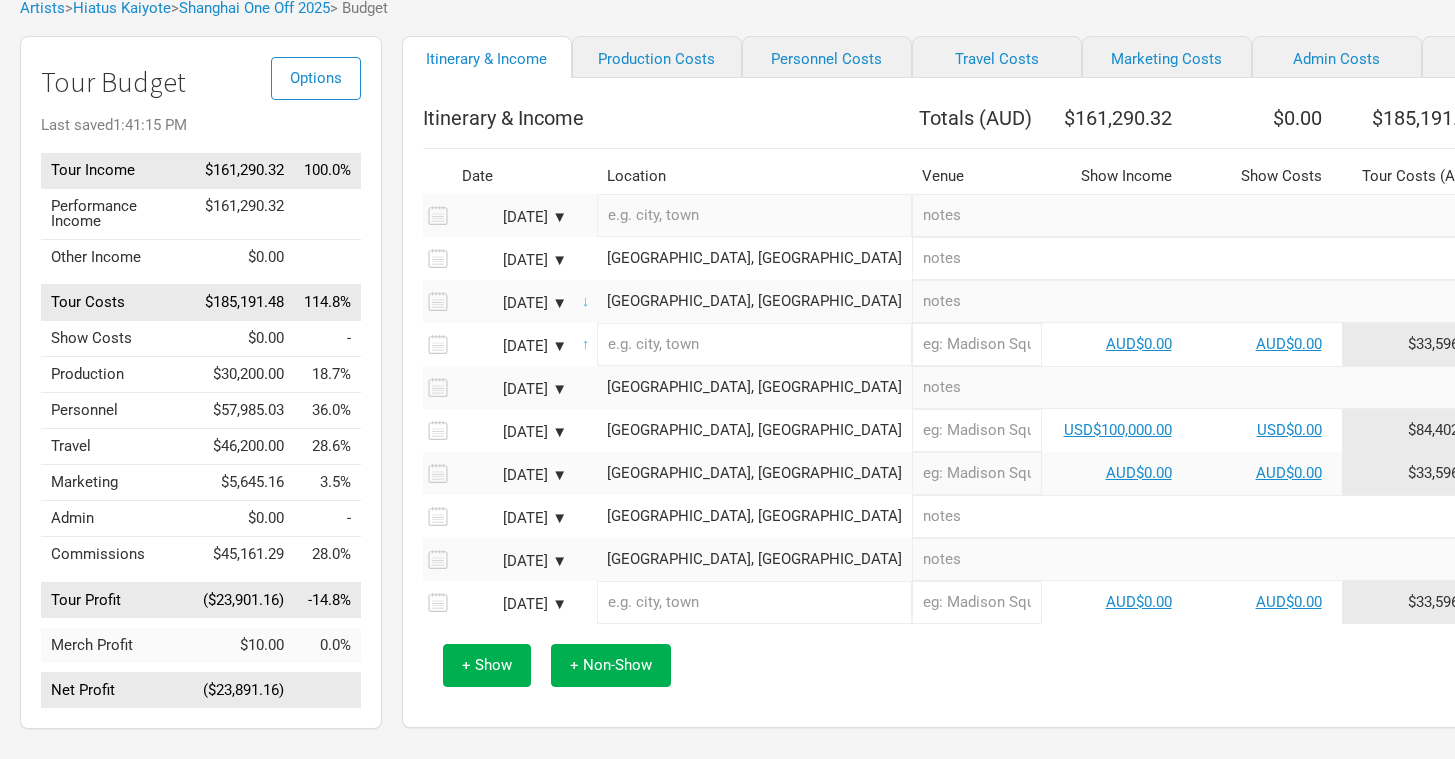 click at bounding box center [754, 344] 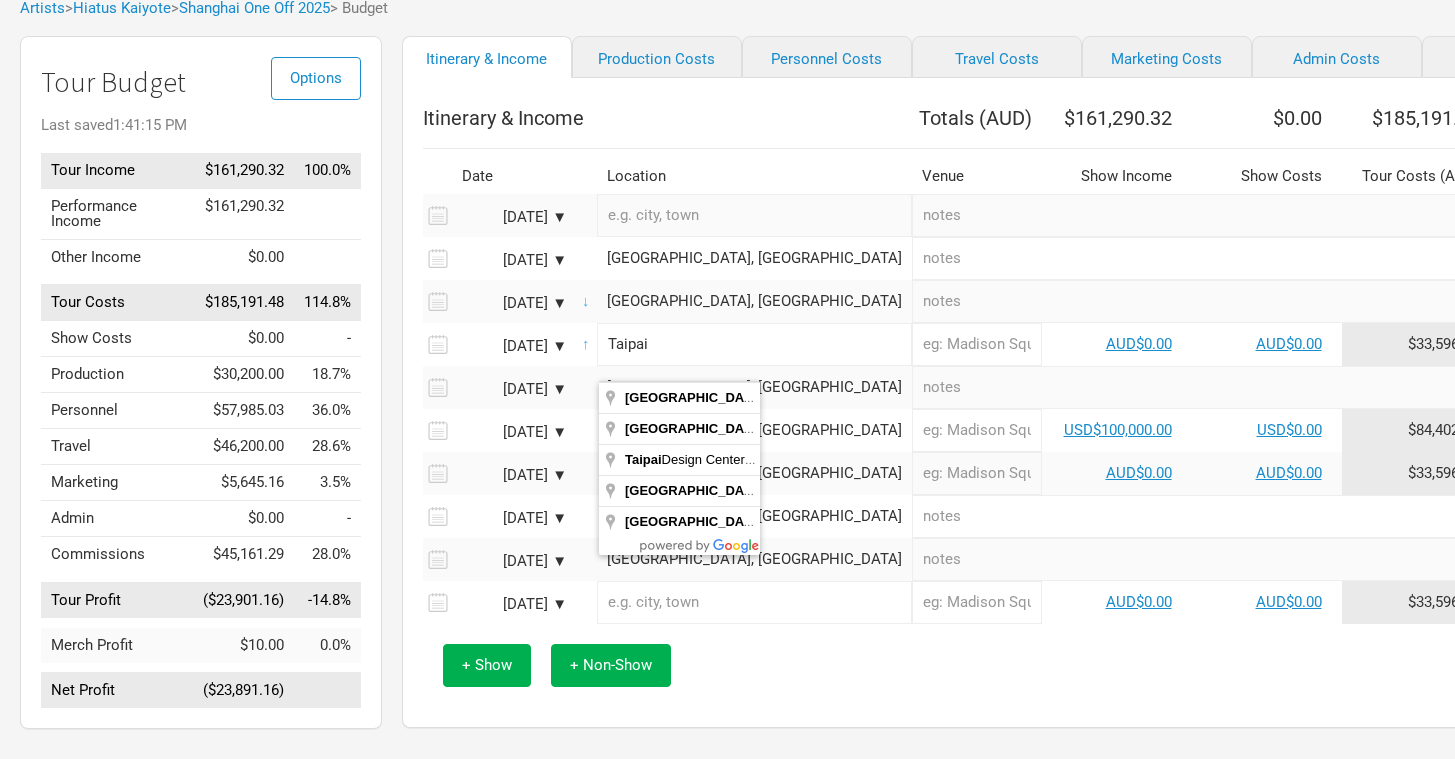 click on "[GEOGRAPHIC_DATA], [GEOGRAPHIC_DATA]" at bounding box center (754, 258) 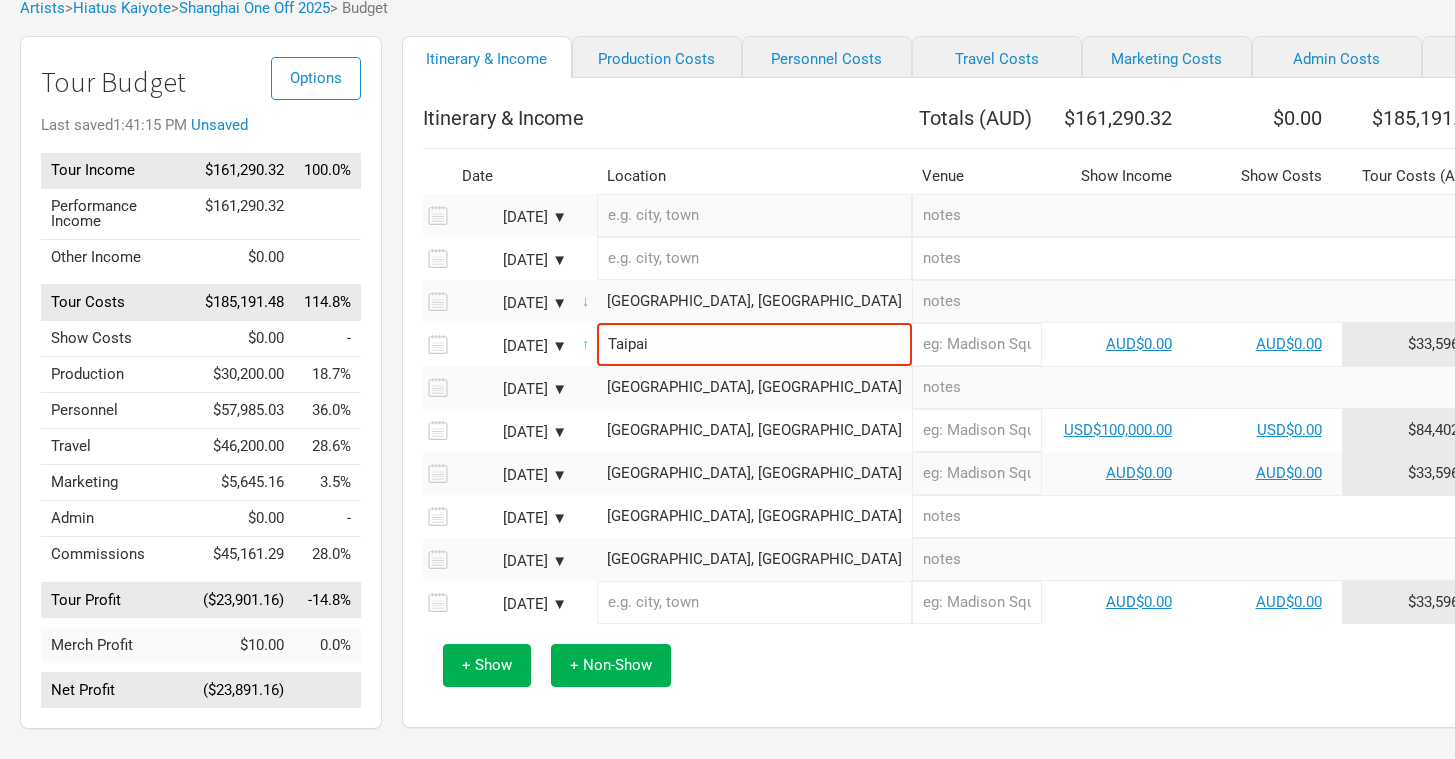 click at bounding box center (754, 258) 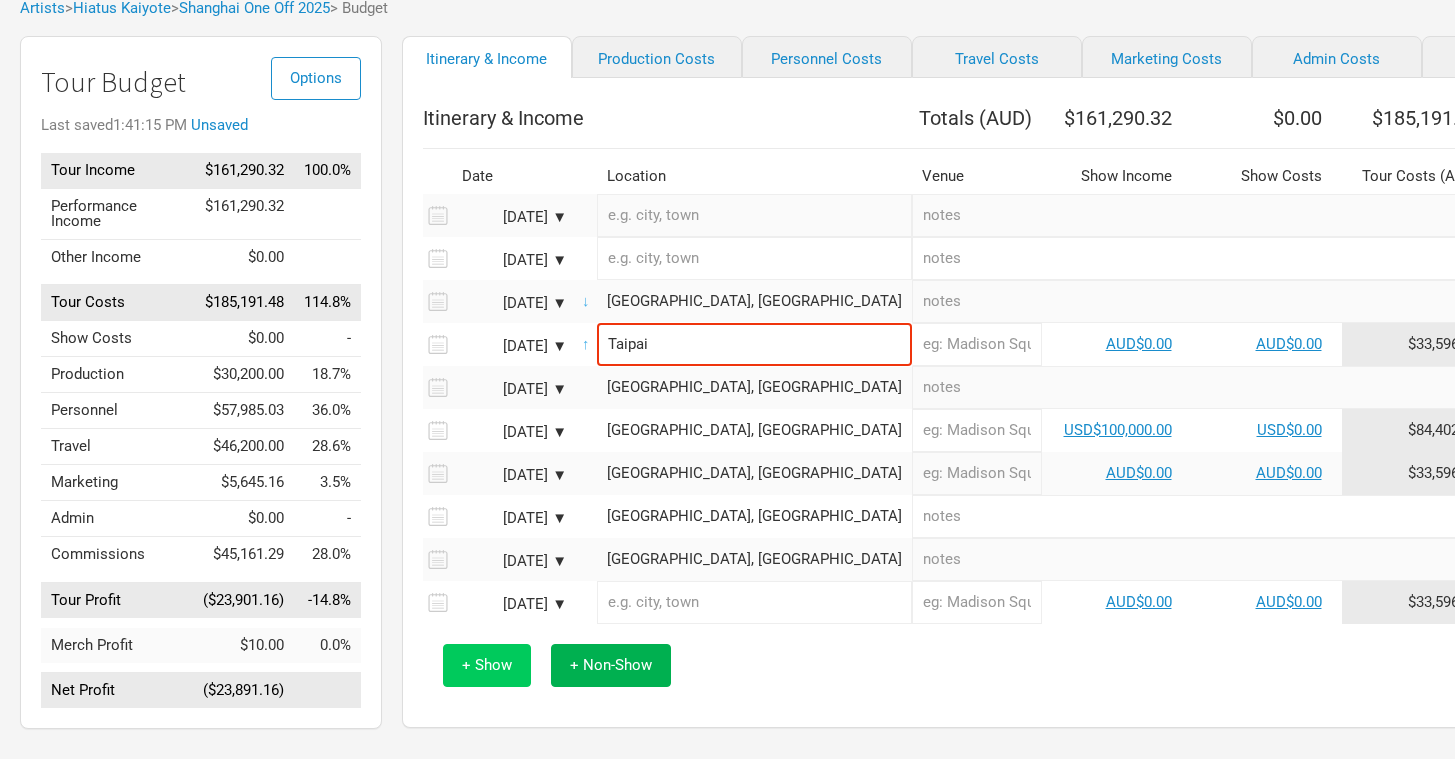 click on "+ Show" at bounding box center [487, 665] 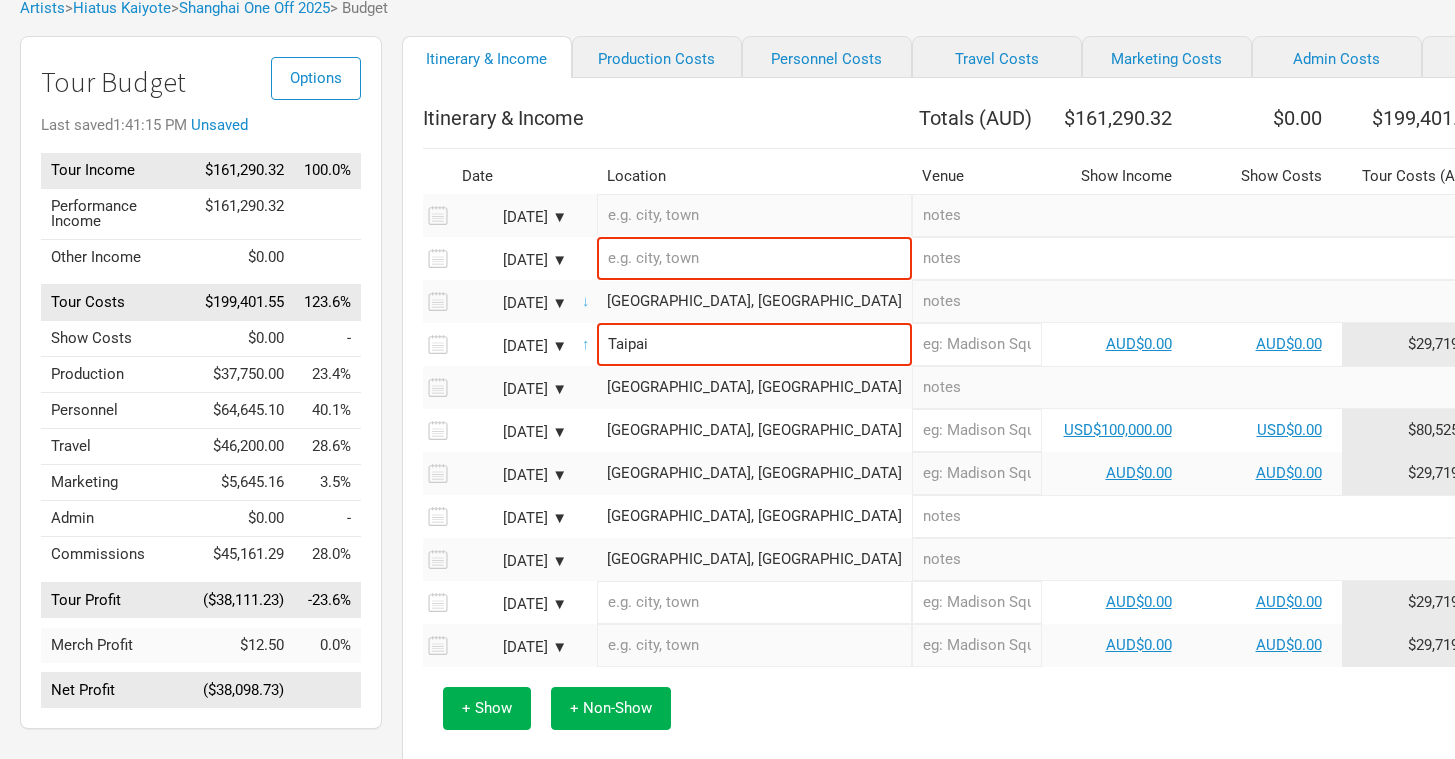 click at bounding box center [754, 258] 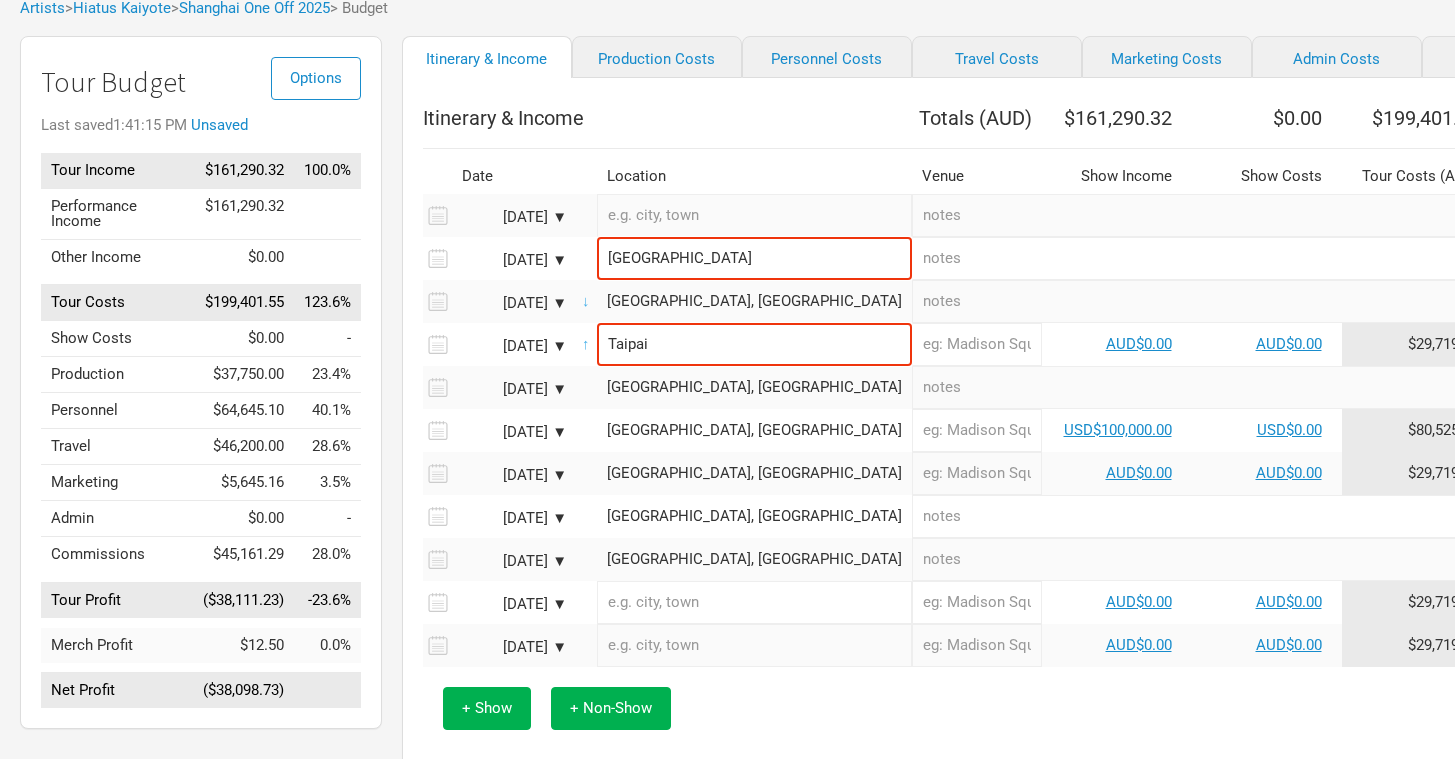 scroll, scrollTop: 119, scrollLeft: 41, axis: both 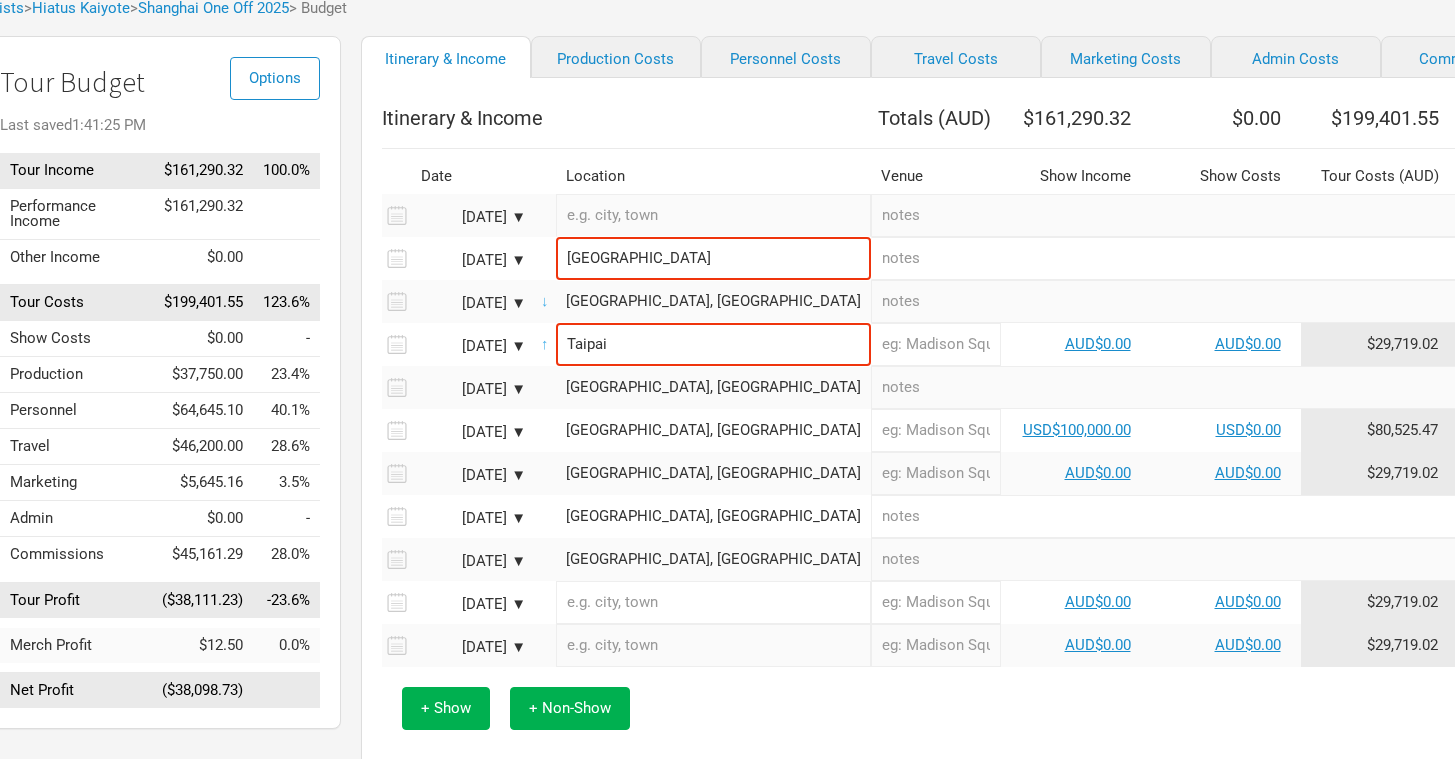click at bounding box center [1242, 258] 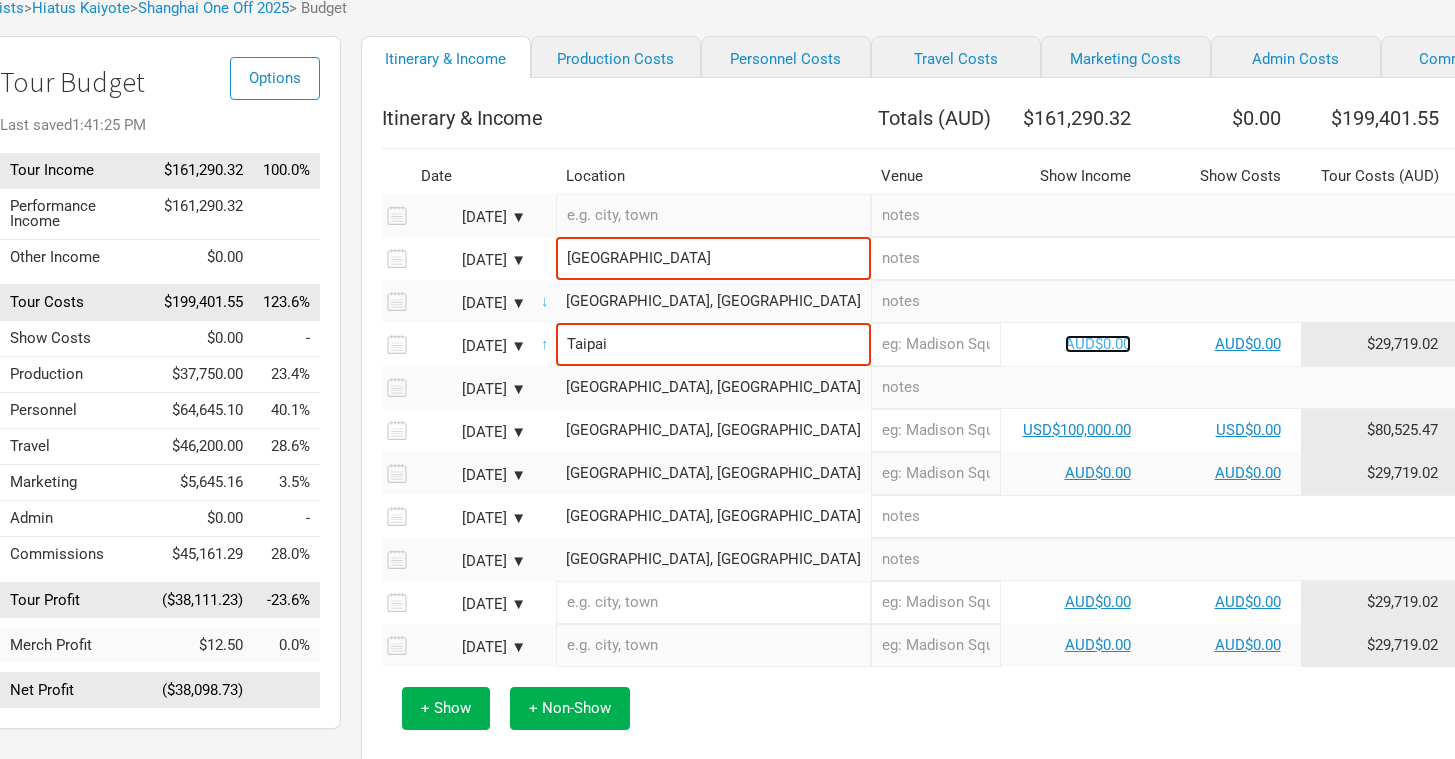 click on "AUD$0.00" at bounding box center (1098, 344) 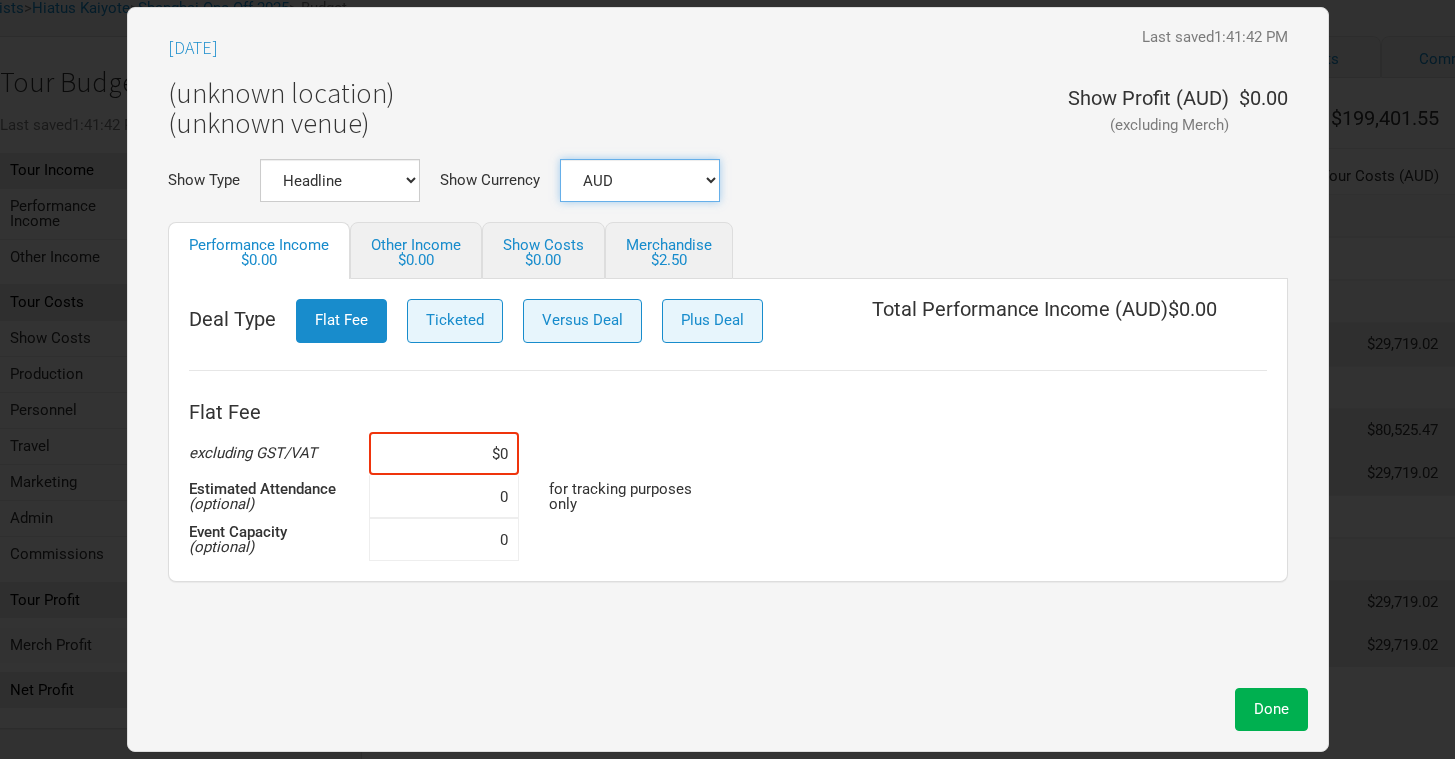 click on "AUD USD New ..." at bounding box center [640, 180] 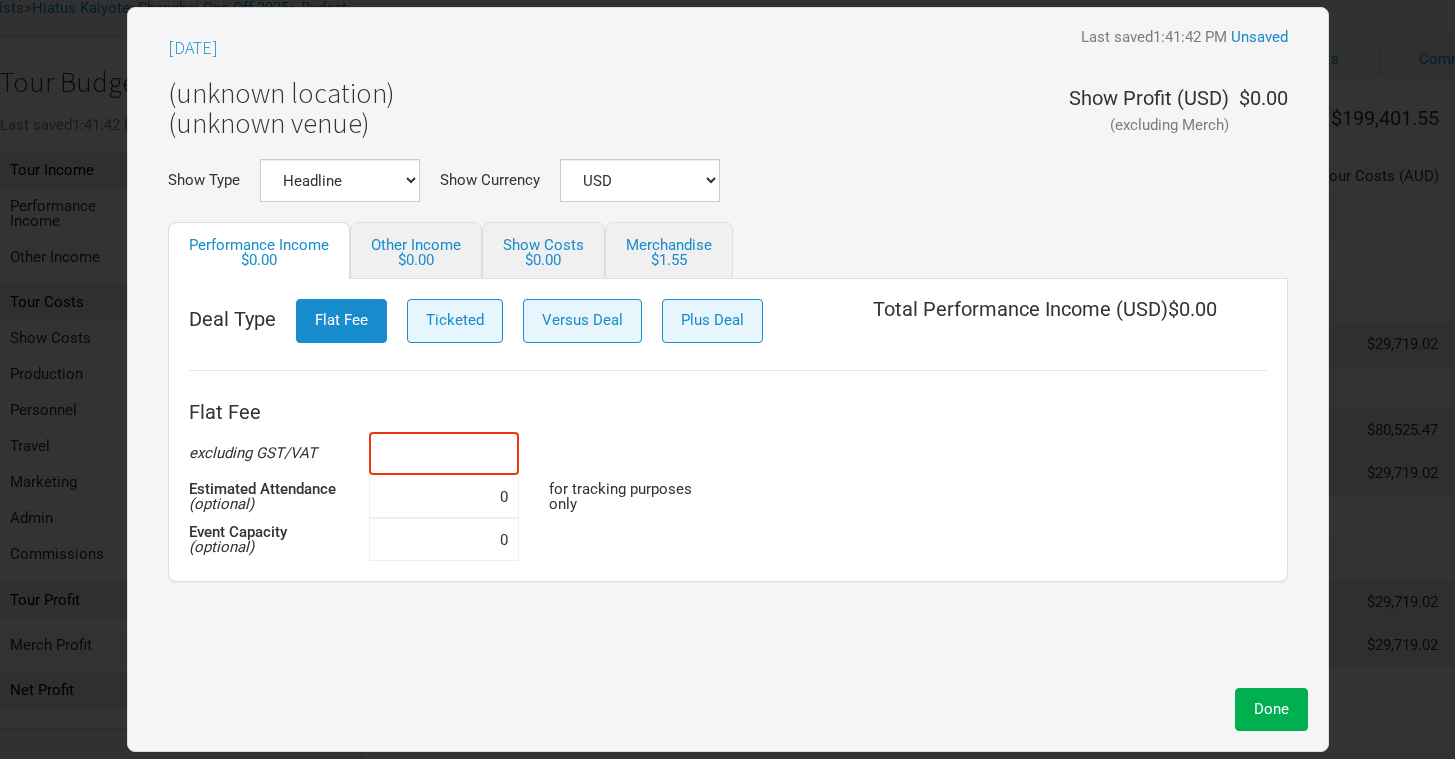 click at bounding box center (444, 453) 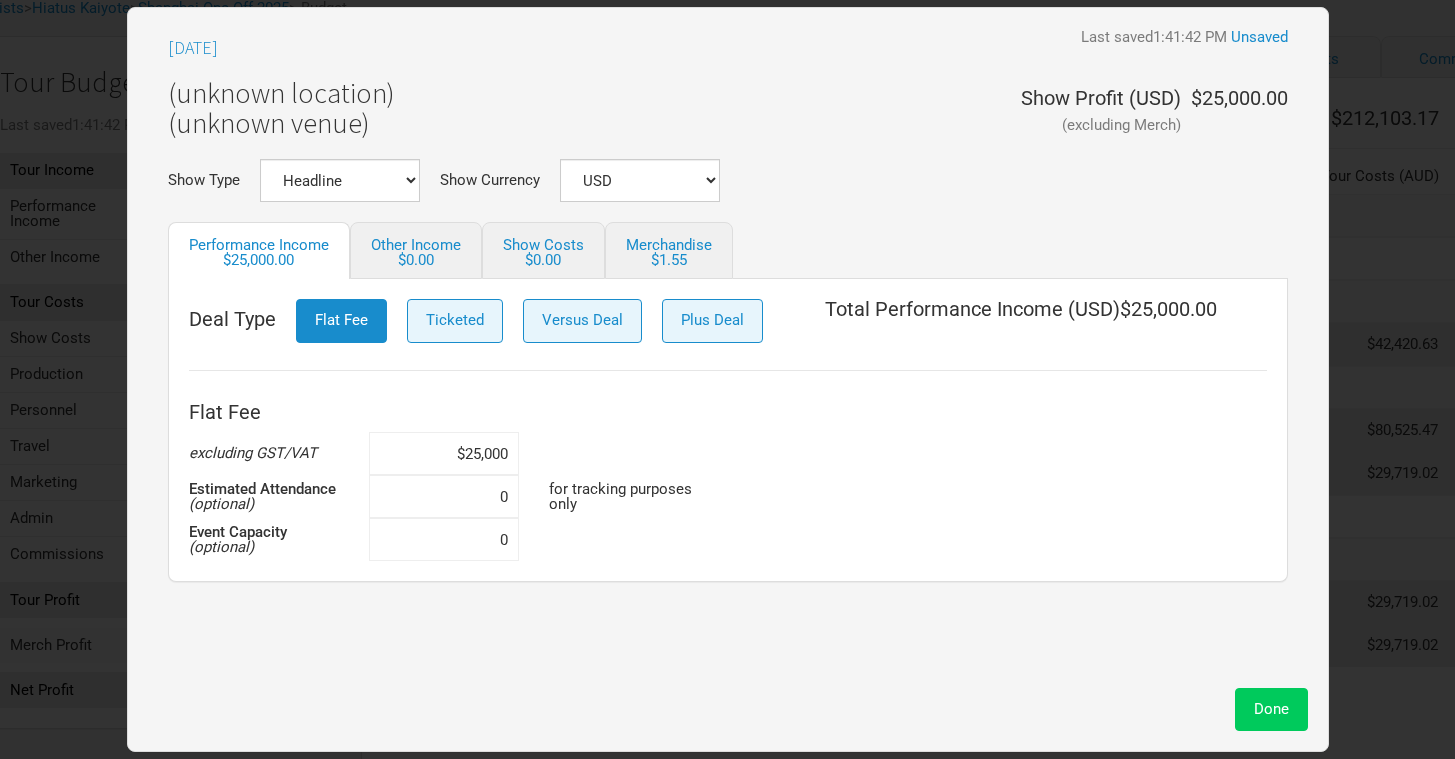 click on "Done" at bounding box center [1271, 709] 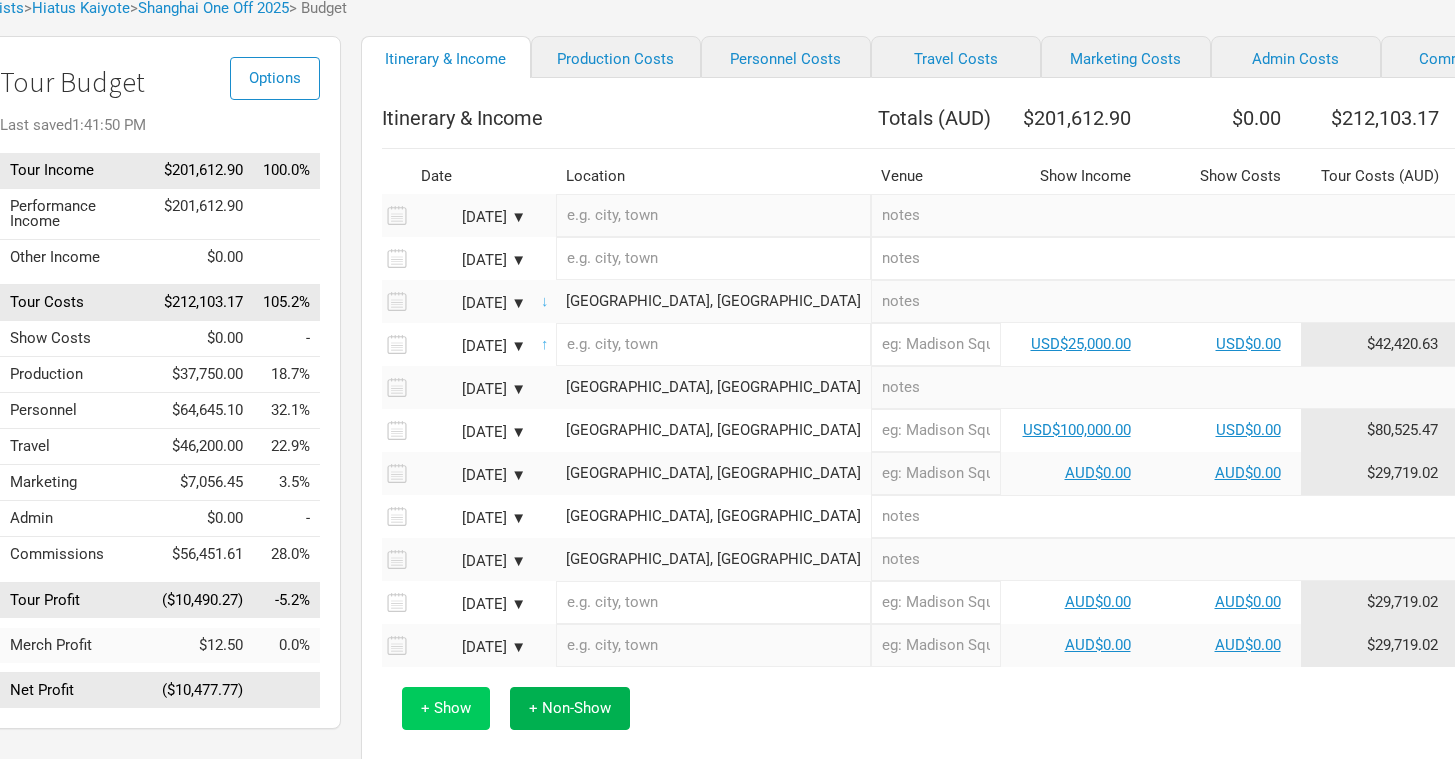 click on "+ Show" at bounding box center [446, 708] 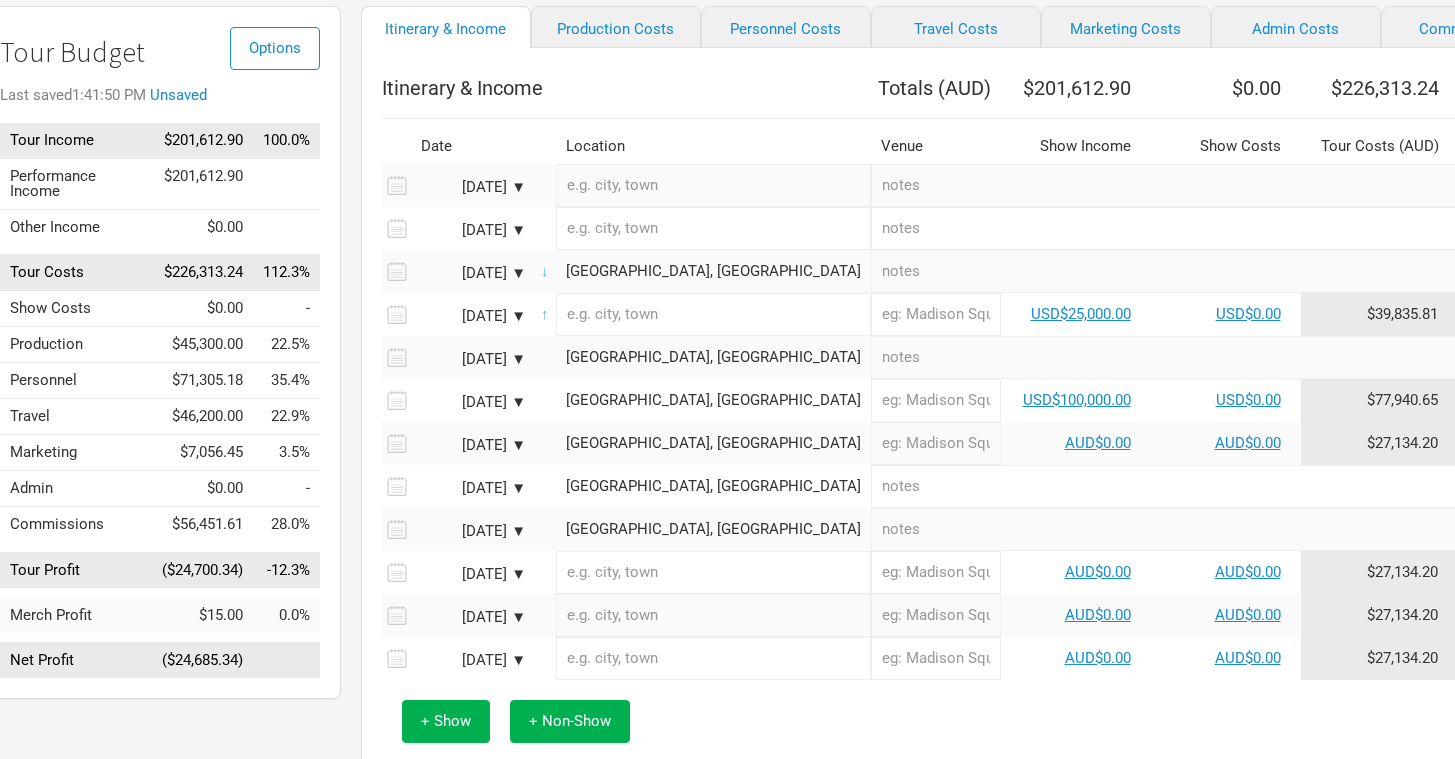 scroll, scrollTop: 152, scrollLeft: 41, axis: both 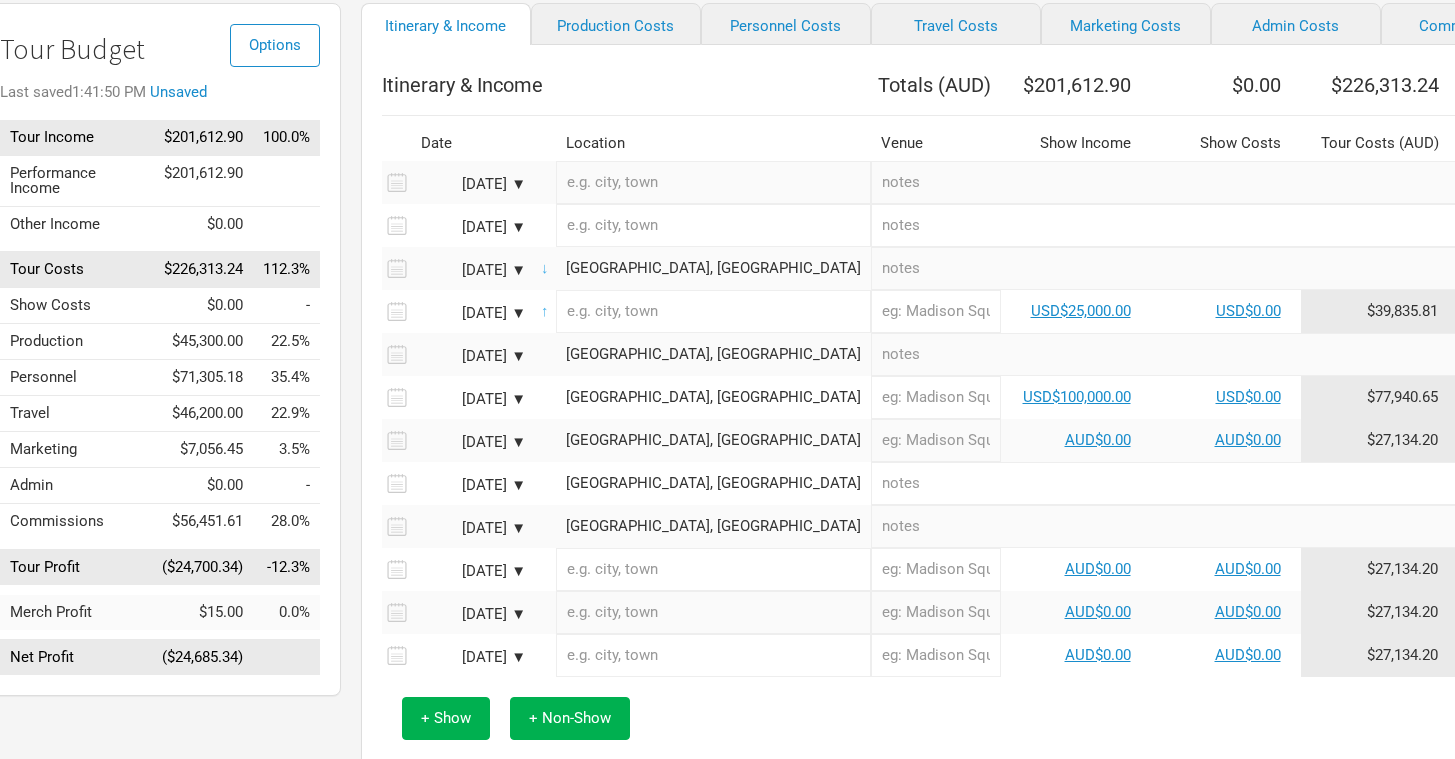 click on "[DATE]   ▼" at bounding box center [471, 571] 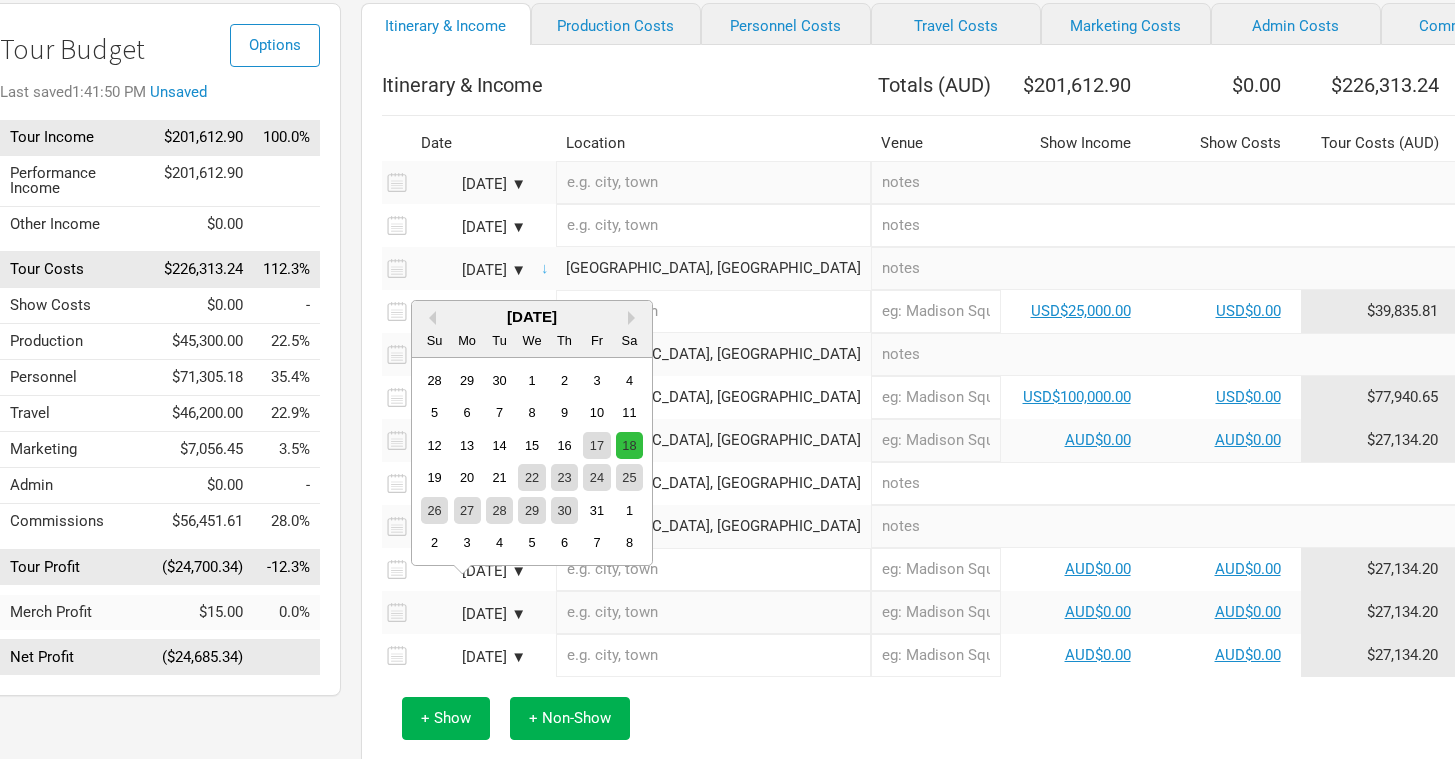 click on "18" at bounding box center [629, 445] 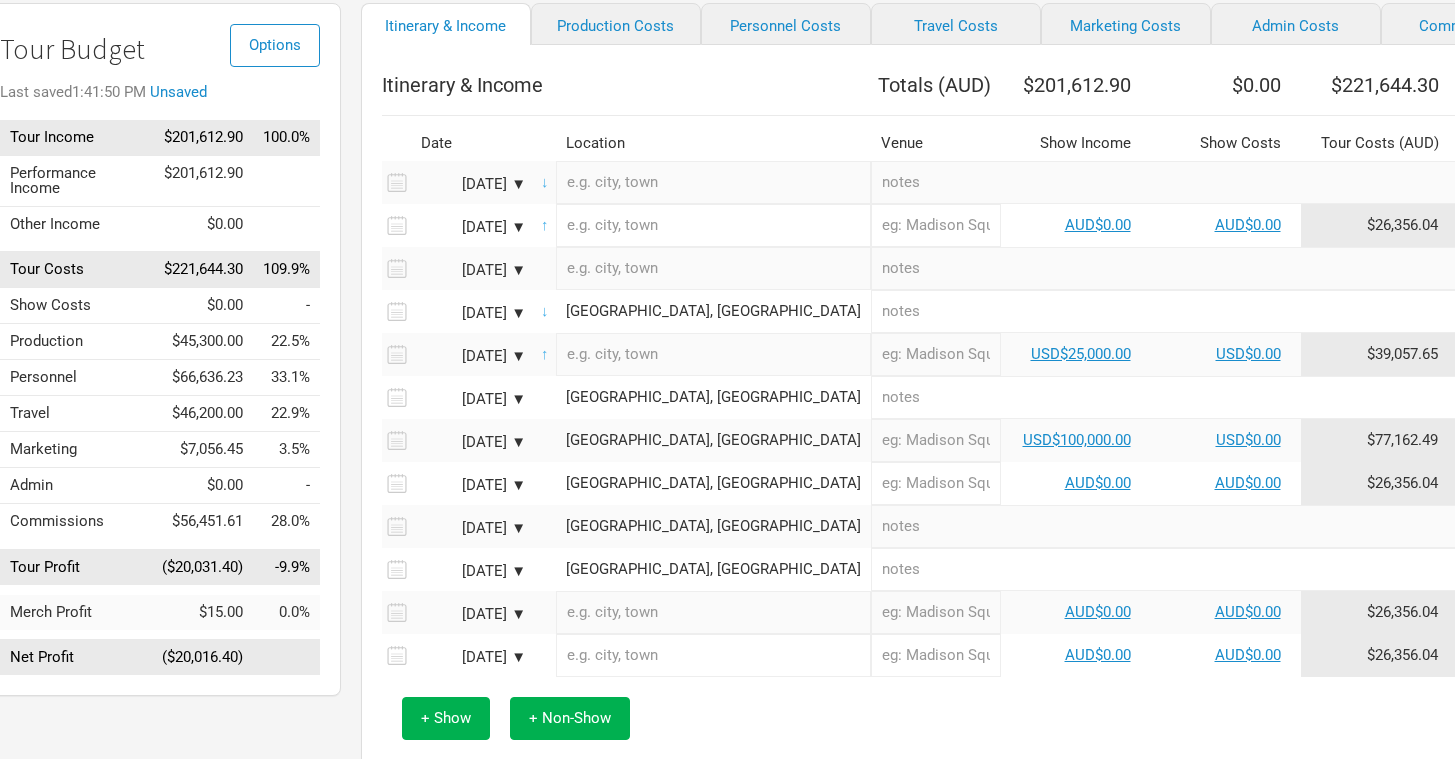 click at bounding box center [713, 225] 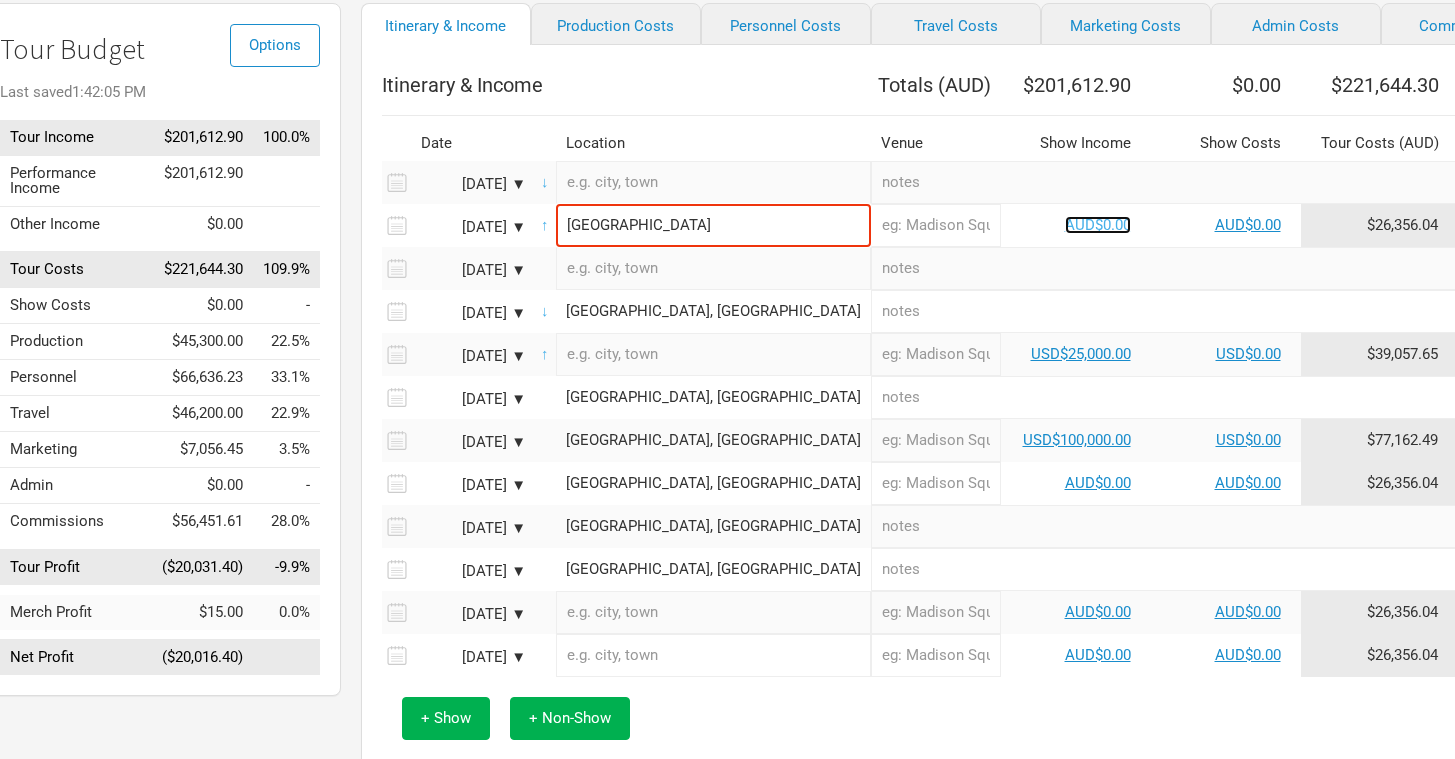 click on "AUD$0.00" at bounding box center (1098, 225) 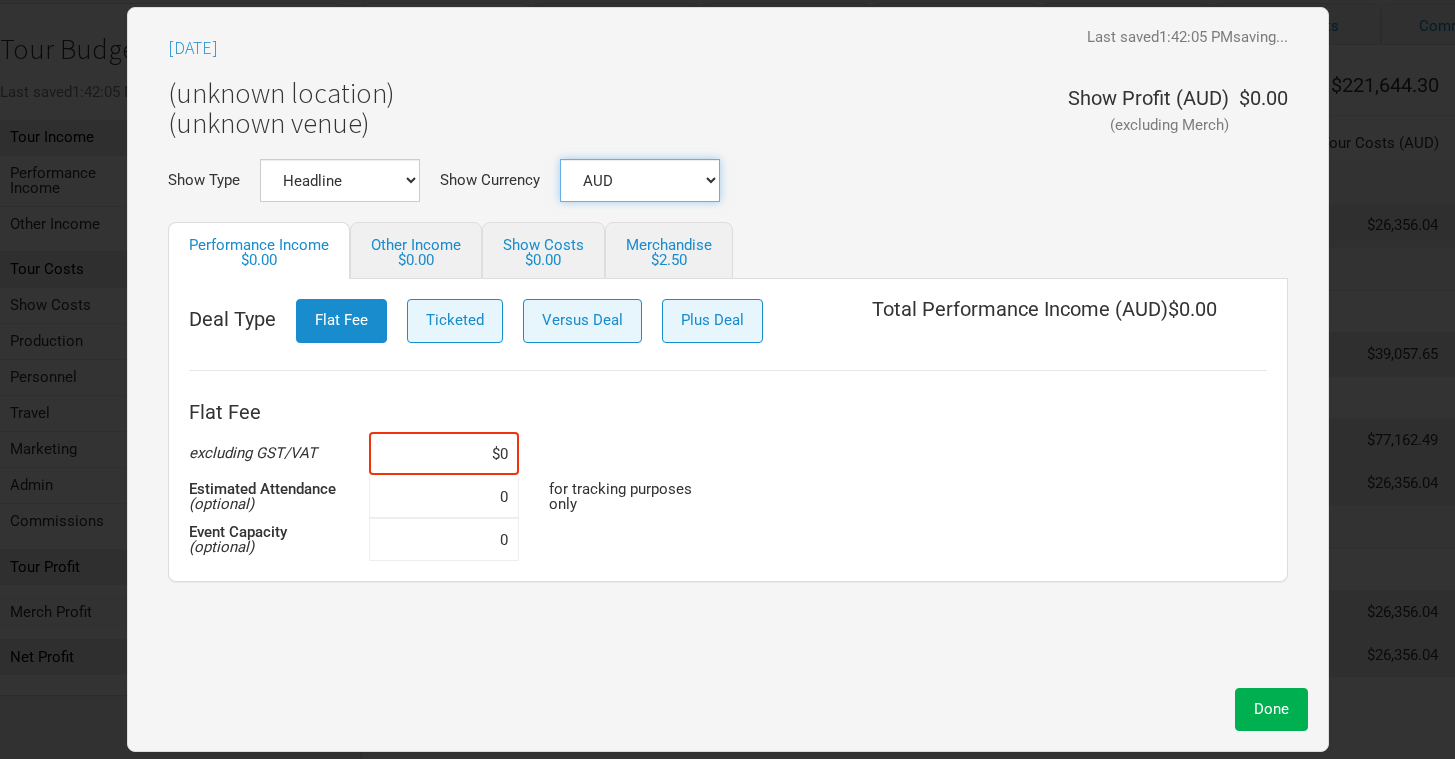 click on "AUD USD New ..." at bounding box center (640, 180) 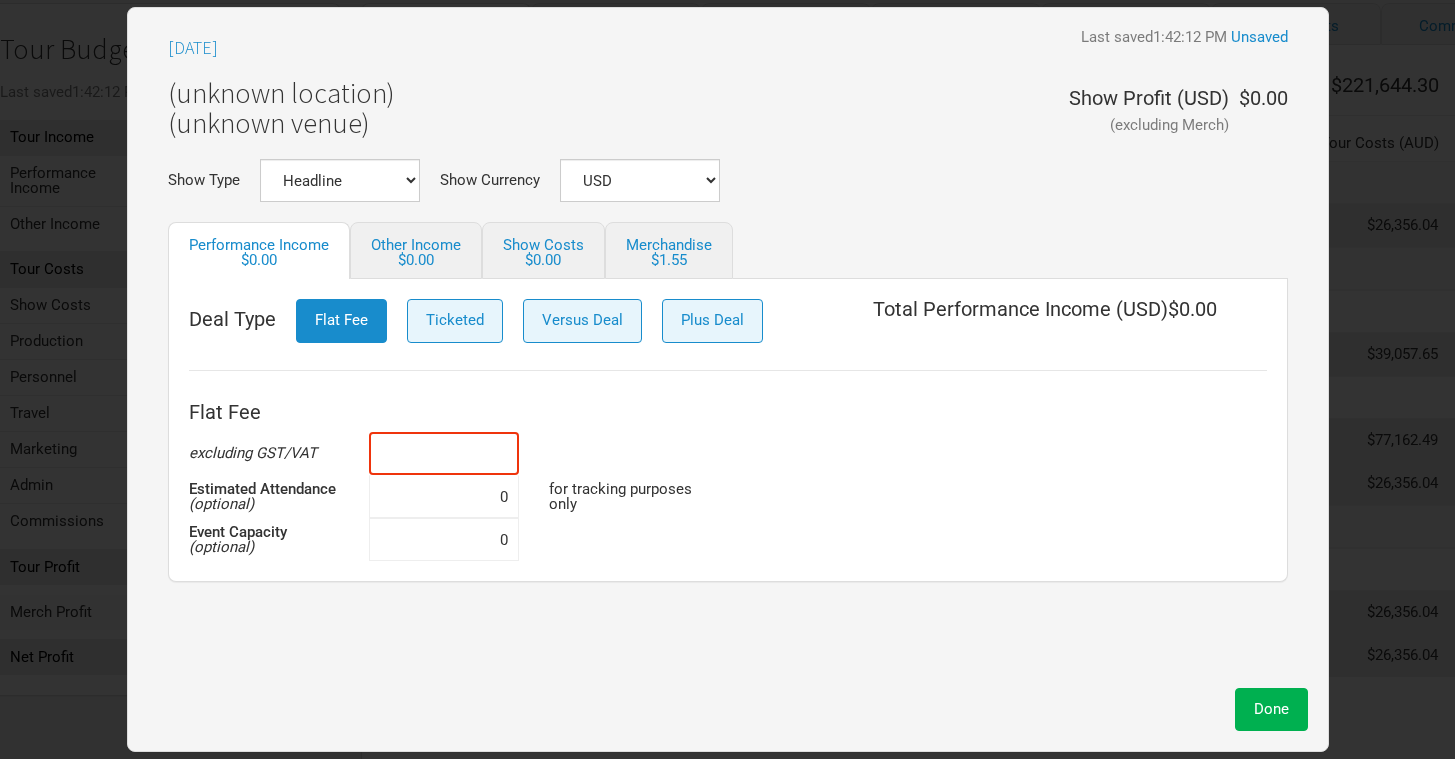 click at bounding box center (444, 453) 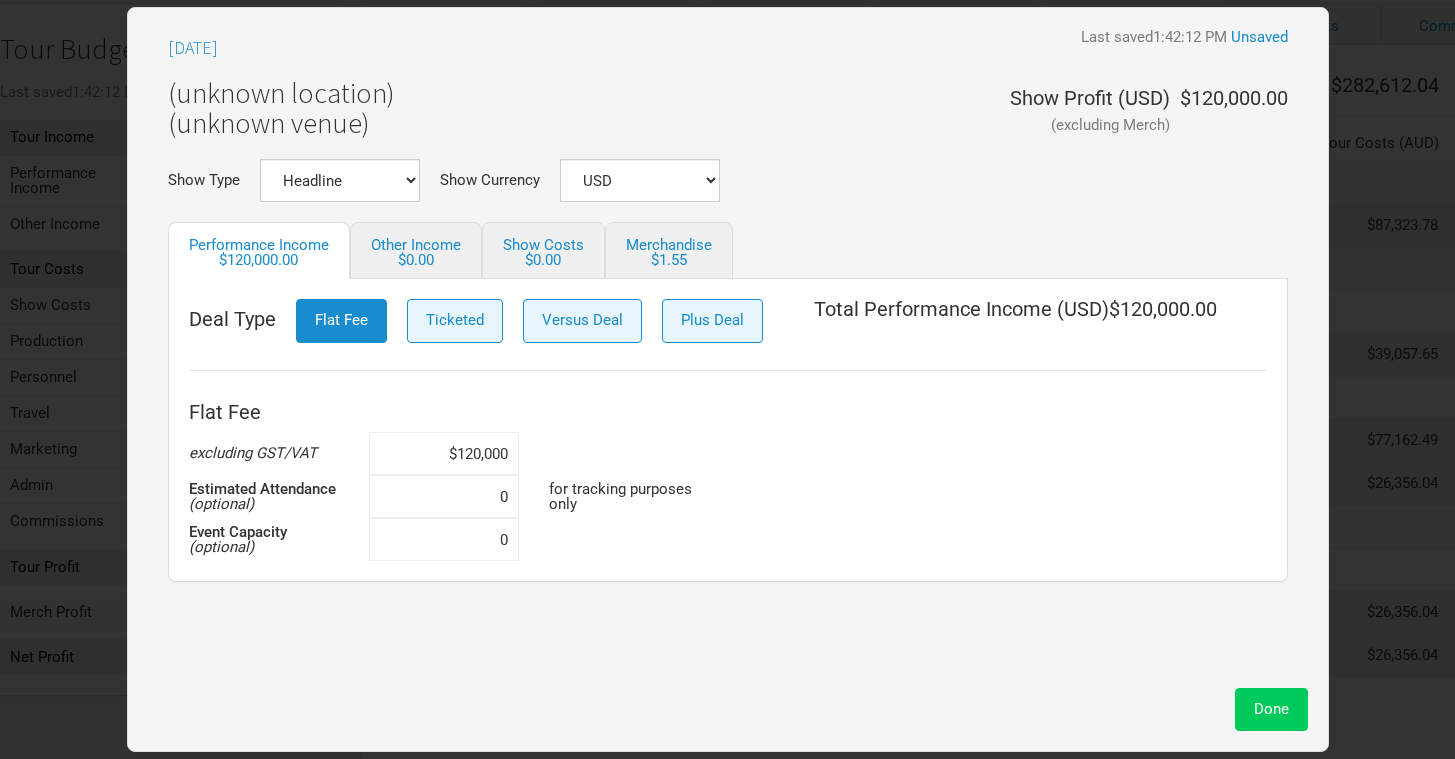 click on "Done" at bounding box center [1271, 709] 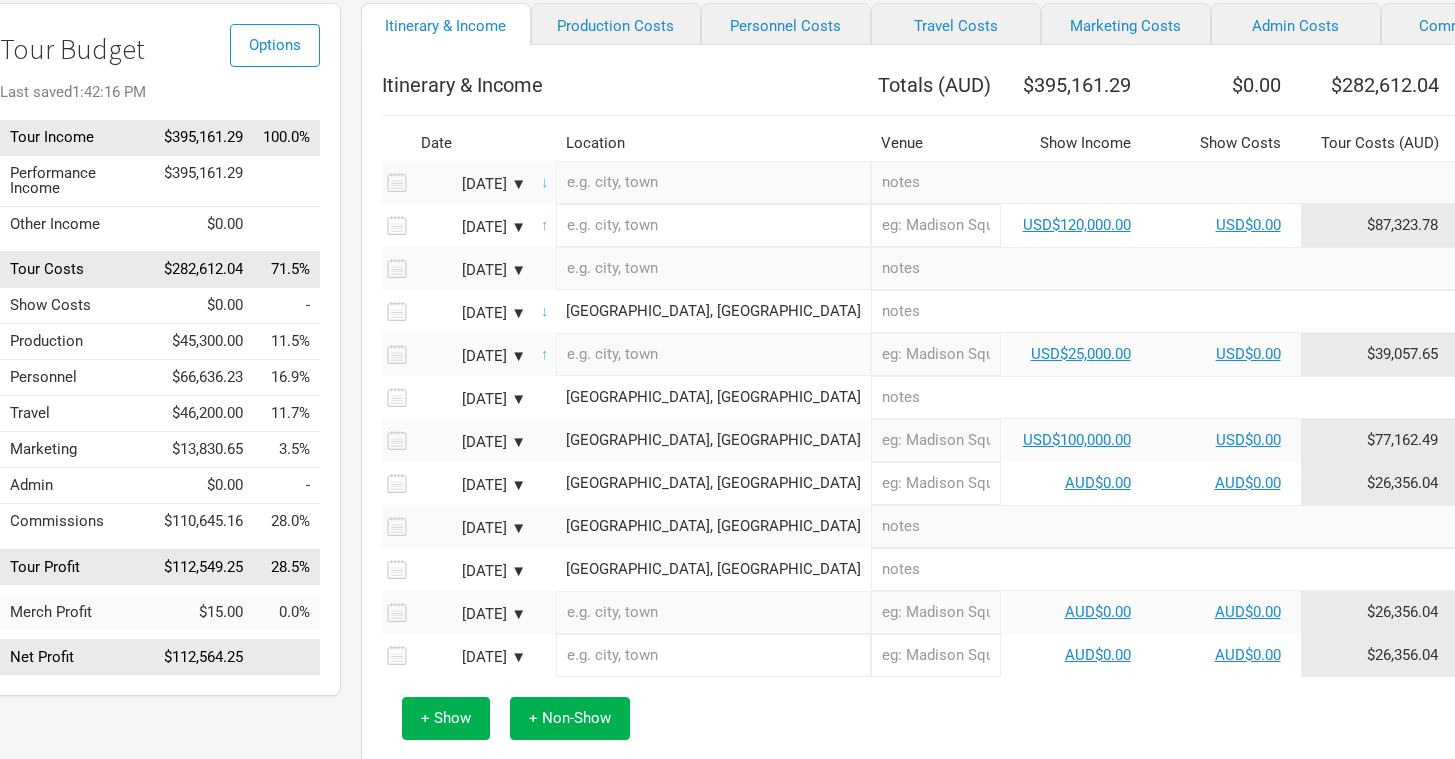 click at bounding box center [713, 225] 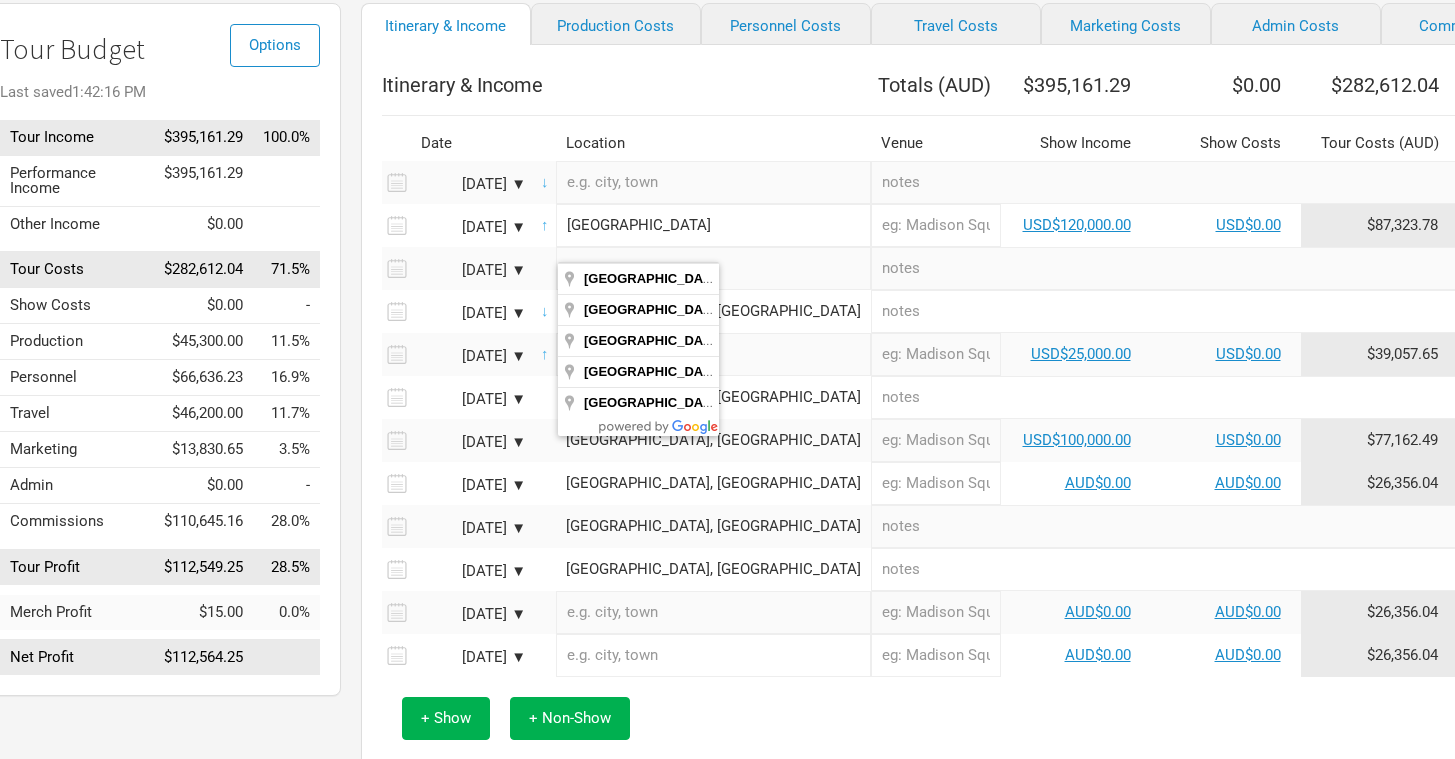 click at bounding box center [1242, 268] 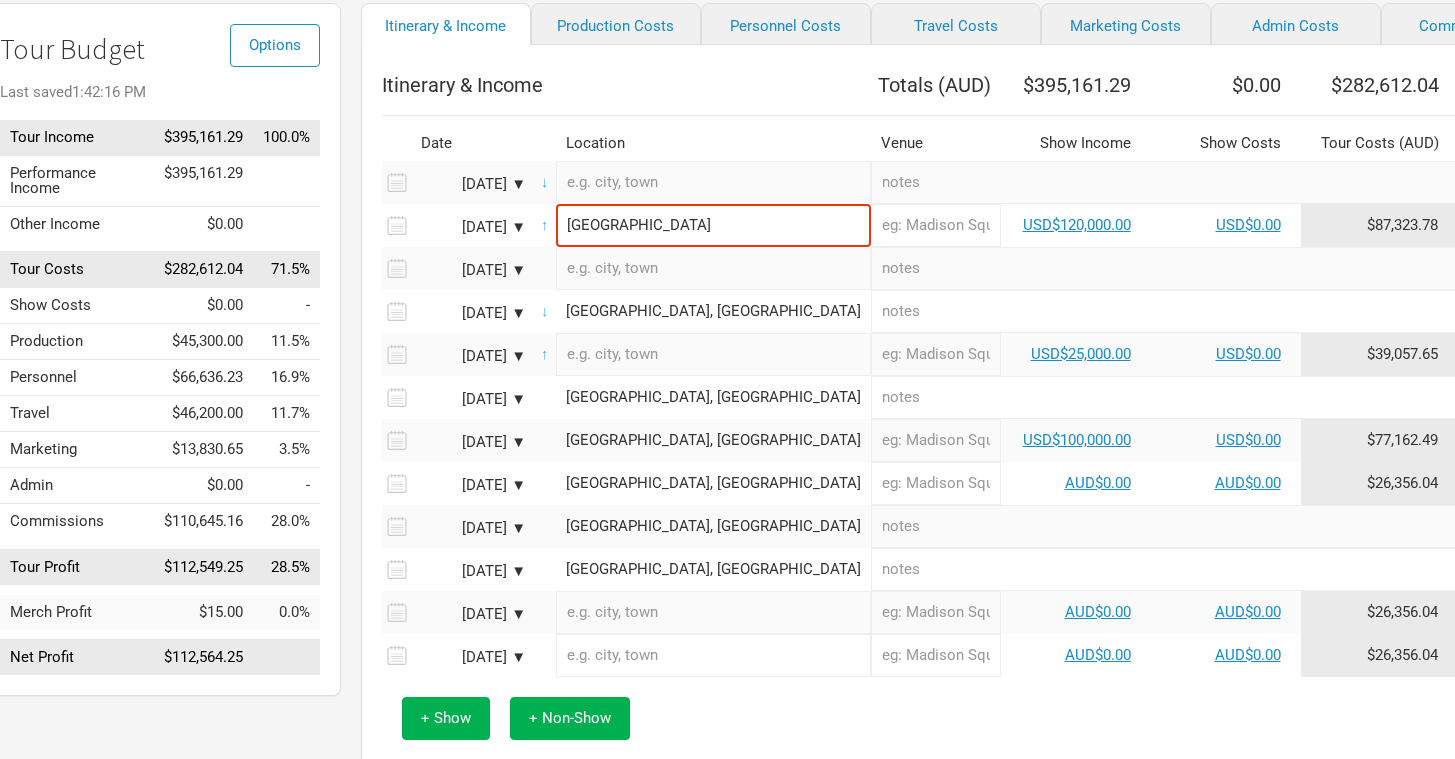 click at bounding box center [713, 268] 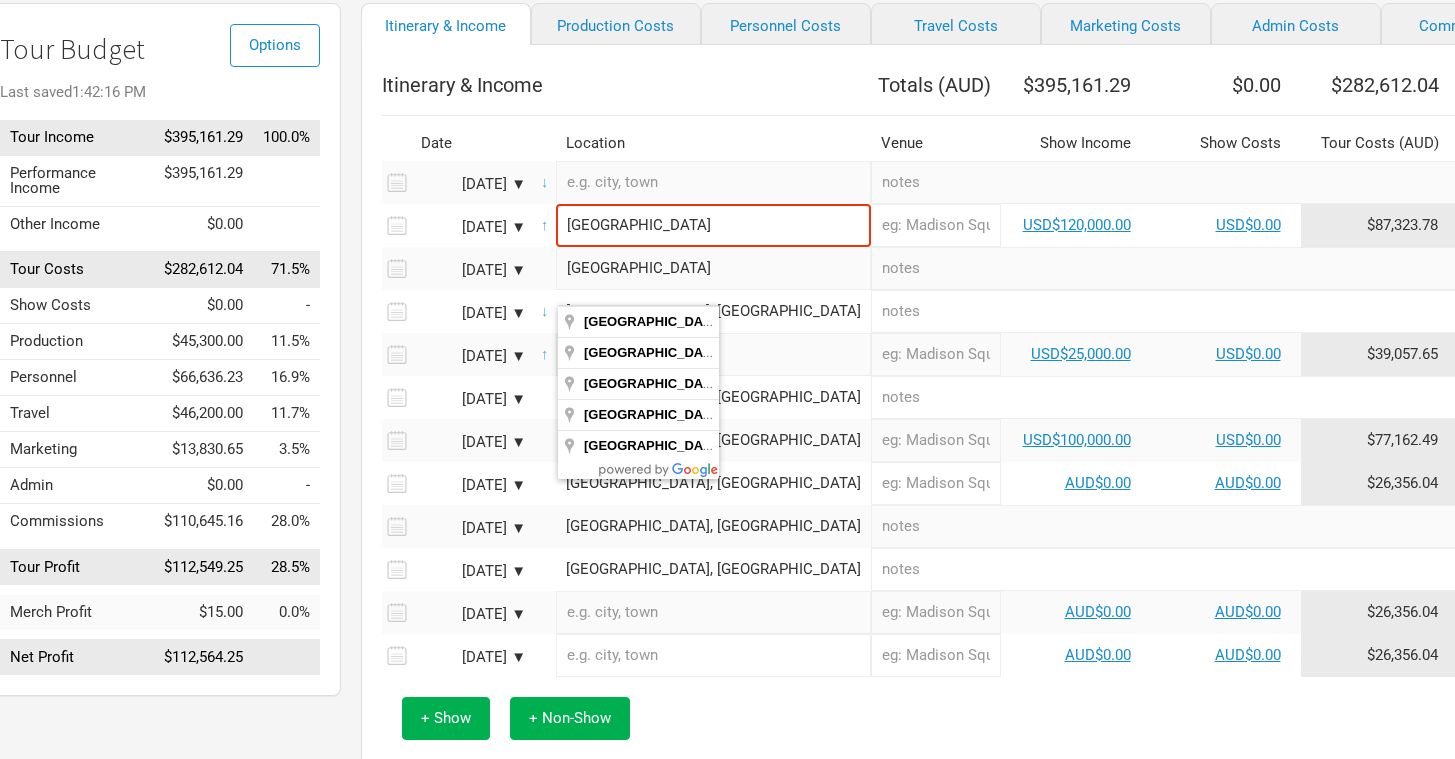 click at bounding box center [1242, 268] 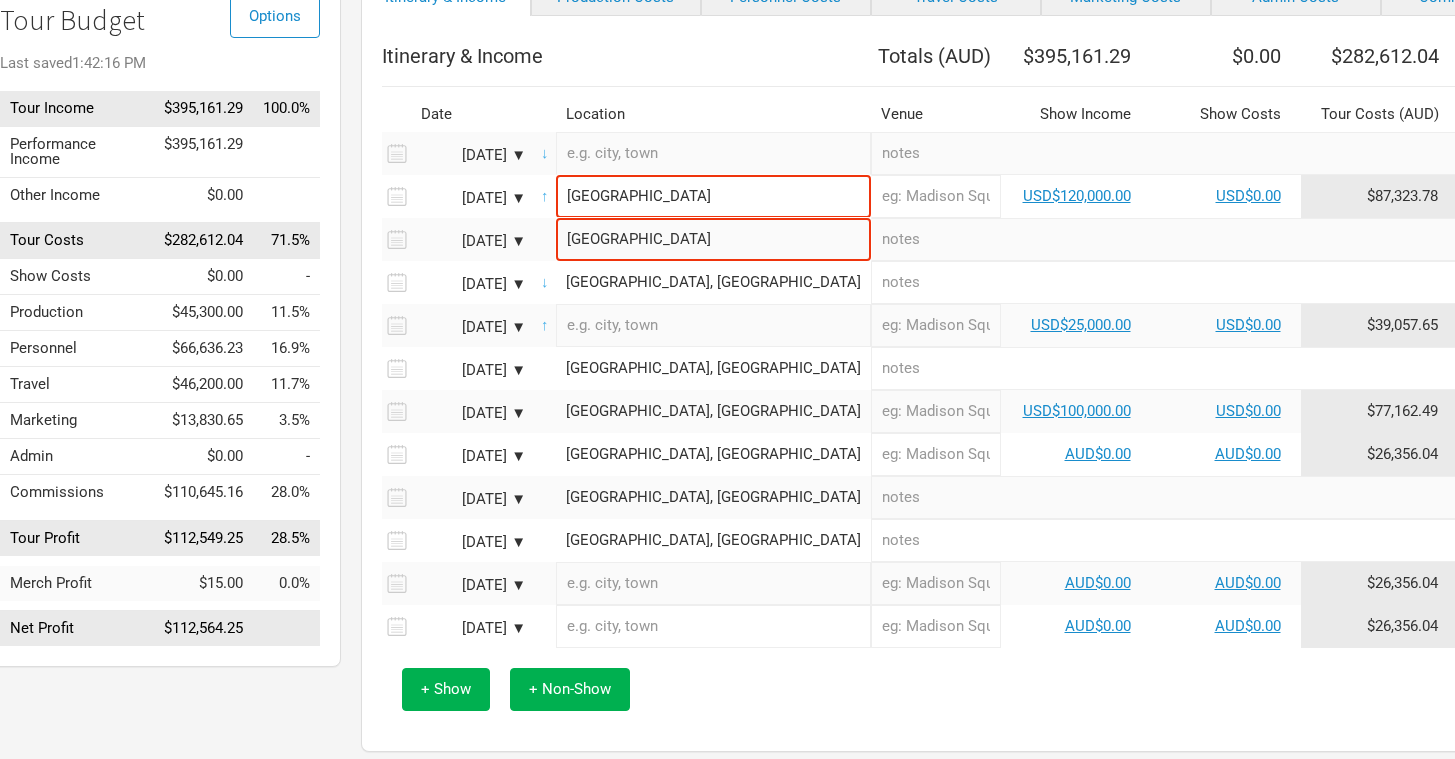 scroll, scrollTop: 184, scrollLeft: 41, axis: both 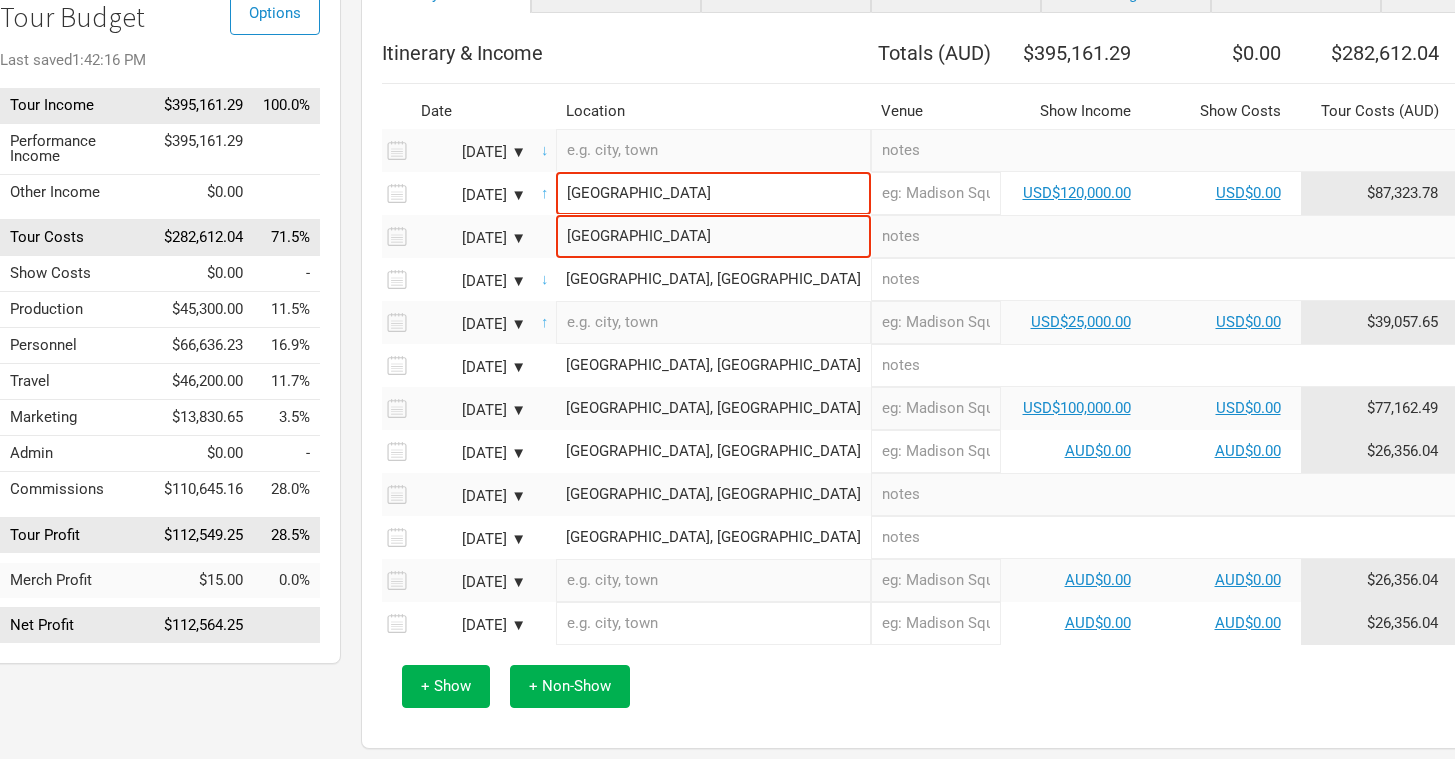click on "[DATE]   ▼" at bounding box center (471, 152) 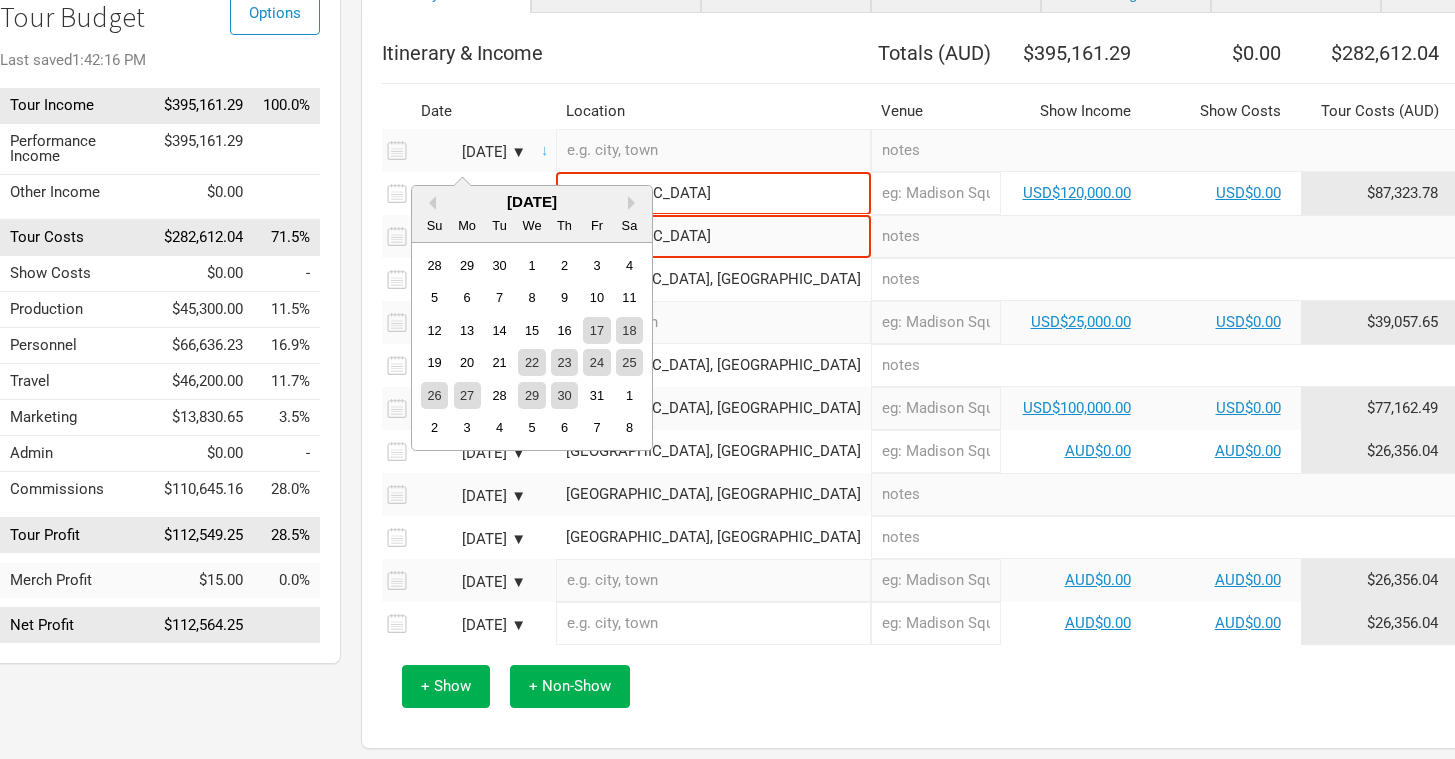 scroll, scrollTop: 0, scrollLeft: 41, axis: horizontal 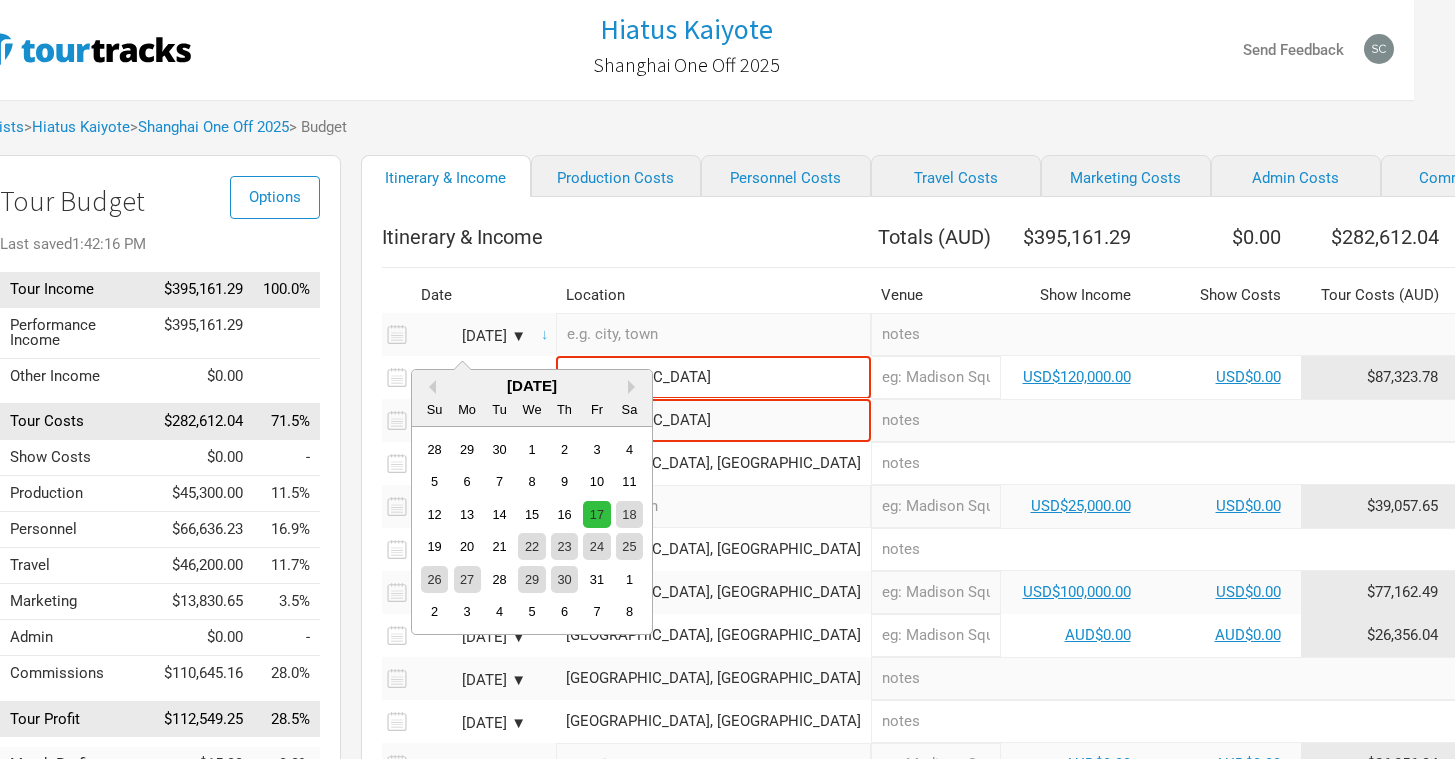 click on "17" at bounding box center (596, 514) 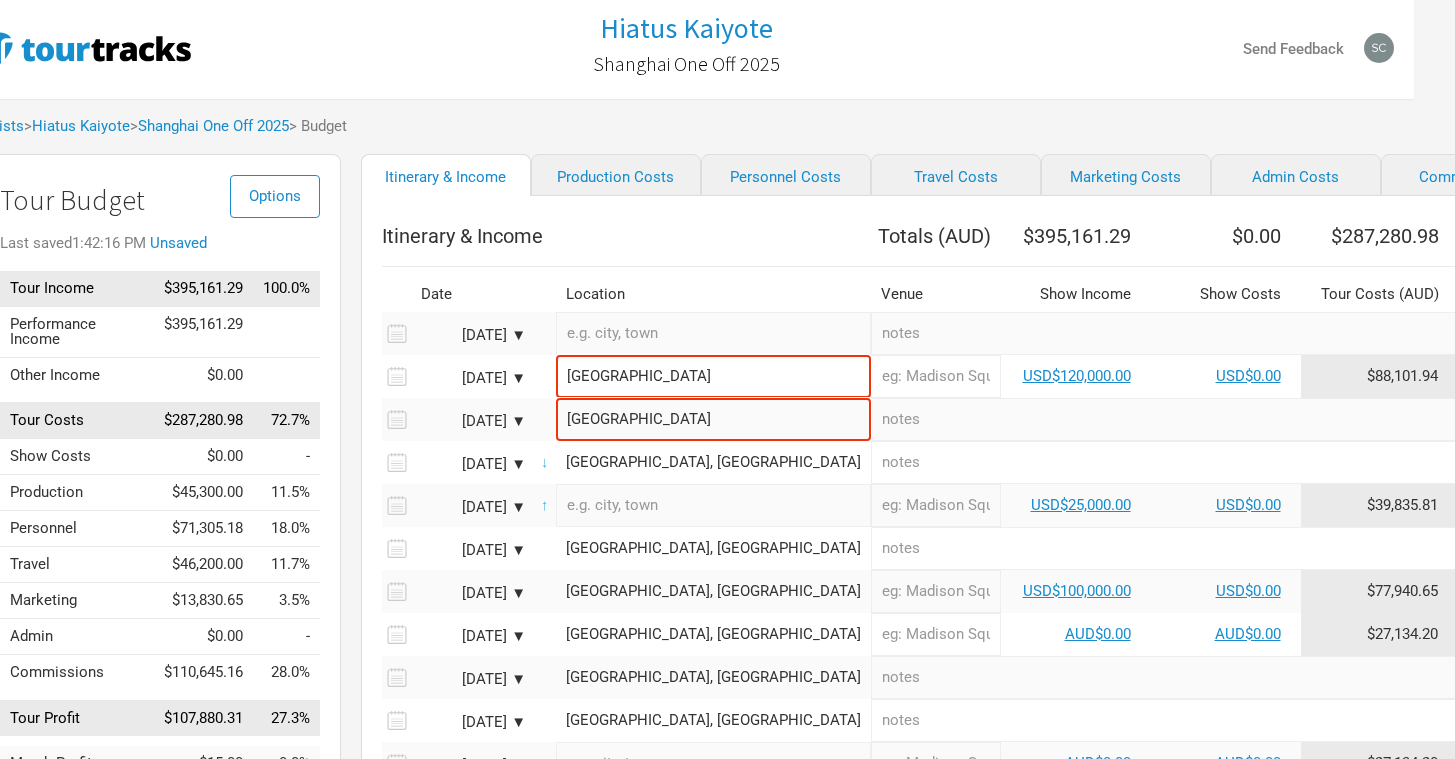 scroll, scrollTop: 80, scrollLeft: 41, axis: both 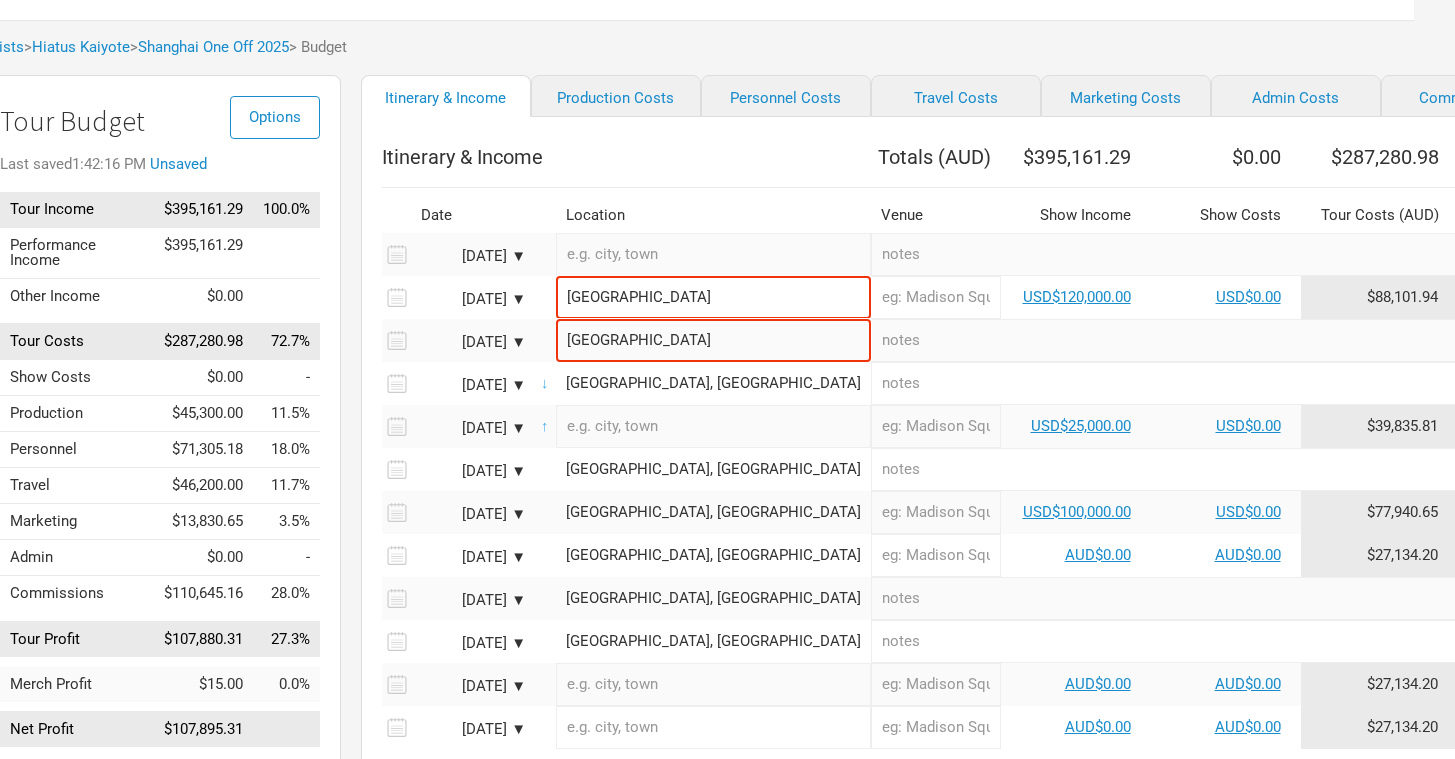 click on "[DATE]   ▼" at bounding box center [471, 385] 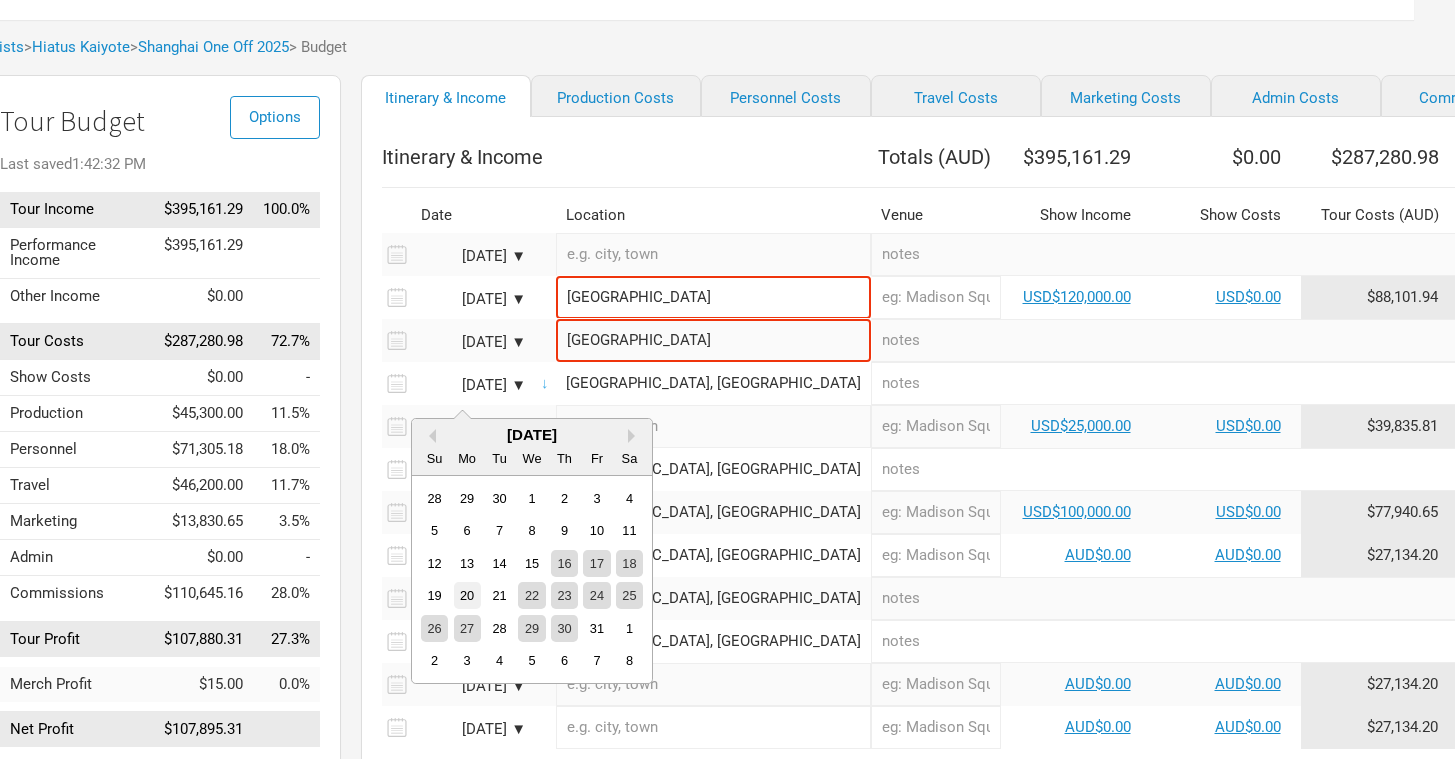 click on "20" at bounding box center (467, 595) 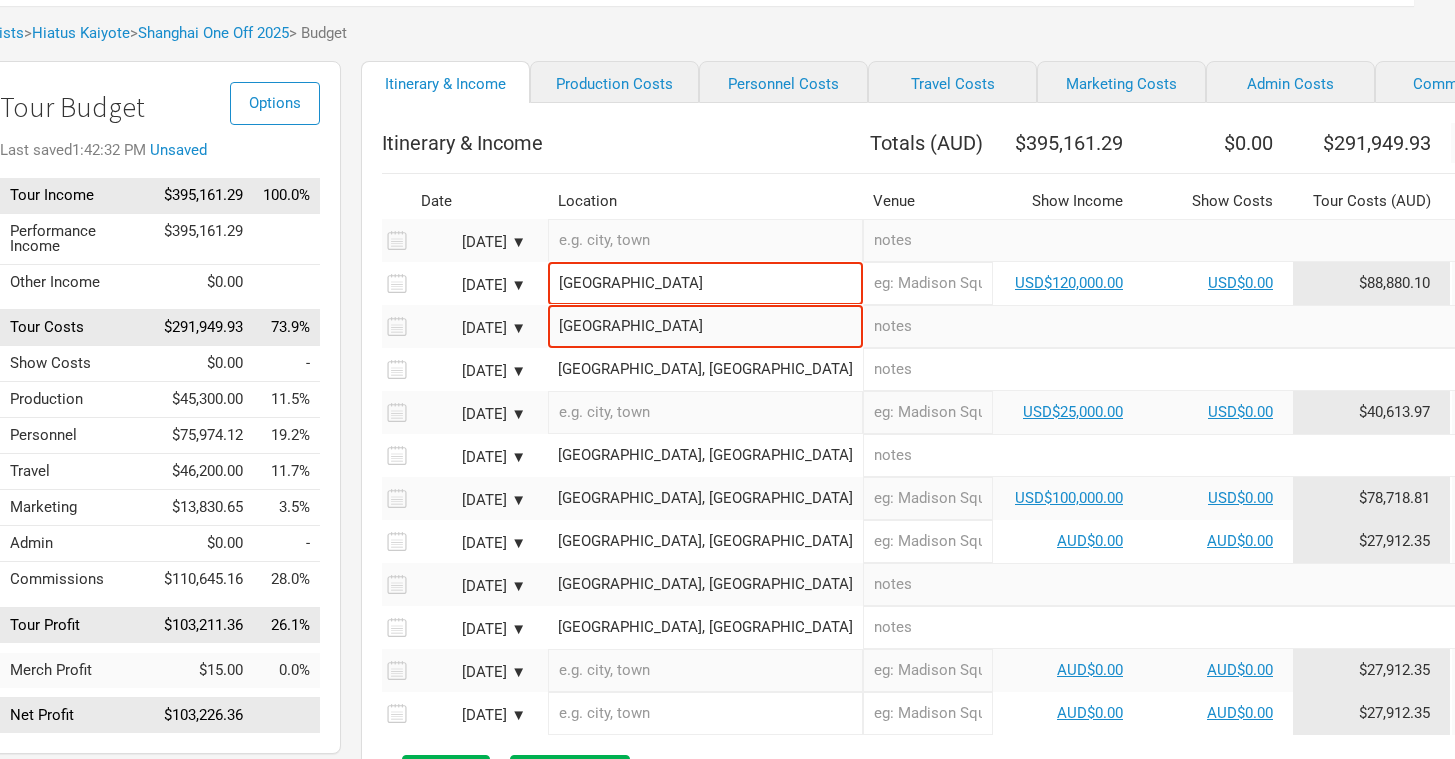 scroll, scrollTop: 97, scrollLeft: 41, axis: both 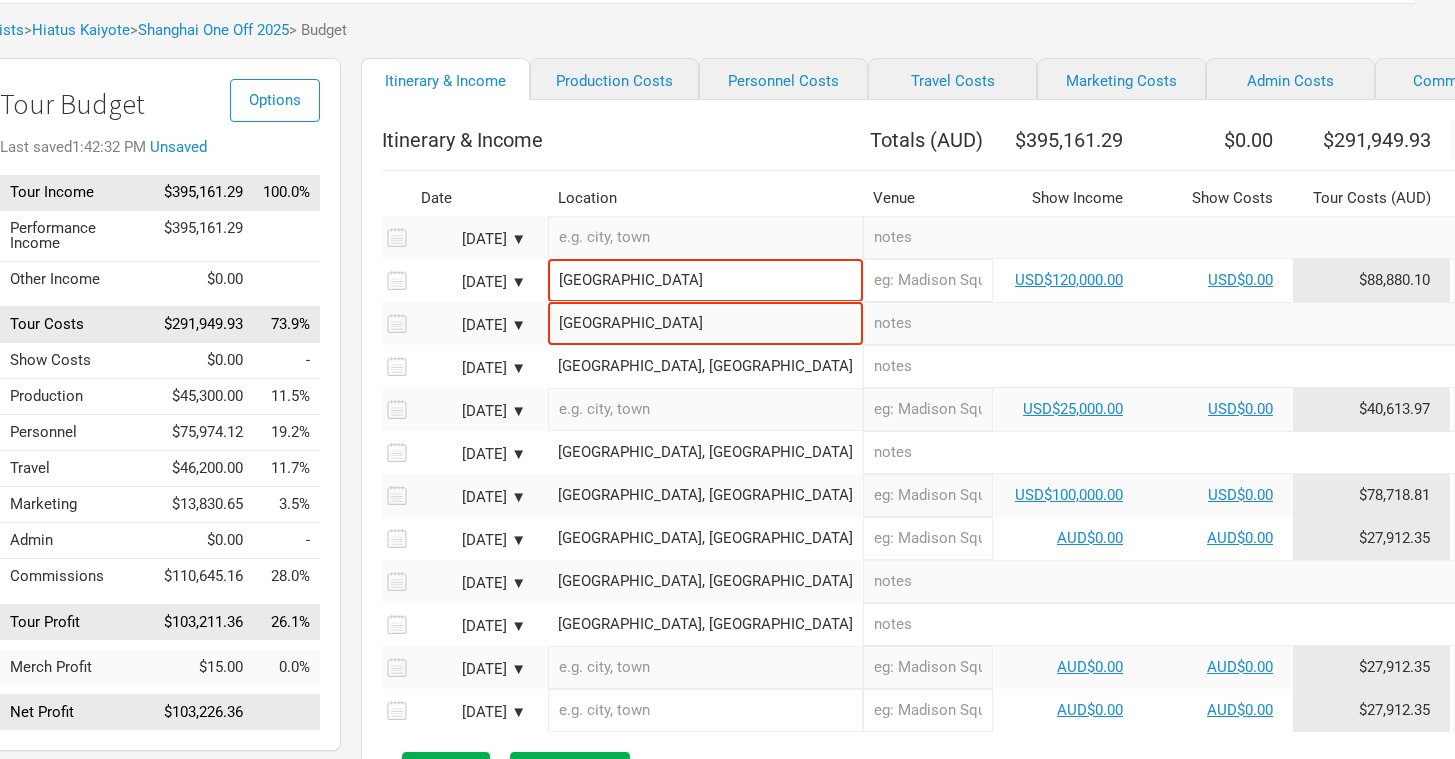 click on "[DATE]   ▼" at bounding box center [471, 411] 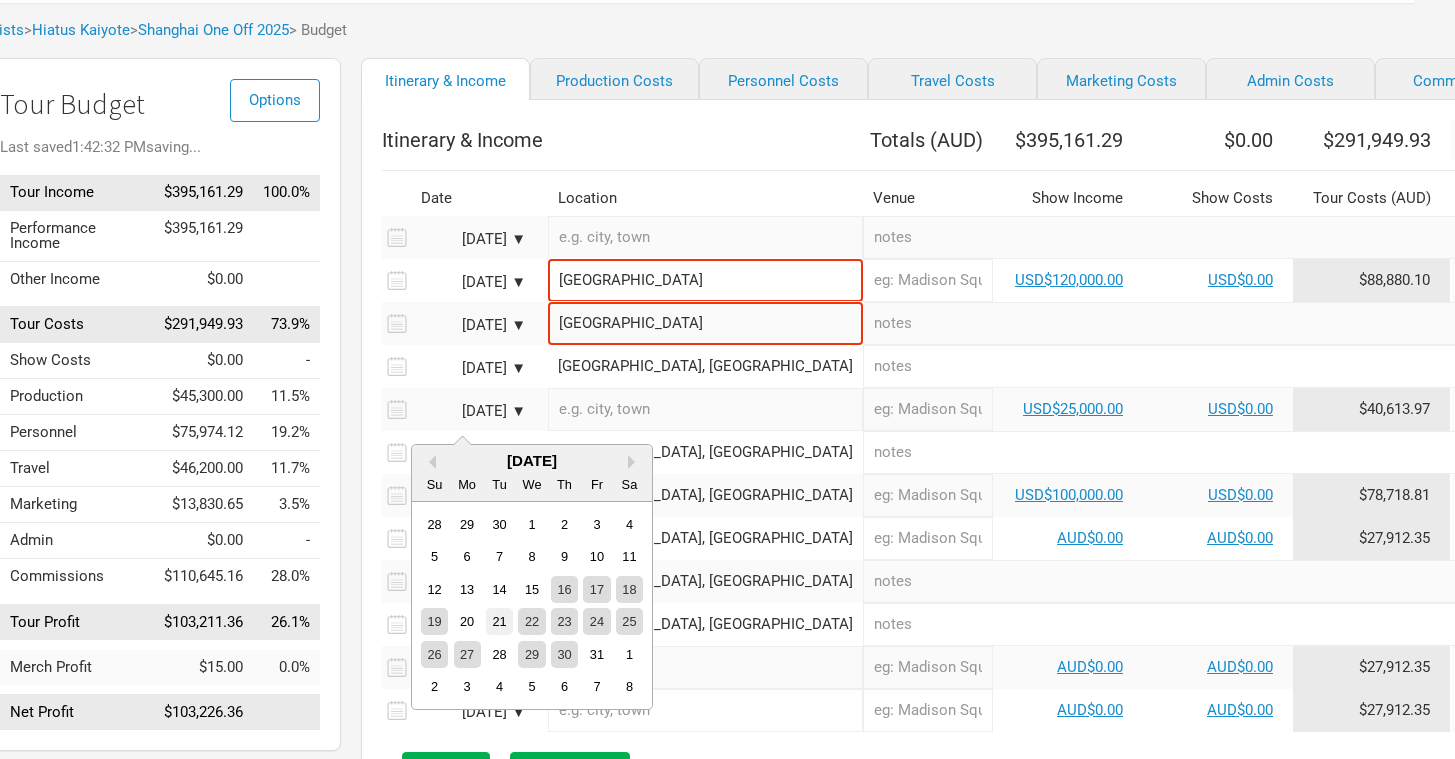 click on "21" at bounding box center [499, 621] 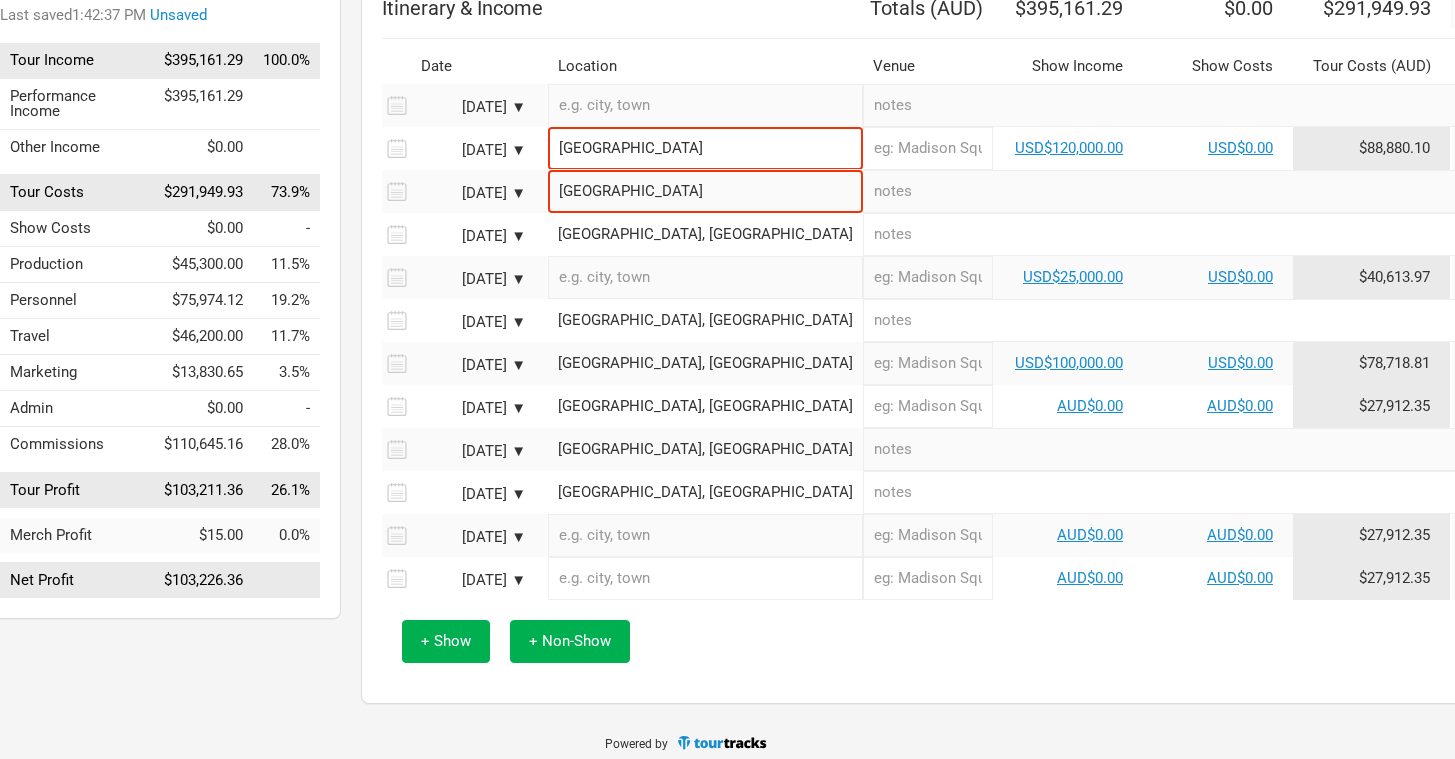 scroll, scrollTop: 256, scrollLeft: 41, axis: both 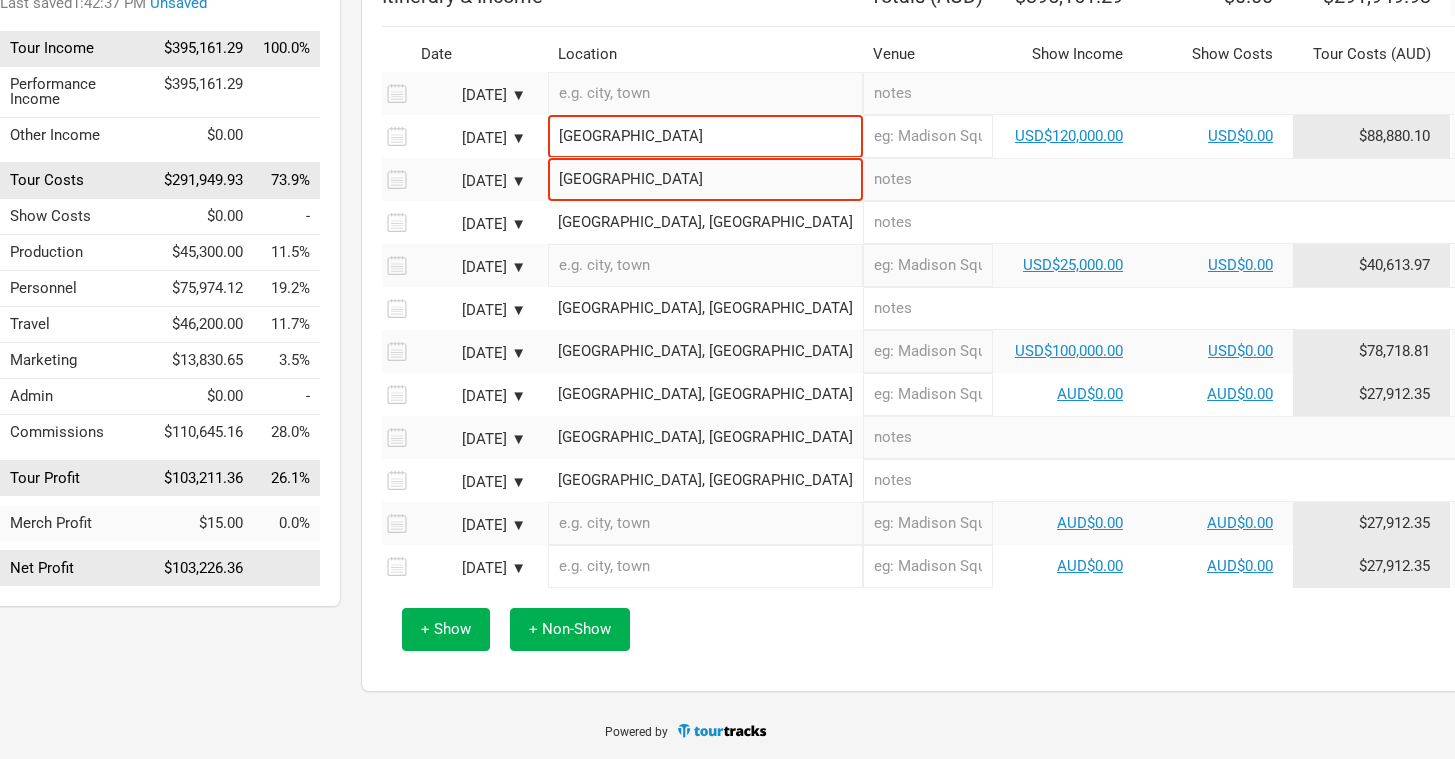click on "[DATE]   ▼" at bounding box center [471, 525] 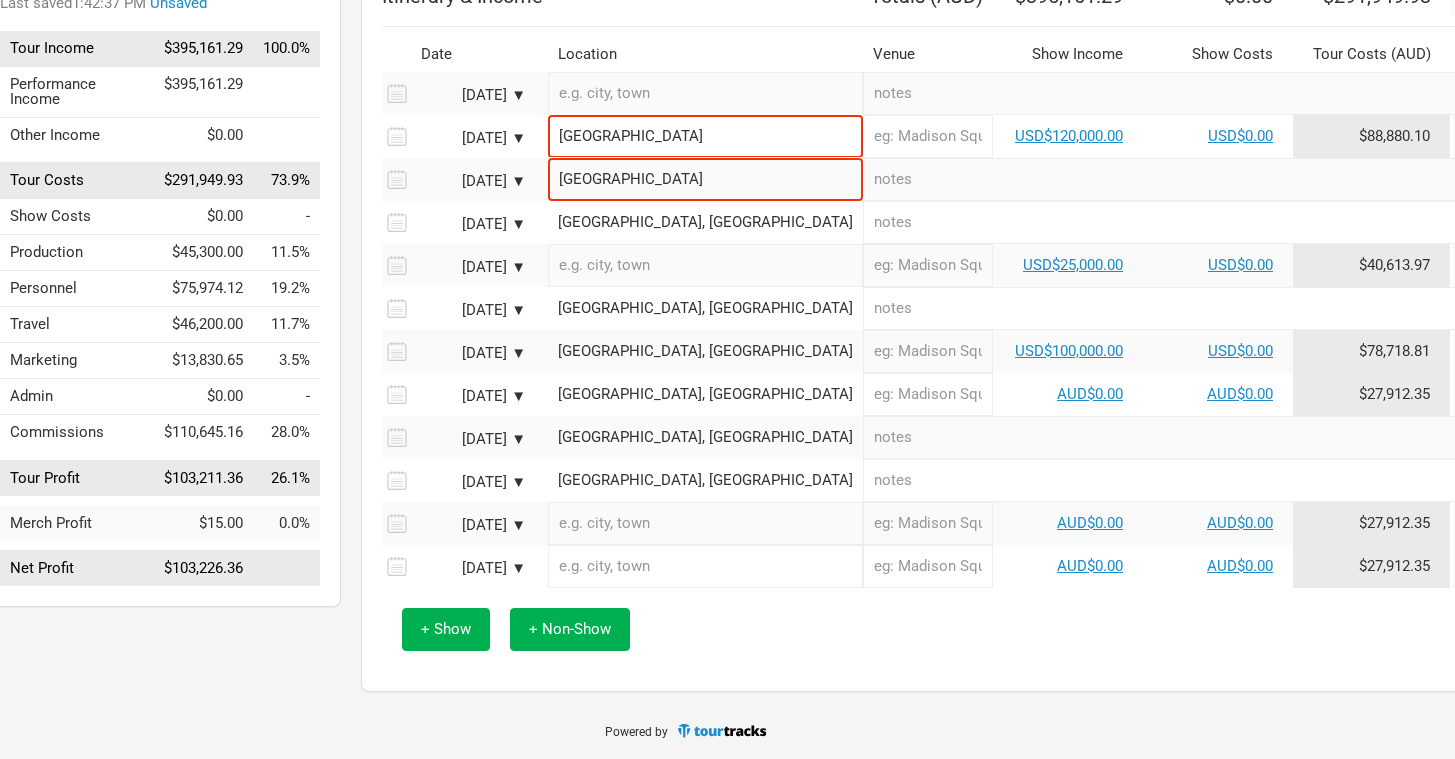 scroll, scrollTop: 0, scrollLeft: 41, axis: horizontal 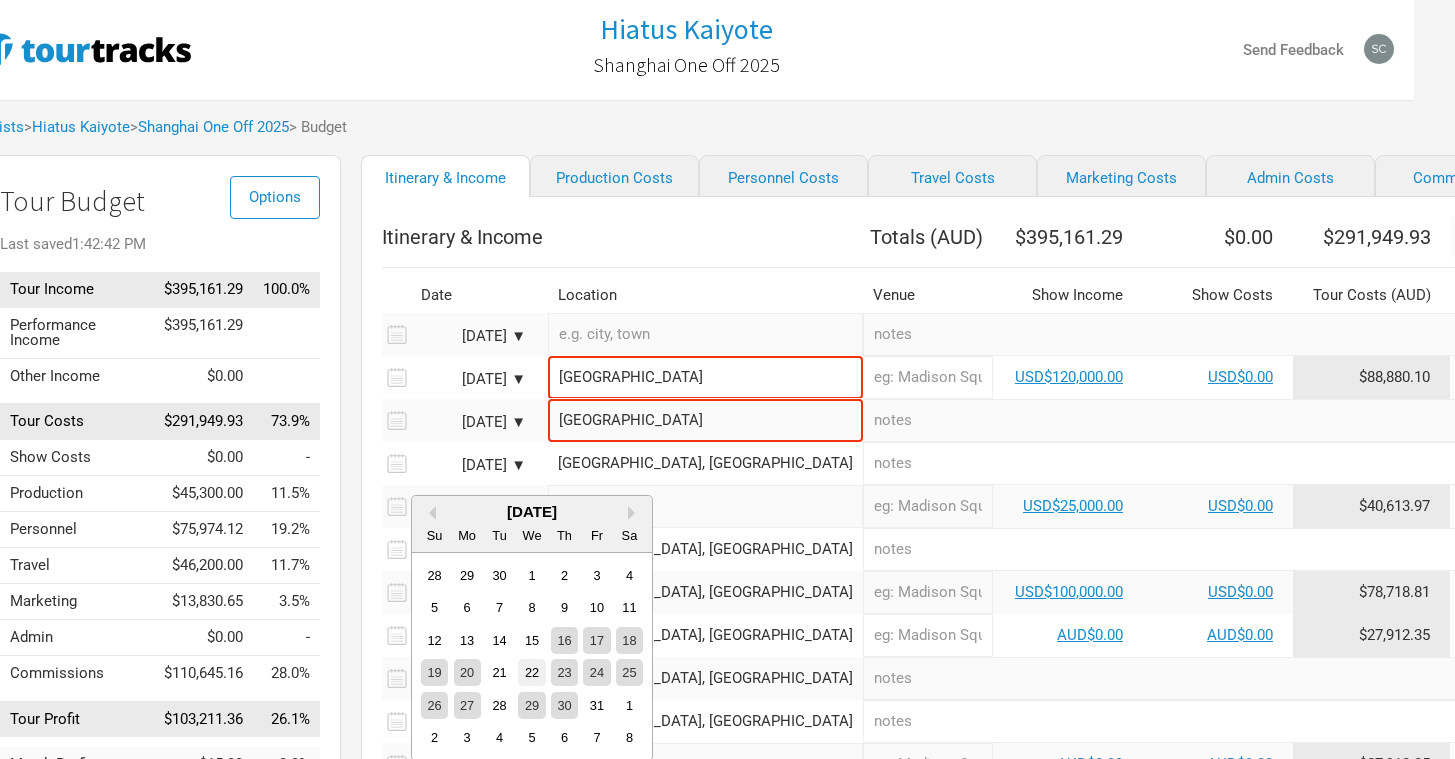 click on "22" at bounding box center (531, 672) 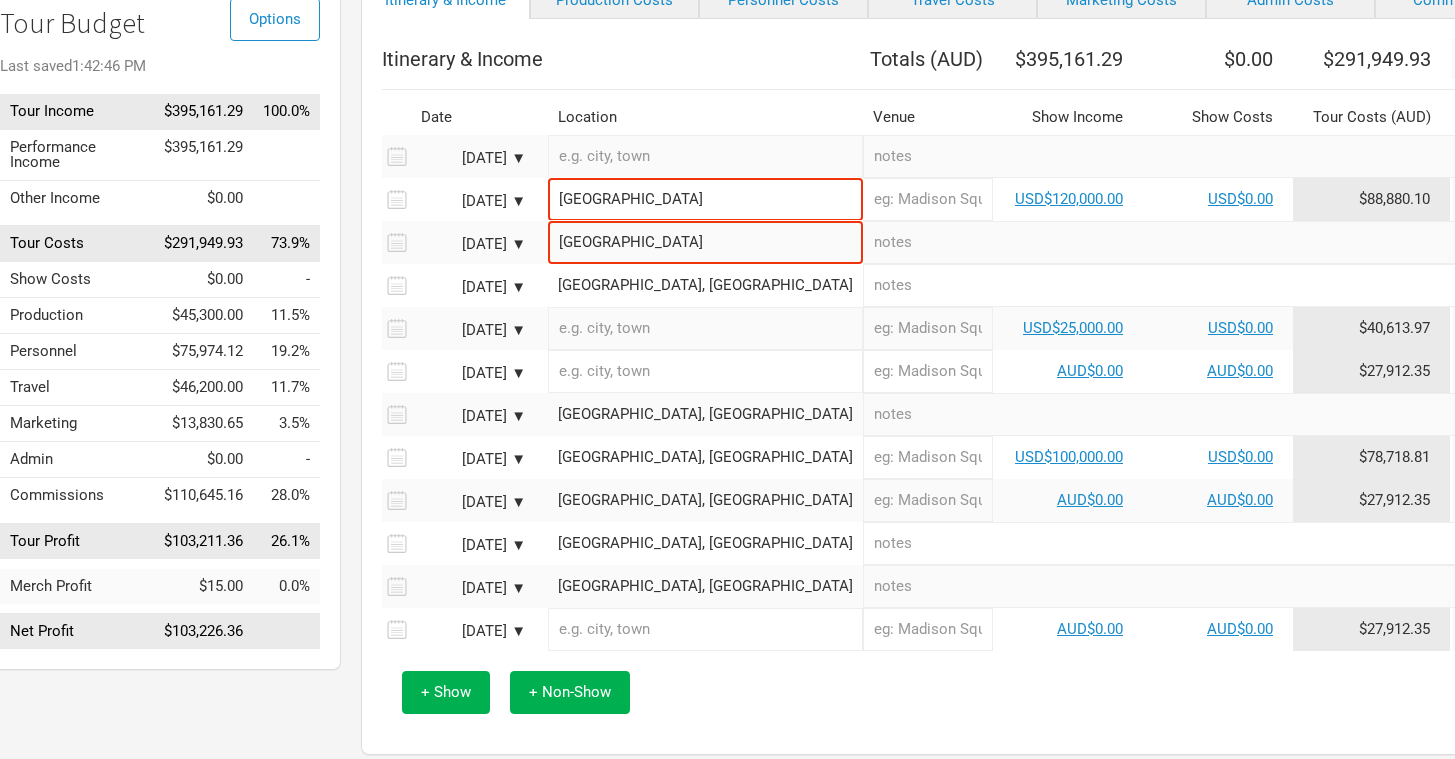 scroll, scrollTop: 187, scrollLeft: 41, axis: both 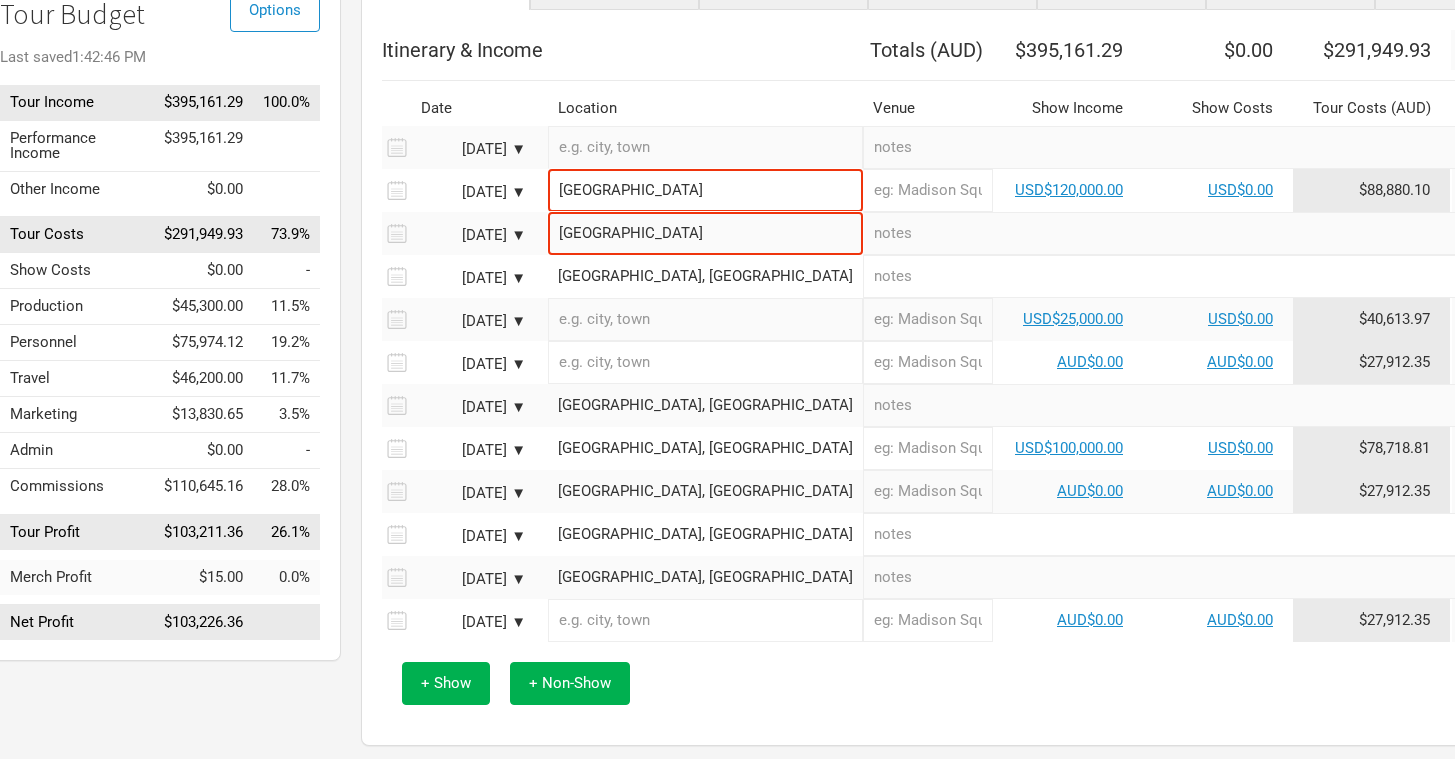 click on "[DATE]   ▼" at bounding box center (471, 622) 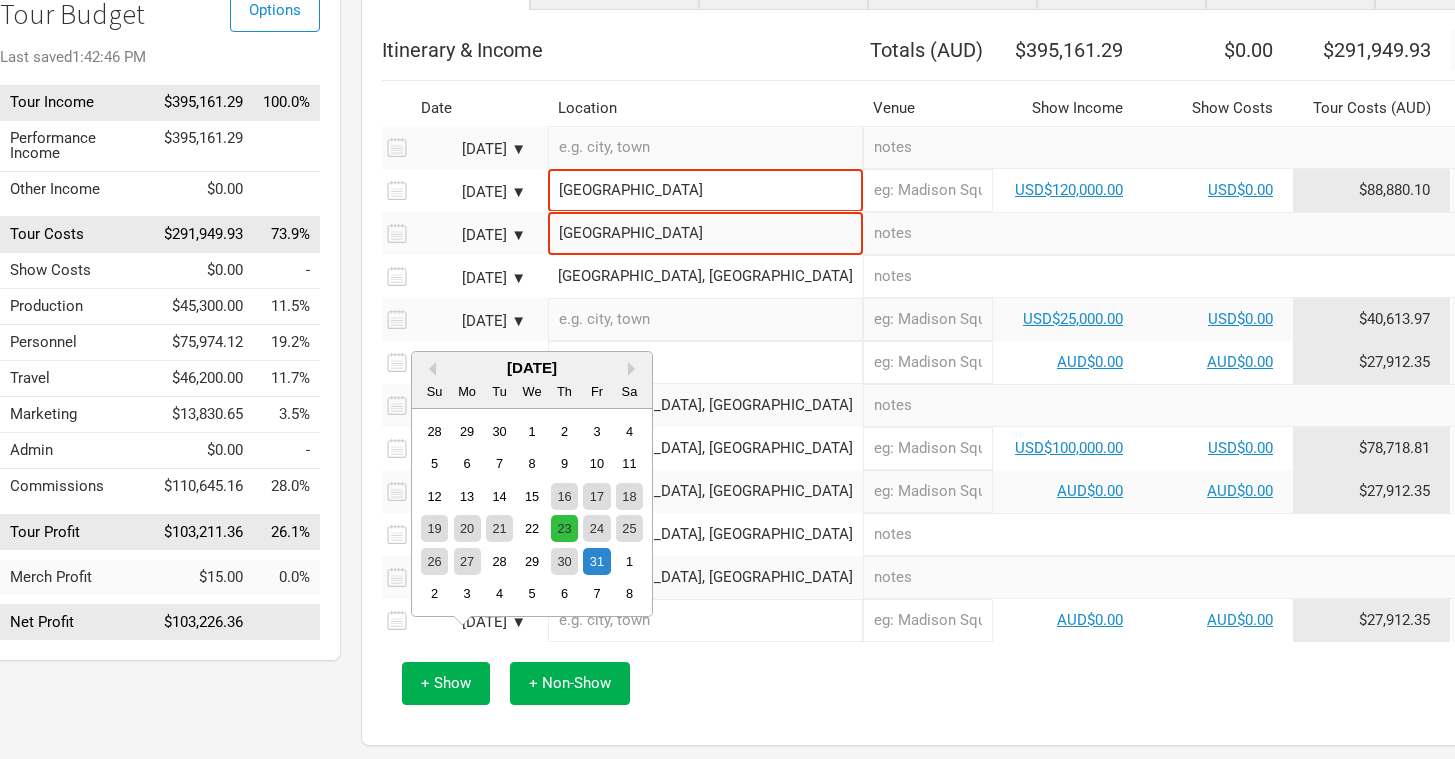 click on "23" at bounding box center [564, 528] 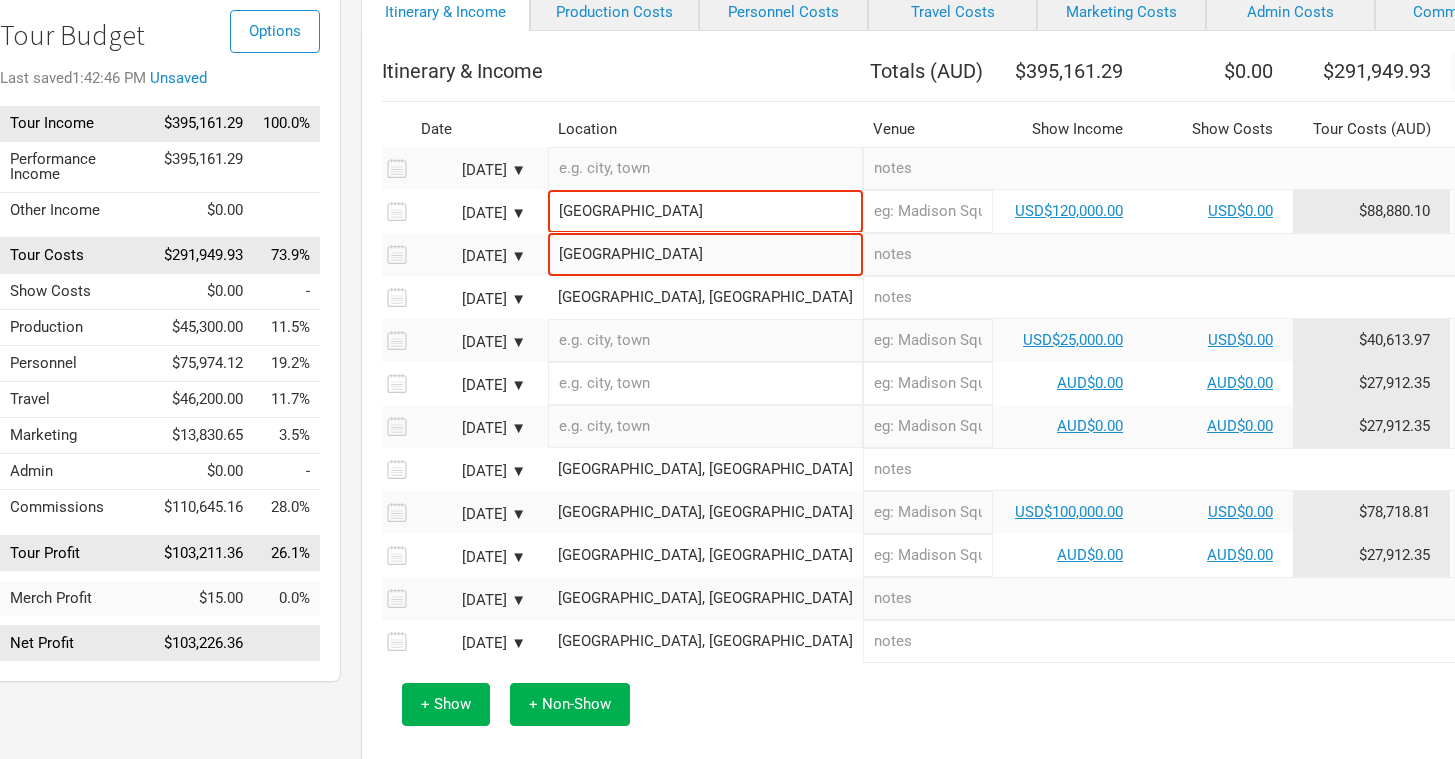 scroll, scrollTop: 168, scrollLeft: 41, axis: both 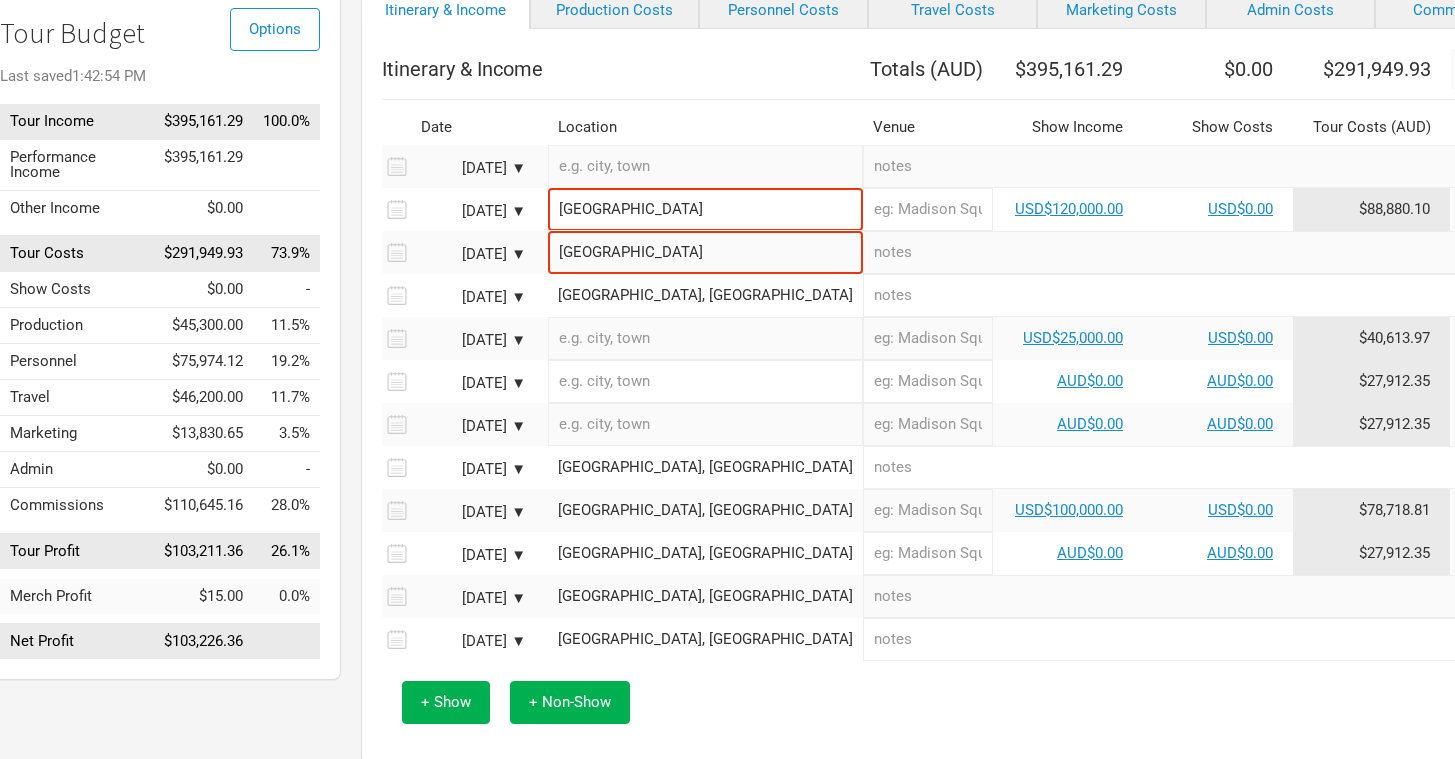 click at bounding box center [705, 338] 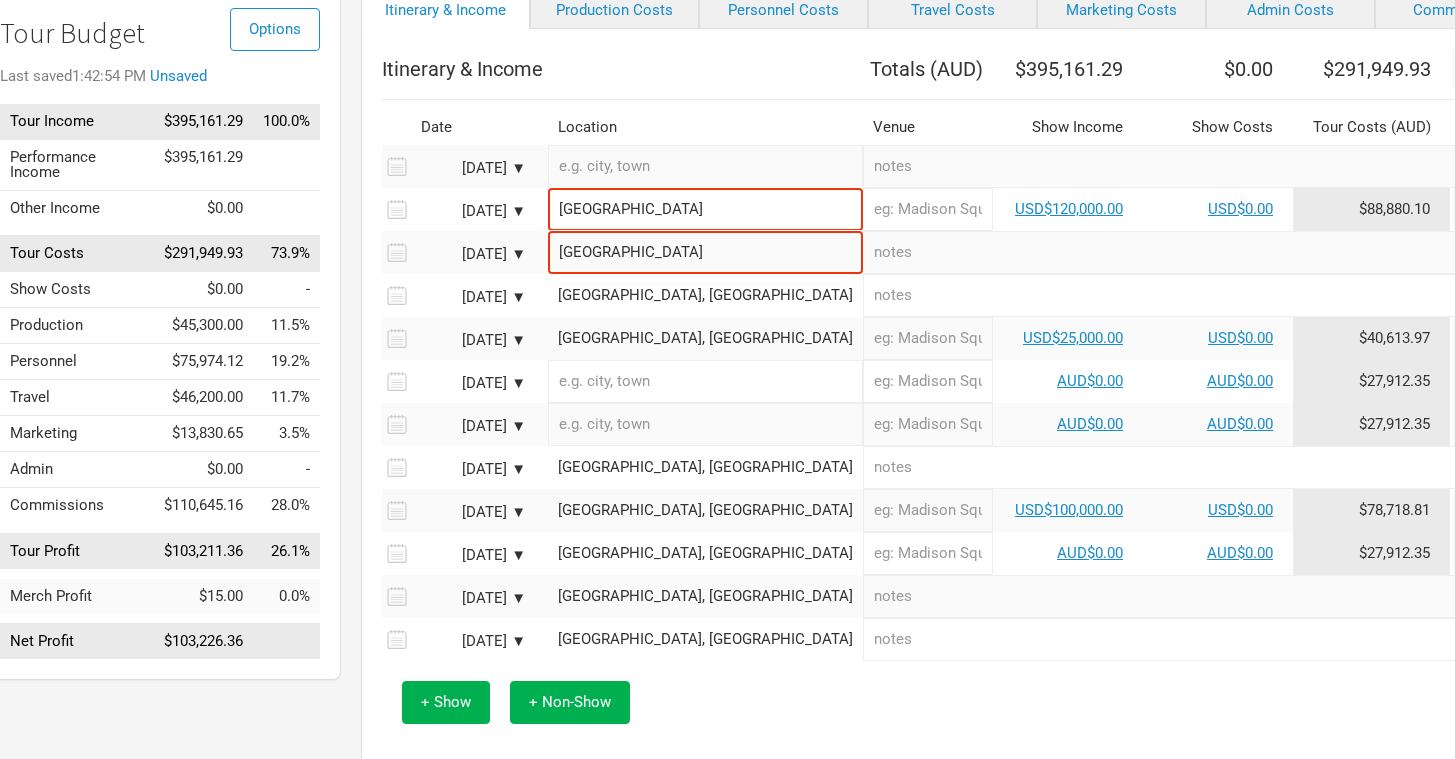 click on "[GEOGRAPHIC_DATA], [GEOGRAPHIC_DATA]" at bounding box center [705, 295] 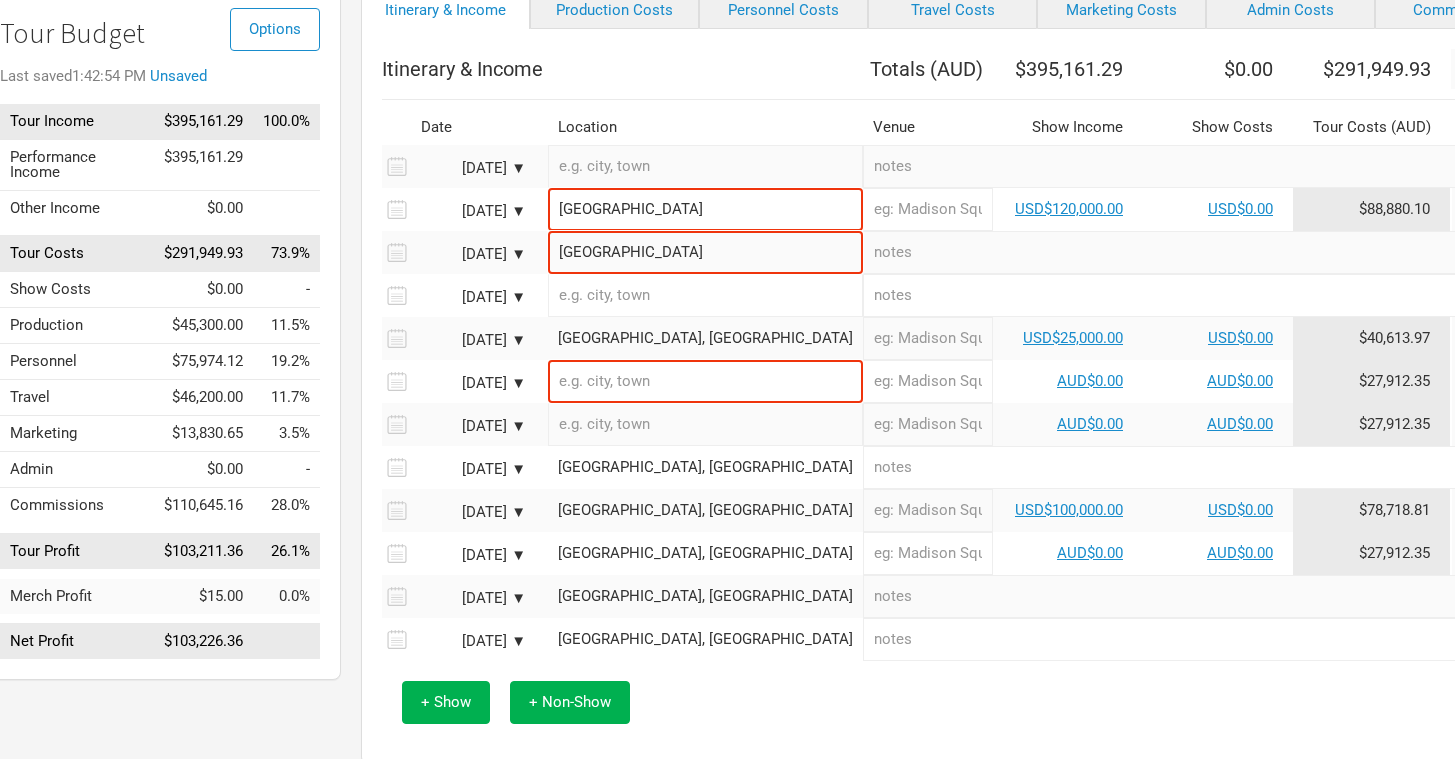 click at bounding box center [705, 295] 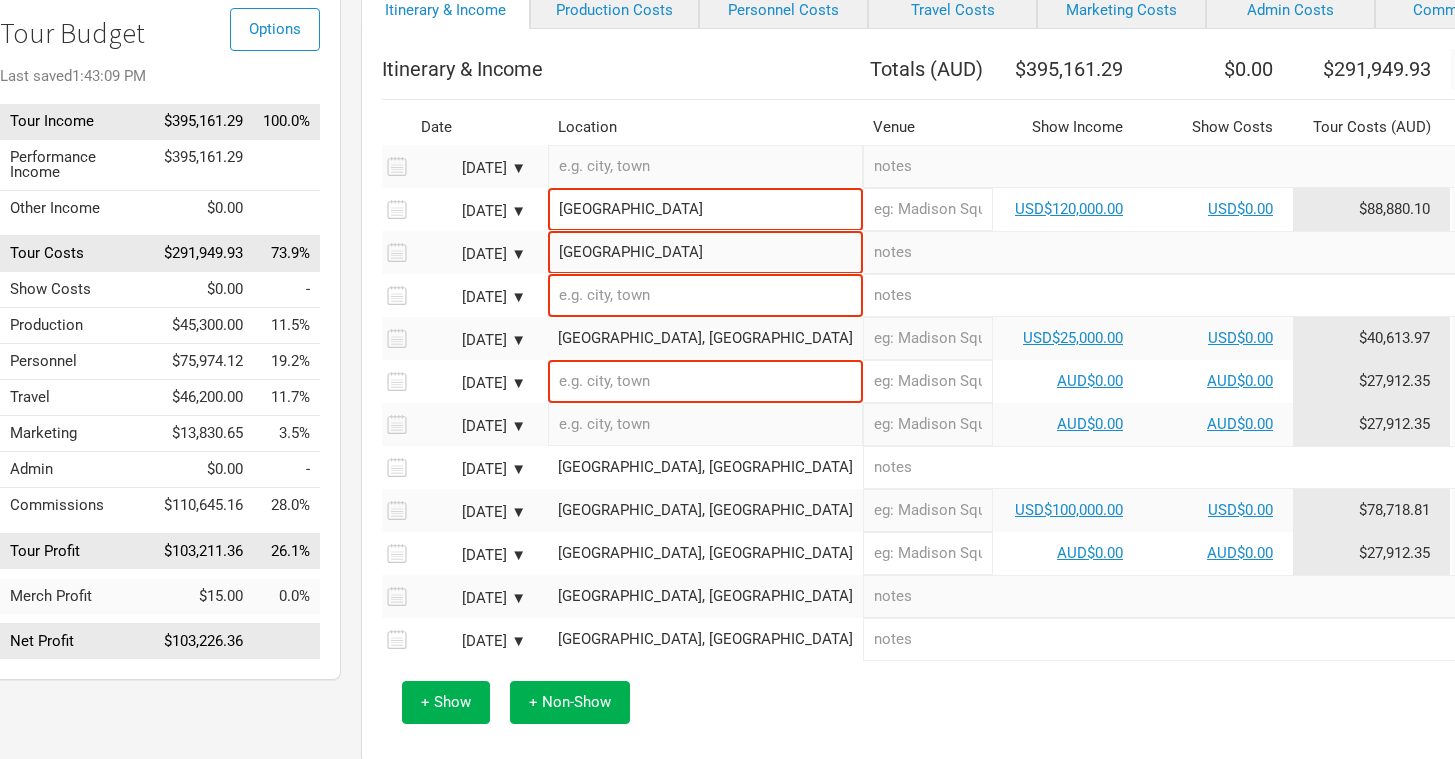 click on "[GEOGRAPHIC_DATA], [GEOGRAPHIC_DATA]" at bounding box center (705, 338) 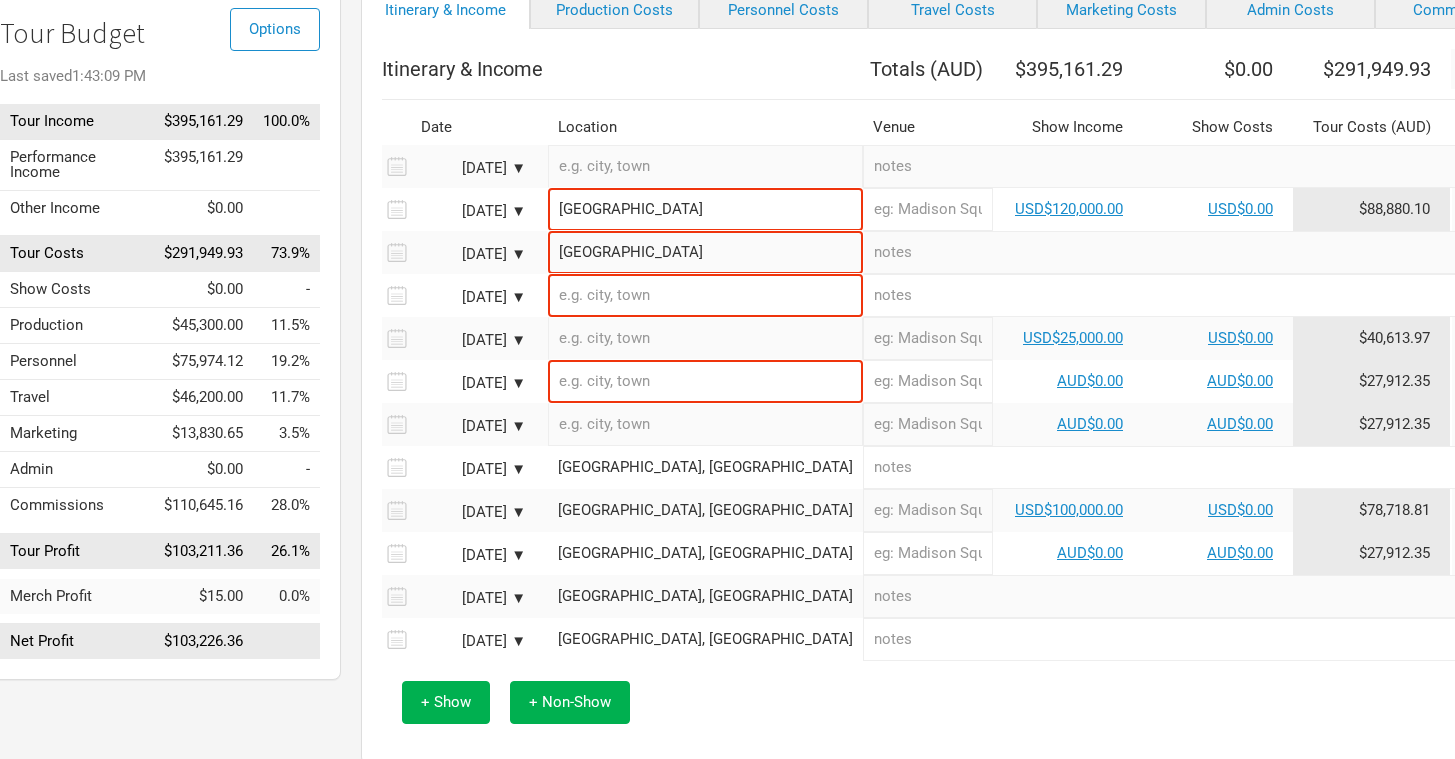 click at bounding box center [705, 338] 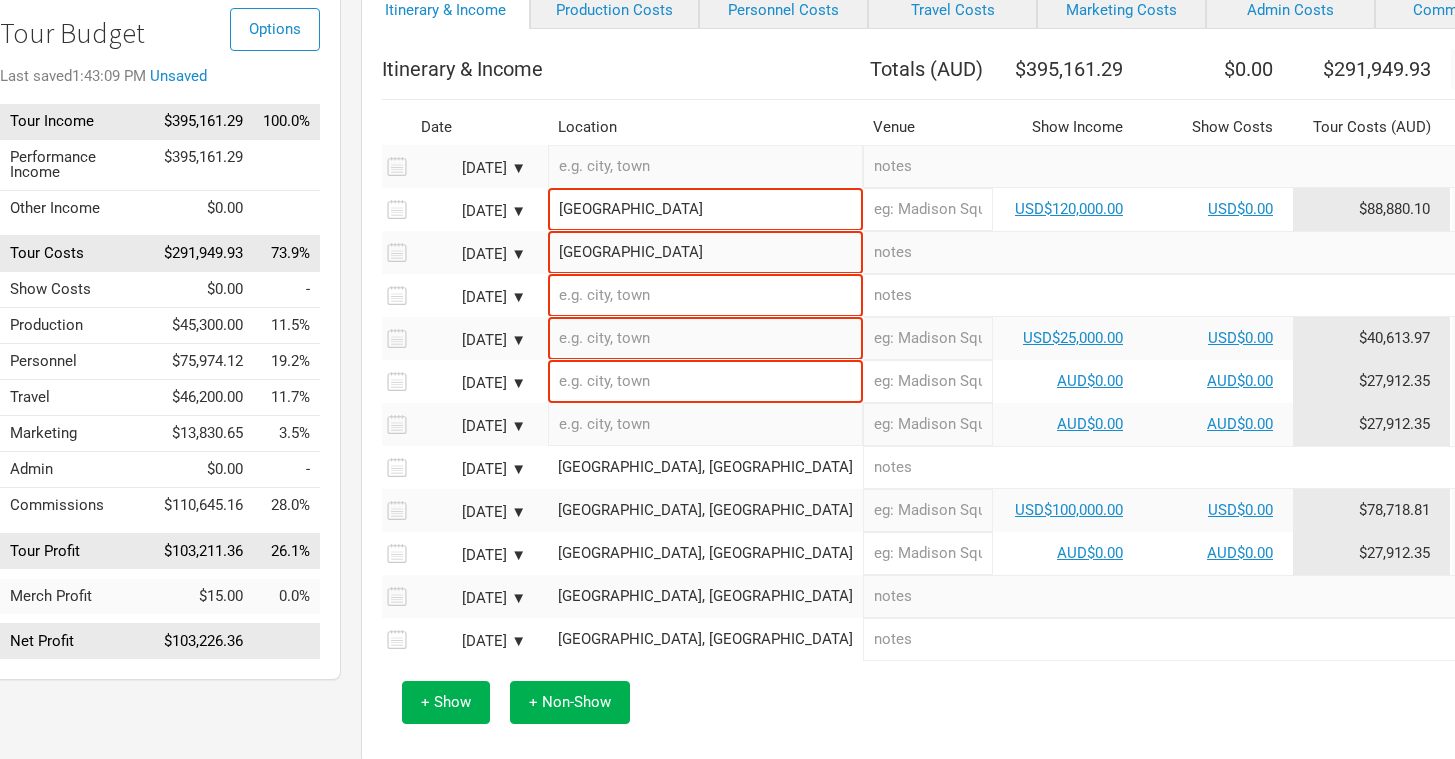click on "[DATE]   ▼" at bounding box center (471, 340) 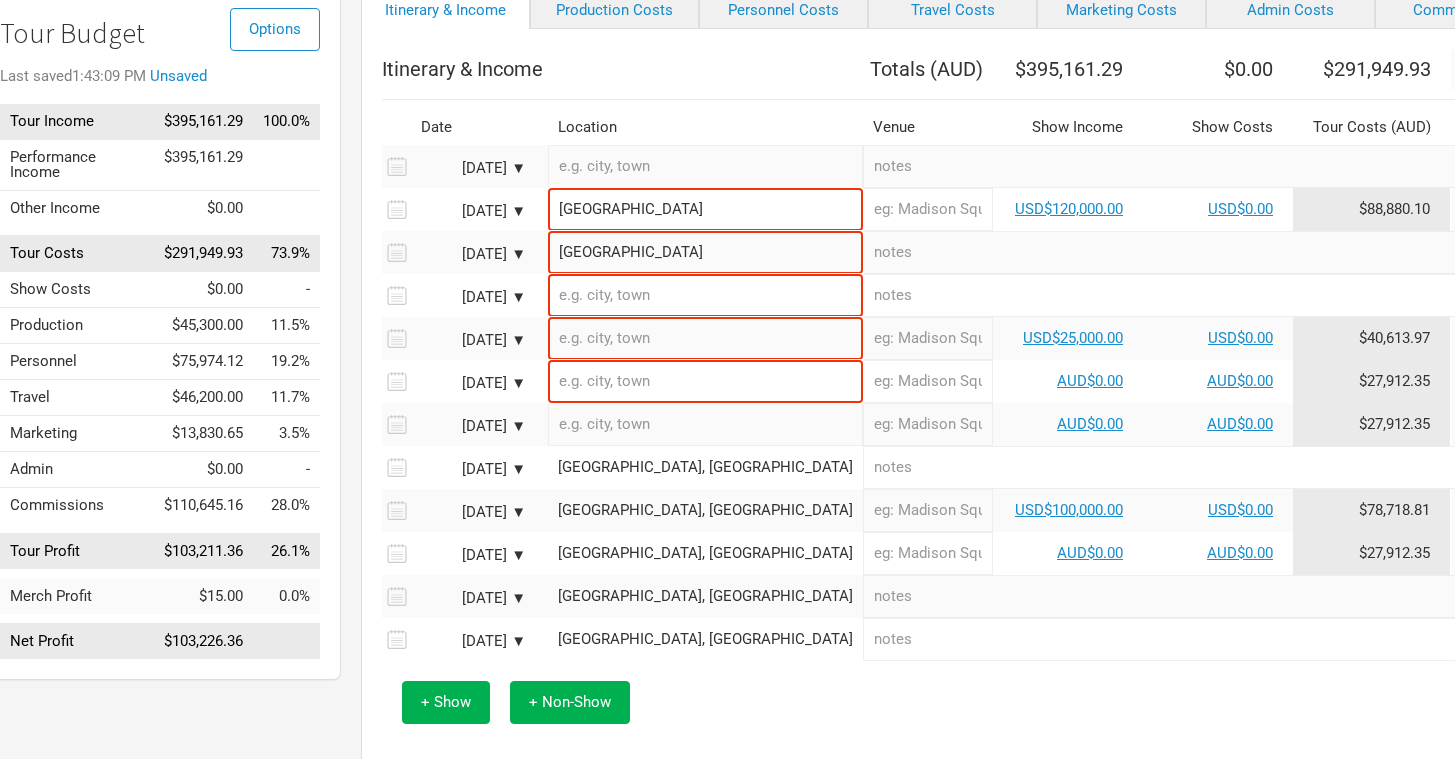 scroll, scrollTop: 164, scrollLeft: 41, axis: both 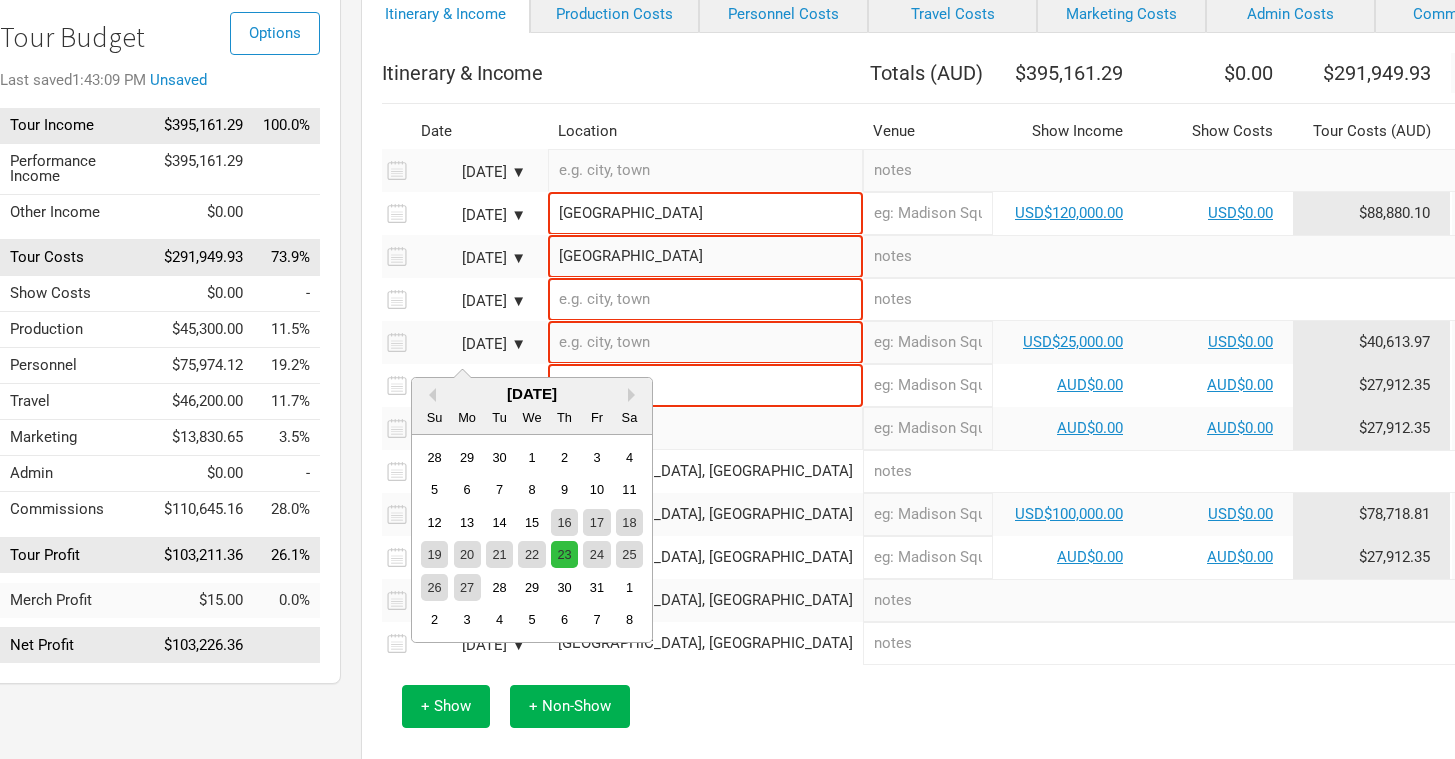 click on "23" at bounding box center (564, 554) 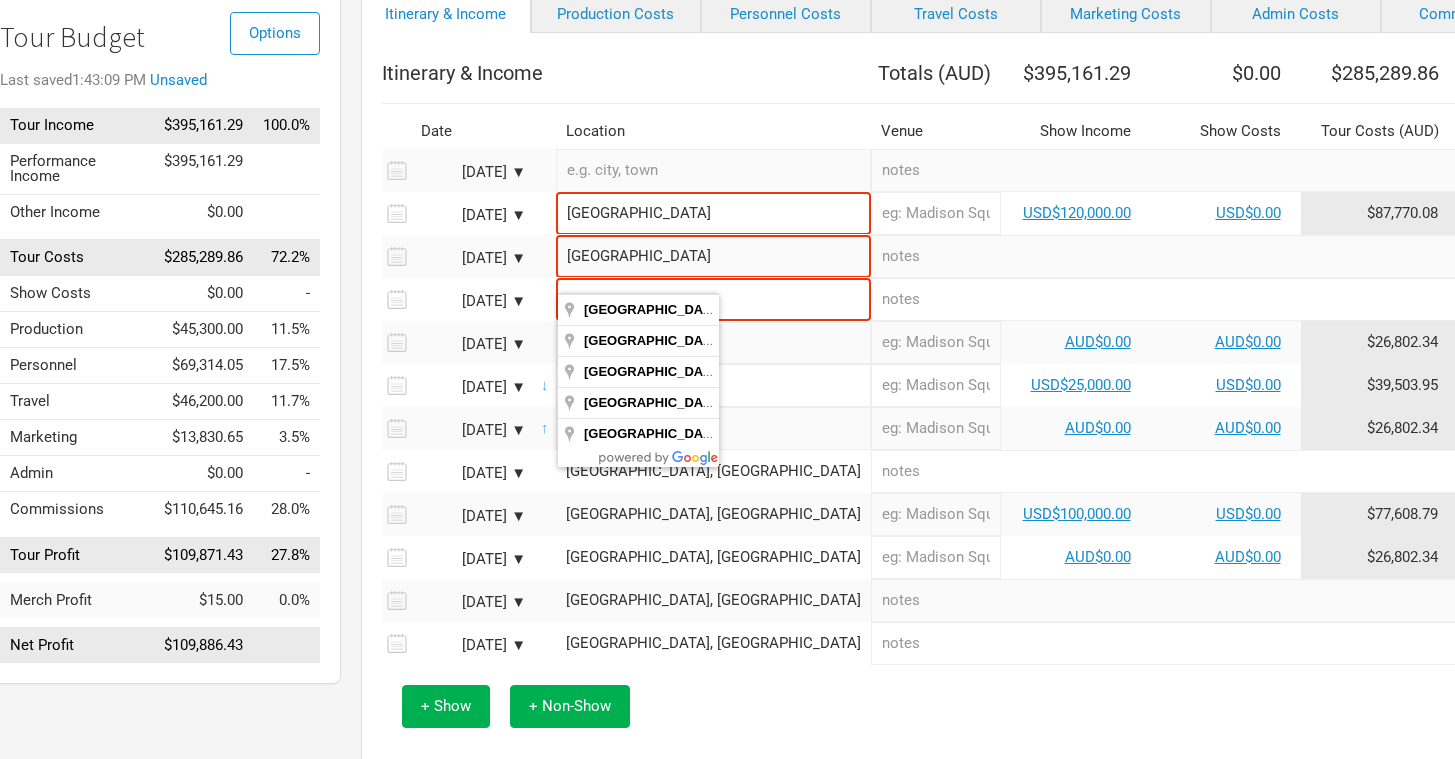 drag, startPoint x: 611, startPoint y: 270, endPoint x: 569, endPoint y: 270, distance: 42 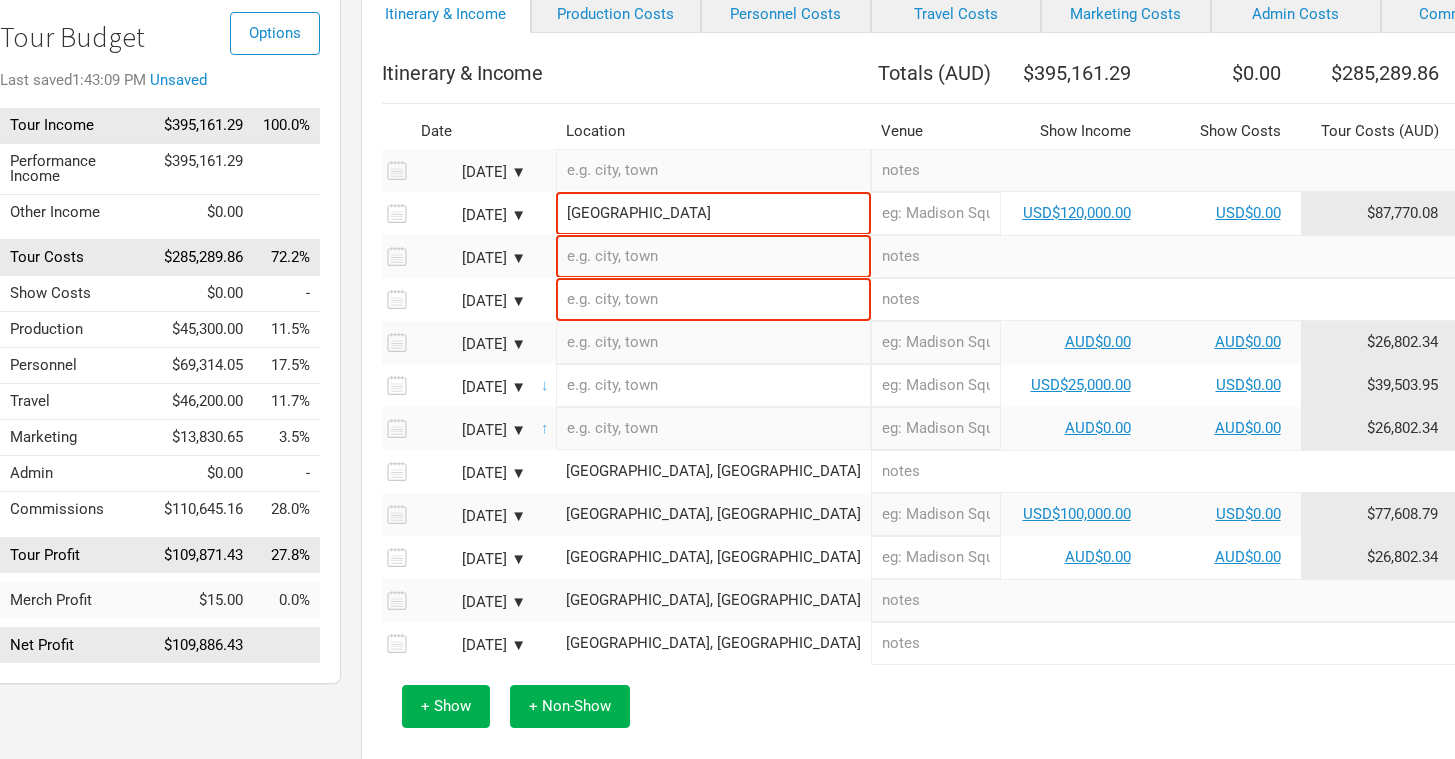 click at bounding box center (713, 299) 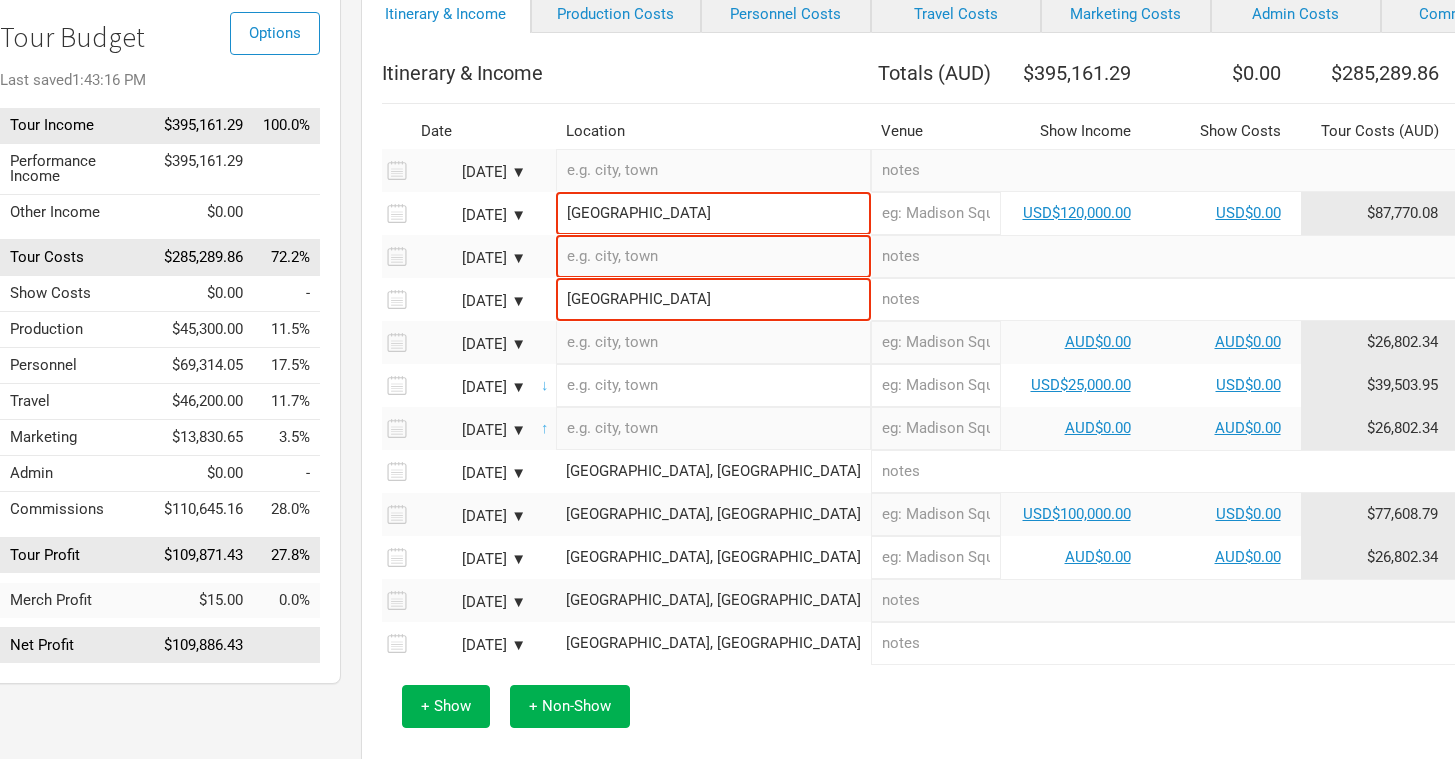 click at bounding box center (1242, 299) 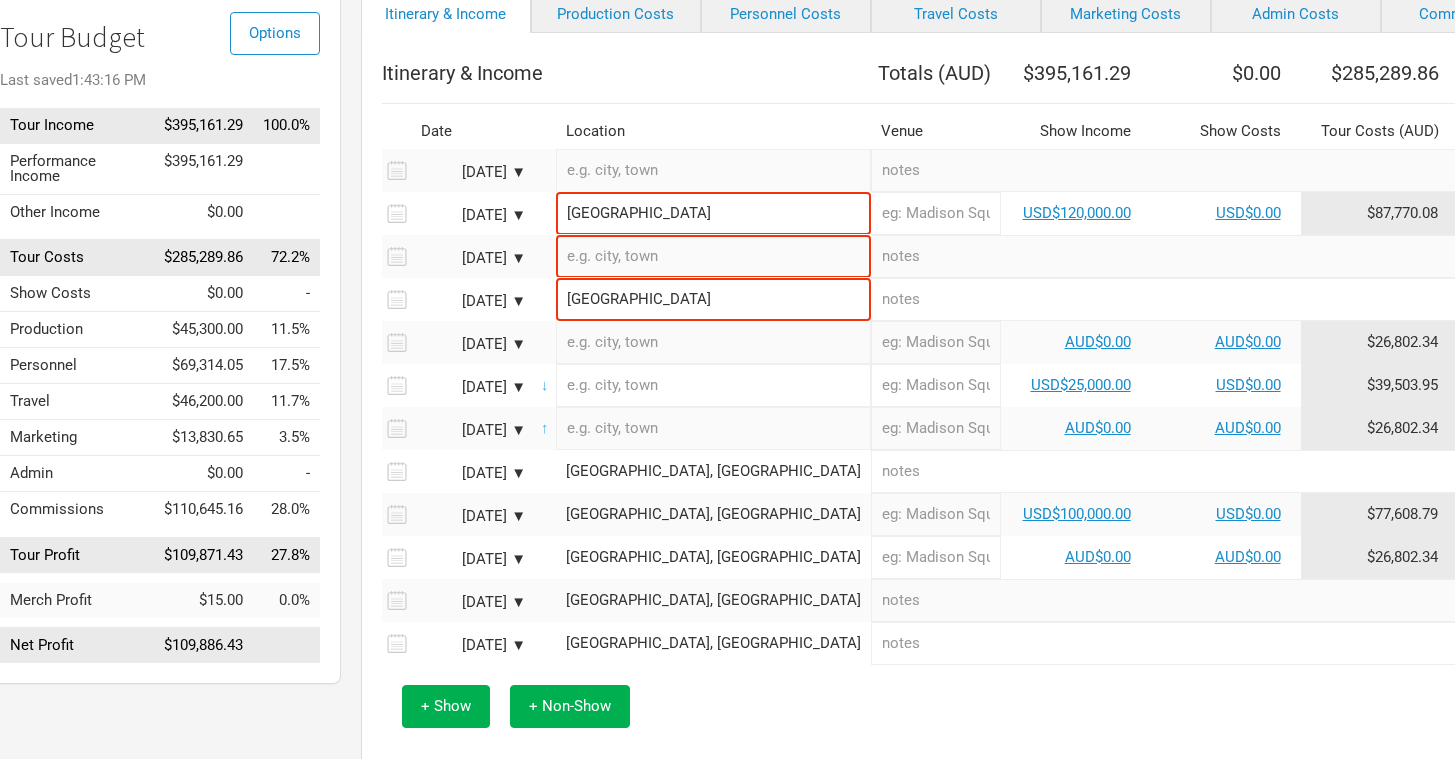 click at bounding box center (713, 385) 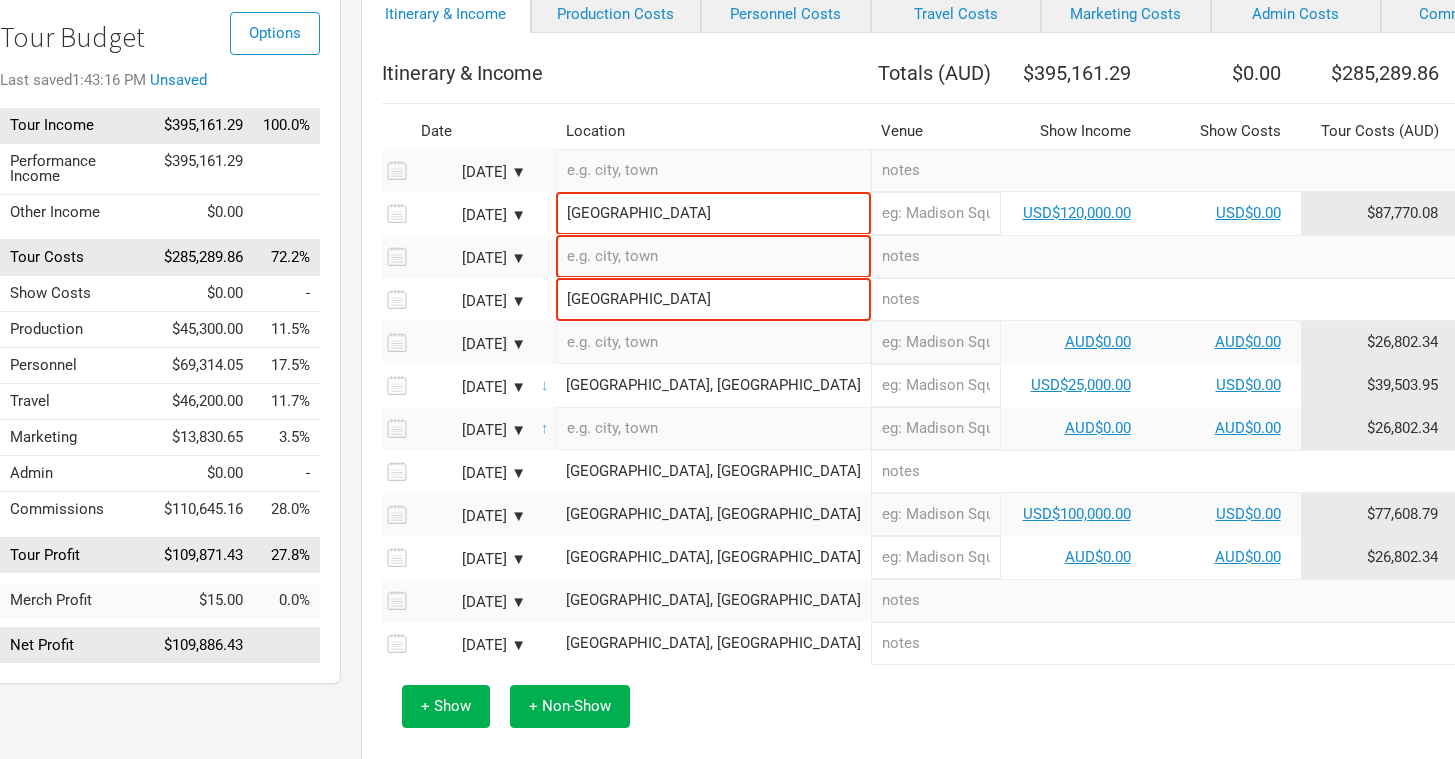 click at bounding box center (713, 170) 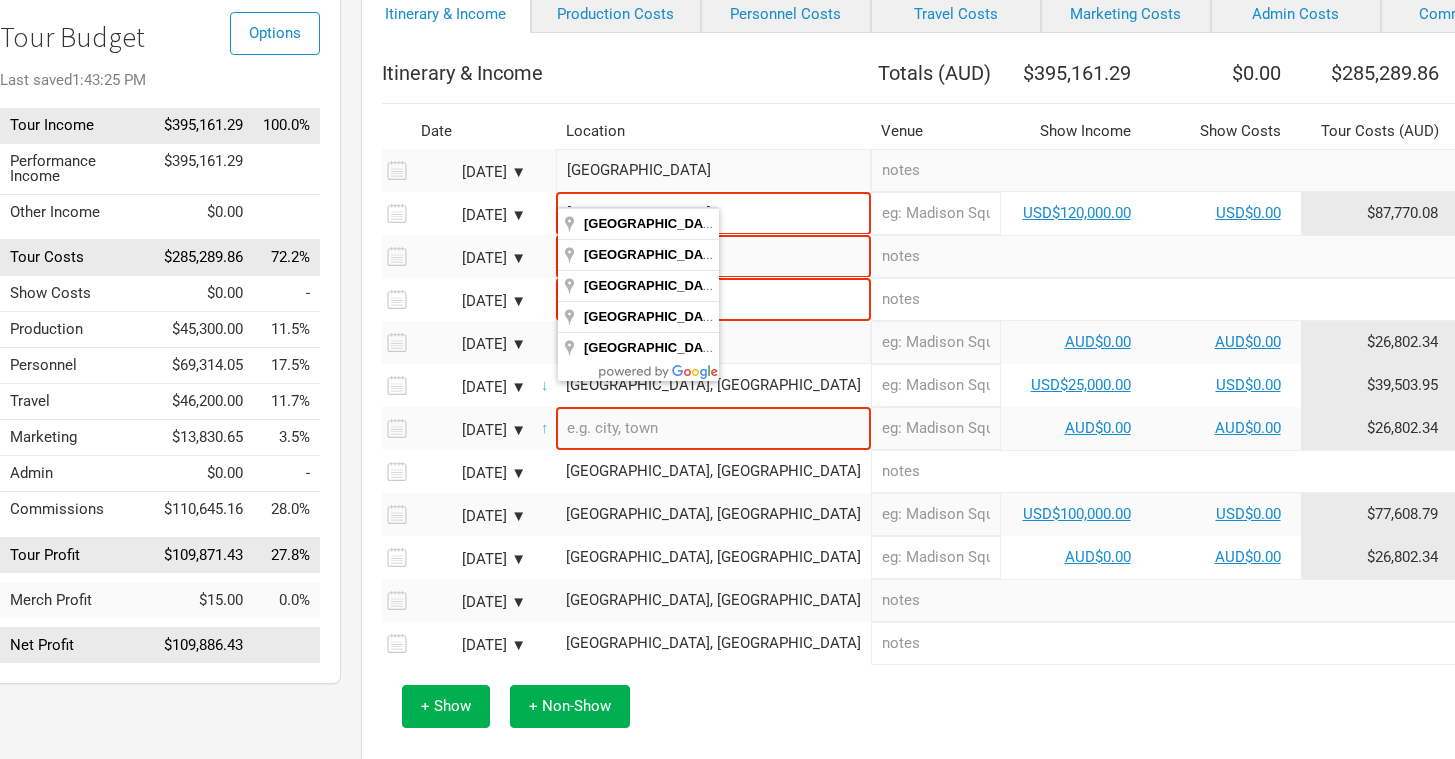 click at bounding box center [1242, 256] 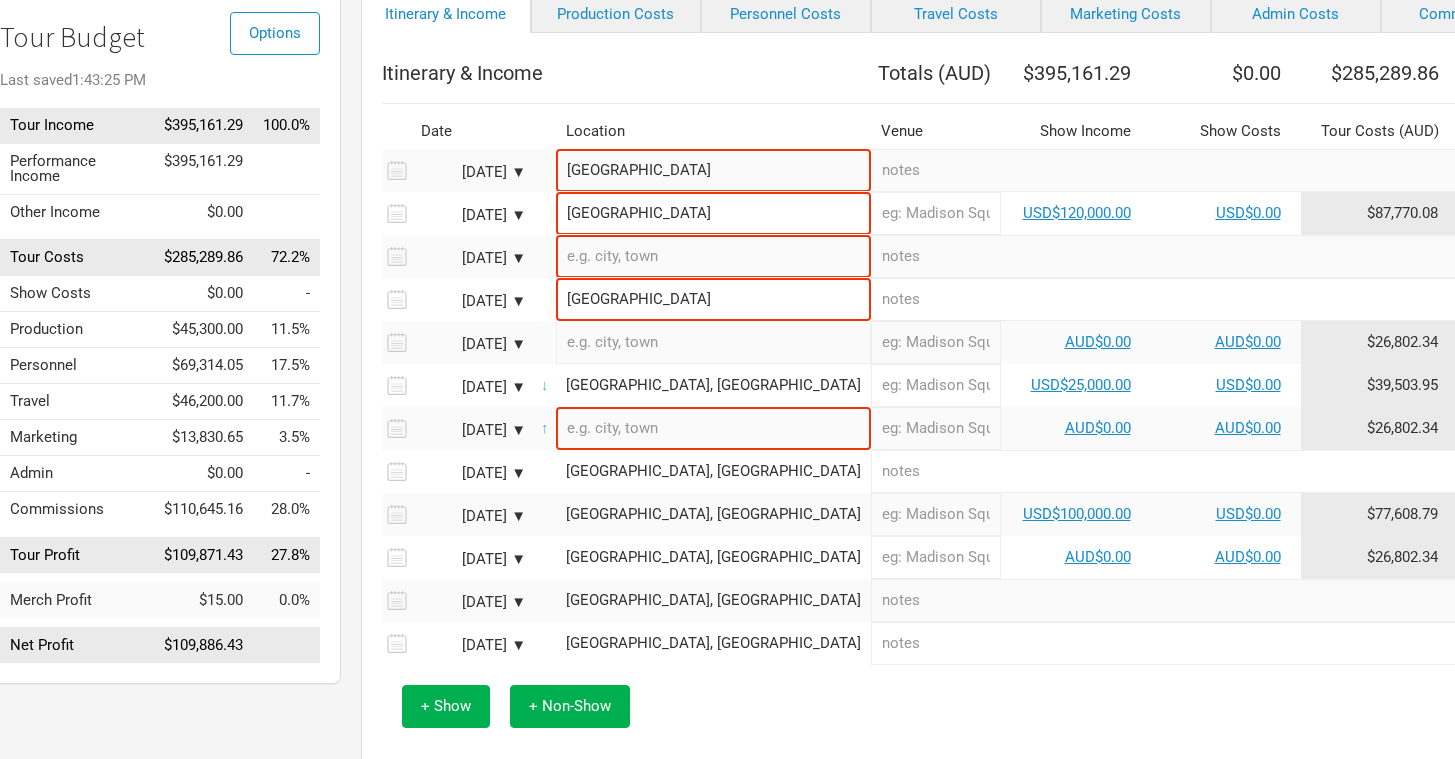 click on "[DATE]   ▼" at bounding box center [471, 645] 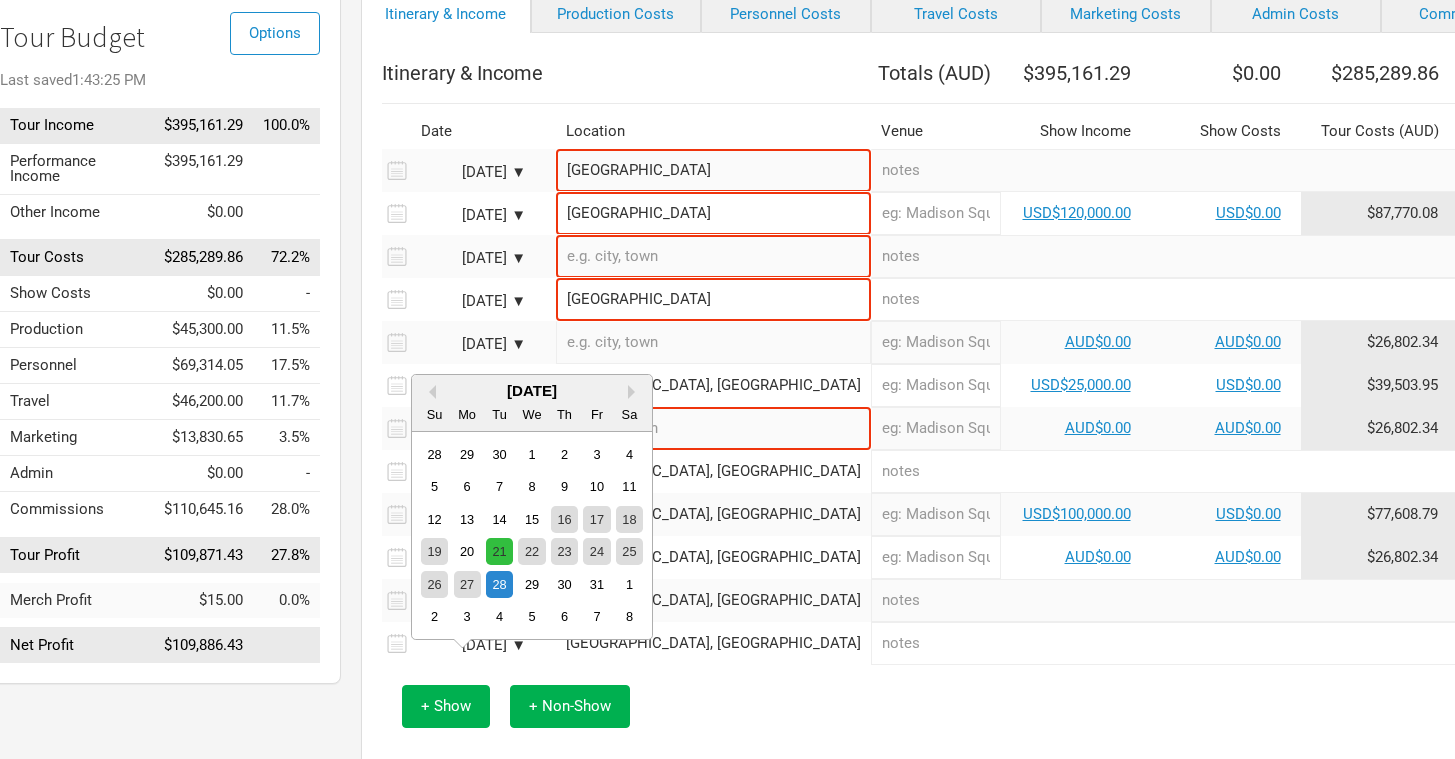 click on "21" at bounding box center (499, 551) 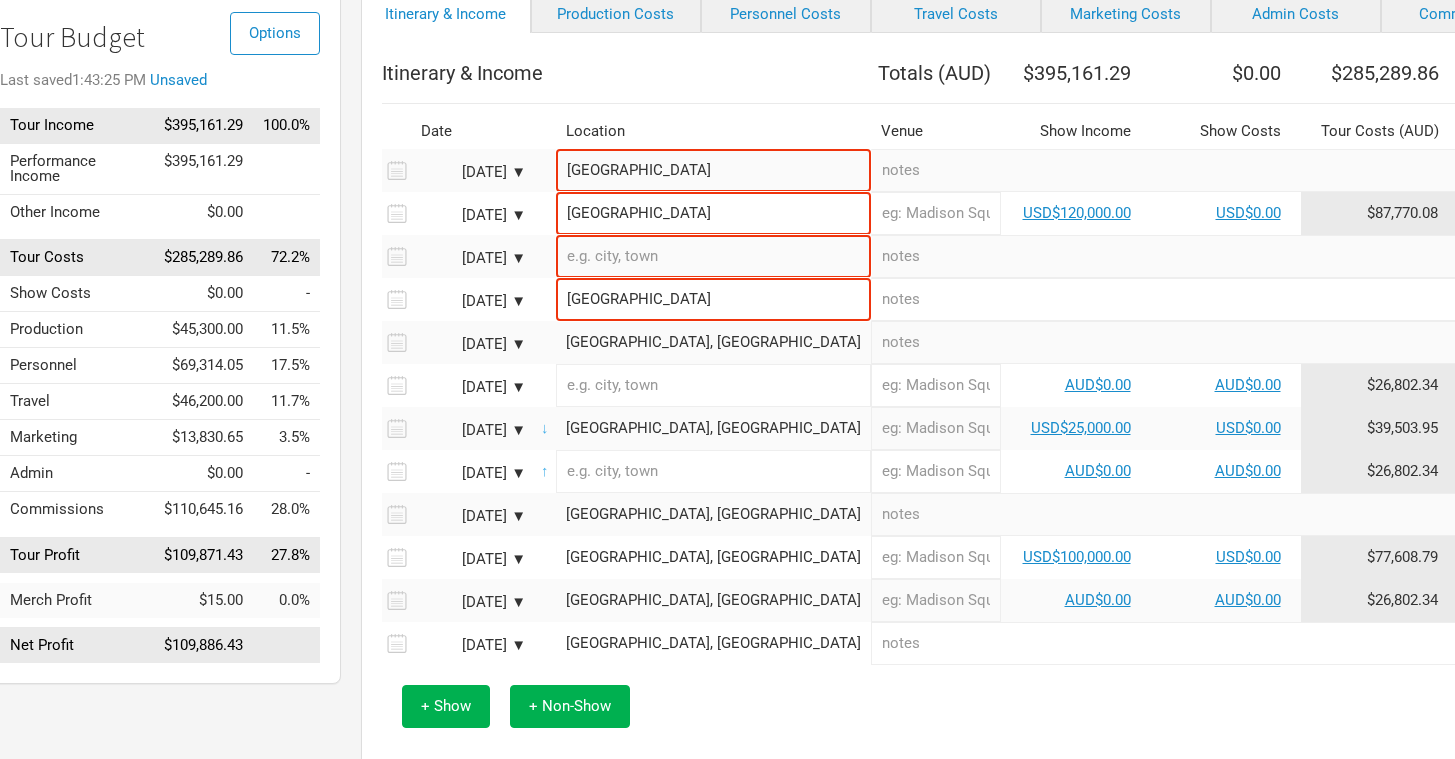 click on "[GEOGRAPHIC_DATA], [GEOGRAPHIC_DATA]" at bounding box center (713, 342) 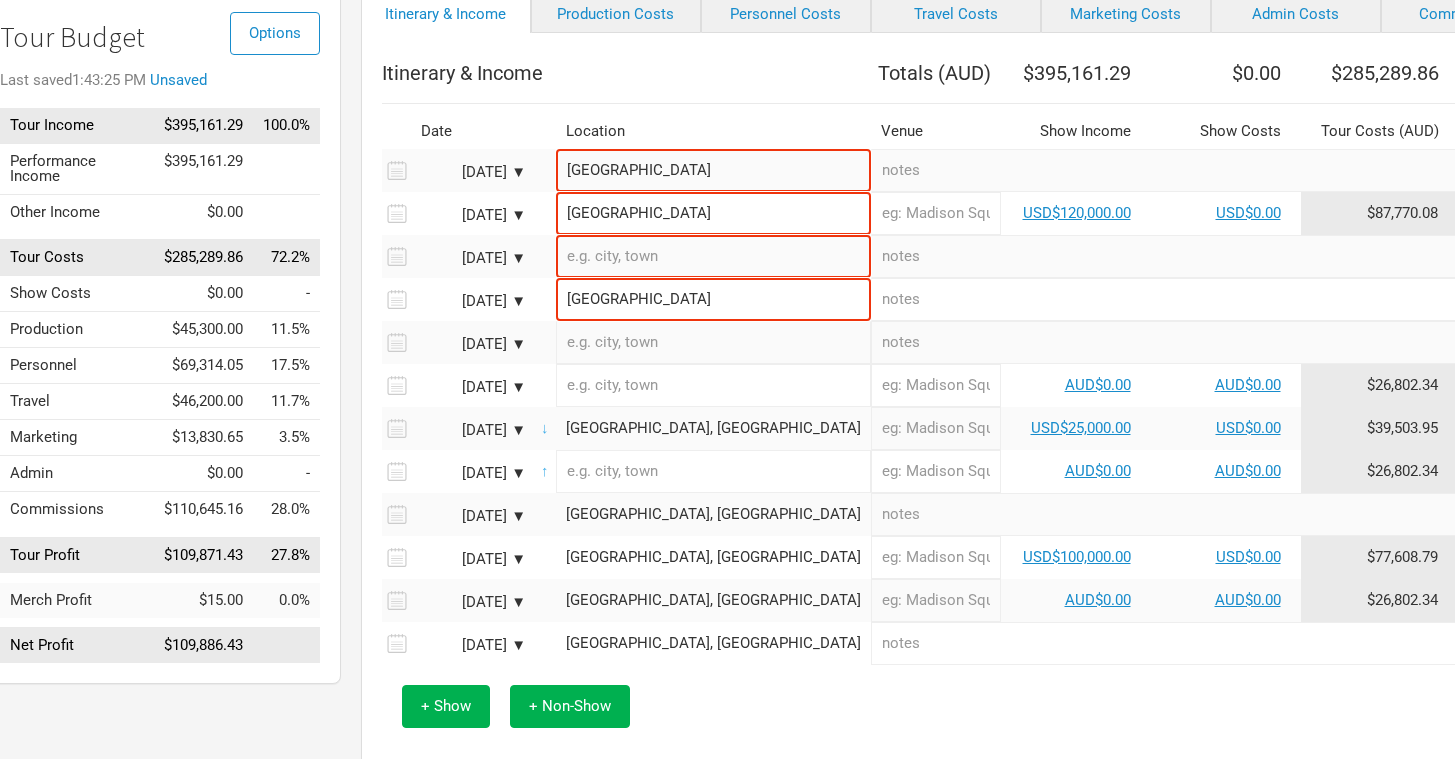 click at bounding box center [713, 342] 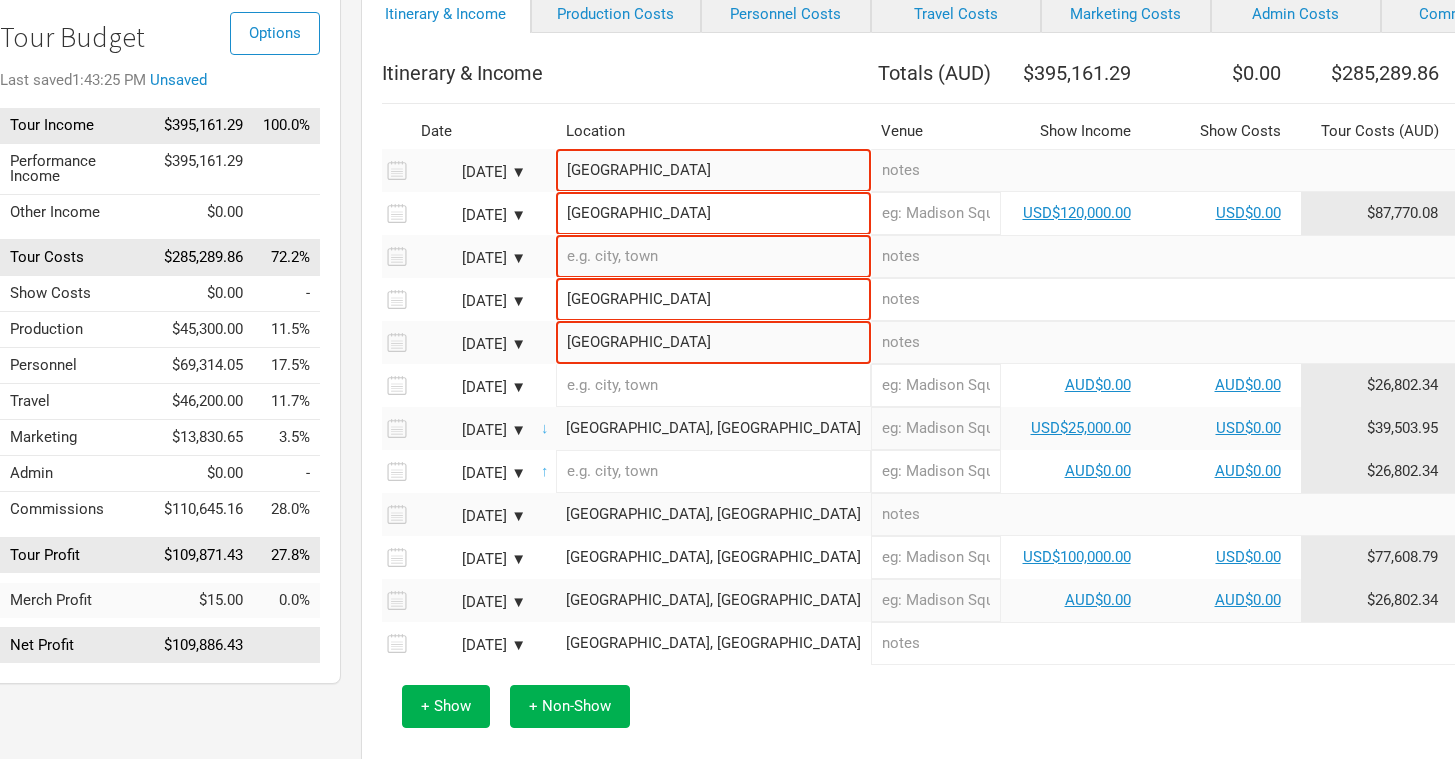 click at bounding box center (1242, 342) 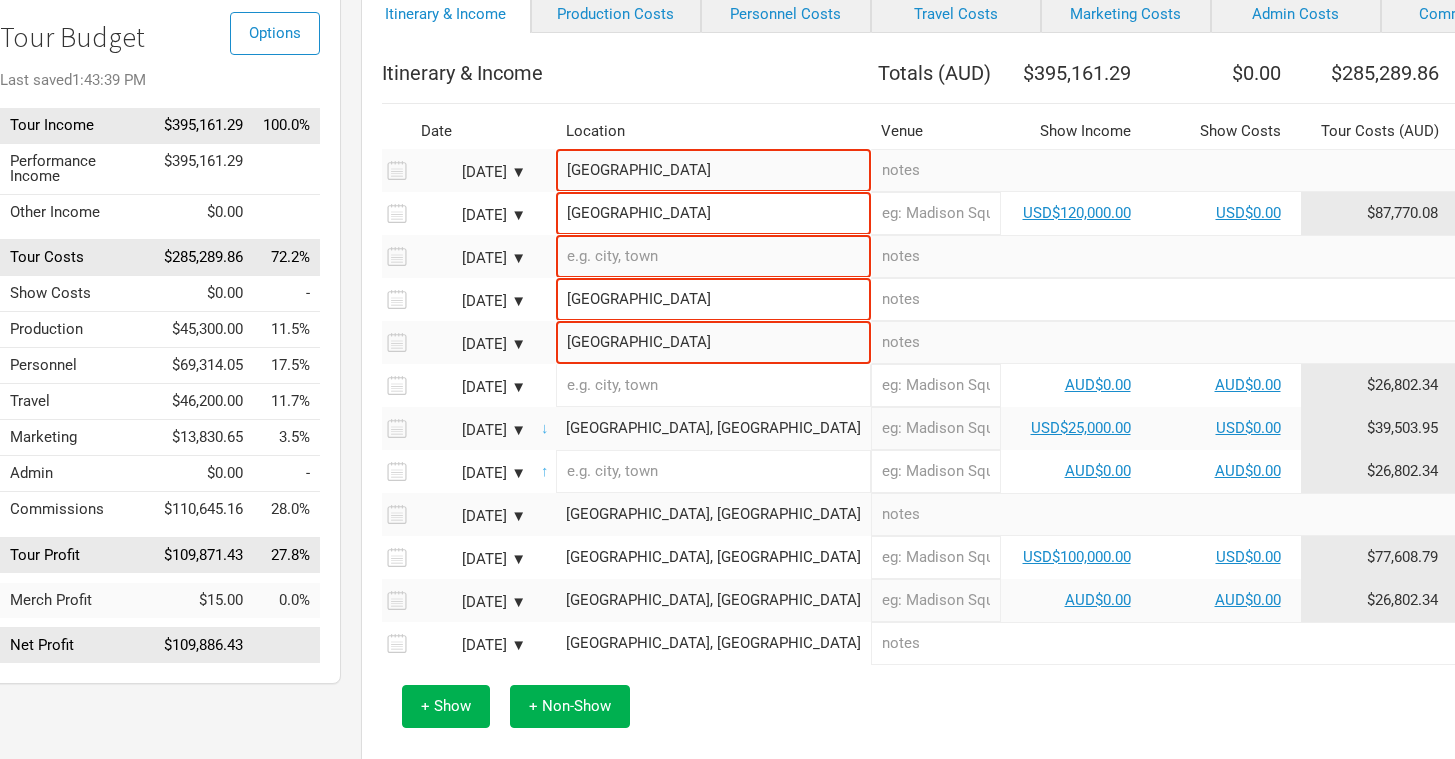scroll, scrollTop: 164, scrollLeft: 134, axis: both 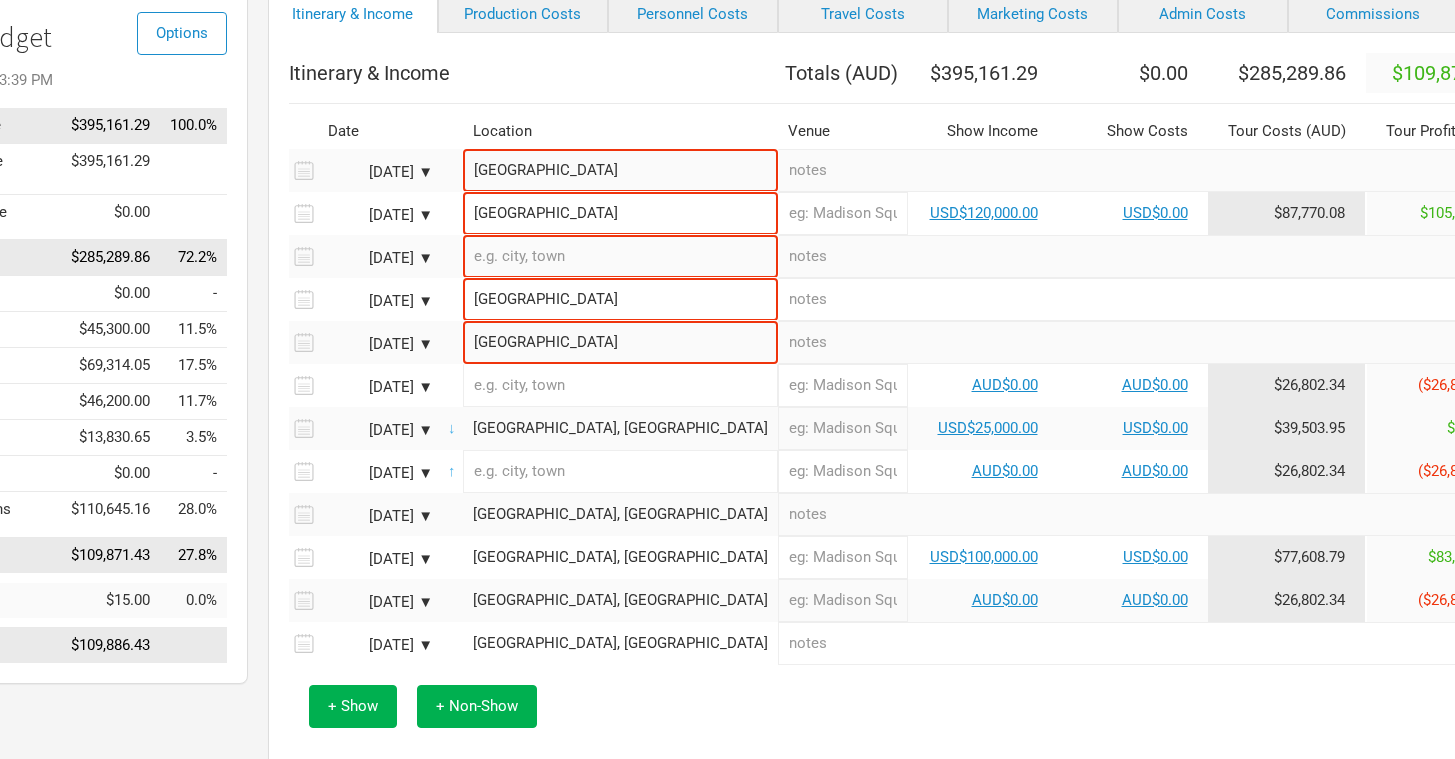 click on "▼" at bounding box center [1545, 471] 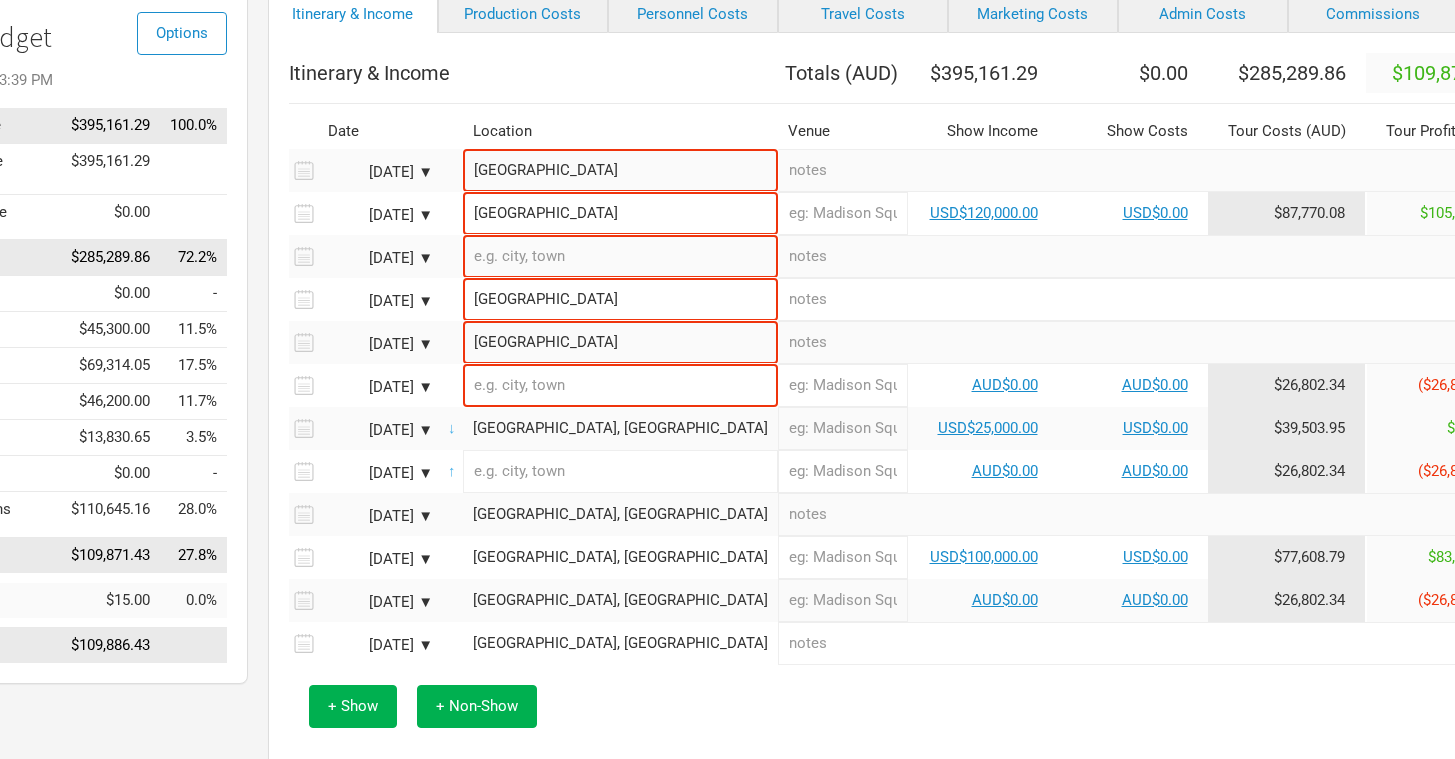 click on "Delete" at bounding box center [1523, 537] 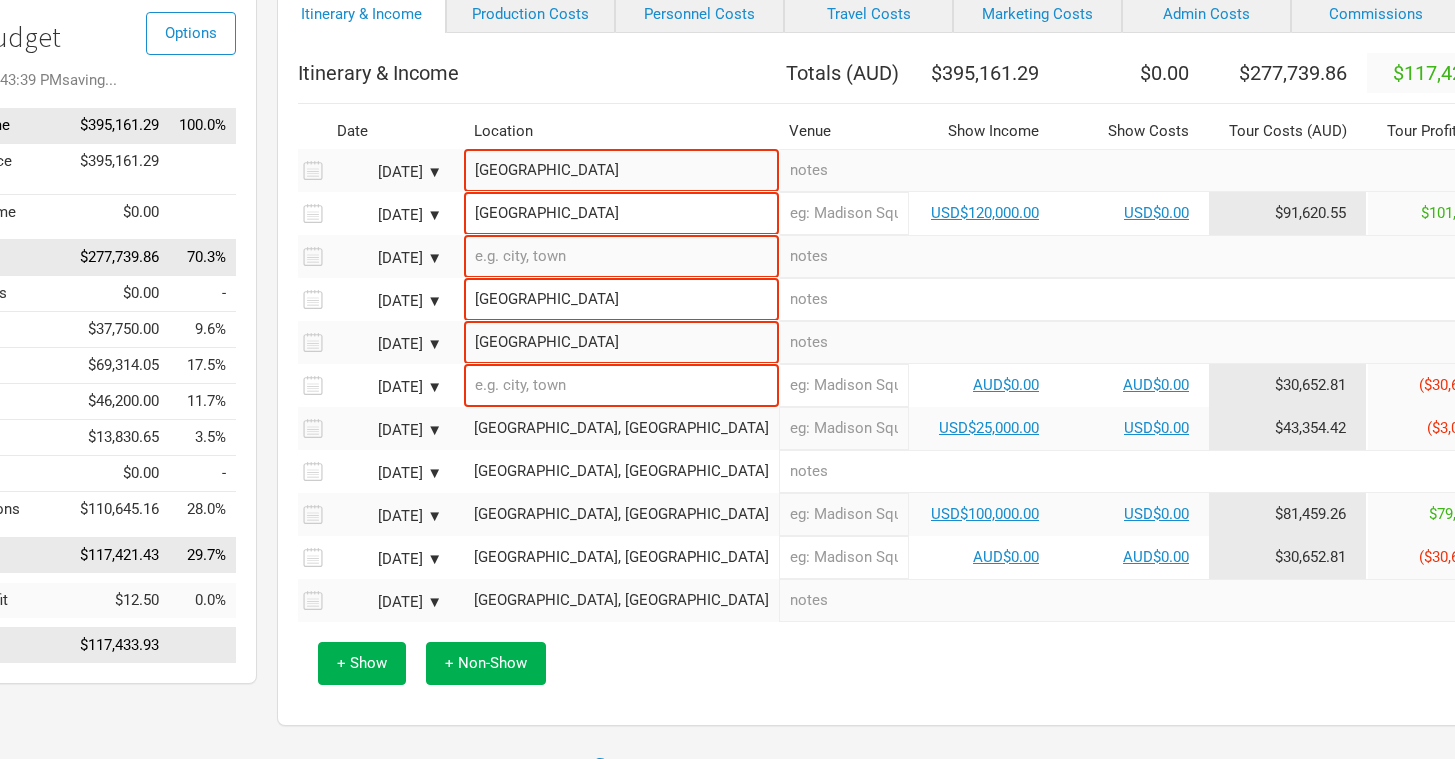 click on "[GEOGRAPHIC_DATA], [GEOGRAPHIC_DATA]" at bounding box center [621, 557] 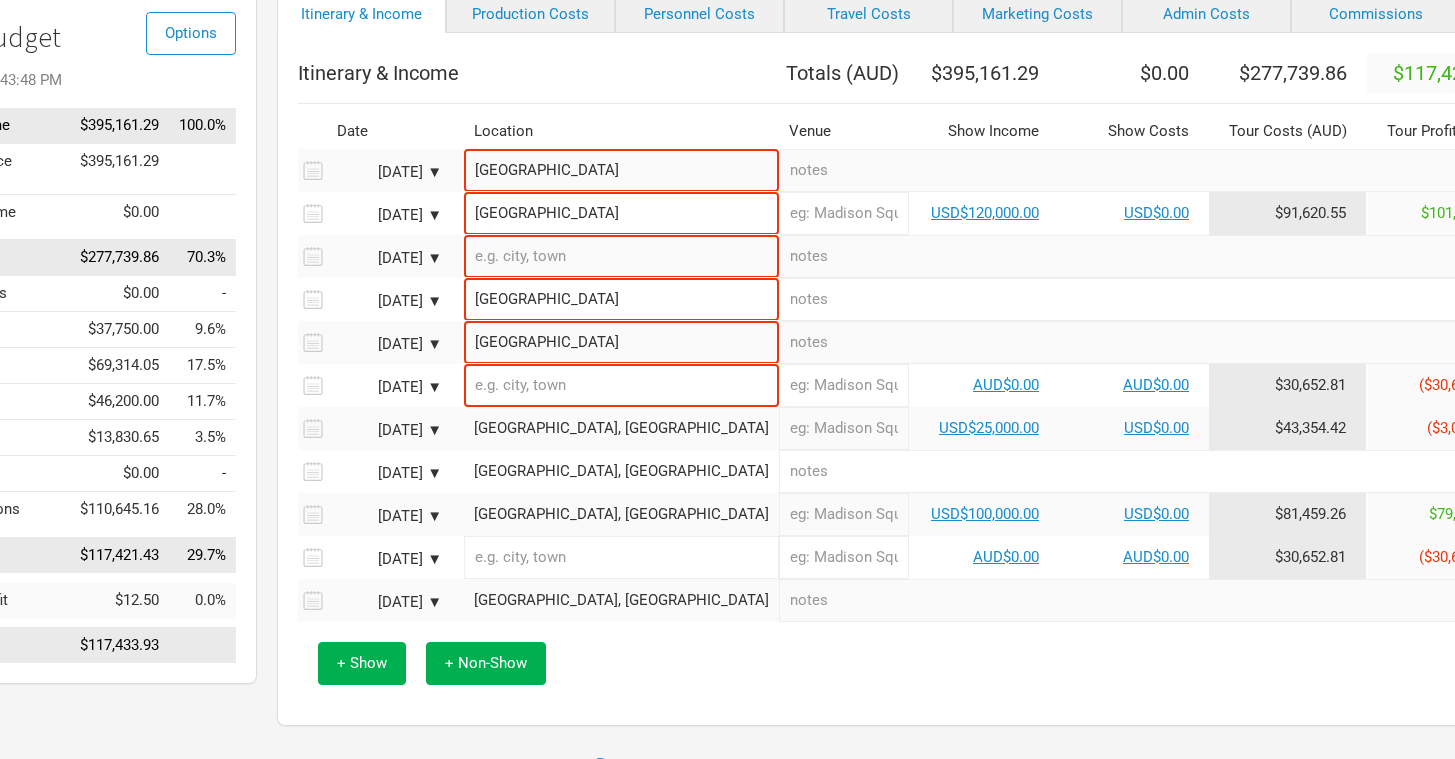 click at bounding box center [621, 557] 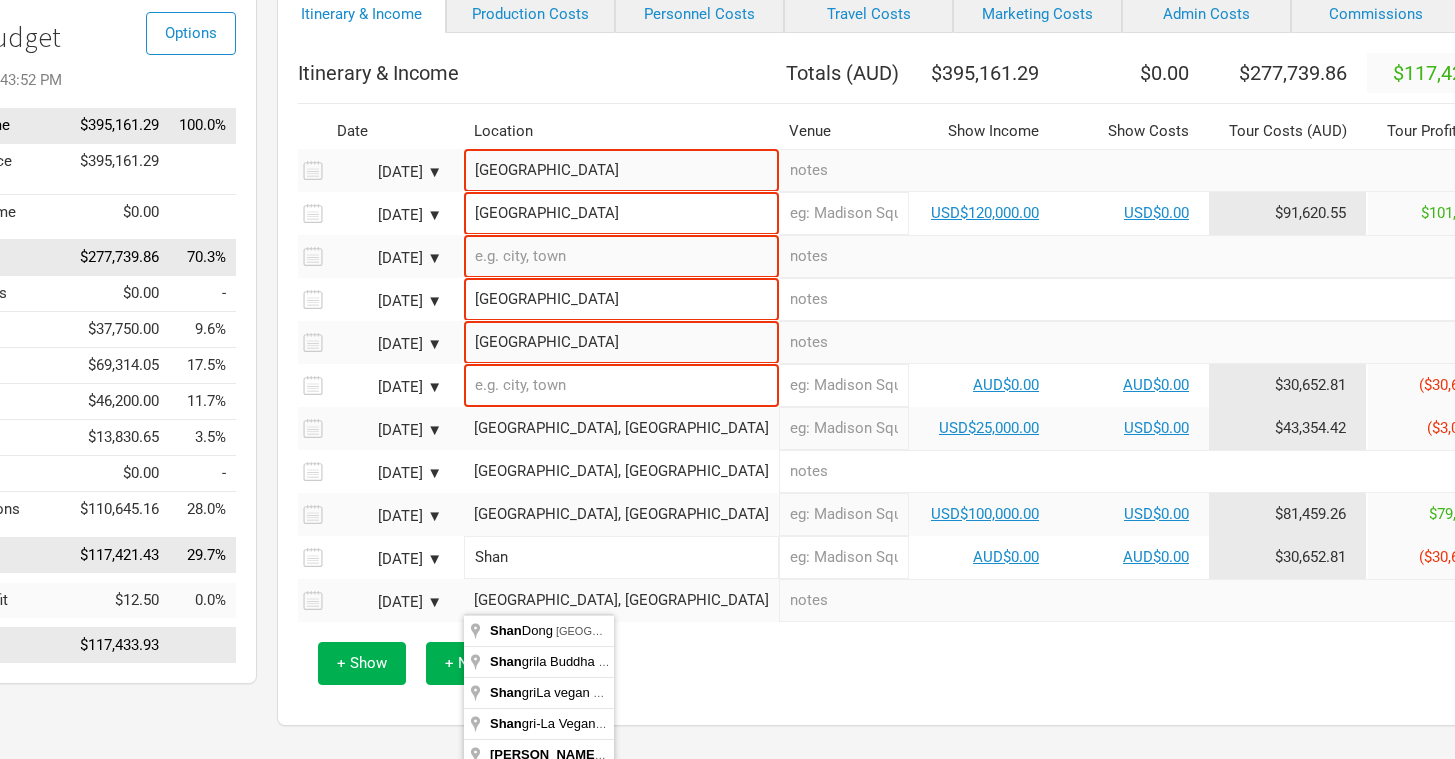 click on "Shan" at bounding box center (621, 557) 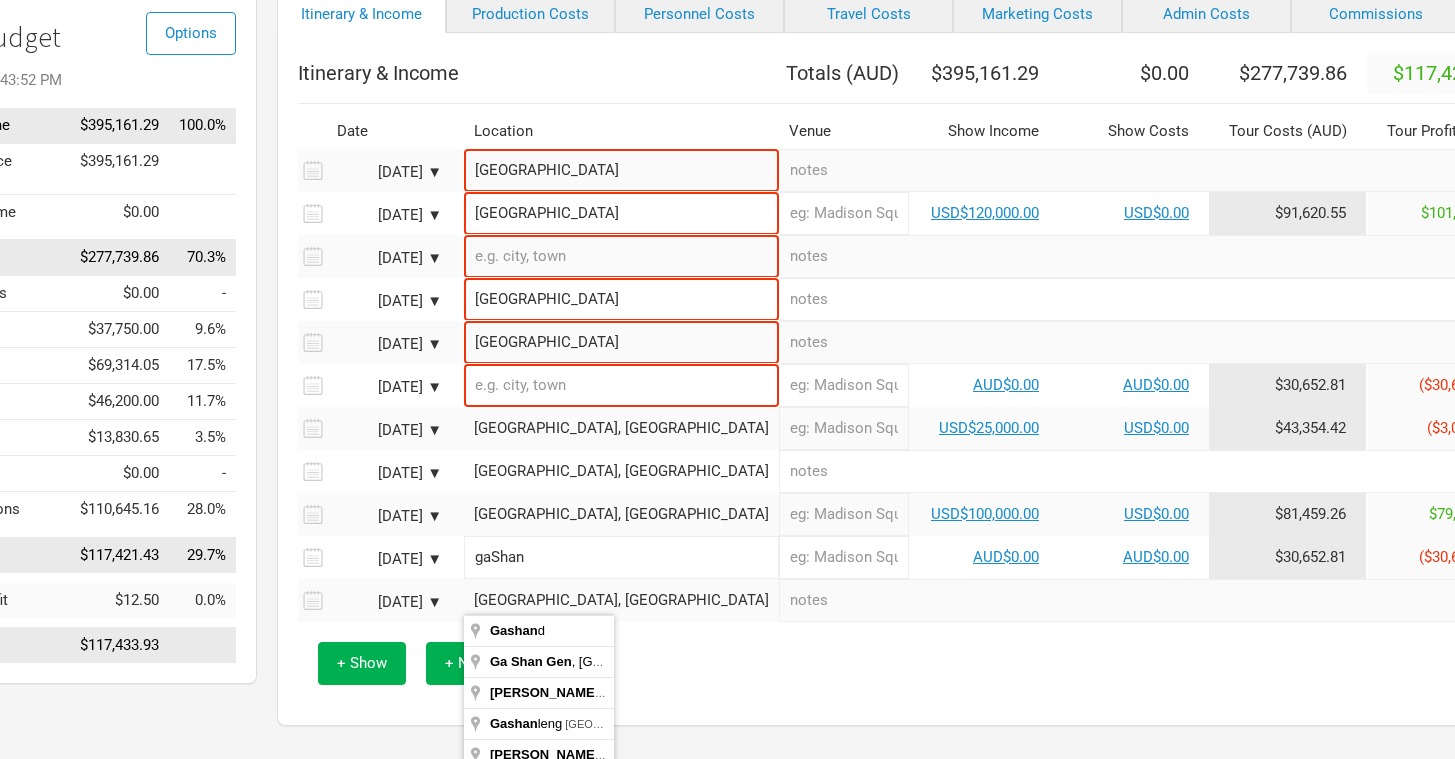 click on "gaShan" at bounding box center (621, 557) 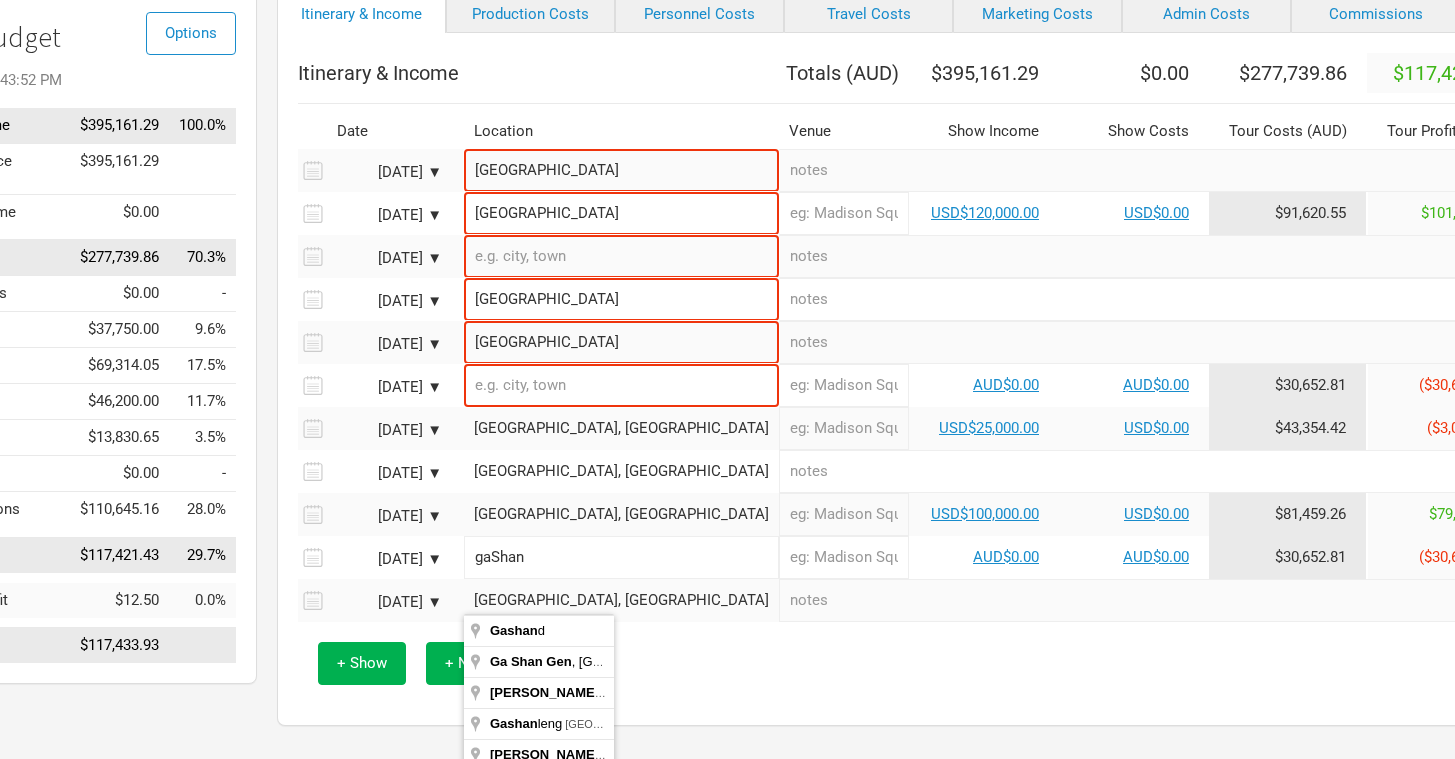 click on "gaShan" at bounding box center [621, 557] 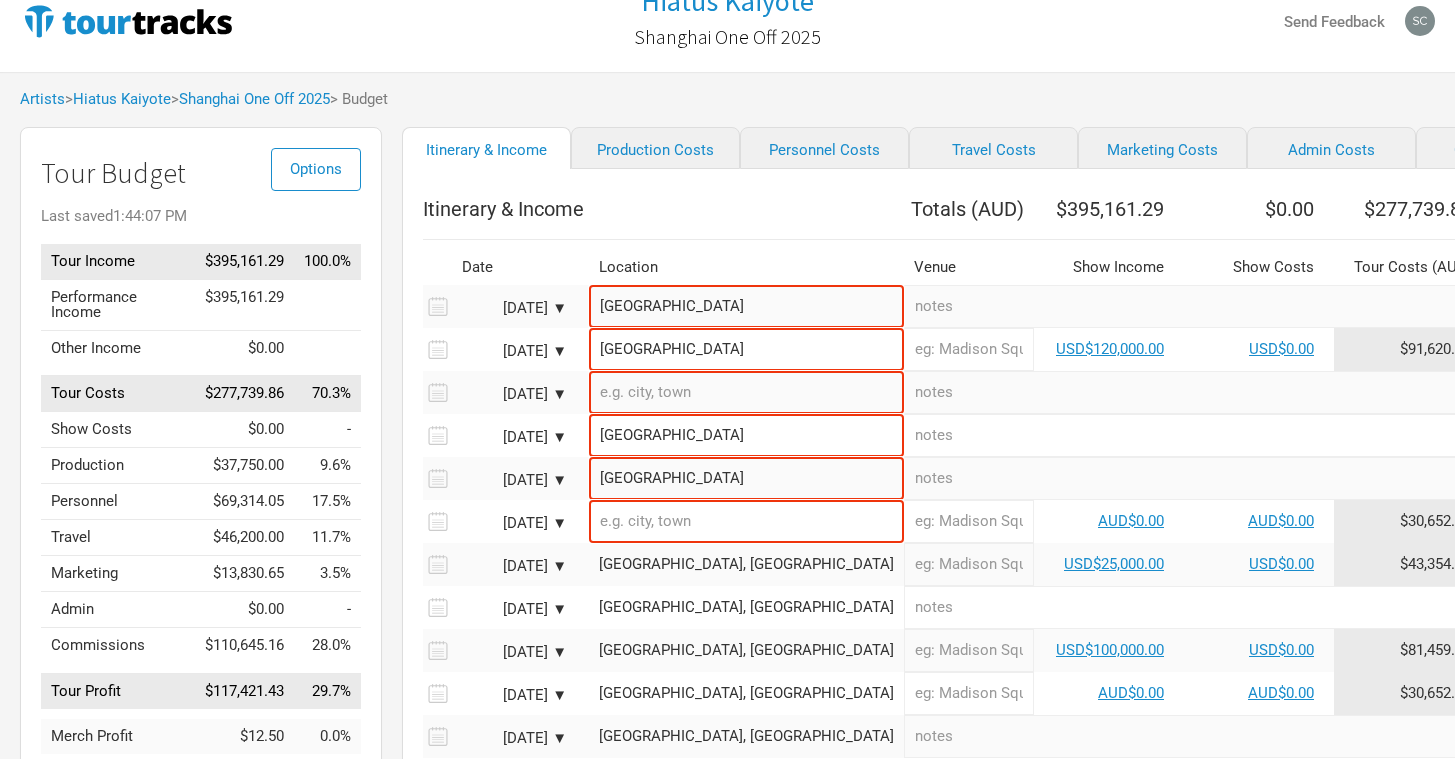 scroll, scrollTop: 0, scrollLeft: 0, axis: both 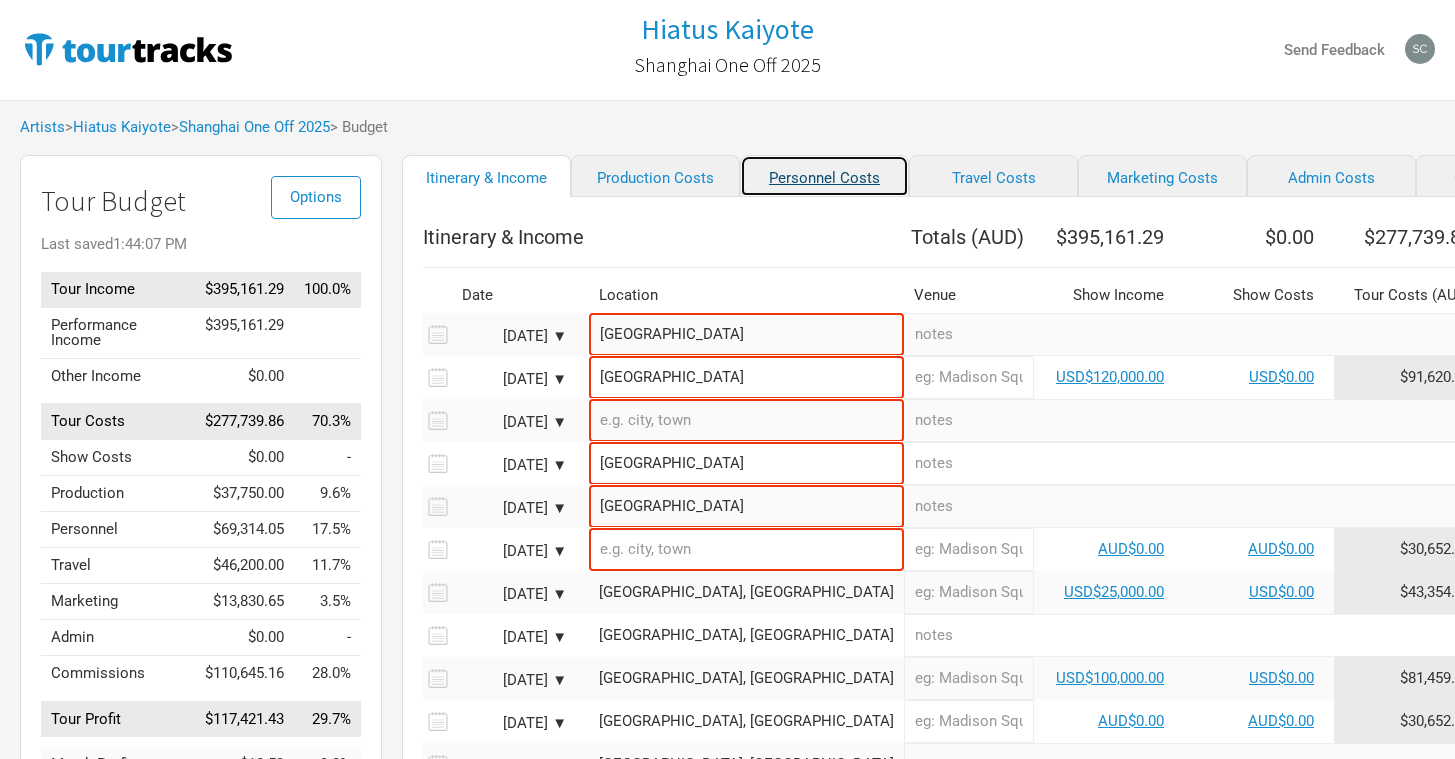 click on "Personnel Costs" at bounding box center (824, 176) 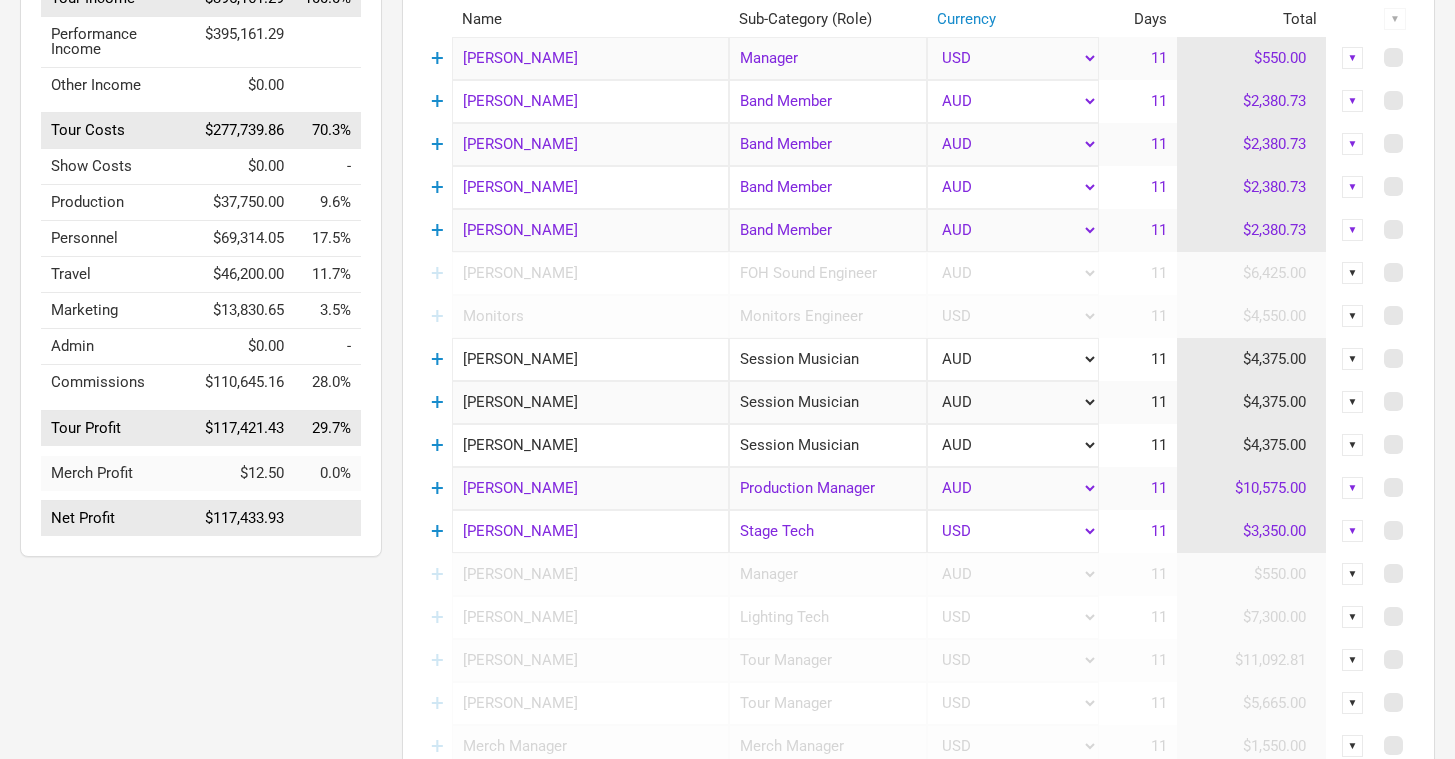 scroll, scrollTop: 332, scrollLeft: 0, axis: vertical 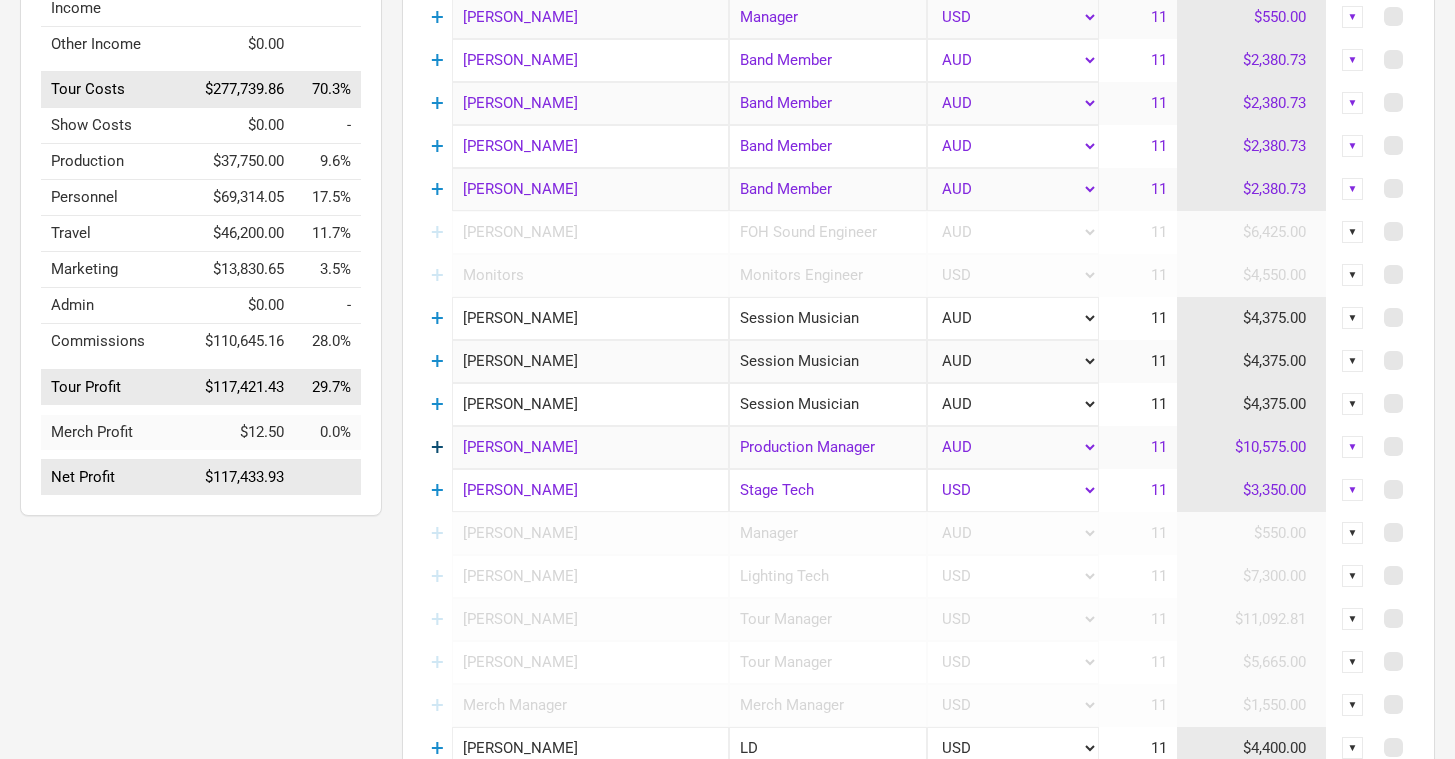 click on "+" at bounding box center [437, 447] 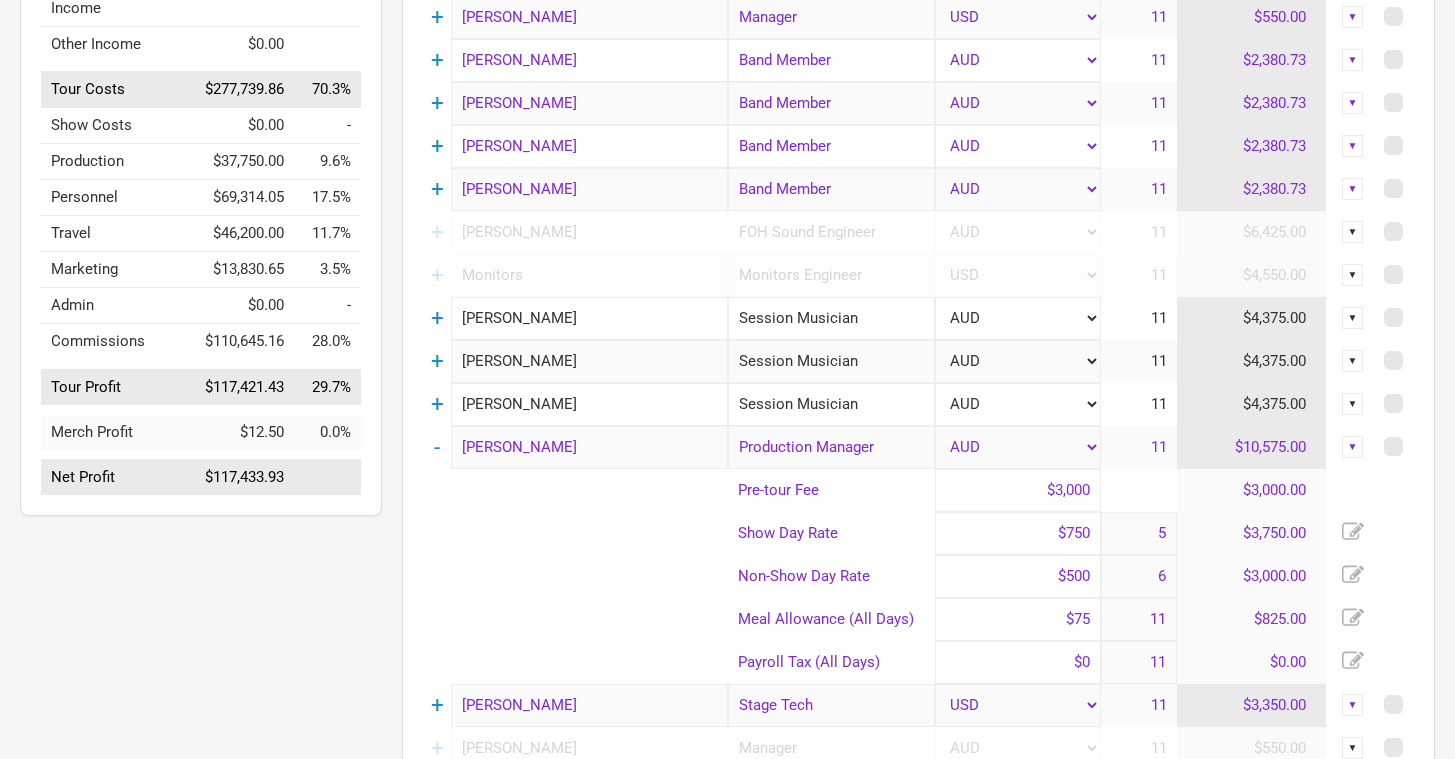 click on "$3,000" at bounding box center [1018, 490] 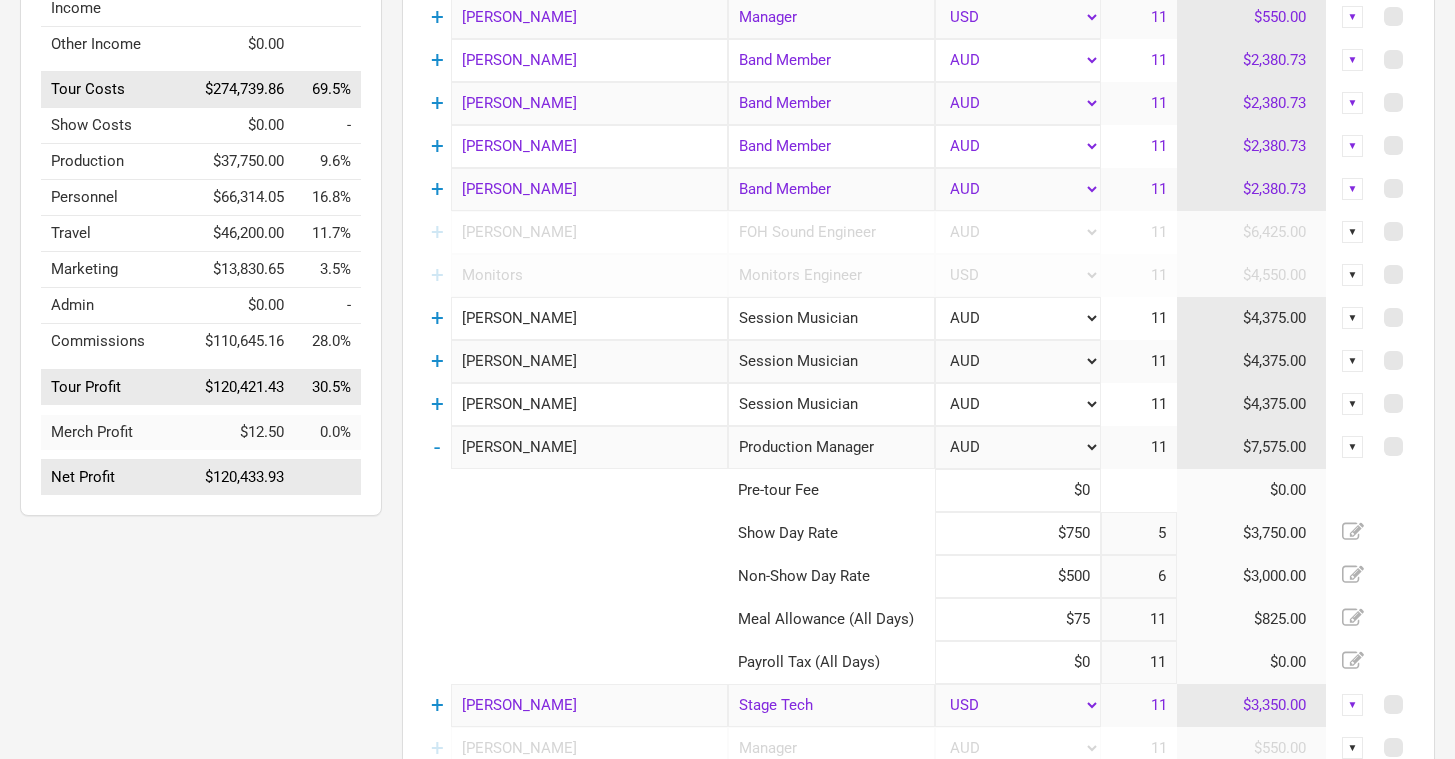 click on "$750" at bounding box center [1018, 533] 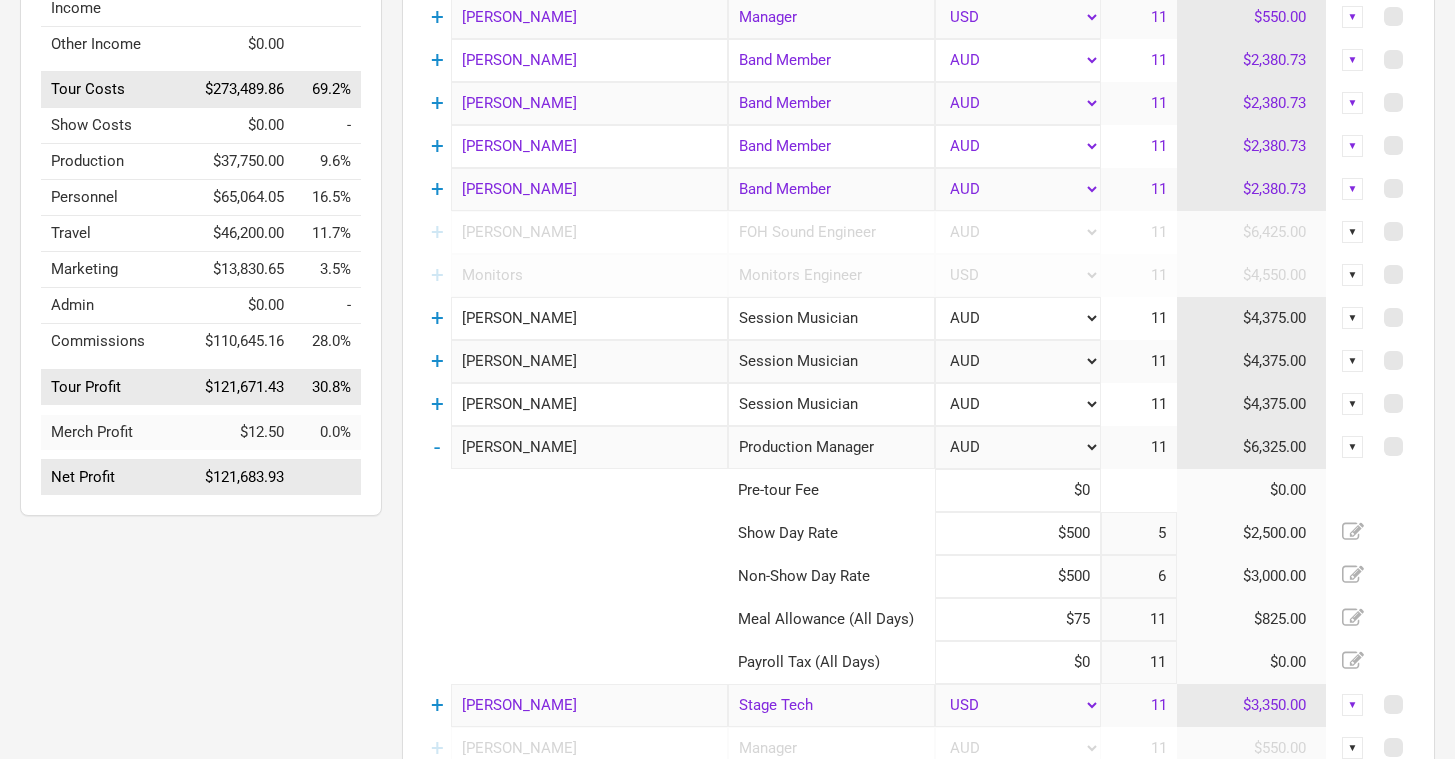 click on "$500" at bounding box center [1018, 576] 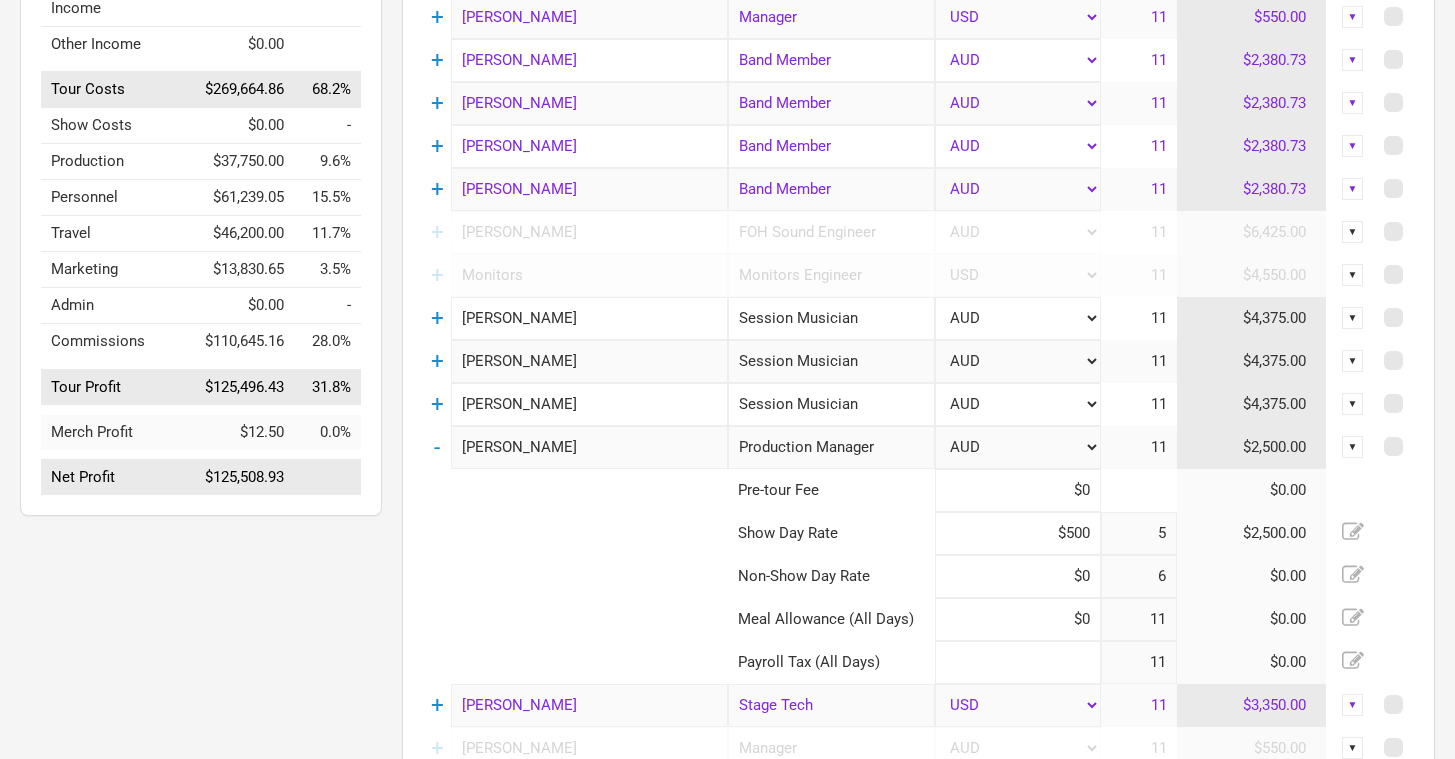 scroll, scrollTop: 413, scrollLeft: 0, axis: vertical 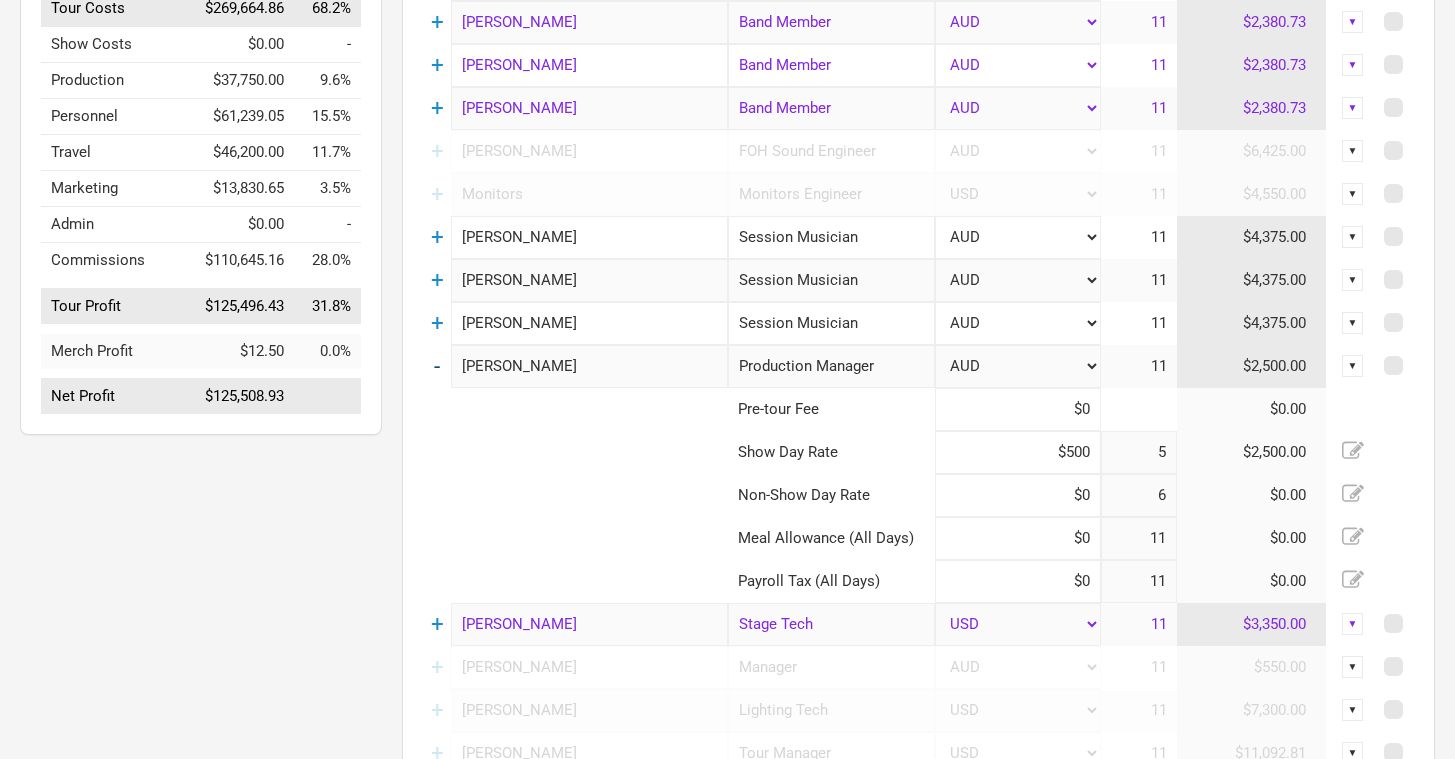 click on "-" at bounding box center [437, 366] 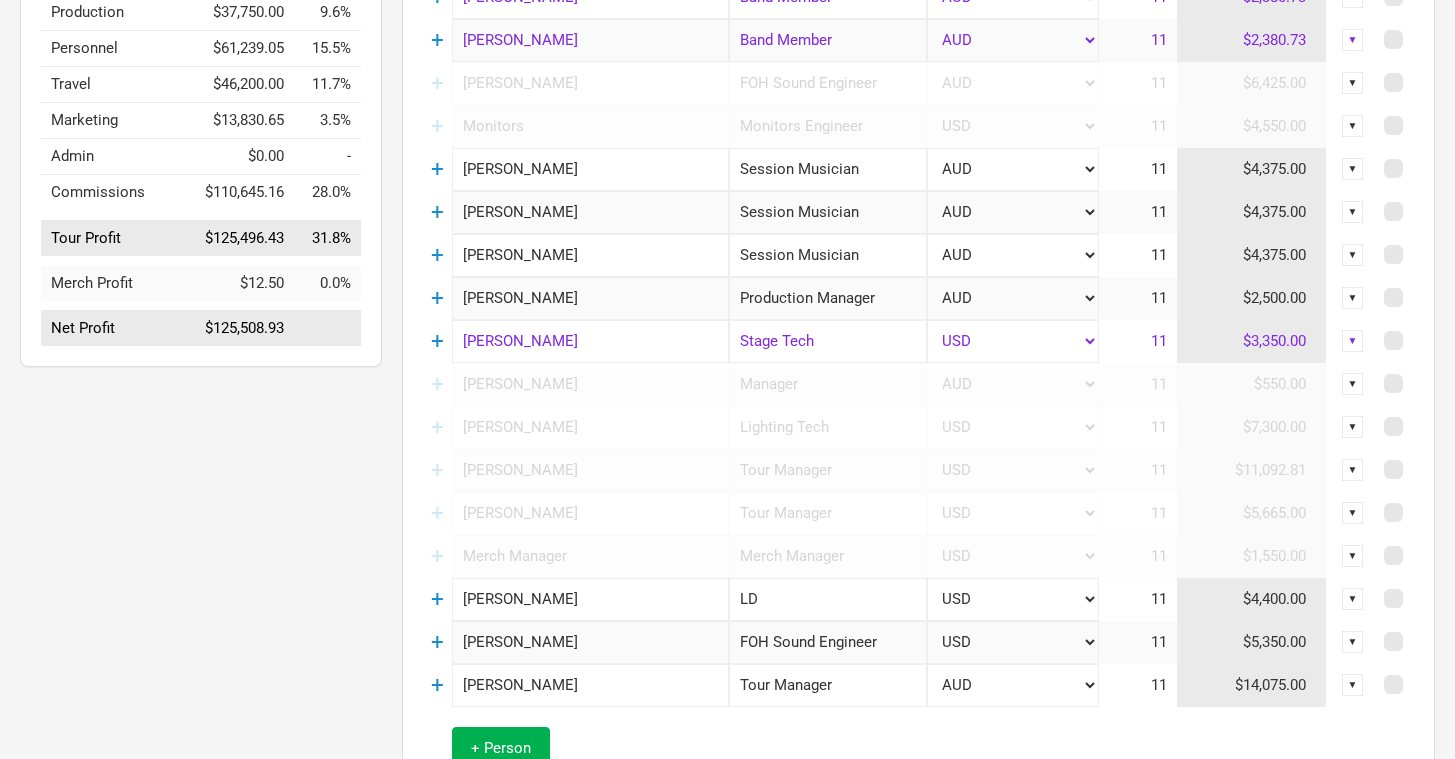 scroll, scrollTop: 540, scrollLeft: 0, axis: vertical 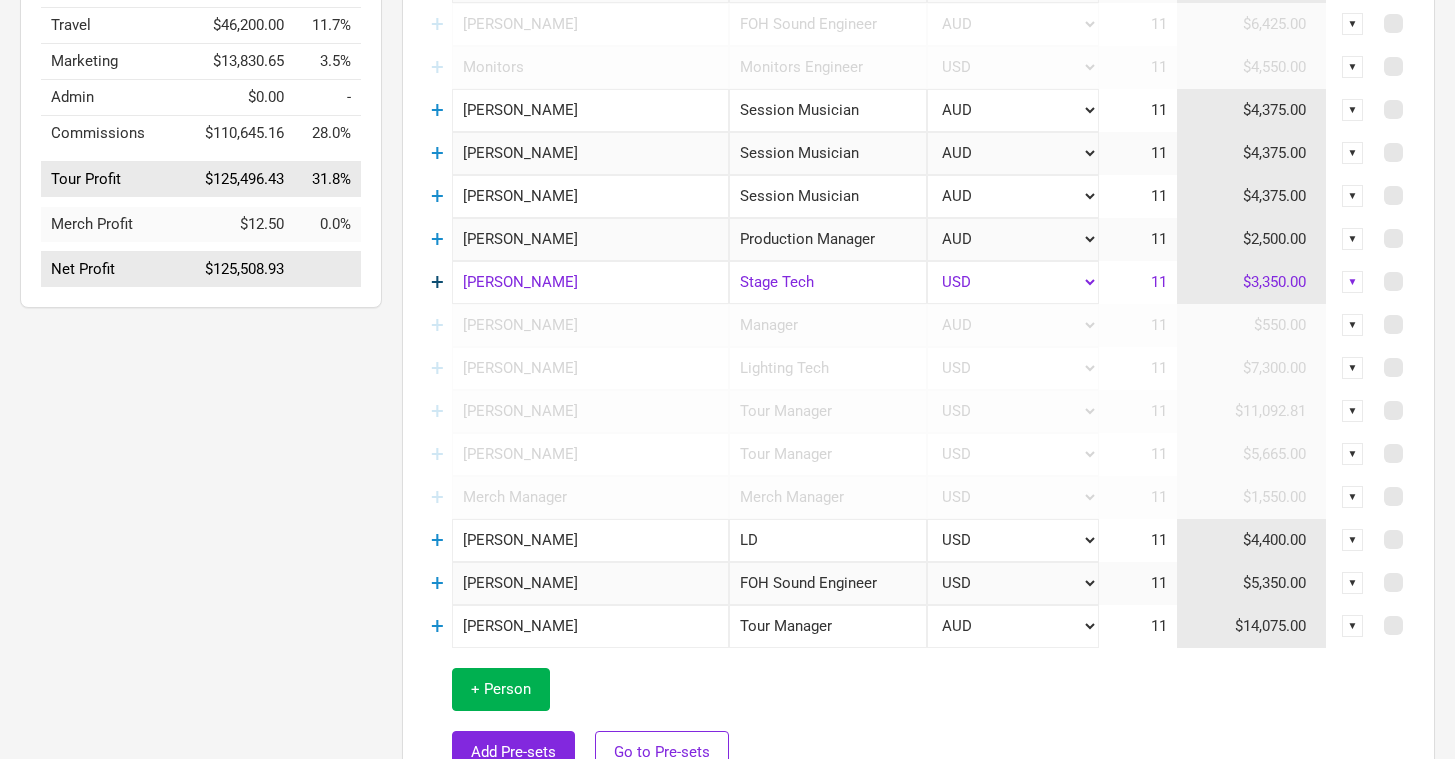 click on "+" at bounding box center [437, 282] 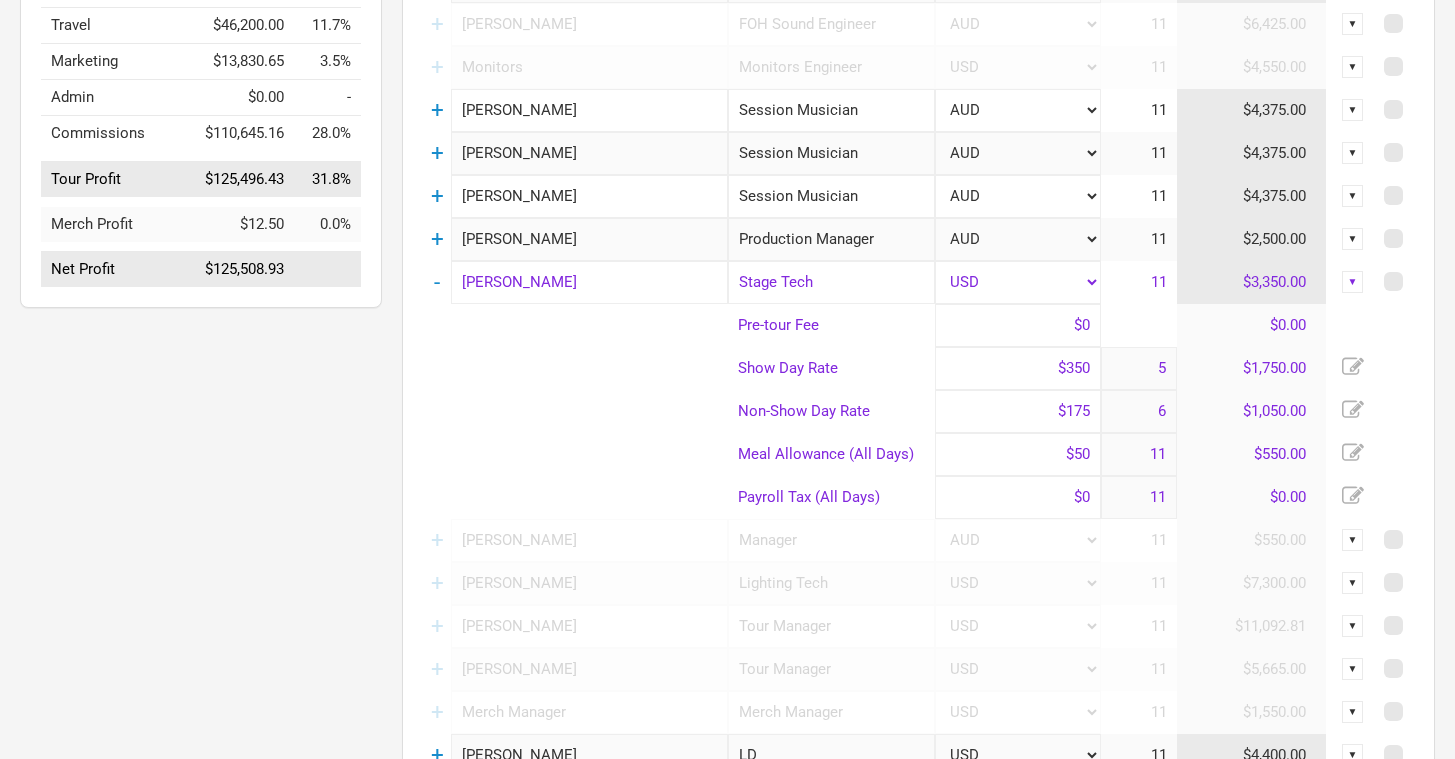 click on "[PERSON_NAME]" at bounding box center [589, 282] 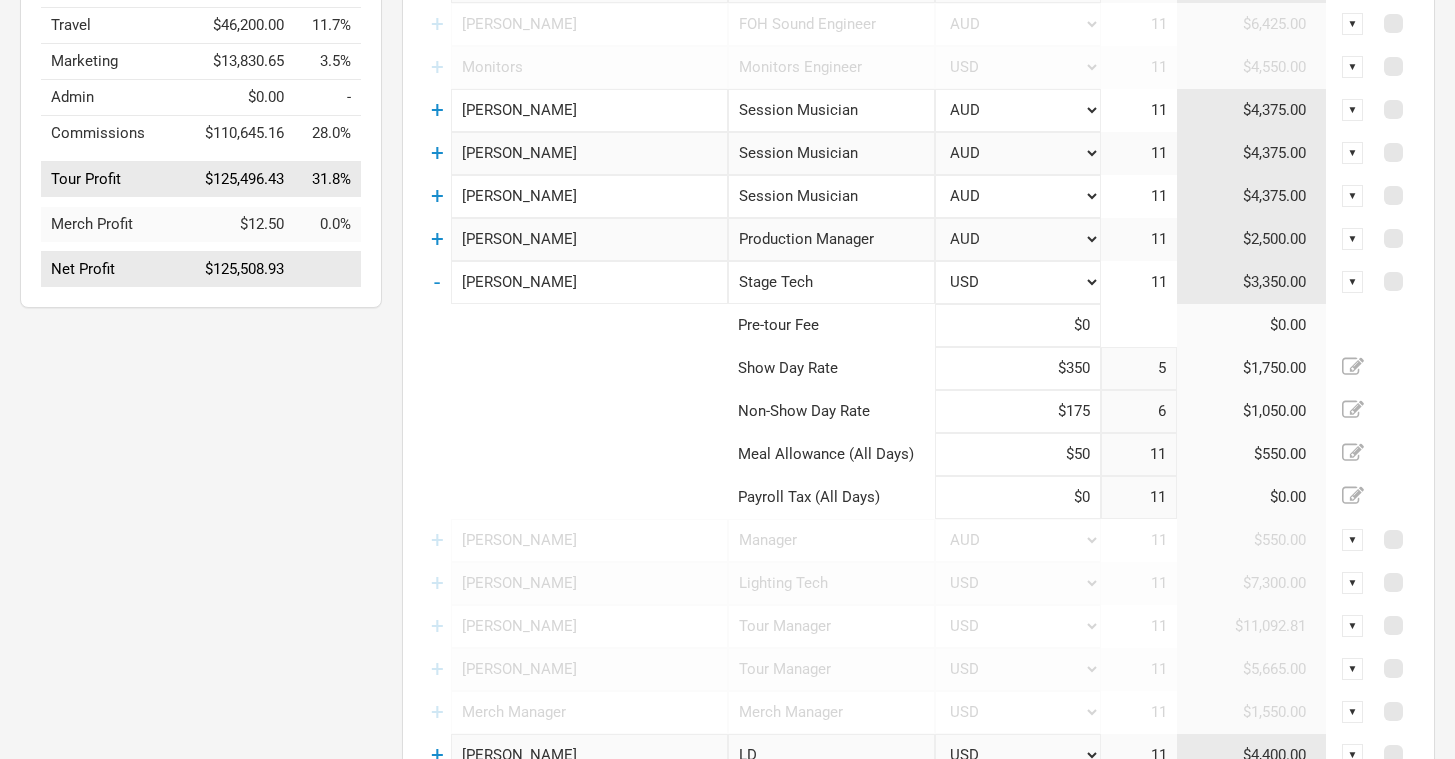 click on "[PERSON_NAME]" at bounding box center (589, 282) 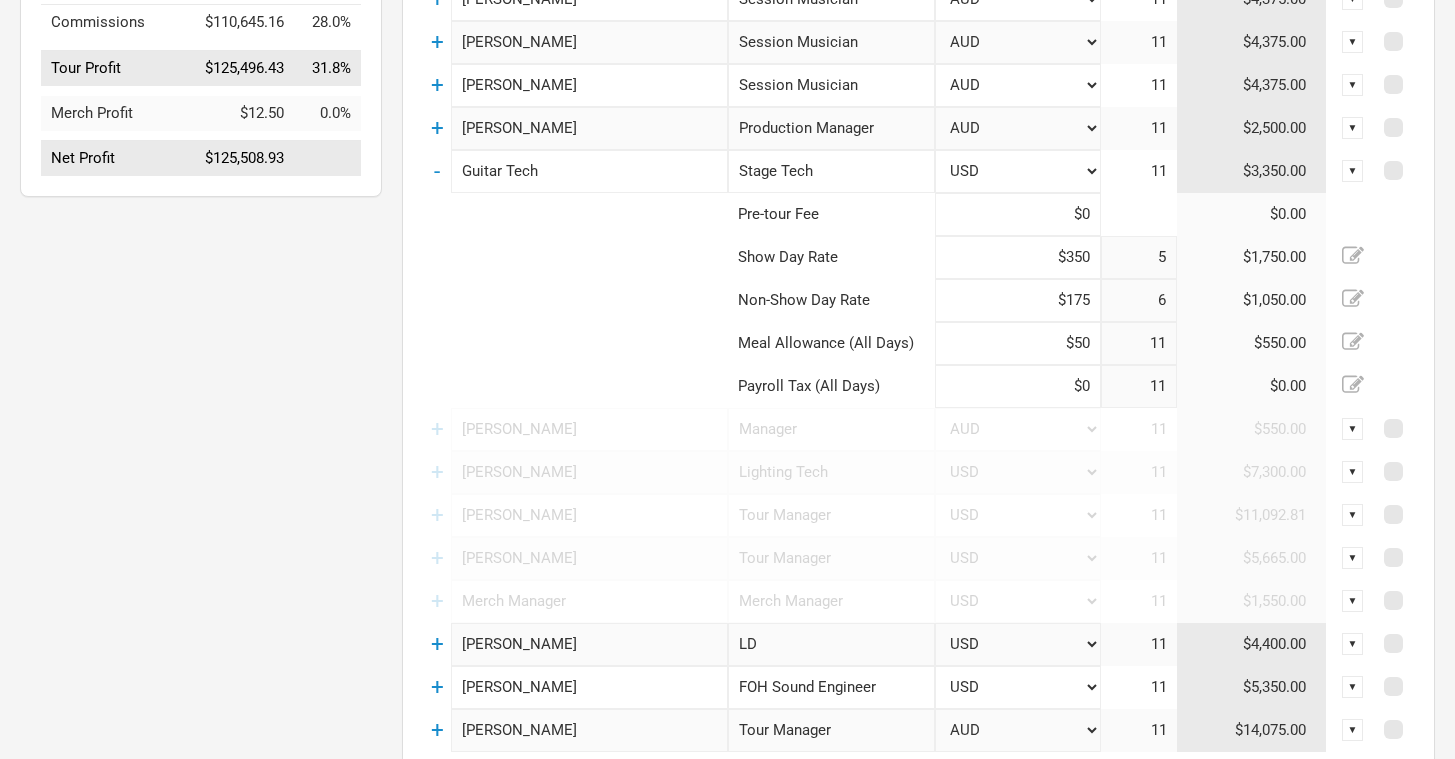 scroll, scrollTop: 716, scrollLeft: 0, axis: vertical 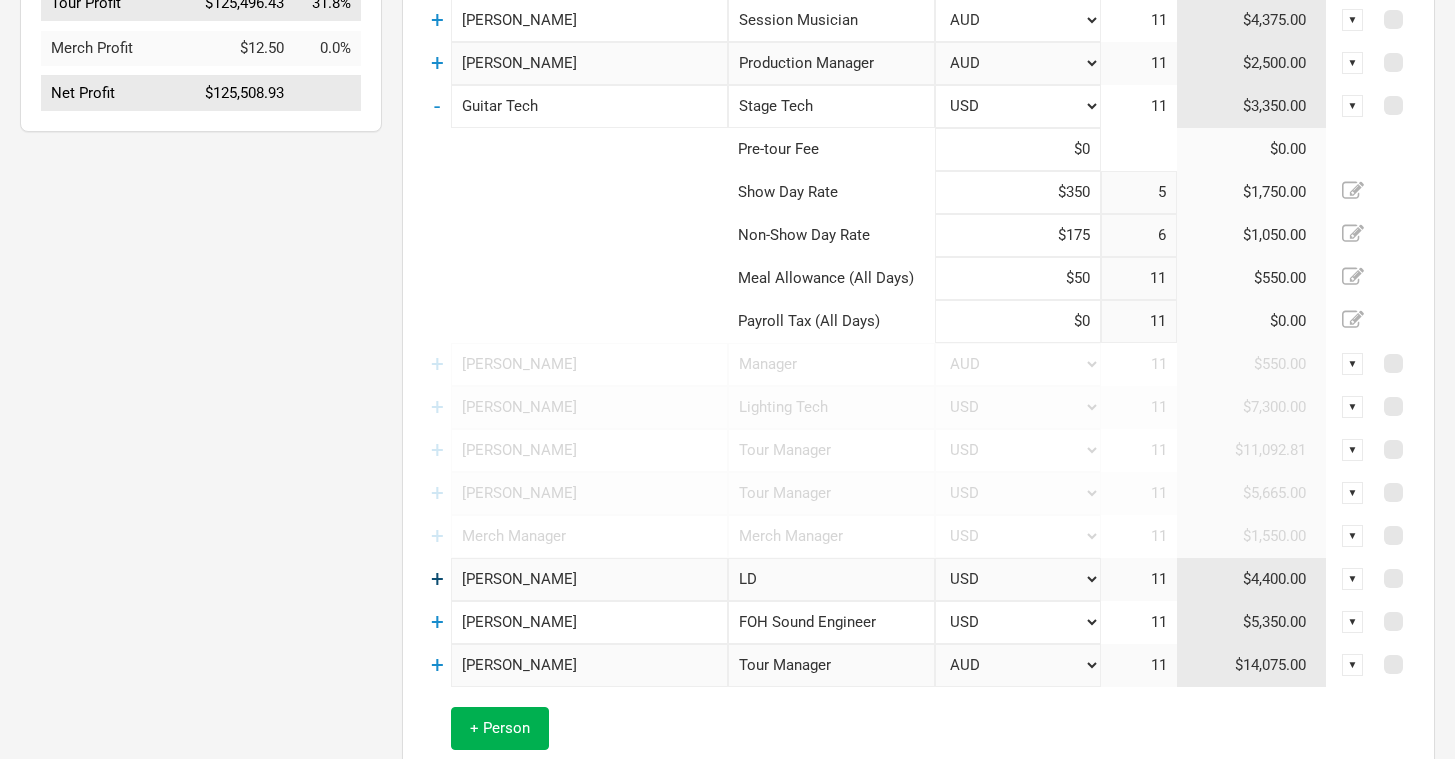 click on "+" at bounding box center (437, 579) 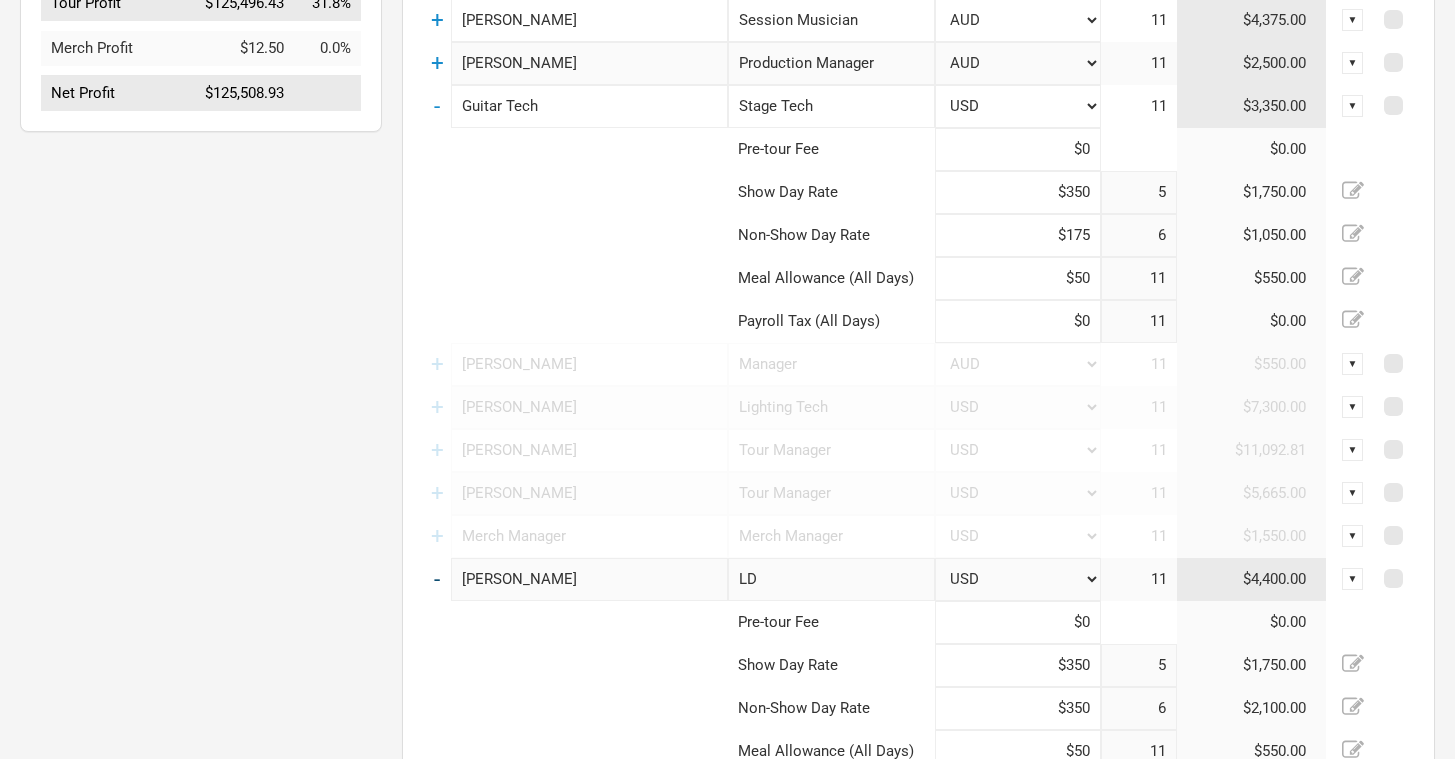 click on "-" at bounding box center (437, 579) 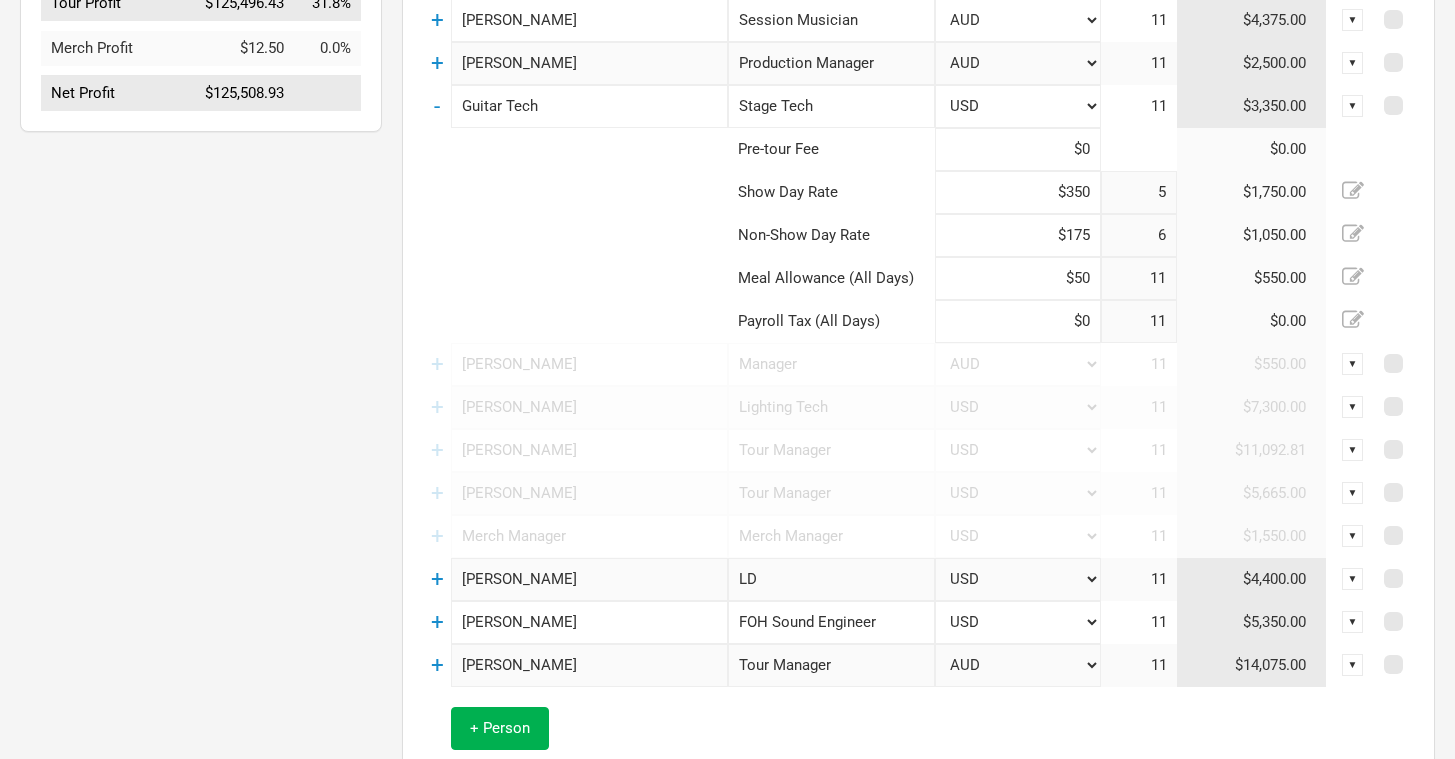 click on "▼" at bounding box center [1353, 579] 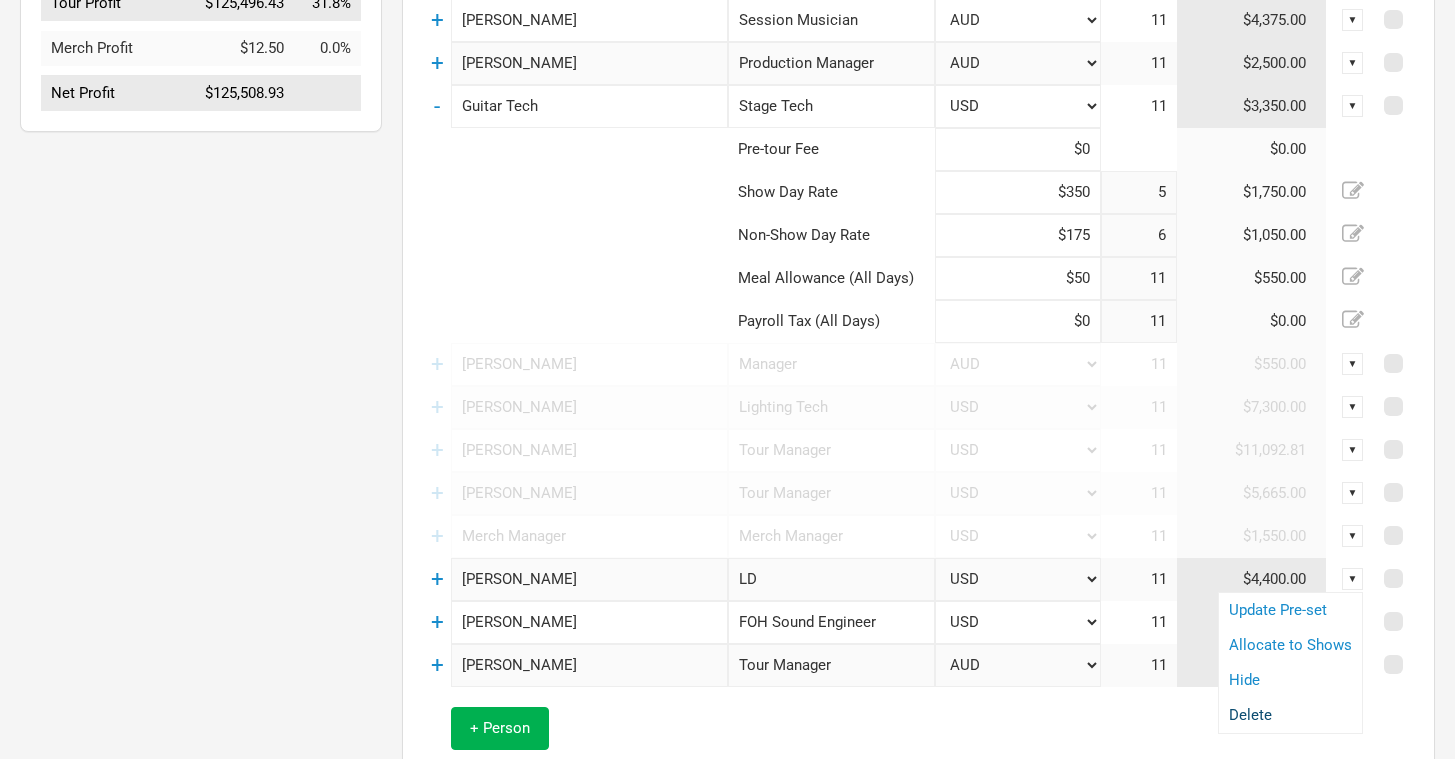 click on "Delete" at bounding box center (1290, 715) 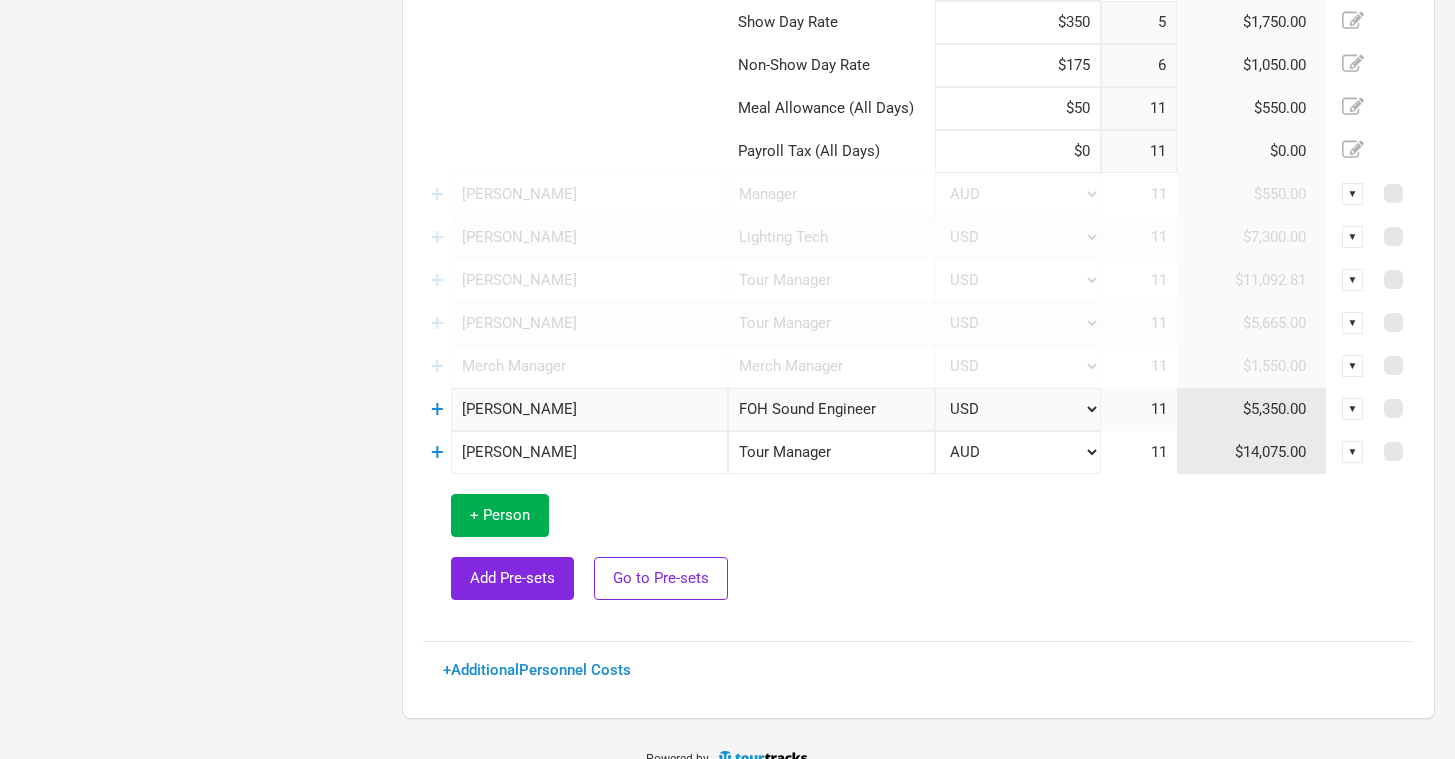 scroll, scrollTop: 913, scrollLeft: 0, axis: vertical 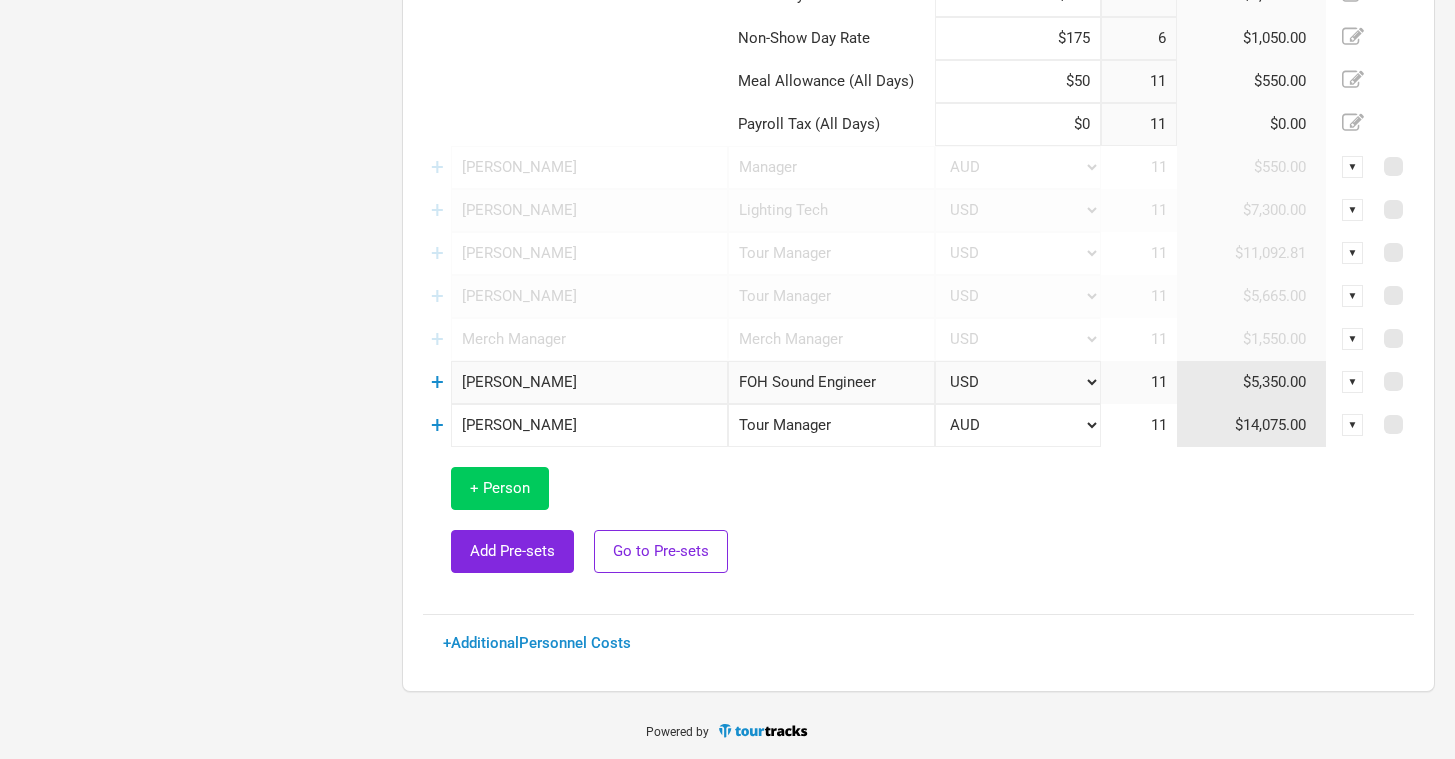 click on "+ Person" at bounding box center (500, 488) 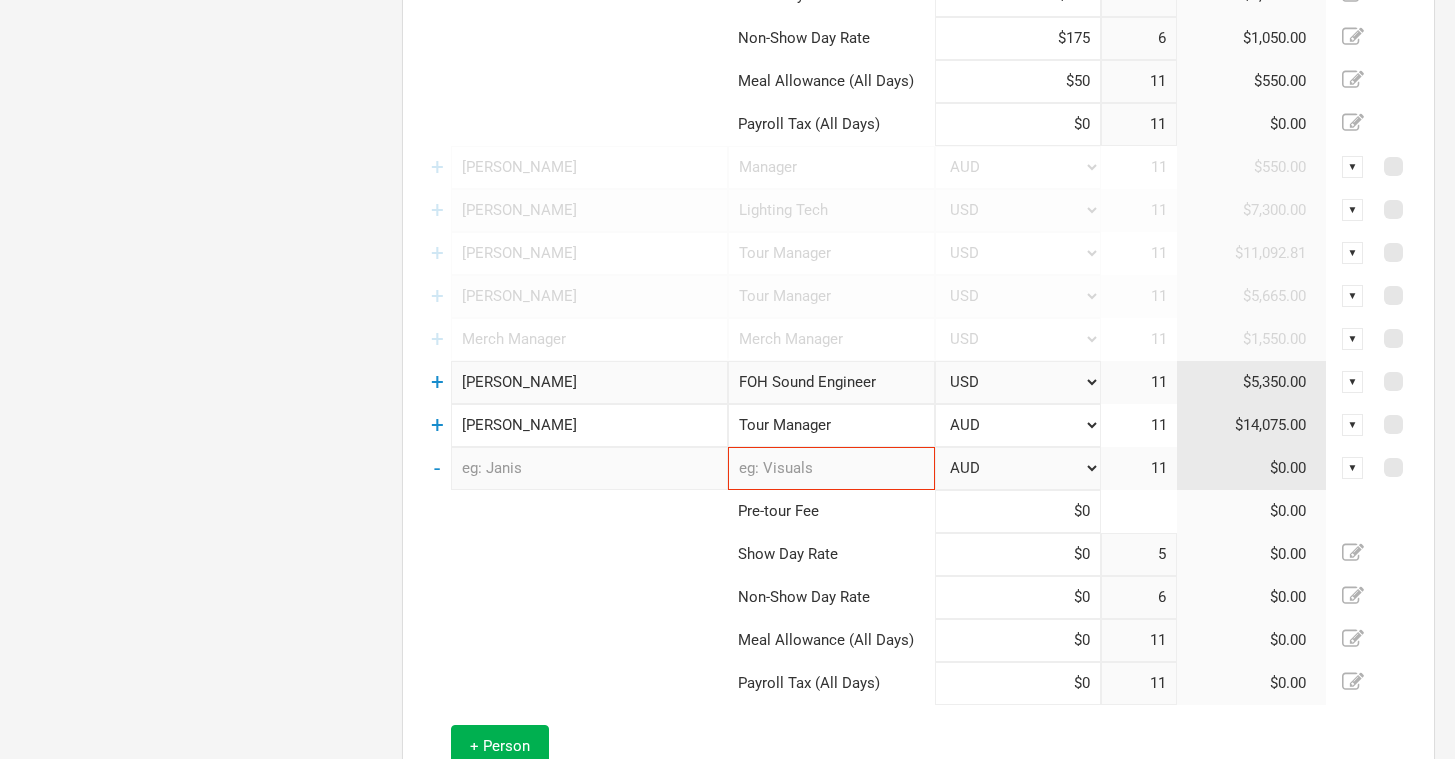 click at bounding box center (589, 468) 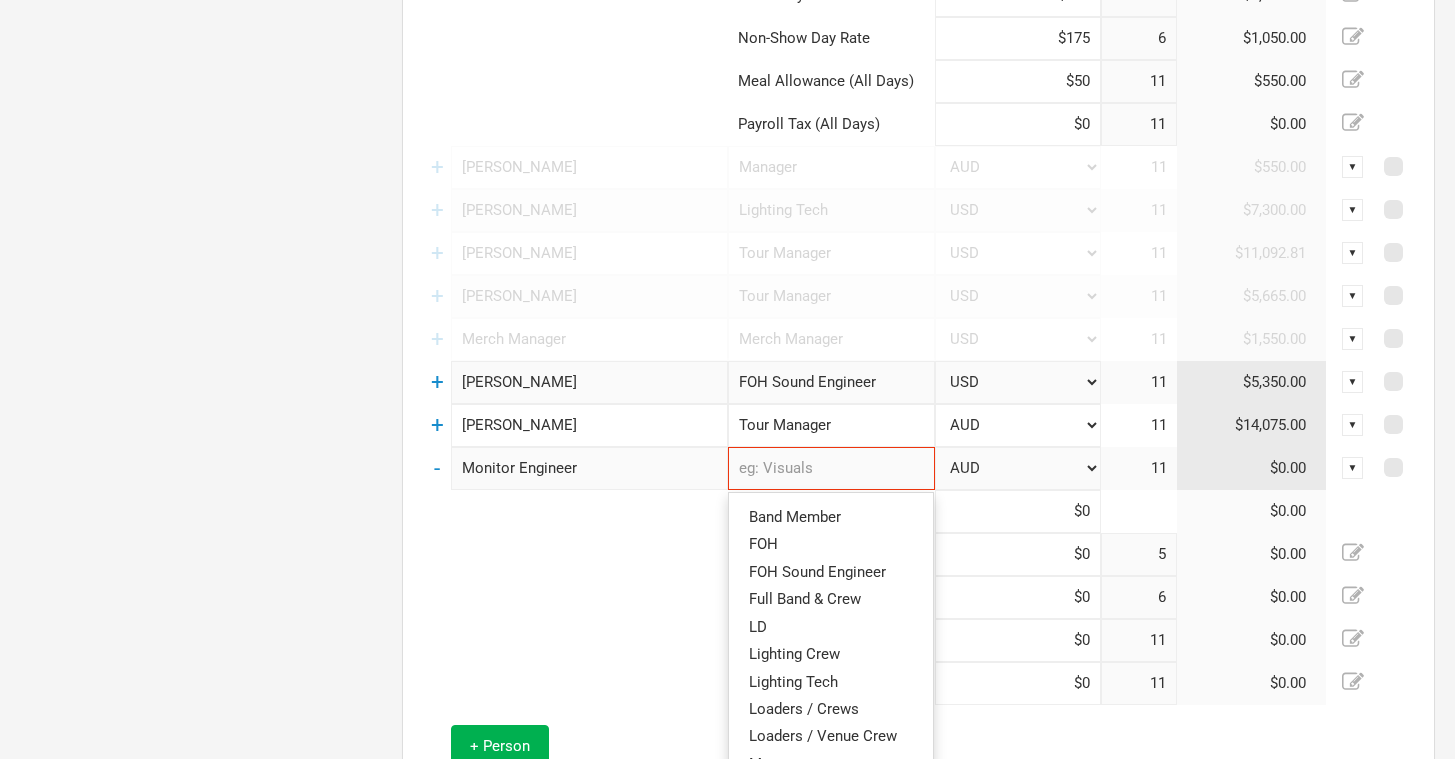 click at bounding box center (575, 554) 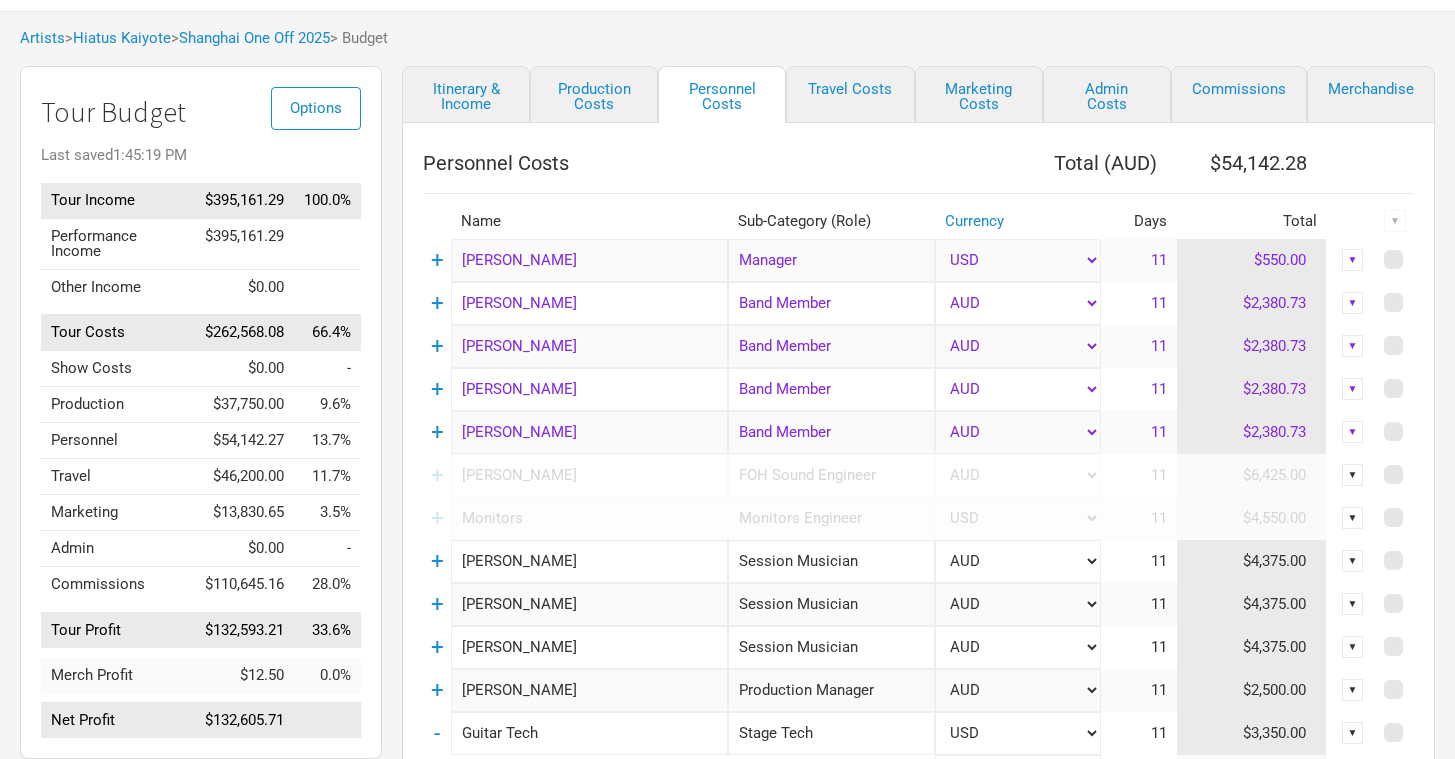 scroll, scrollTop: 101, scrollLeft: 0, axis: vertical 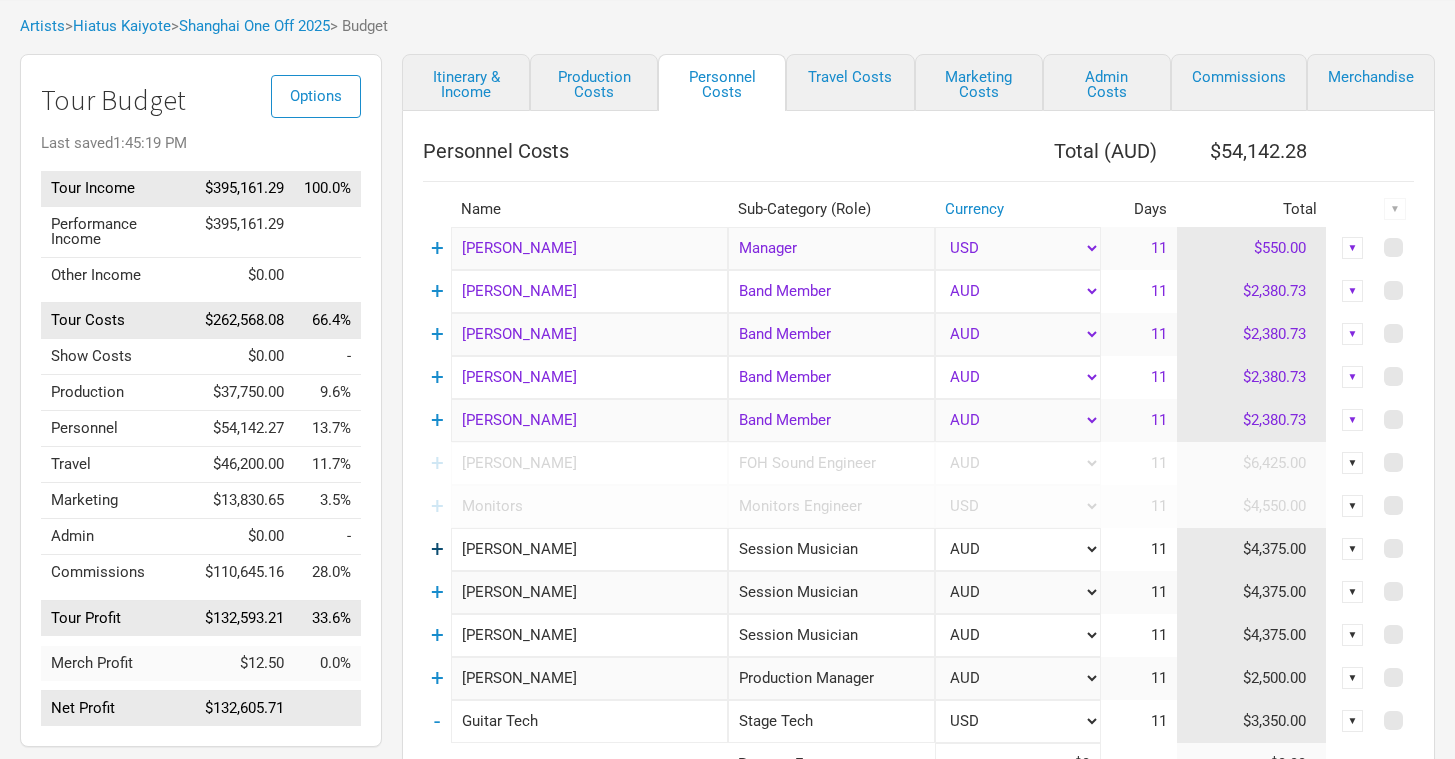 click on "+" at bounding box center (437, 549) 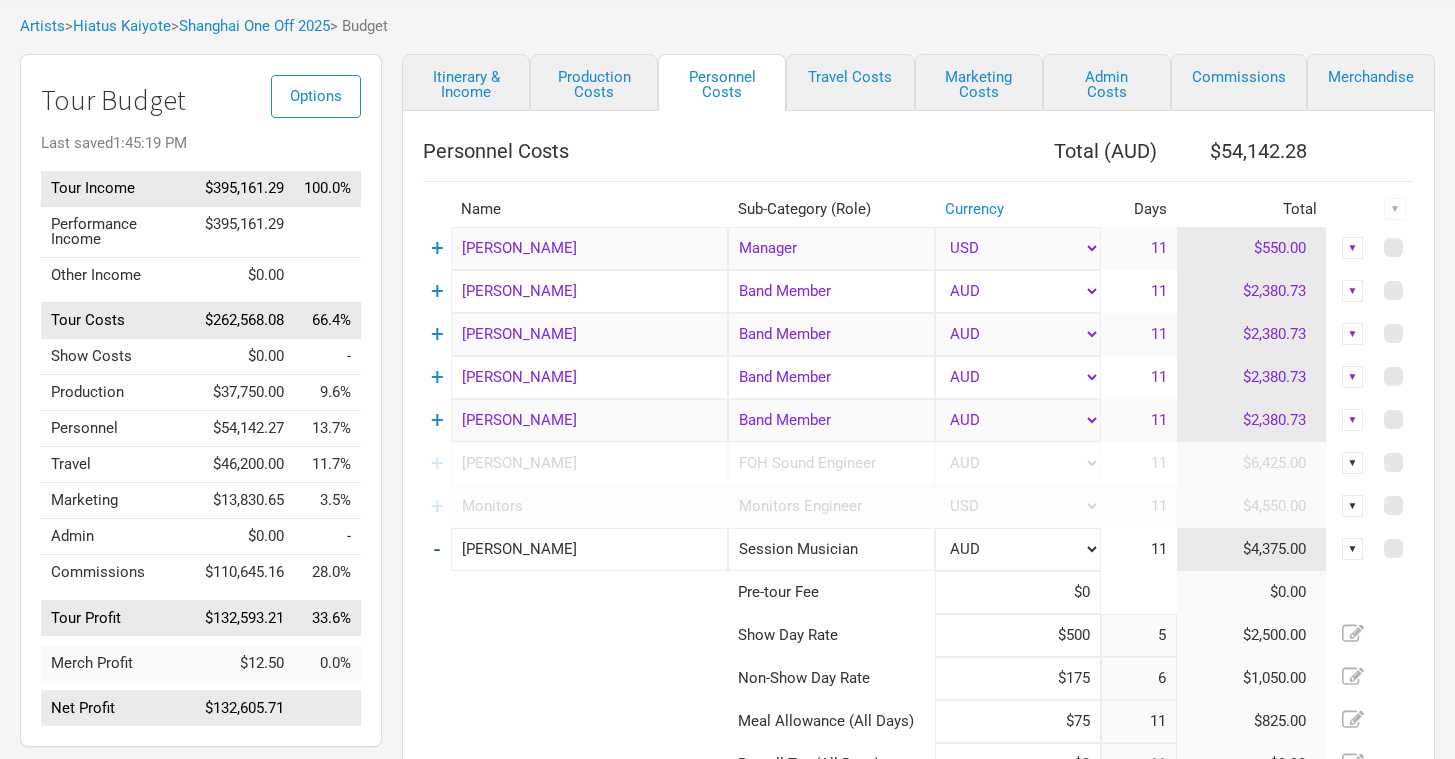 click on "-" at bounding box center [437, 549] 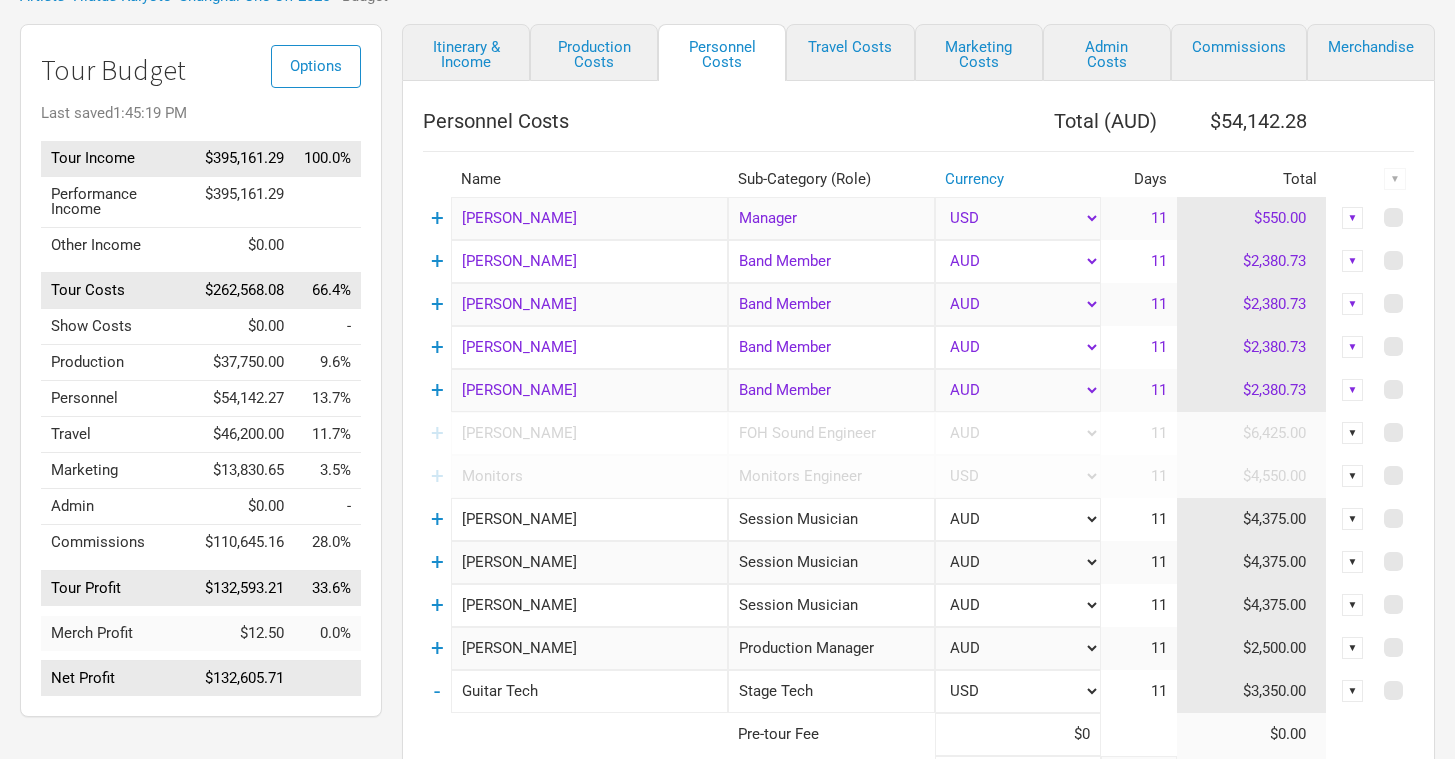 scroll, scrollTop: 116, scrollLeft: 0, axis: vertical 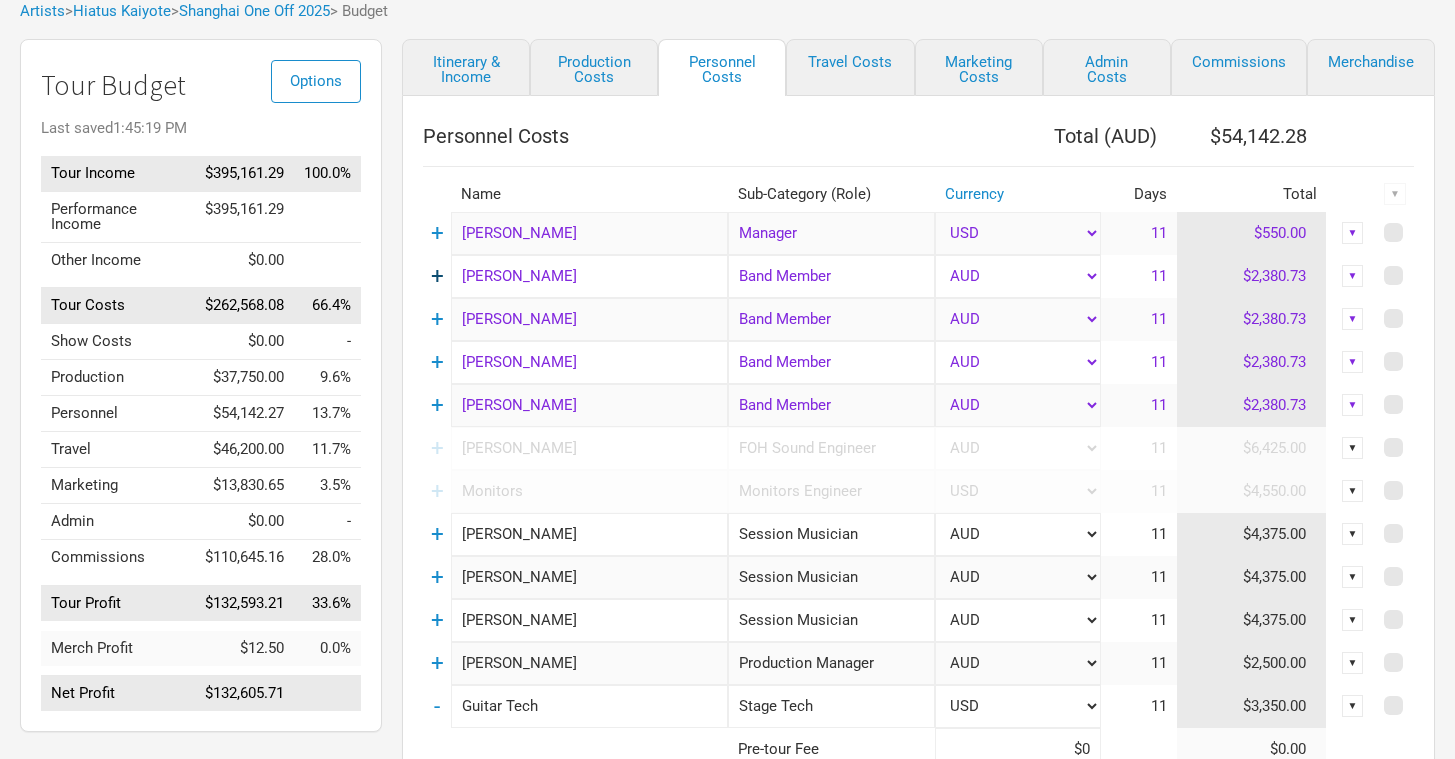 click on "+" at bounding box center [437, 276] 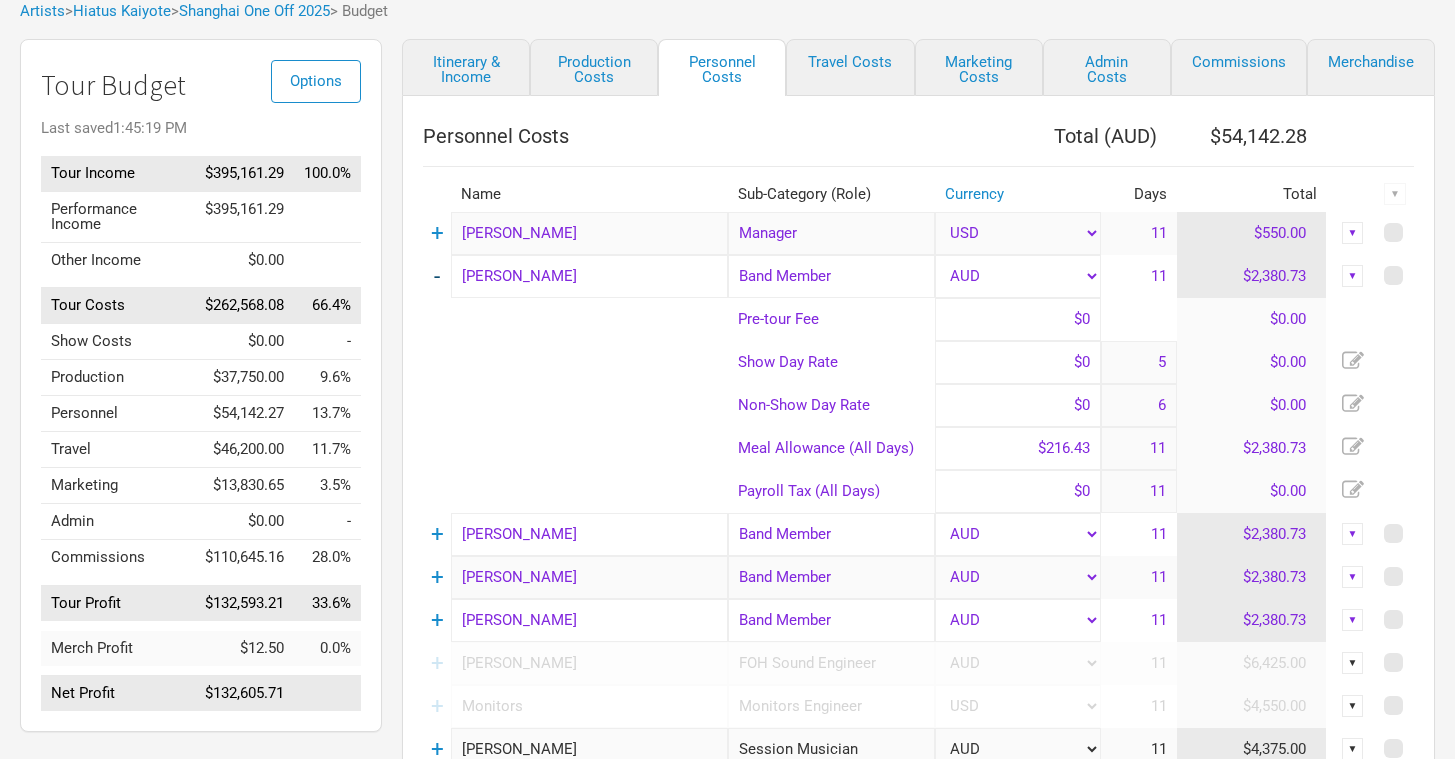 click on "-" at bounding box center (437, 276) 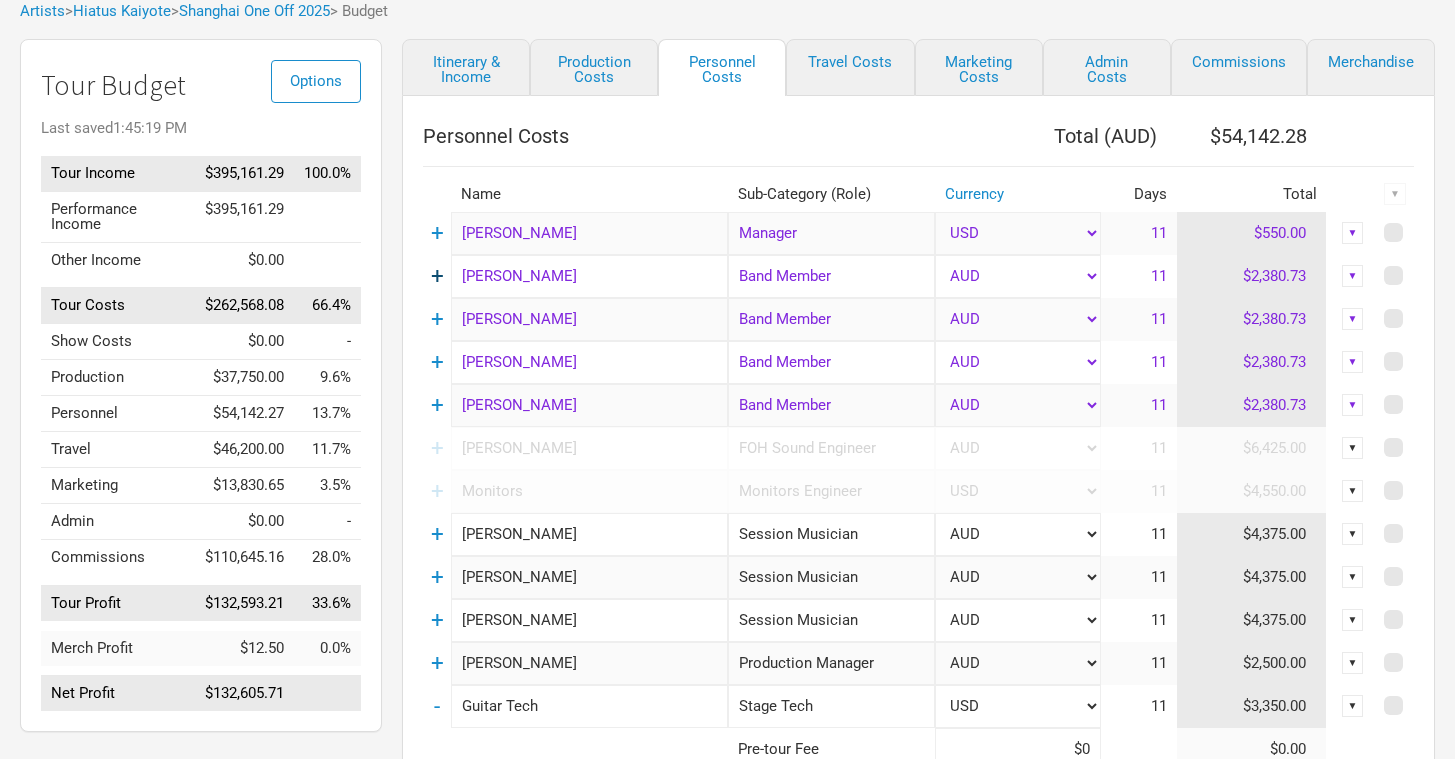 click on "+" at bounding box center (437, 276) 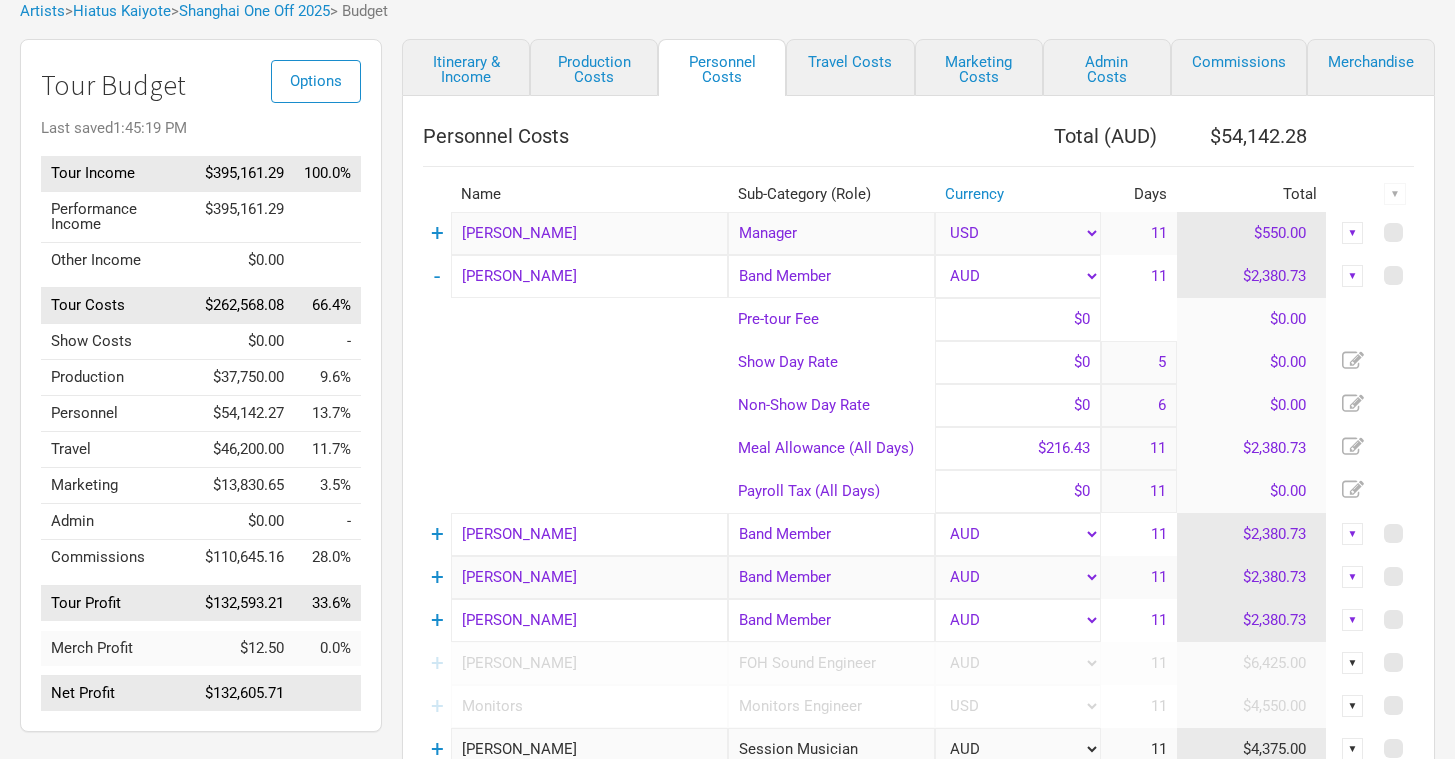 click on "-" at bounding box center (437, 276) 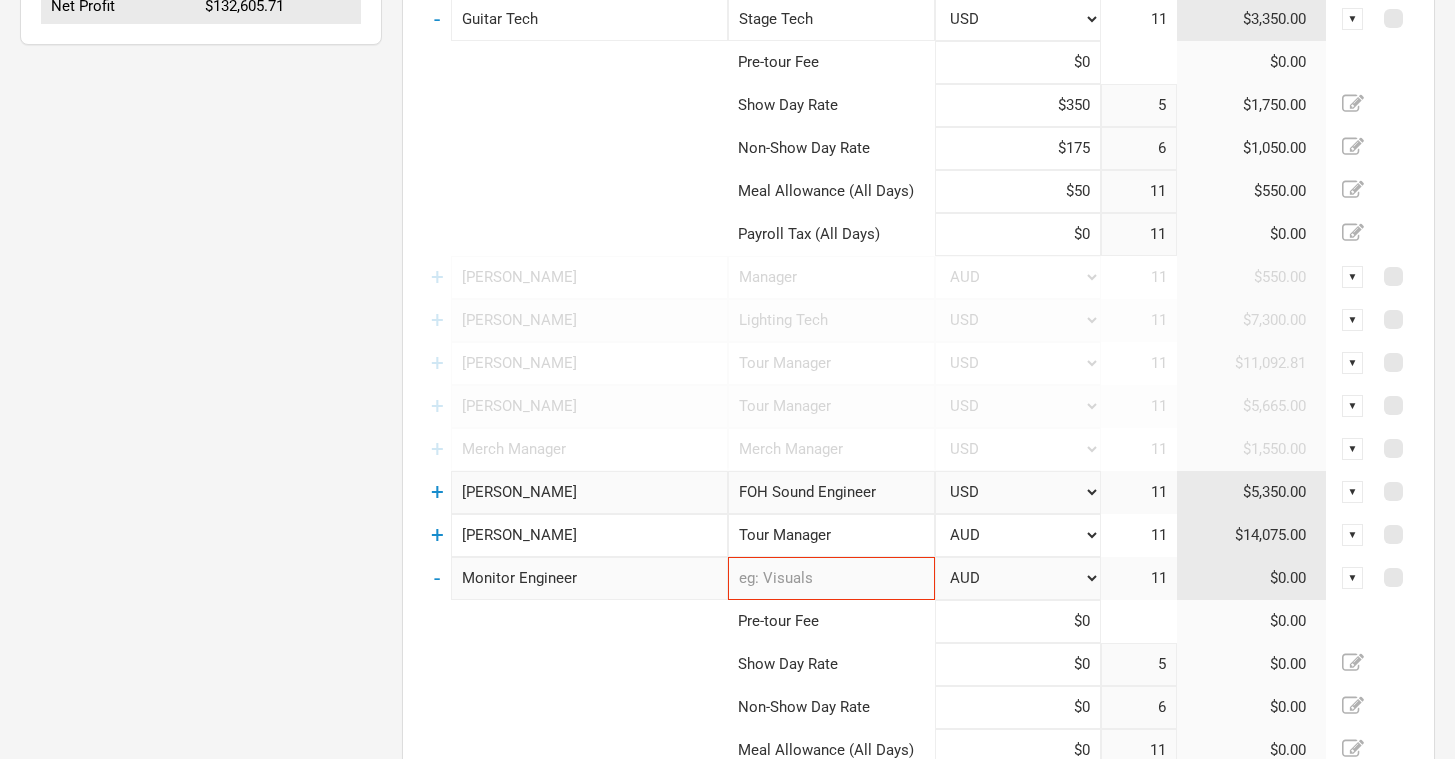 scroll, scrollTop: 824, scrollLeft: 0, axis: vertical 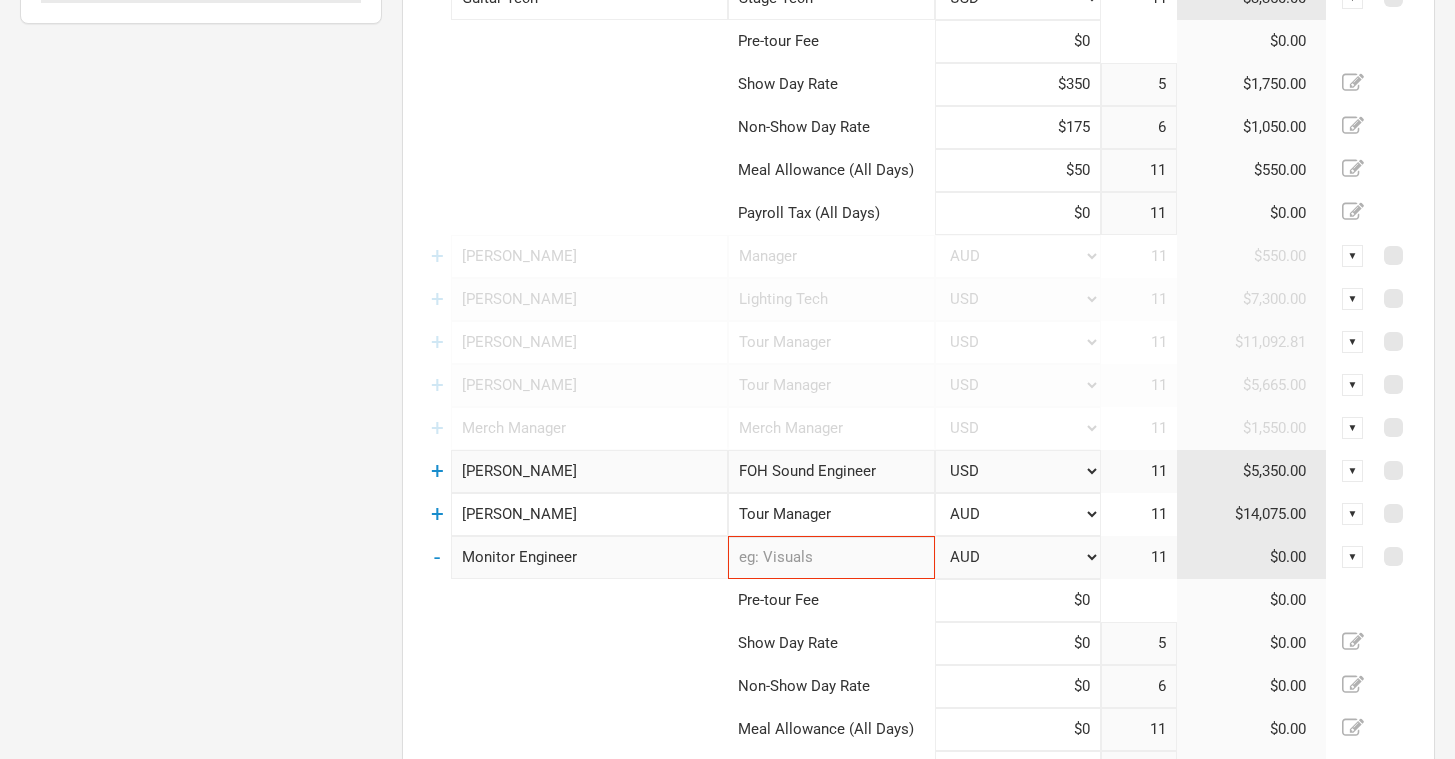 click at bounding box center (831, 557) 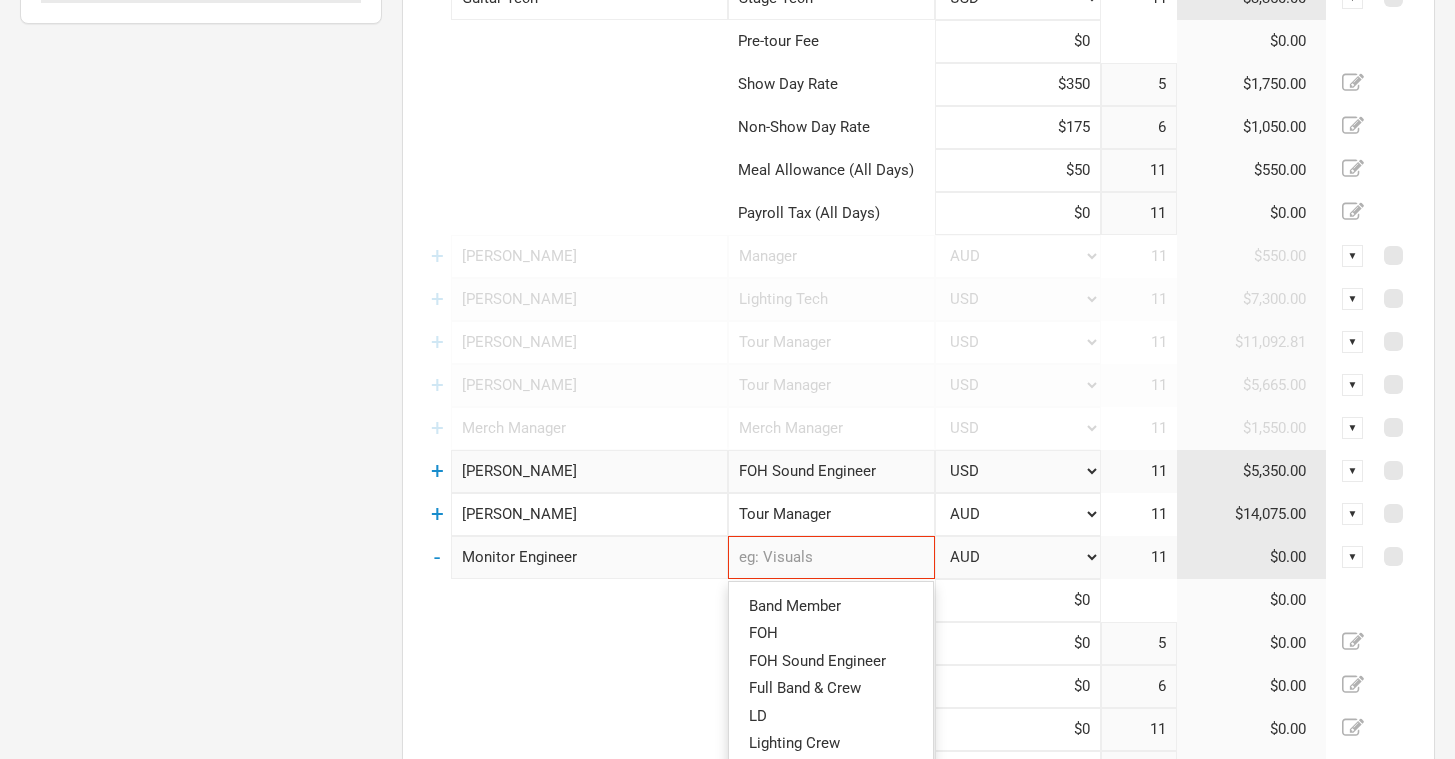 click on "AUD USD New ..." at bounding box center [1018, 557] 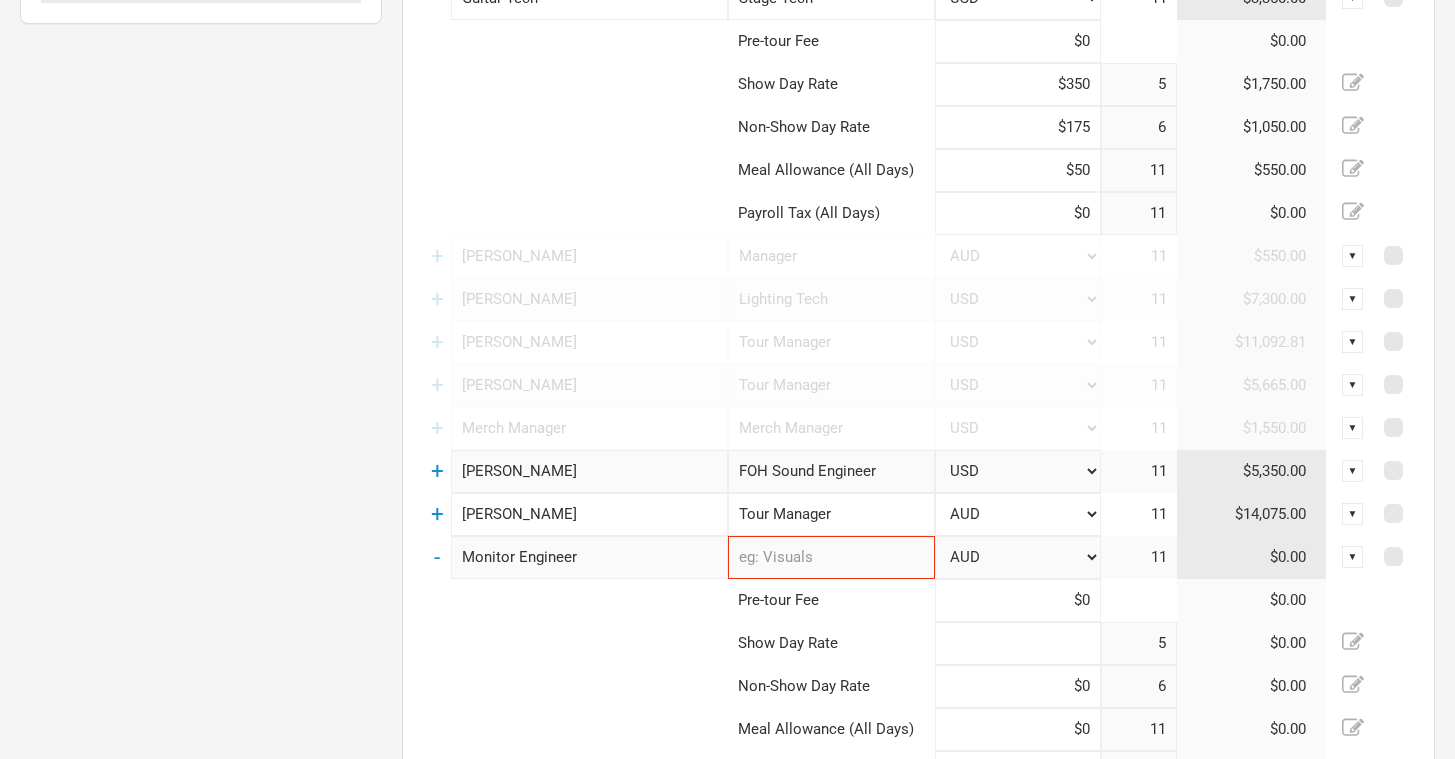 click at bounding box center (1018, 643) 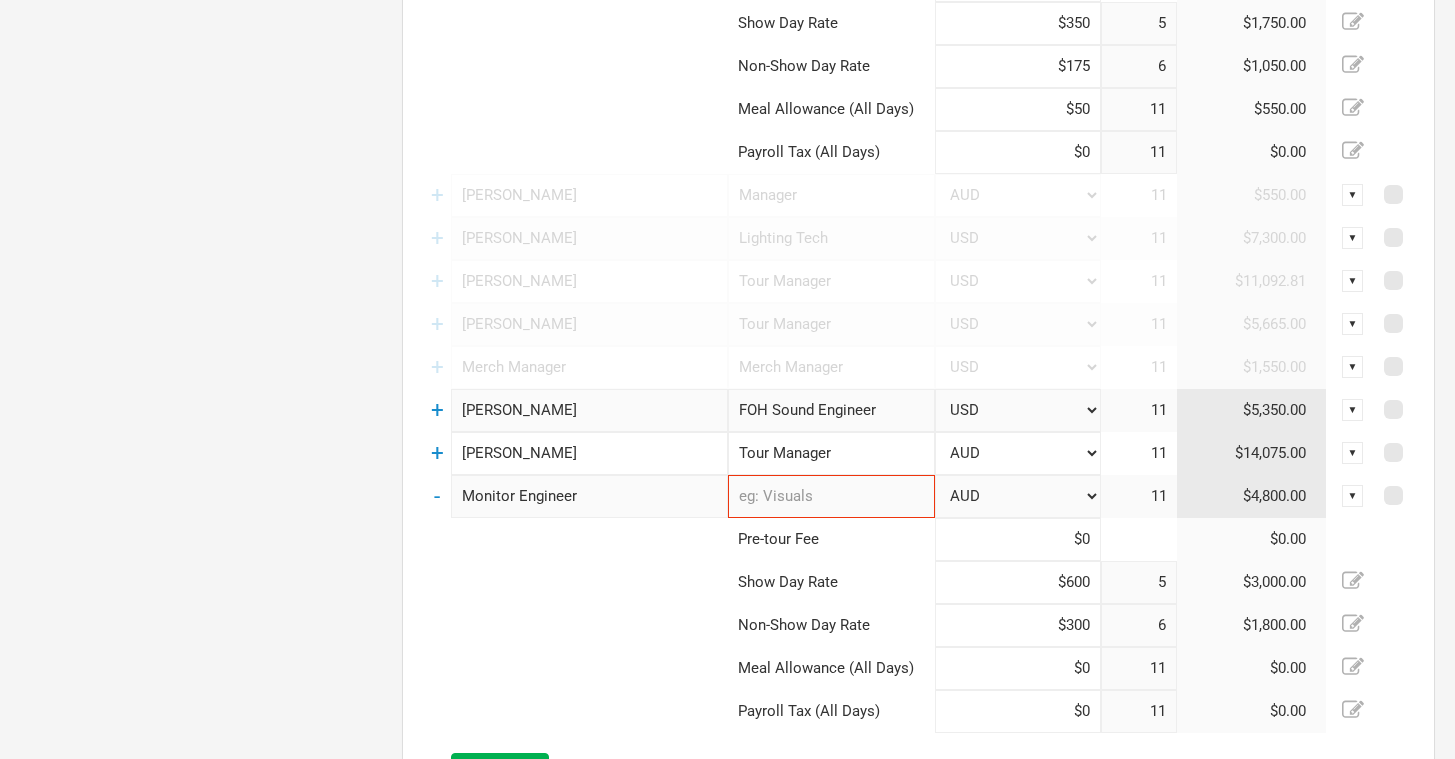 scroll, scrollTop: 991, scrollLeft: 0, axis: vertical 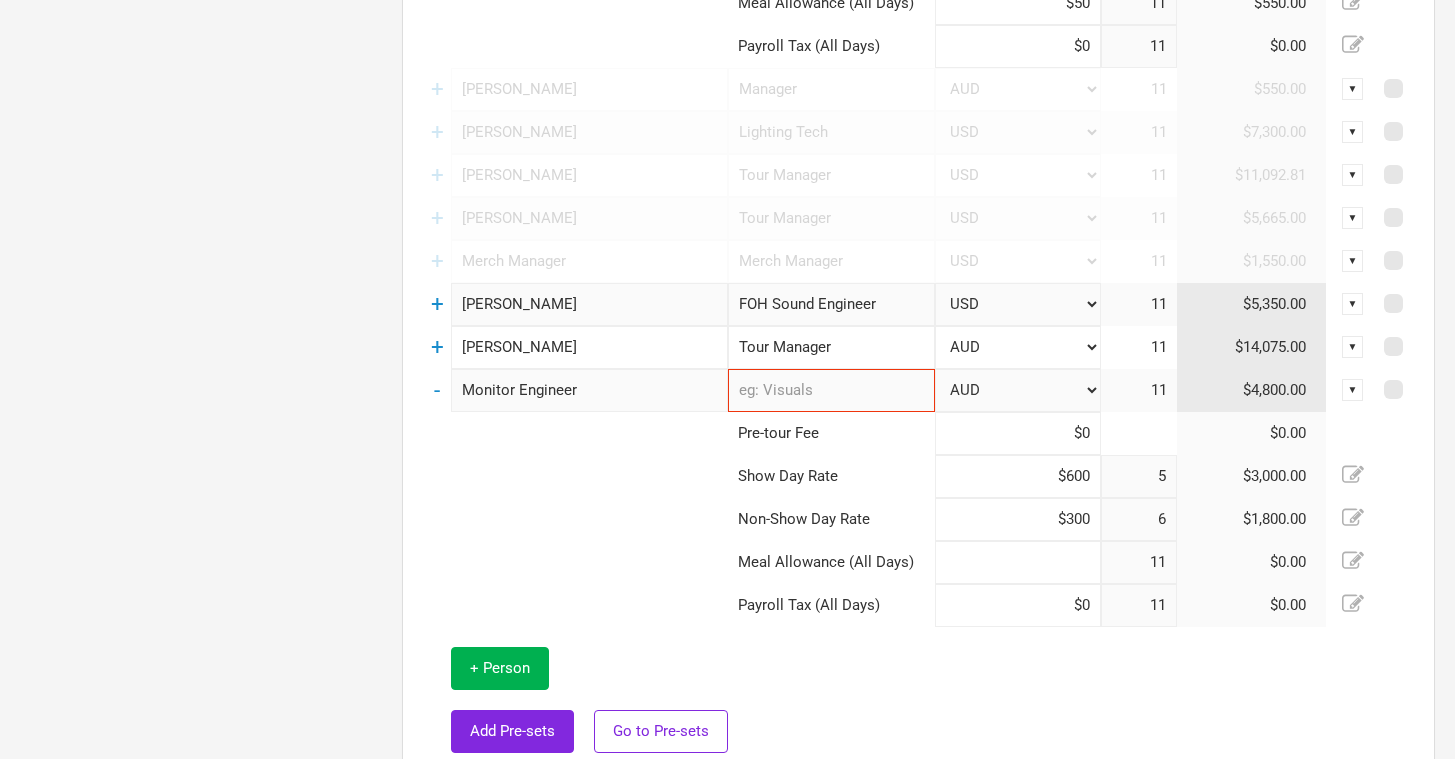 click at bounding box center [1018, 562] 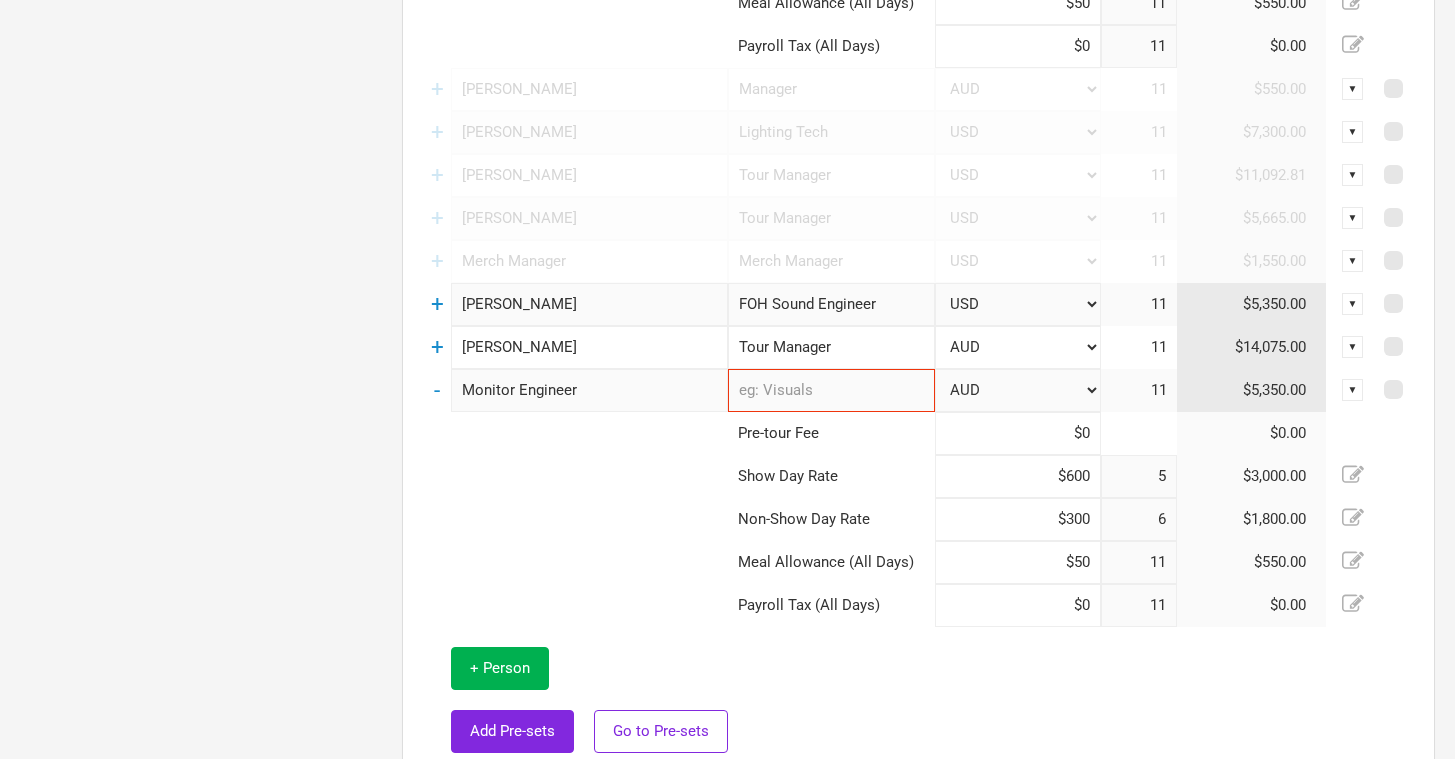 click on "$50" at bounding box center (1018, 562) 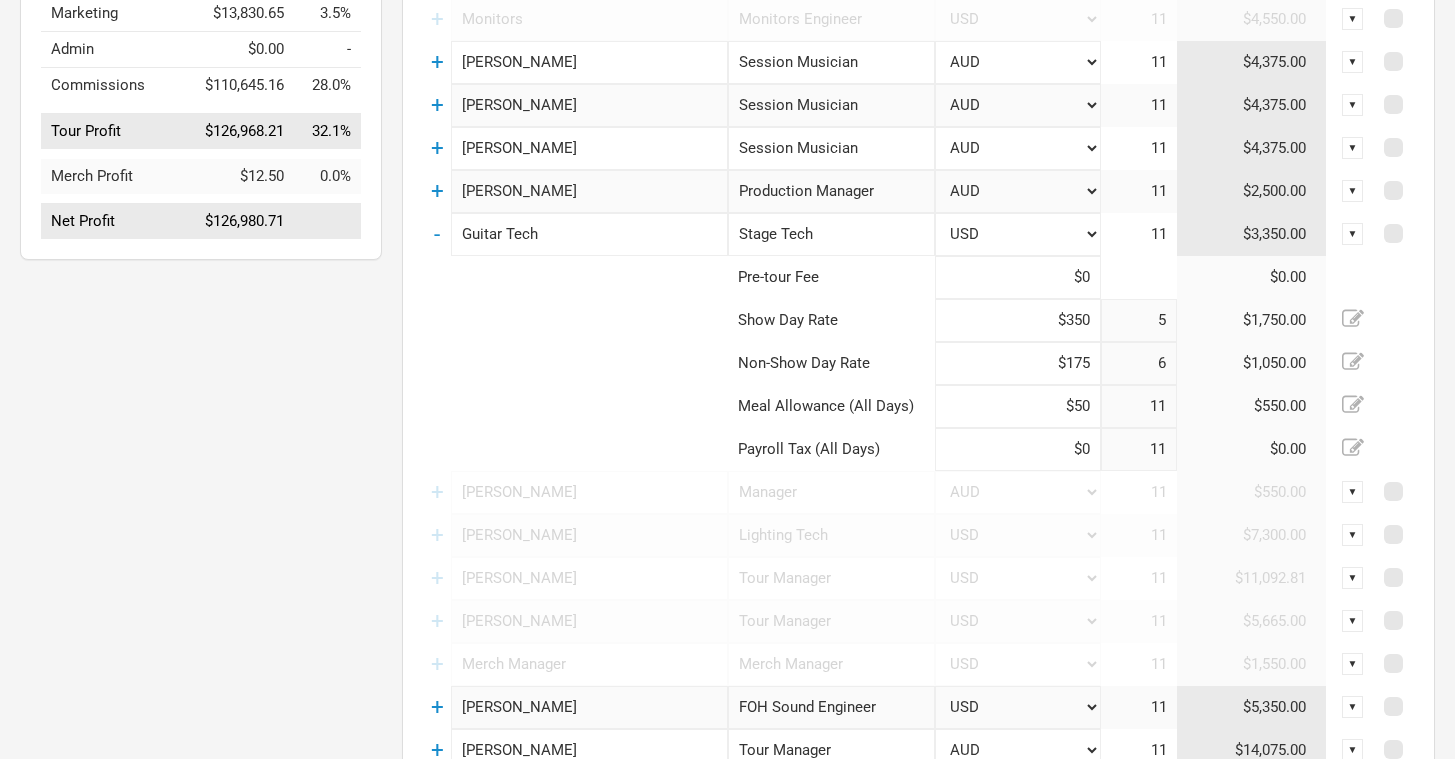 scroll, scrollTop: 578, scrollLeft: 0, axis: vertical 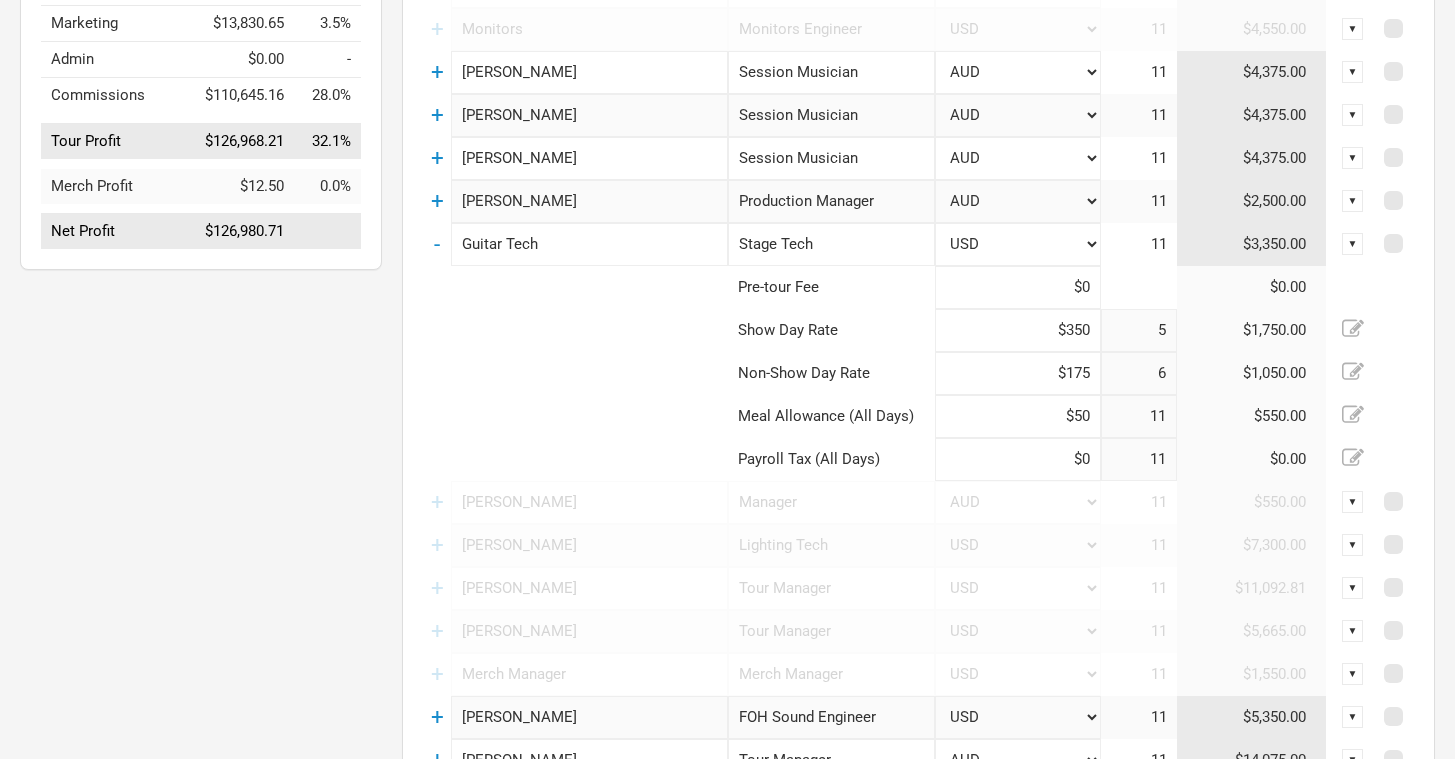click on "Guitar Tech" at bounding box center (589, 244) 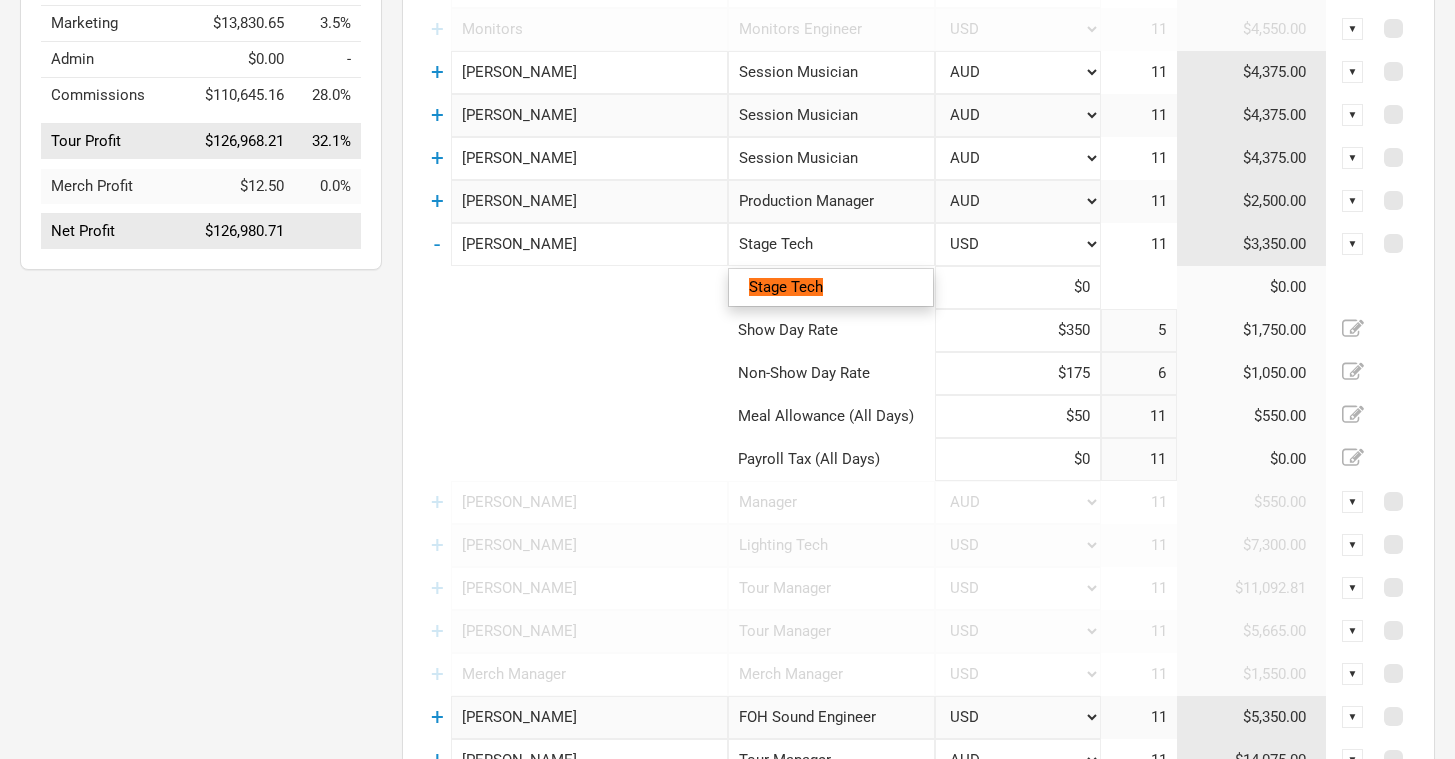 click at bounding box center (575, 330) 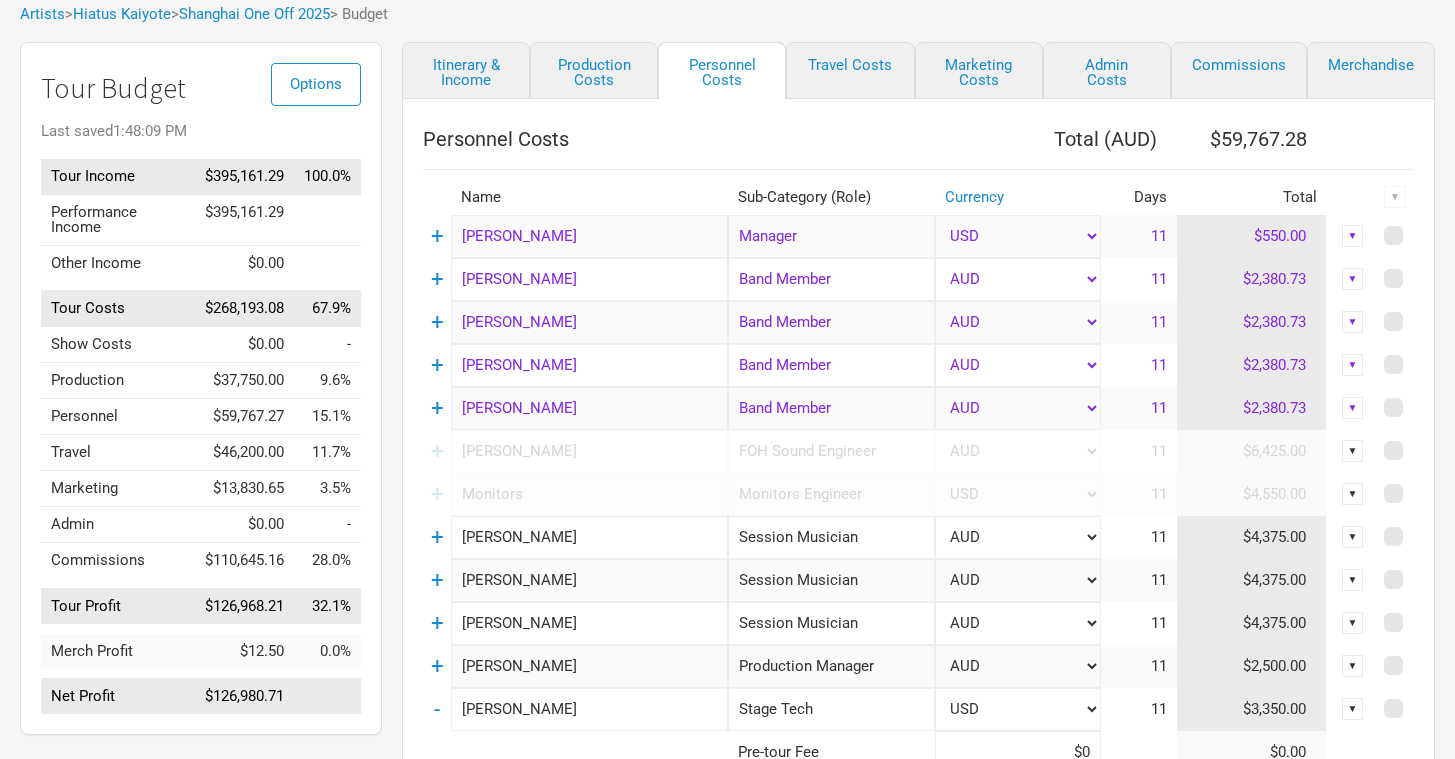 scroll, scrollTop: 0, scrollLeft: 0, axis: both 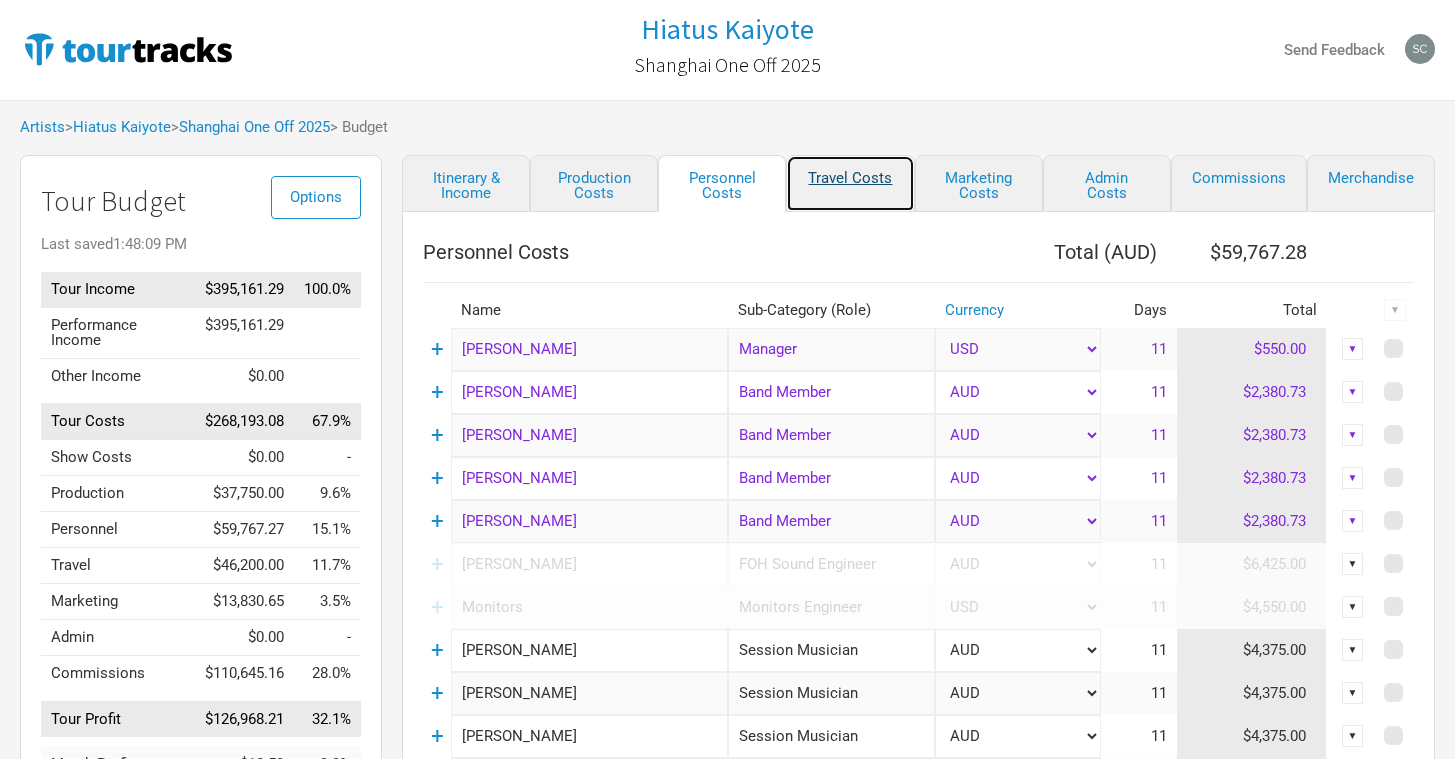 click on "Travel Costs" at bounding box center (850, 183) 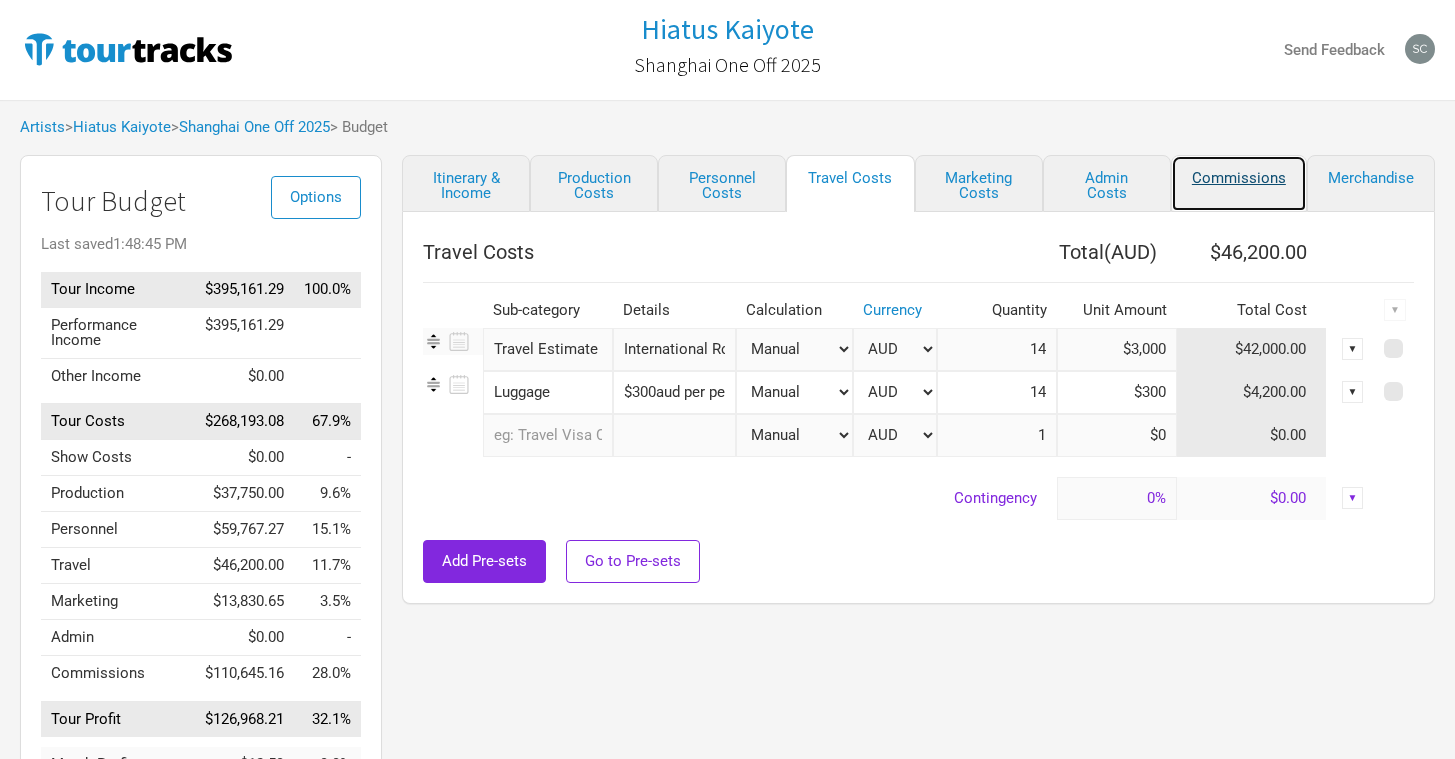 click on "Commissions" at bounding box center (1239, 183) 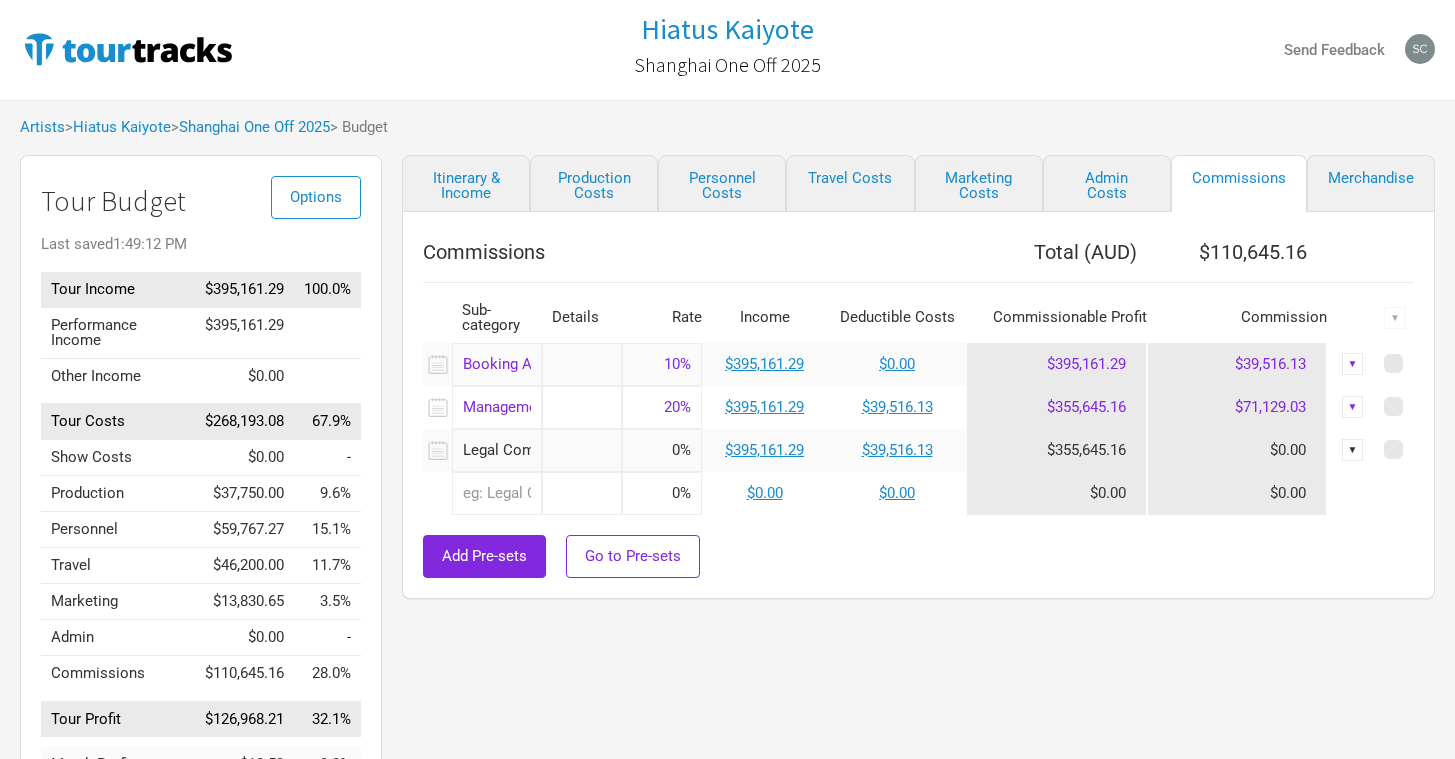 click on "20%" at bounding box center (662, 407) 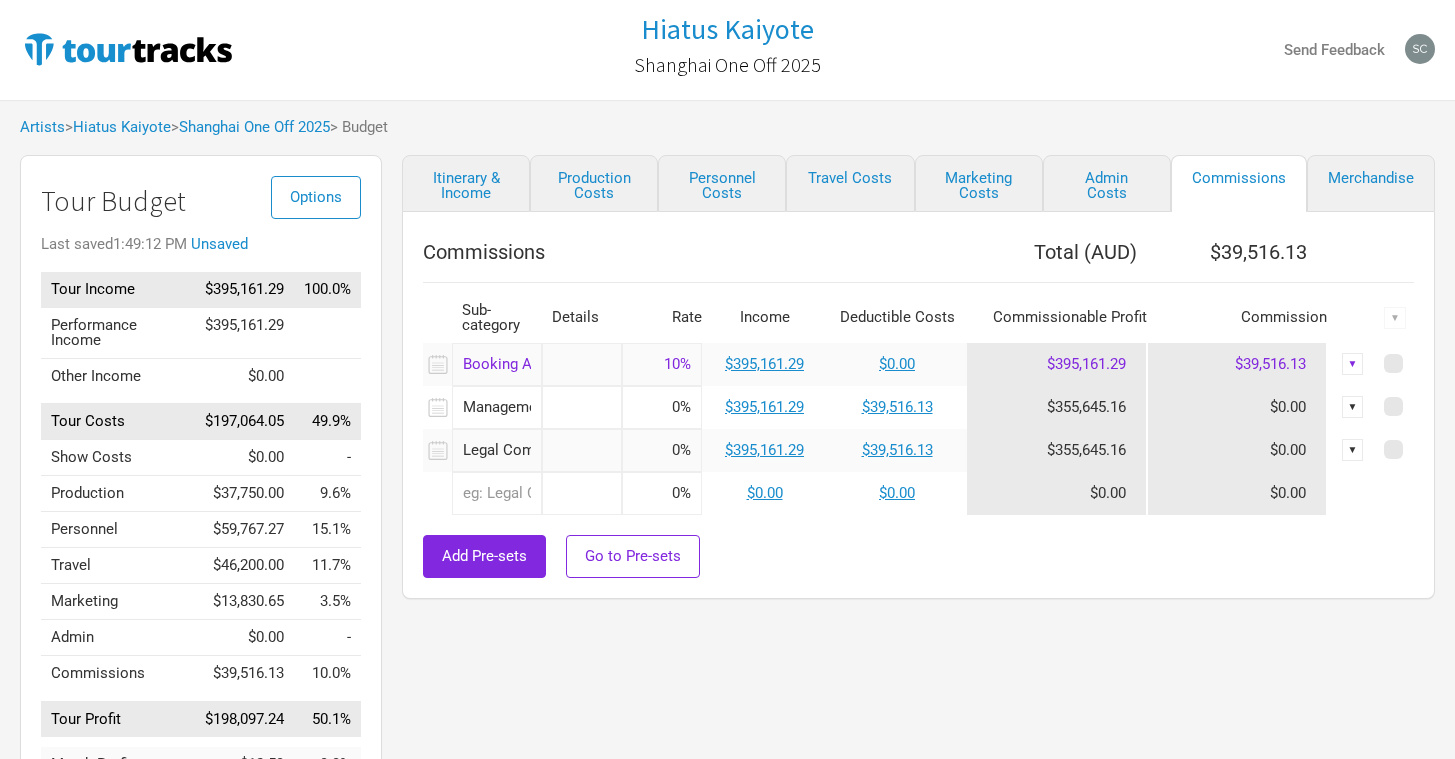 click at bounding box center [918, 525] 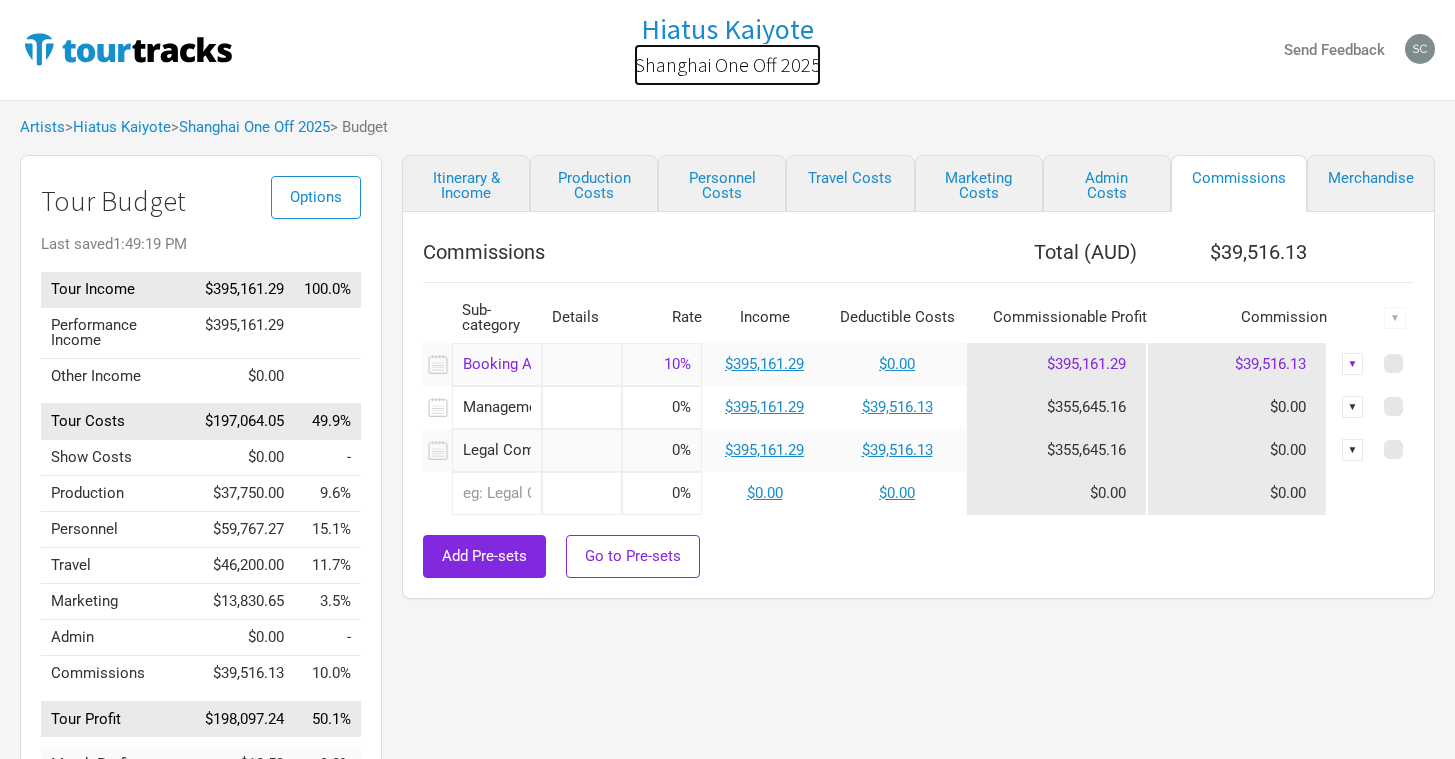 click on "Shanghai One Off 2025" at bounding box center (727, 65) 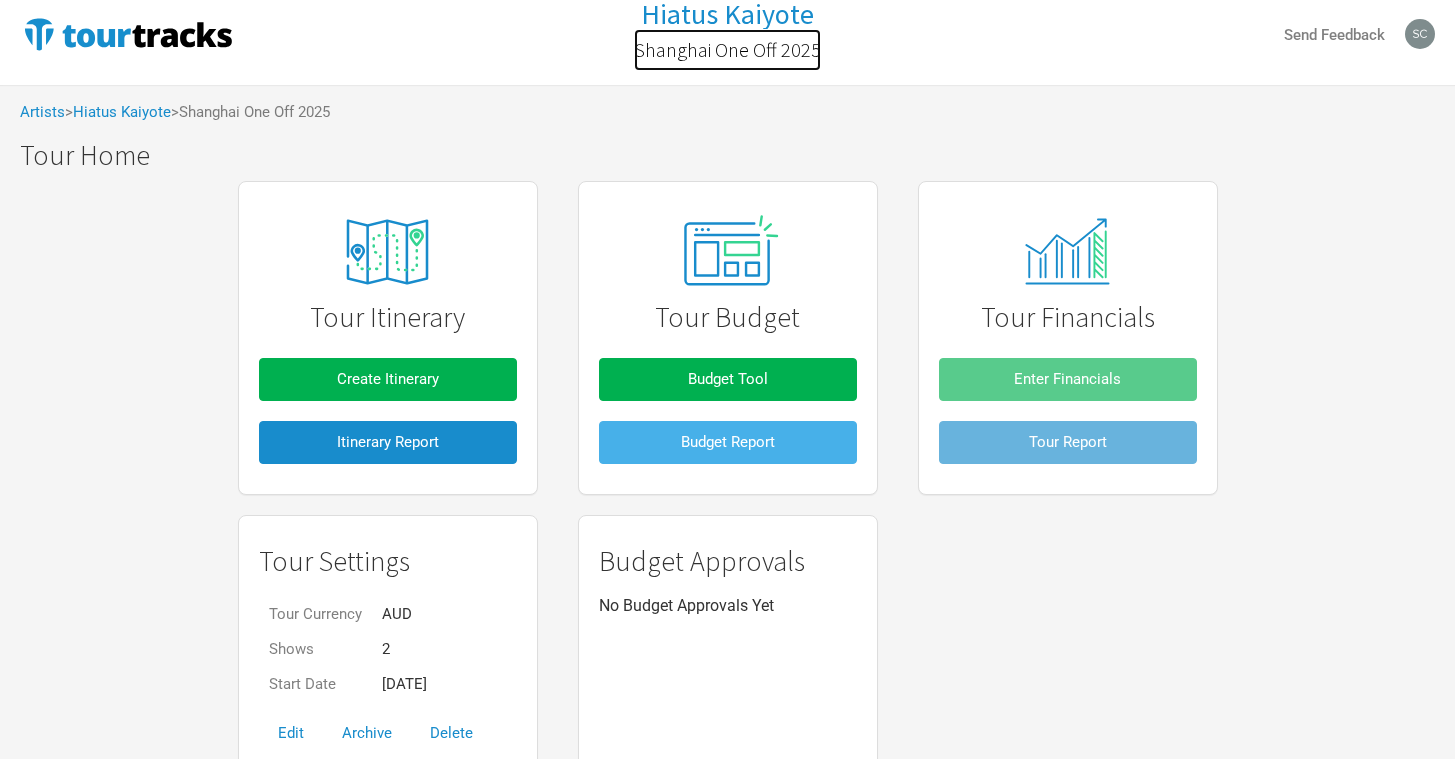 scroll, scrollTop: 0, scrollLeft: 0, axis: both 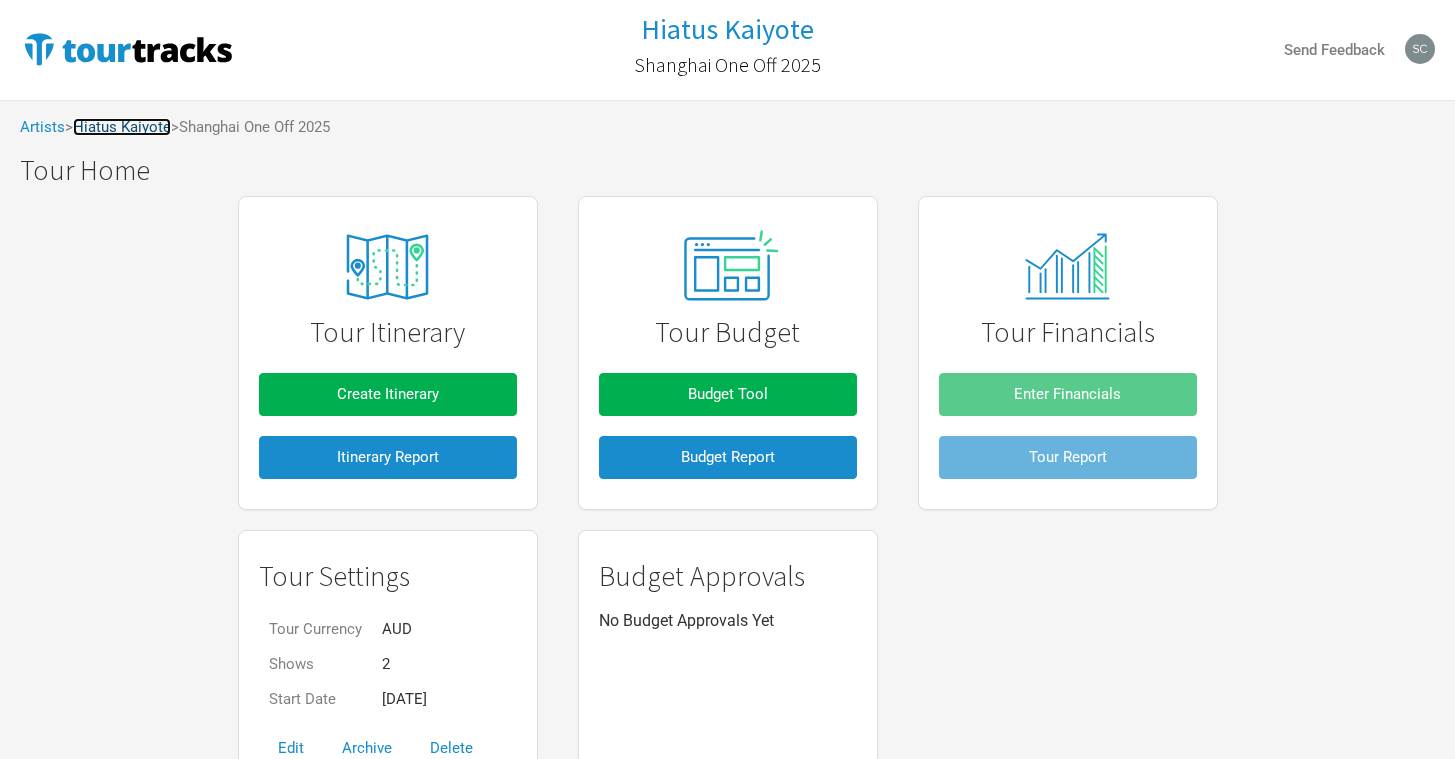 click on "Hiatus Kaiyote" at bounding box center [122, 127] 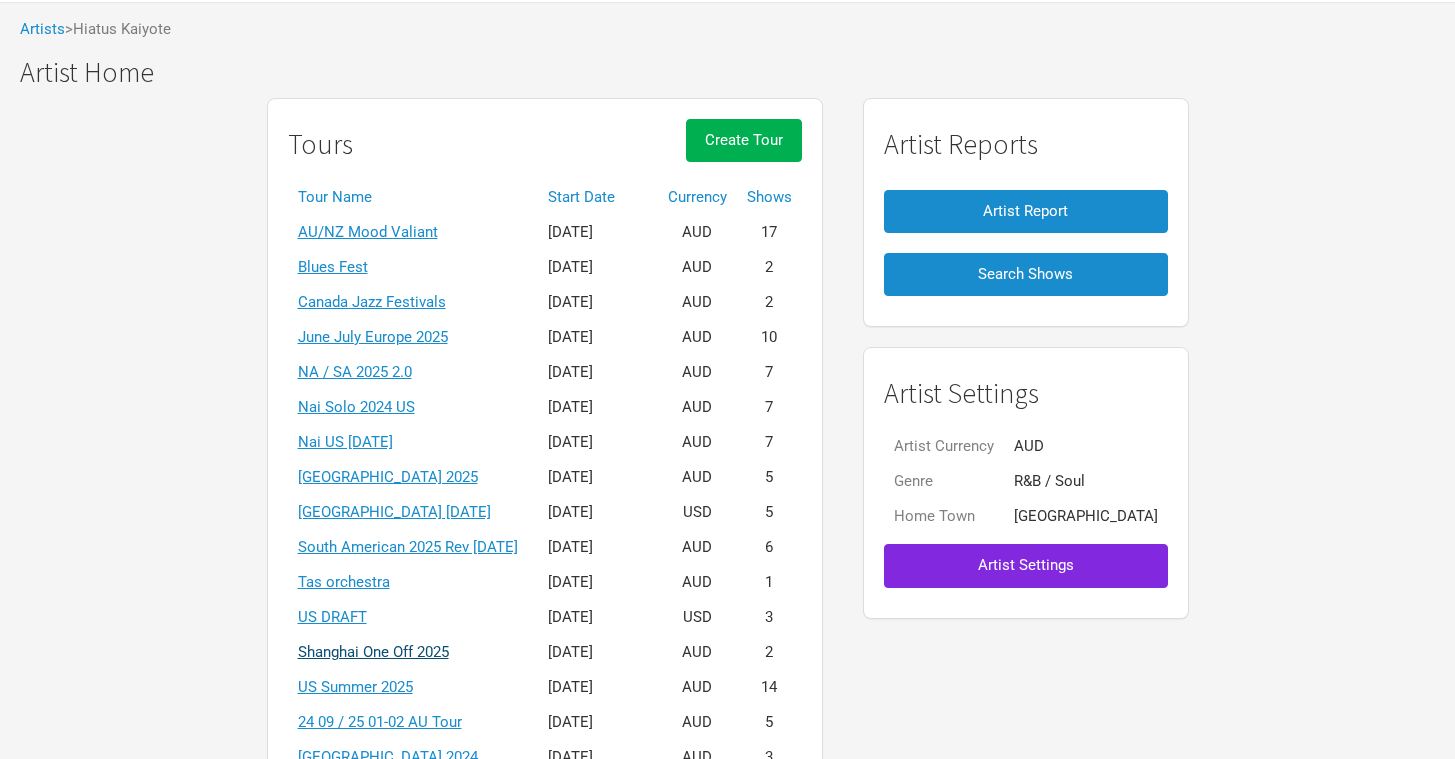 scroll, scrollTop: 105, scrollLeft: 0, axis: vertical 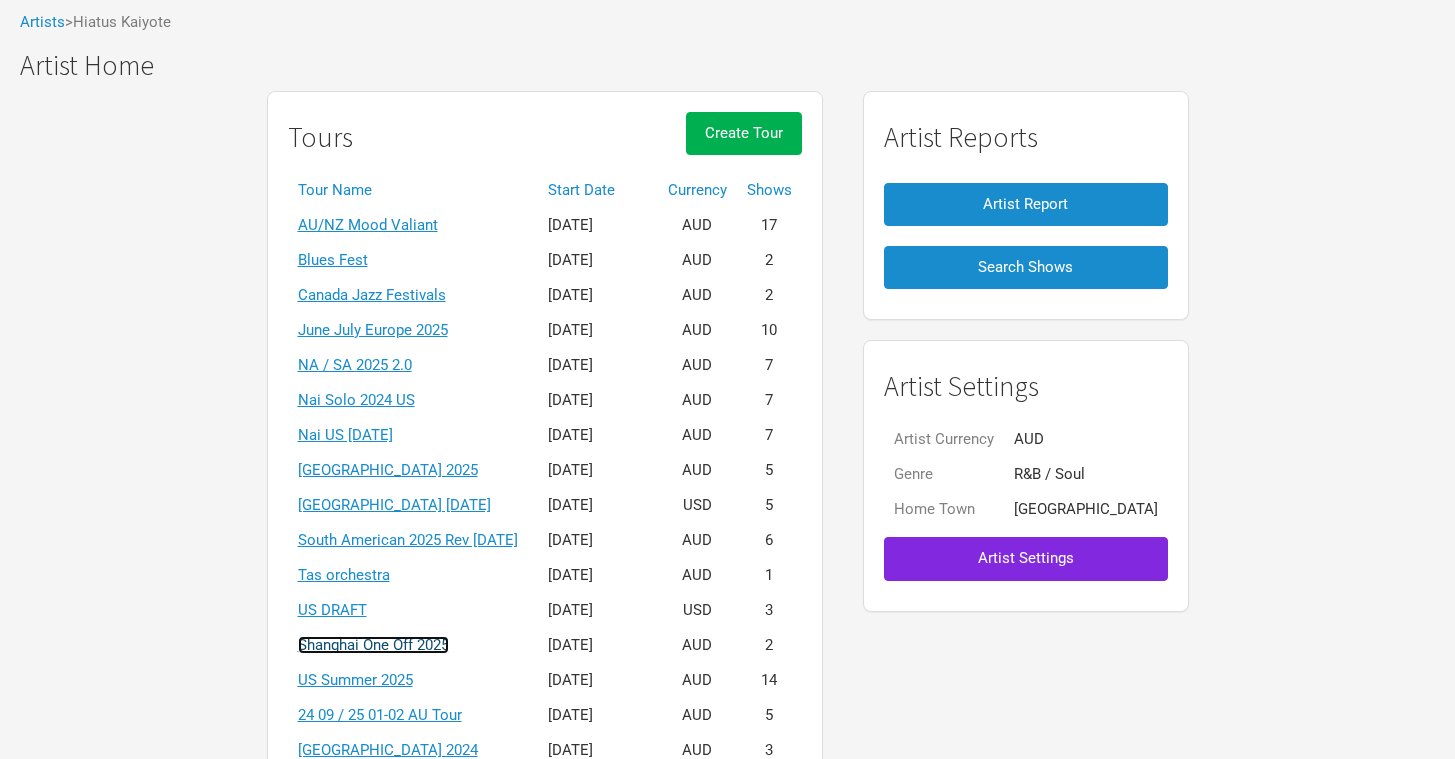 click on "Shanghai One Off 2025" at bounding box center [373, 645] 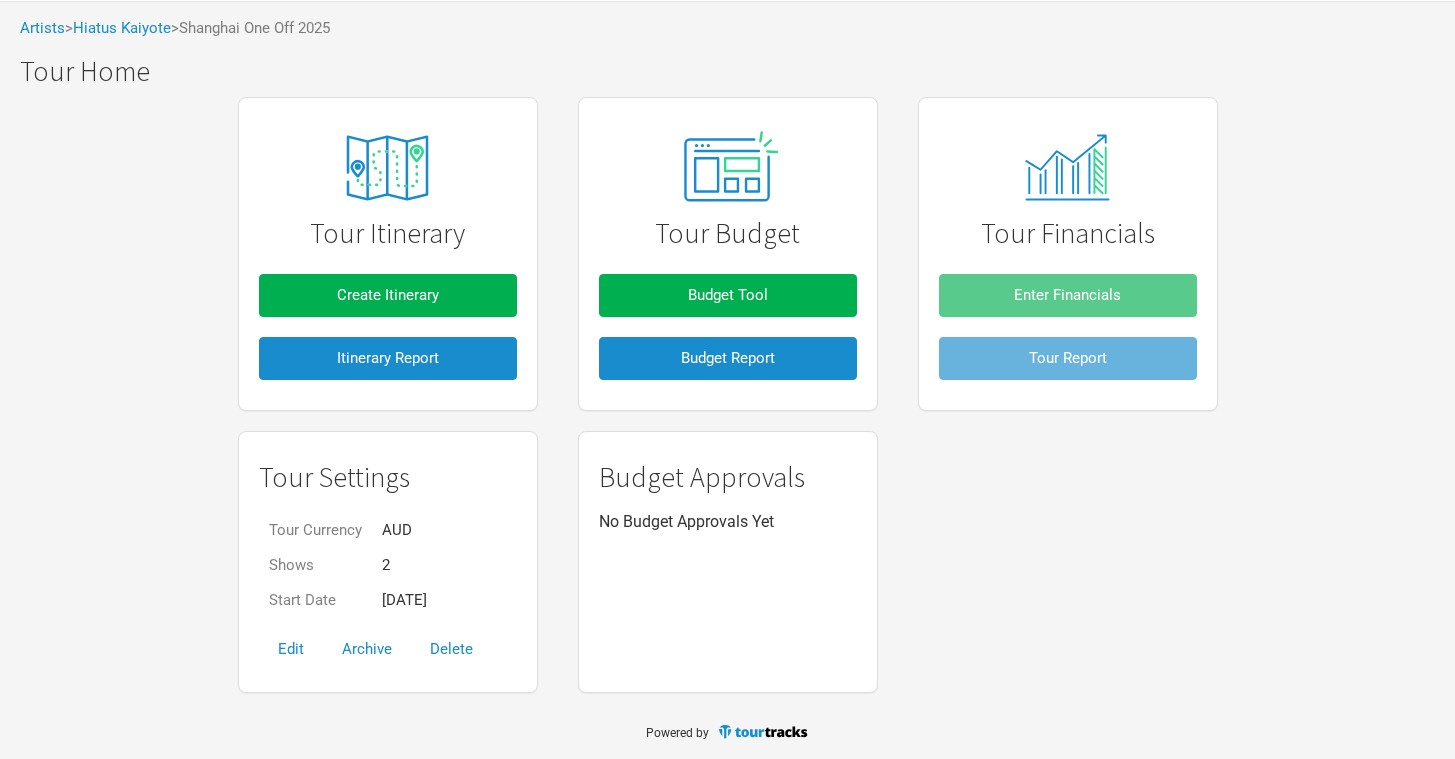 scroll, scrollTop: 0, scrollLeft: 0, axis: both 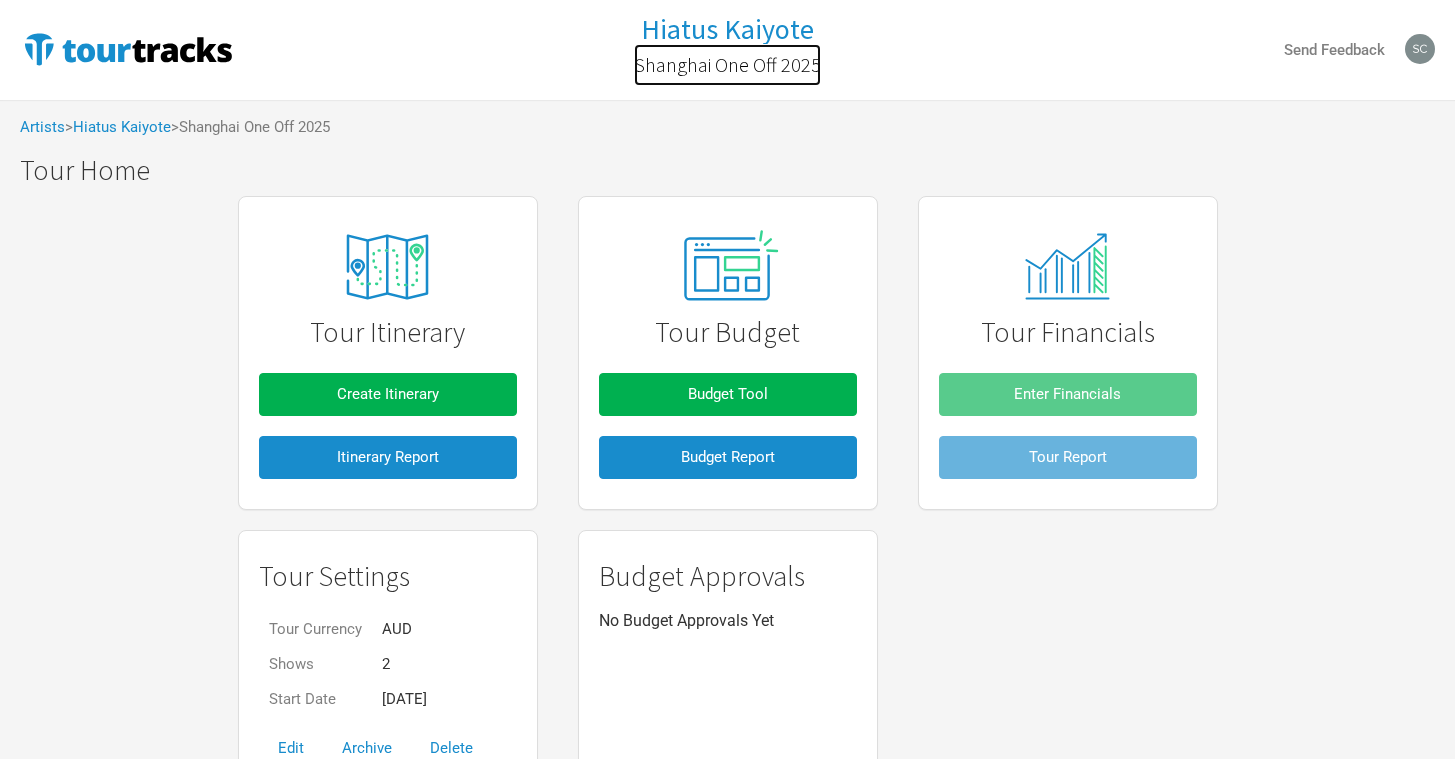 click on "Shanghai One Off 2025" at bounding box center [727, 65] 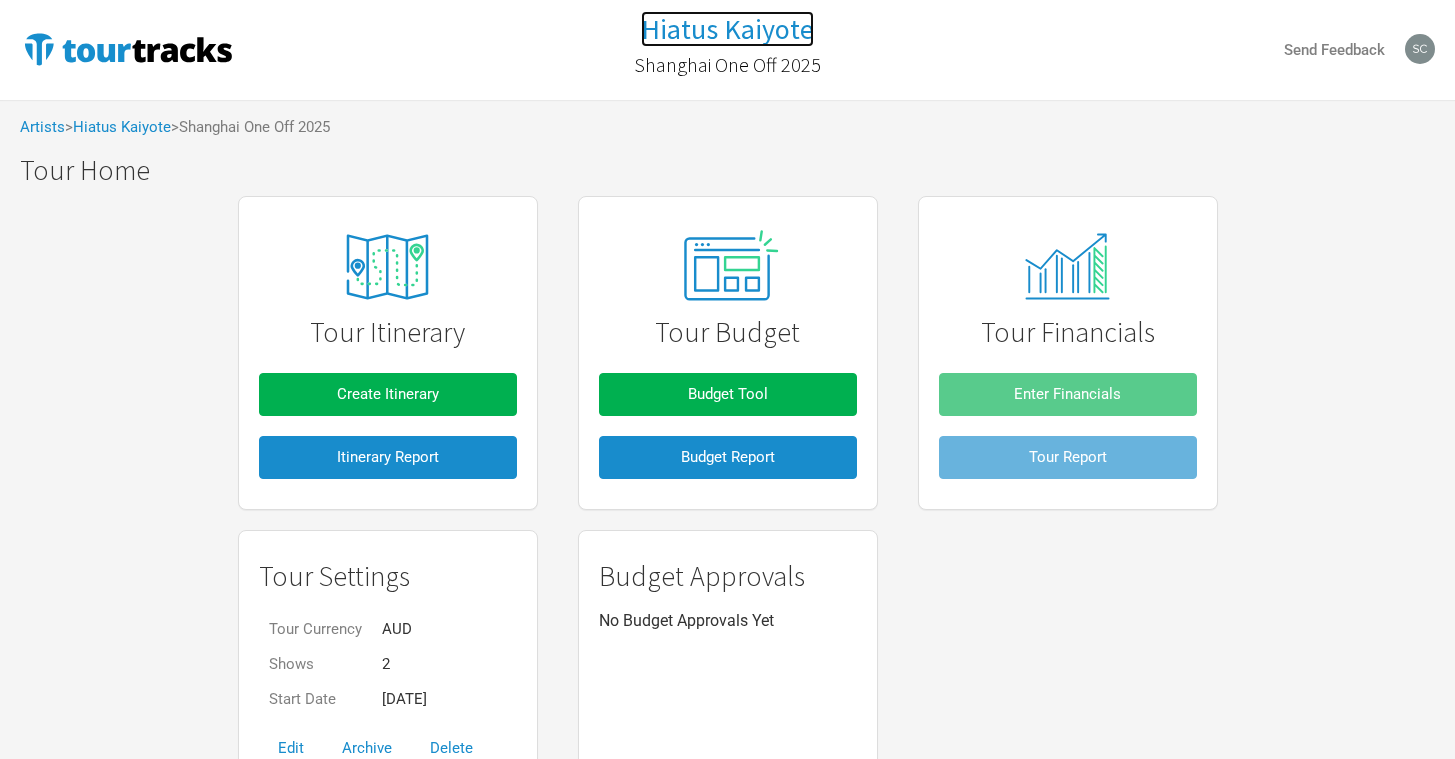 click on "Hiatus Kaiyote" at bounding box center [727, 29] 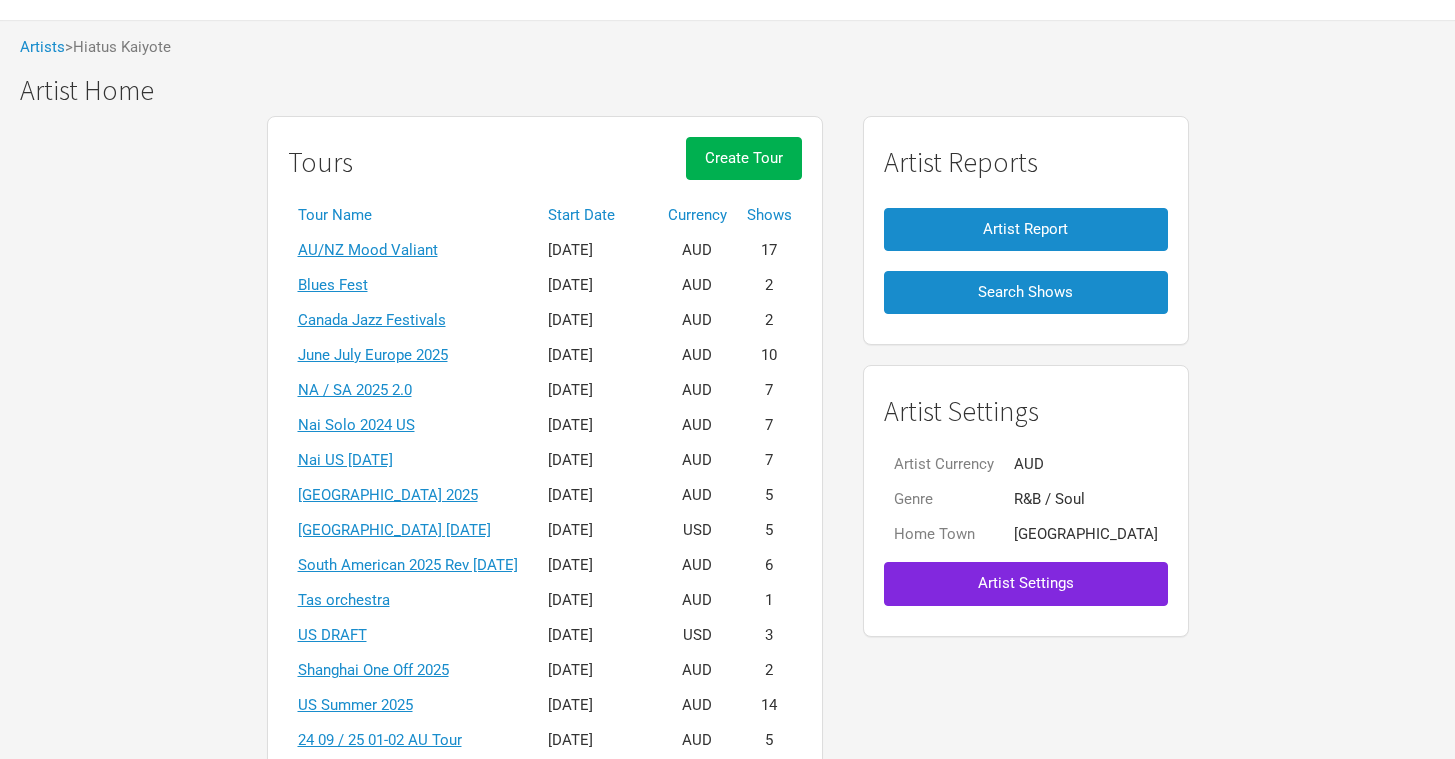 scroll, scrollTop: 109, scrollLeft: 0, axis: vertical 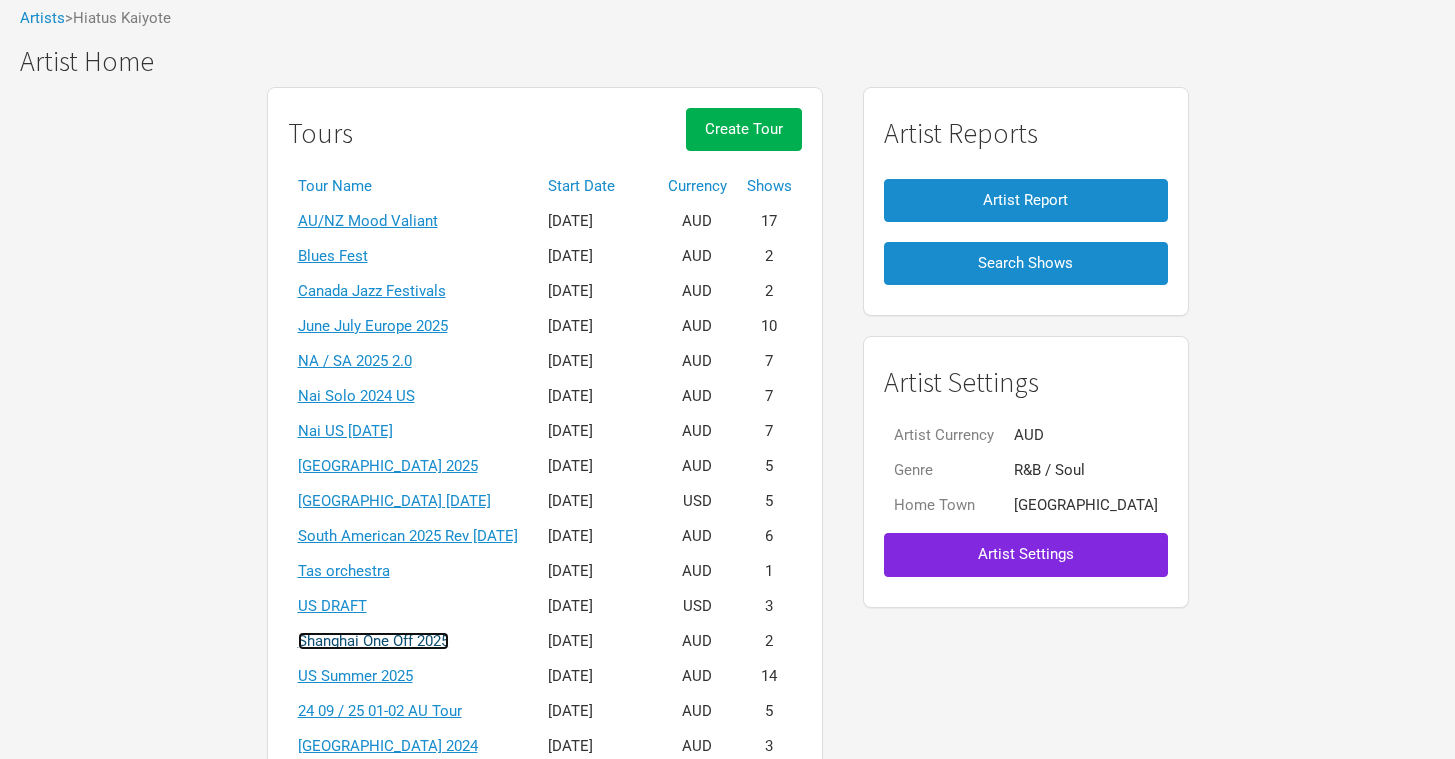 click on "Shanghai One Off 2025" at bounding box center (373, 641) 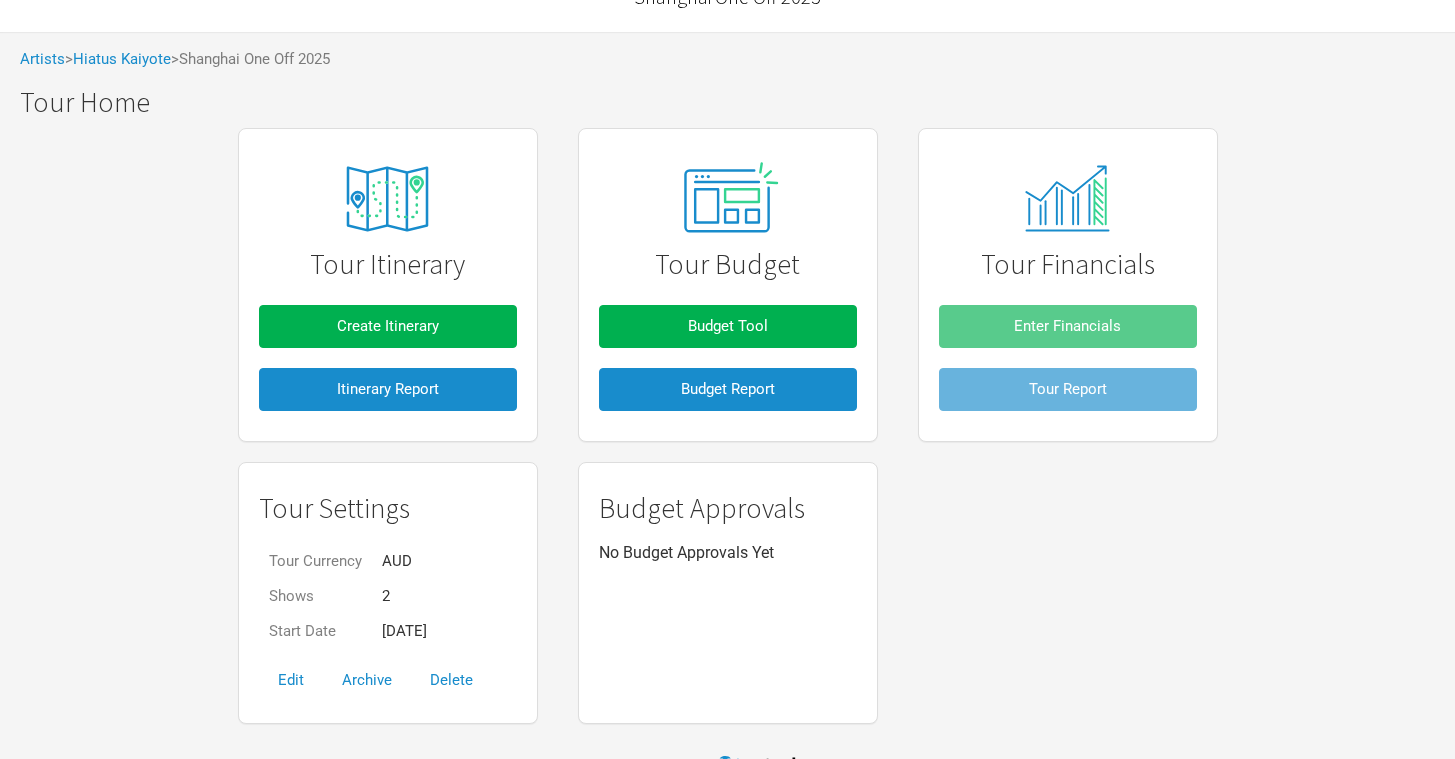 scroll, scrollTop: 98, scrollLeft: 0, axis: vertical 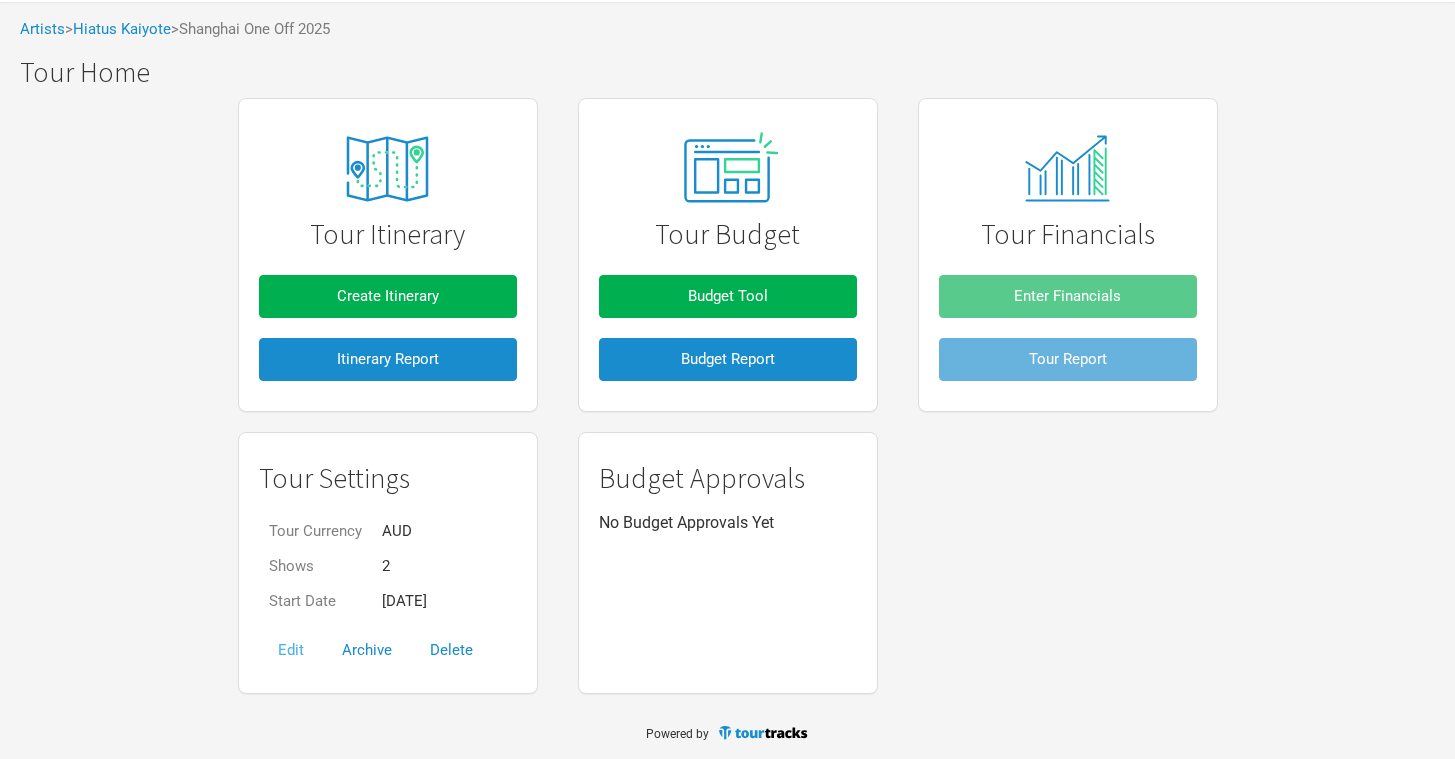 click on "Edit" at bounding box center [291, 650] 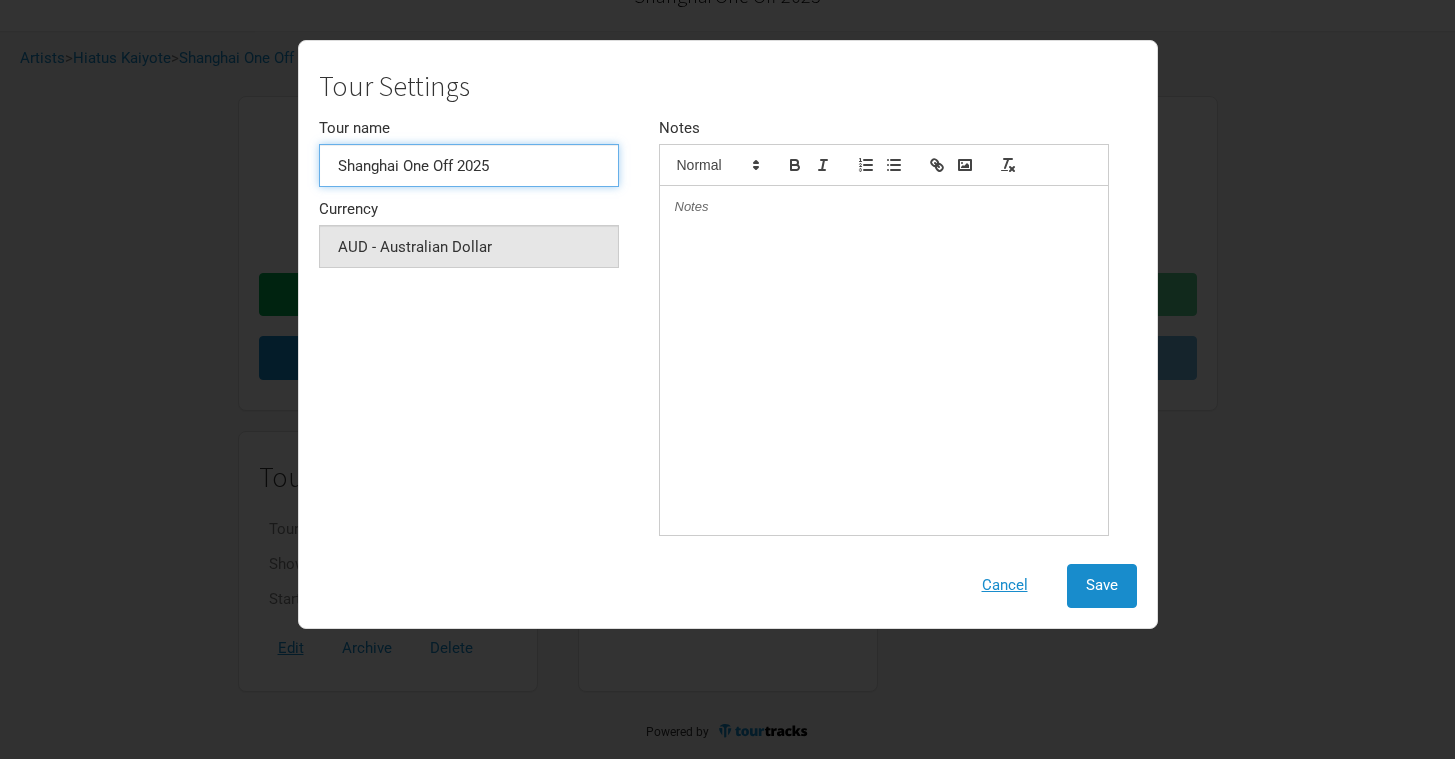 drag, startPoint x: 511, startPoint y: 169, endPoint x: 291, endPoint y: 172, distance: 220.02045 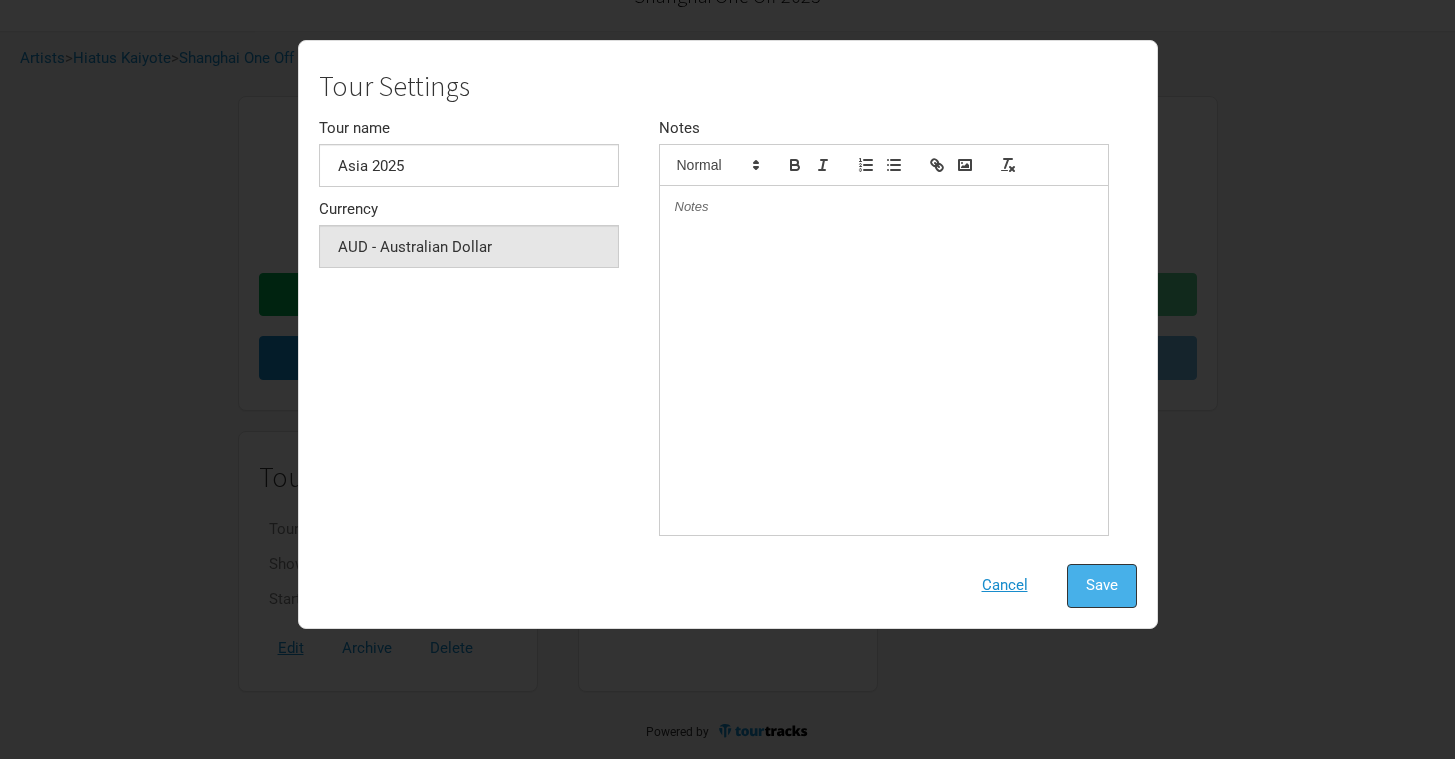 click on "Save" at bounding box center [1102, 585] 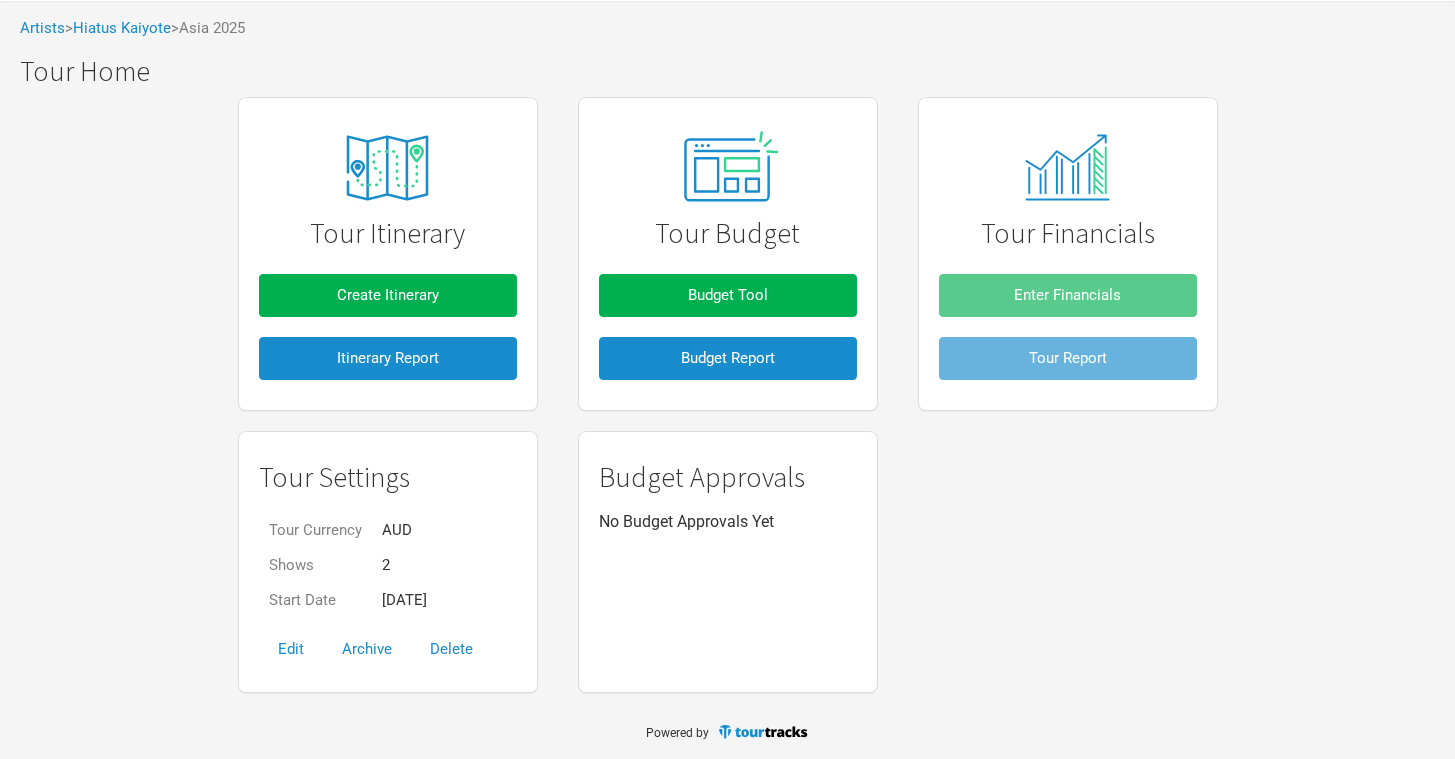 scroll, scrollTop: 0, scrollLeft: 0, axis: both 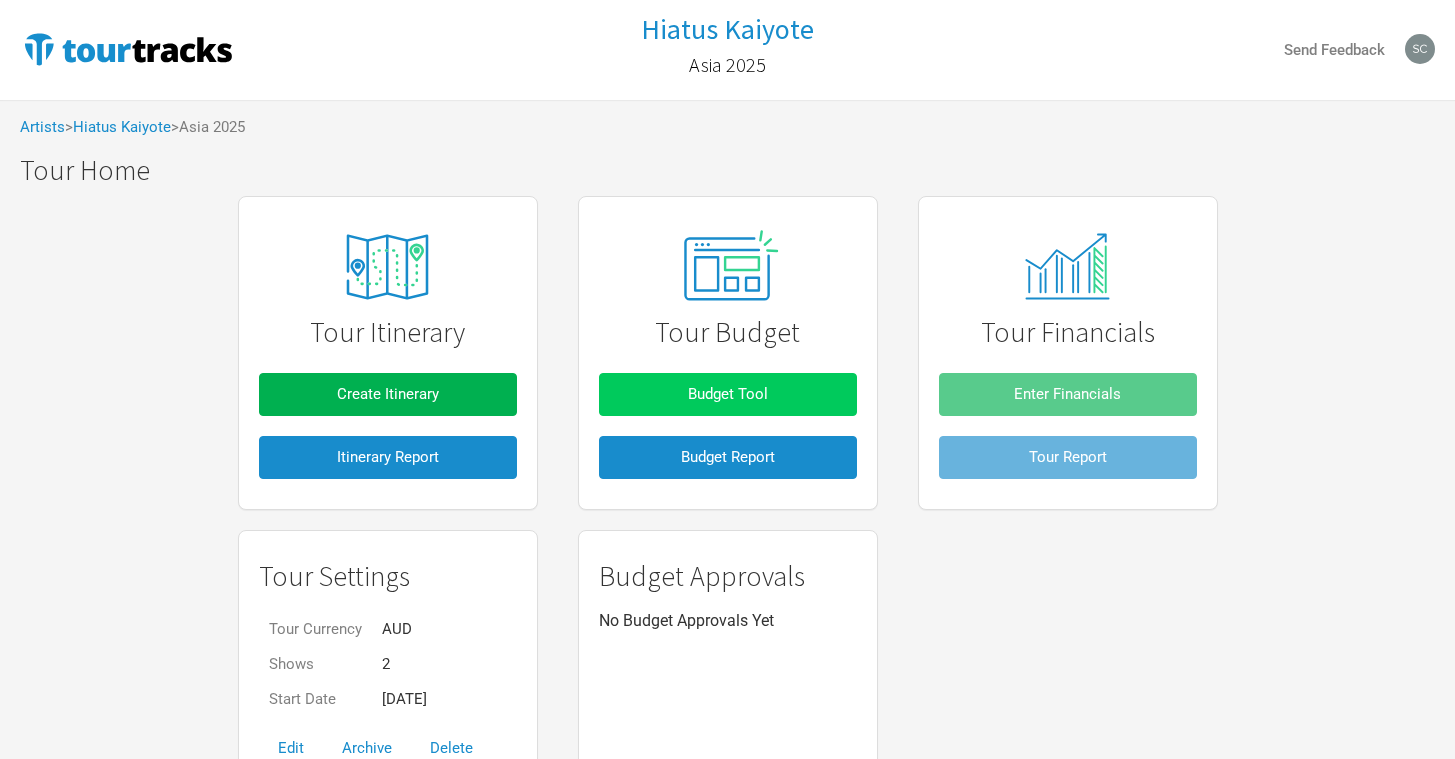 click on "Budget Tool" at bounding box center (728, 394) 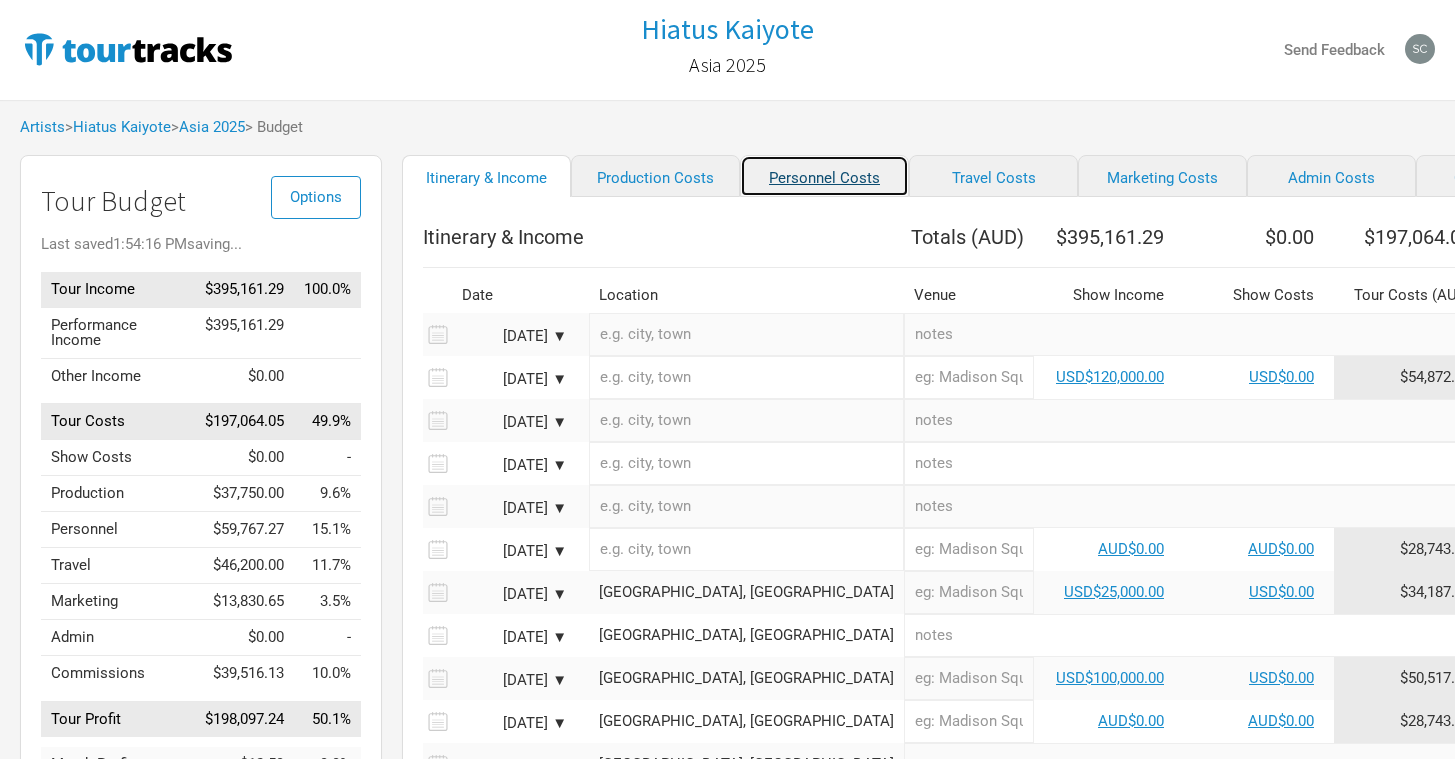 click on "Personnel Costs" at bounding box center (824, 176) 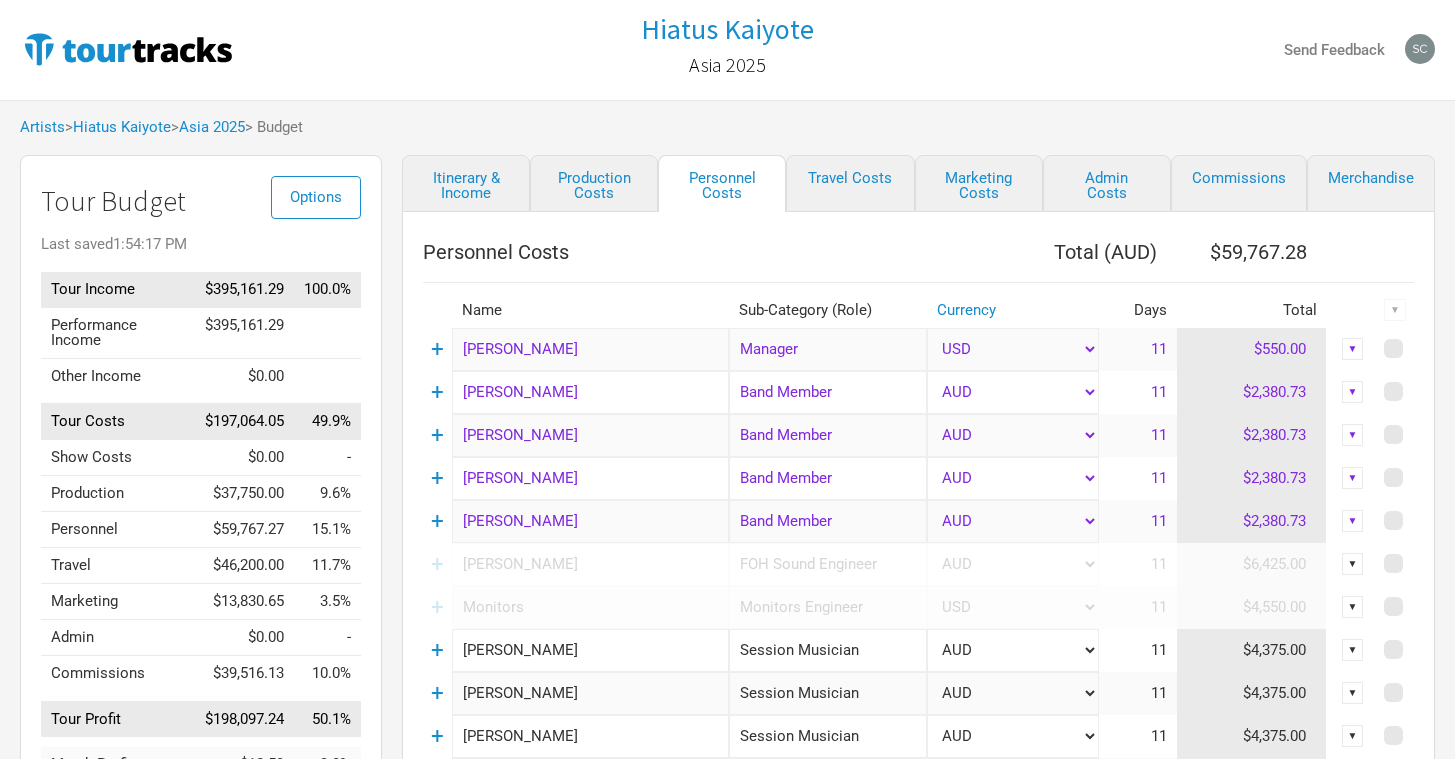 click on "AUD USD New ..." at bounding box center [1013, 392] 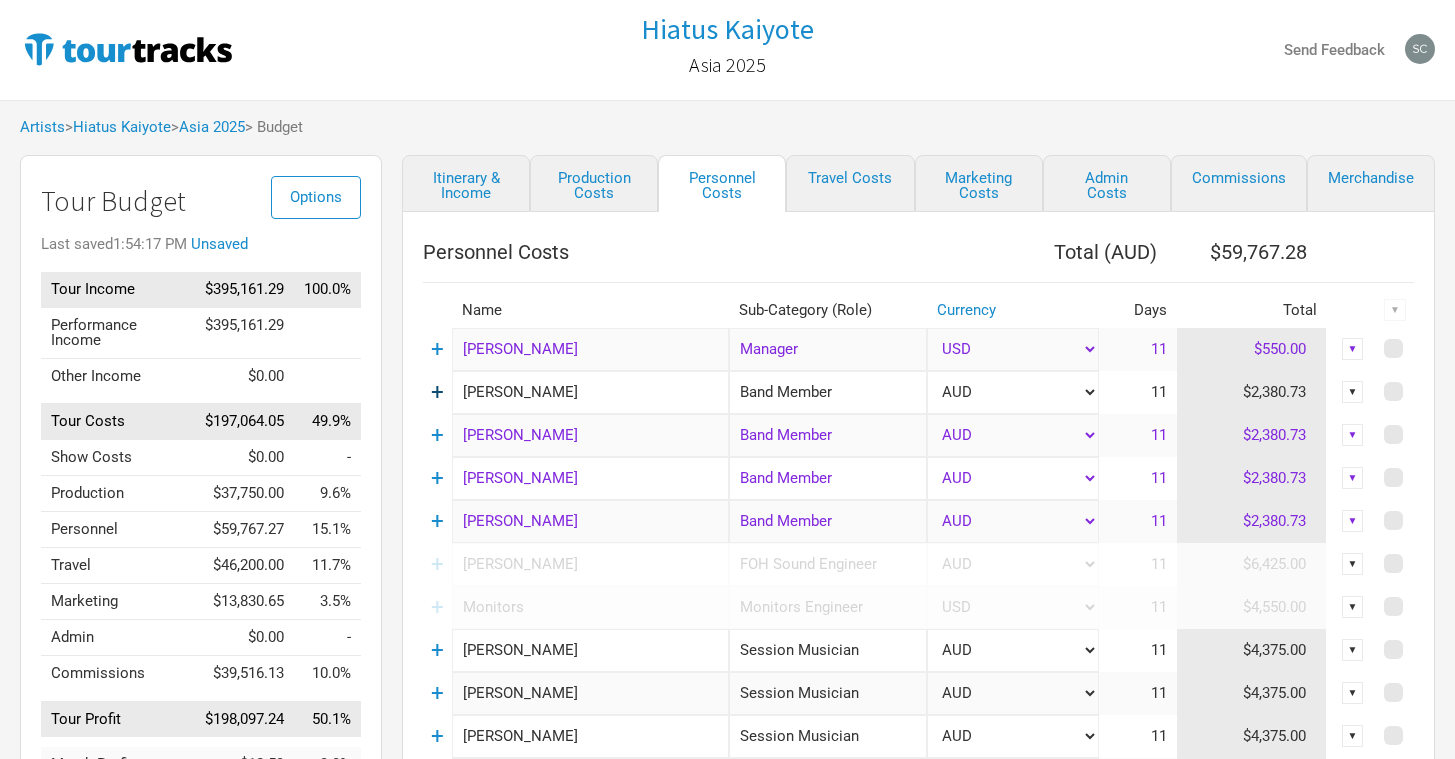 click on "+" at bounding box center (437, 392) 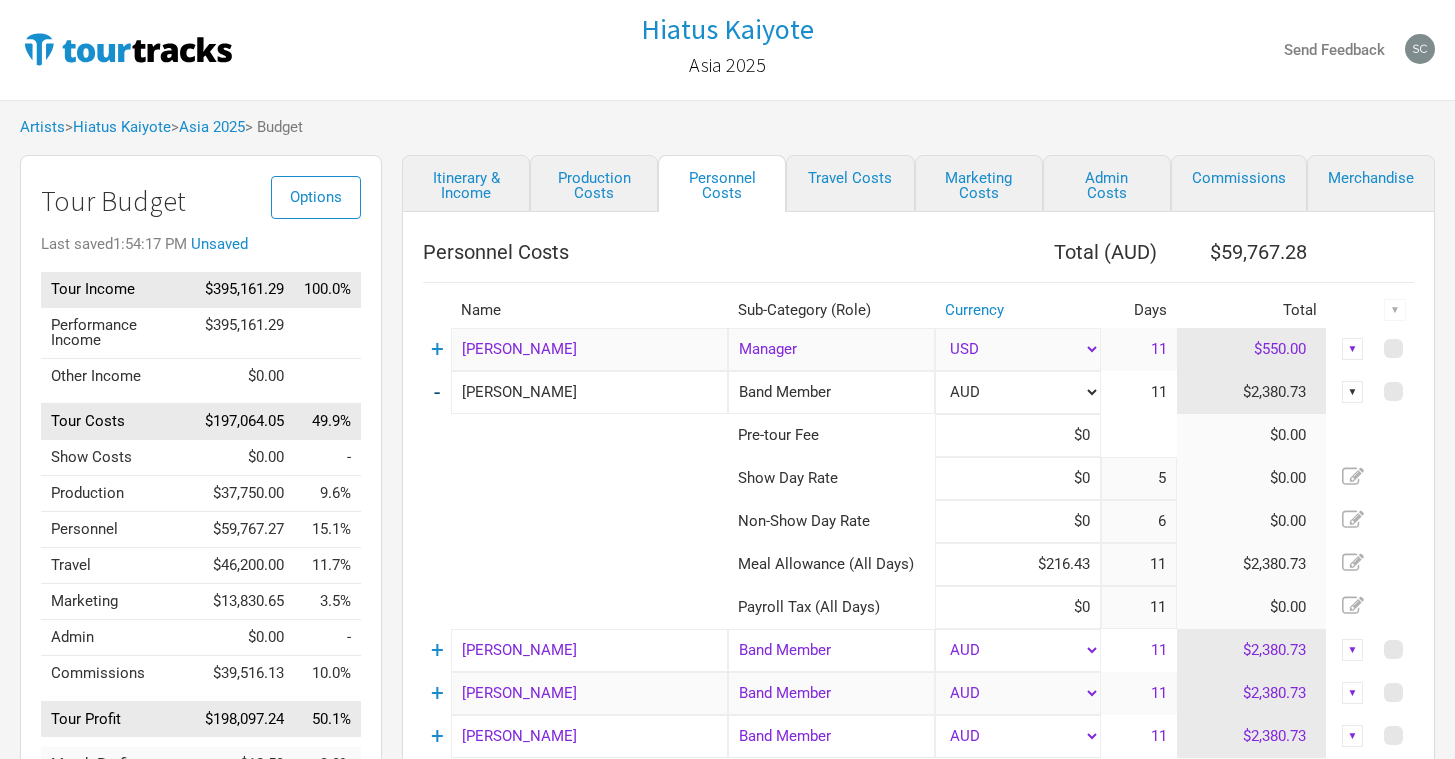 click on "-" at bounding box center [437, 392] 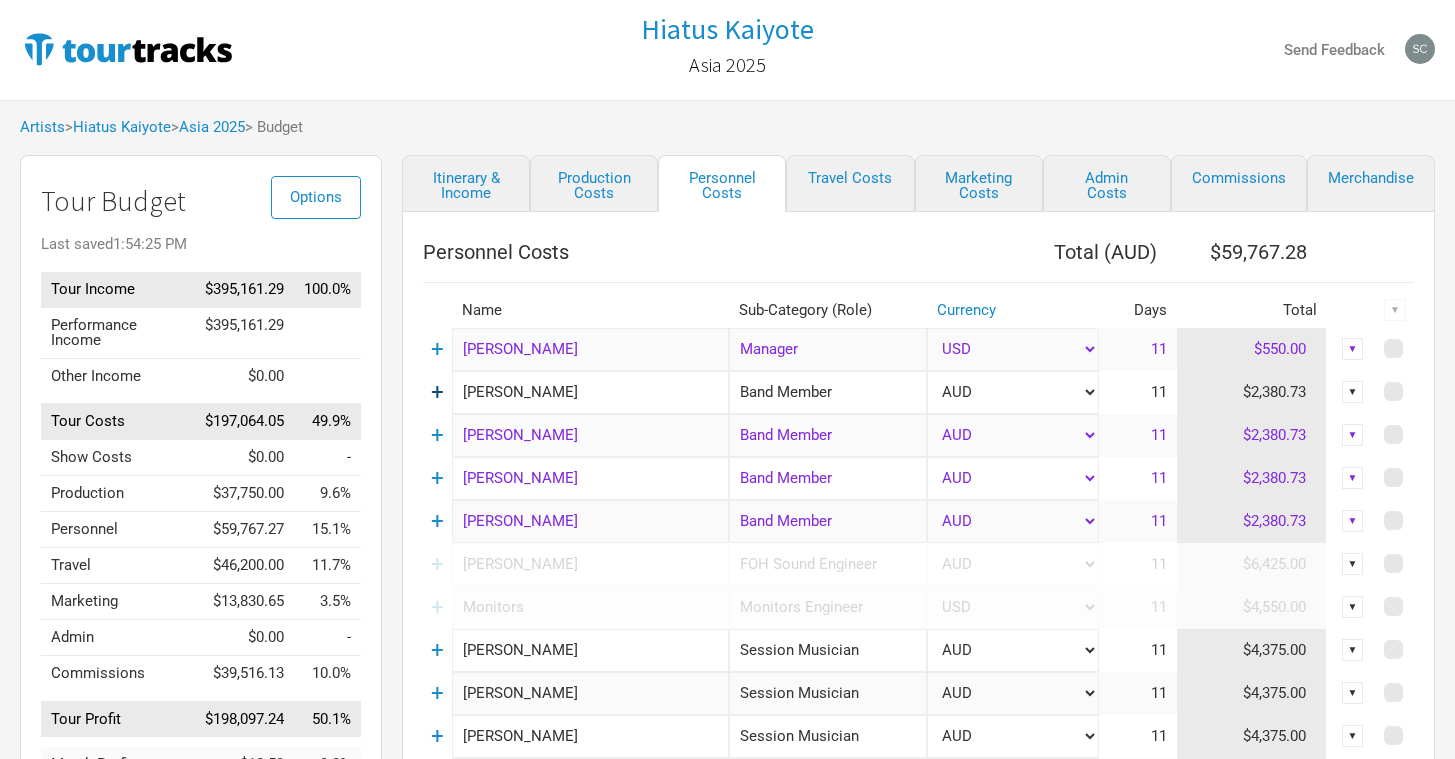 click on "+" at bounding box center [437, 392] 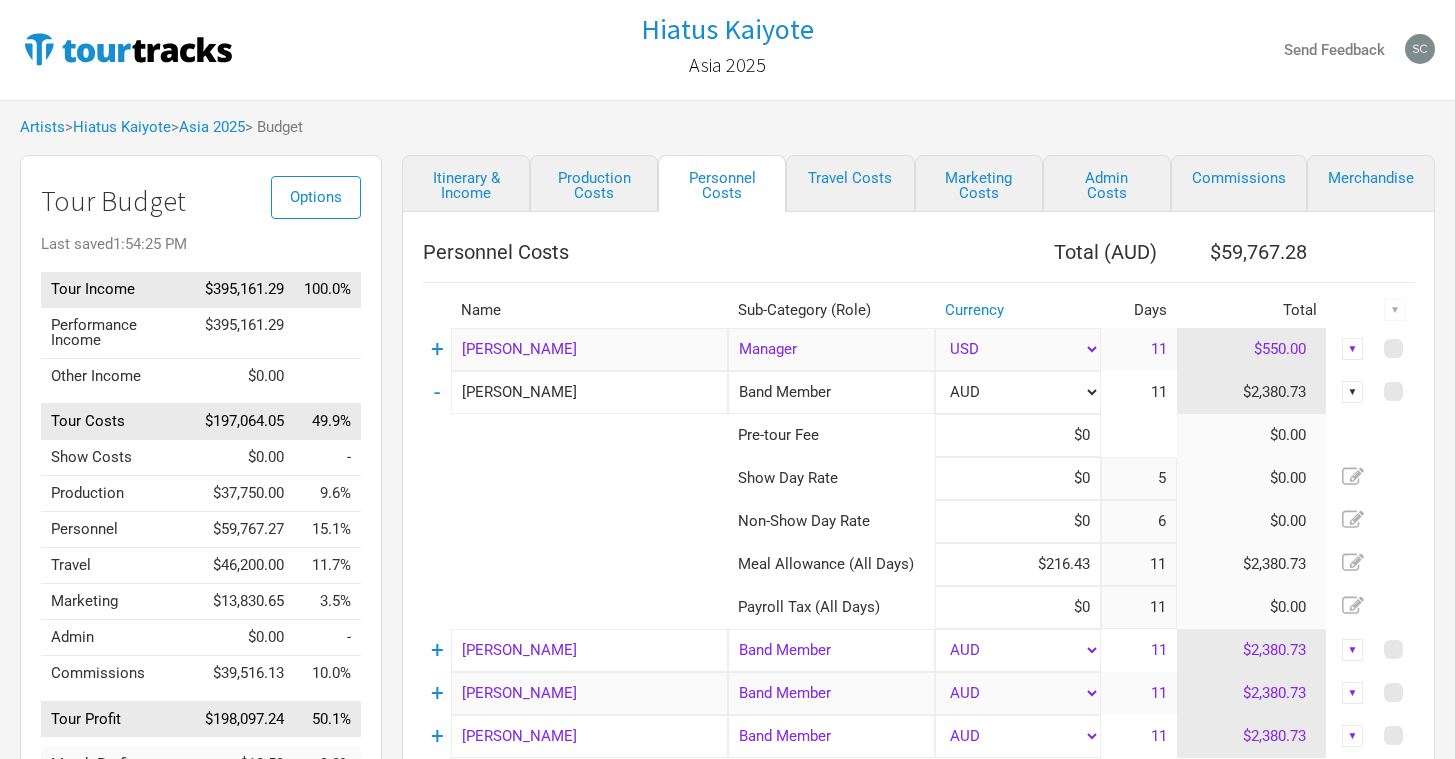 click on "-" at bounding box center [437, 392] 